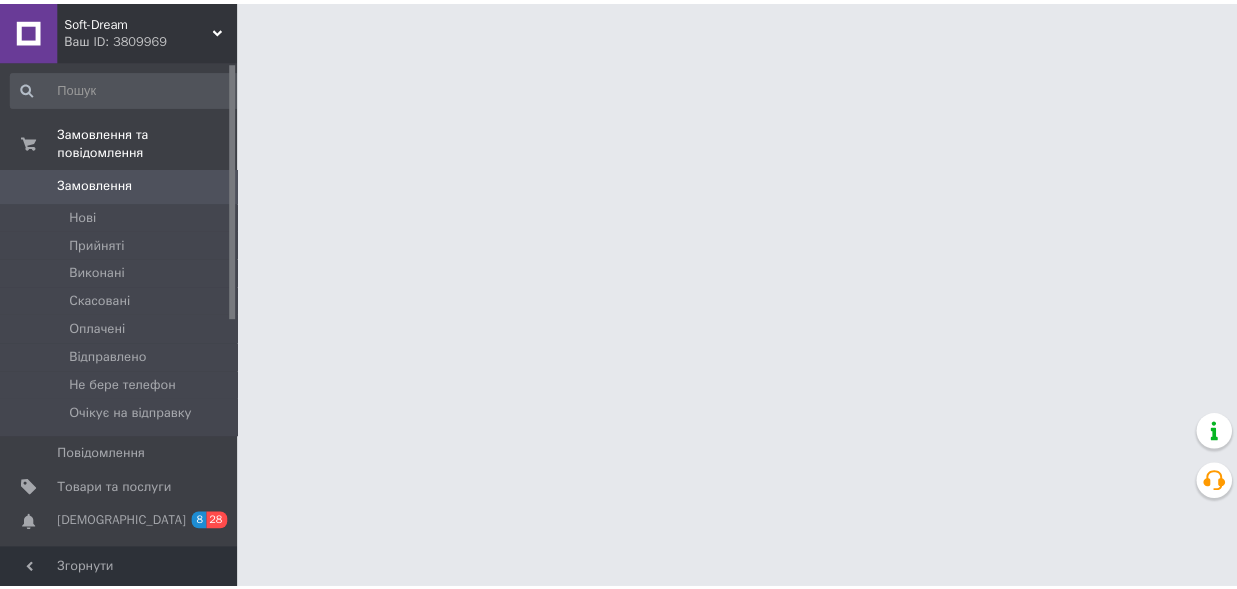 scroll, scrollTop: 0, scrollLeft: 0, axis: both 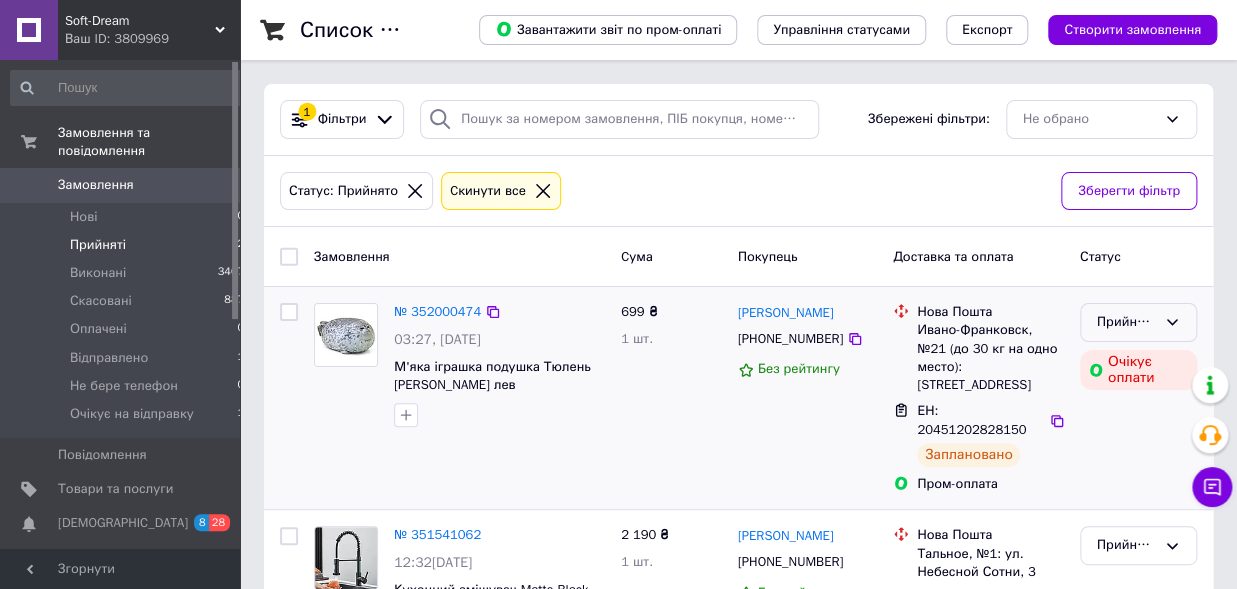 click on "Прийнято" at bounding box center [1126, 322] 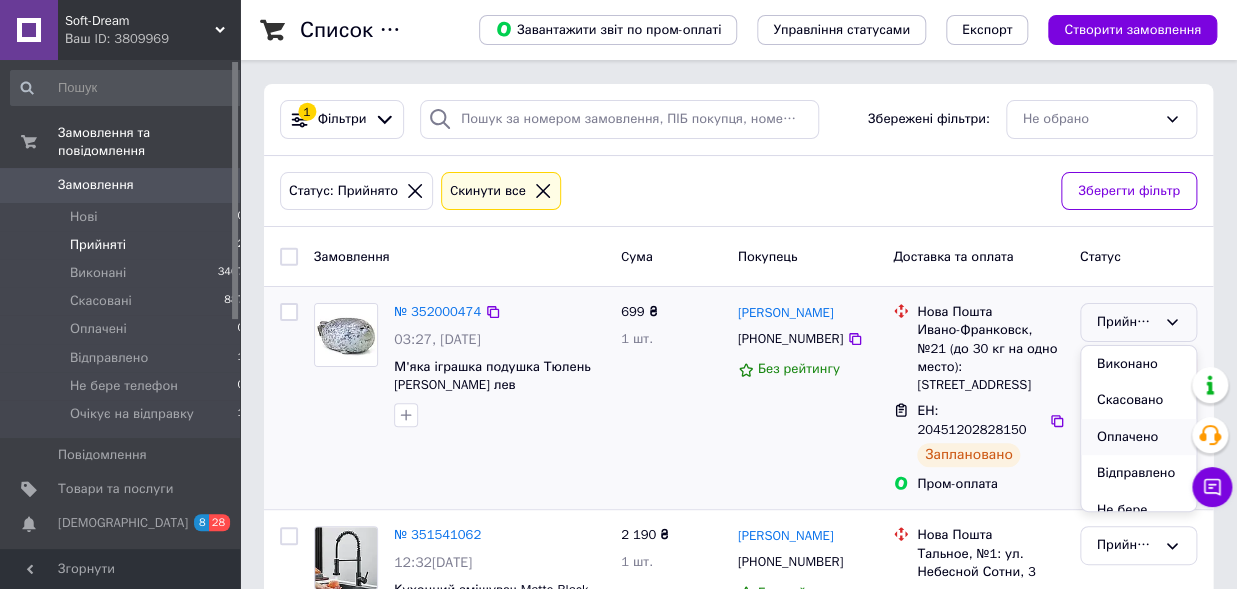 scroll, scrollTop: 116, scrollLeft: 0, axis: vertical 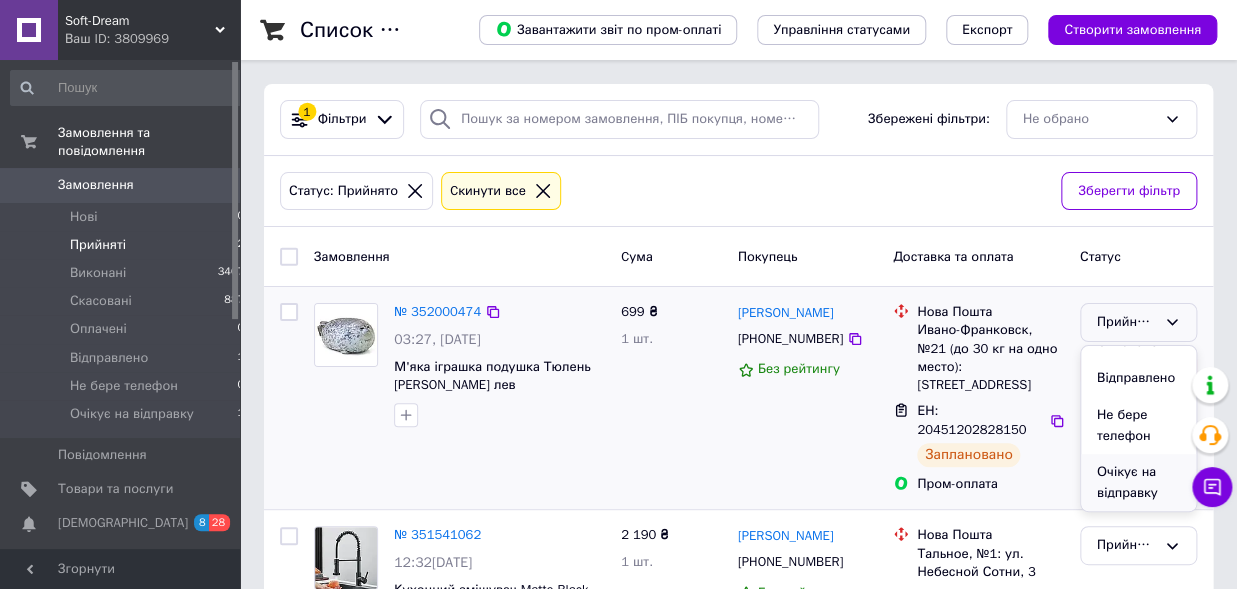 click on "Очікує на відправку" at bounding box center (1138, 482) 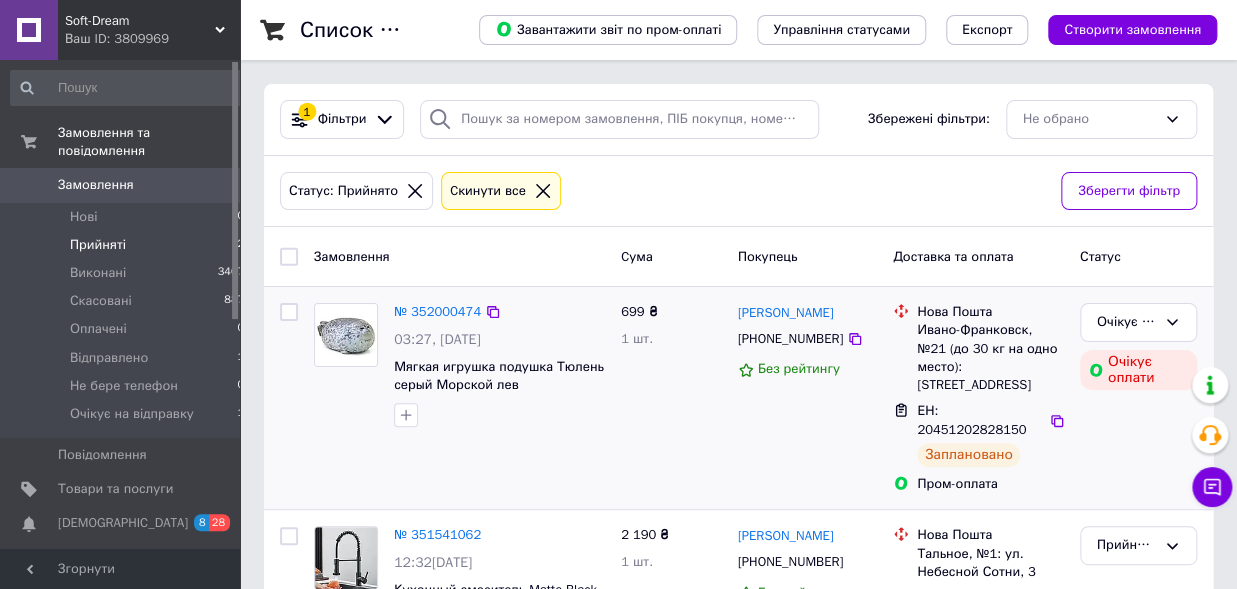 scroll, scrollTop: 93, scrollLeft: 0, axis: vertical 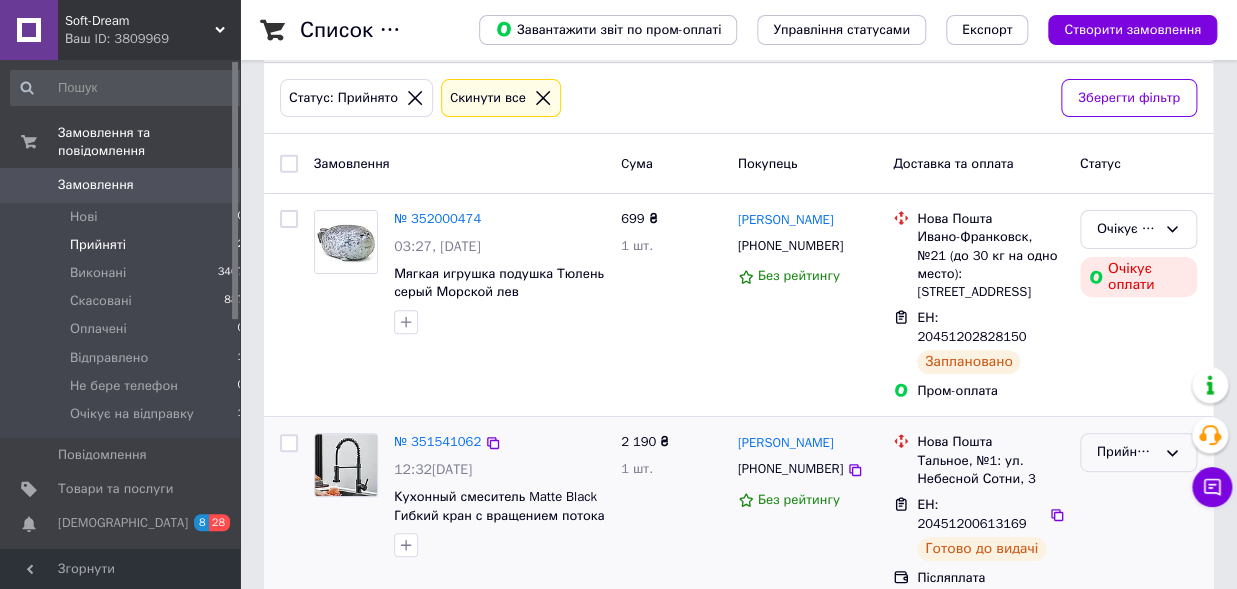 click on "Прийнято" at bounding box center [1126, 452] 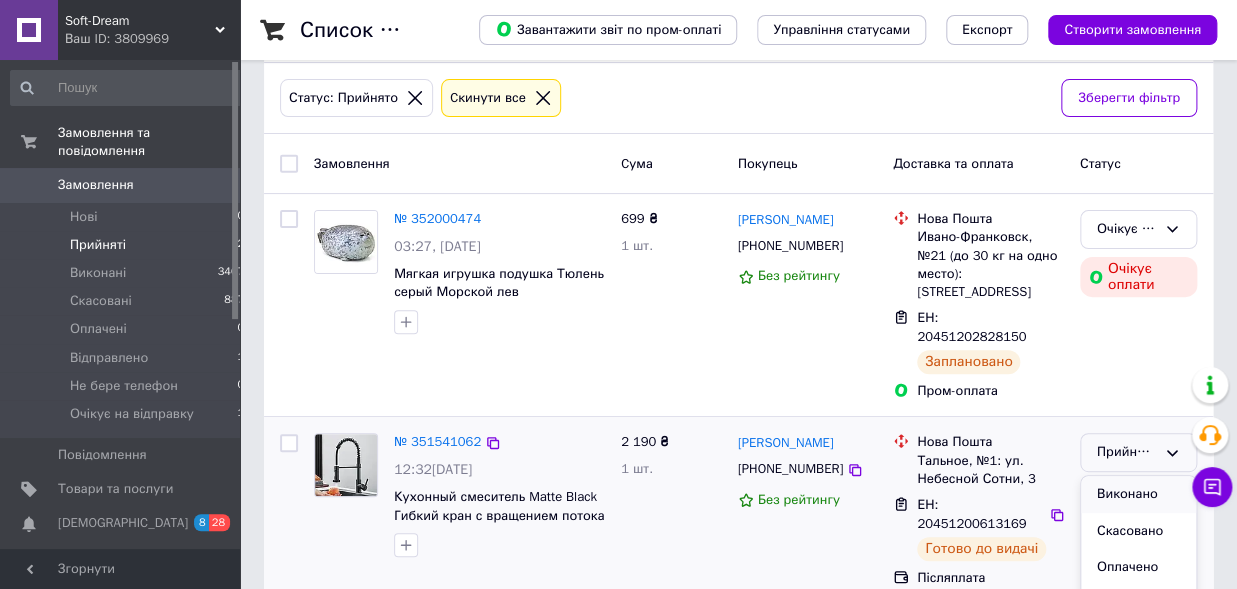 scroll, scrollTop: 127, scrollLeft: 0, axis: vertical 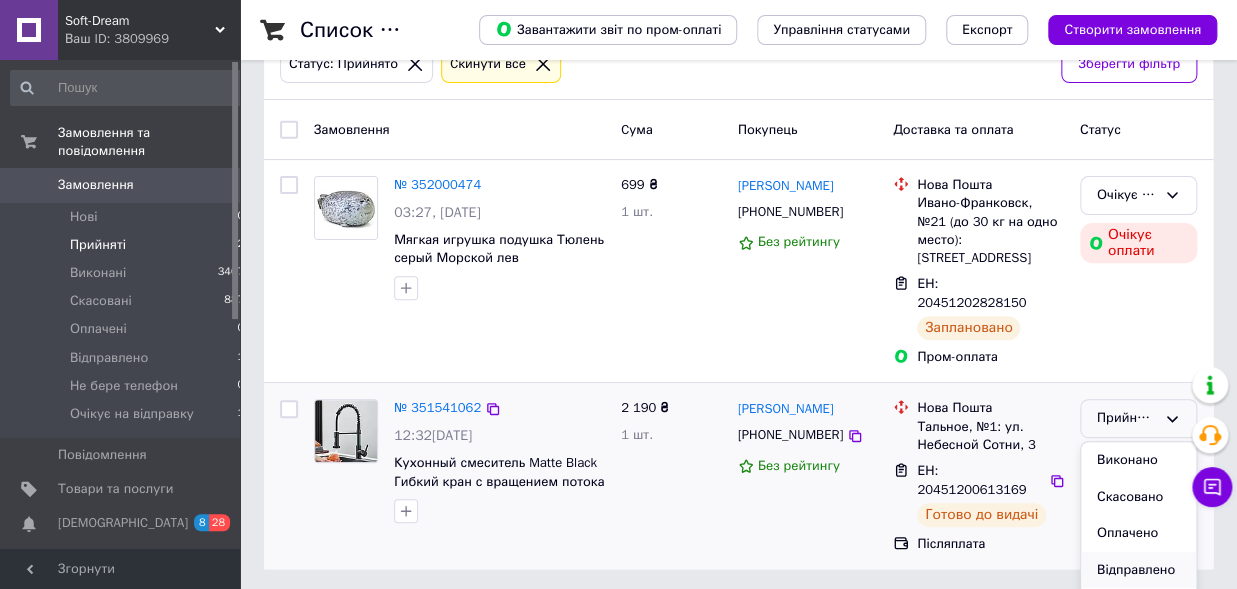 click on "Відправлено" at bounding box center (1138, 570) 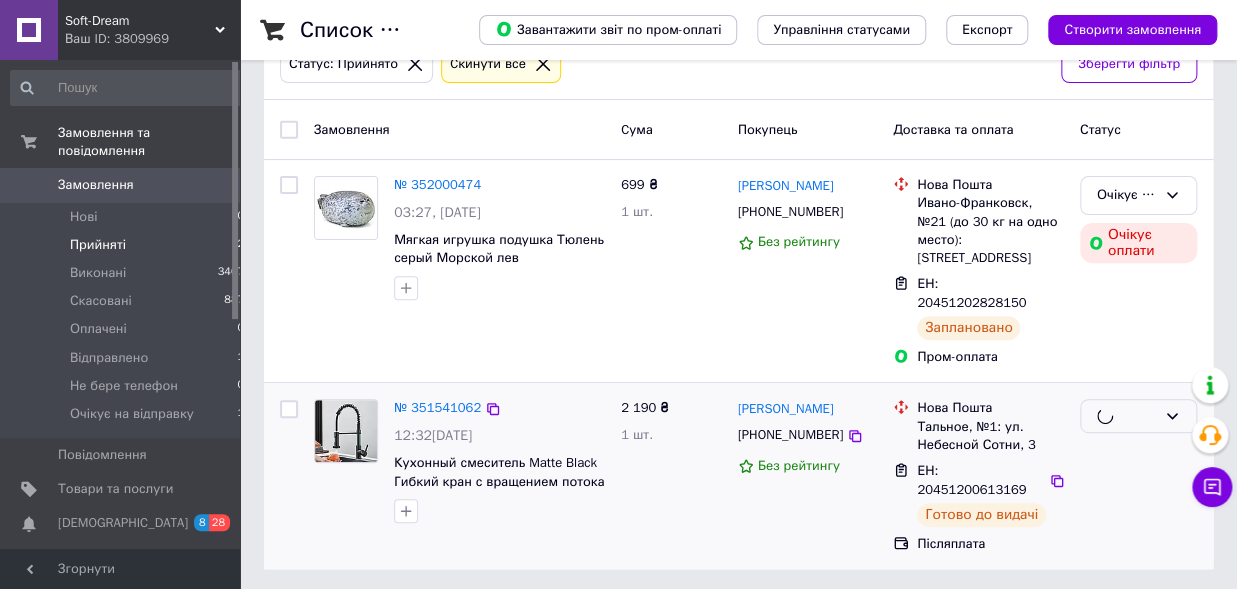 scroll, scrollTop: 93, scrollLeft: 0, axis: vertical 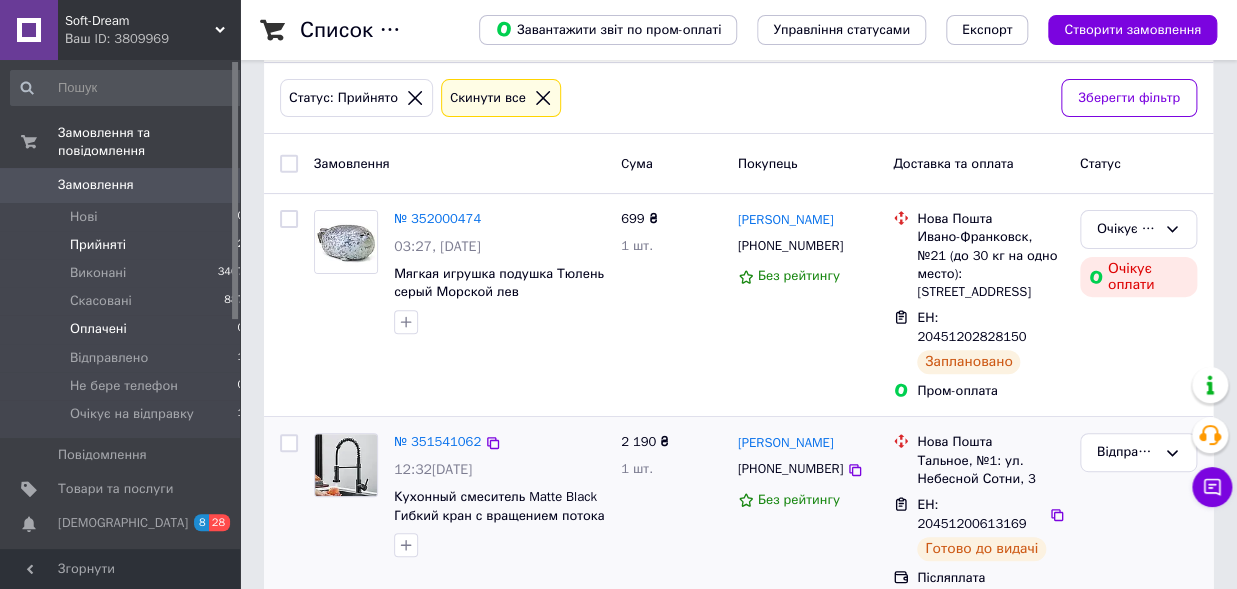 click on "Оплачені" at bounding box center (98, 329) 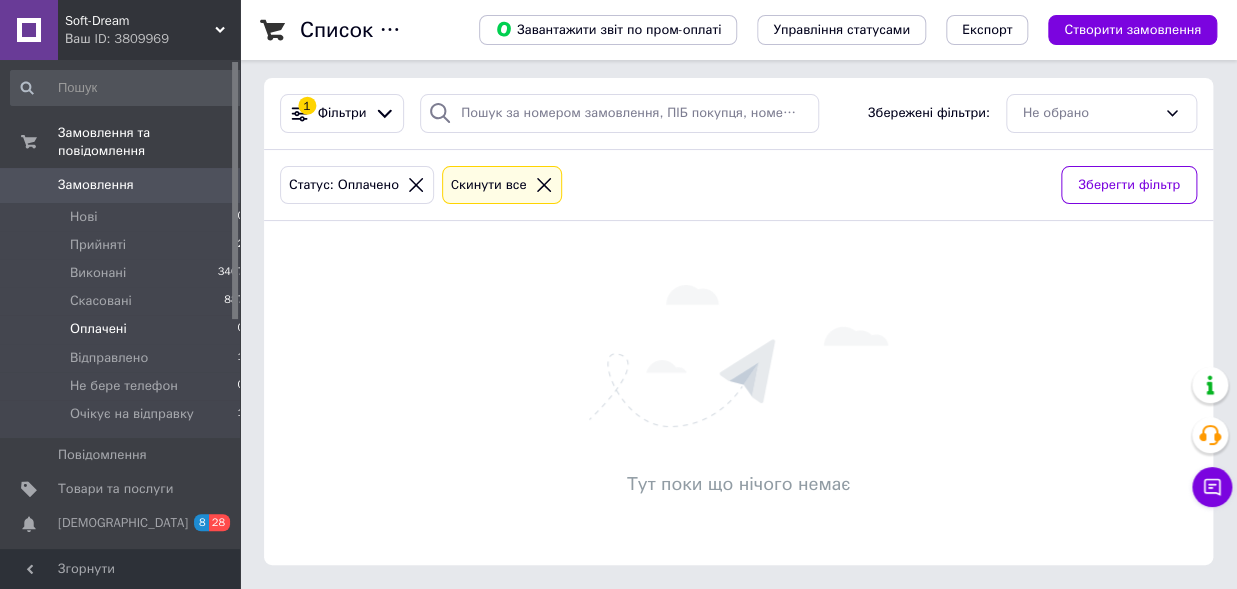 scroll, scrollTop: 0, scrollLeft: 0, axis: both 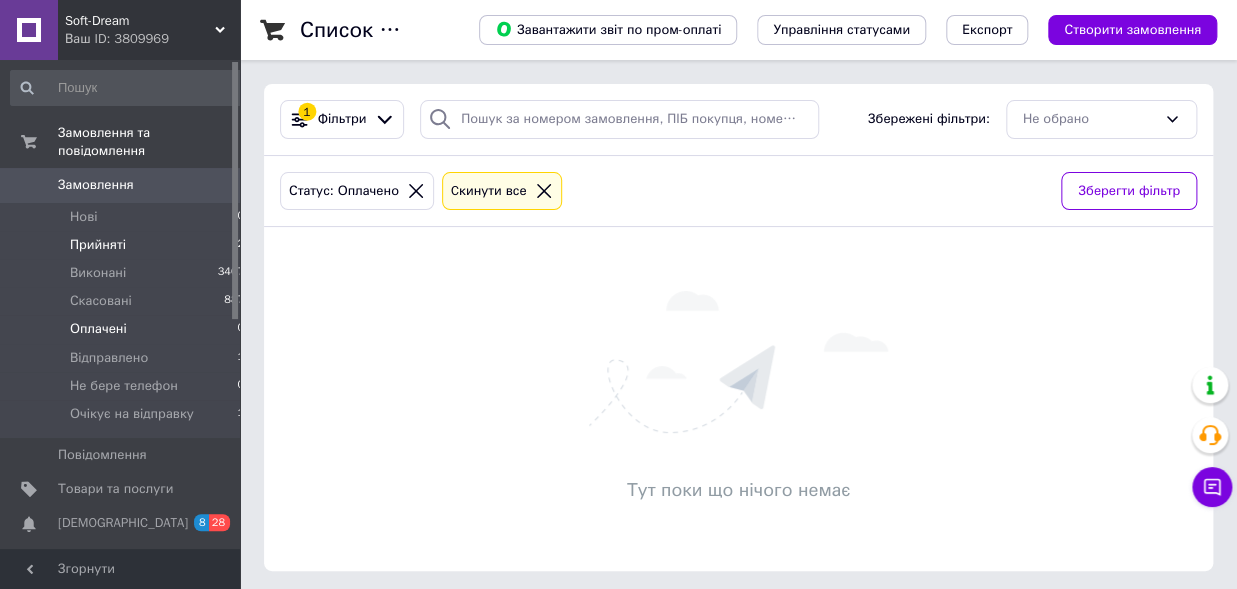 click on "Прийняті" at bounding box center (98, 245) 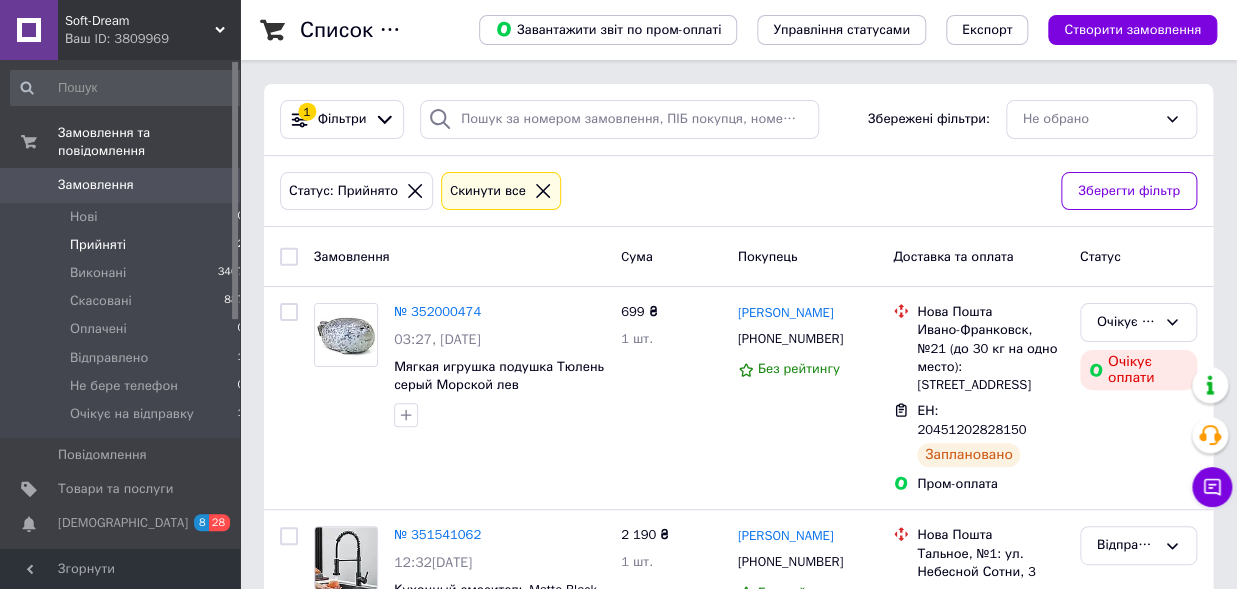 scroll, scrollTop: 93, scrollLeft: 0, axis: vertical 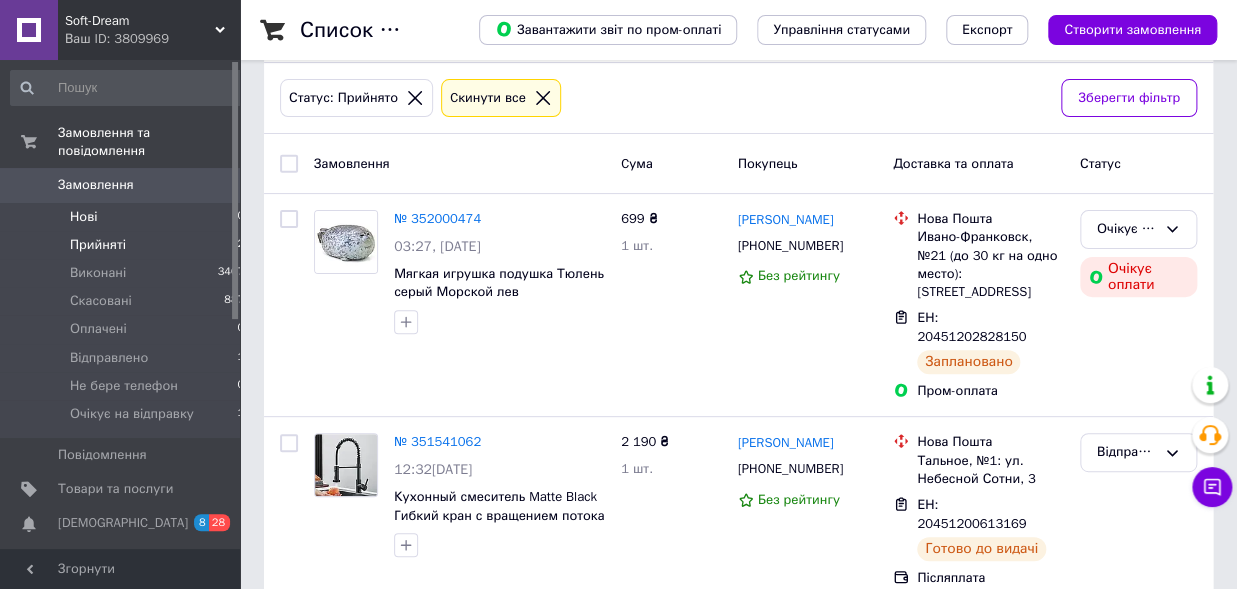 click on "Нові" at bounding box center [83, 217] 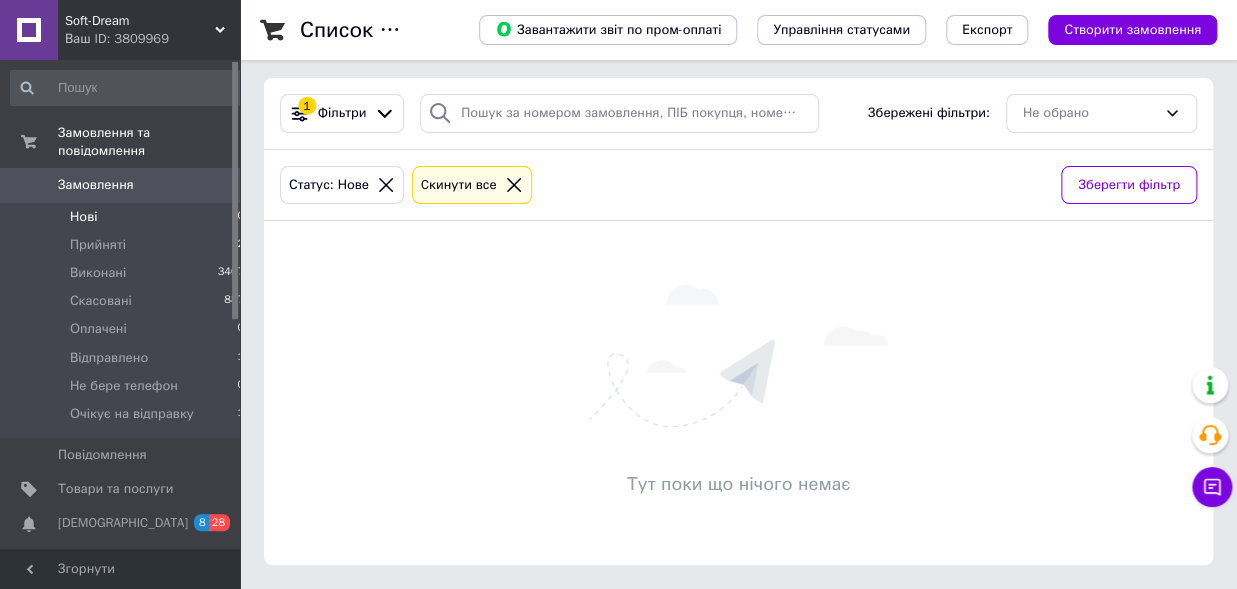 scroll, scrollTop: 0, scrollLeft: 0, axis: both 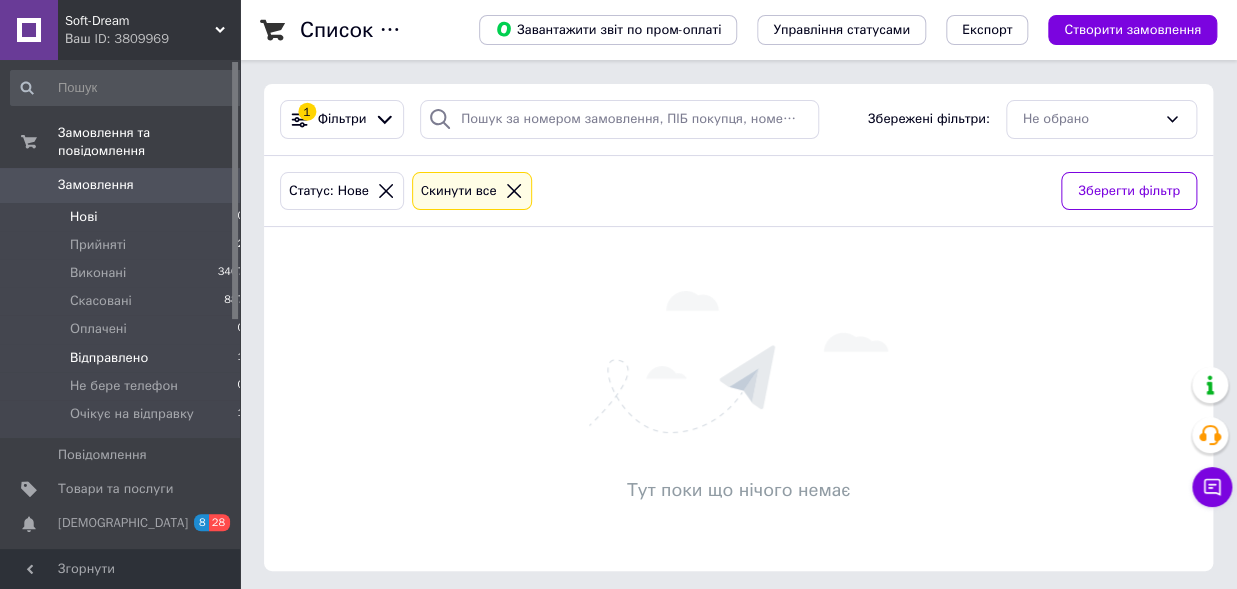 click on "Відправлено" at bounding box center [109, 358] 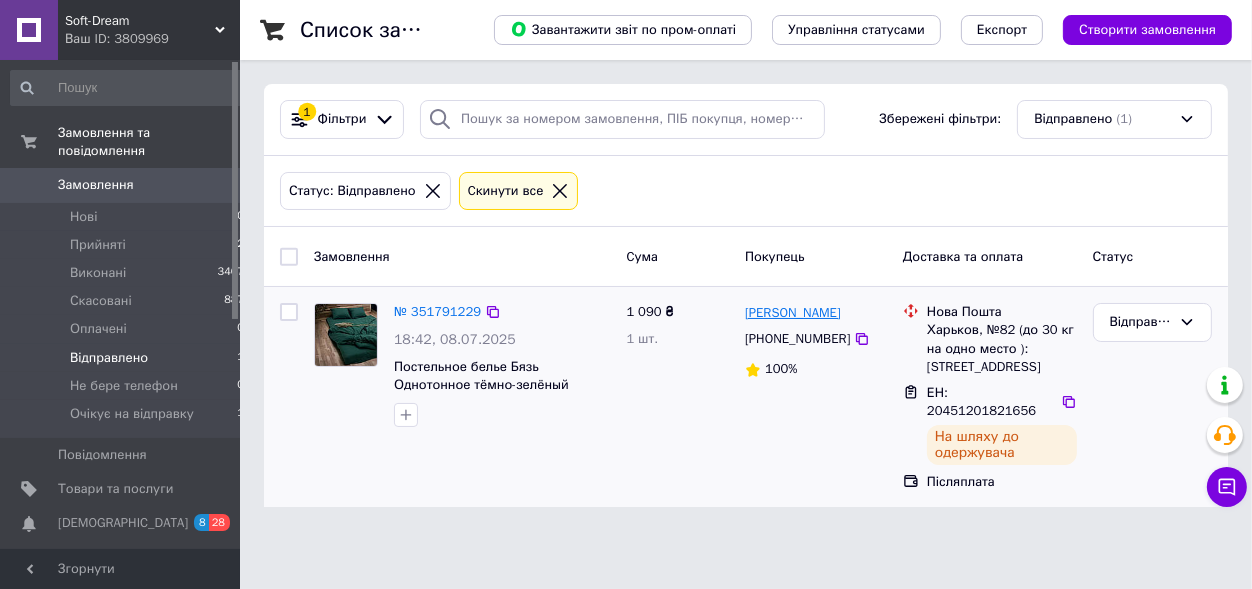 click on "[PERSON_NAME]" at bounding box center [793, 313] 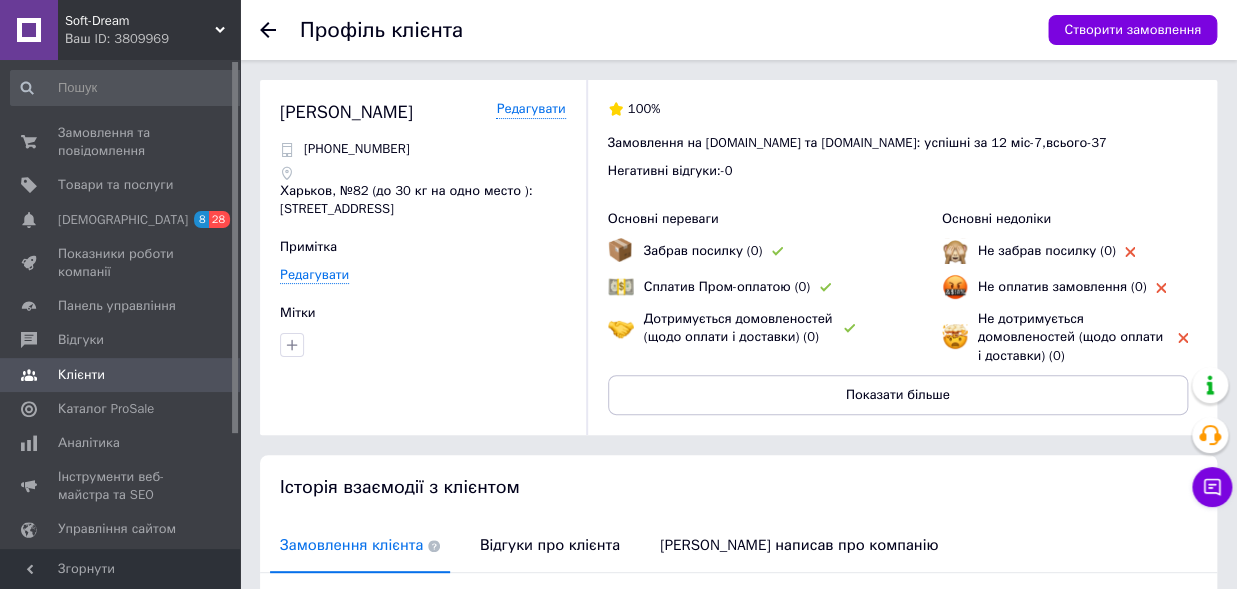 click 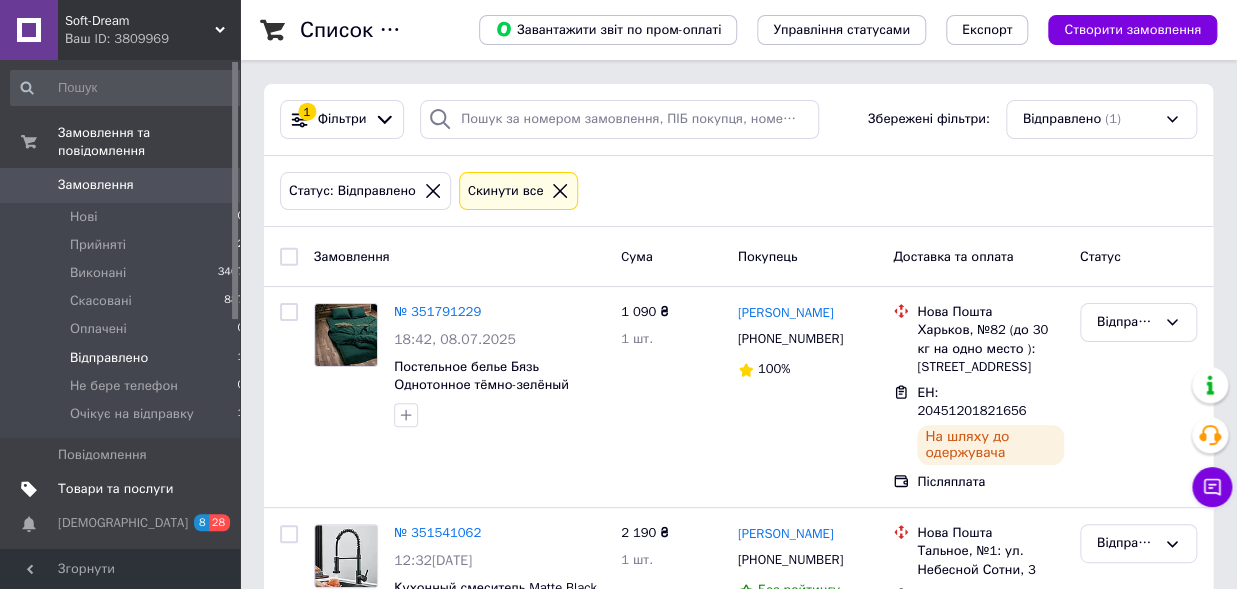 click on "Товари та послуги" at bounding box center [115, 489] 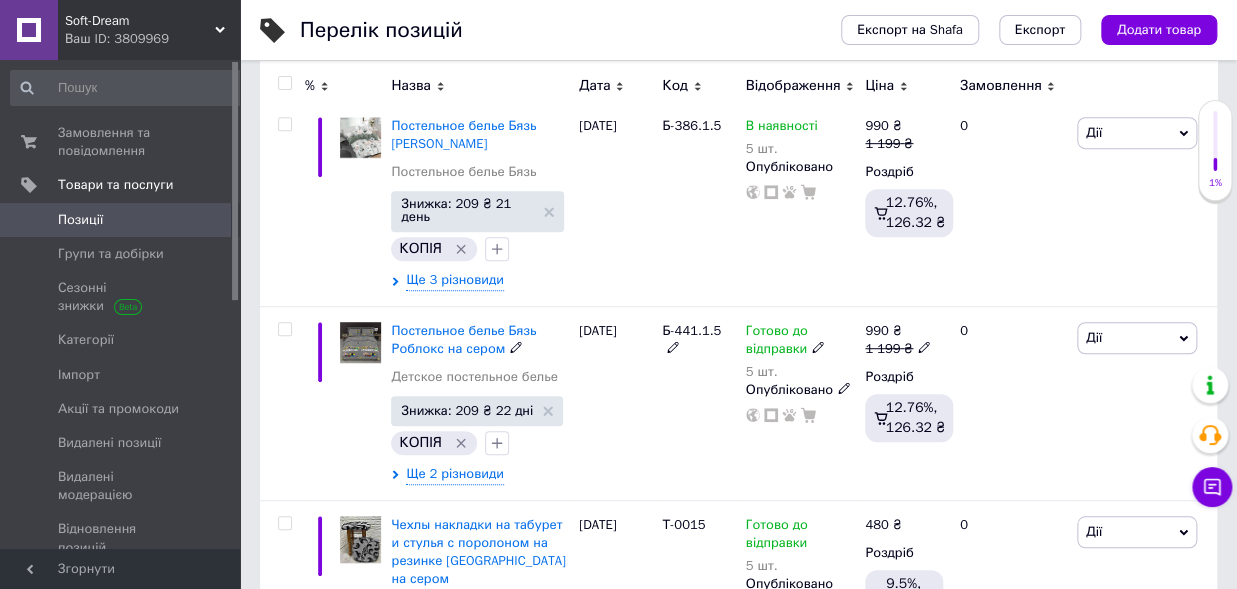 scroll, scrollTop: 220, scrollLeft: 0, axis: vertical 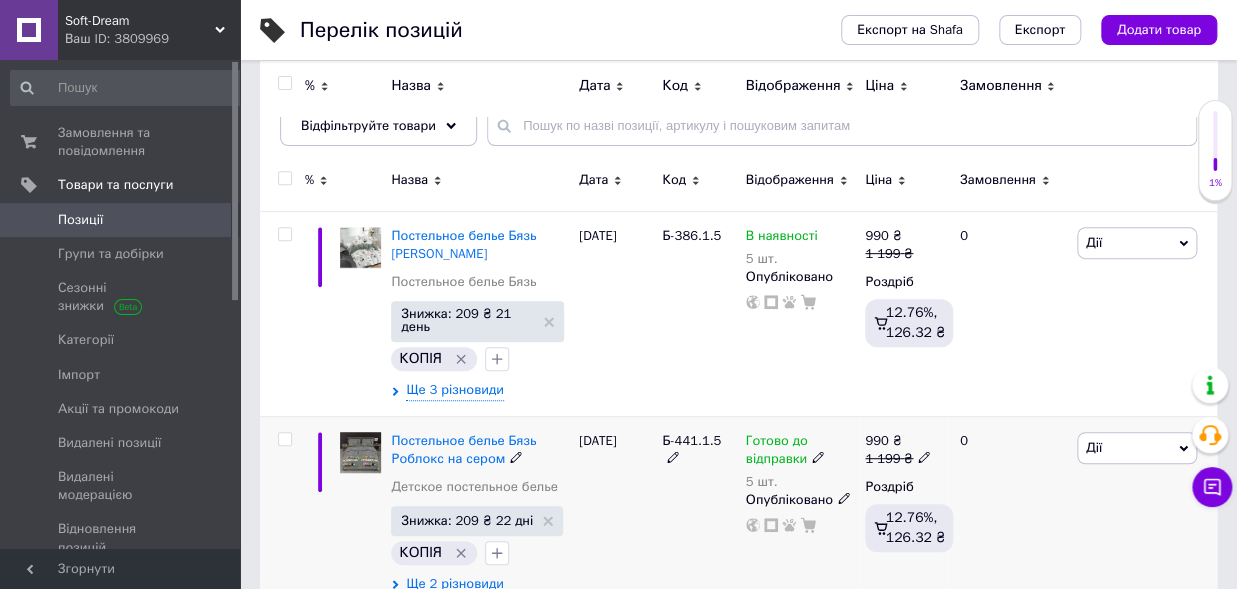 drag, startPoint x: 655, startPoint y: 436, endPoint x: 720, endPoint y: 446, distance: 65.76473 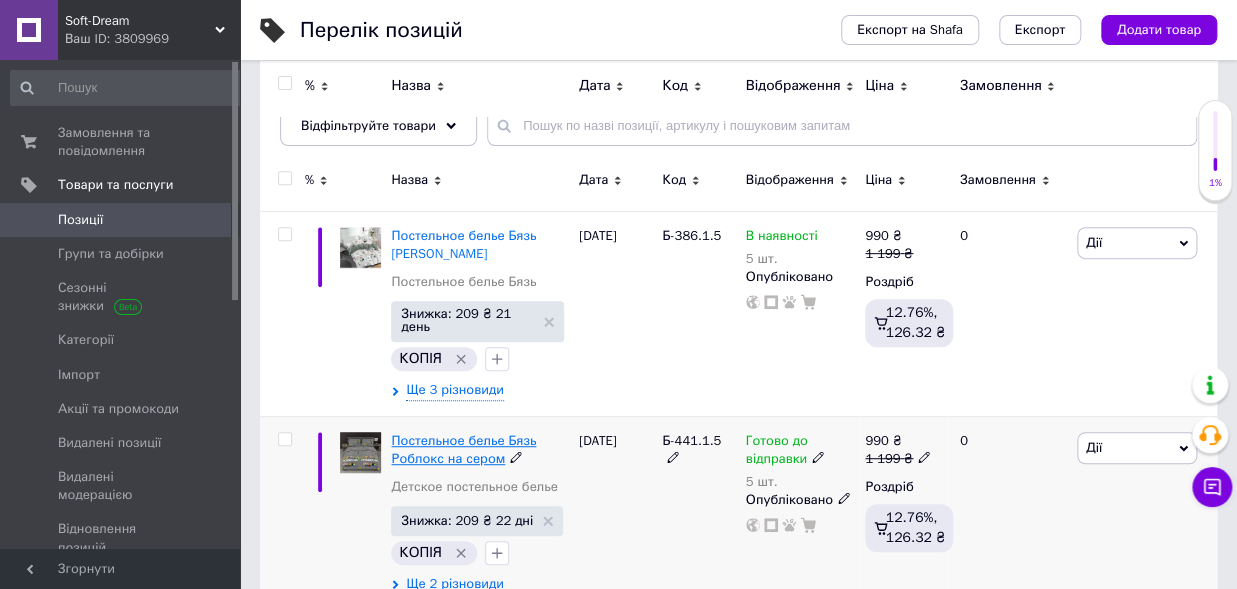 click on "Постельное белье Бязь Роблокс на сером" at bounding box center (463, 449) 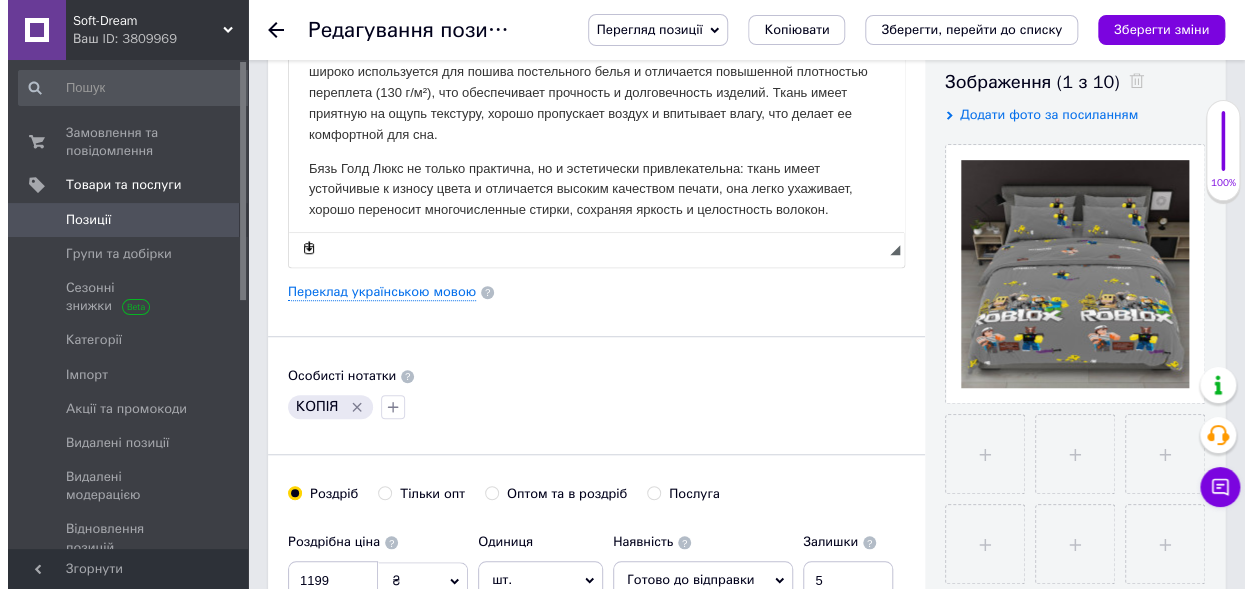 scroll, scrollTop: 0, scrollLeft: 0, axis: both 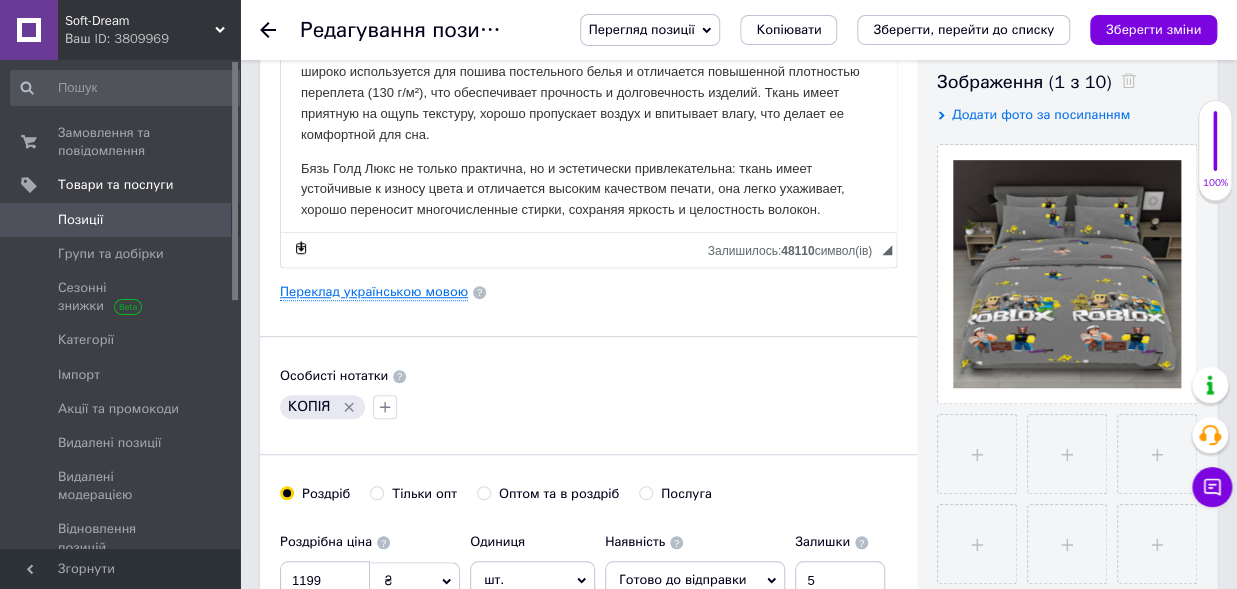 click on "Переклад українською мовою" at bounding box center [374, 292] 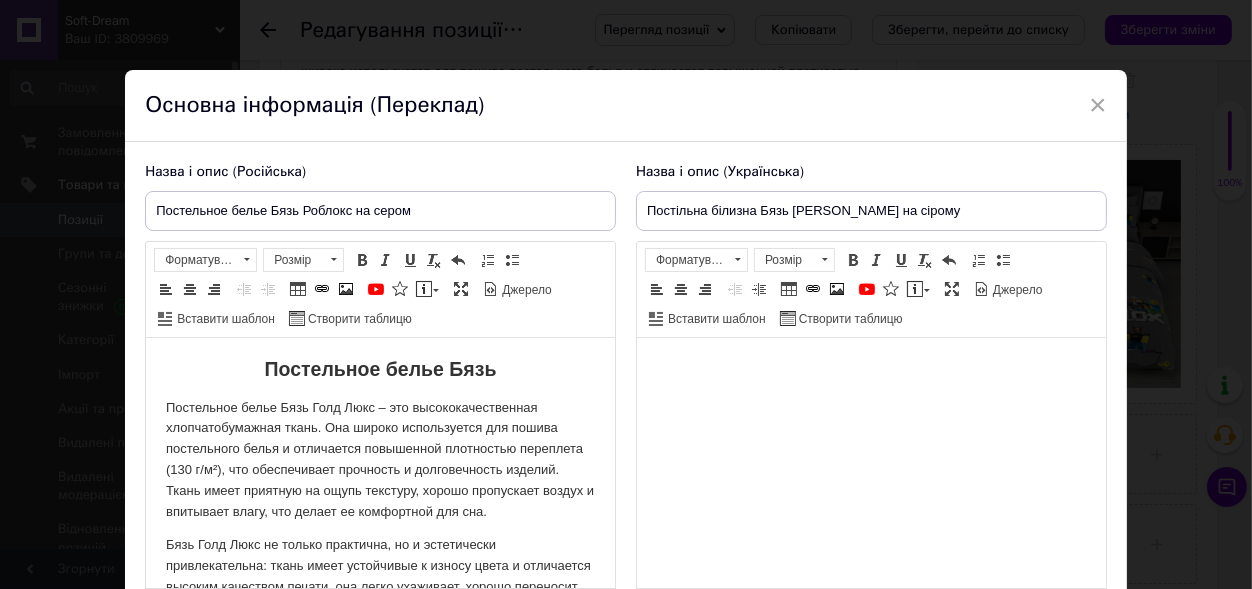 scroll, scrollTop: 0, scrollLeft: 0, axis: both 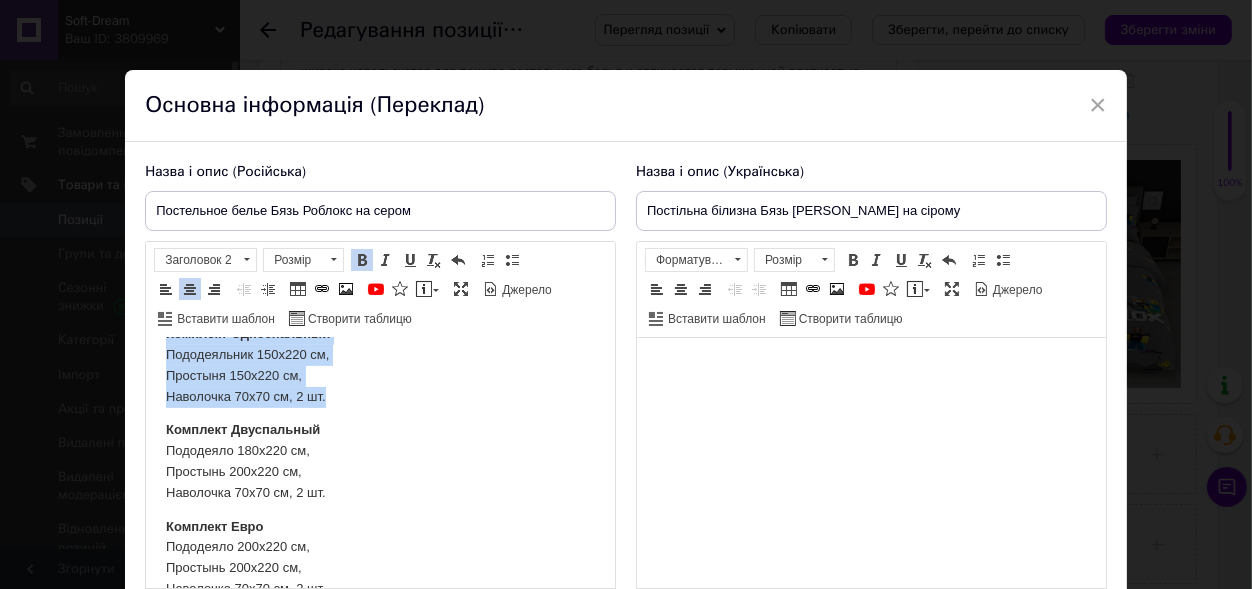 drag, startPoint x: 251, startPoint y: 366, endPoint x: 515, endPoint y: 485, distance: 289.58072 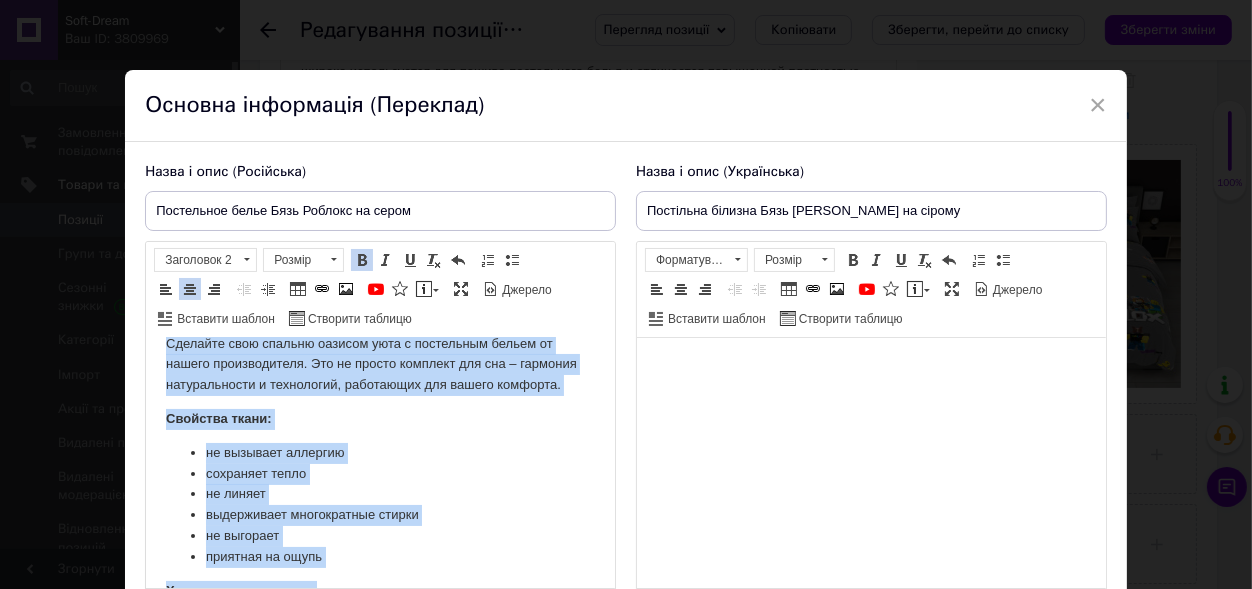 scroll, scrollTop: 78, scrollLeft: 0, axis: vertical 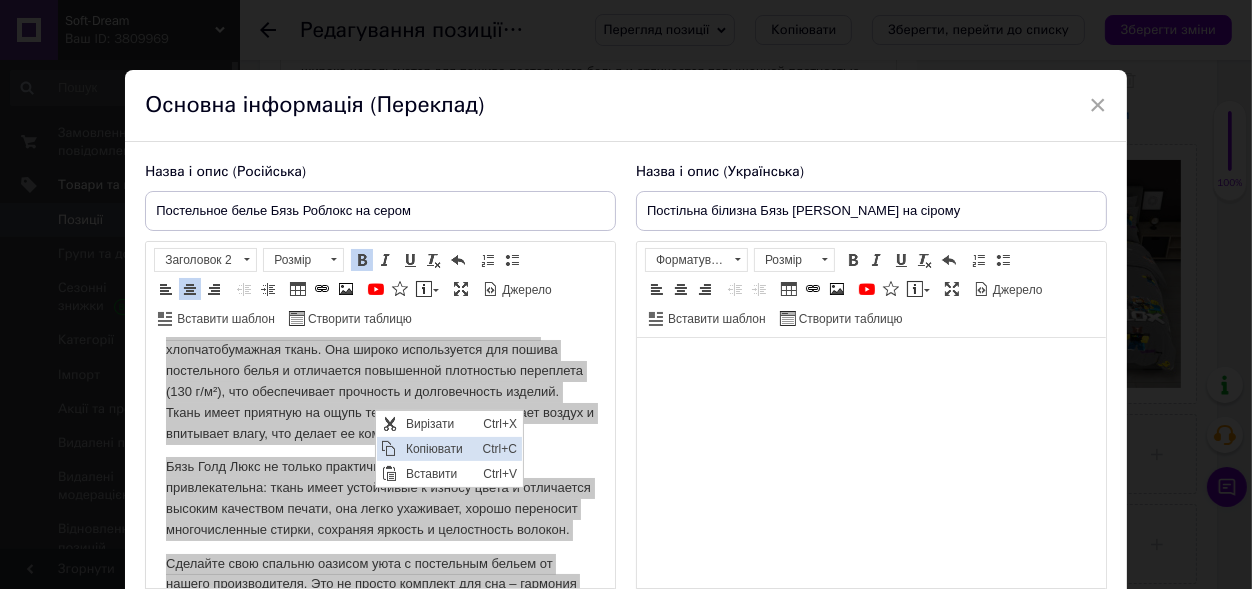 click on "Копіювати" at bounding box center (438, 448) 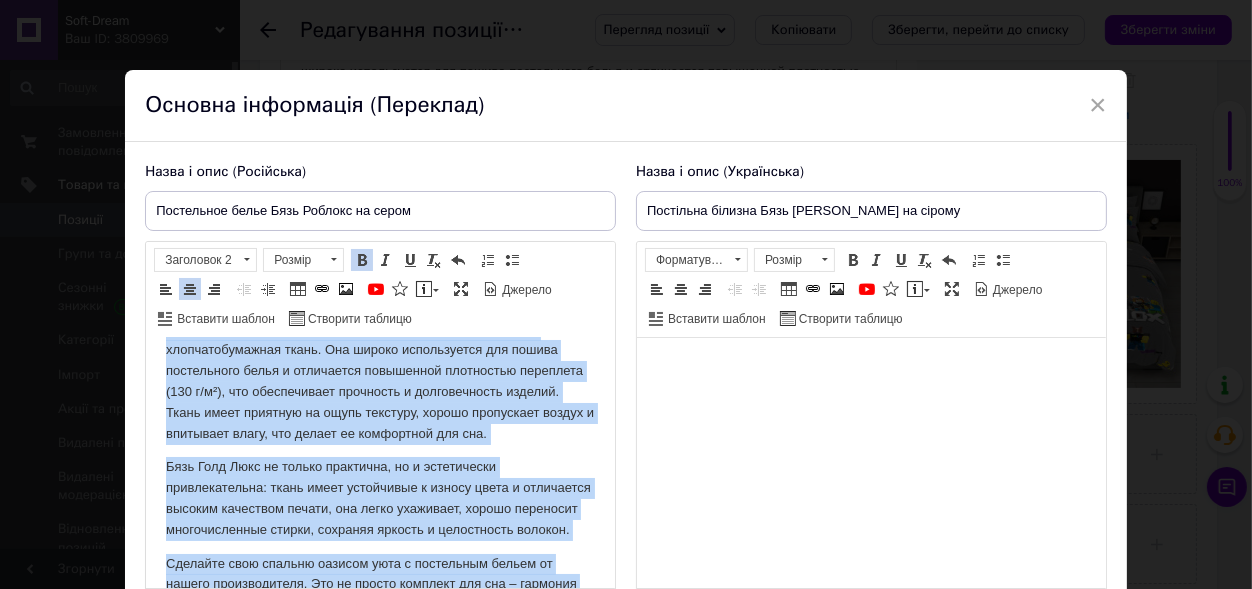 scroll, scrollTop: 298, scrollLeft: 0, axis: vertical 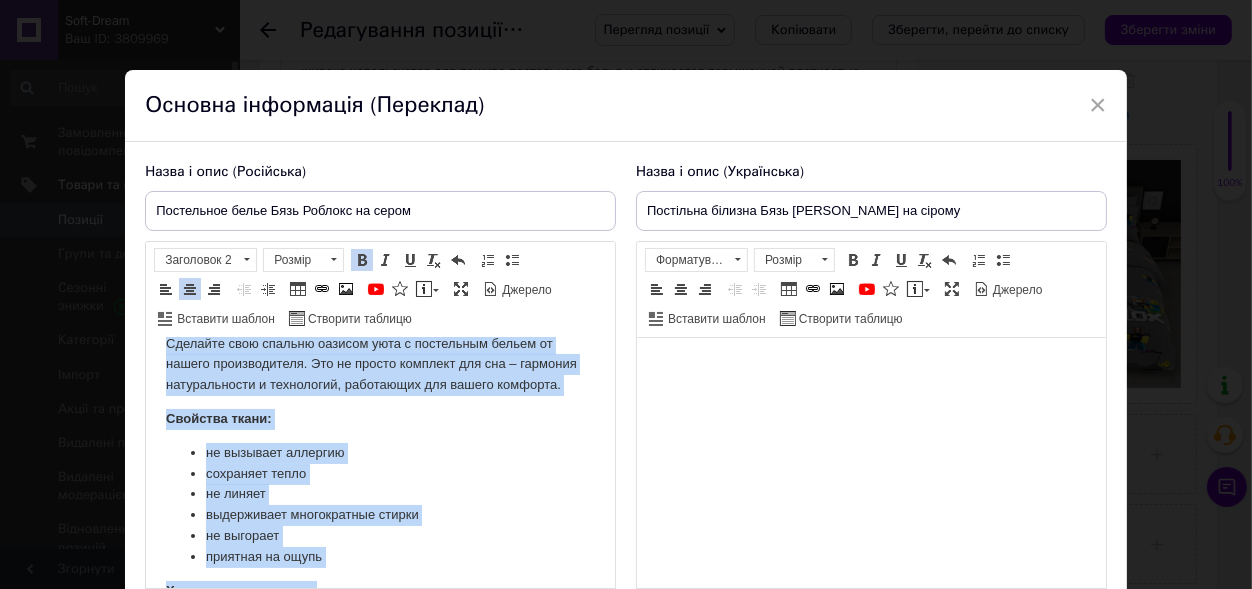 click on "Свойства ткани:" at bounding box center (380, 419) 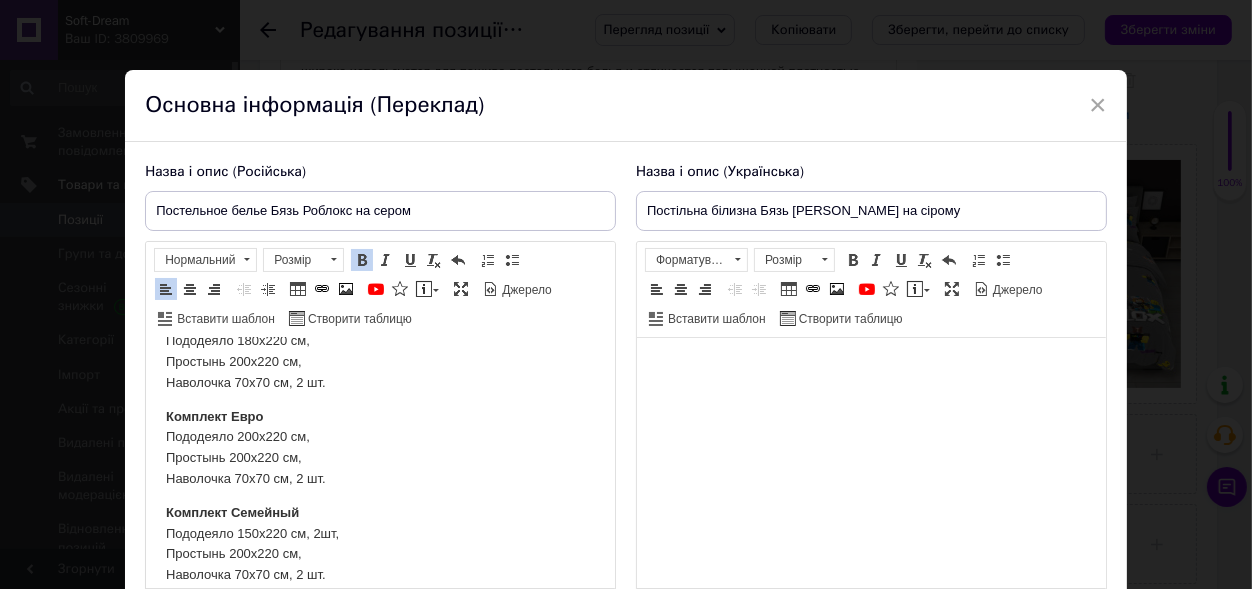 scroll, scrollTop: 1178, scrollLeft: 0, axis: vertical 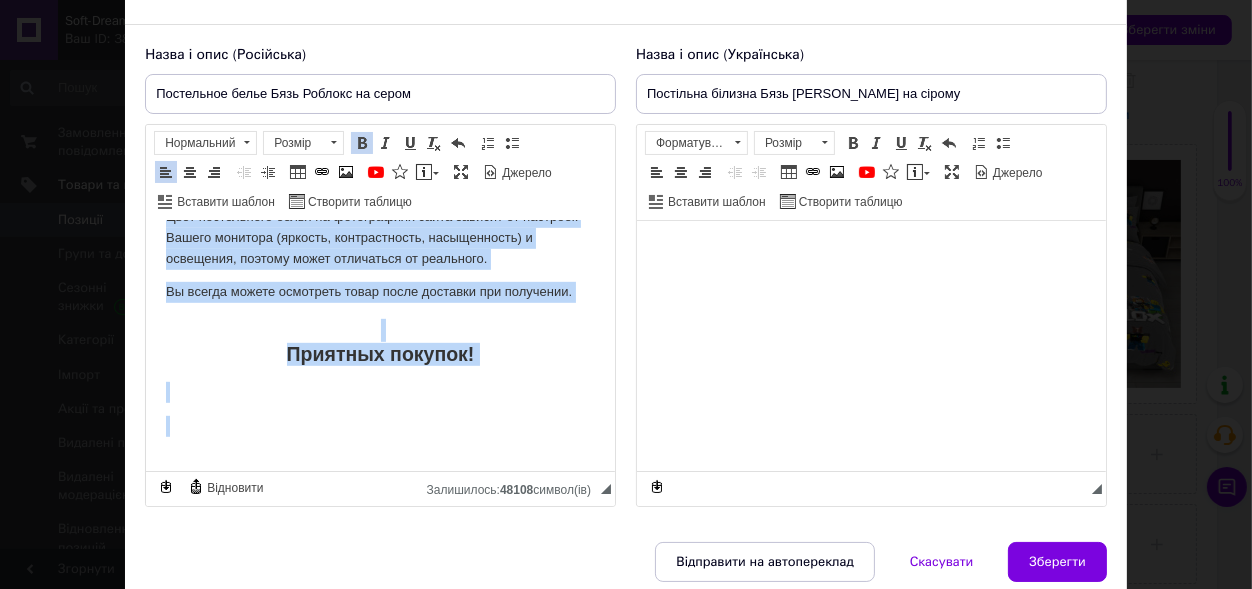 drag, startPoint x: 160, startPoint y: 347, endPoint x: 572, endPoint y: 590, distance: 478.32312 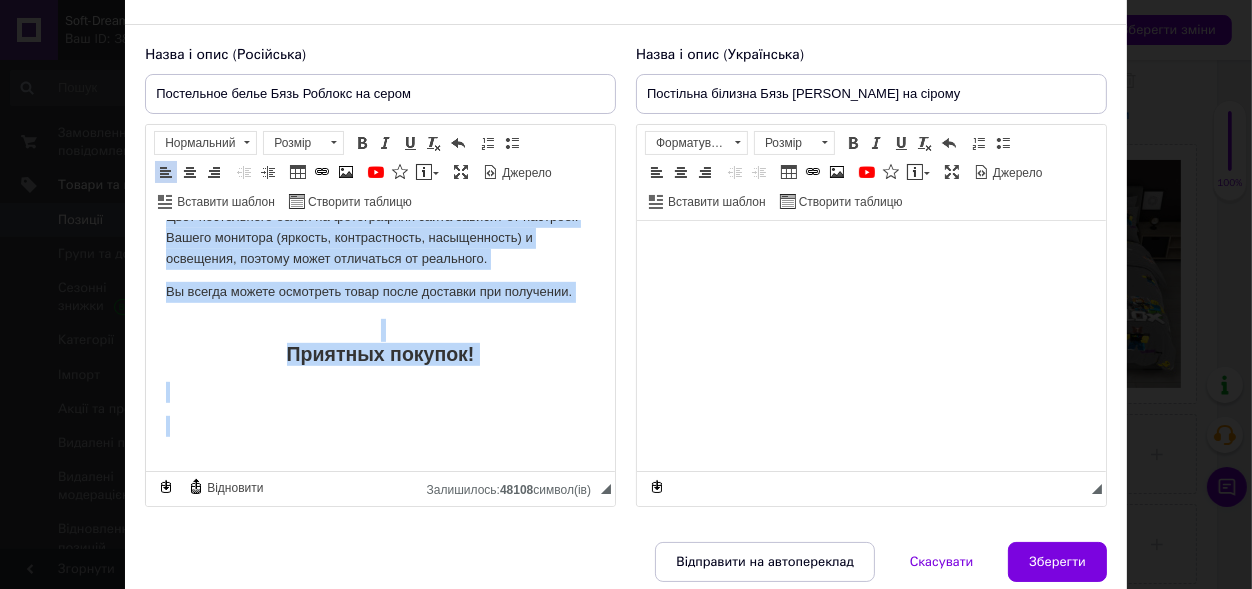 scroll, scrollTop: 143, scrollLeft: 0, axis: vertical 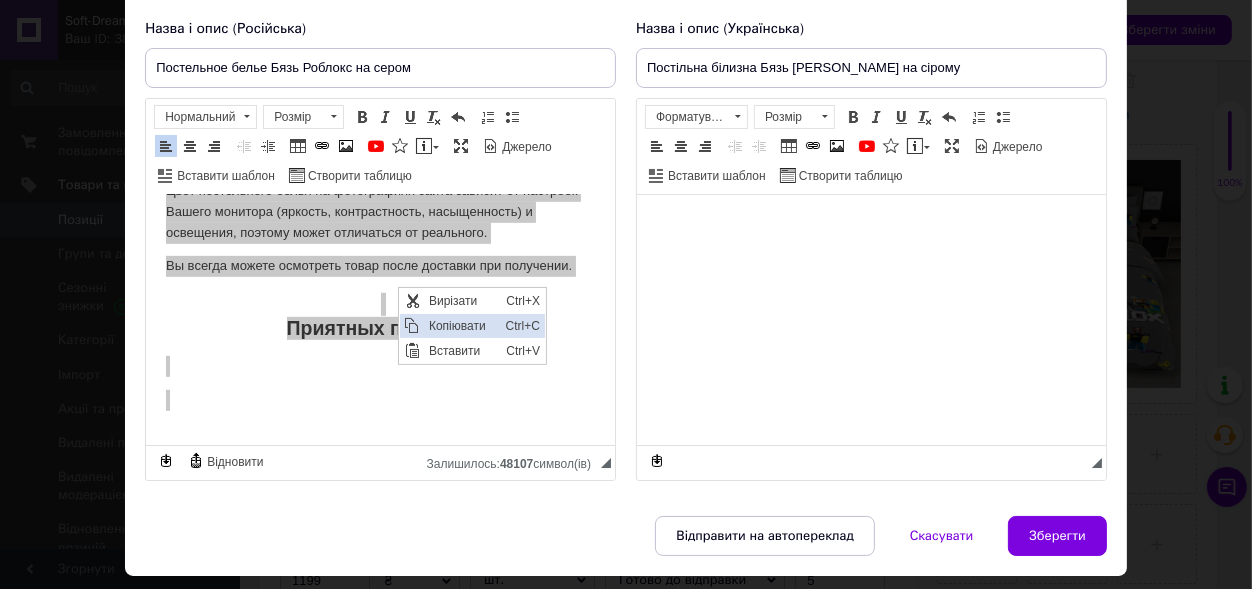 click on "Копіювати" at bounding box center [461, 325] 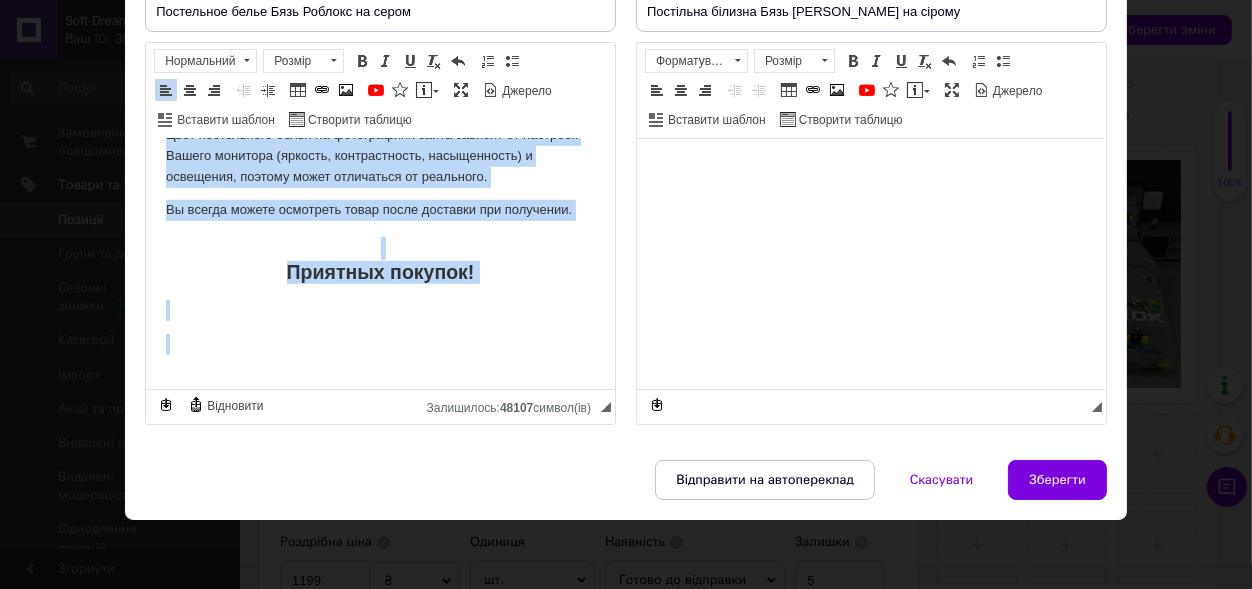 scroll, scrollTop: 0, scrollLeft: 0, axis: both 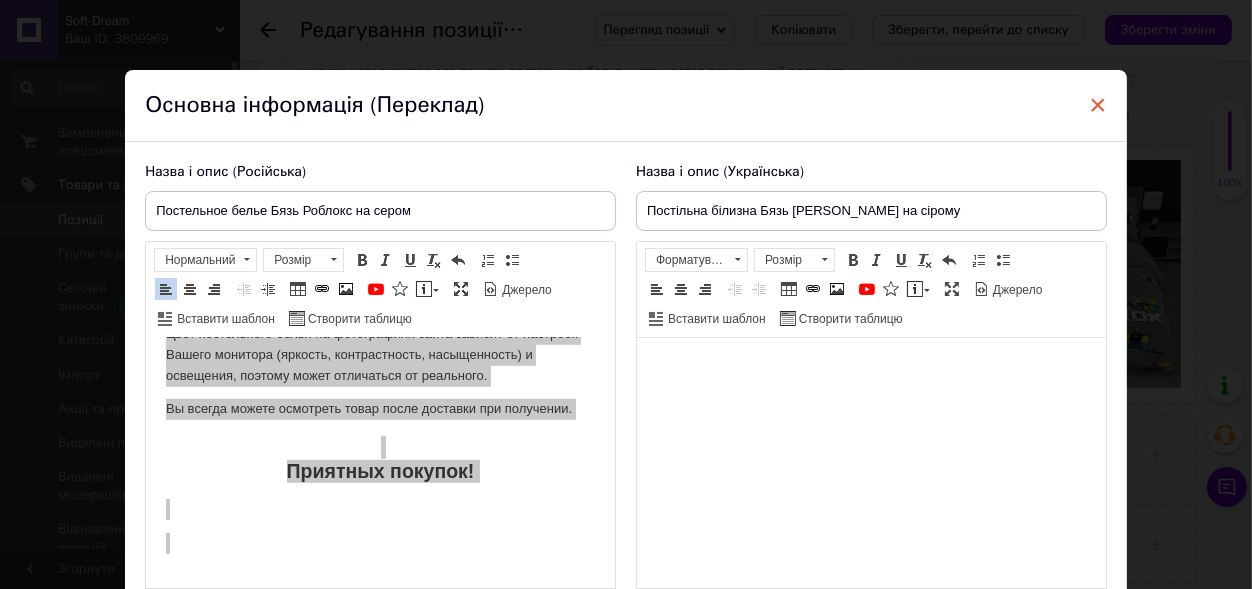 click on "×" at bounding box center (1098, 105) 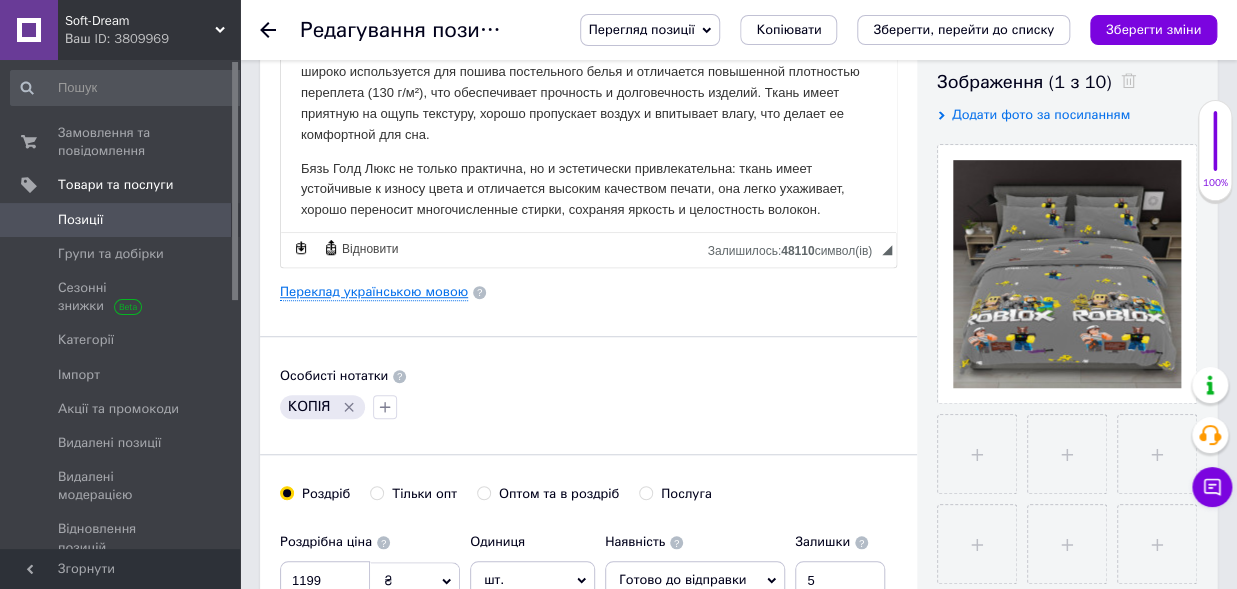 click on "Переклад українською мовою" at bounding box center [374, 292] 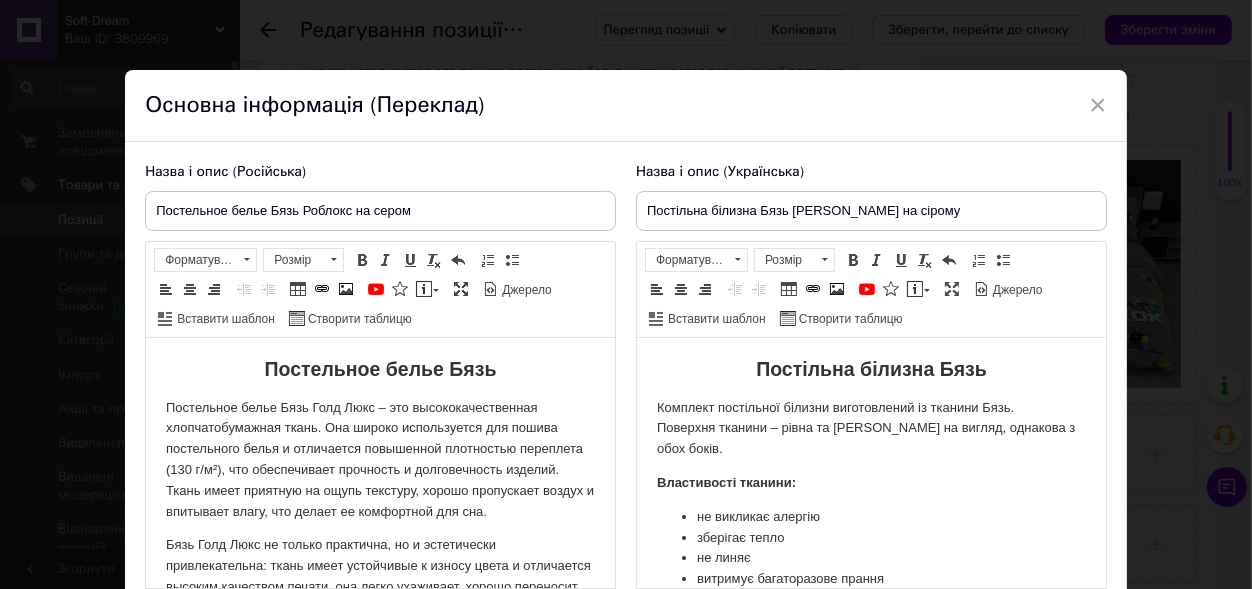 scroll, scrollTop: 0, scrollLeft: 0, axis: both 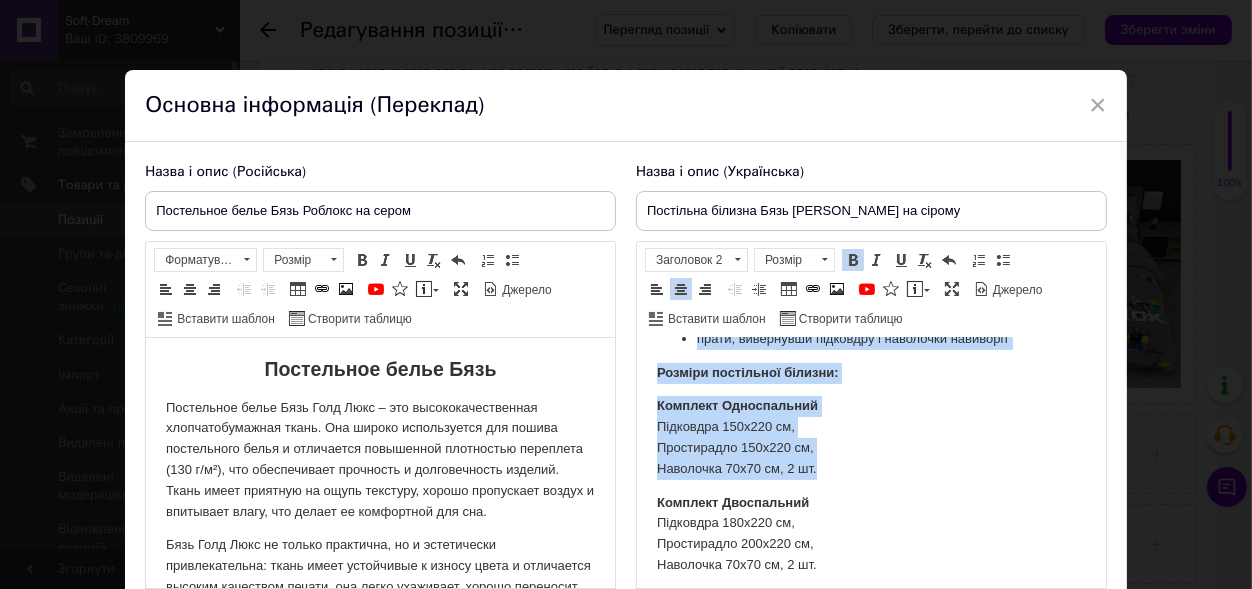 drag, startPoint x: 737, startPoint y: 360, endPoint x: 996, endPoint y: 467, distance: 280.23206 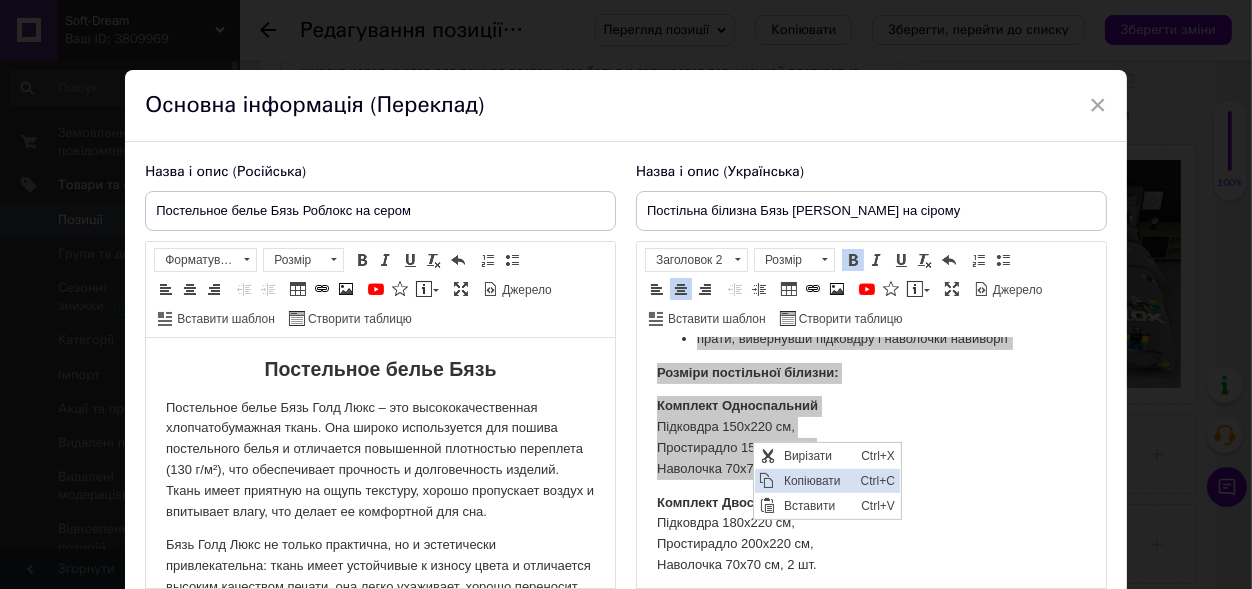 click on "Копіювати" at bounding box center (817, 480) 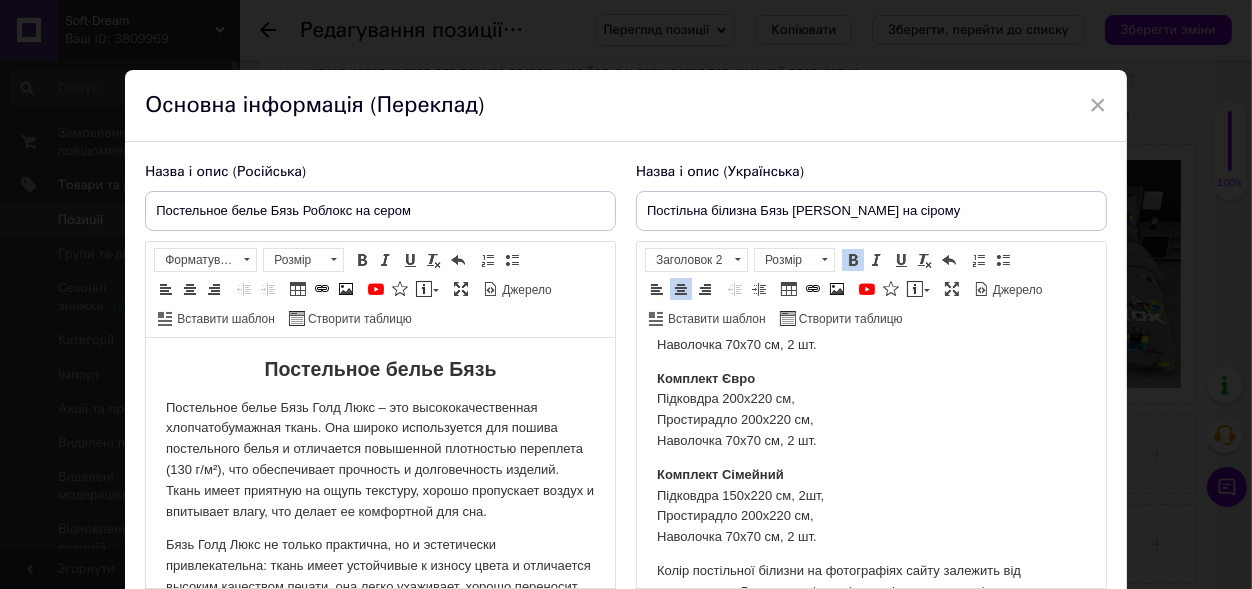 scroll, scrollTop: 894, scrollLeft: 0, axis: vertical 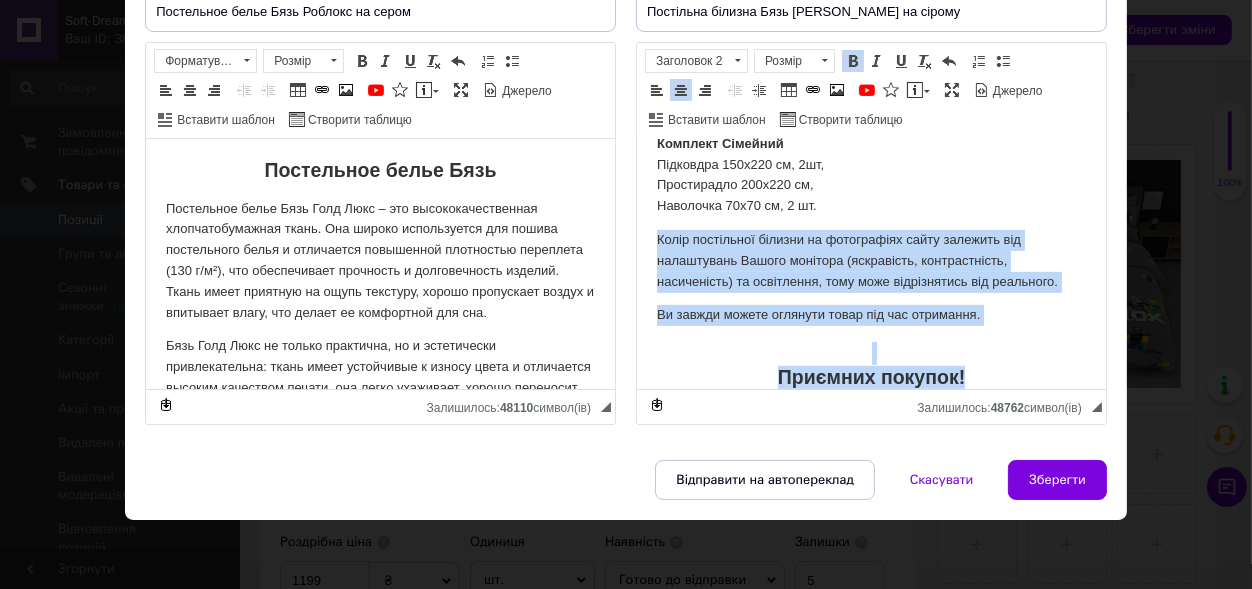 drag, startPoint x: 658, startPoint y: 232, endPoint x: 1015, endPoint y: 430, distance: 408.23154 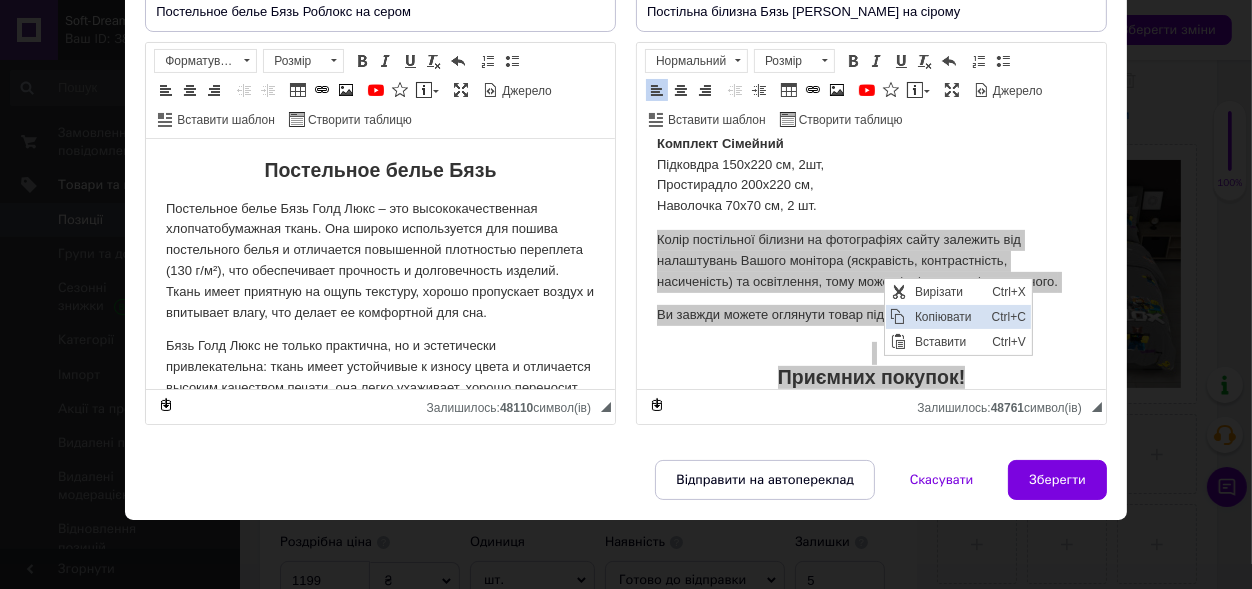 click on "Копіювати" at bounding box center [948, 316] 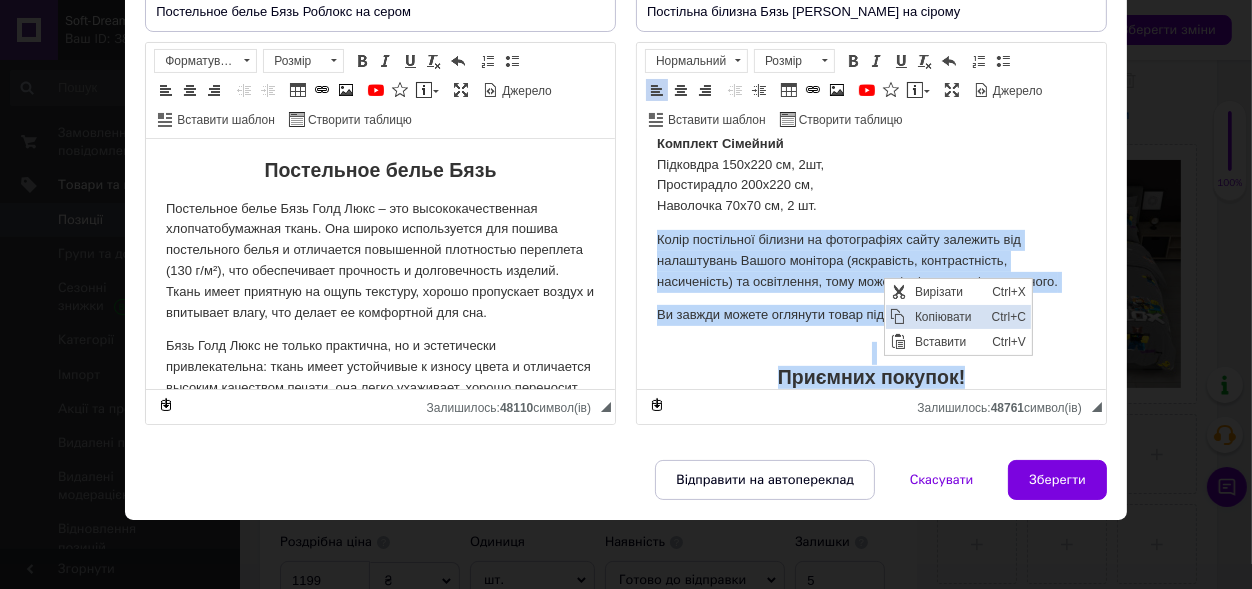 copy on "Колір постільної білизни на фотографіях сайту залежить від налаштувань Вашого монітора (яскравість, контрастність, насиченість) та освітлення, тому може відрізнятись від реального. Ви завжди можете оглянути товар під час отримання. Приємних покупок!" 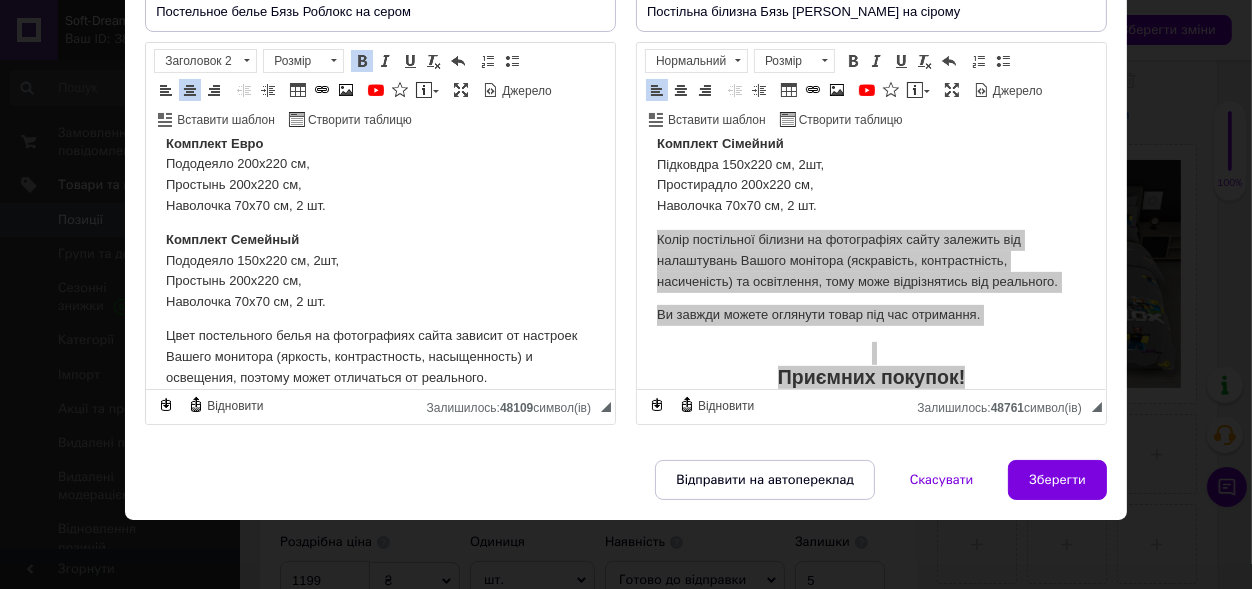 scroll, scrollTop: 953, scrollLeft: 0, axis: vertical 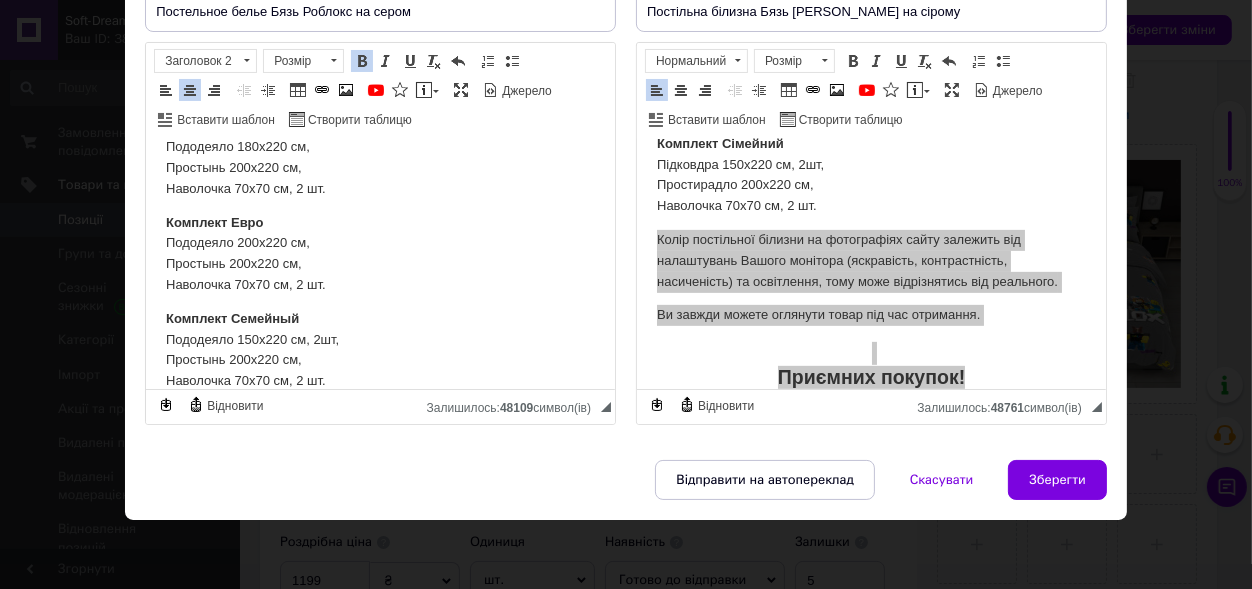 drag, startPoint x: 254, startPoint y: 179, endPoint x: 459, endPoint y: 170, distance: 205.19746 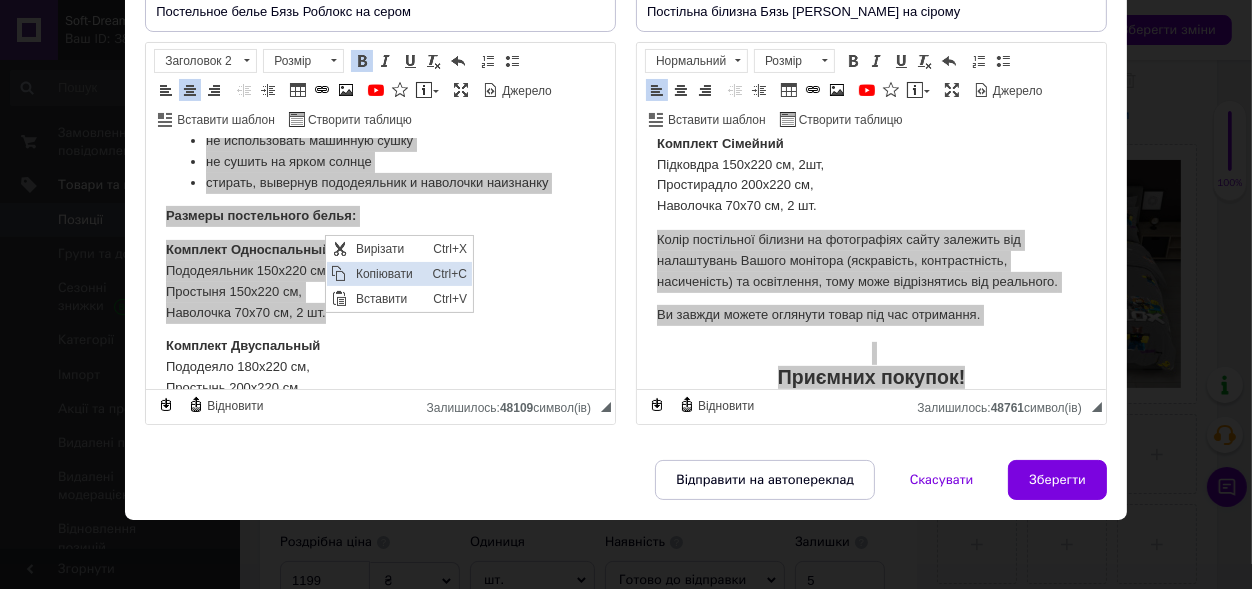 drag, startPoint x: 386, startPoint y: 271, endPoint x: 566, endPoint y: 369, distance: 204.94878 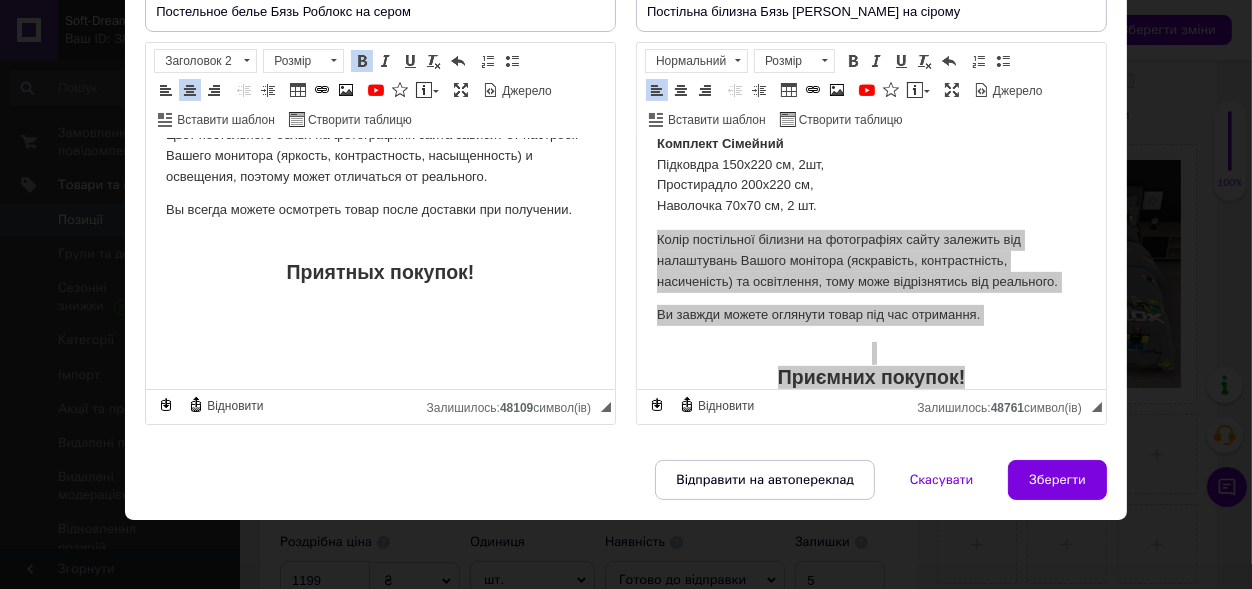 scroll, scrollTop: 1226, scrollLeft: 0, axis: vertical 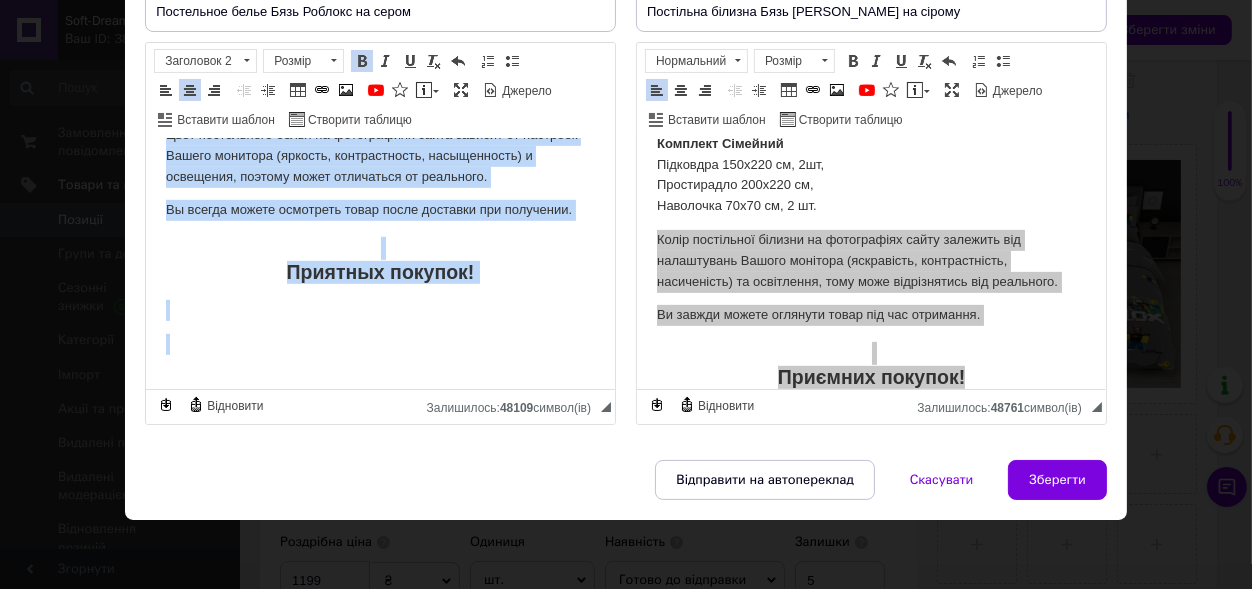 drag, startPoint x: 167, startPoint y: 219, endPoint x: 636, endPoint y: 551, distance: 574.61725 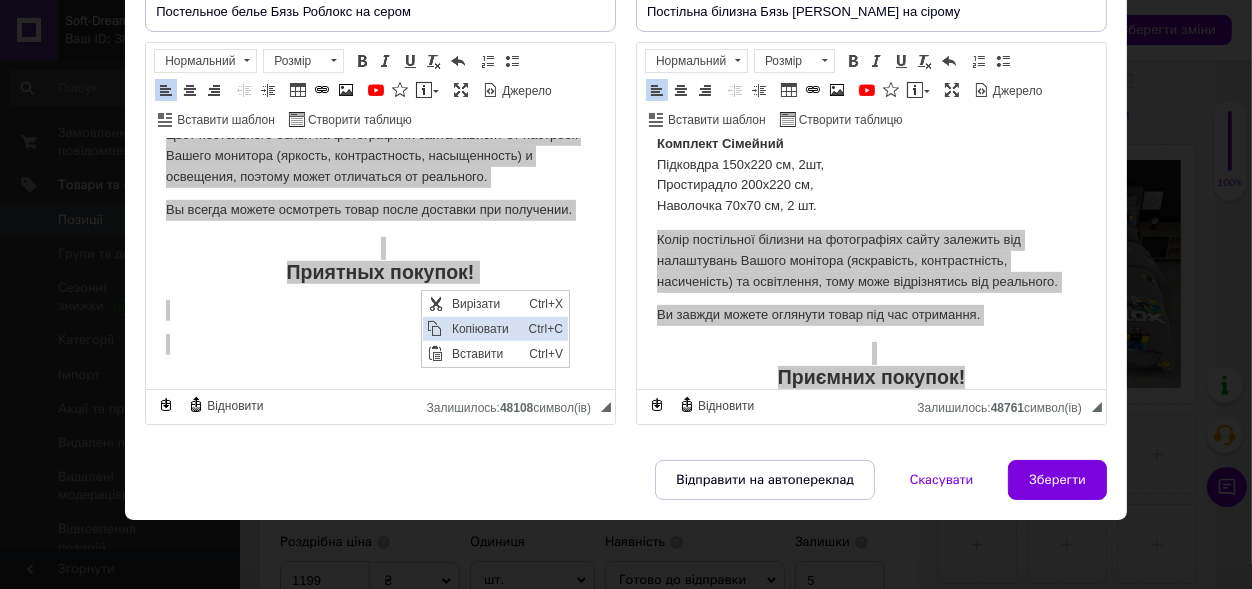 click on "Копіювати" at bounding box center (484, 329) 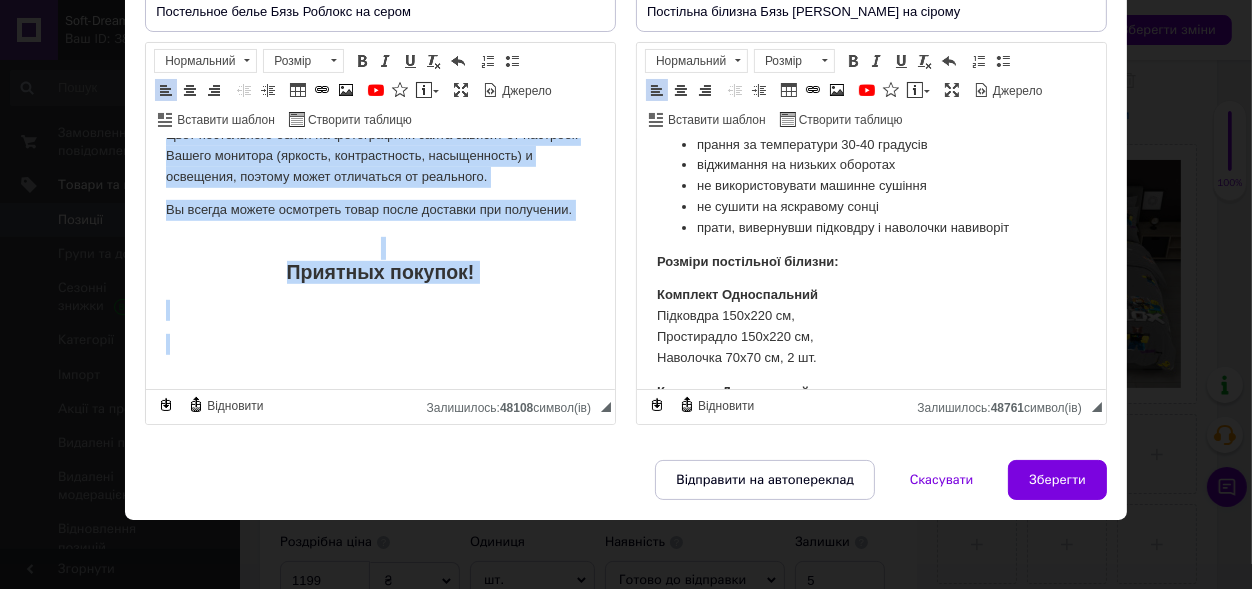 scroll, scrollTop: 0, scrollLeft: 0, axis: both 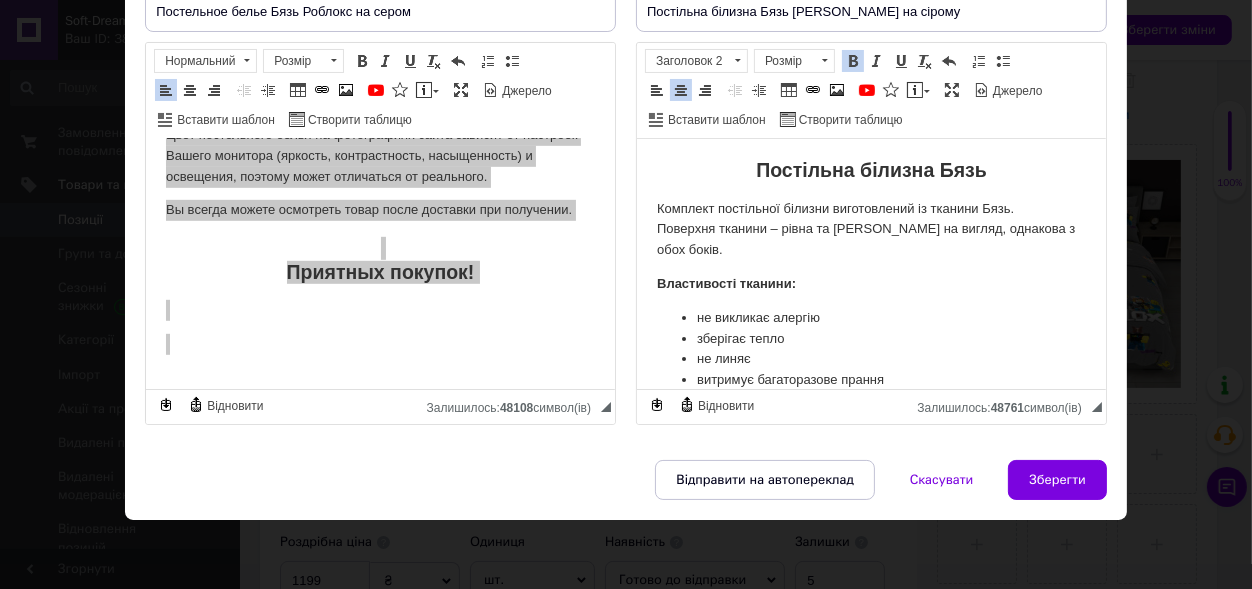click on "Постільна білизна Бязь Комплект постільної білизни виготовлений із тканини Бязь. Поверхня тканини – рівна та матова на вигляд, однакова з обох боків. Властивості тканини: не викликає алергію зберігає тепло не линяє витримує багаторазове прання не вигоряє приємна на дотик Характеристики тканини: Виробник тканини - Пакистан Бавовна – 100% Щільність – 130±5 гр/м2 Рекомендації щодо догляду: прання за температури 30-40 градусів віджимання на низьких оборотах не використовувати машинне сушіння не сушити на яскравому сонці Розміри постільної білизни:" at bounding box center [870, 721] 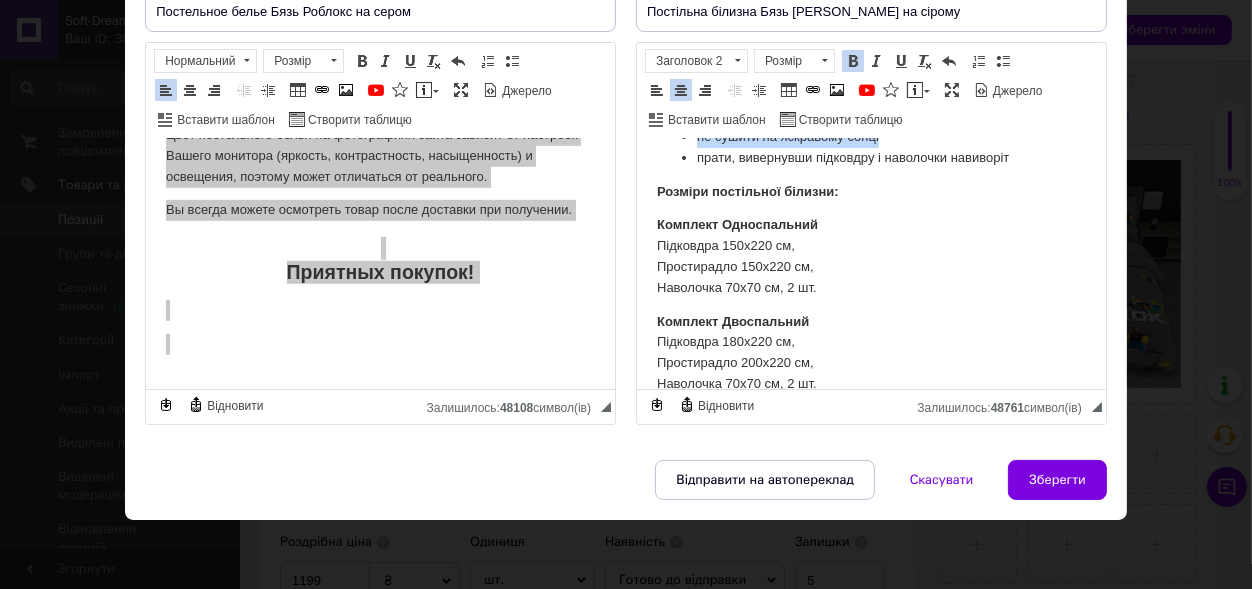 scroll, scrollTop: 491, scrollLeft: 0, axis: vertical 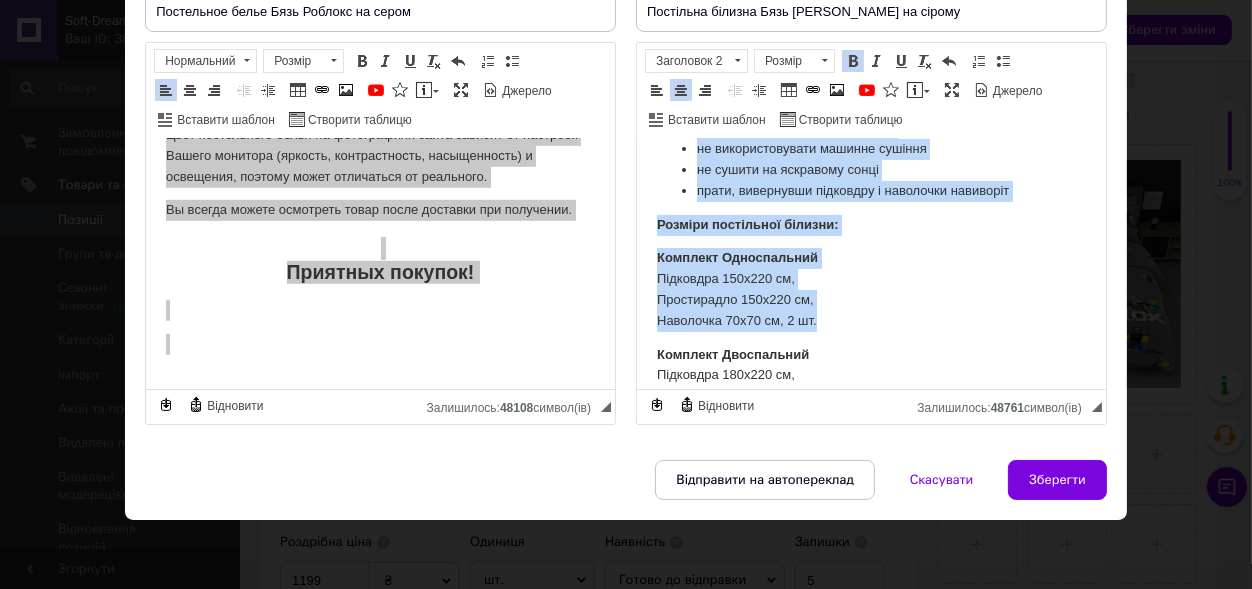 drag, startPoint x: 740, startPoint y: 169, endPoint x: 923, endPoint y: 330, distance: 243.74167 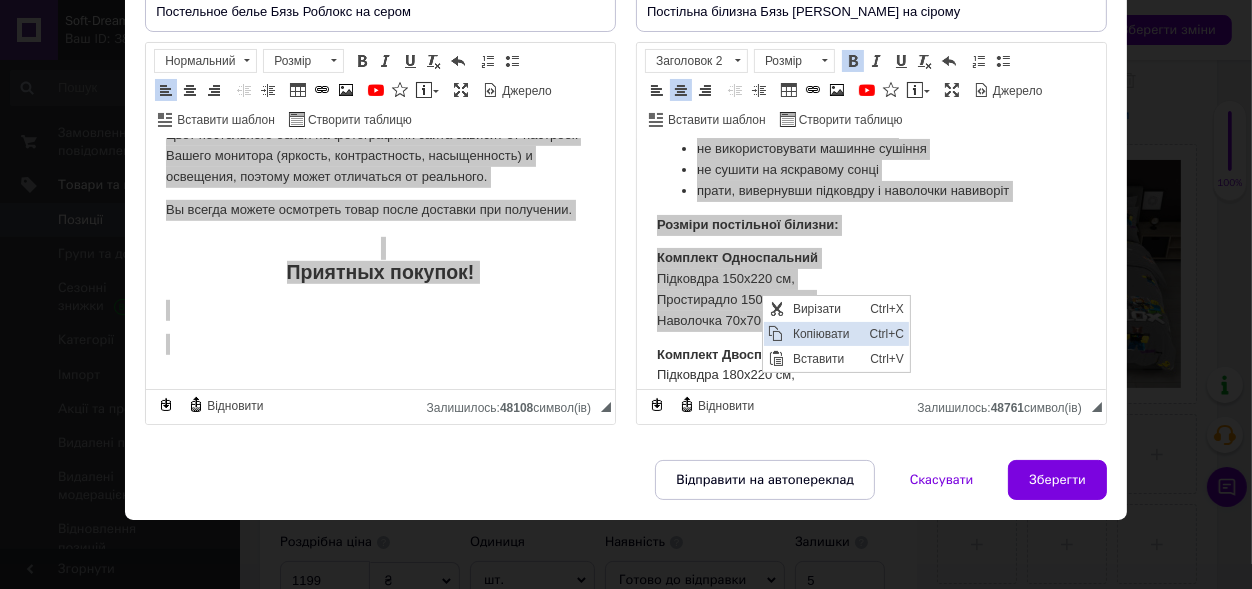 click on "Копіювати" at bounding box center (826, 334) 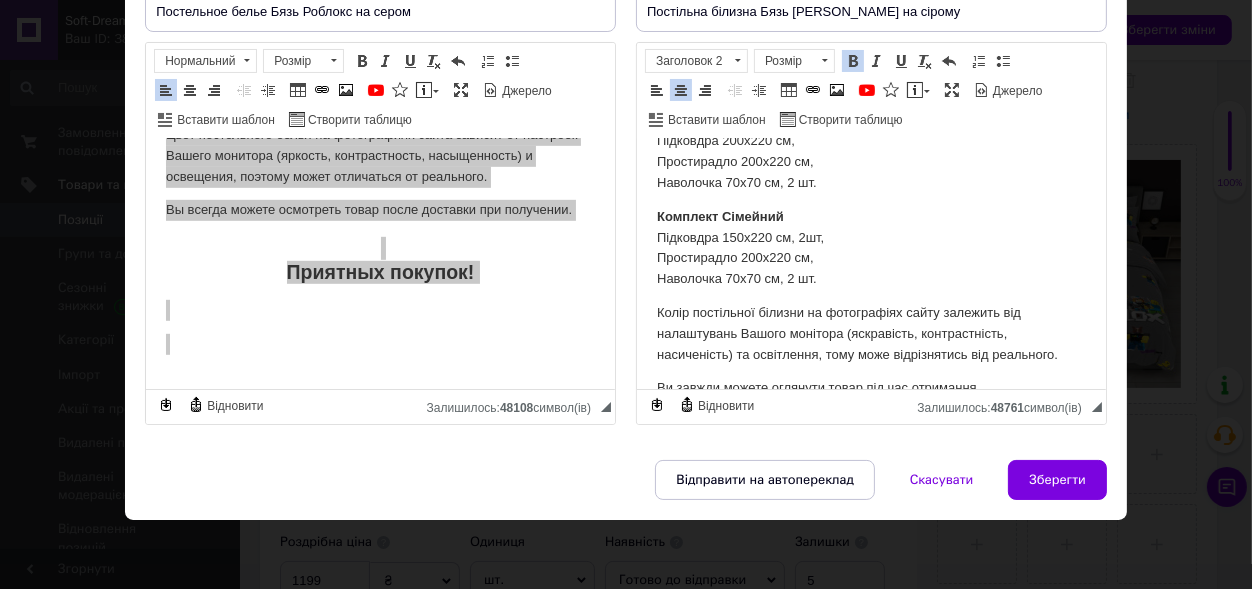scroll, scrollTop: 894, scrollLeft: 0, axis: vertical 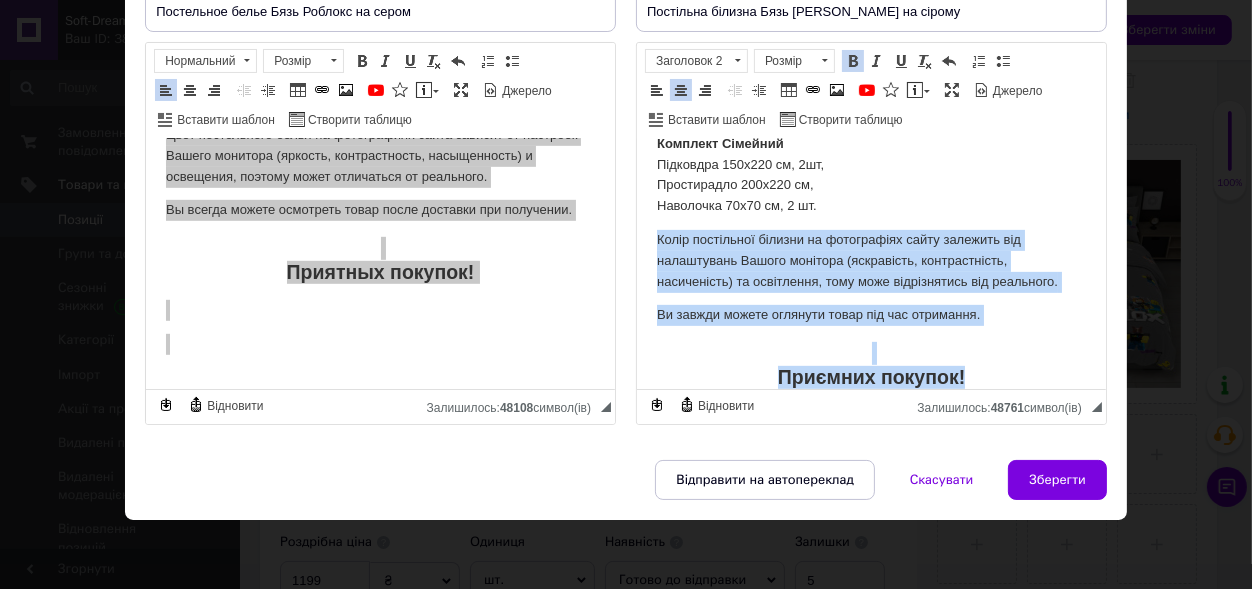 drag, startPoint x: 657, startPoint y: 242, endPoint x: 993, endPoint y: 390, distance: 367.15118 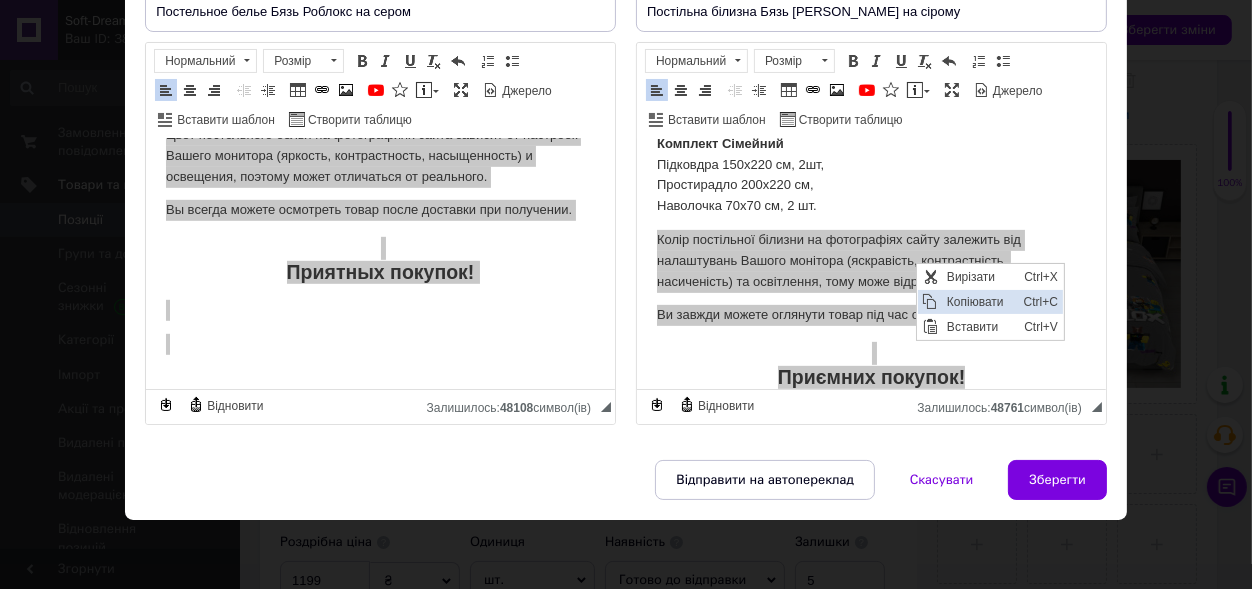 click on "Копіювати" at bounding box center (980, 301) 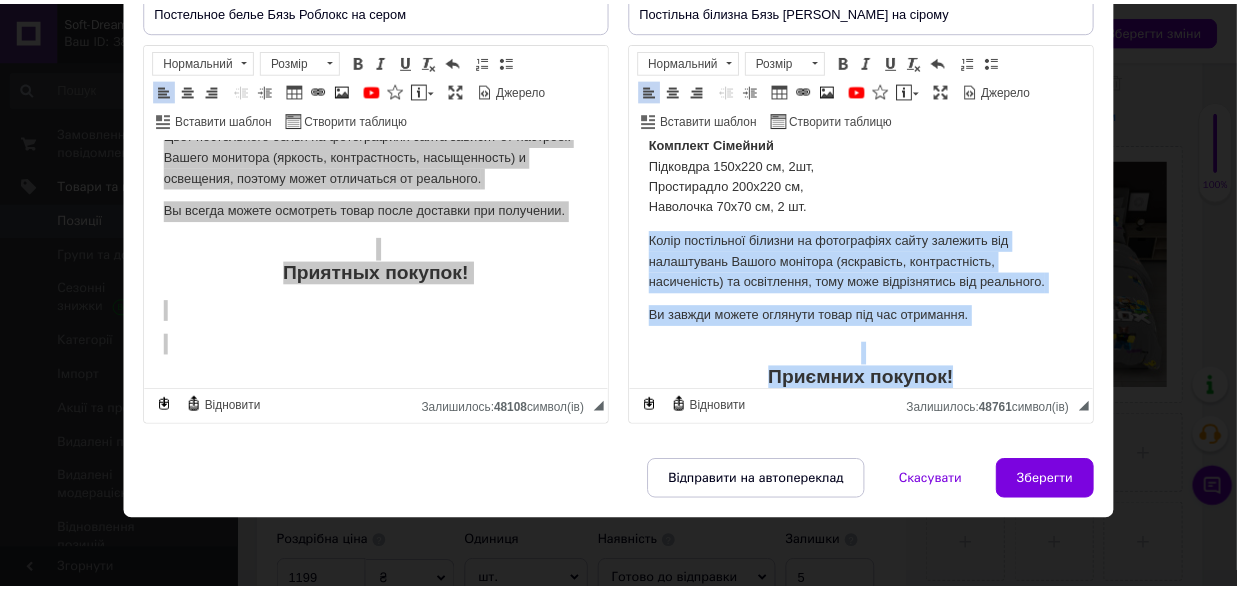 scroll, scrollTop: 0, scrollLeft: 0, axis: both 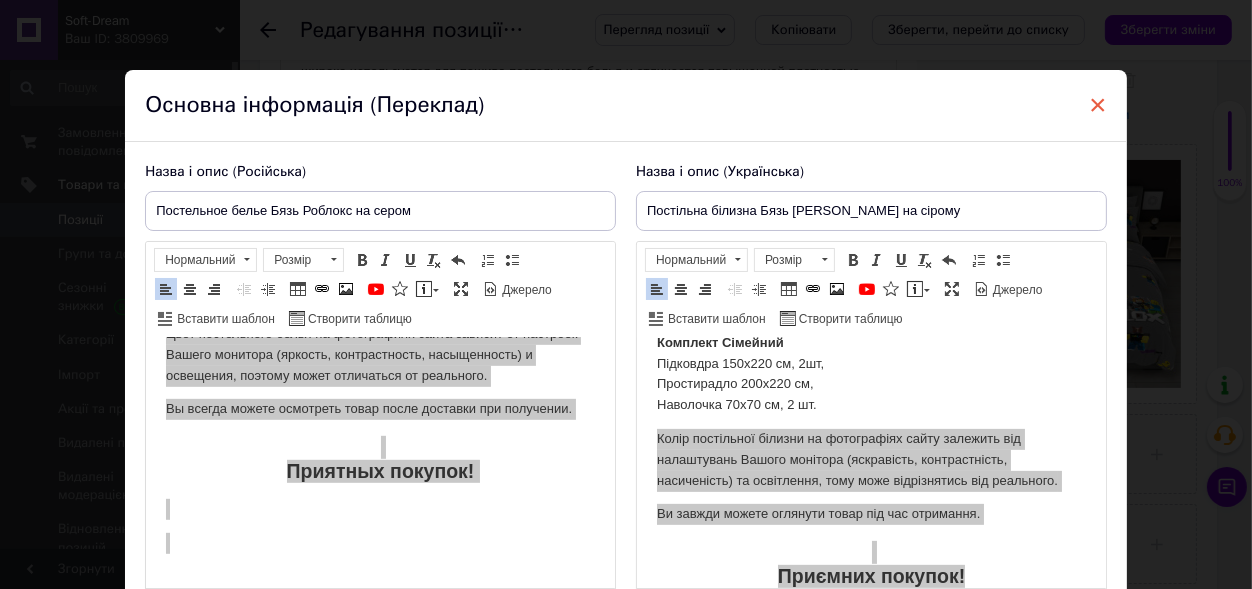 click on "×" at bounding box center [1098, 105] 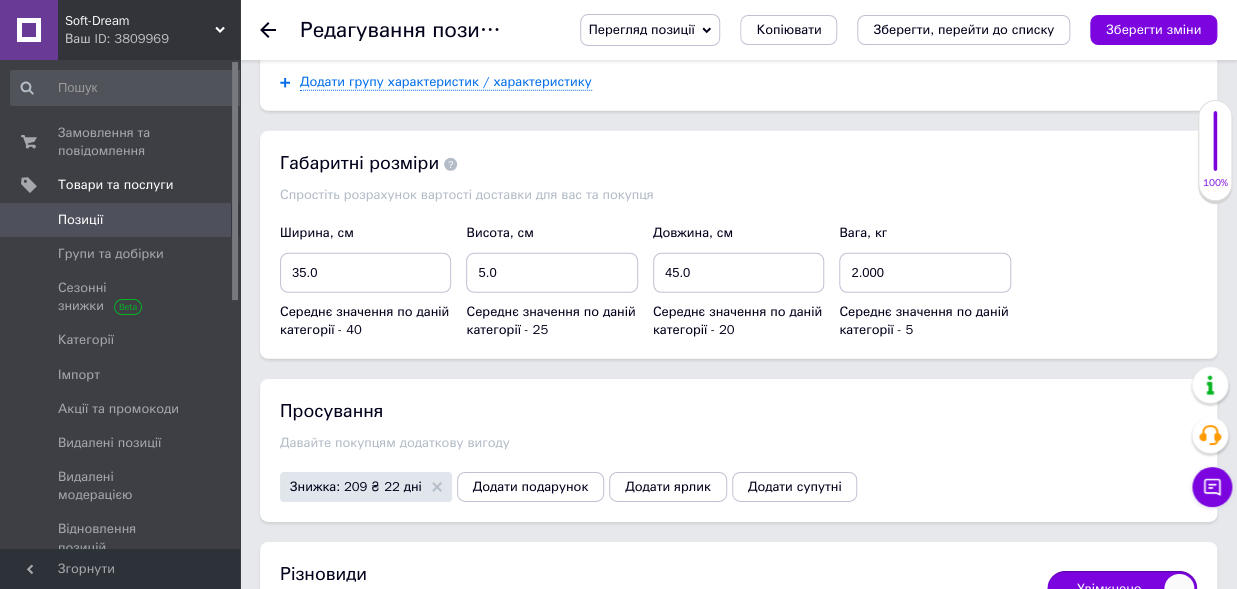scroll, scrollTop: 2663, scrollLeft: 0, axis: vertical 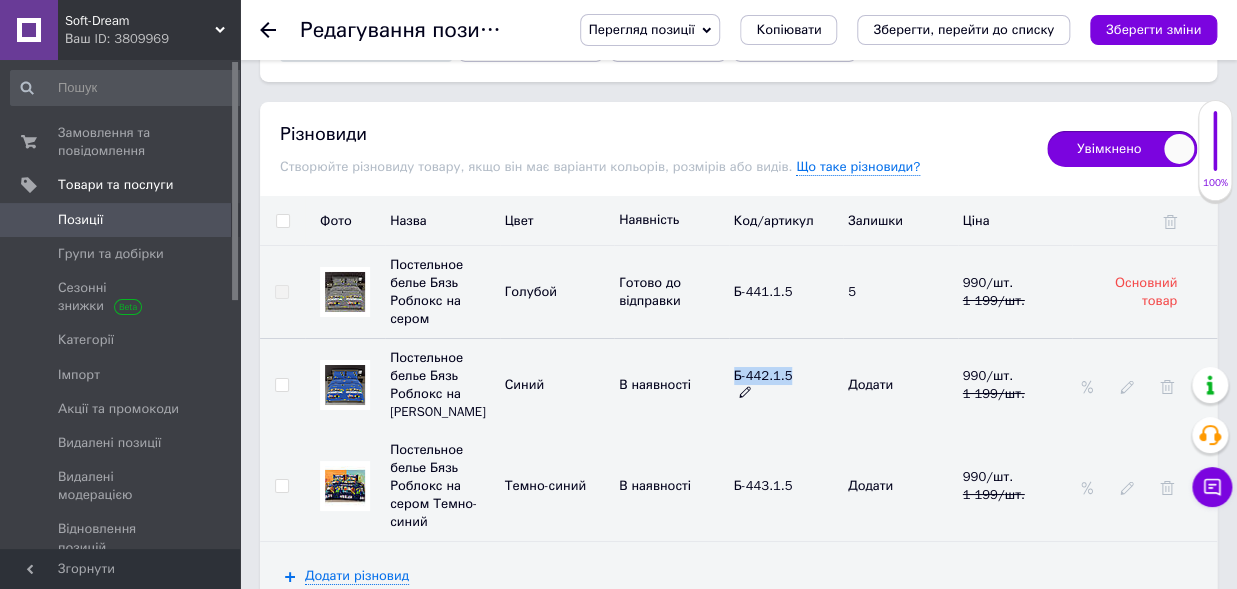drag, startPoint x: 730, startPoint y: 380, endPoint x: 795, endPoint y: 385, distance: 65.192024 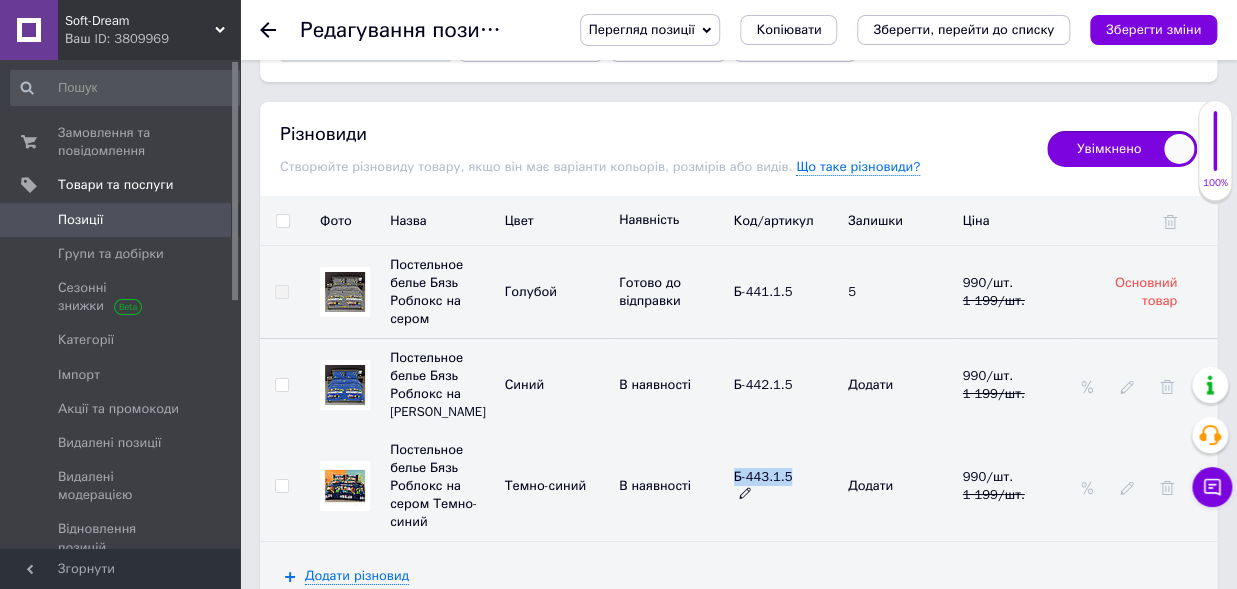 drag, startPoint x: 727, startPoint y: 480, endPoint x: 791, endPoint y: 483, distance: 64.070274 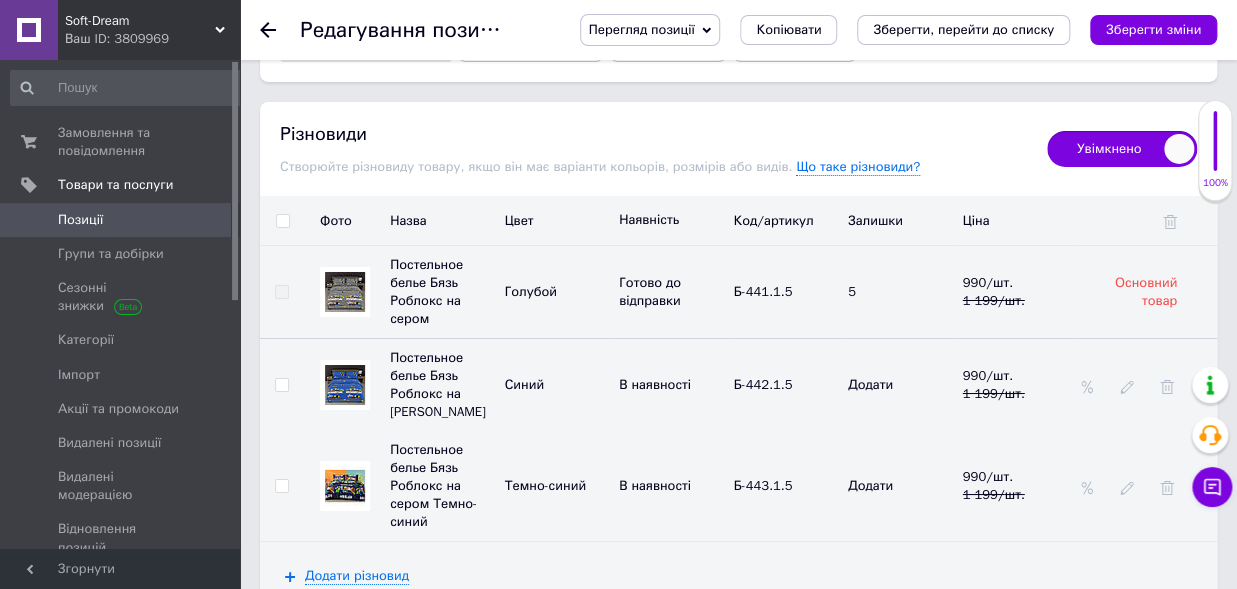 copy on "В наявності" 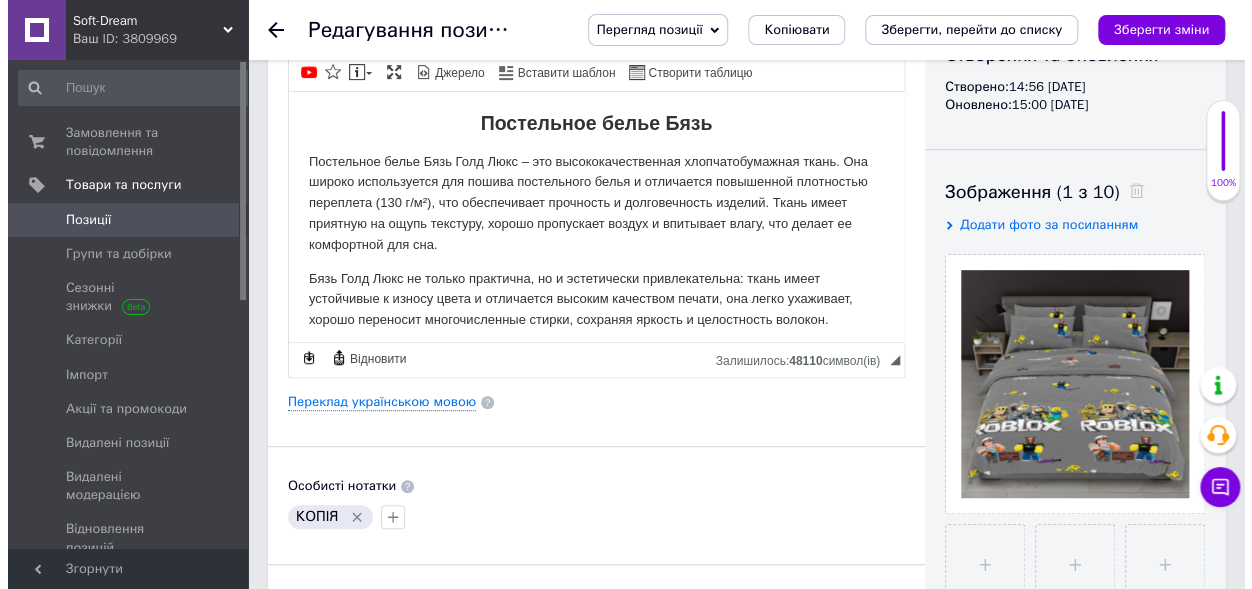 scroll, scrollTop: 353, scrollLeft: 0, axis: vertical 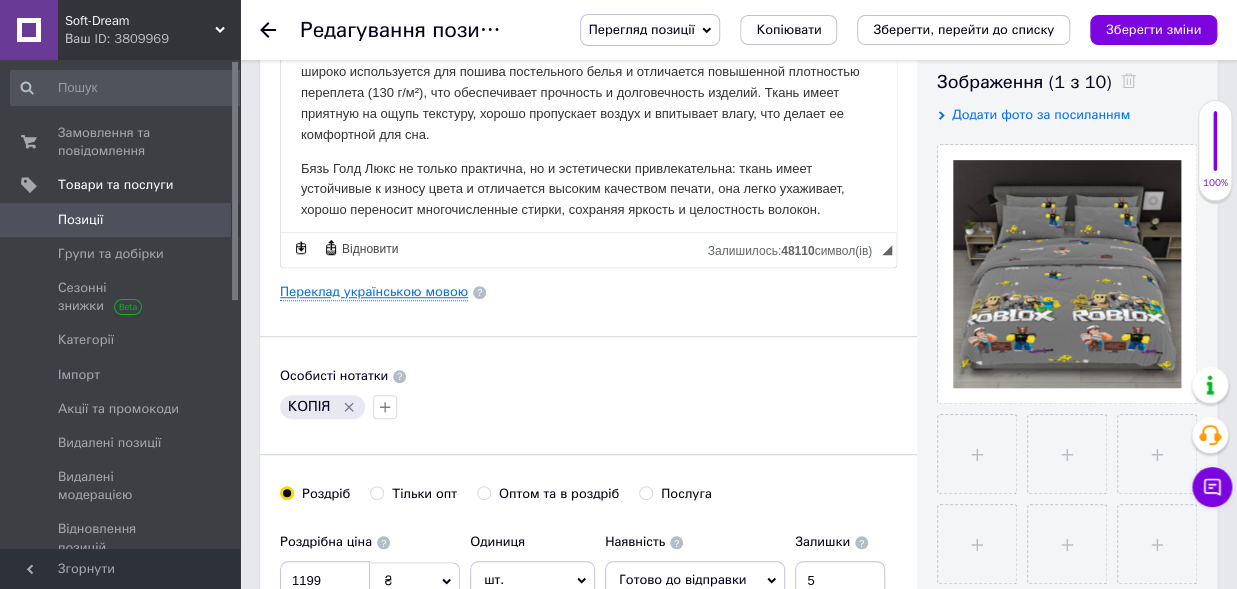 click on "Переклад українською мовою" at bounding box center [374, 292] 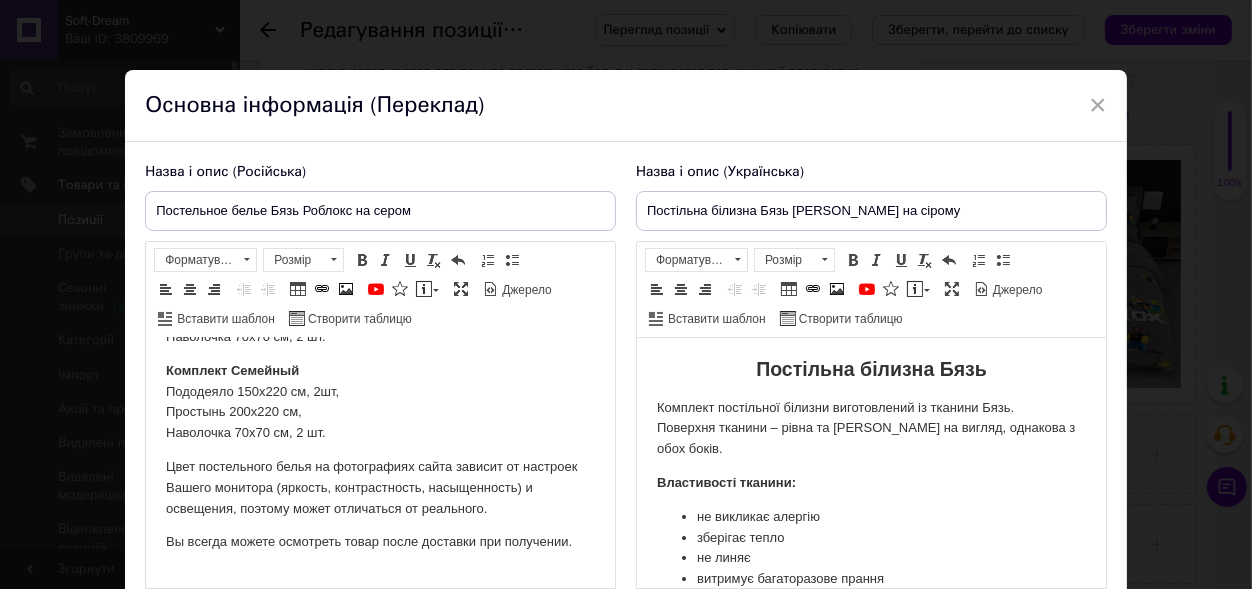 scroll, scrollTop: 1336, scrollLeft: 0, axis: vertical 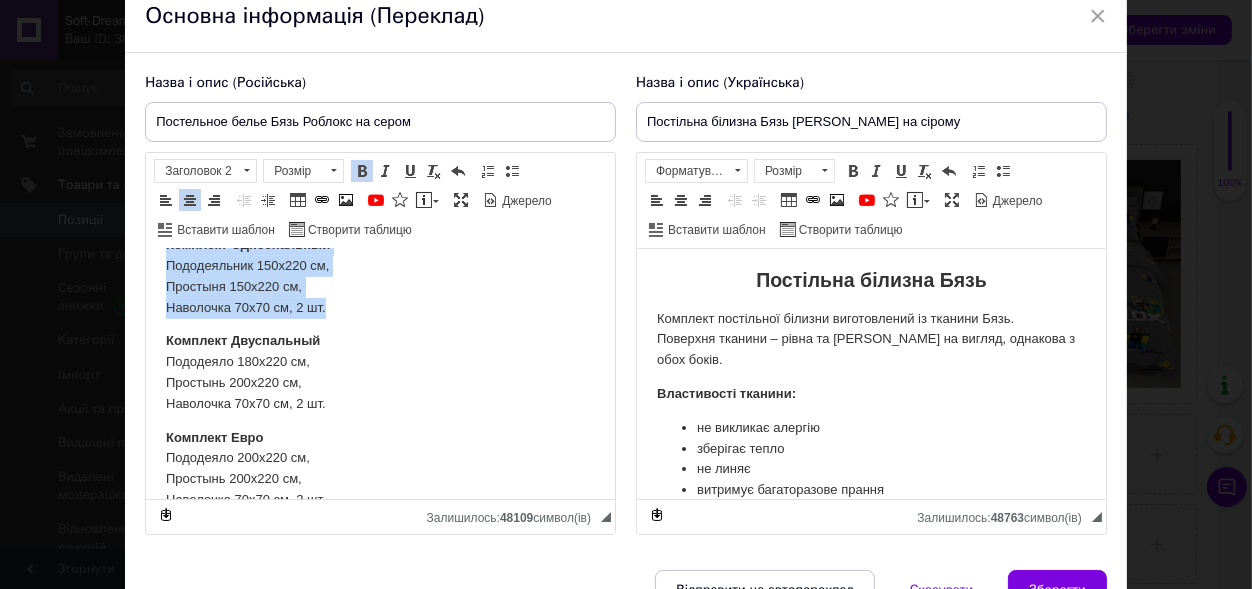 drag, startPoint x: 256, startPoint y: 276, endPoint x: 521, endPoint y: 403, distance: 293.8605 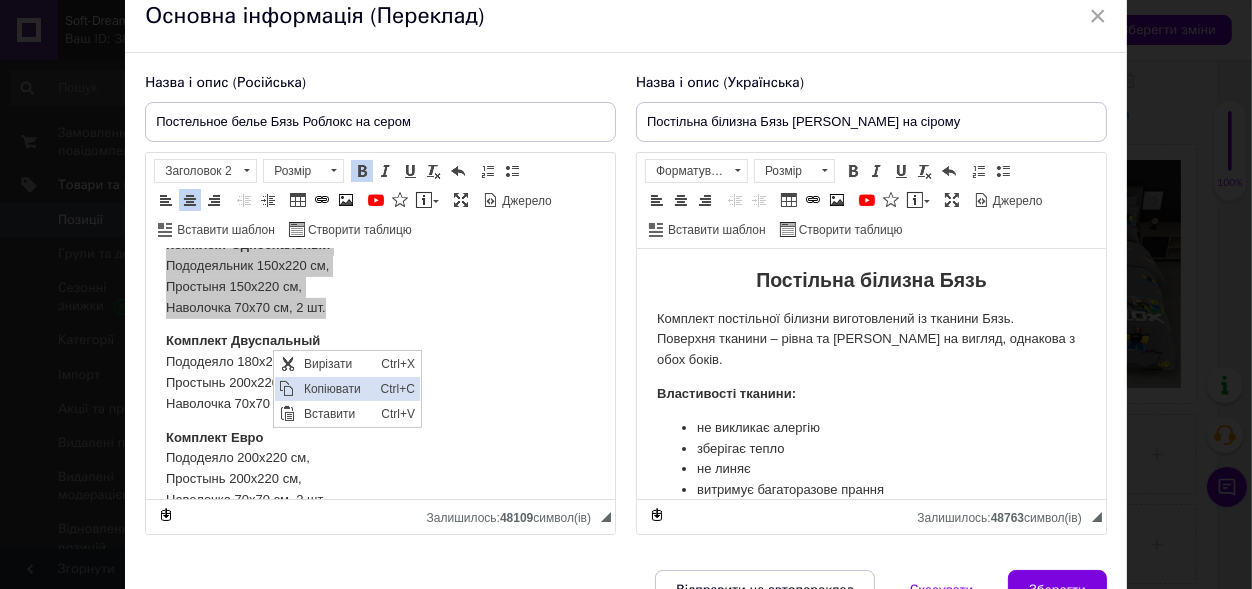 click on "Копіювати" at bounding box center [336, 388] 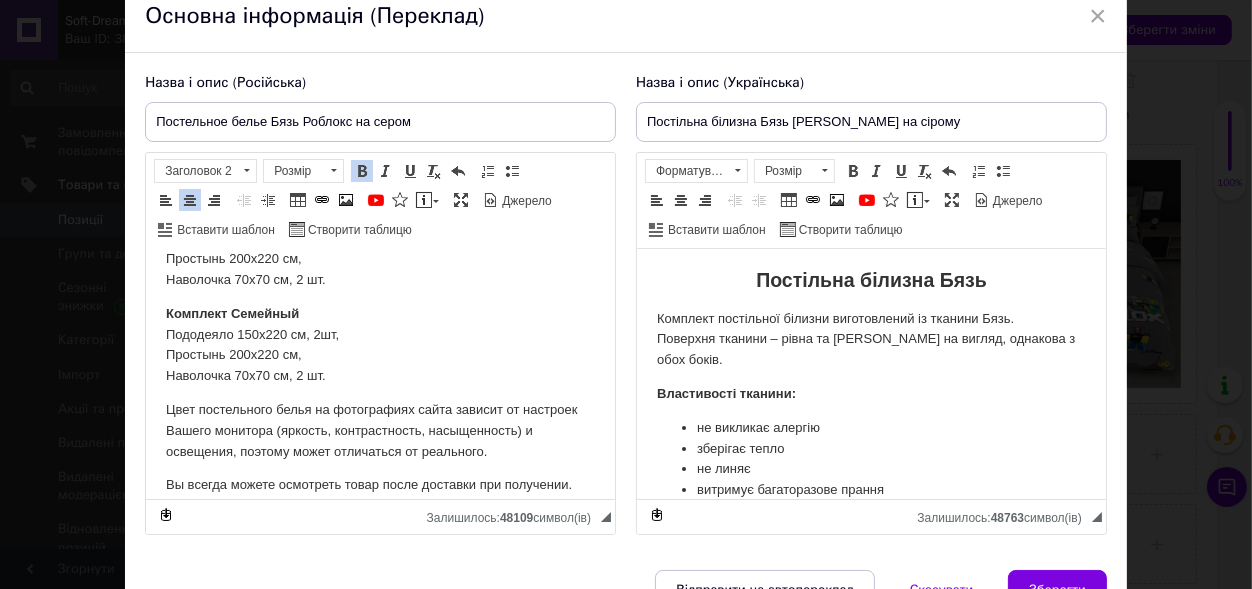 scroll, scrollTop: 1178, scrollLeft: 0, axis: vertical 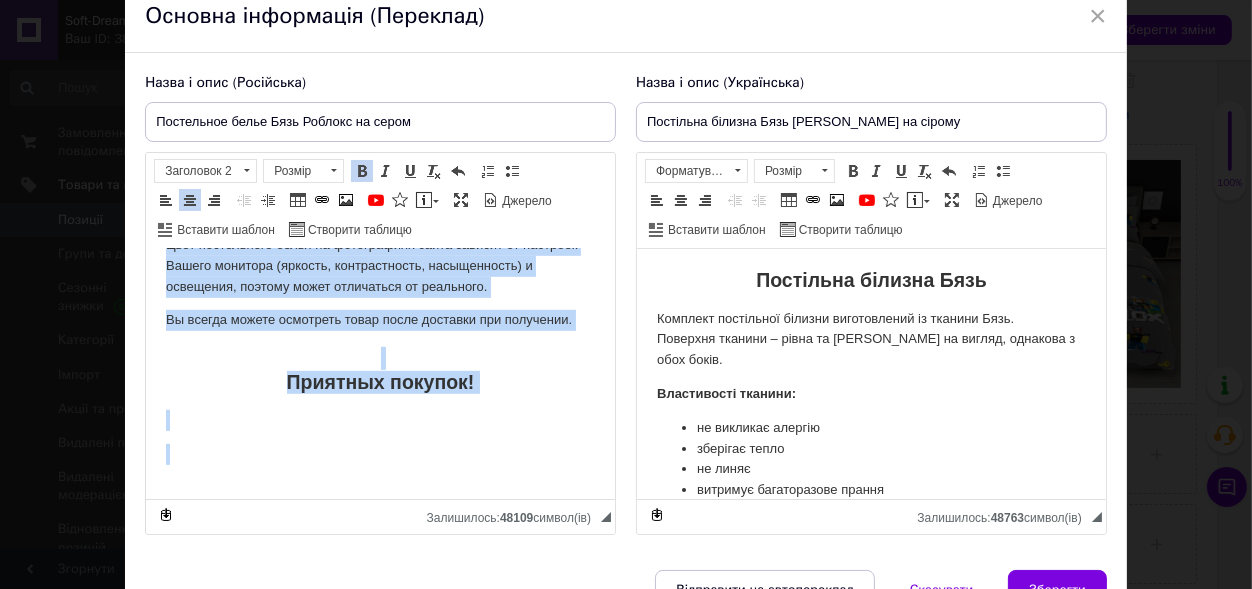 drag, startPoint x: 166, startPoint y: 378, endPoint x: 689, endPoint y: 761, distance: 648.24225 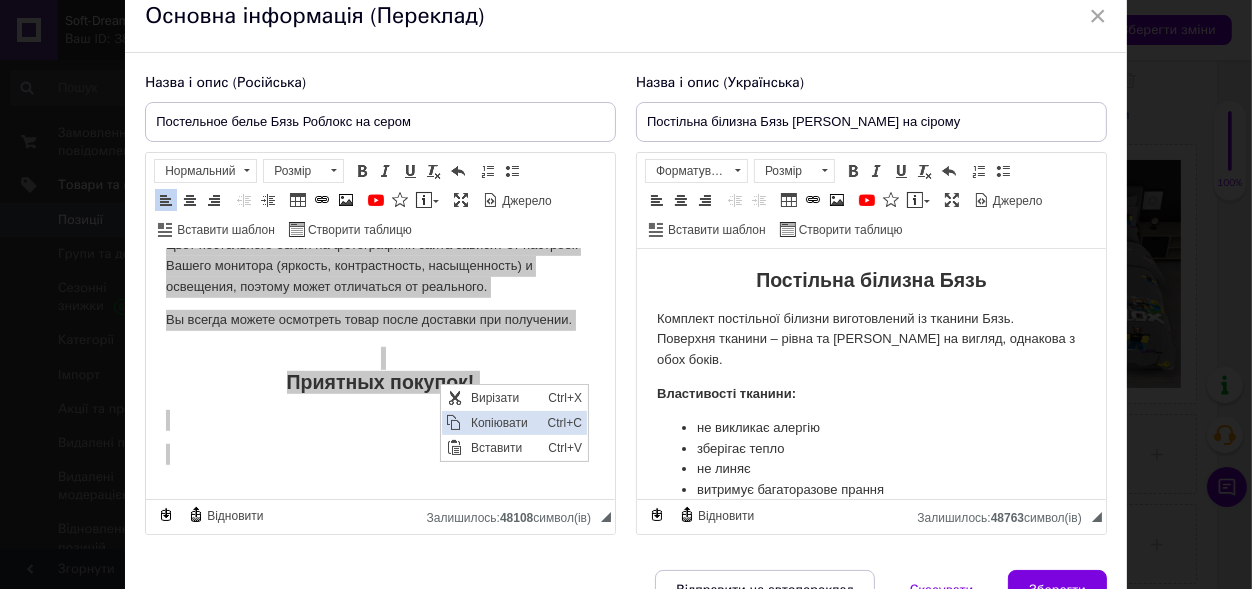 click on "Копіювати" at bounding box center (503, 423) 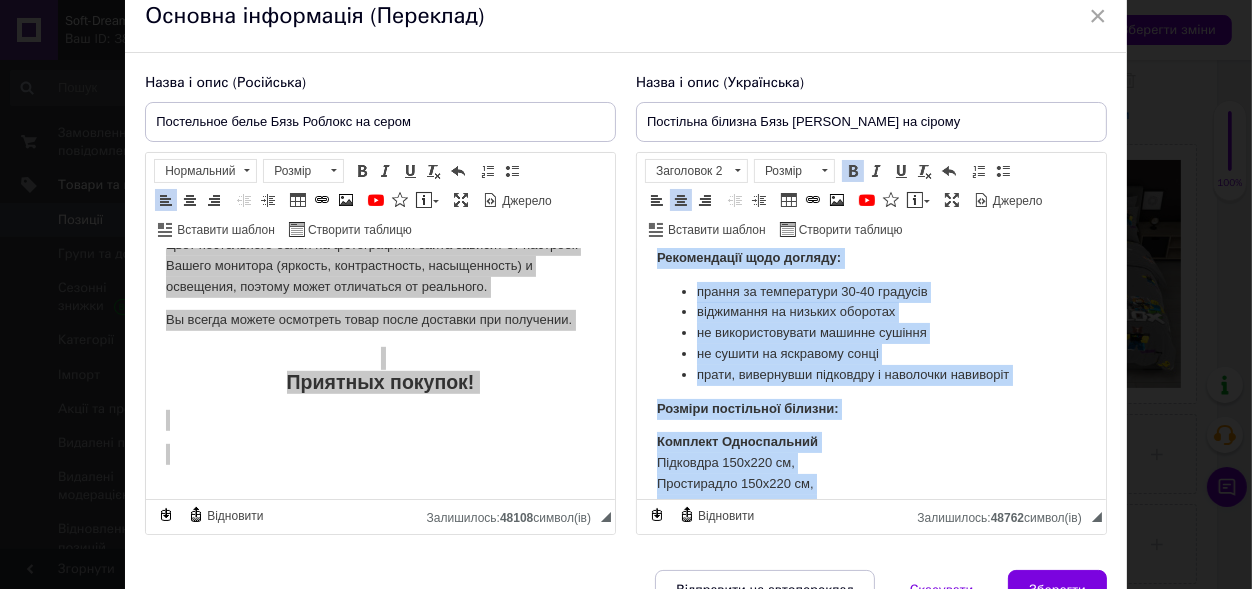 scroll, scrollTop: 520, scrollLeft: 0, axis: vertical 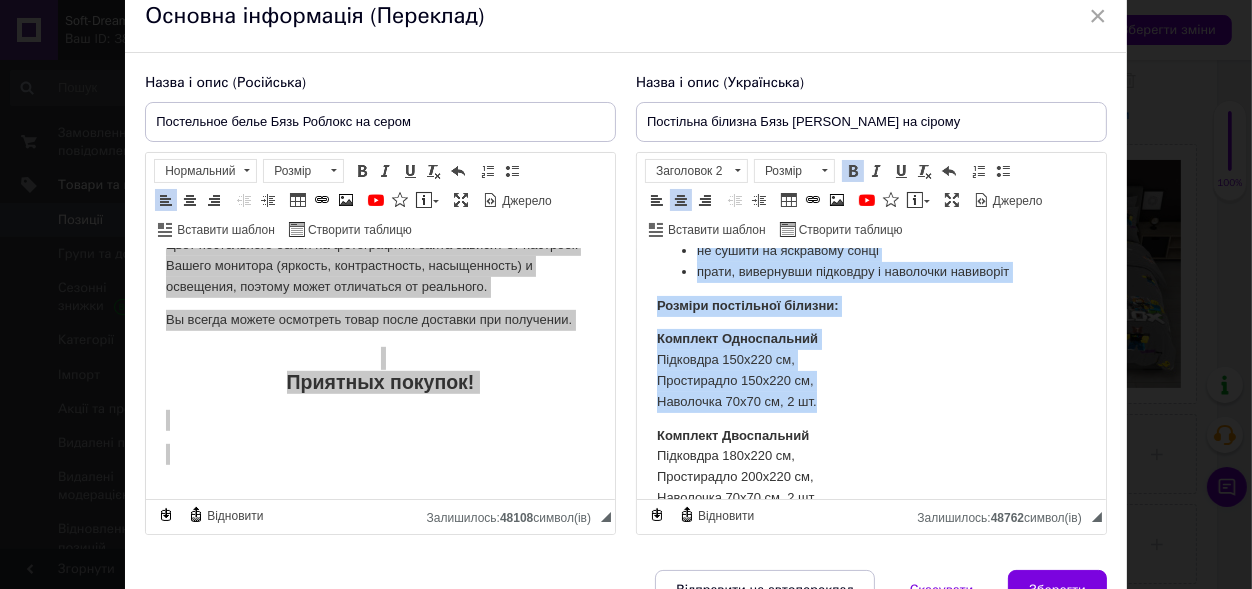 drag, startPoint x: 736, startPoint y: 269, endPoint x: 1039, endPoint y: 392, distance: 327.01376 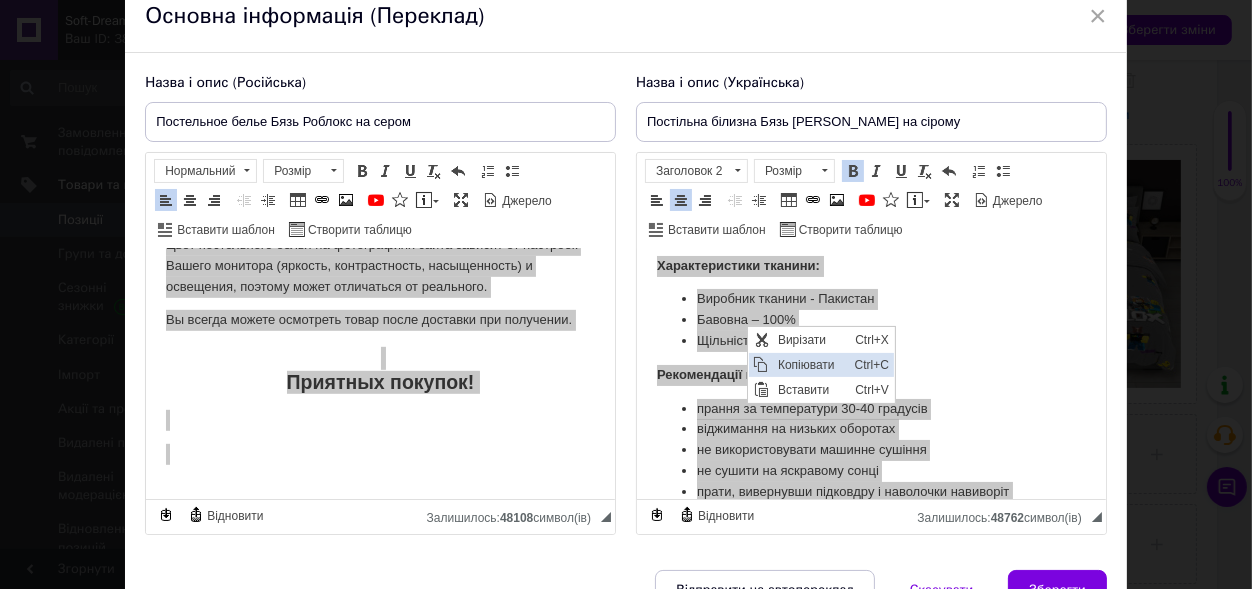 drag, startPoint x: 789, startPoint y: 363, endPoint x: 910, endPoint y: 439, distance: 142.88806 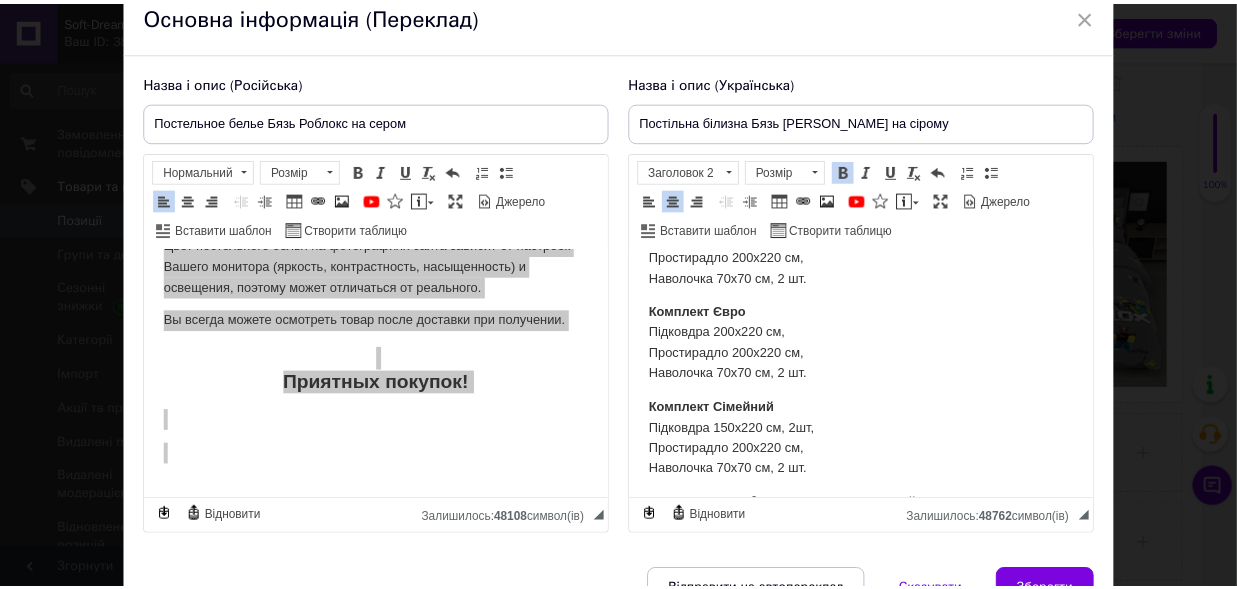 scroll, scrollTop: 894, scrollLeft: 0, axis: vertical 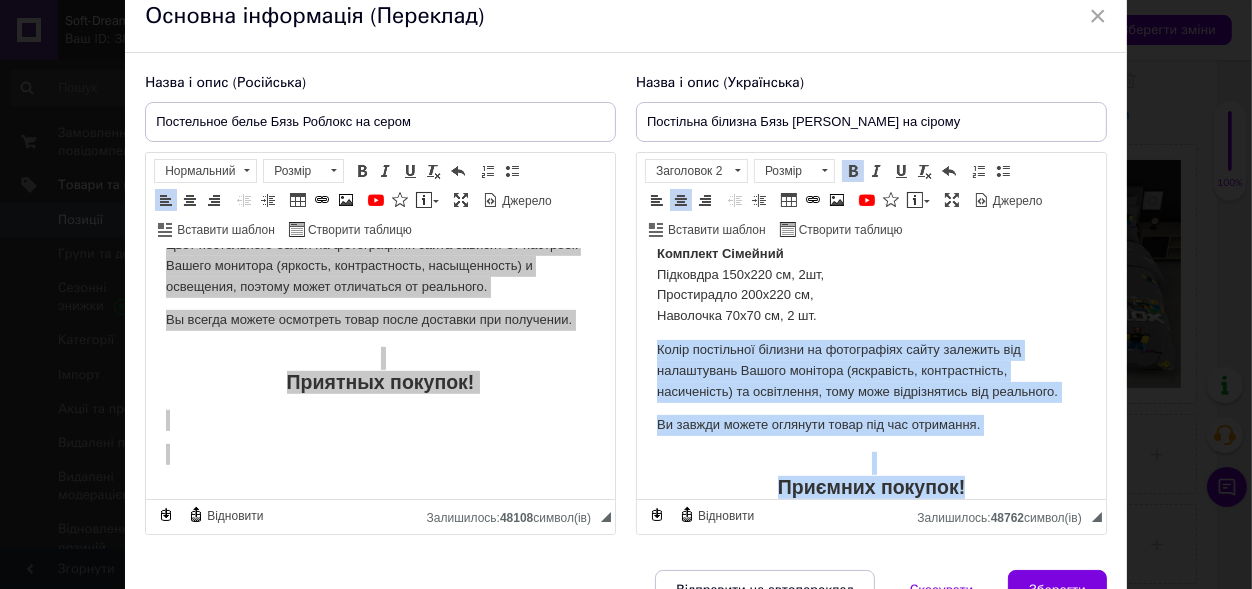 drag, startPoint x: 657, startPoint y: 343, endPoint x: 970, endPoint y: 495, distance: 347.95544 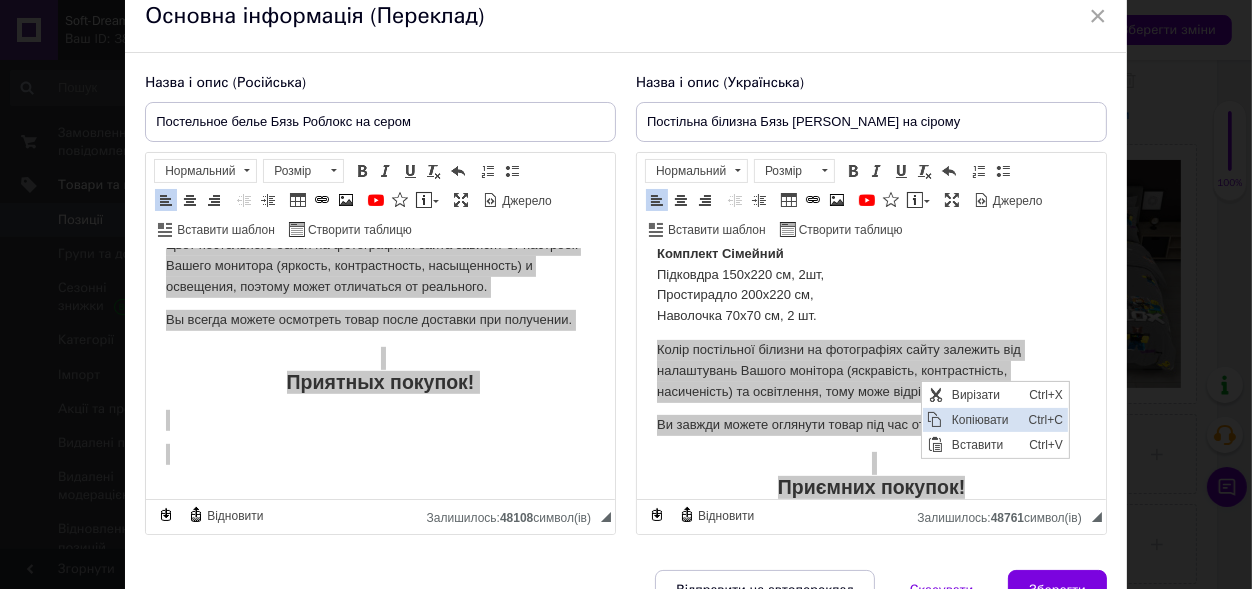 click on "Копіювати" at bounding box center (985, 419) 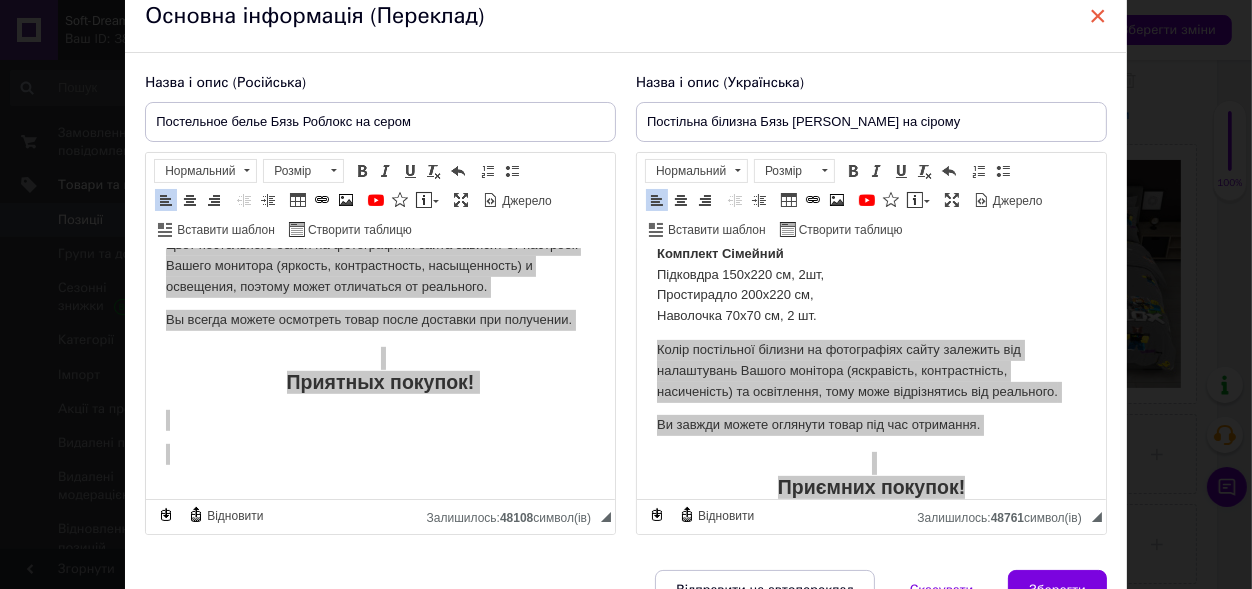 click on "×" at bounding box center [1098, 16] 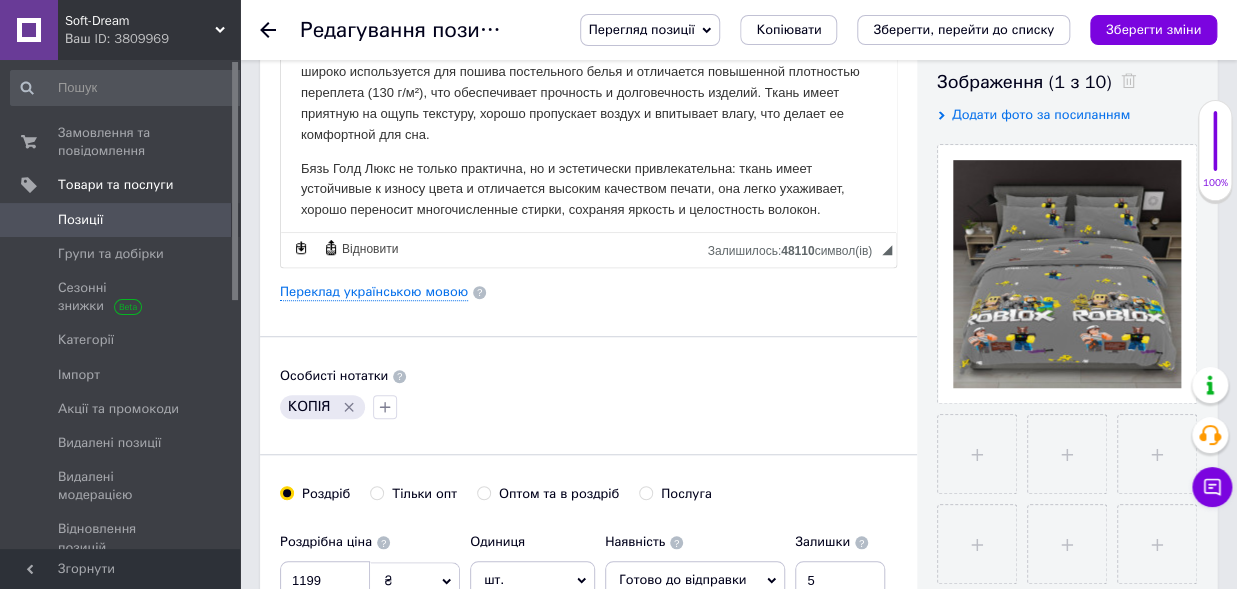 scroll, scrollTop: 0, scrollLeft: 0, axis: both 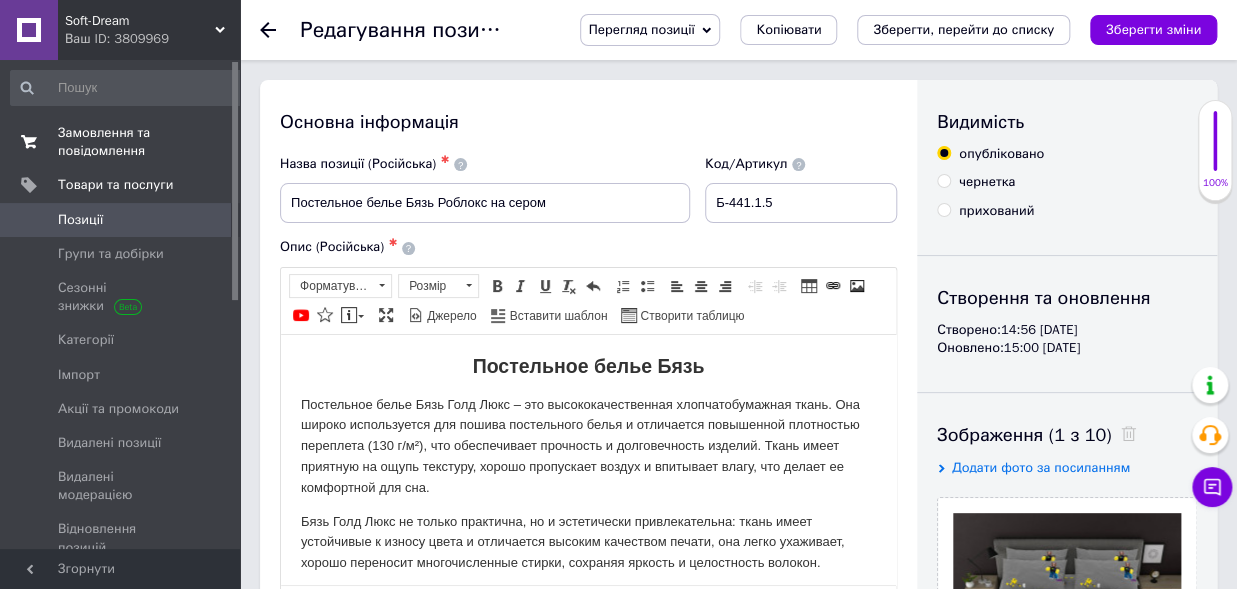click on "Замовлення та повідомлення" at bounding box center [121, 142] 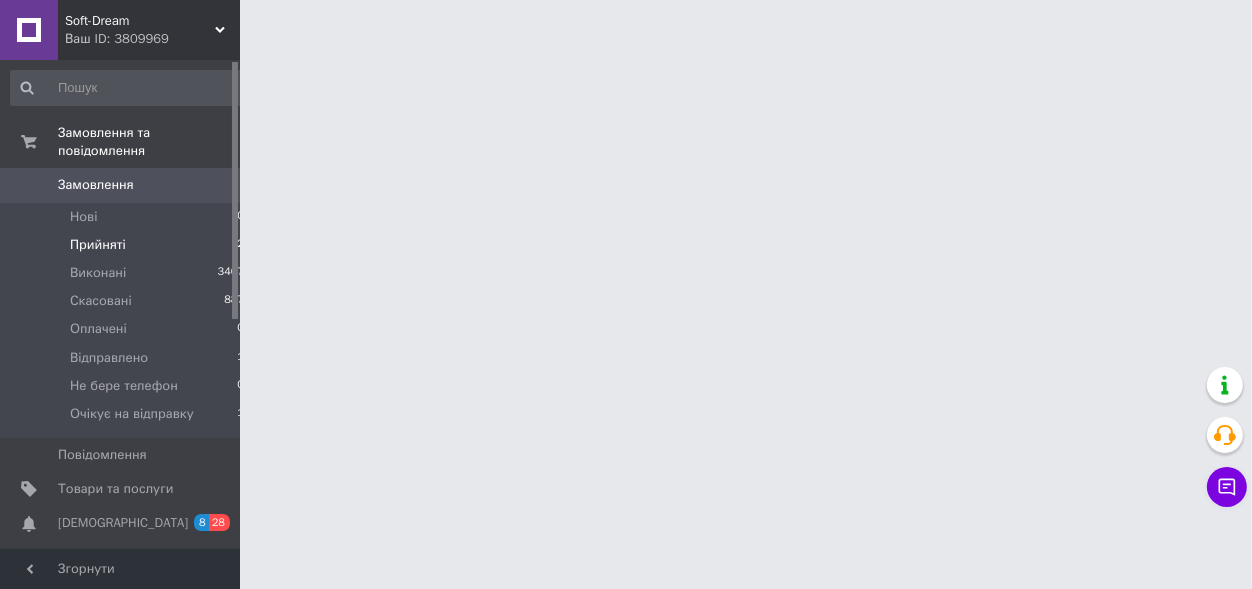 click on "Прийняті" at bounding box center [98, 245] 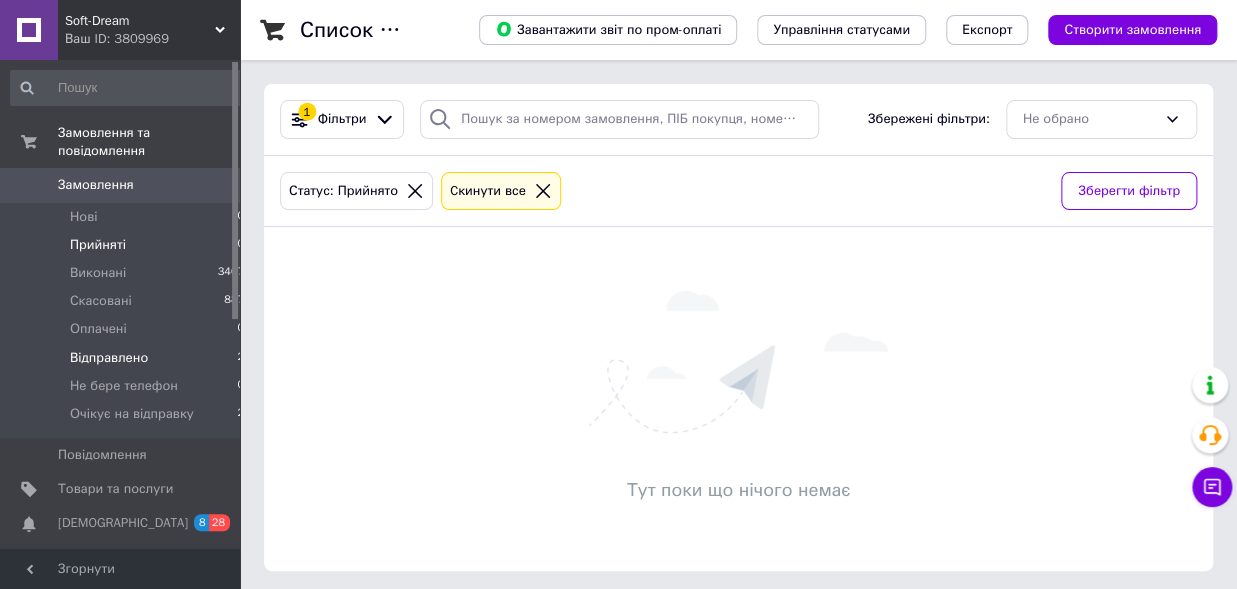 click on "Відправлено 2" at bounding box center (128, 358) 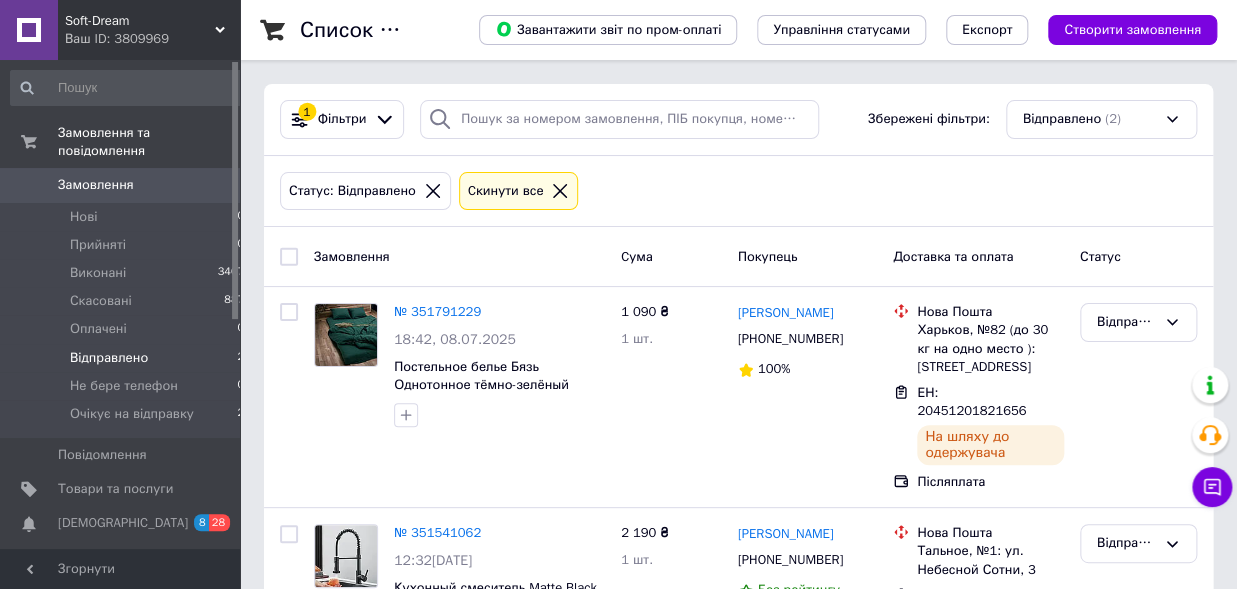 scroll, scrollTop: 90, scrollLeft: 0, axis: vertical 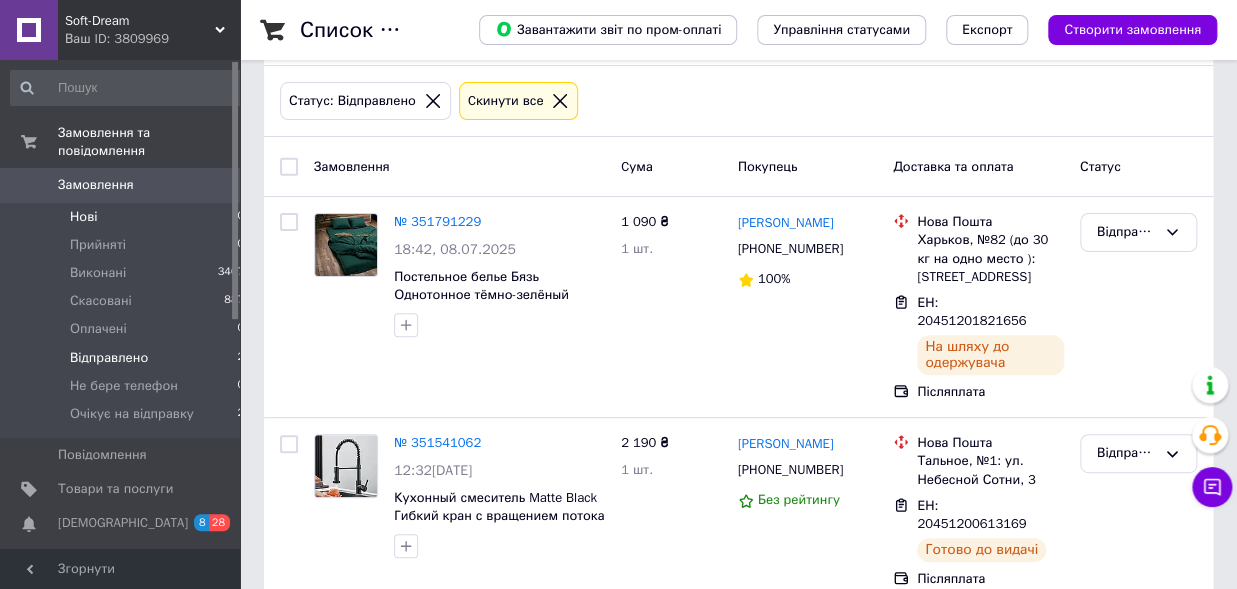 click on "Нові" at bounding box center (83, 217) 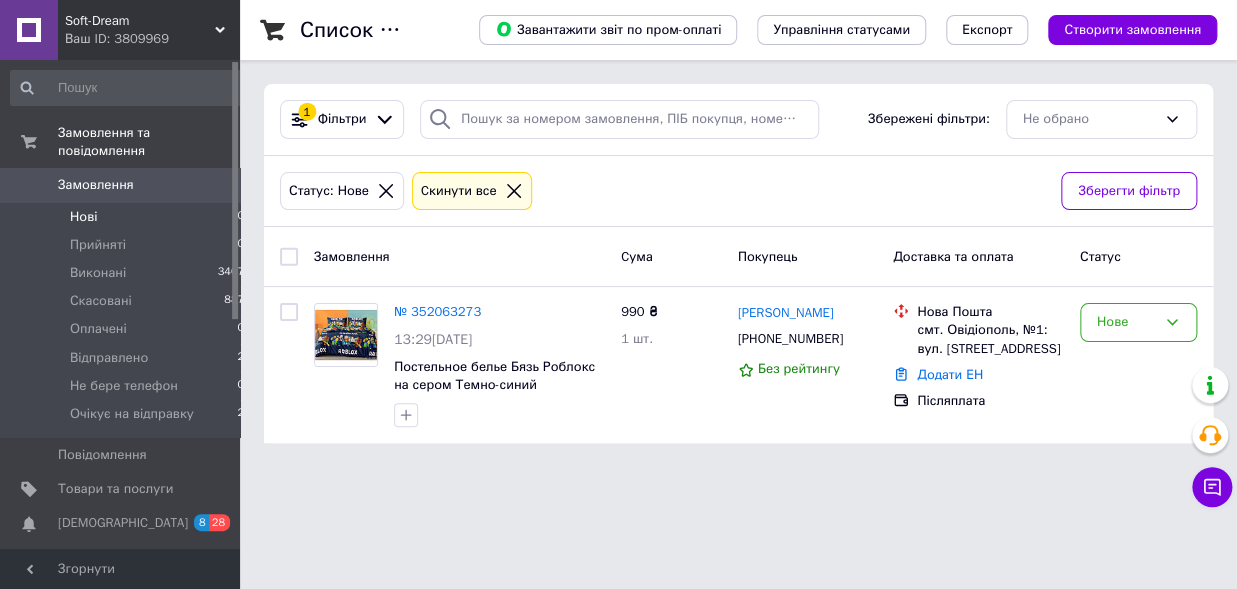 scroll, scrollTop: 0, scrollLeft: 0, axis: both 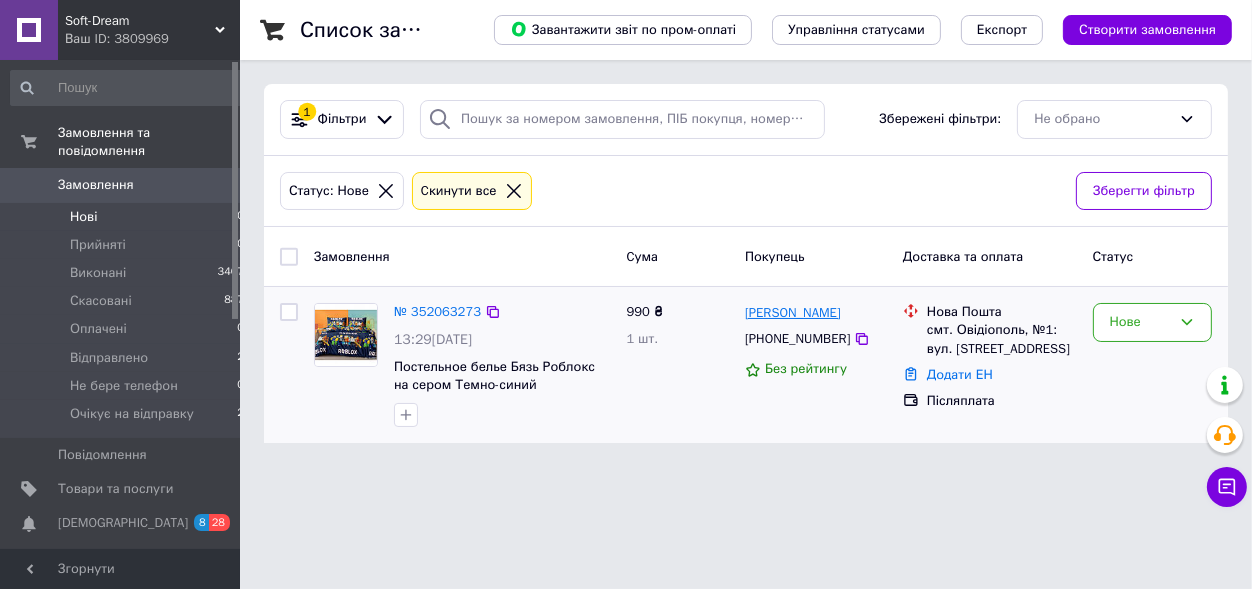 click on "[PERSON_NAME]" at bounding box center [793, 313] 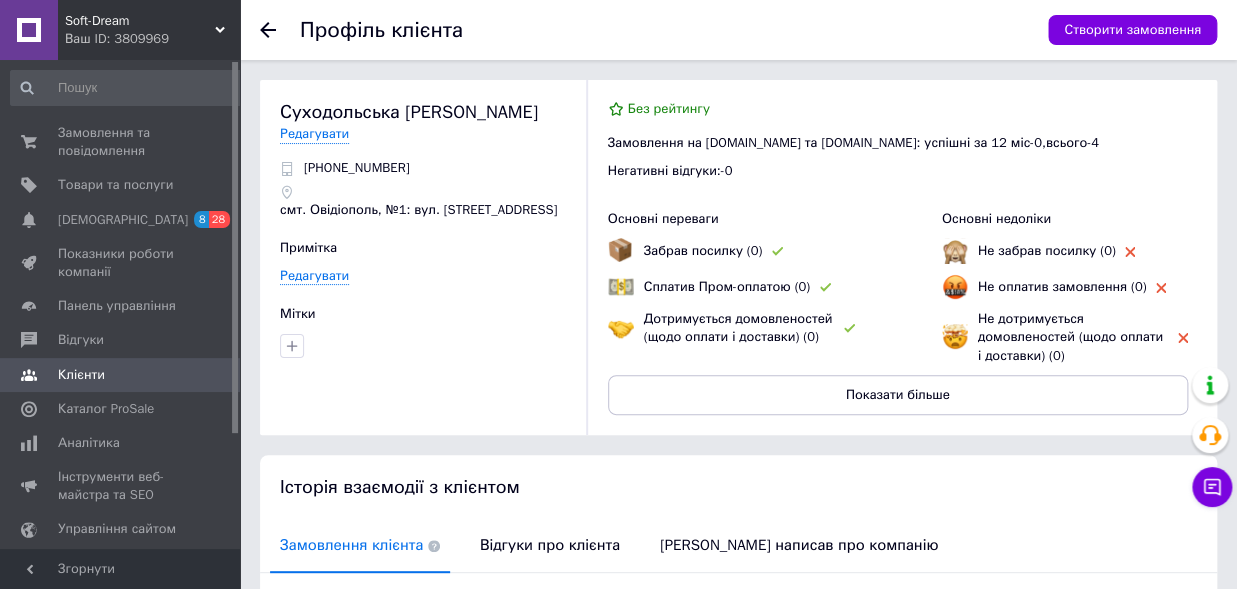 click 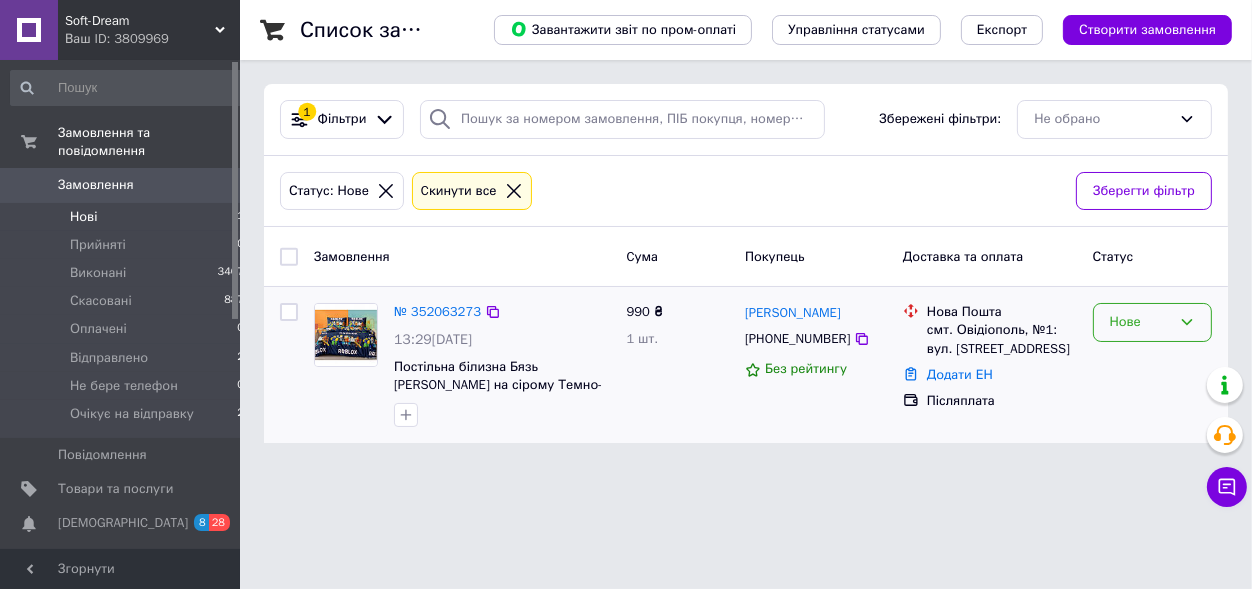 click on "Нове" at bounding box center [1140, 322] 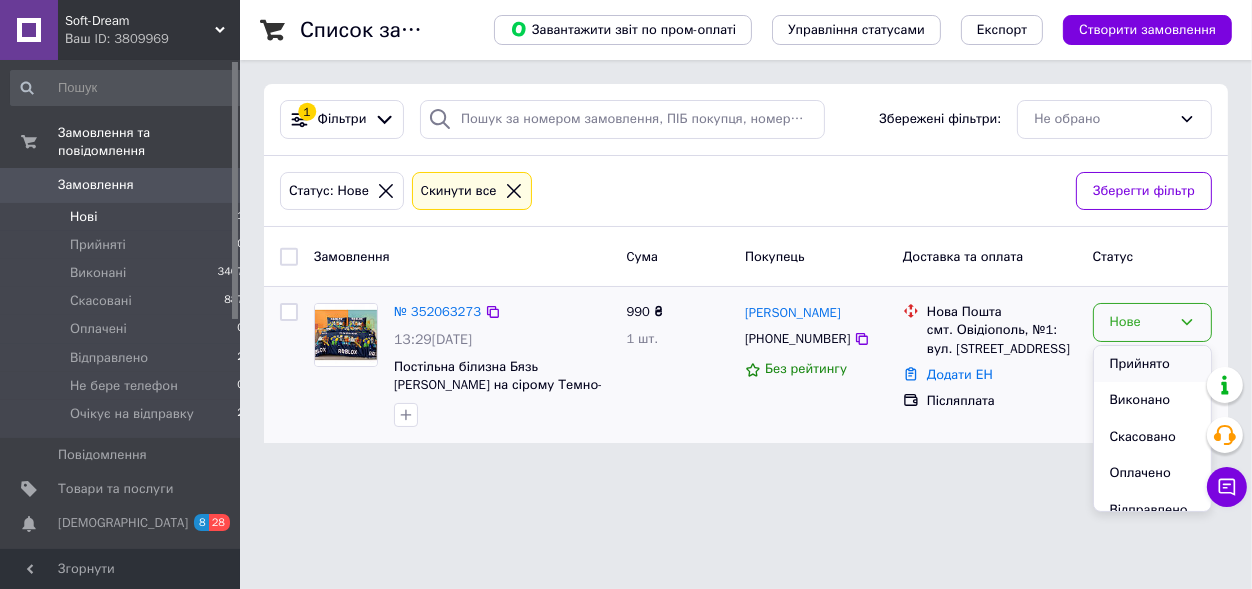 click on "Прийнято" at bounding box center [1152, 364] 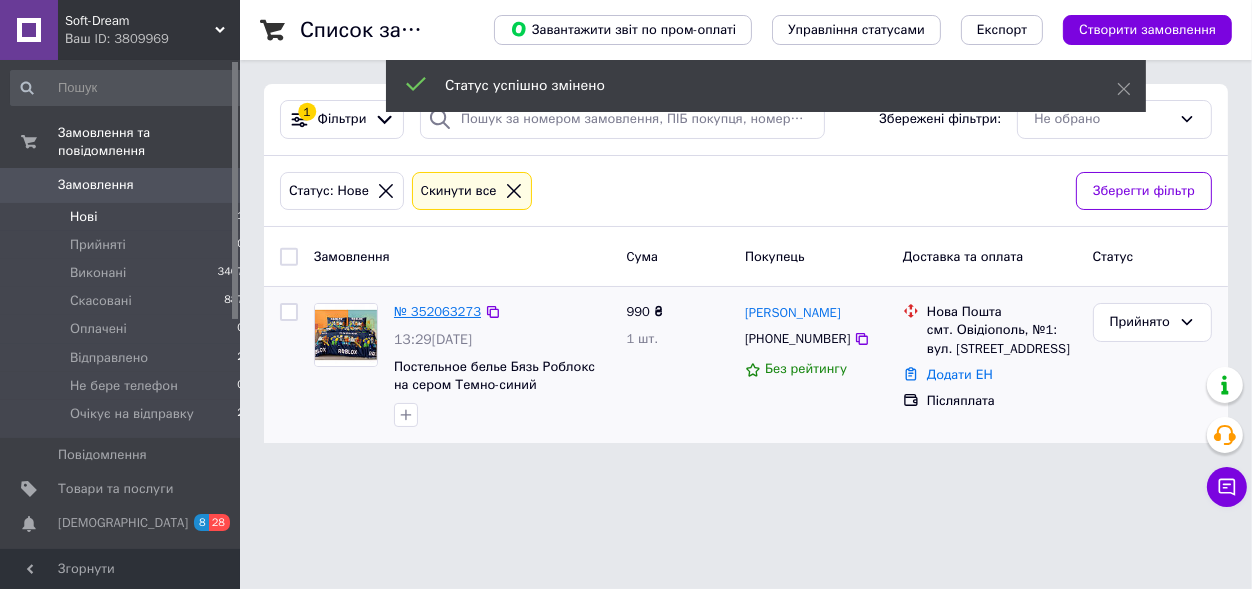 click on "№ 352063273" at bounding box center (437, 311) 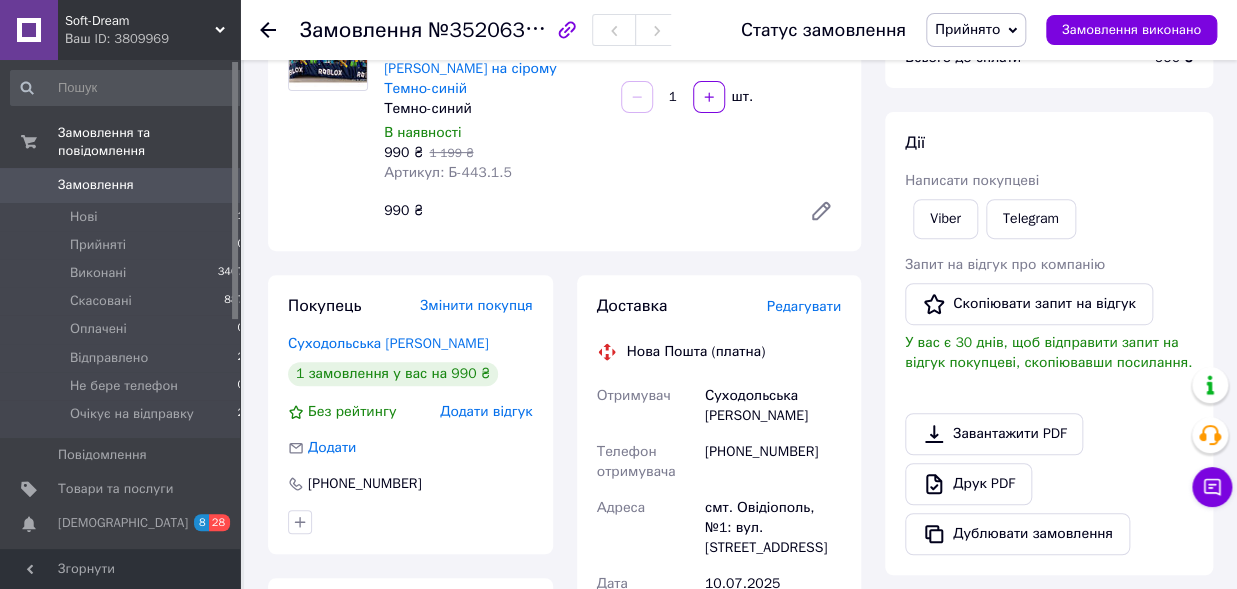 scroll, scrollTop: 0, scrollLeft: 0, axis: both 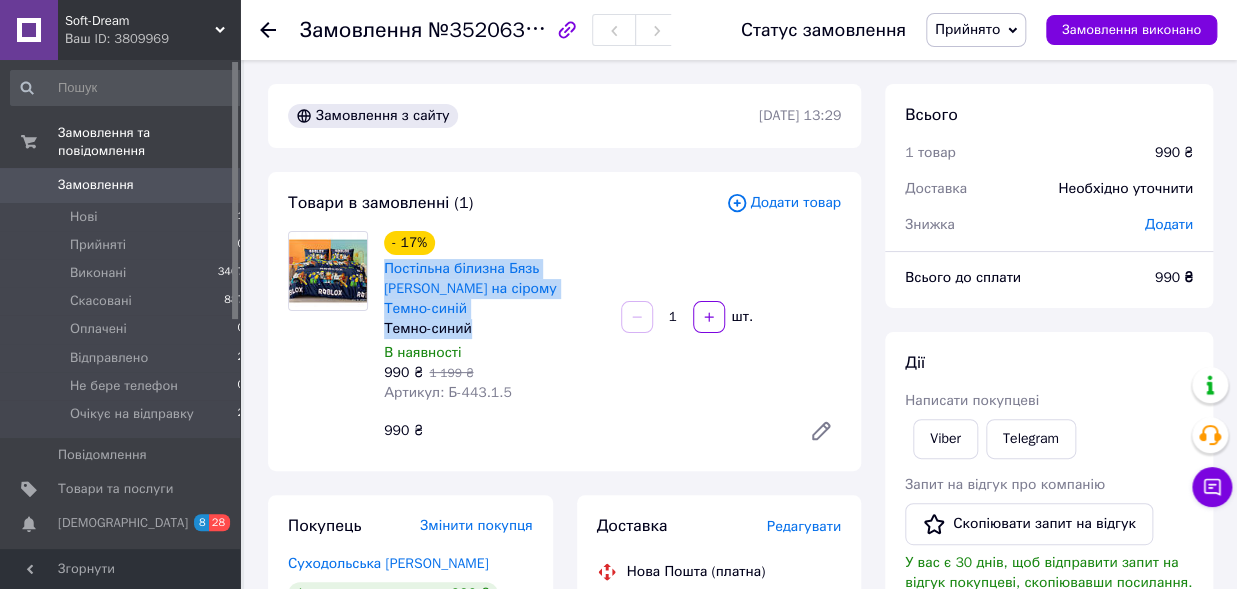 drag, startPoint x: 380, startPoint y: 266, endPoint x: 479, endPoint y: 313, distance: 109.59015 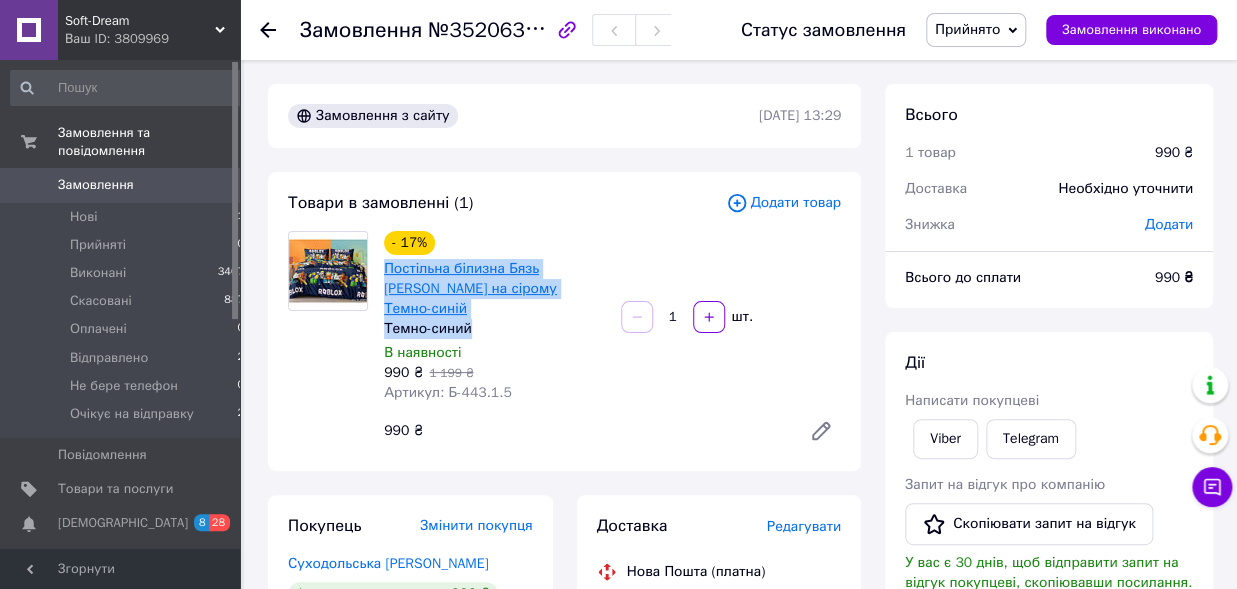 copy on "Постільна білизна Бязь [PERSON_NAME] на сірому Темно-синій Темно-синий" 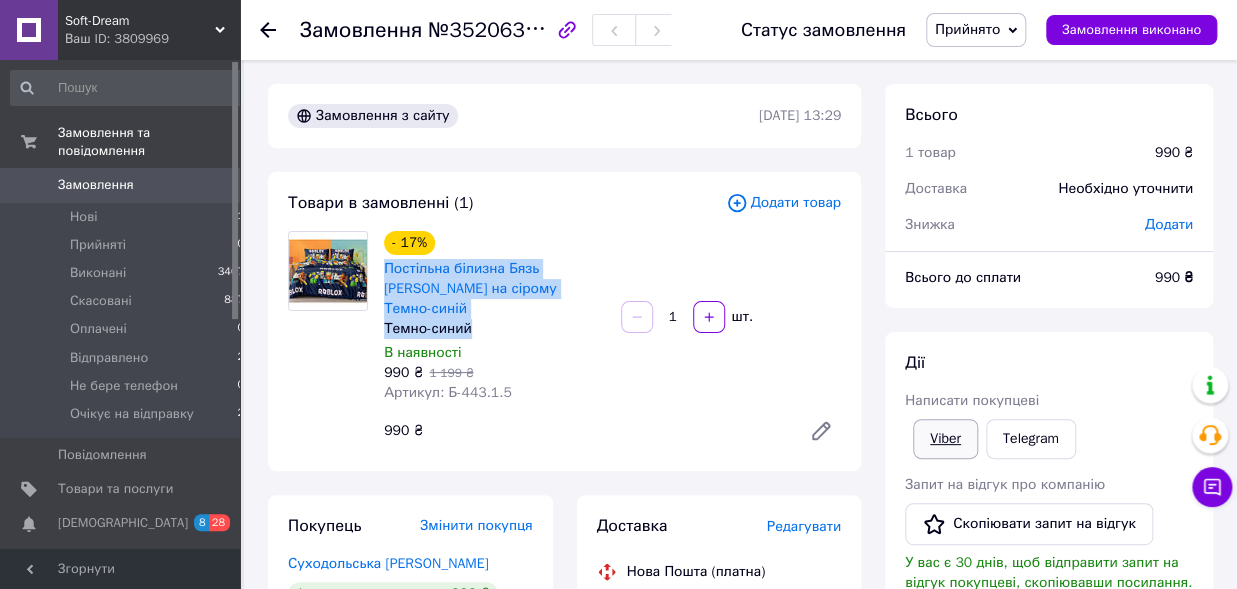 click on "Viber" at bounding box center (945, 439) 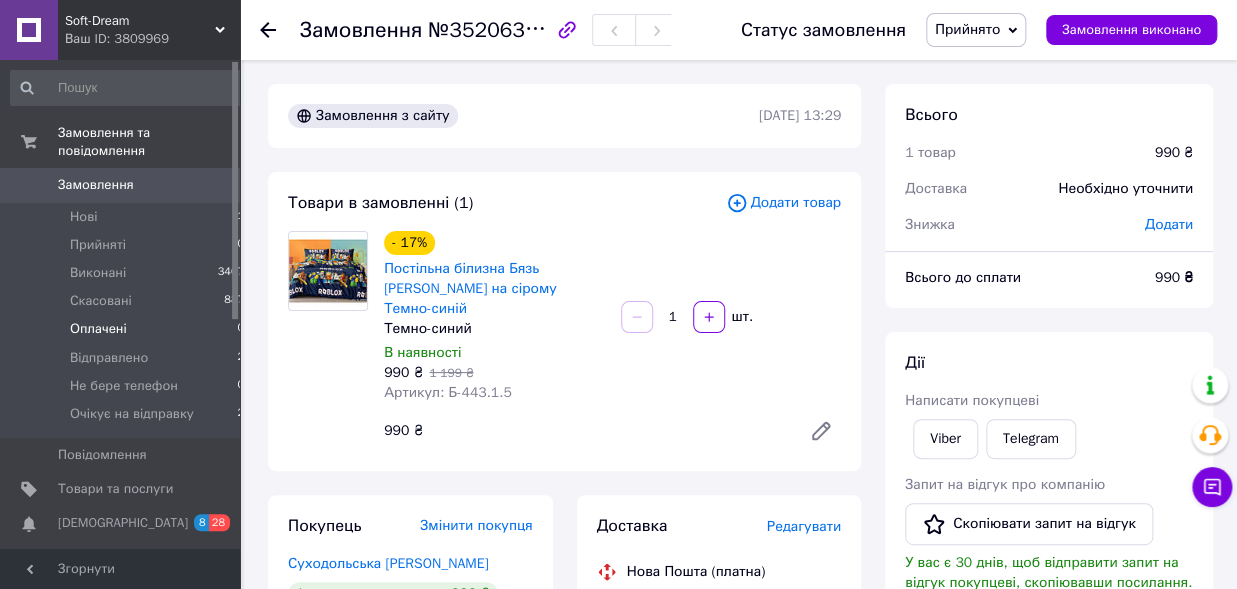 click on "Оплачені" at bounding box center (98, 329) 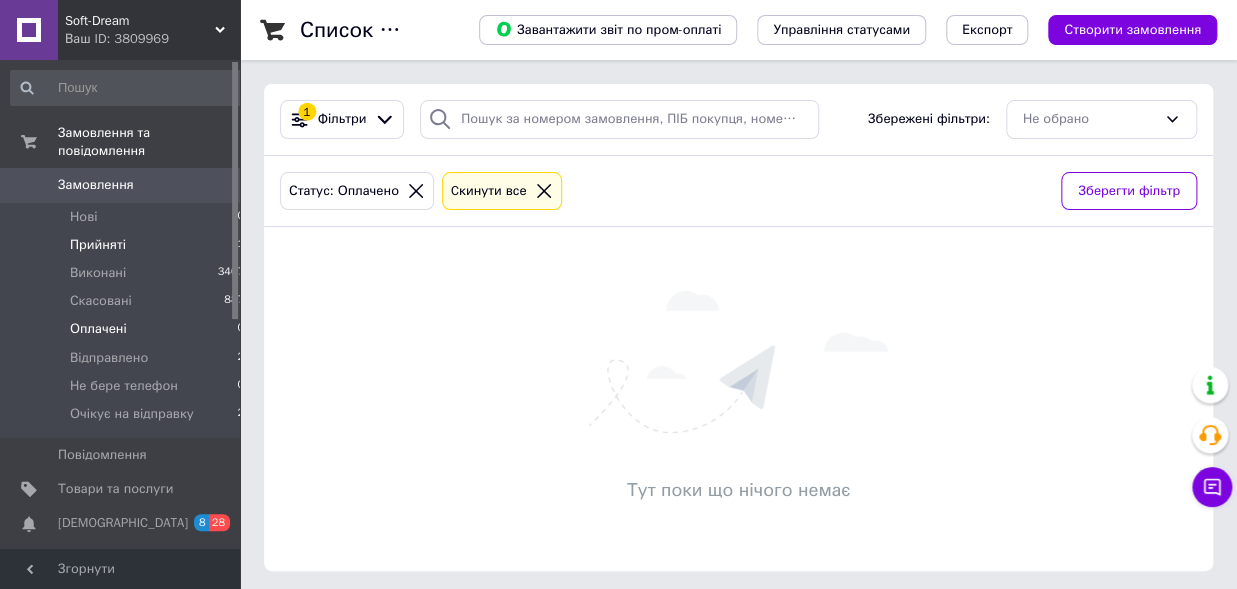 click on "Прийняті" at bounding box center [98, 245] 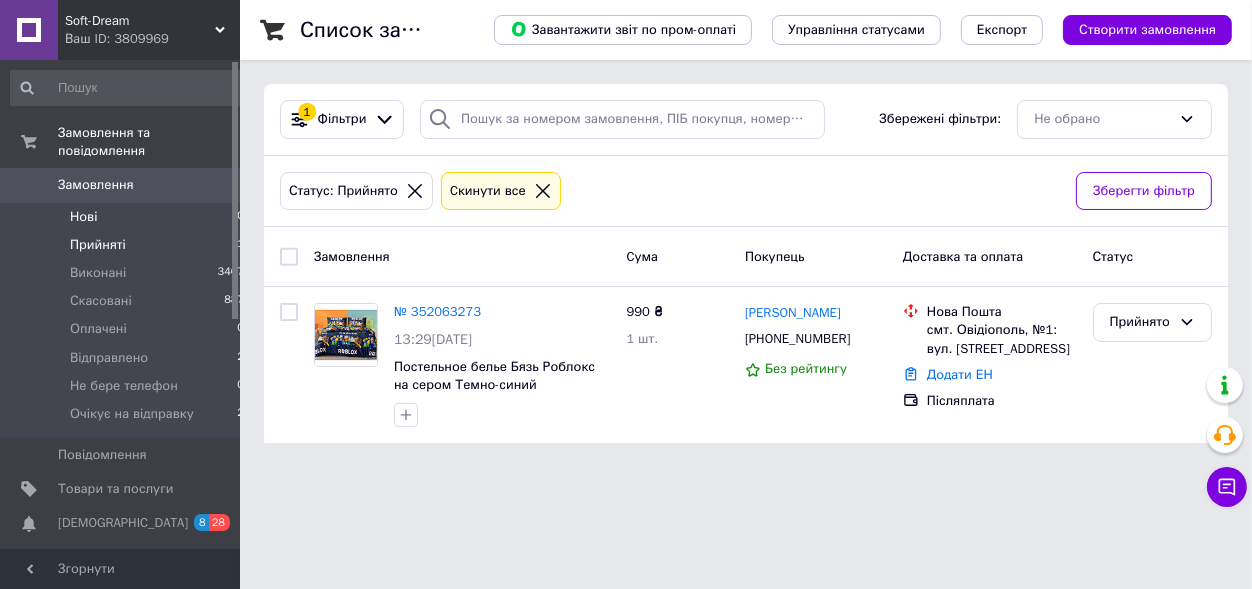 click on "Нові" at bounding box center (83, 217) 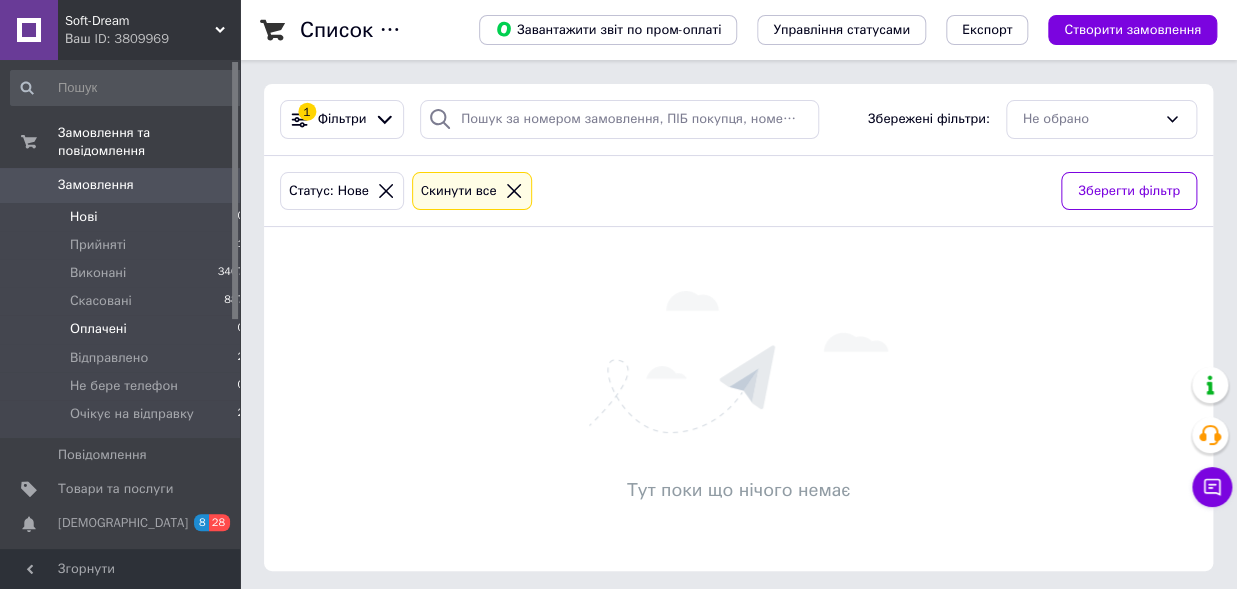 click on "Оплачені" at bounding box center [98, 329] 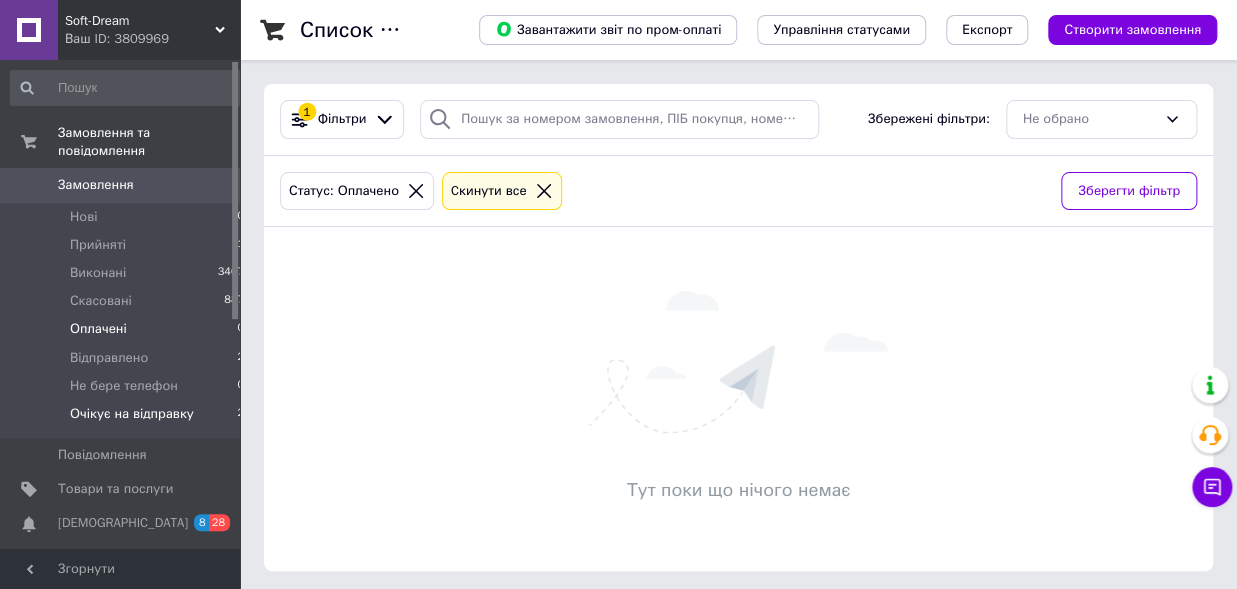 click on "Очікує на відправку" at bounding box center [132, 414] 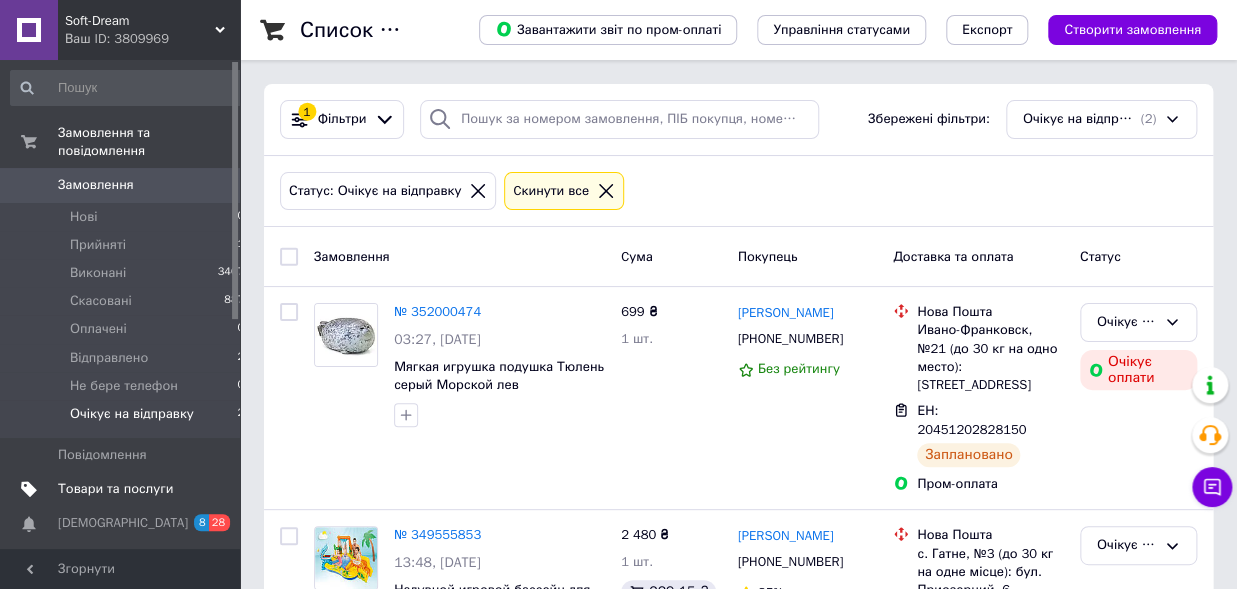 click on "Товари та послуги" at bounding box center [115, 489] 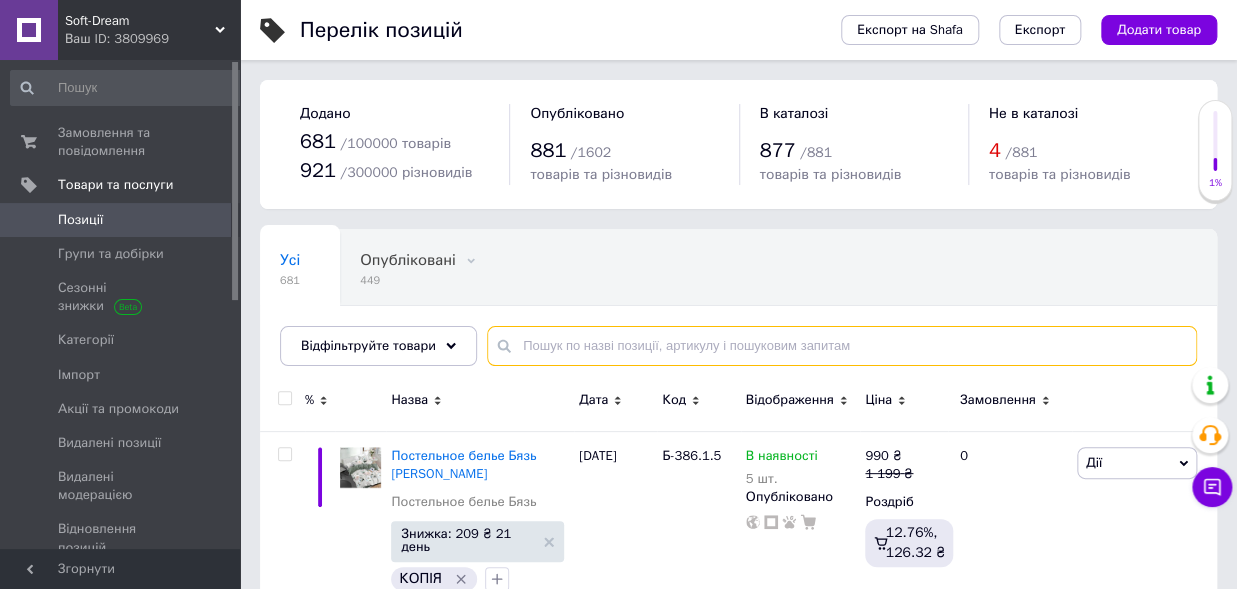 click at bounding box center (842, 346) 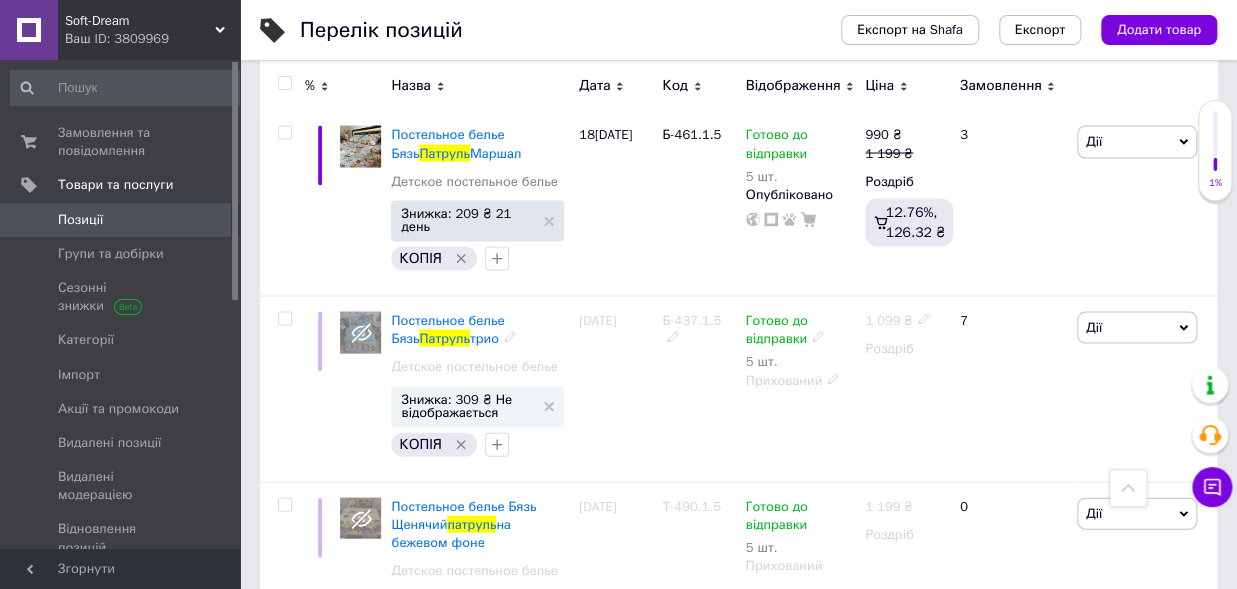 scroll, scrollTop: 1536, scrollLeft: 0, axis: vertical 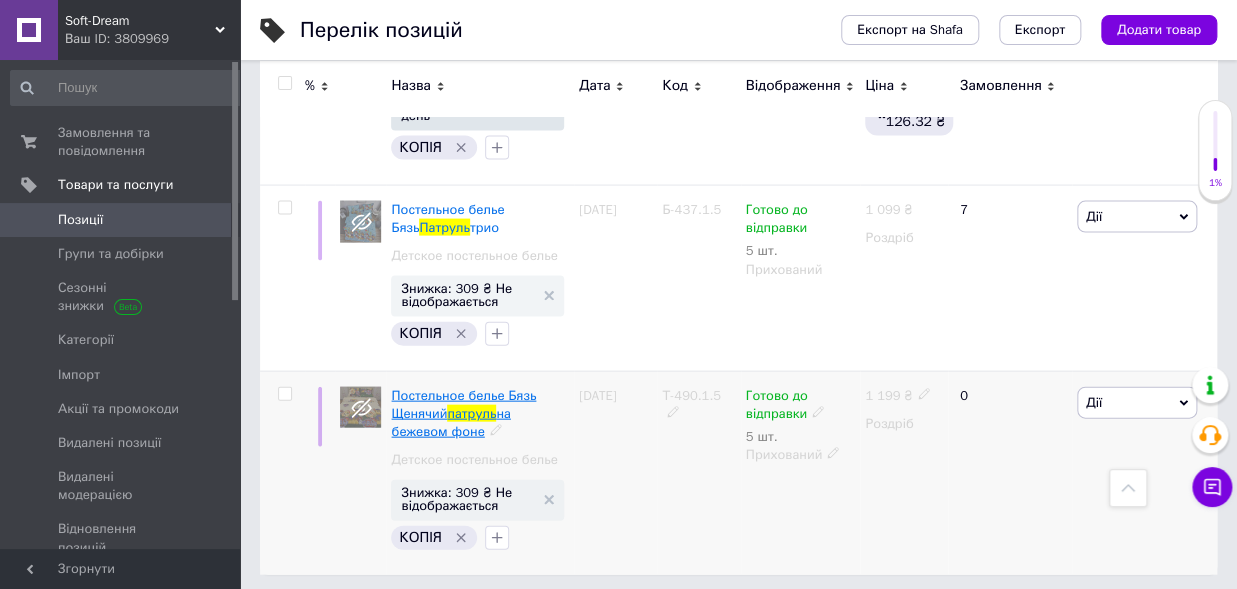 type on "патруль" 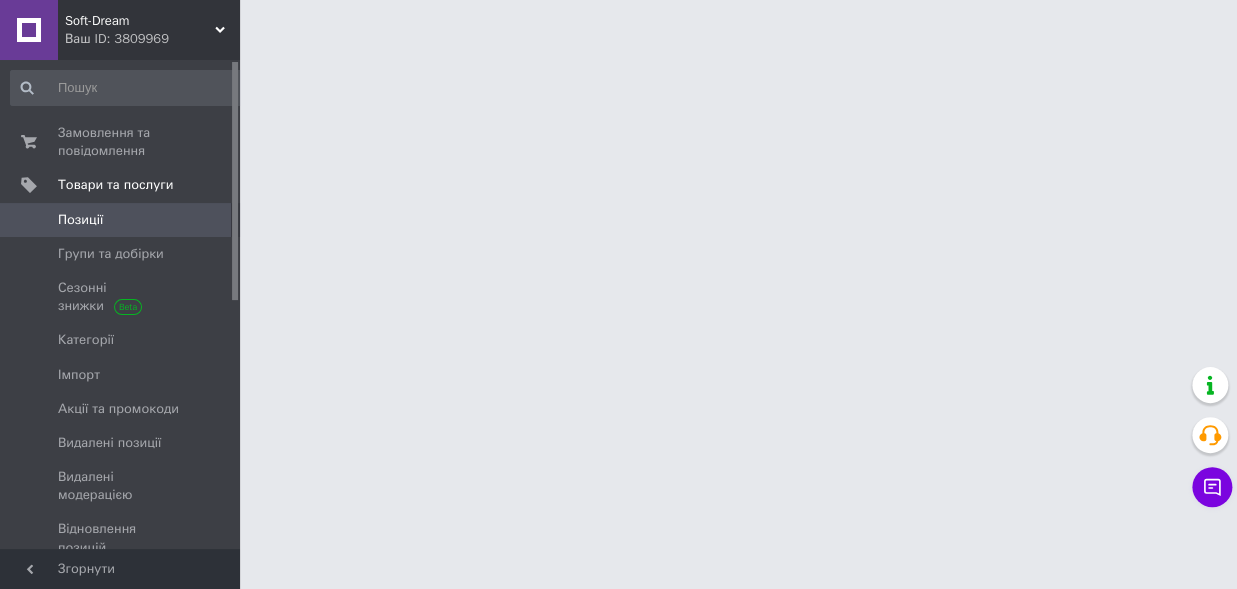scroll, scrollTop: 0, scrollLeft: 0, axis: both 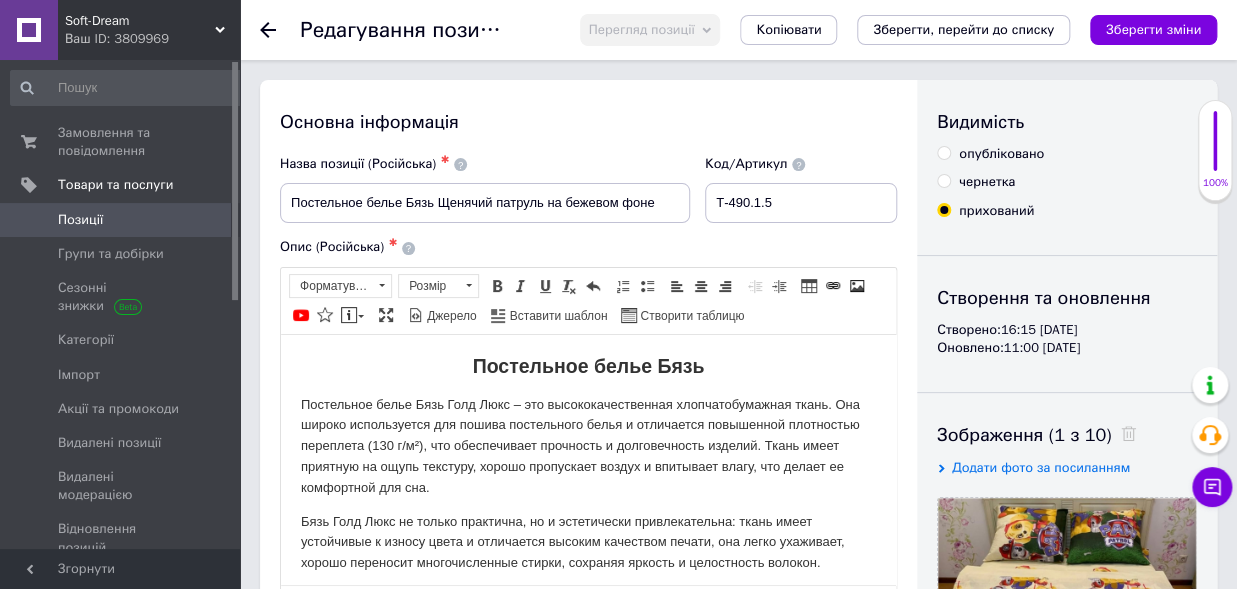 click on "опубліковано" at bounding box center [943, 152] 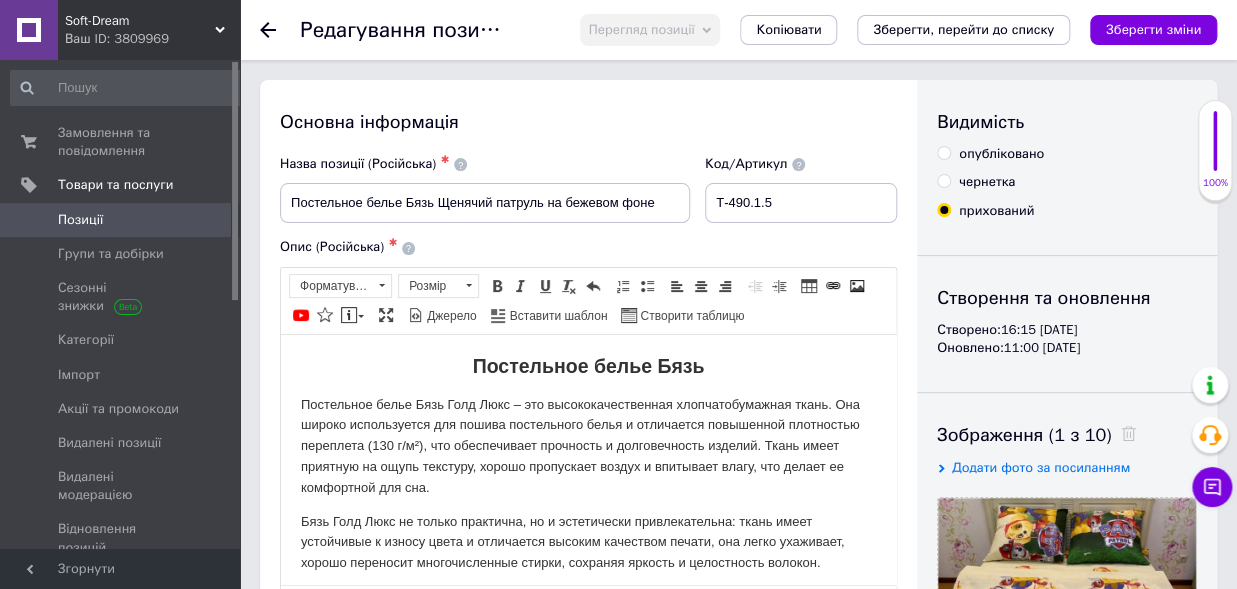 radio on "true" 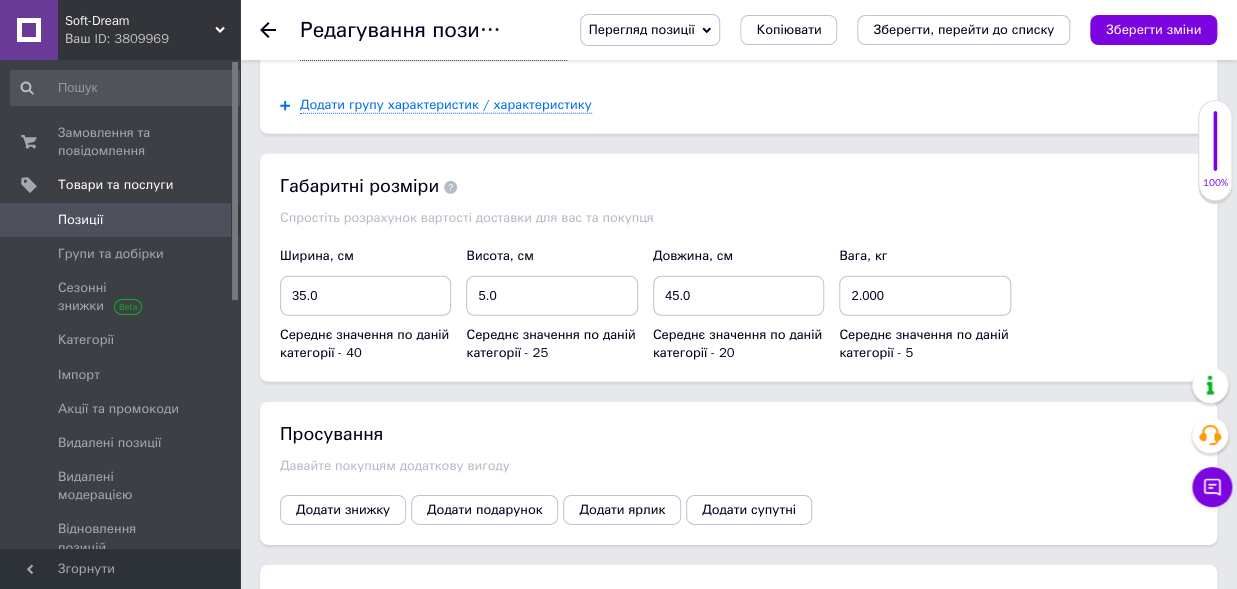 scroll, scrollTop: 2310, scrollLeft: 0, axis: vertical 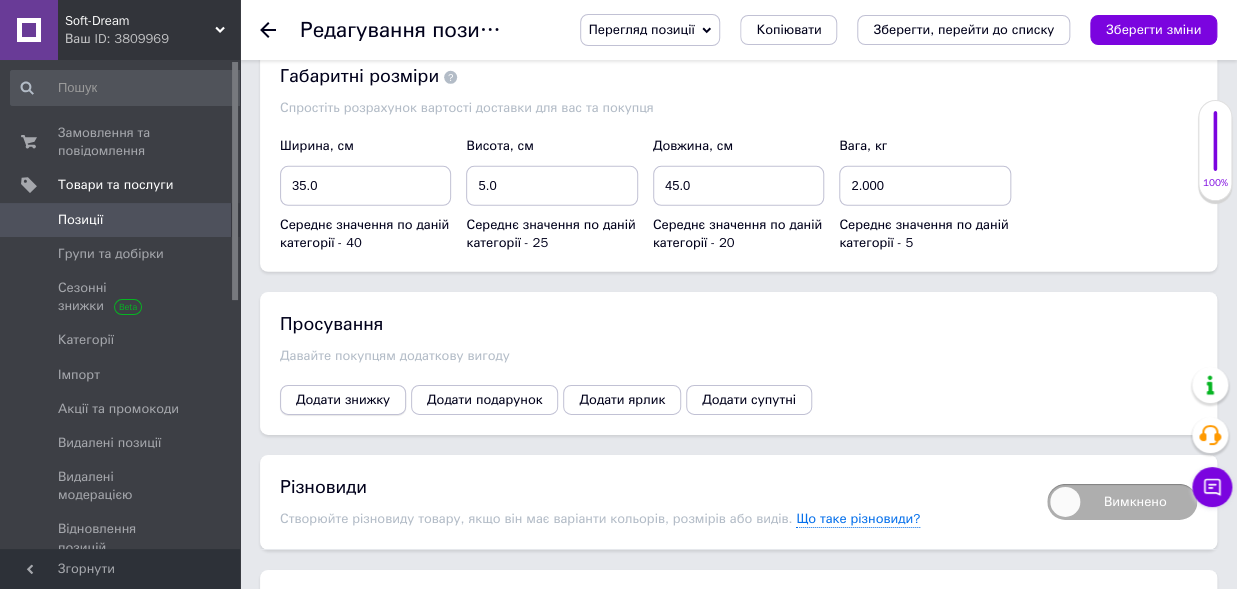 click on "Додати знижку" at bounding box center (343, 400) 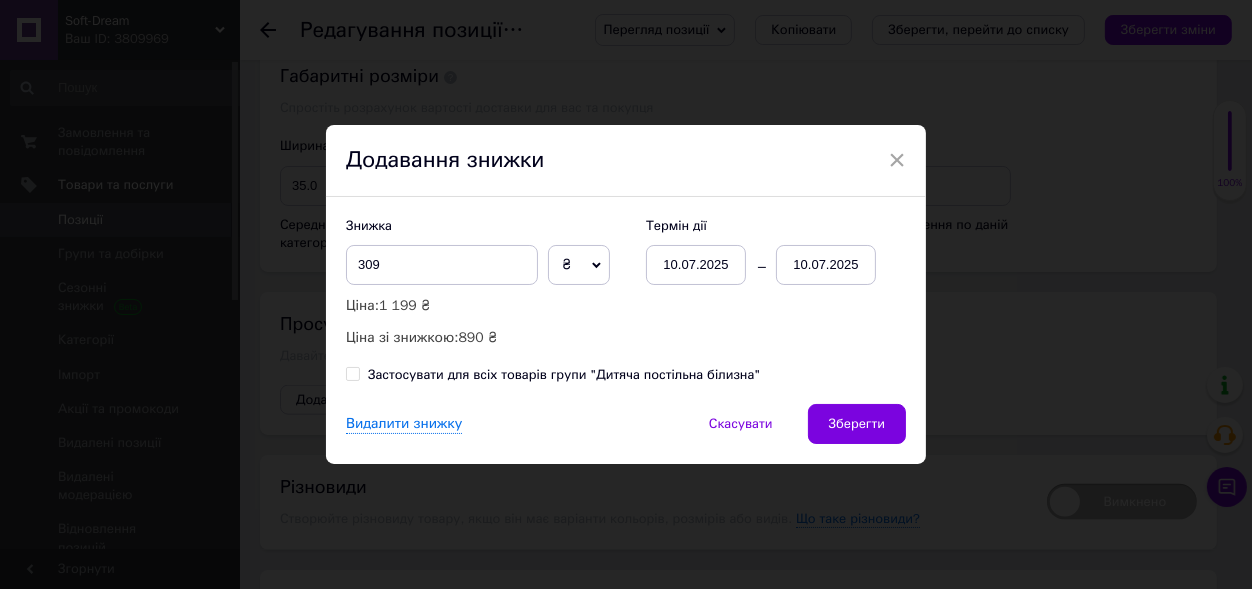 click on "10.07.2025" at bounding box center [826, 265] 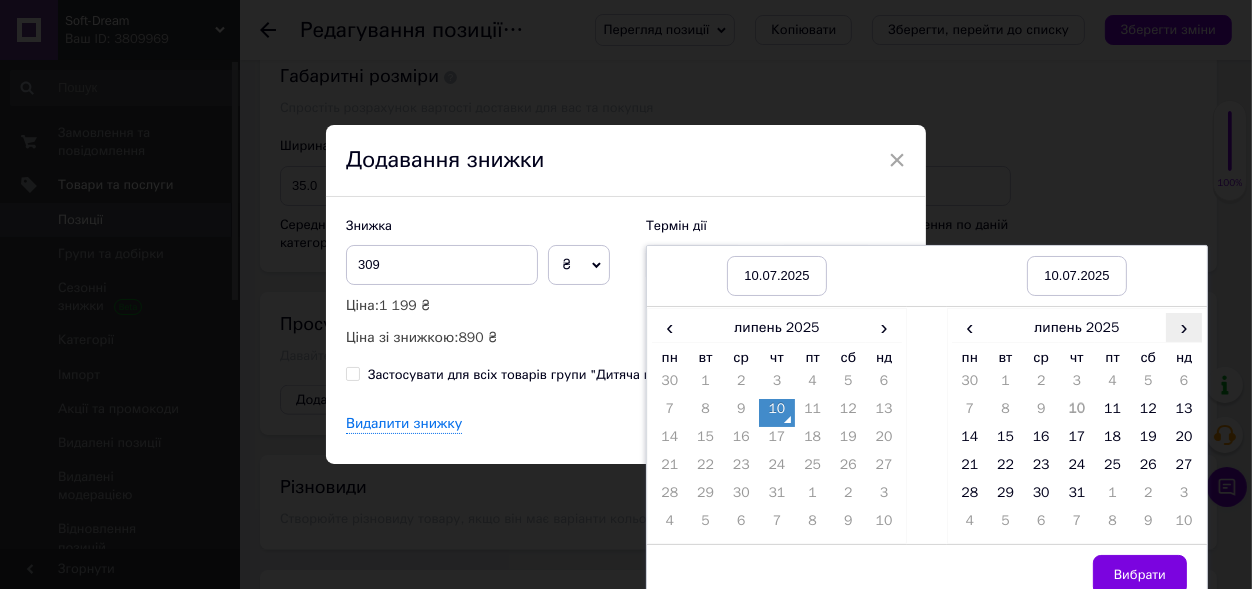 click on "›" at bounding box center [1184, 327] 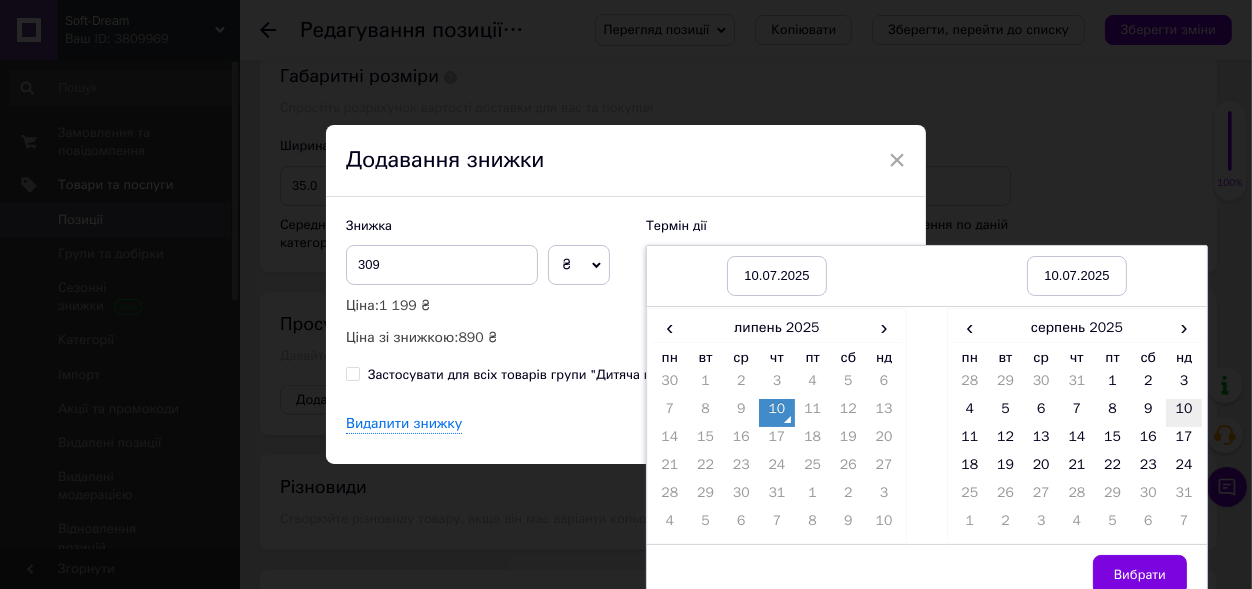 click on "10" at bounding box center [1184, 413] 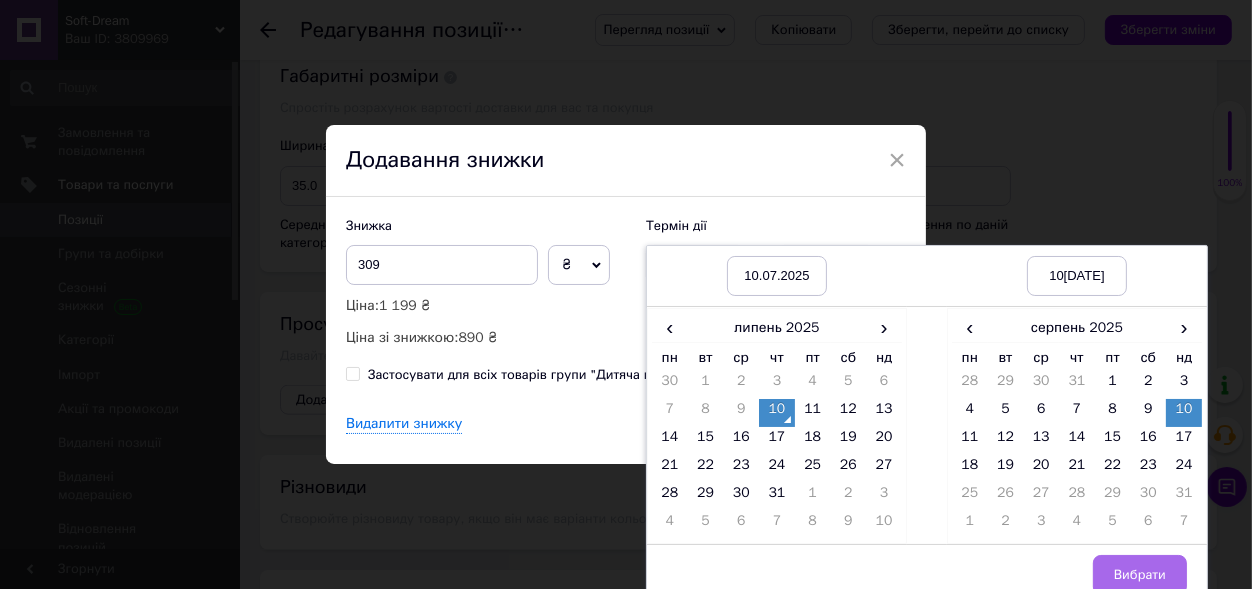 click on "Вибрати" at bounding box center [1140, 575] 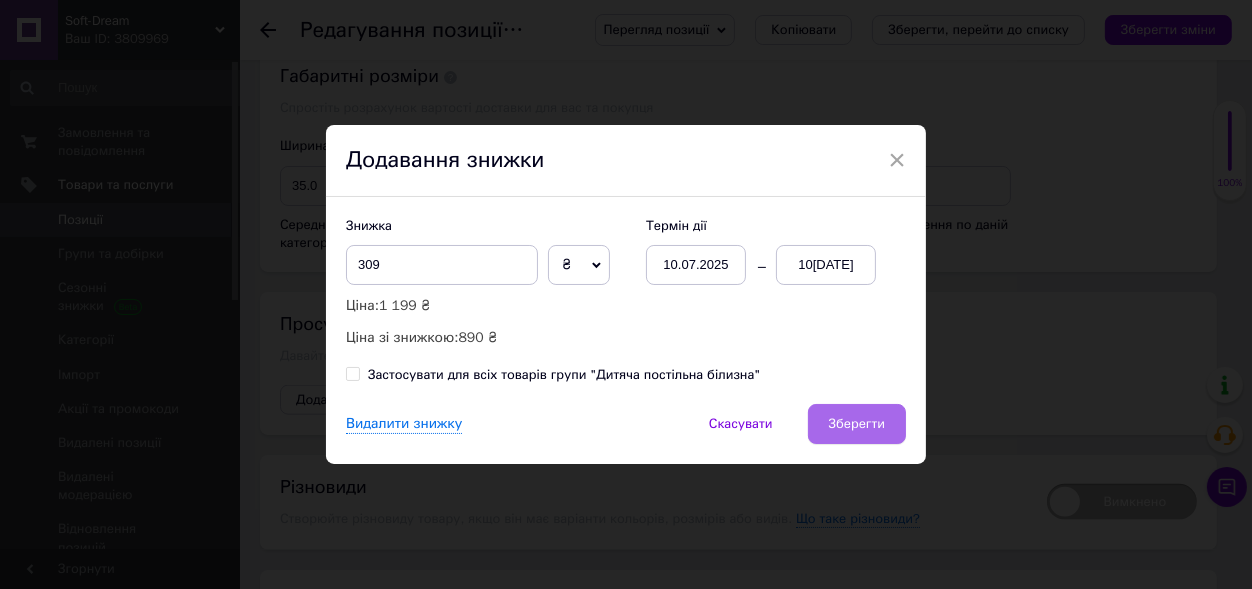 click on "Зберегти" at bounding box center (857, 424) 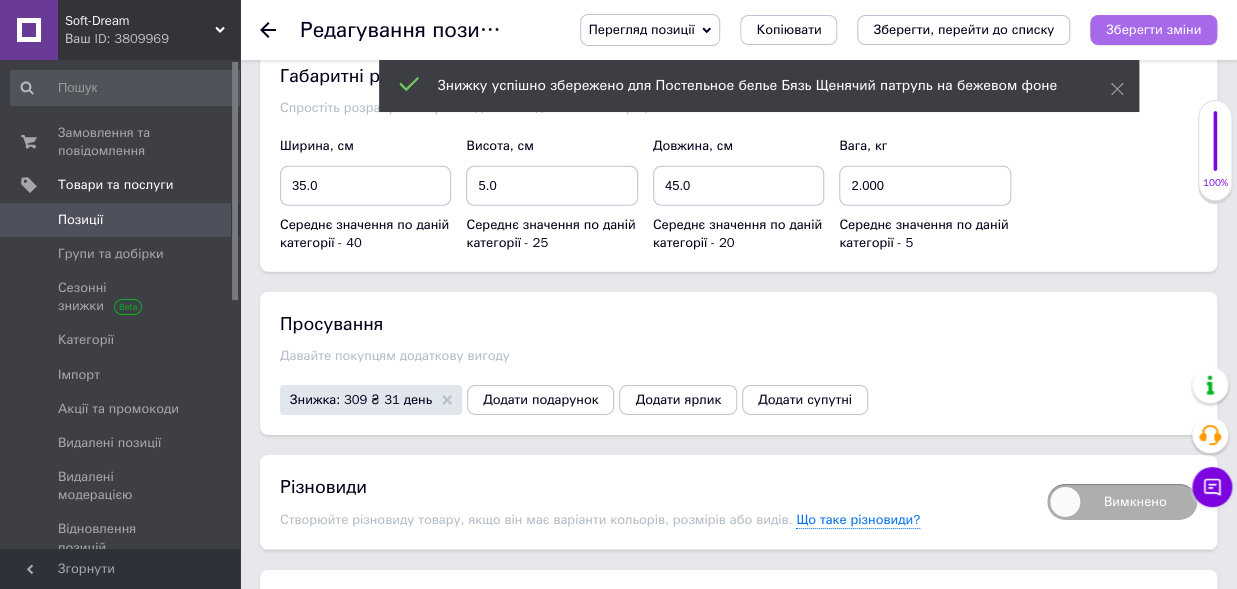 click on "Зберегти зміни" at bounding box center [1153, 29] 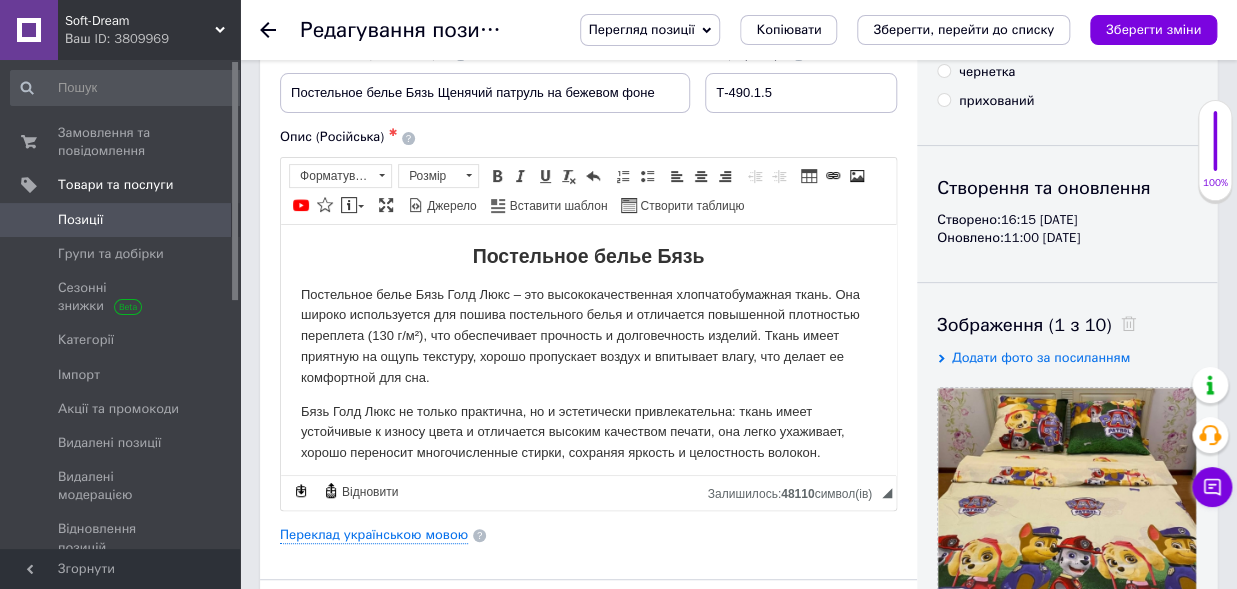 scroll, scrollTop: 0, scrollLeft: 0, axis: both 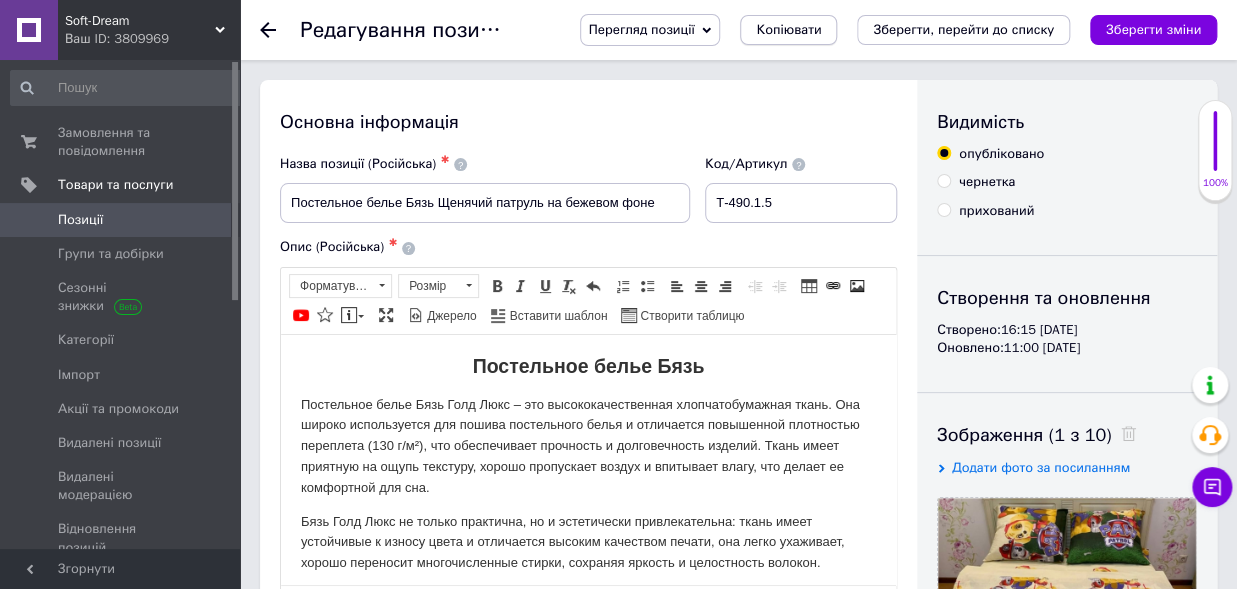 click on "Копіювати" at bounding box center (788, 30) 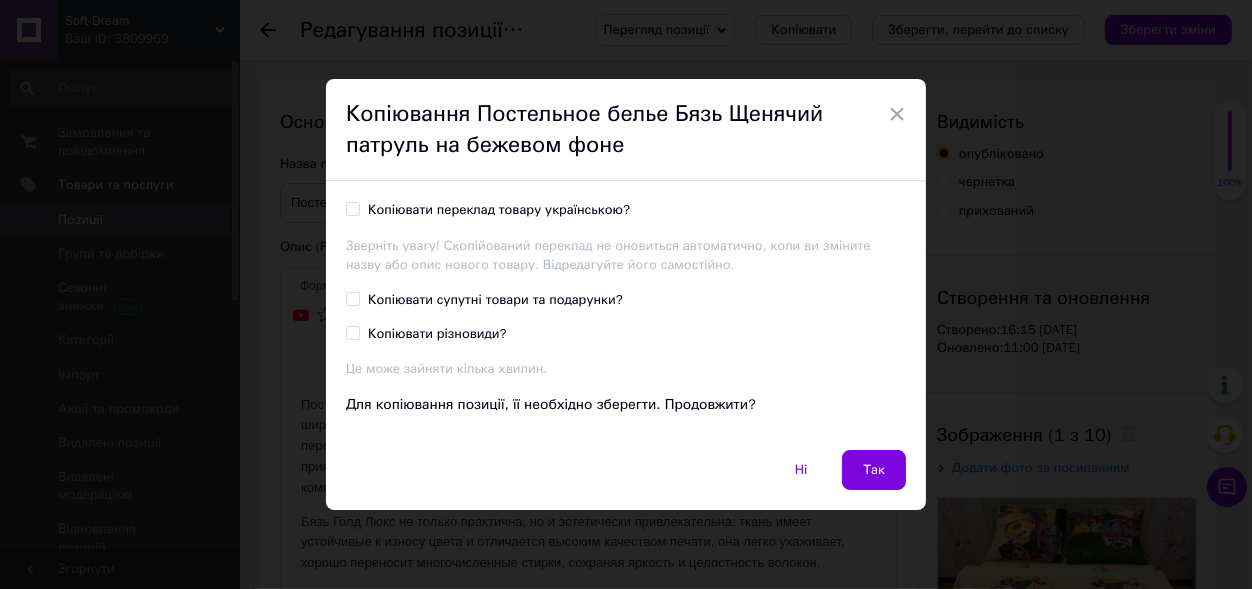 click on "Копіювати переклад товару українською?" at bounding box center [352, 208] 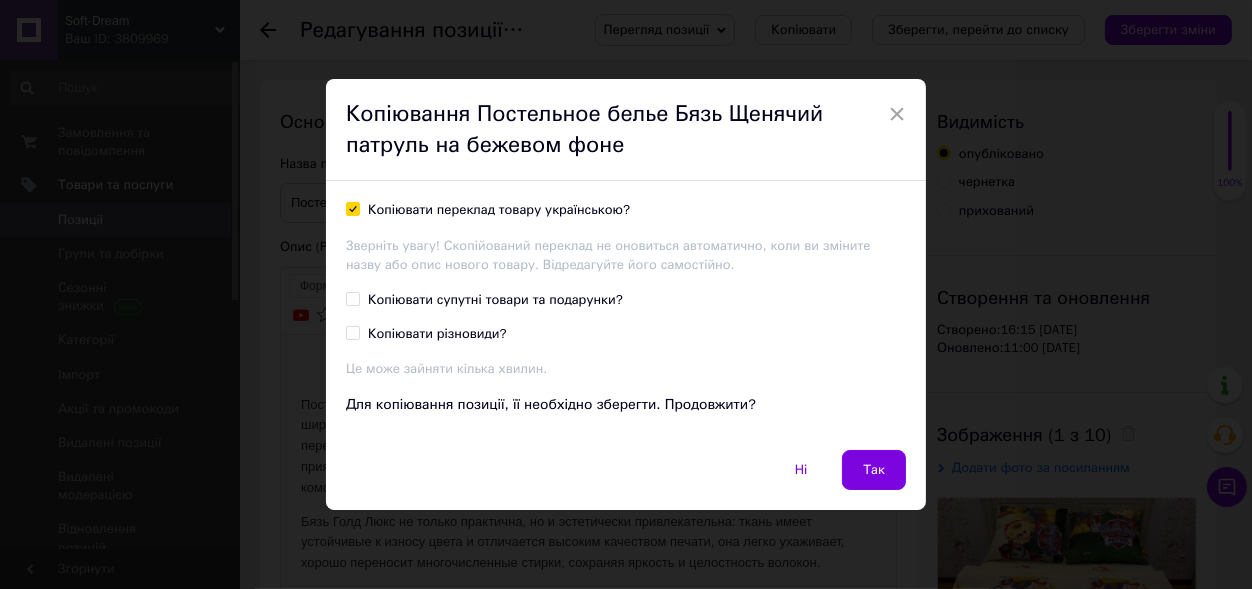 checkbox on "true" 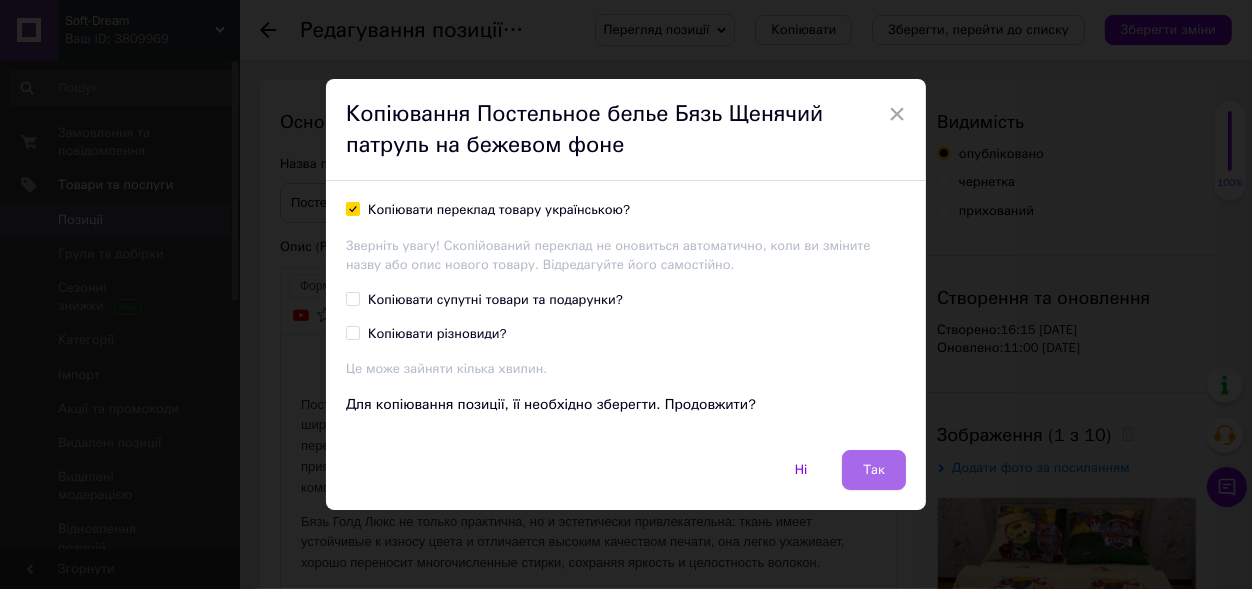 click on "Так" at bounding box center (874, 470) 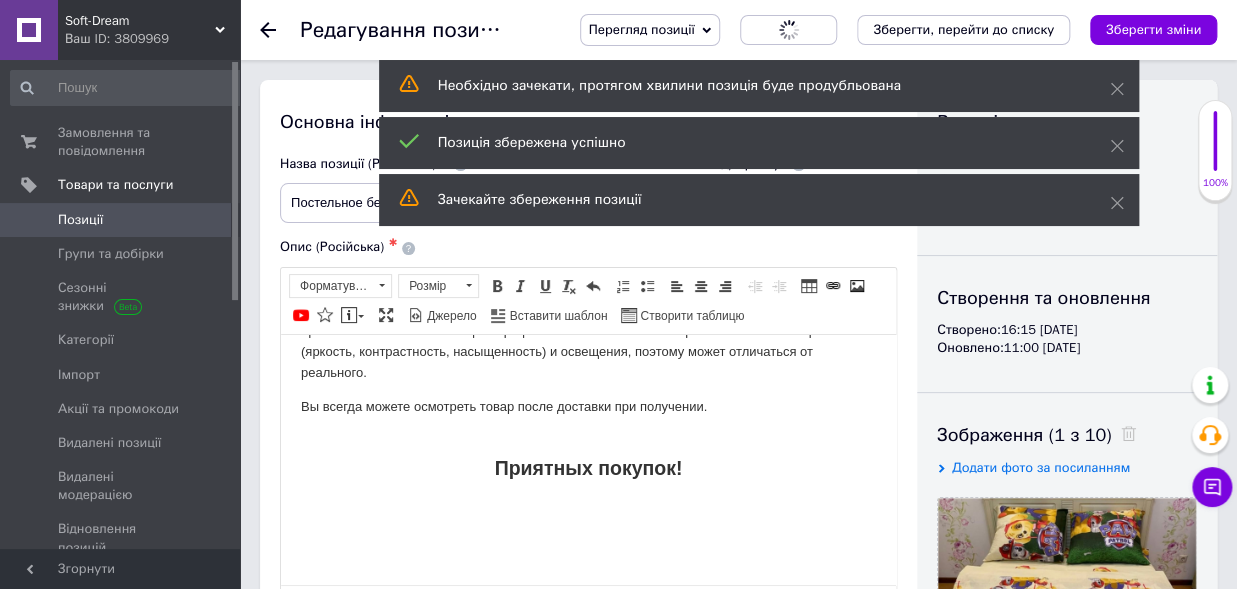 scroll, scrollTop: 220, scrollLeft: 0, axis: vertical 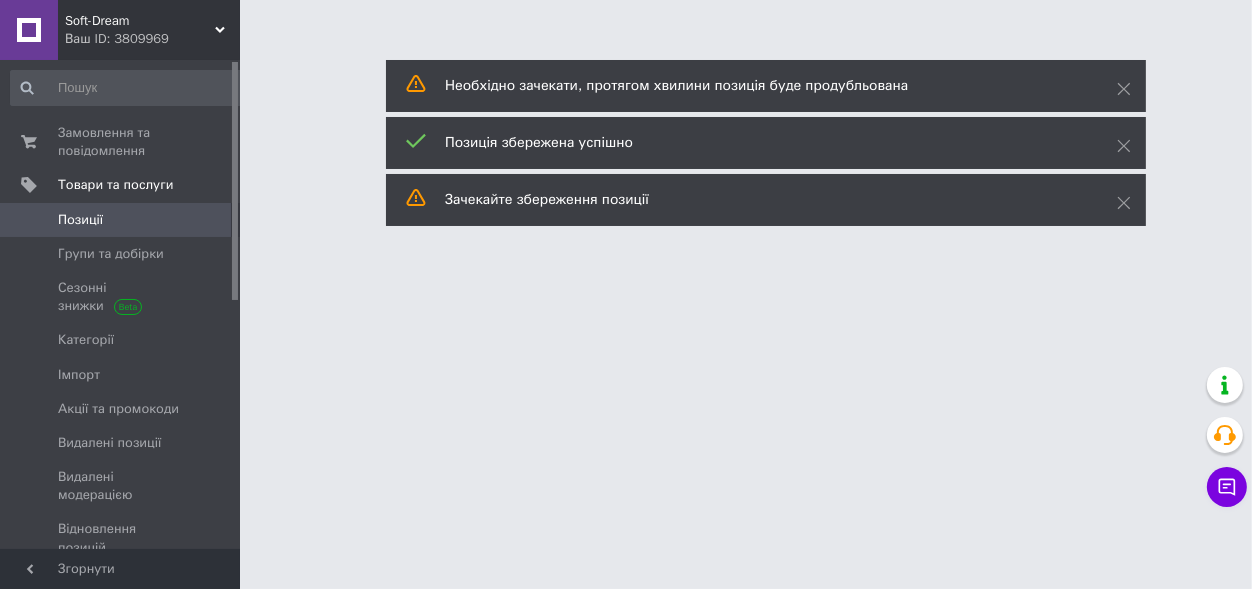 click on "Soft-Dream Ваш ID: 3809969 Сайт Soft-Dream Кабінет покупця Перевірити стан системи Сторінка на порталі Довідка Вийти Замовлення та повідомлення 0 0 Товари та послуги Позиції Групи та добірки Сезонні знижки Категорії Імпорт Акції та промокоди Видалені позиції Видалені модерацією Відновлення позицій Характеристики Сповіщення 8 28 Показники роботи компанії Панель управління Відгуки Клієнти Каталог ProSale Аналітика Інструменти веб-майстра та SEO Управління сайтом Гаманець компанії [PERSON_NAME] Тарифи та рахунки" at bounding box center (626, 25) 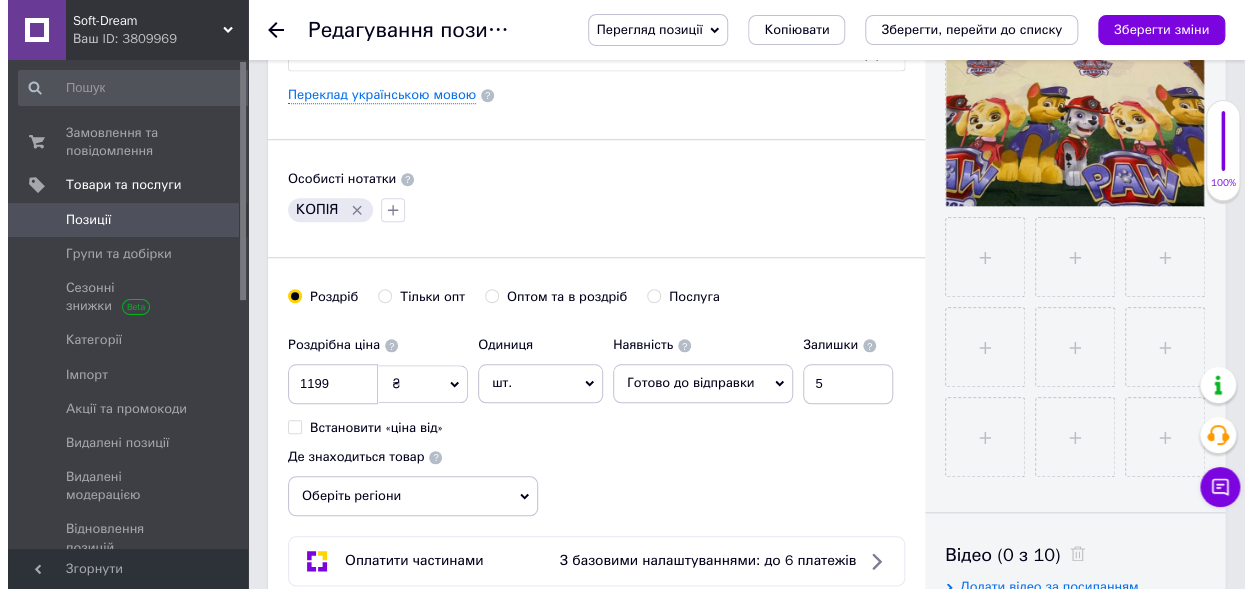 scroll, scrollTop: 330, scrollLeft: 0, axis: vertical 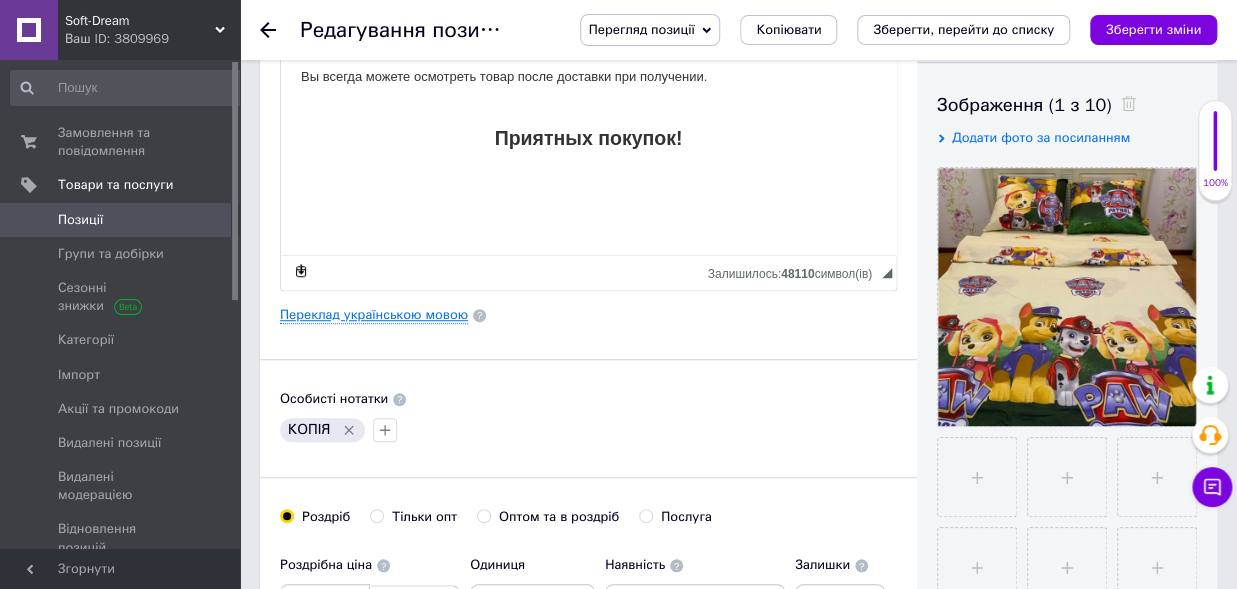 click on "Переклад українською мовою" at bounding box center (374, 315) 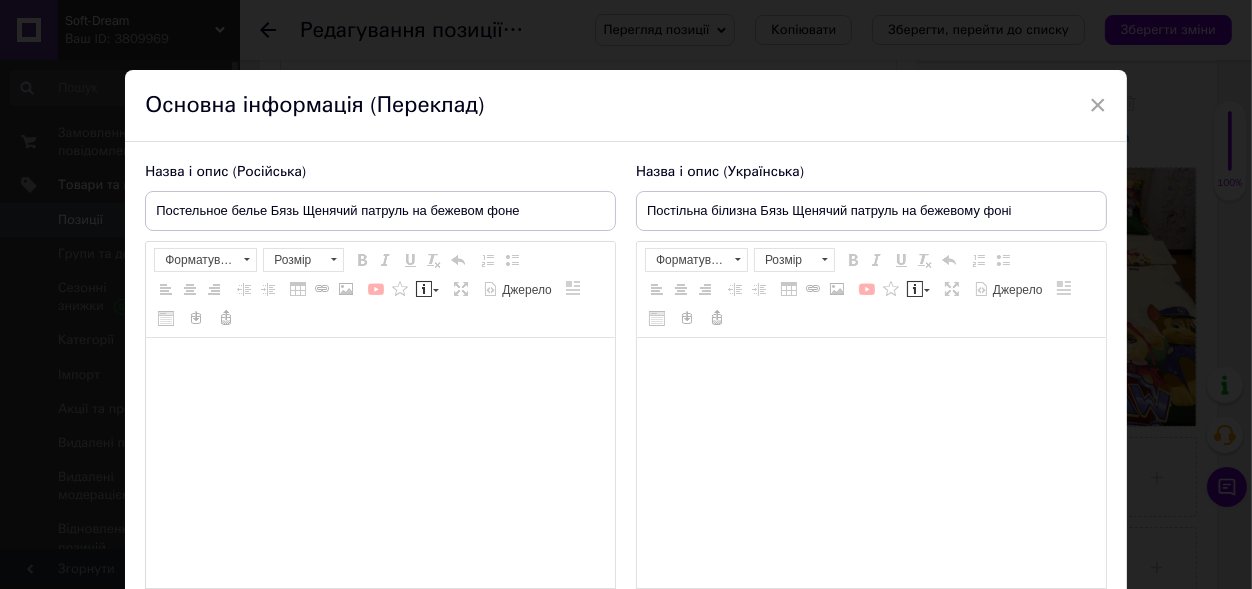 type on "Постільна білизна Бязь Щенячий патруль на бежевому фоні" 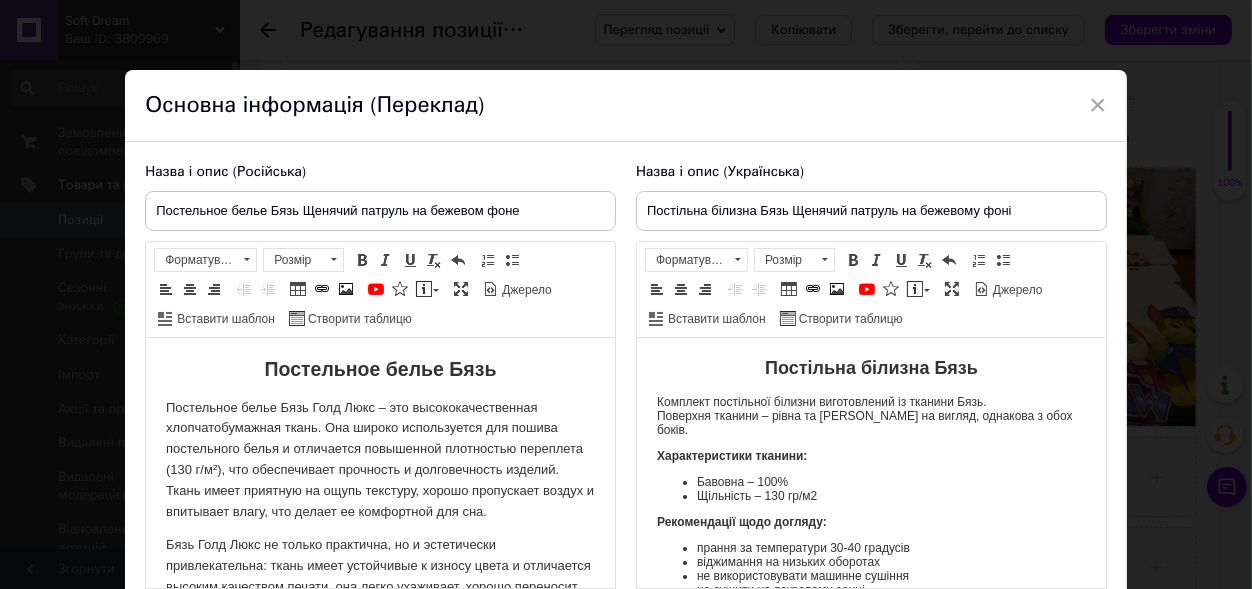 scroll, scrollTop: 0, scrollLeft: 0, axis: both 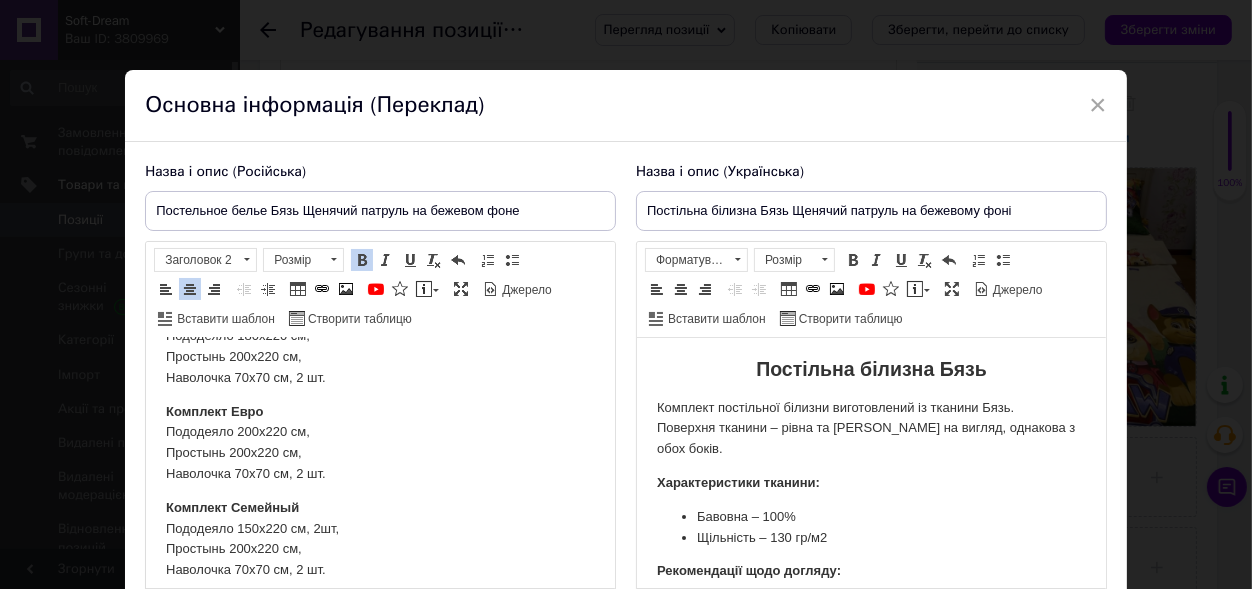 drag, startPoint x: 255, startPoint y: 366, endPoint x: 456, endPoint y: 375, distance: 201.20139 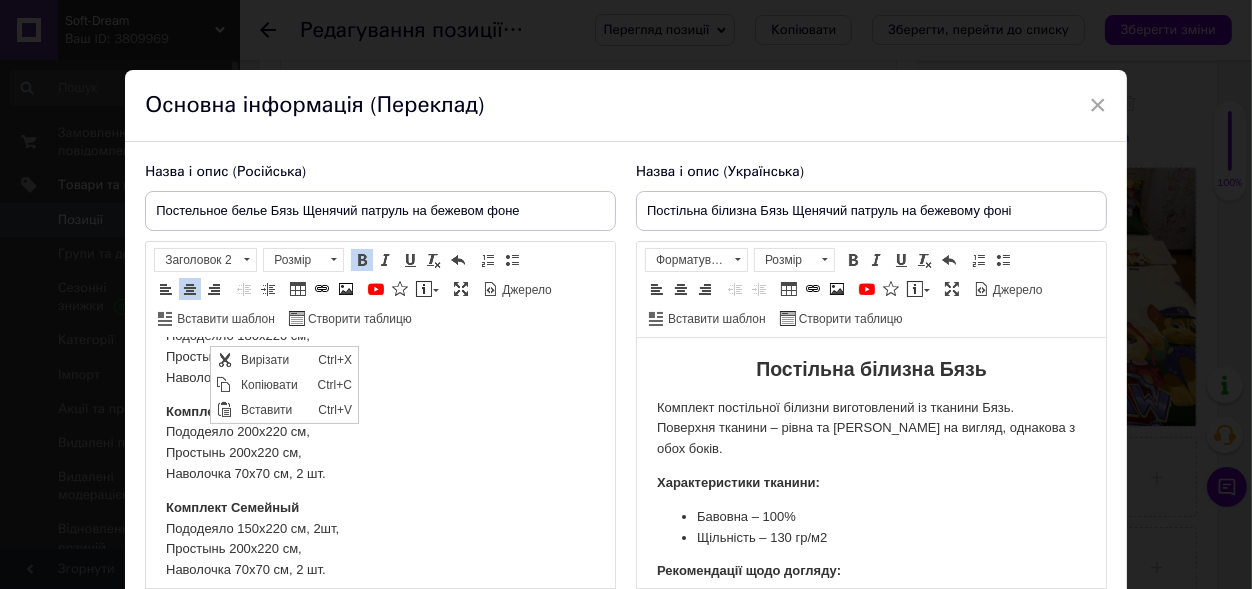 scroll, scrollTop: 0, scrollLeft: 0, axis: both 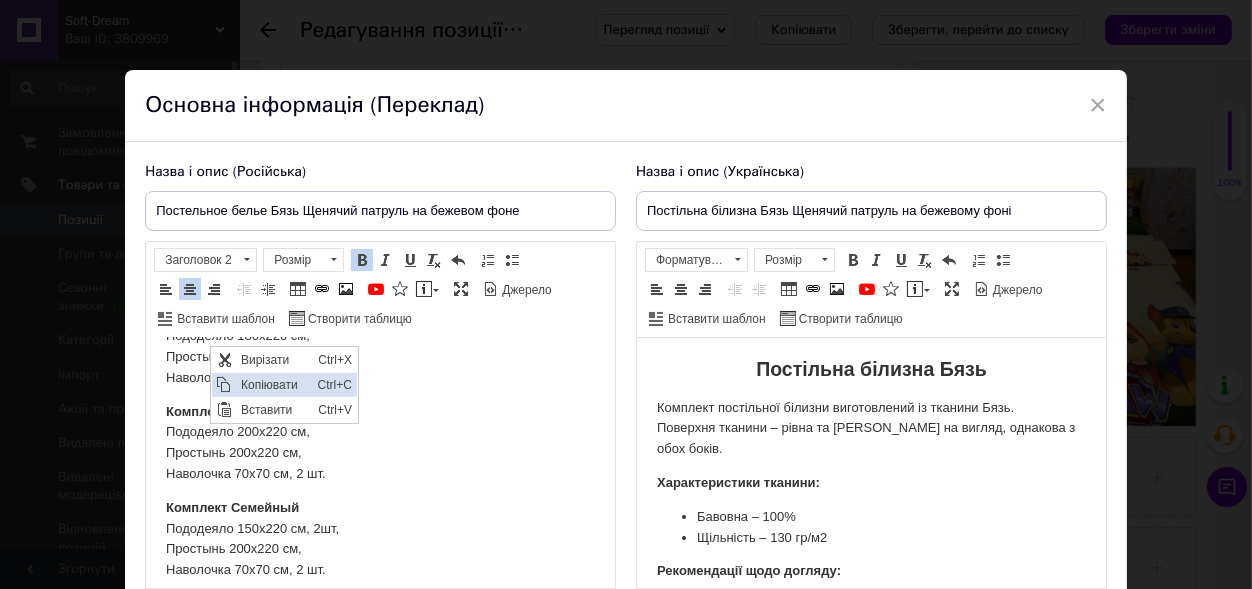 click on "Копіювати" at bounding box center (273, 385) 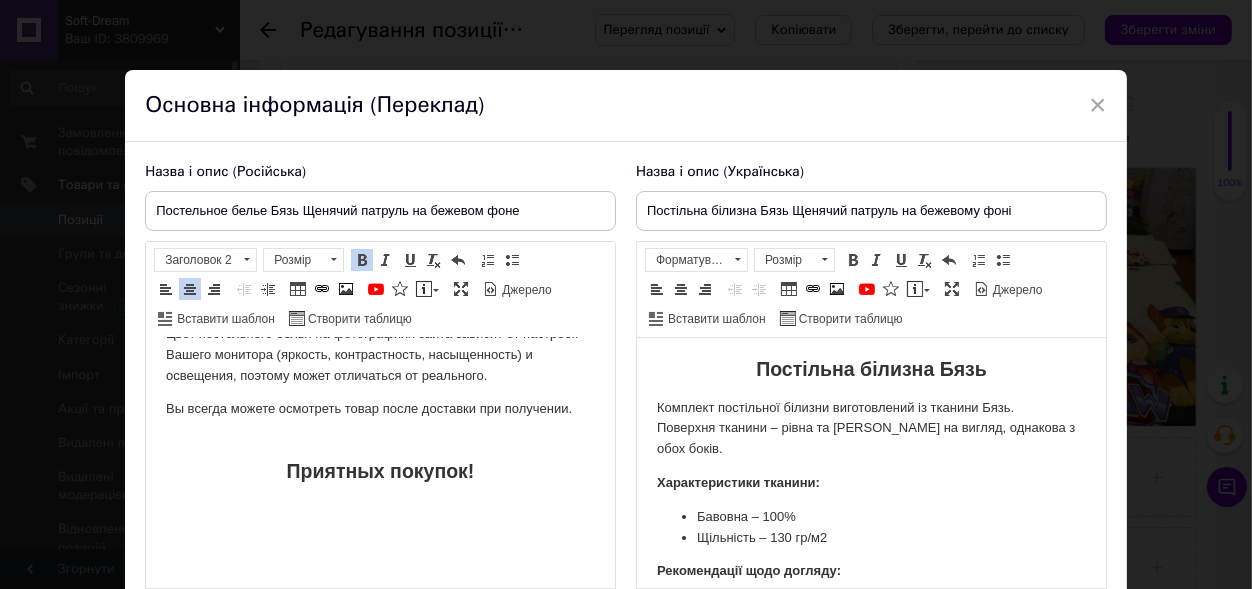 scroll, scrollTop: 1183, scrollLeft: 0, axis: vertical 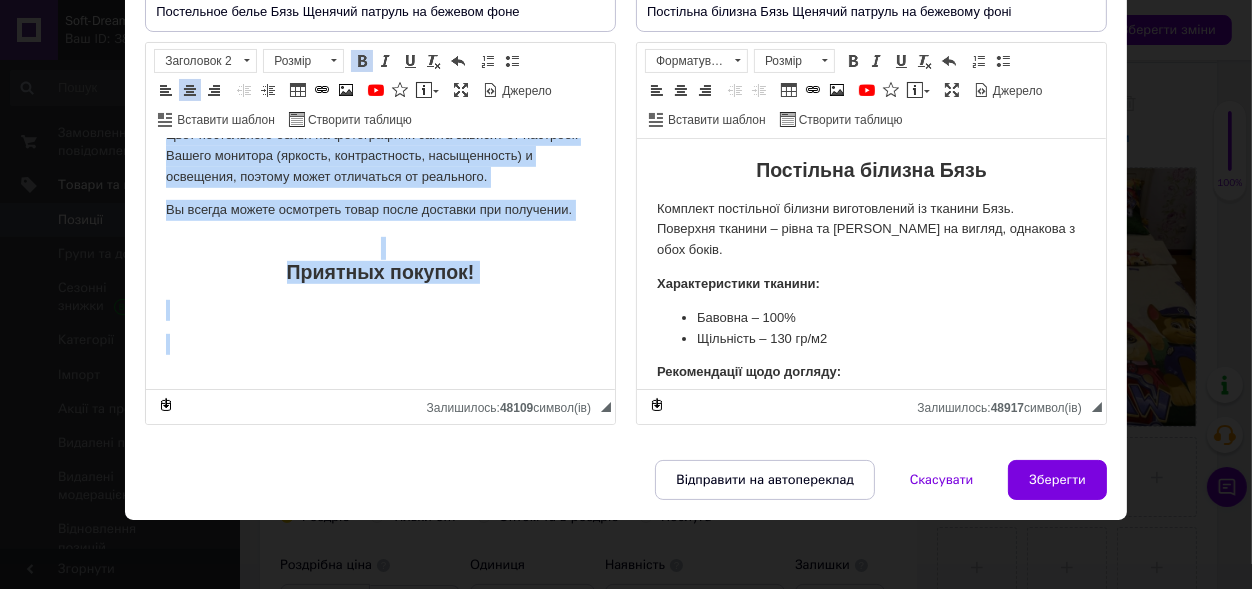 drag, startPoint x: 165, startPoint y: 265, endPoint x: 562, endPoint y: 341, distance: 404.2091 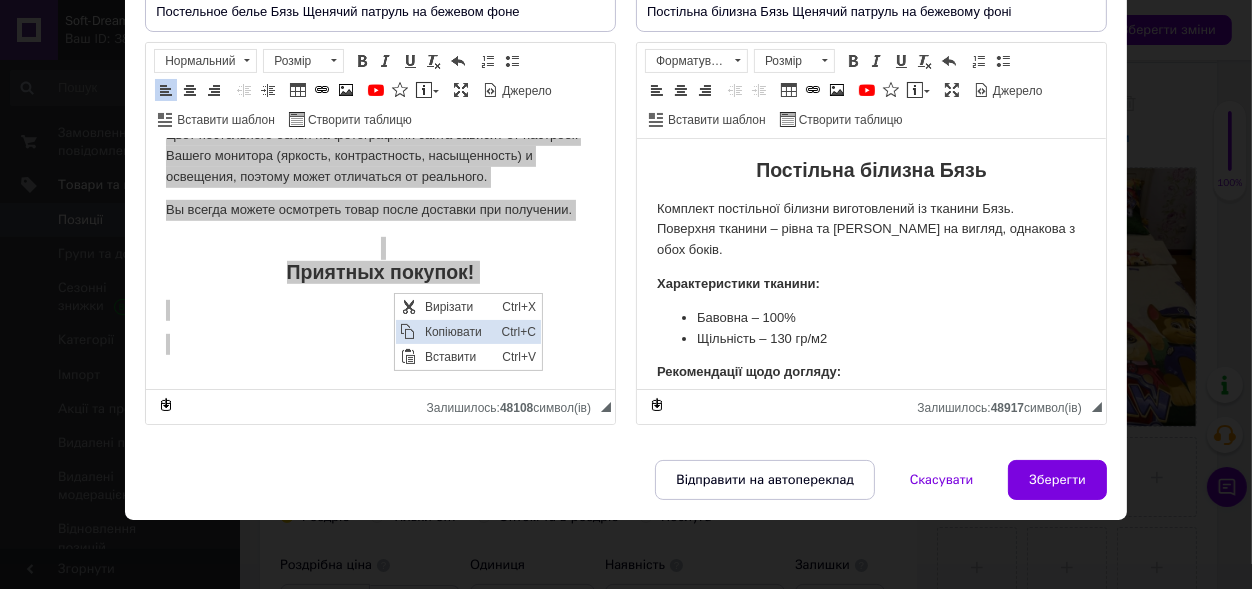 click on "Копіювати" at bounding box center [457, 332] 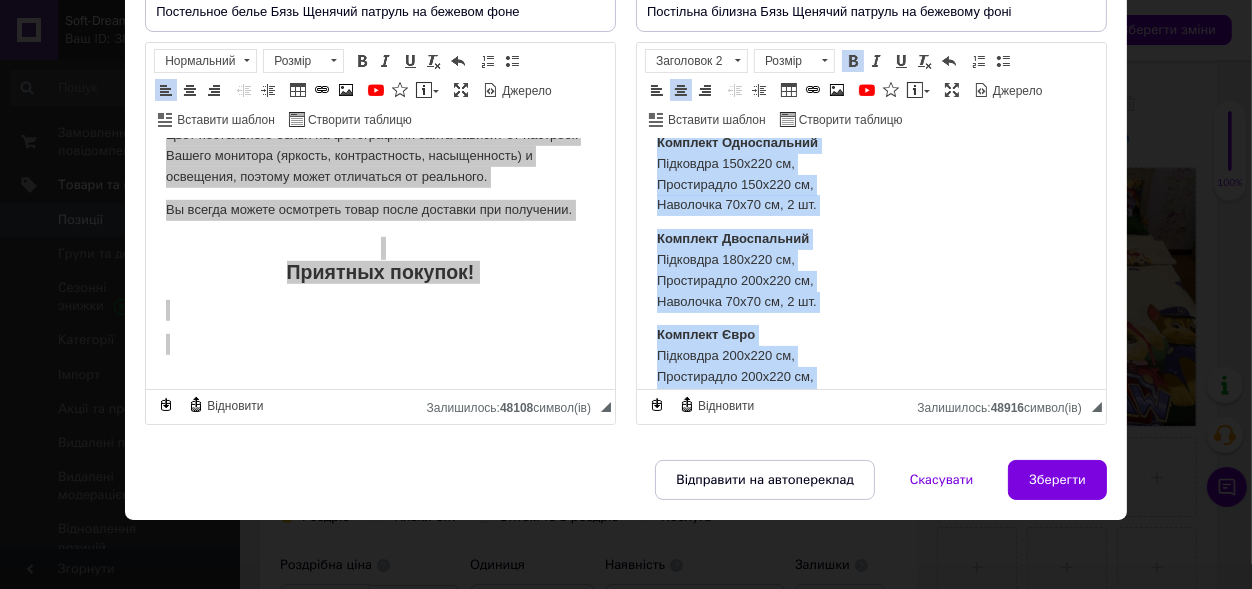 scroll, scrollTop: 446, scrollLeft: 0, axis: vertical 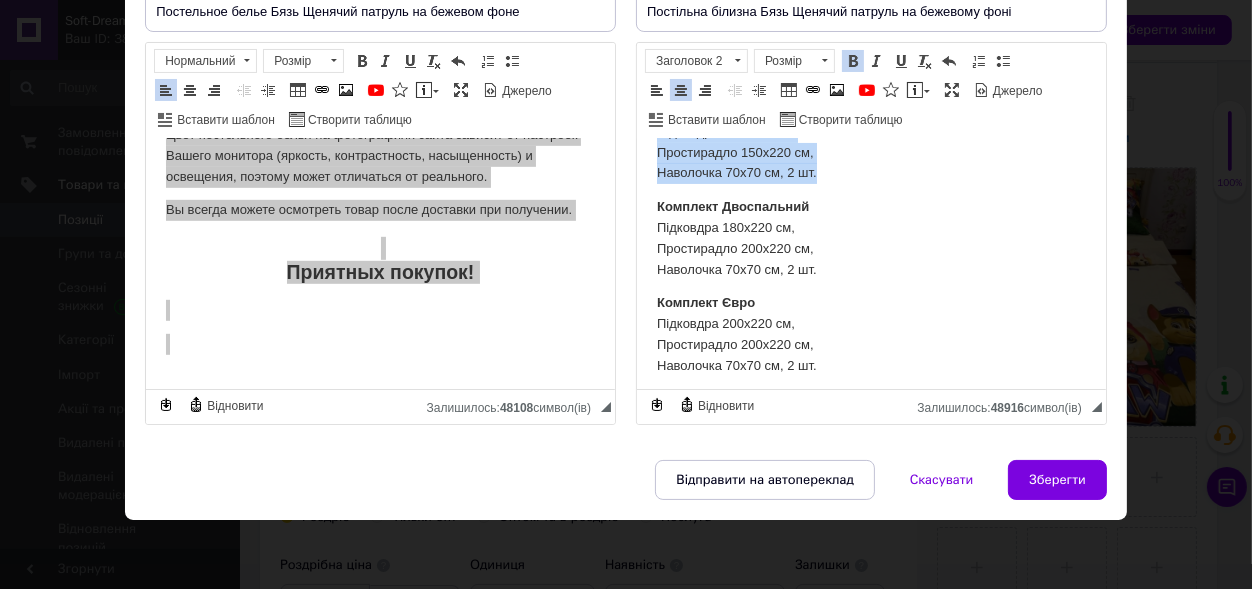 drag, startPoint x: 743, startPoint y: 165, endPoint x: 942, endPoint y: 174, distance: 199.20341 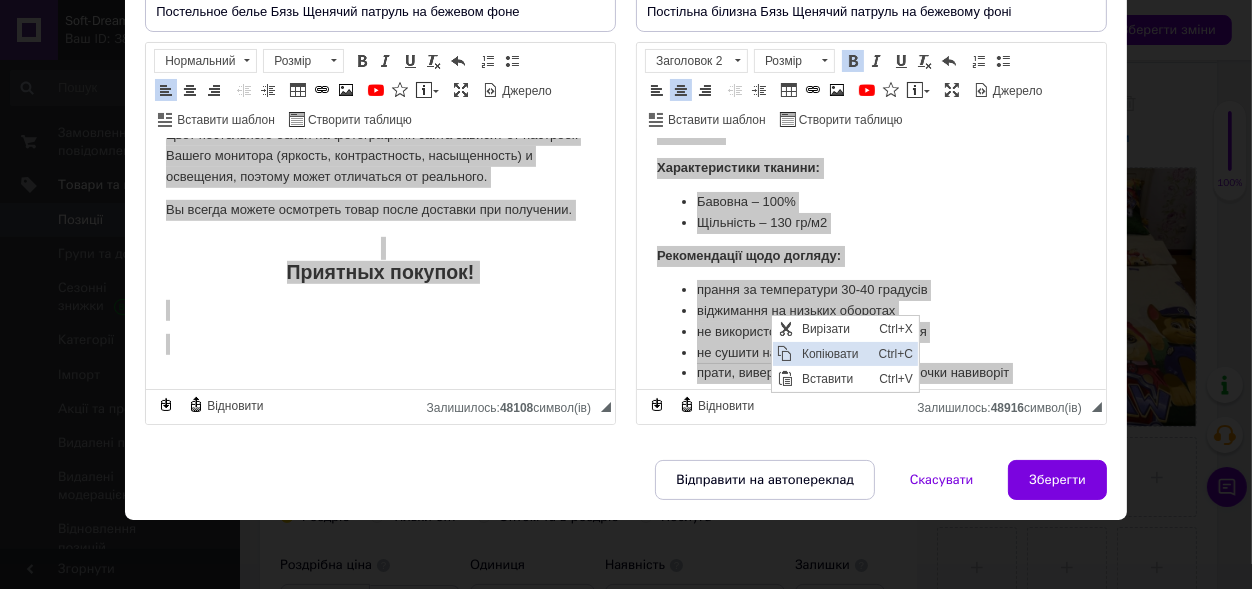click on "Копіювати" at bounding box center (835, 354) 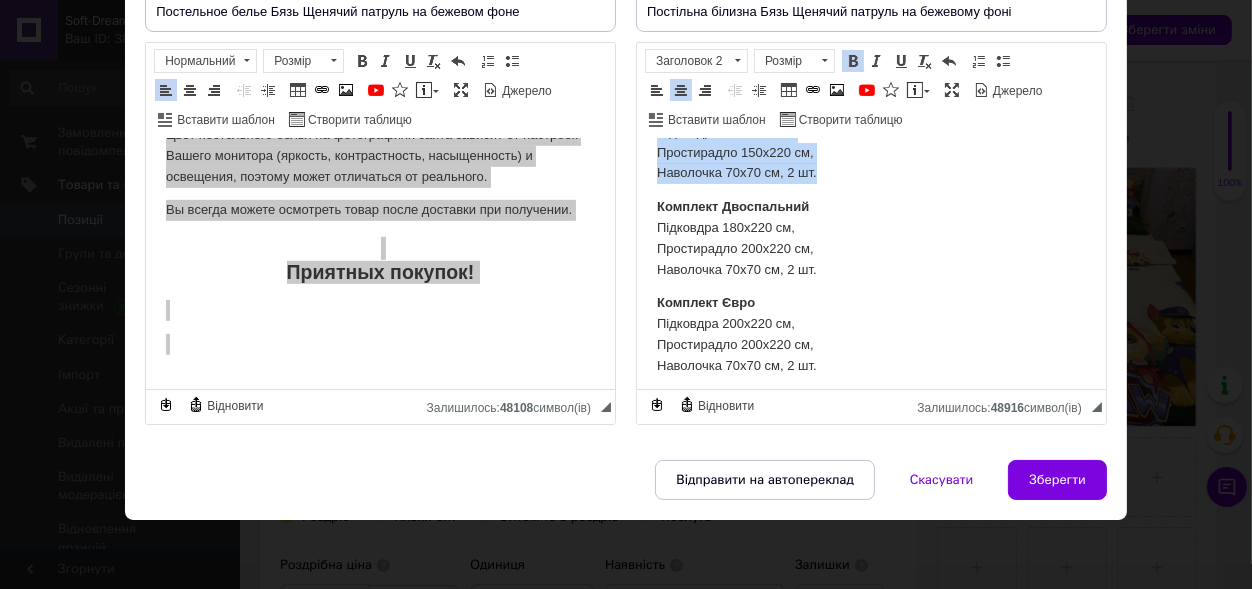 scroll, scrollTop: 702, scrollLeft: 0, axis: vertical 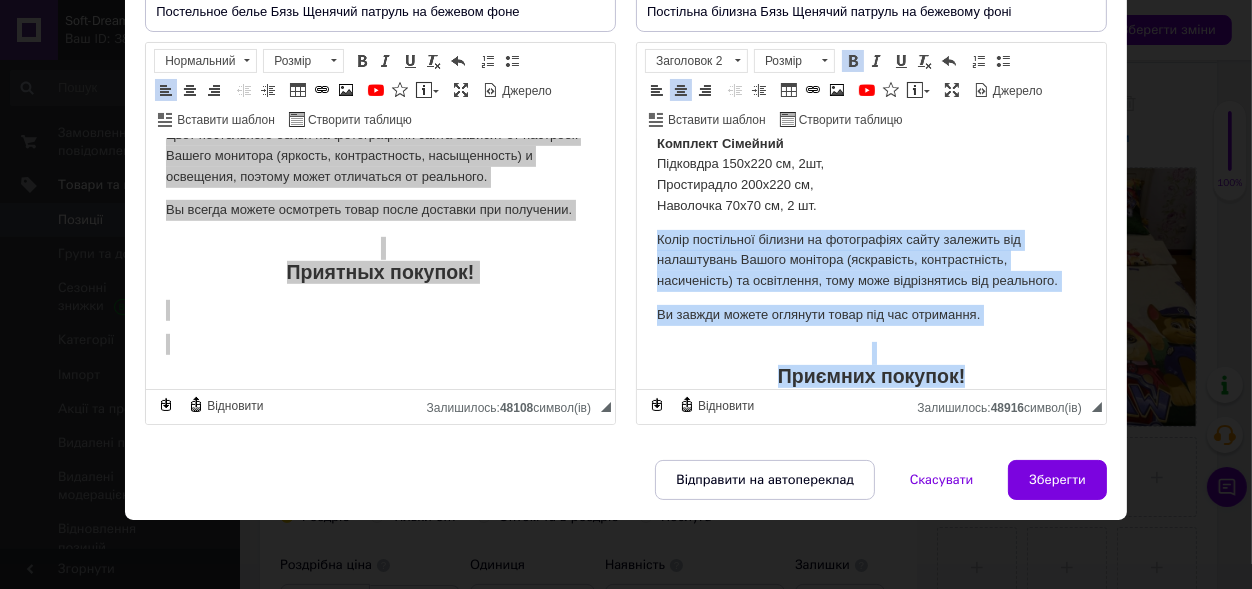 drag, startPoint x: 654, startPoint y: 238, endPoint x: 982, endPoint y: 380, distance: 357.41852 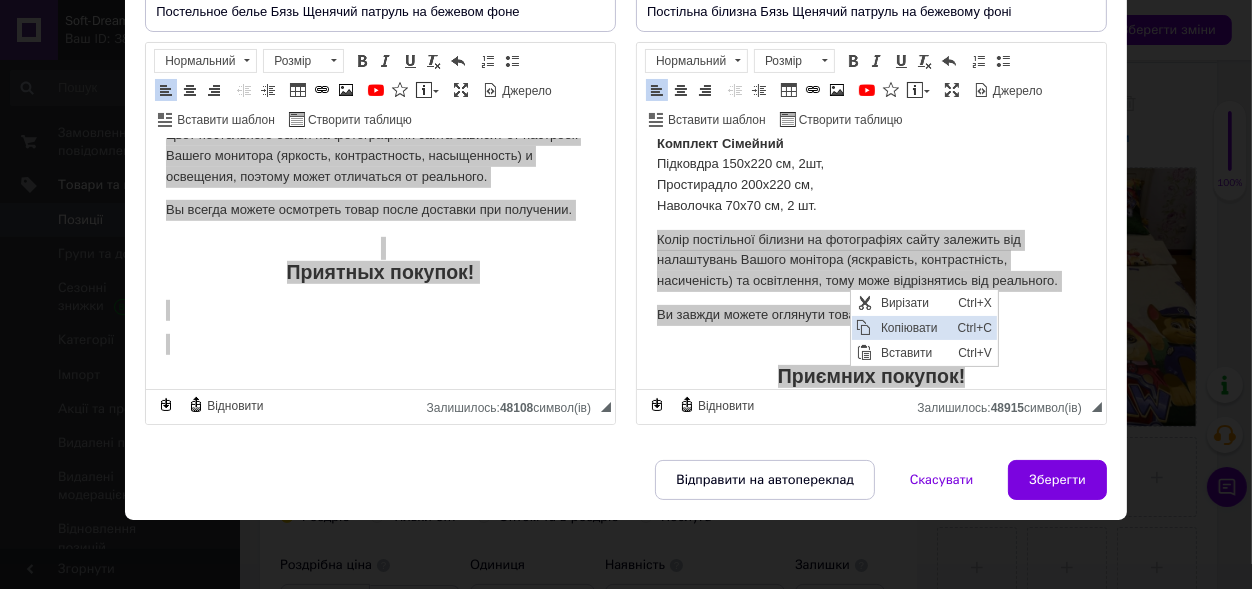 click on "Копіювати" at bounding box center [914, 328] 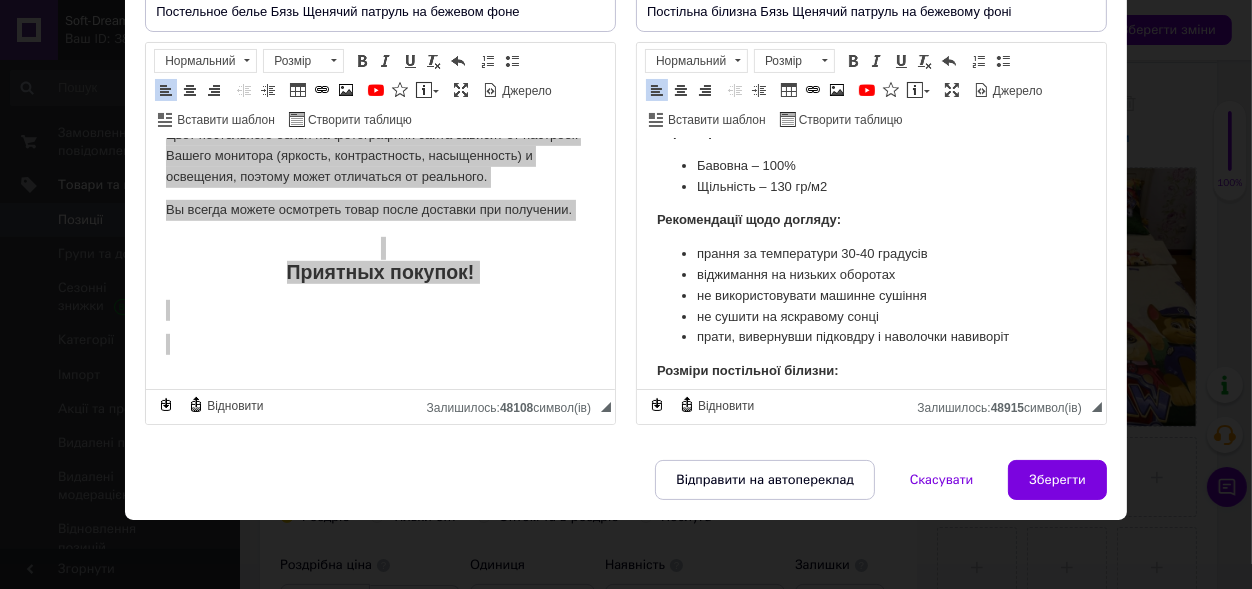 scroll, scrollTop: 0, scrollLeft: 0, axis: both 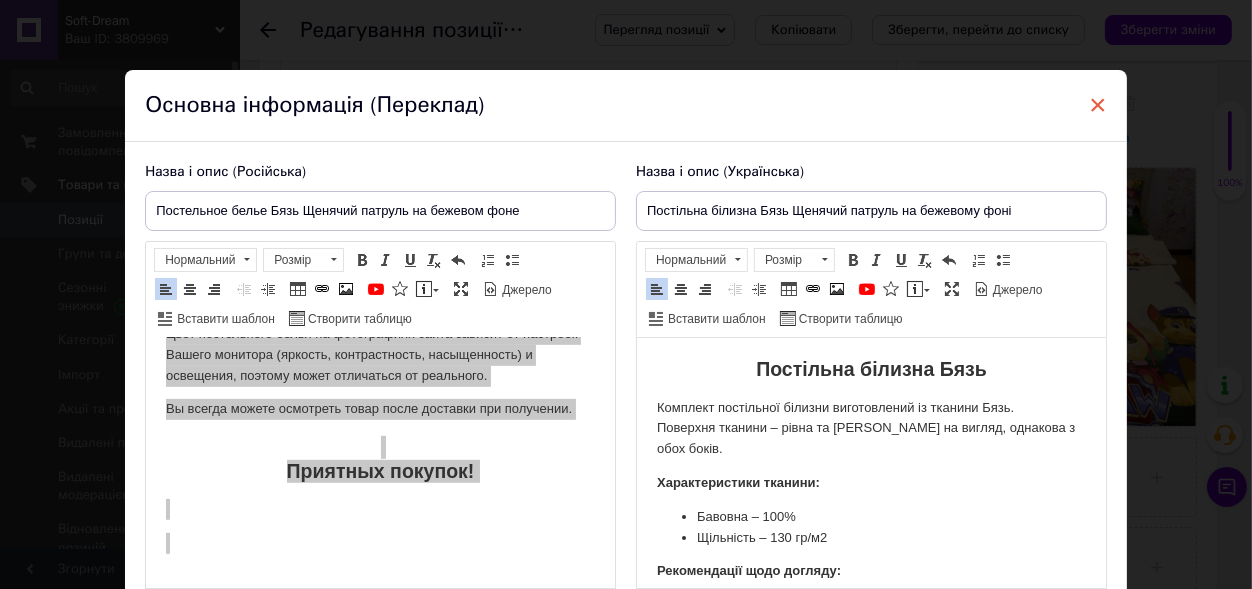 click on "×" at bounding box center [1098, 105] 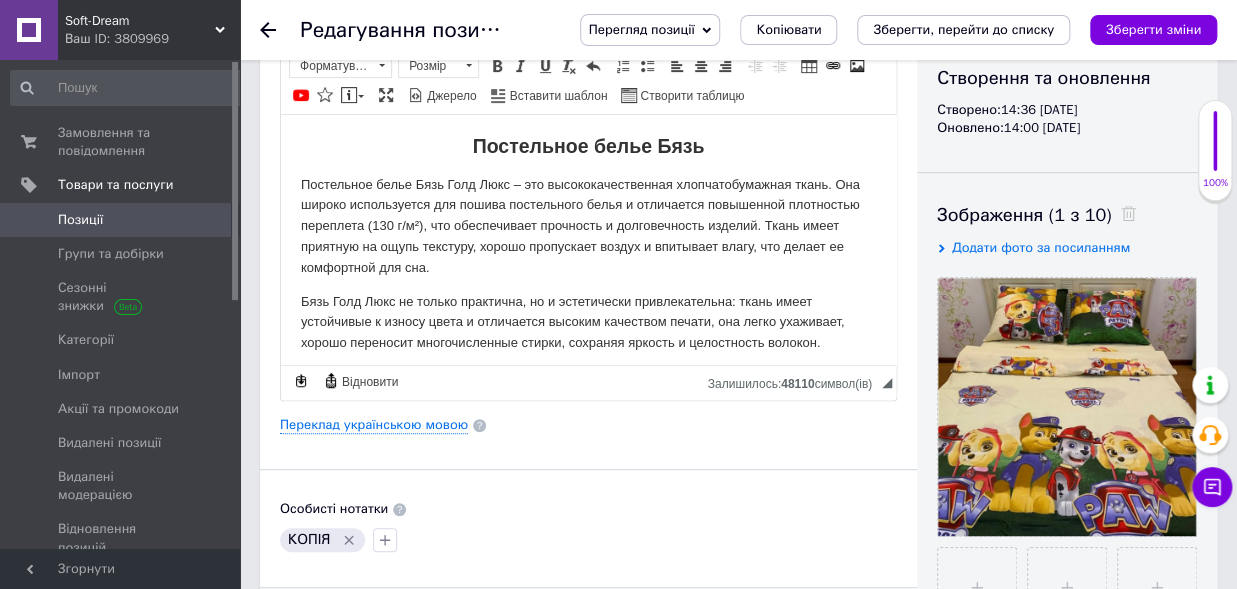 scroll, scrollTop: 0, scrollLeft: 0, axis: both 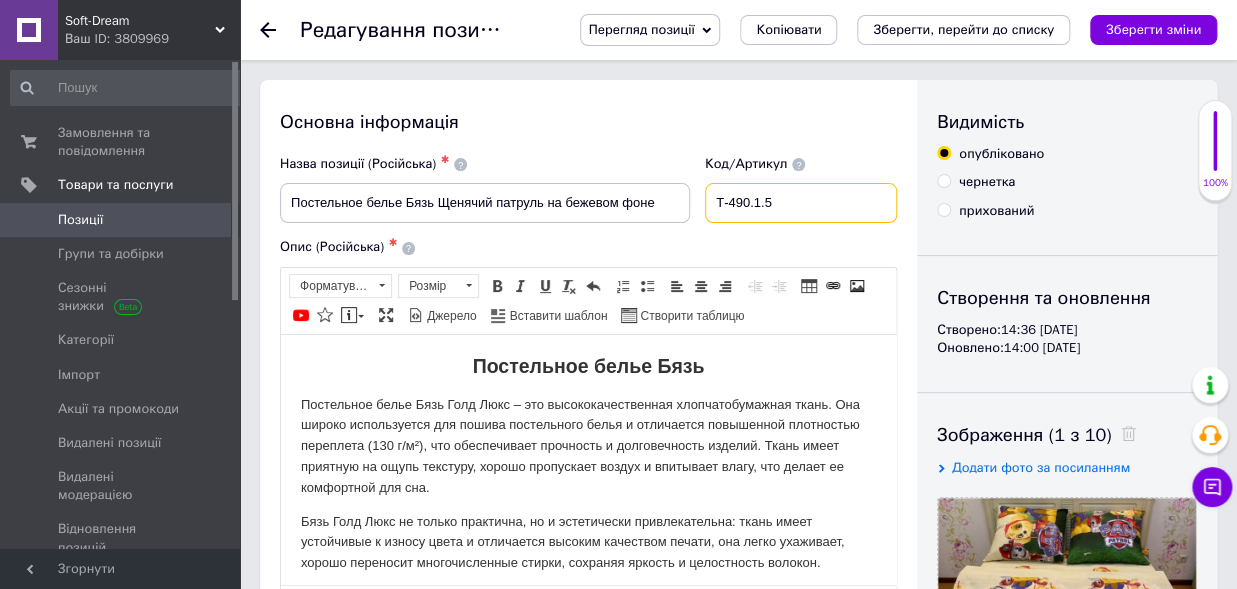 drag, startPoint x: 730, startPoint y: 206, endPoint x: 829, endPoint y: 220, distance: 99.985 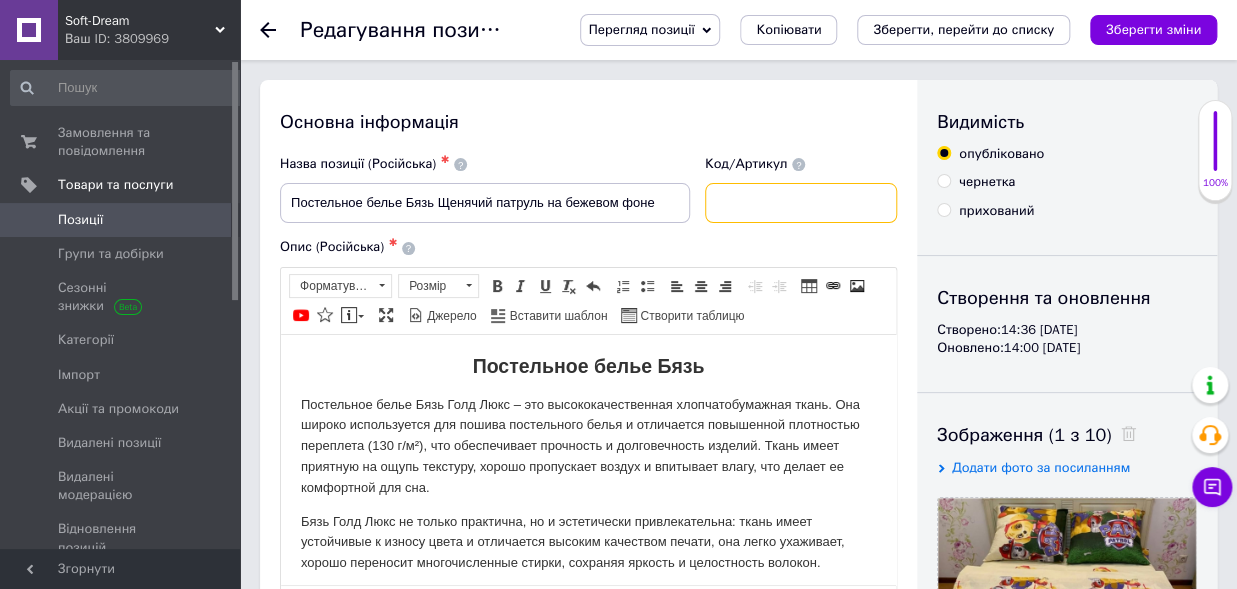 paste on "БП-33326.1.5" 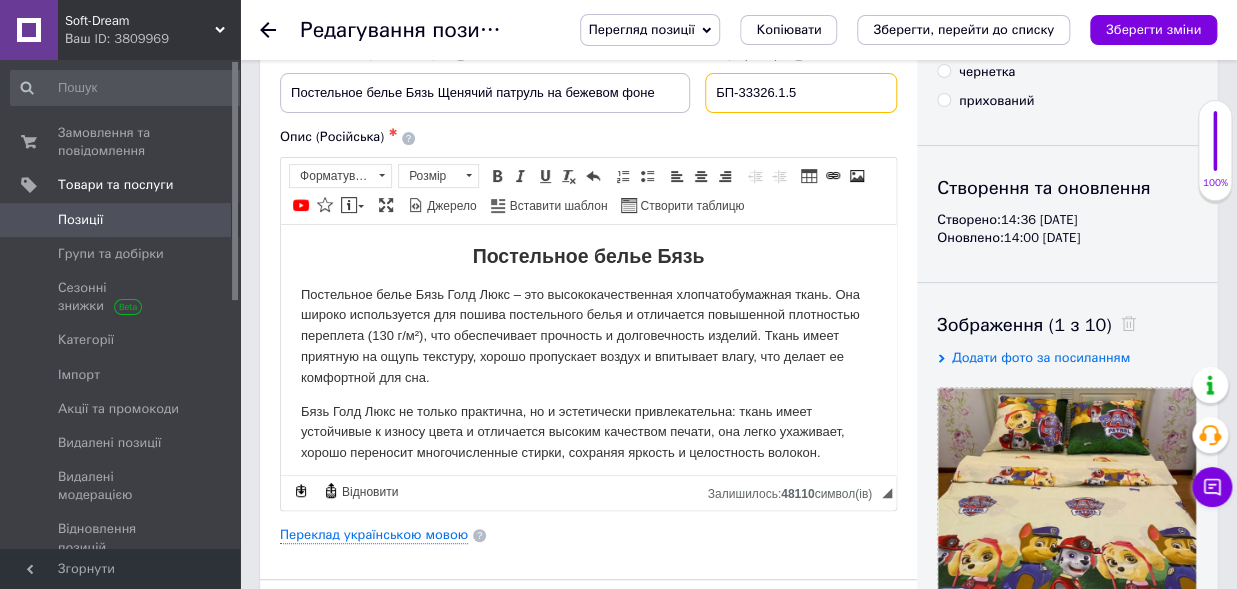 scroll, scrollTop: 220, scrollLeft: 0, axis: vertical 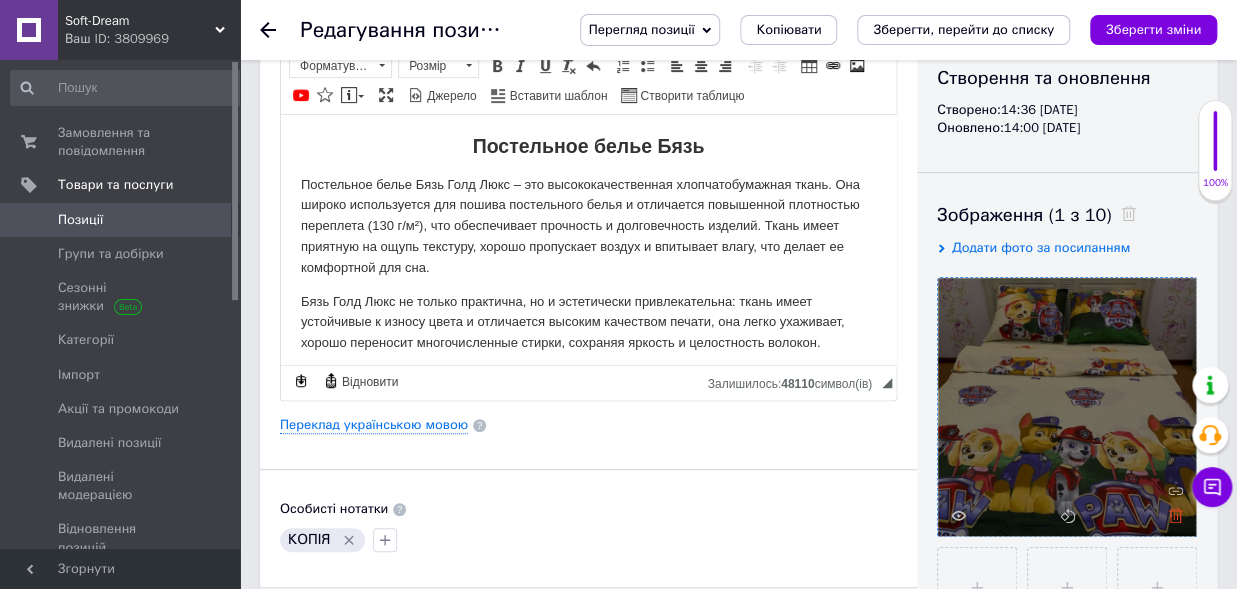 type on "БП-33326.1.5" 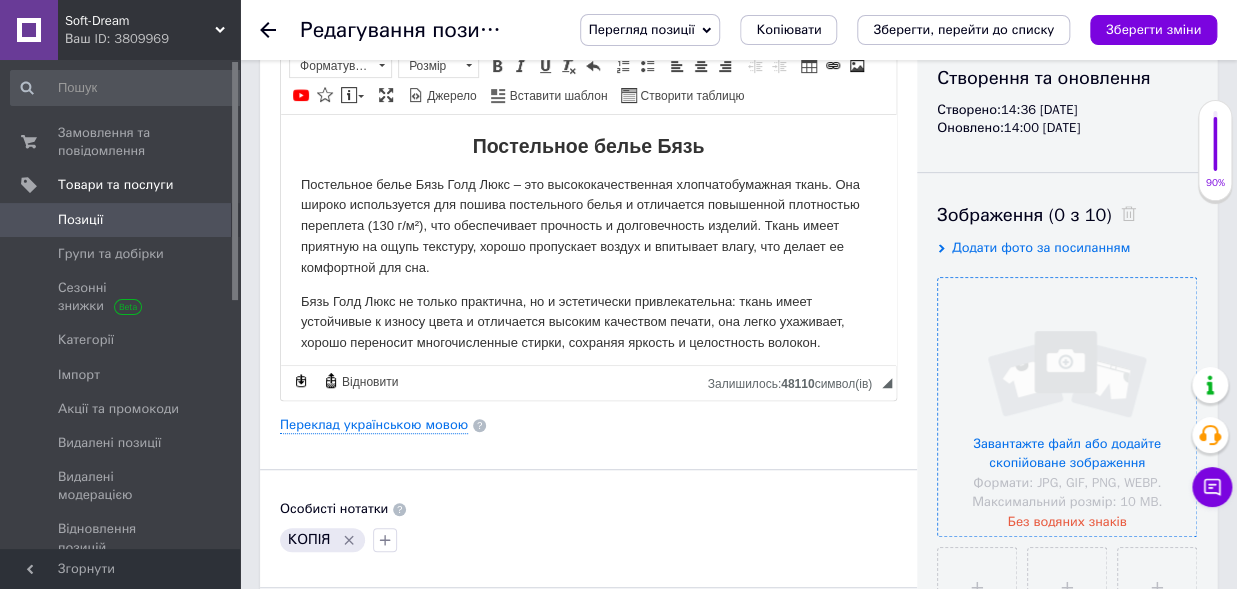 click on "Додати фото за посиланням" at bounding box center (1041, 247) 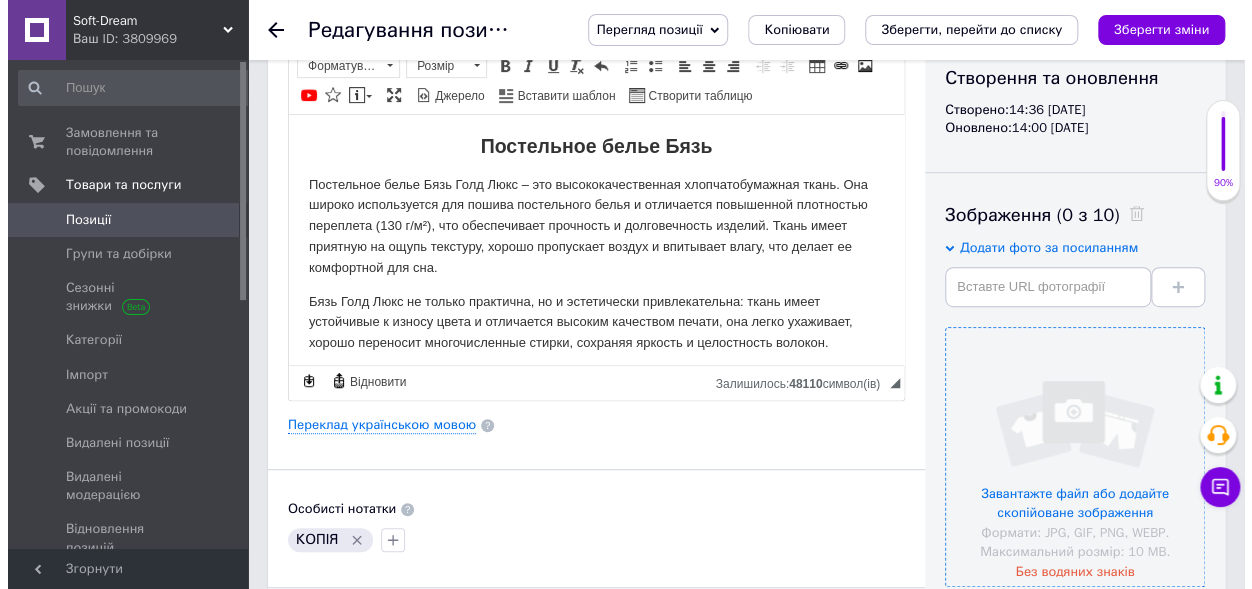 scroll, scrollTop: 330, scrollLeft: 0, axis: vertical 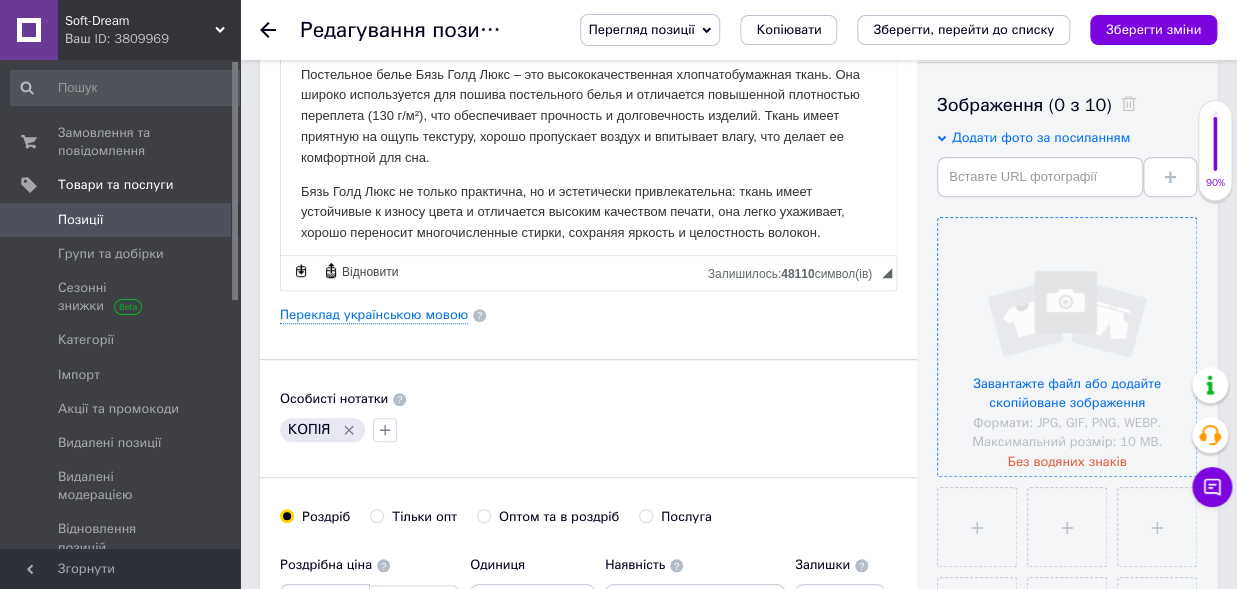click at bounding box center [1067, 347] 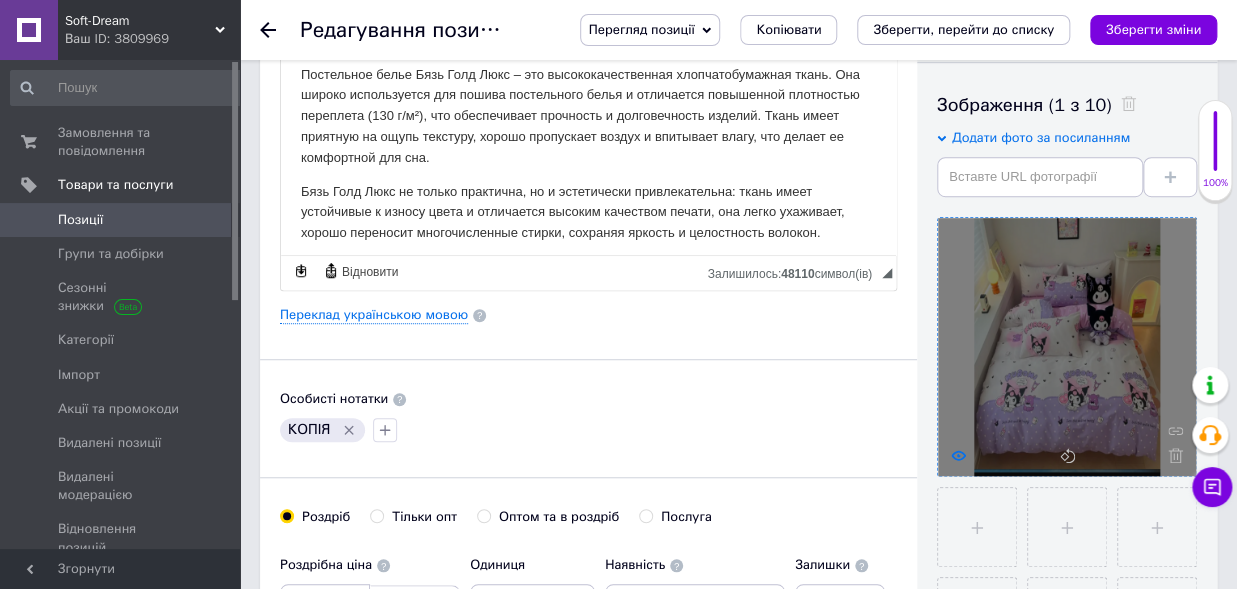 click 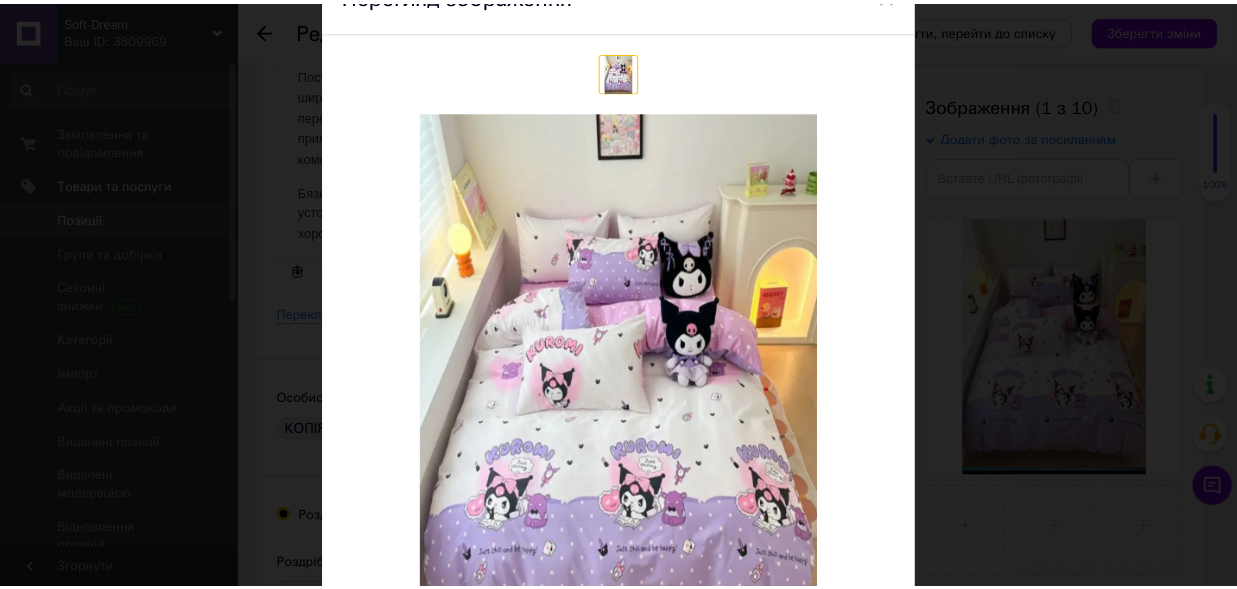 scroll, scrollTop: 0, scrollLeft: 0, axis: both 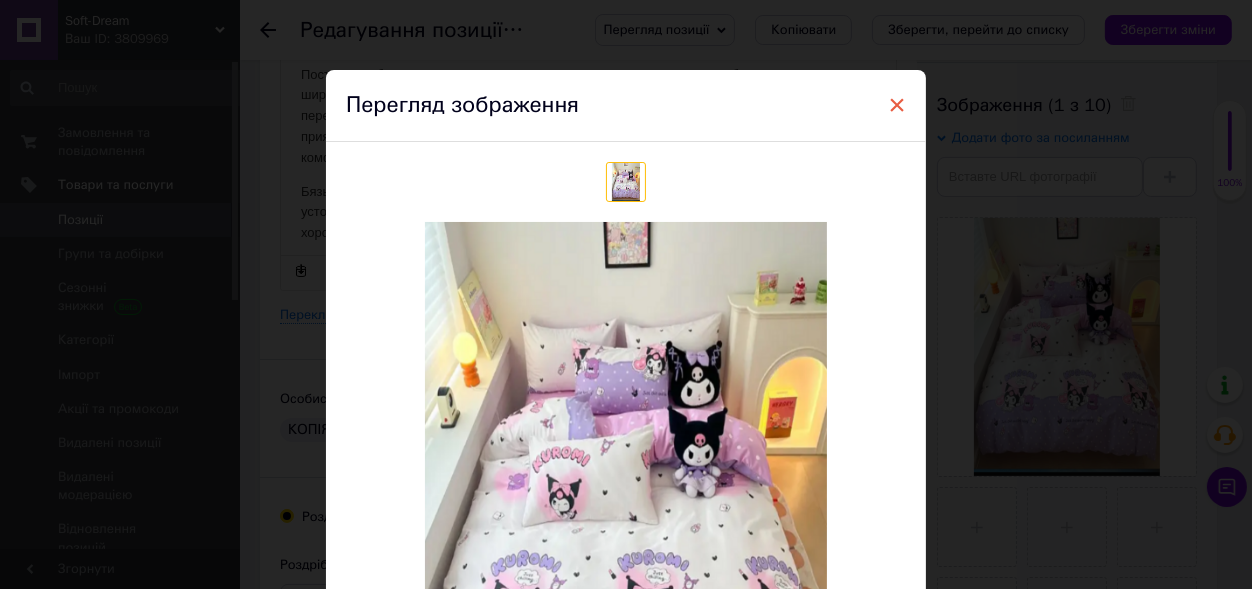 click on "×" at bounding box center [897, 105] 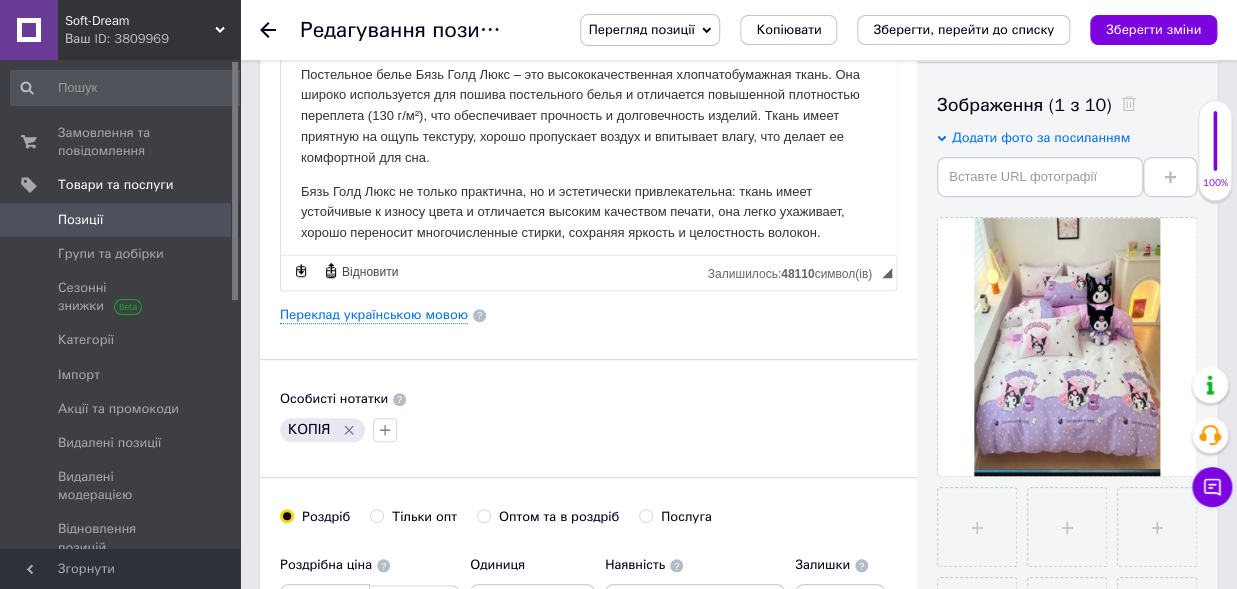scroll, scrollTop: 0, scrollLeft: 0, axis: both 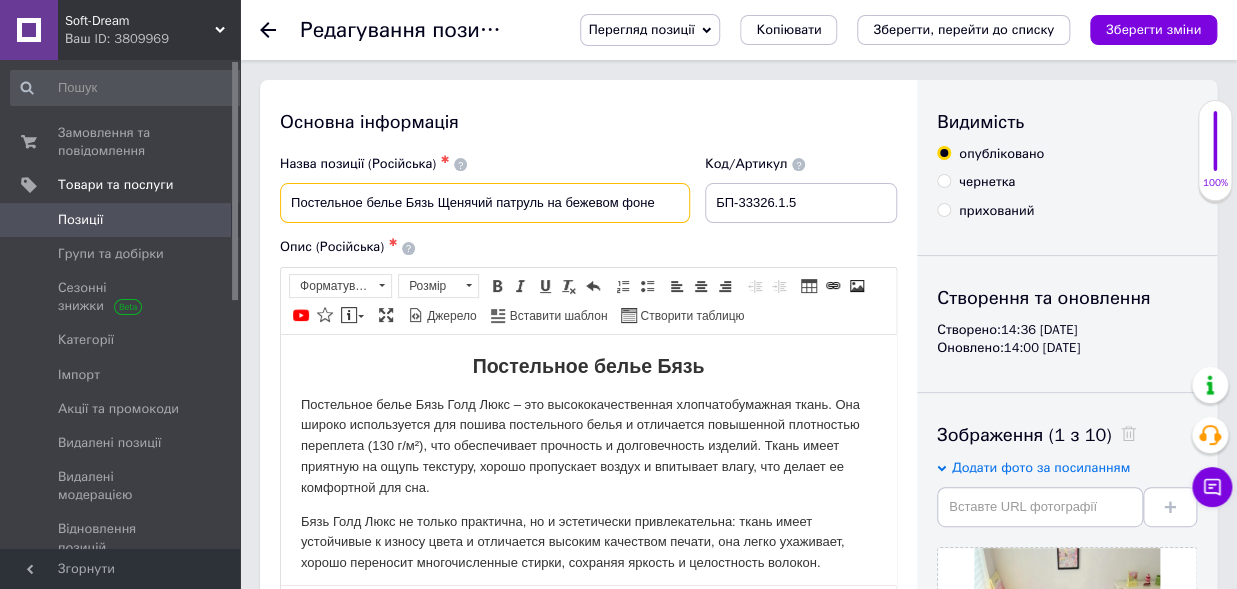drag, startPoint x: 435, startPoint y: 197, endPoint x: 664, endPoint y: 194, distance: 229.01965 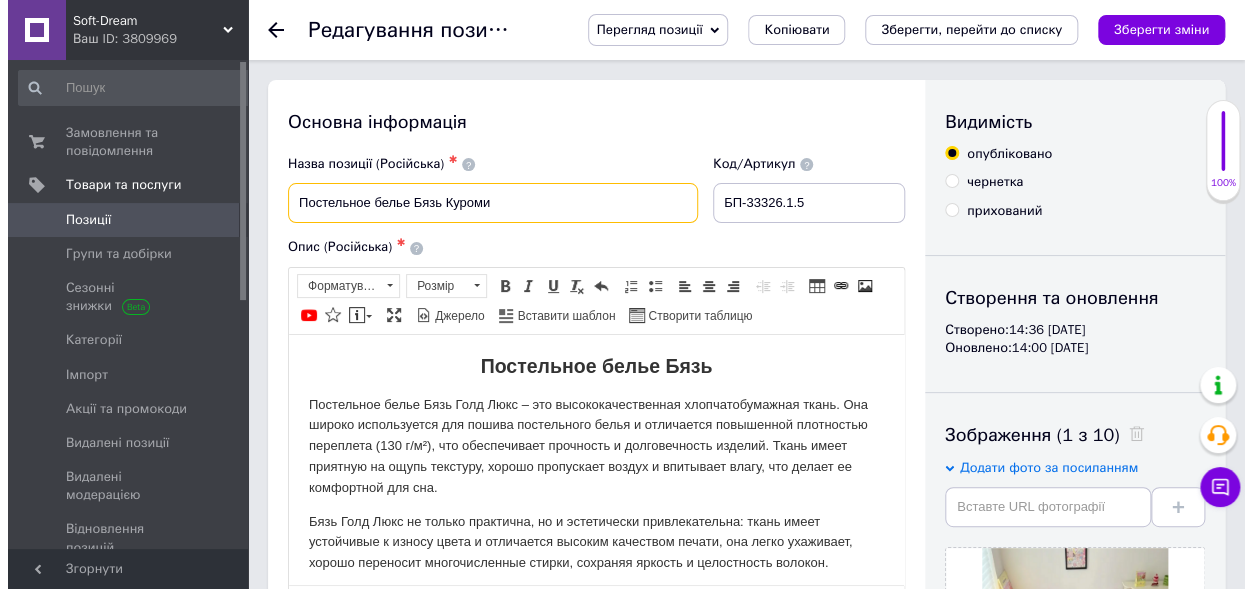 scroll, scrollTop: 440, scrollLeft: 0, axis: vertical 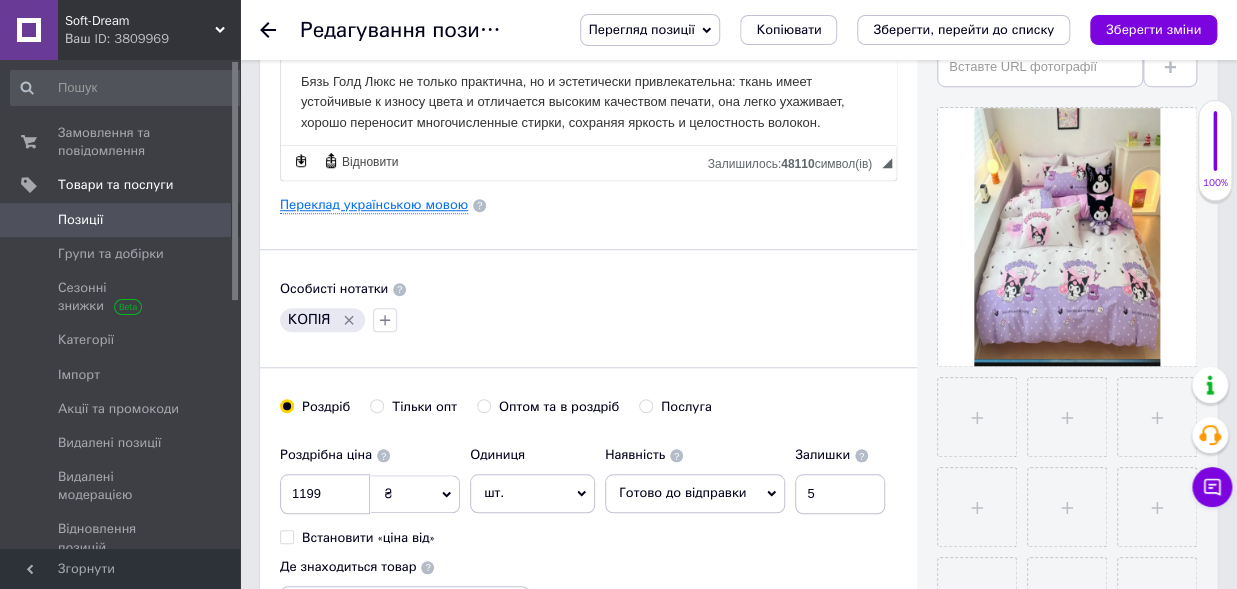 type on "Постельное белье Бязь Куроми" 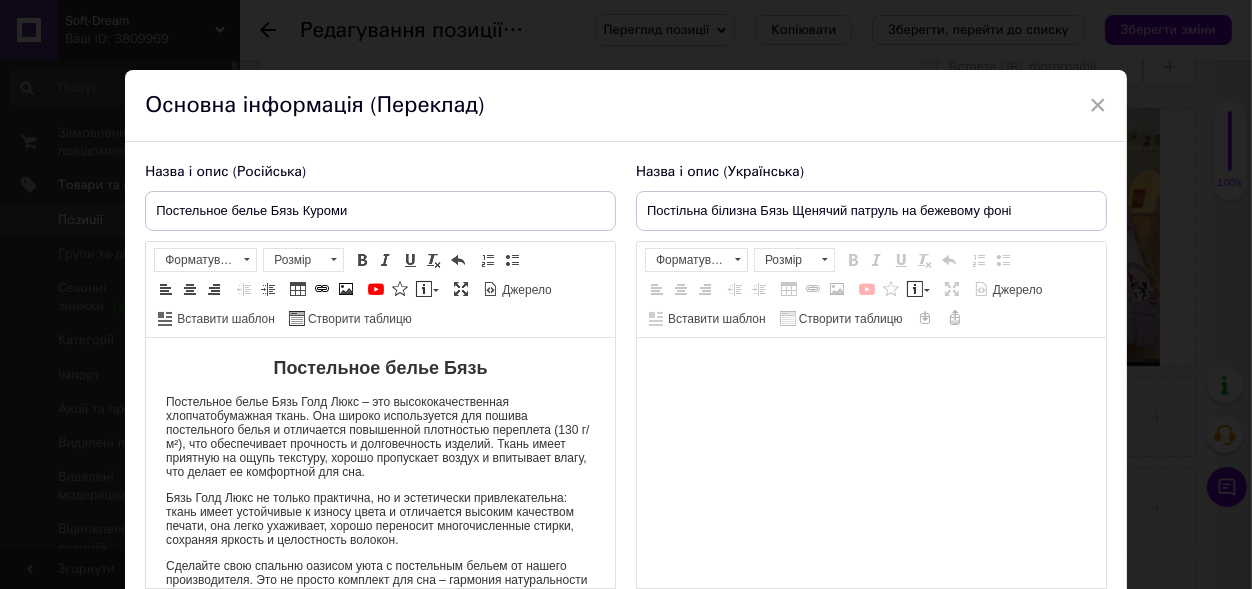 scroll, scrollTop: 0, scrollLeft: 0, axis: both 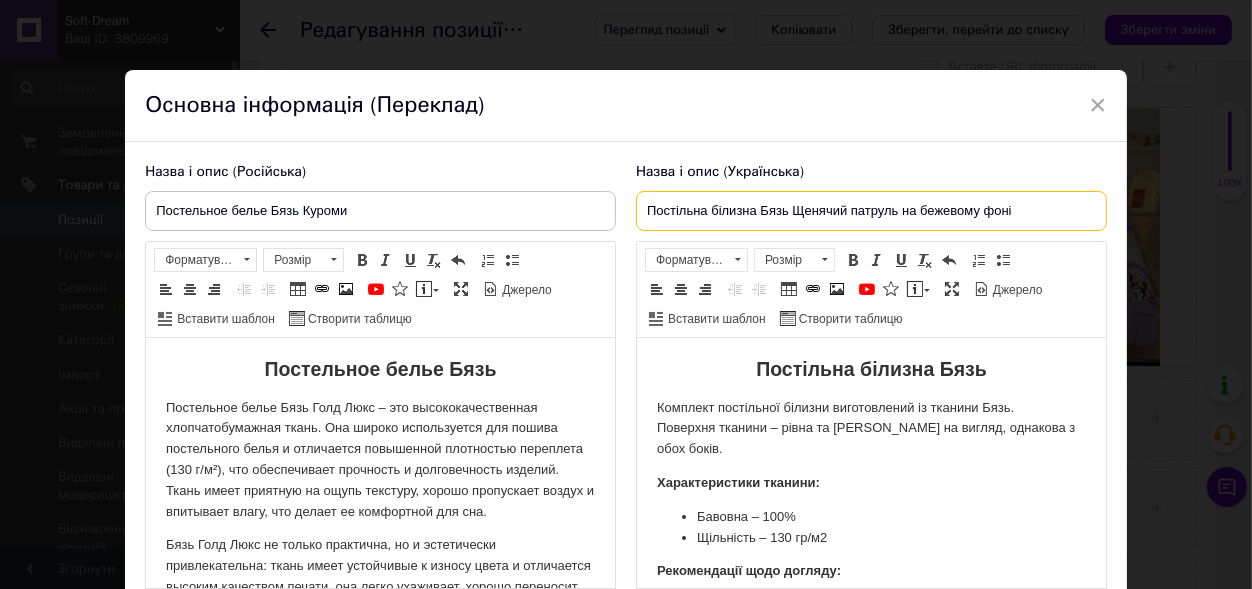 drag, startPoint x: 748, startPoint y: 211, endPoint x: 1051, endPoint y: 220, distance: 303.13364 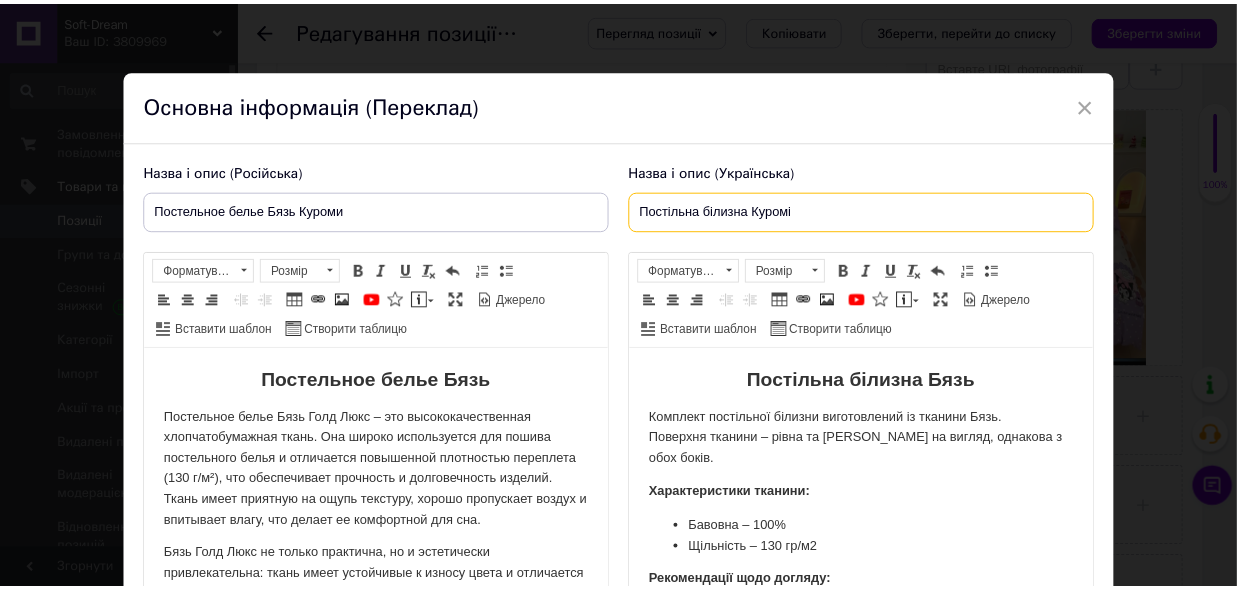 scroll, scrollTop: 209, scrollLeft: 0, axis: vertical 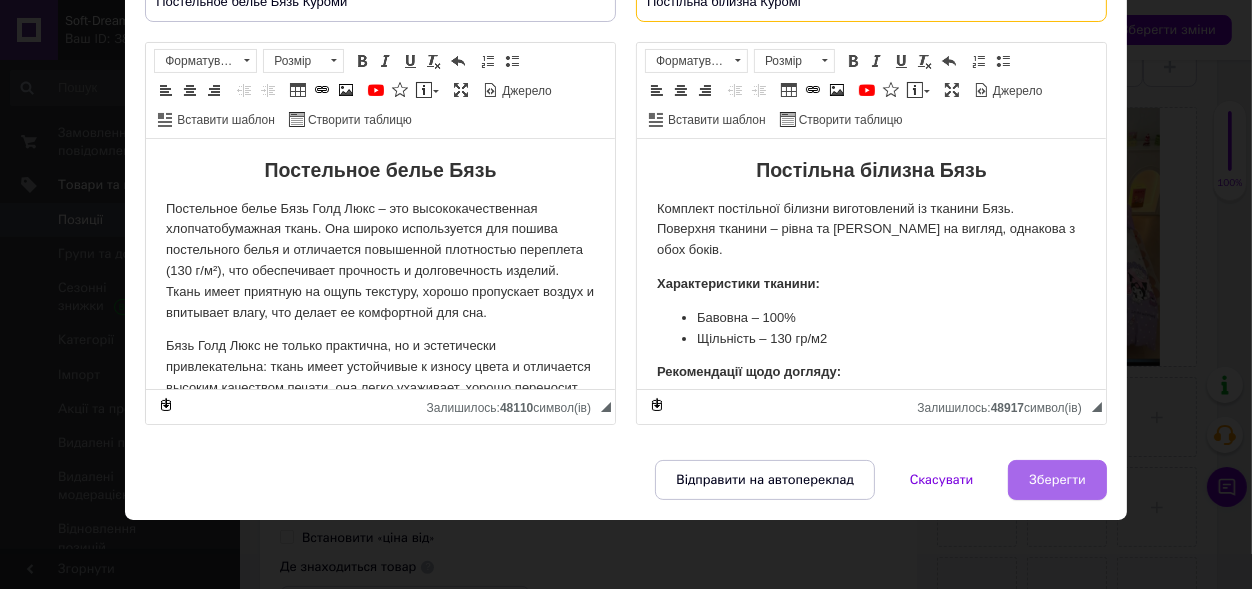 type on "Постільна білизна Куромі" 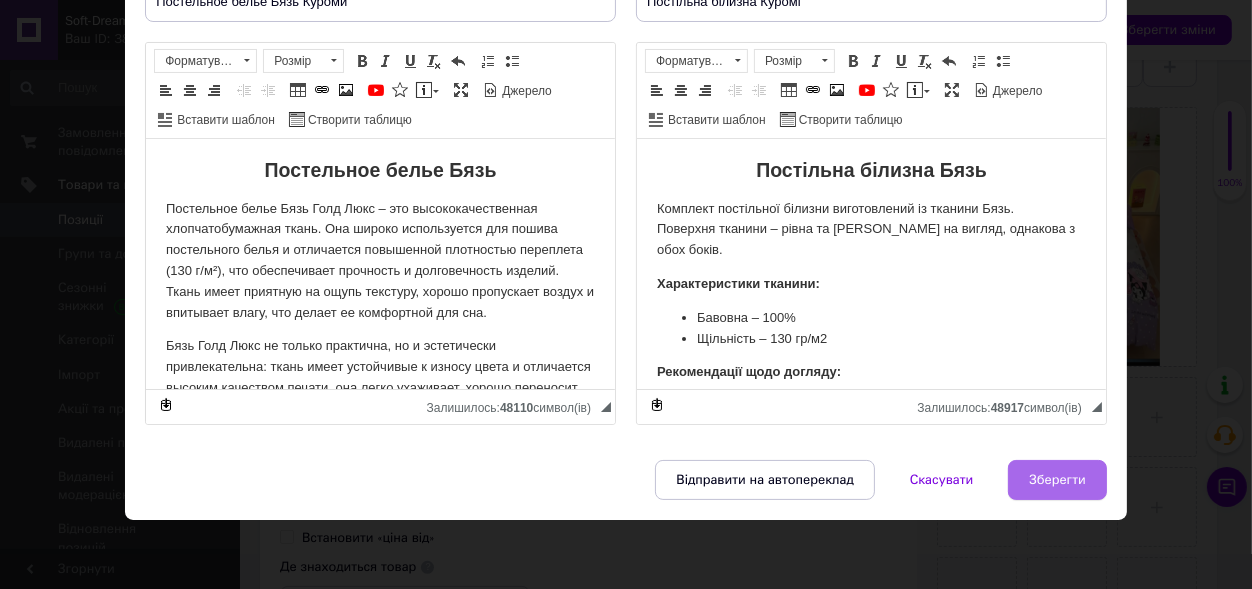 click on "Зберегти" at bounding box center [1057, 480] 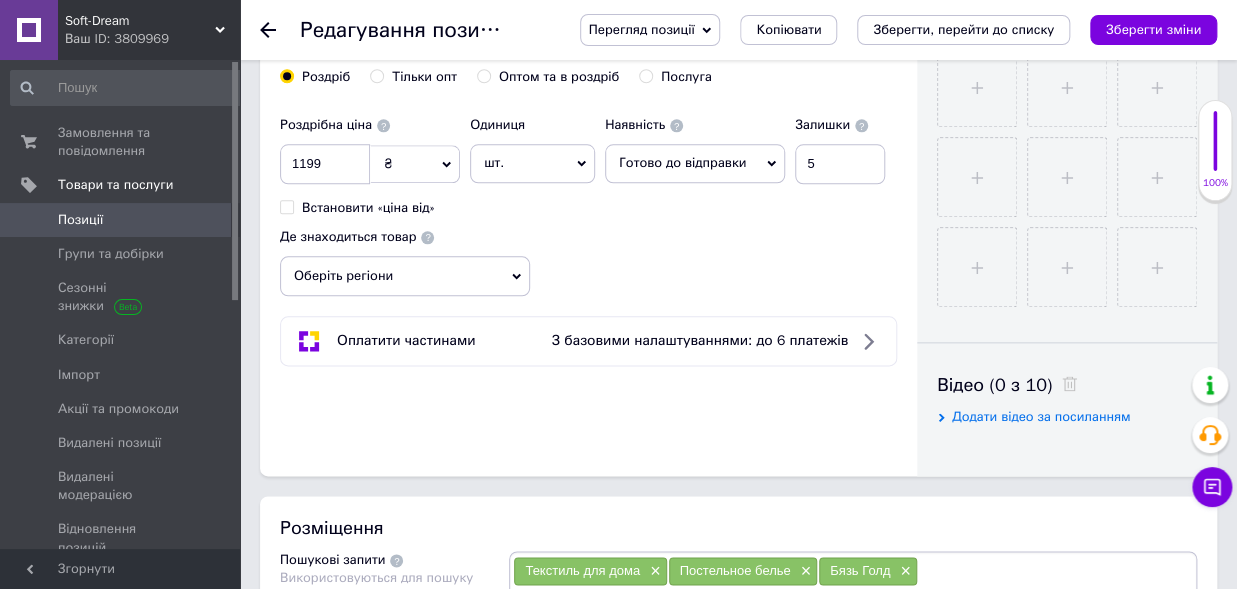 scroll, scrollTop: 990, scrollLeft: 0, axis: vertical 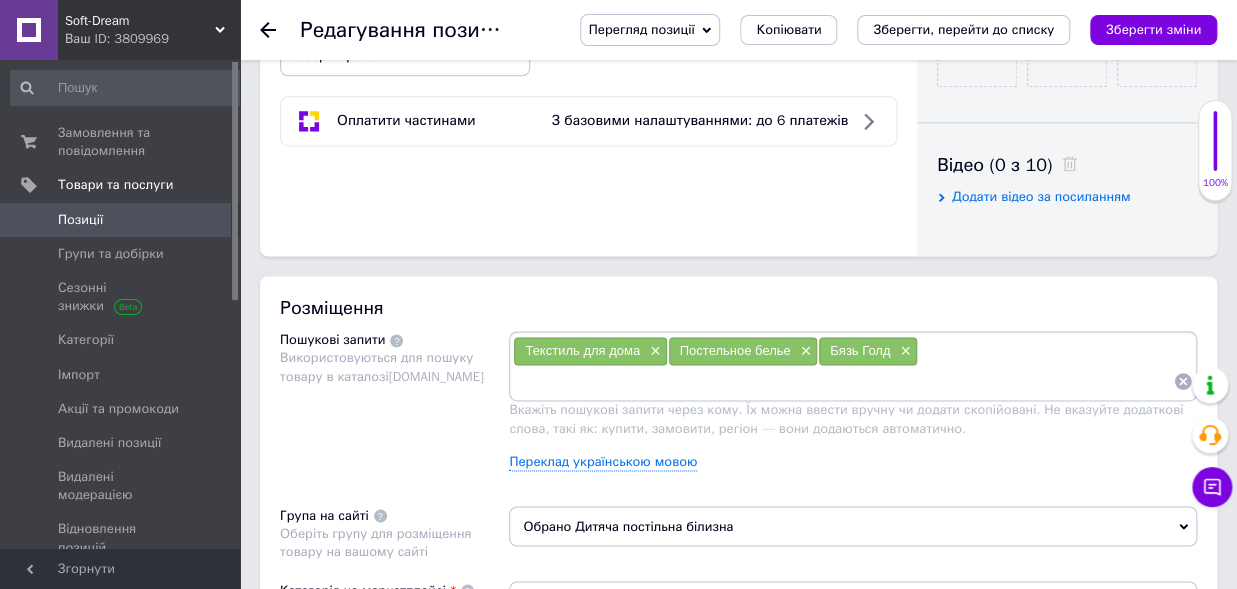 click at bounding box center (843, 381) 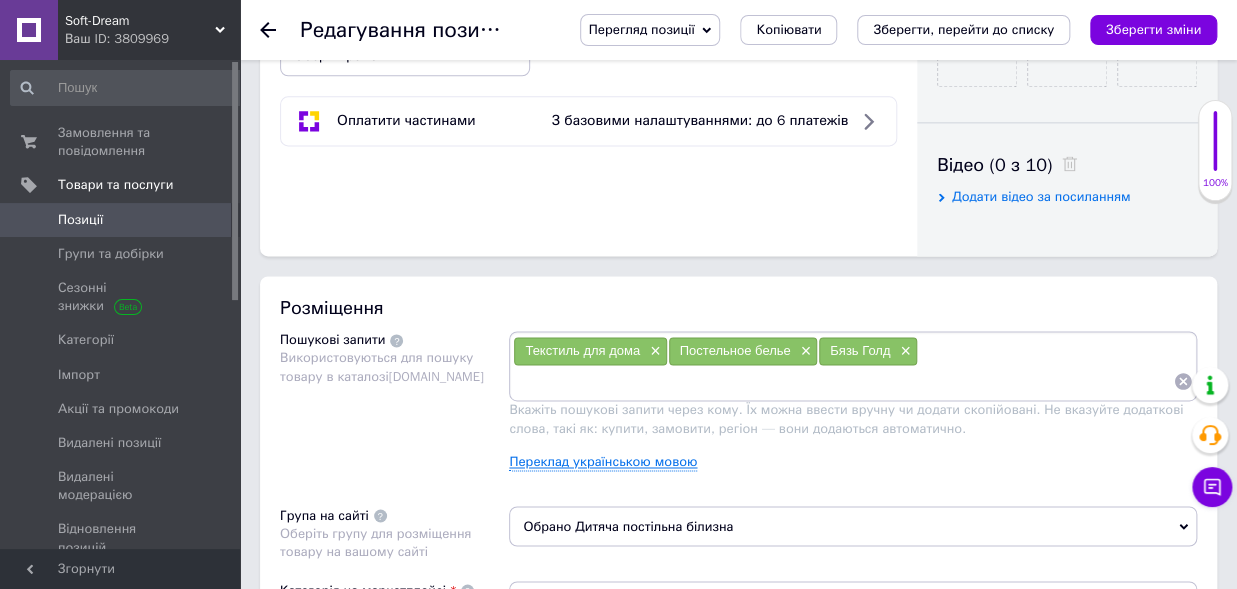 click on "Переклад українською мовою" at bounding box center [603, 462] 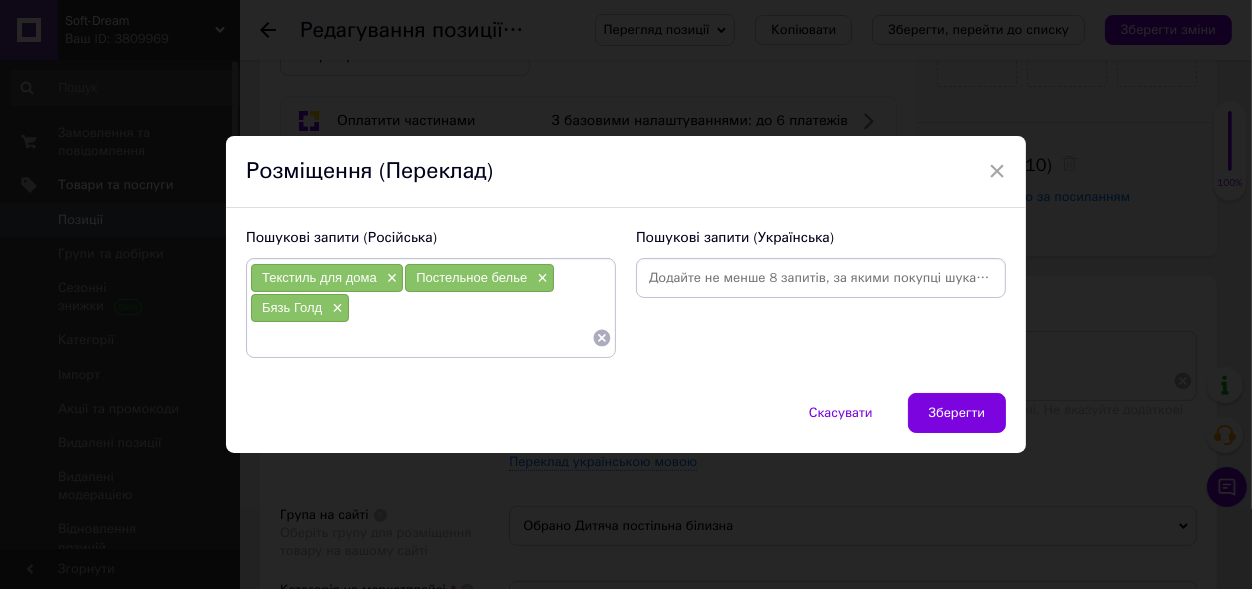 click at bounding box center (821, 278) 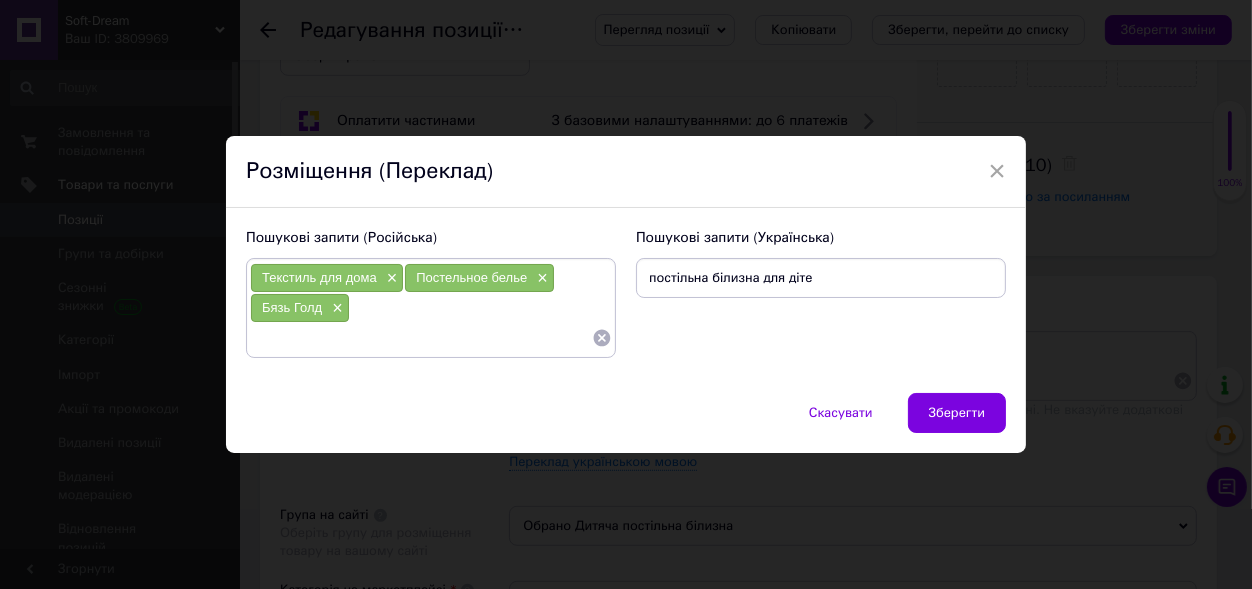 type on "постільна білизна для дітей" 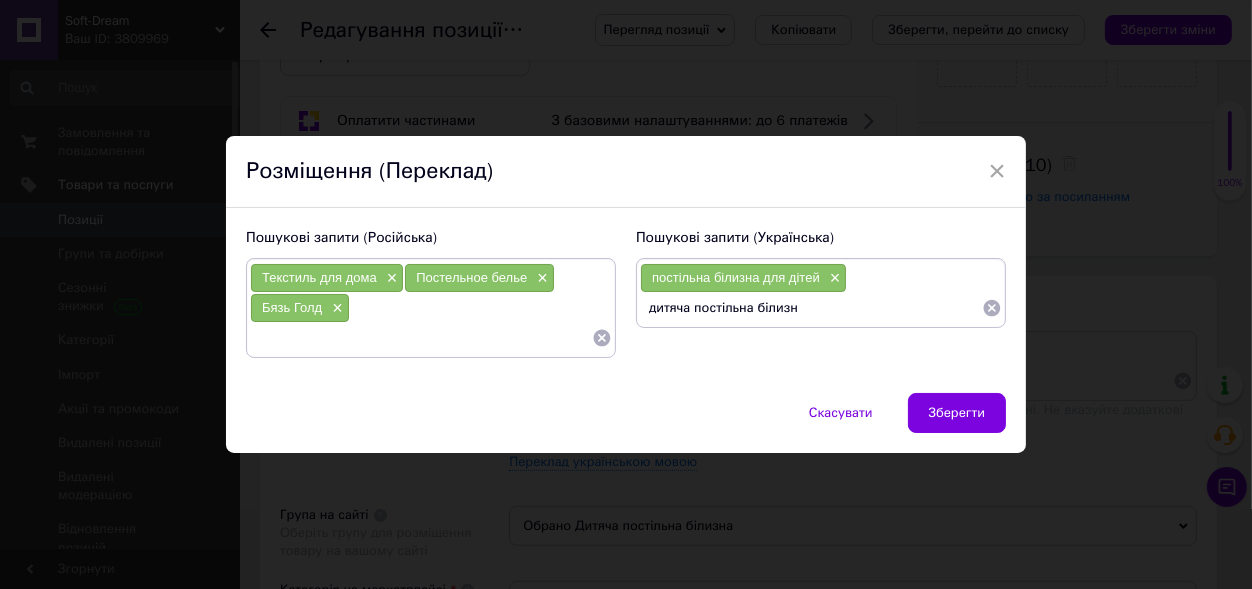 type on "дитяча постільна білизна" 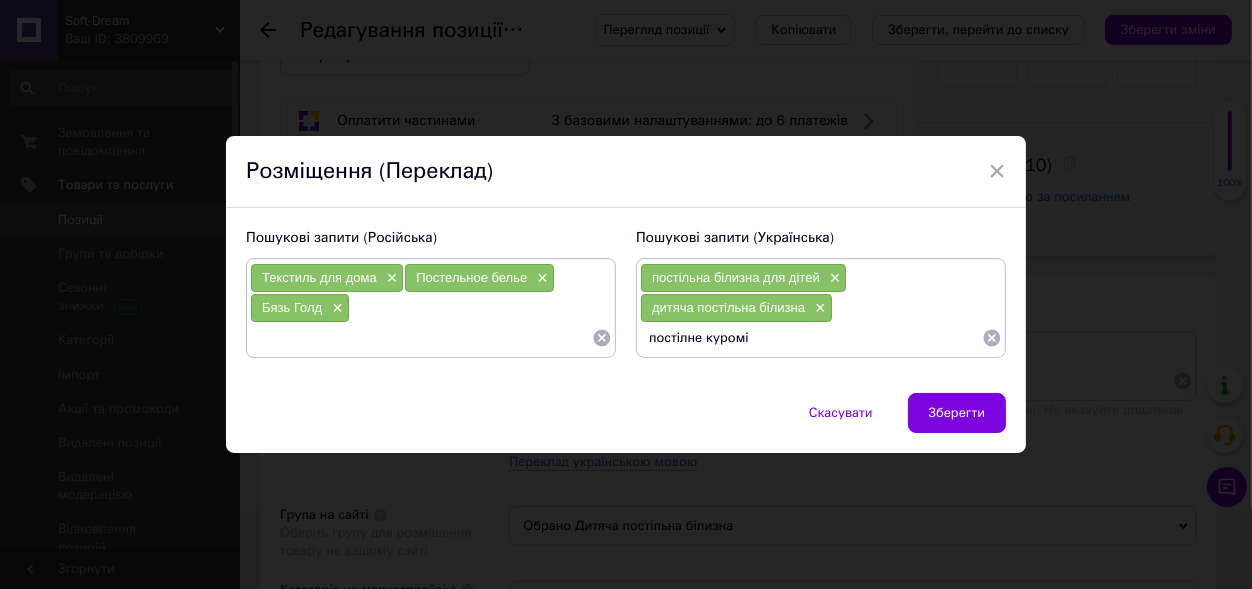 type on "постілне куромі" 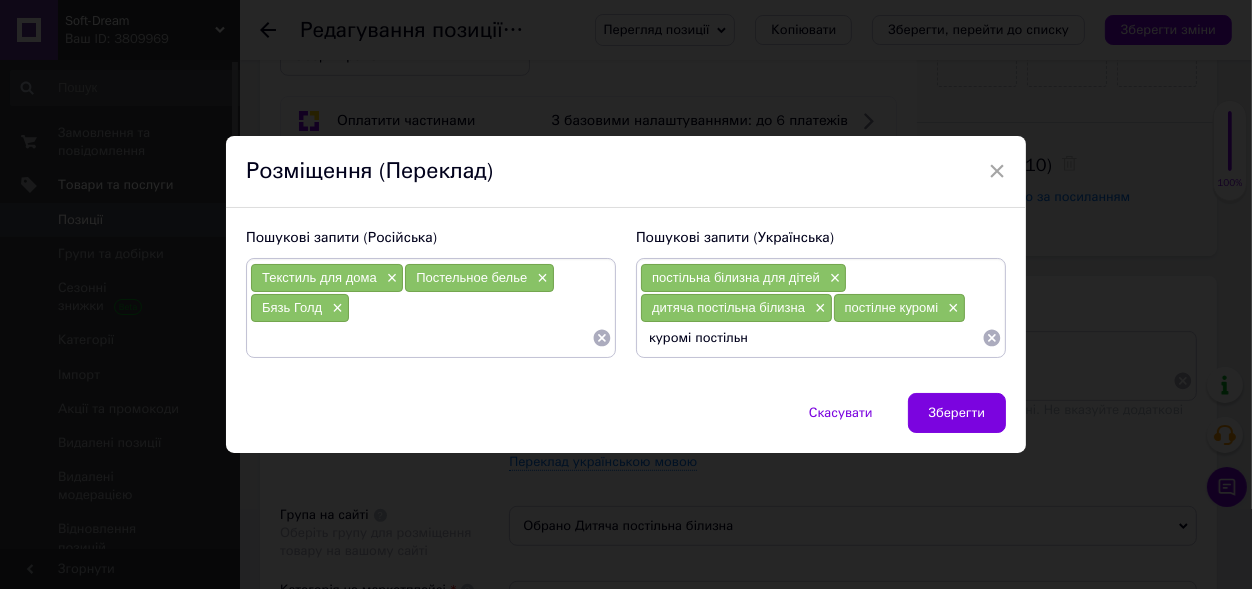 type on "куромі постільне" 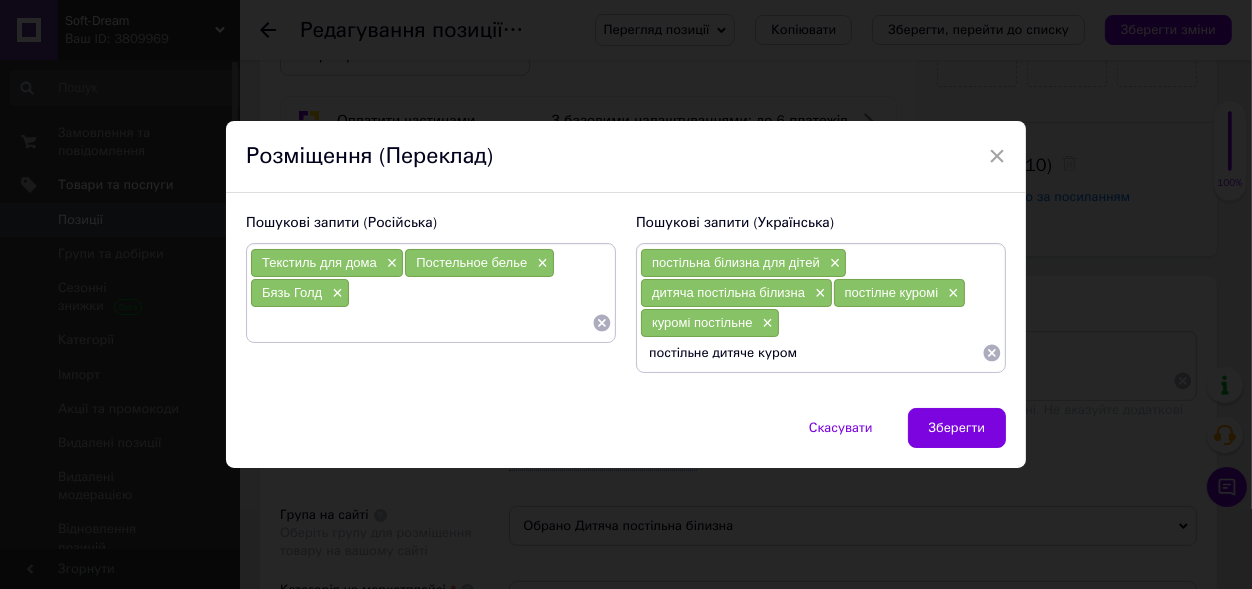 type on "постільне дитяче куромі" 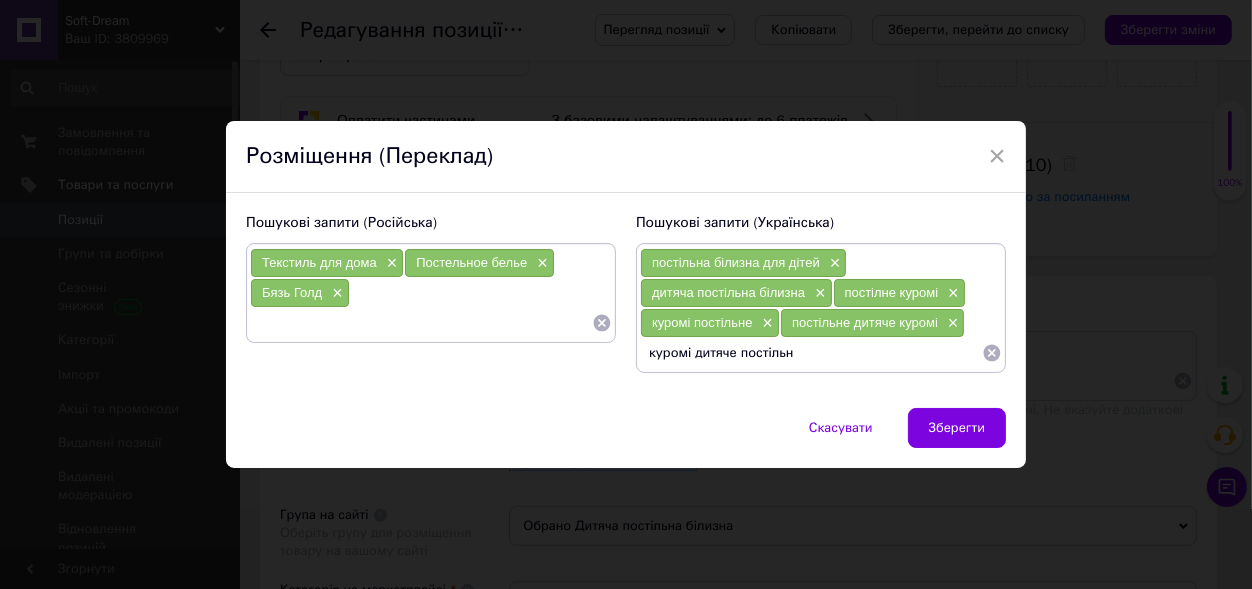 type on "куромі дитяче постільне" 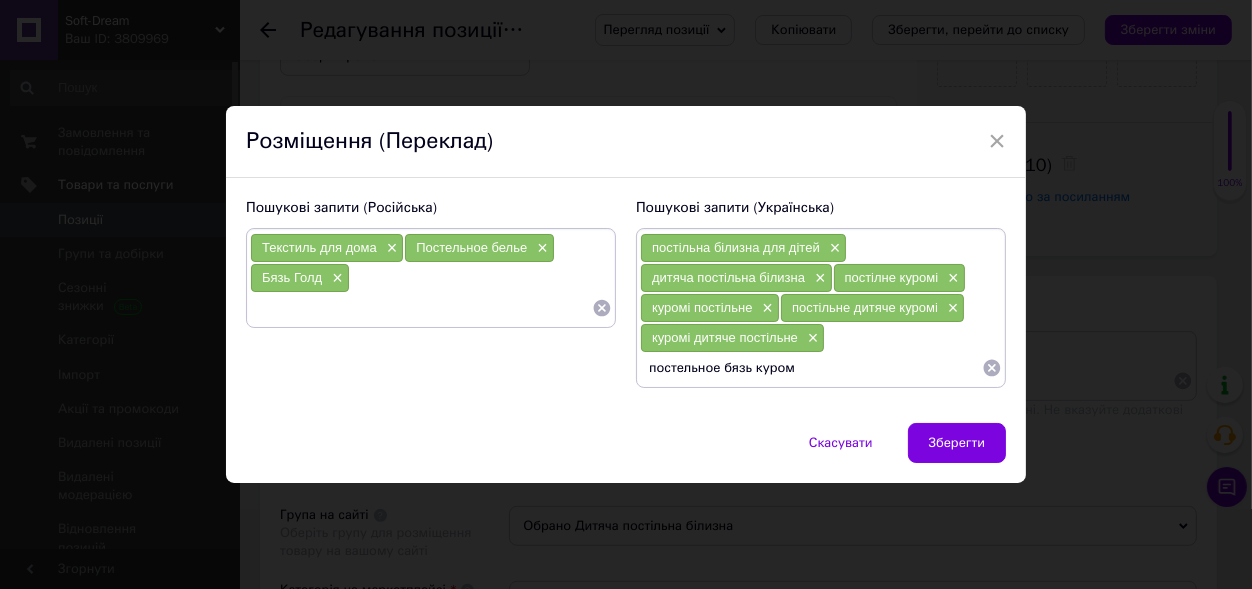 type on "постельное бязь куромі" 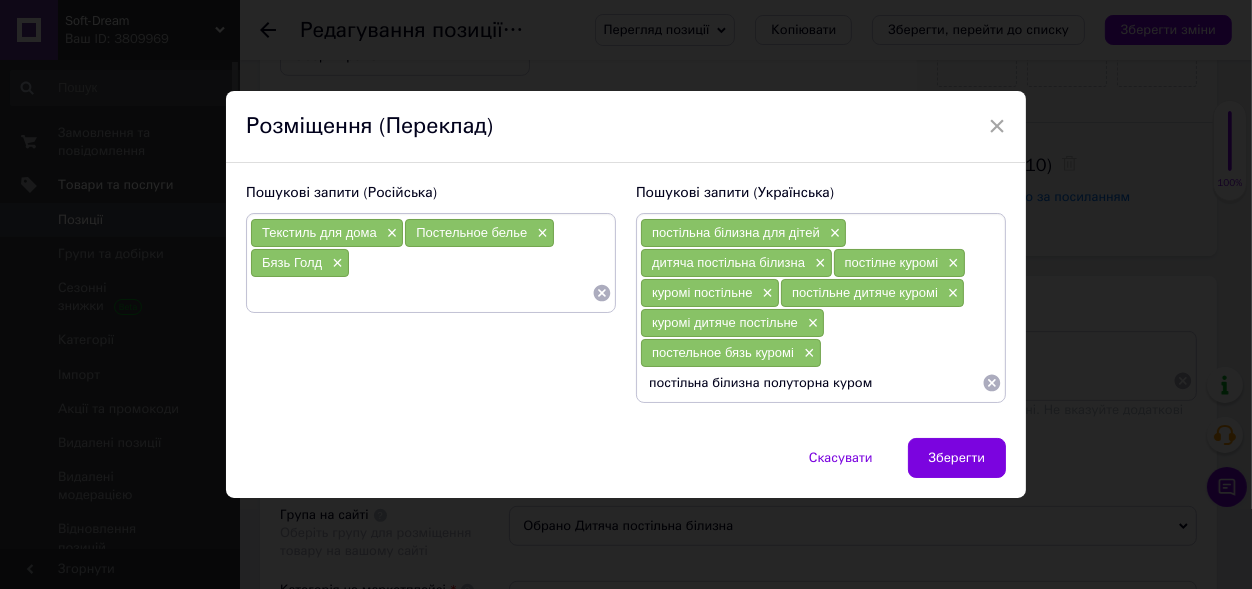 type on "постільна білизна полуторна куромі" 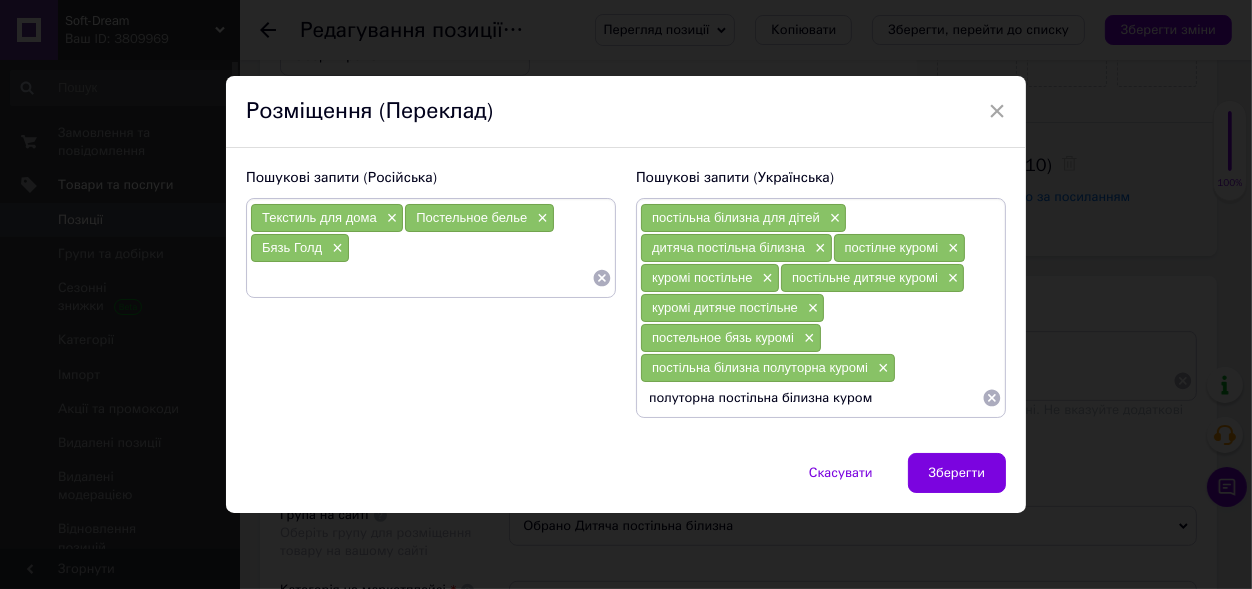 type on "полуторна постільна білизна куромі" 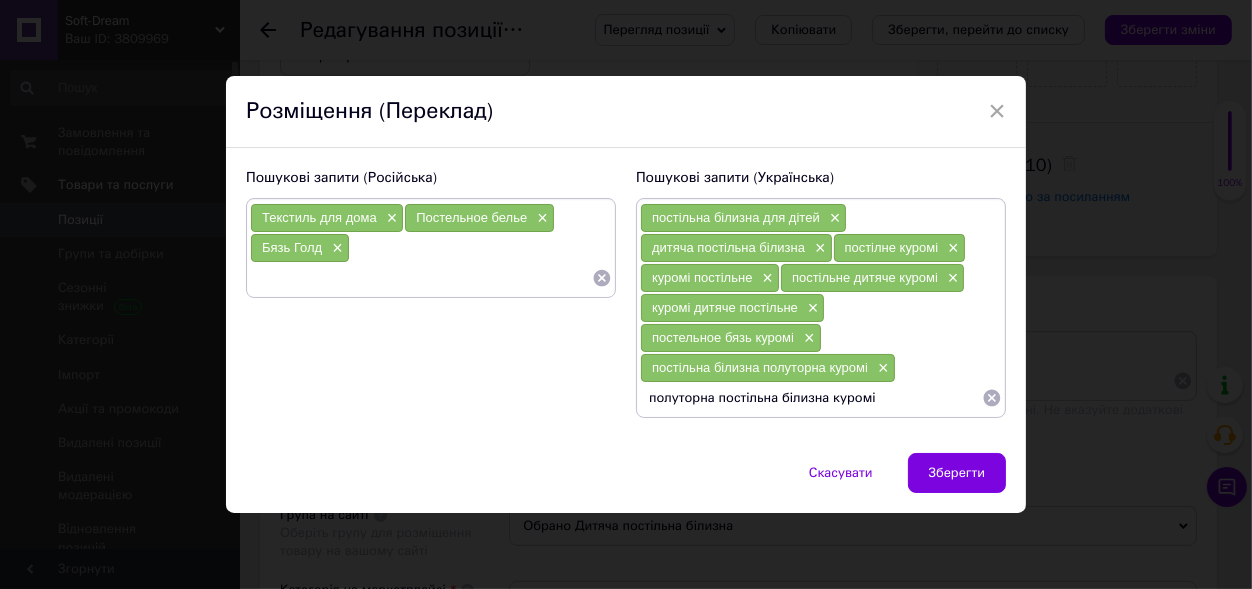 type 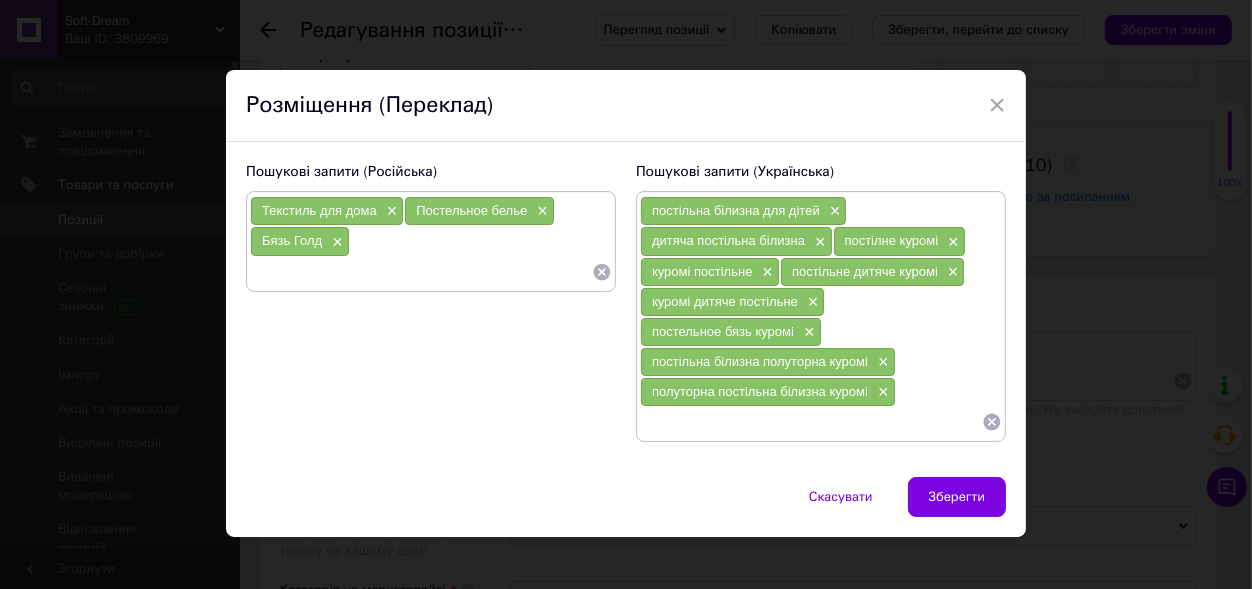 click at bounding box center (421, 272) 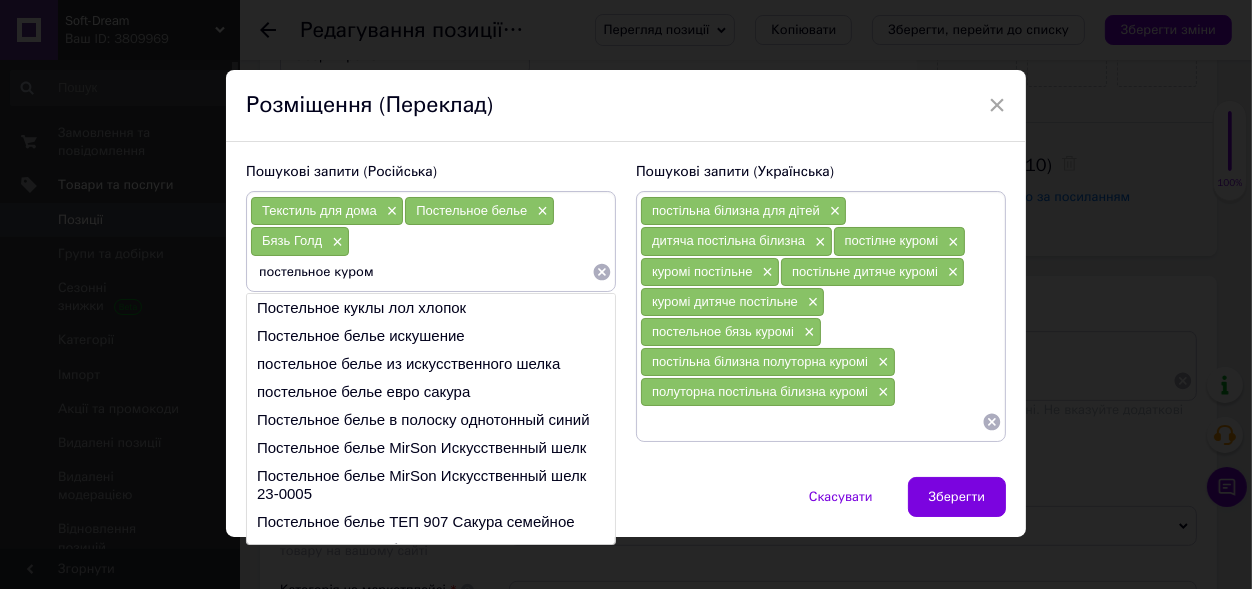 type on "постельное куроми" 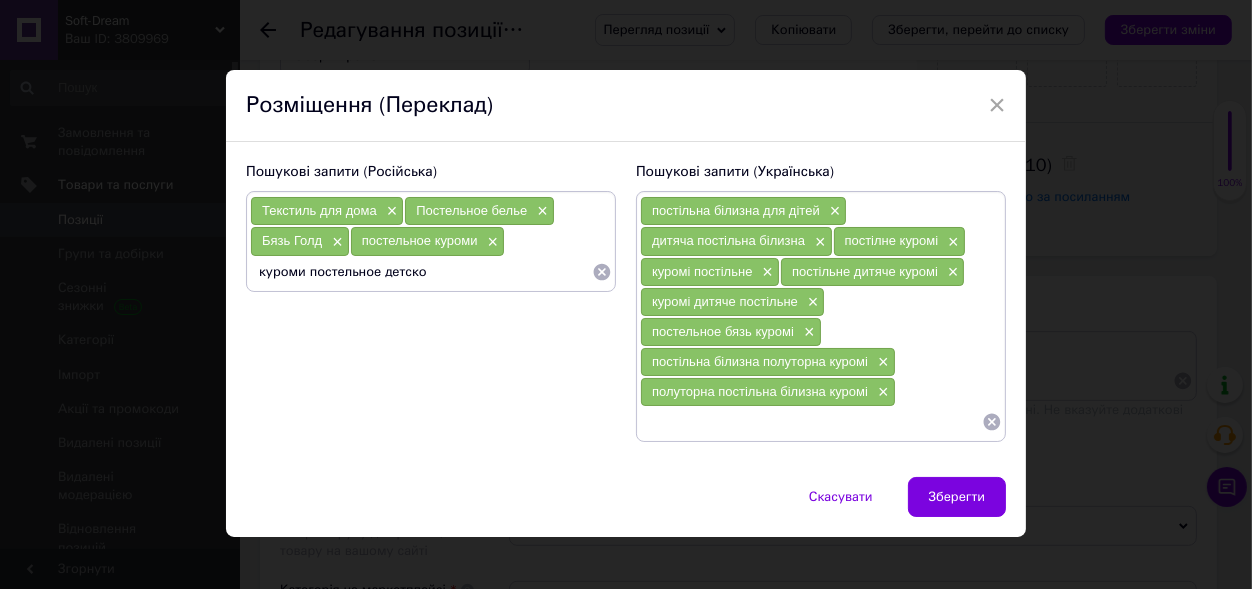 type on "куроми постельное детское" 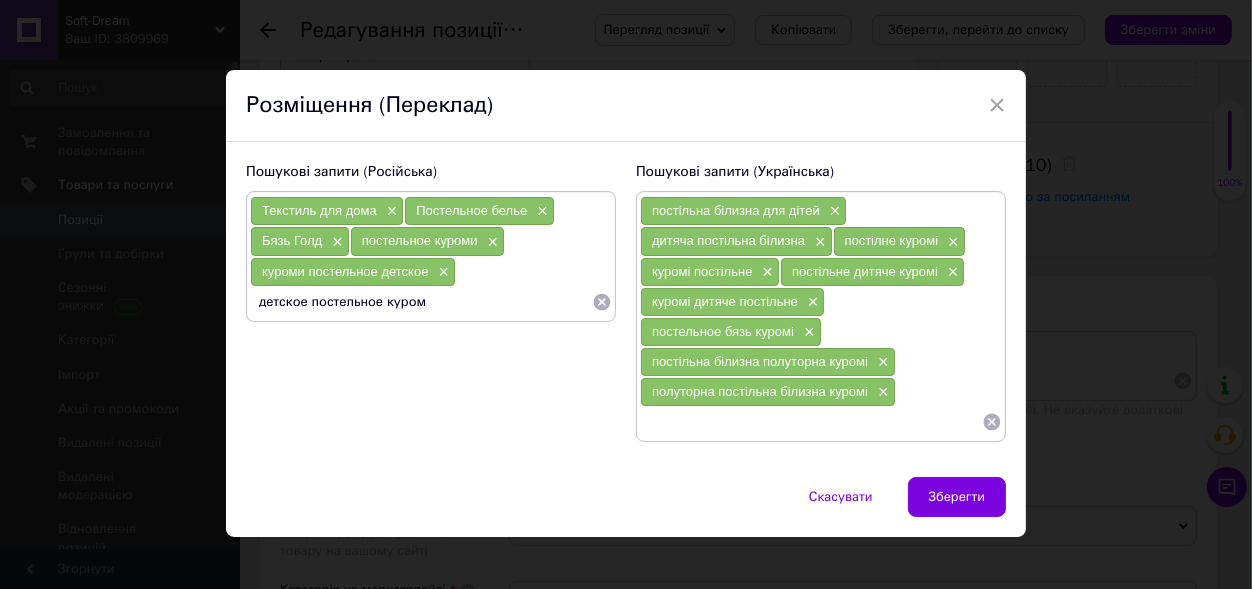 type on "детское постельное куроми" 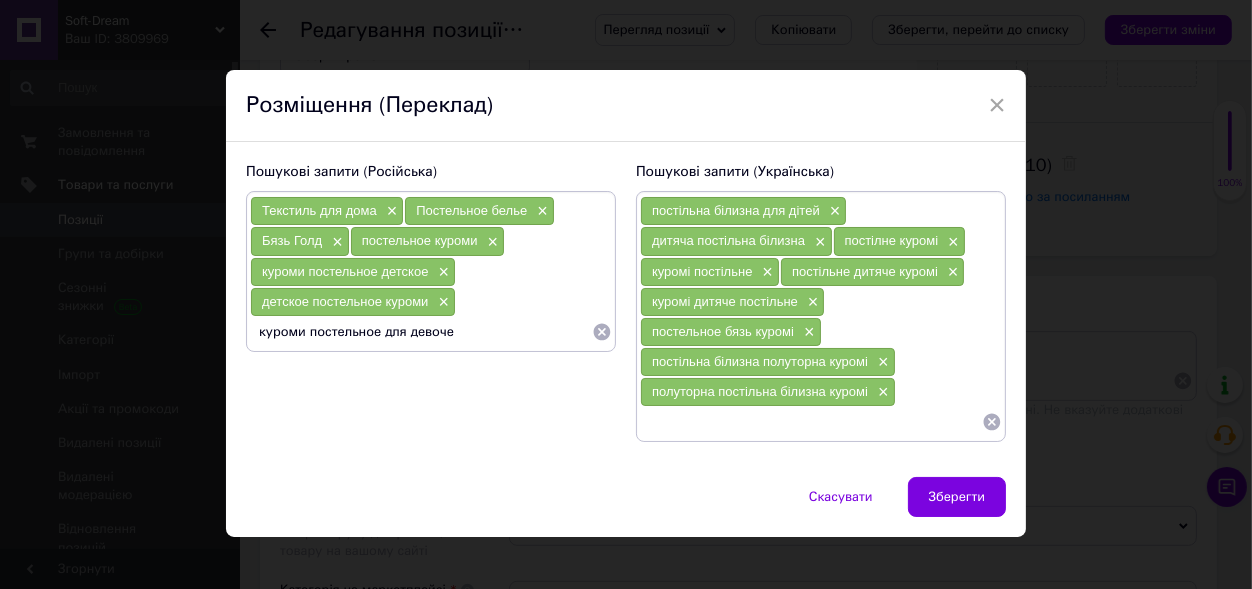 type on "куроми постельное для девочек" 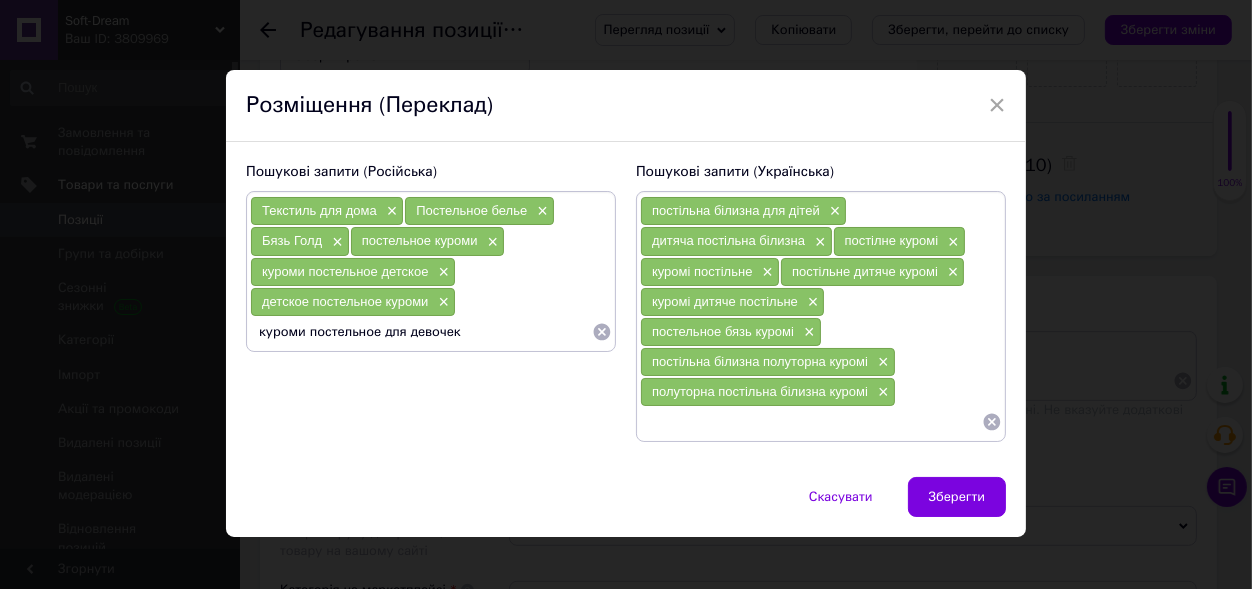 type 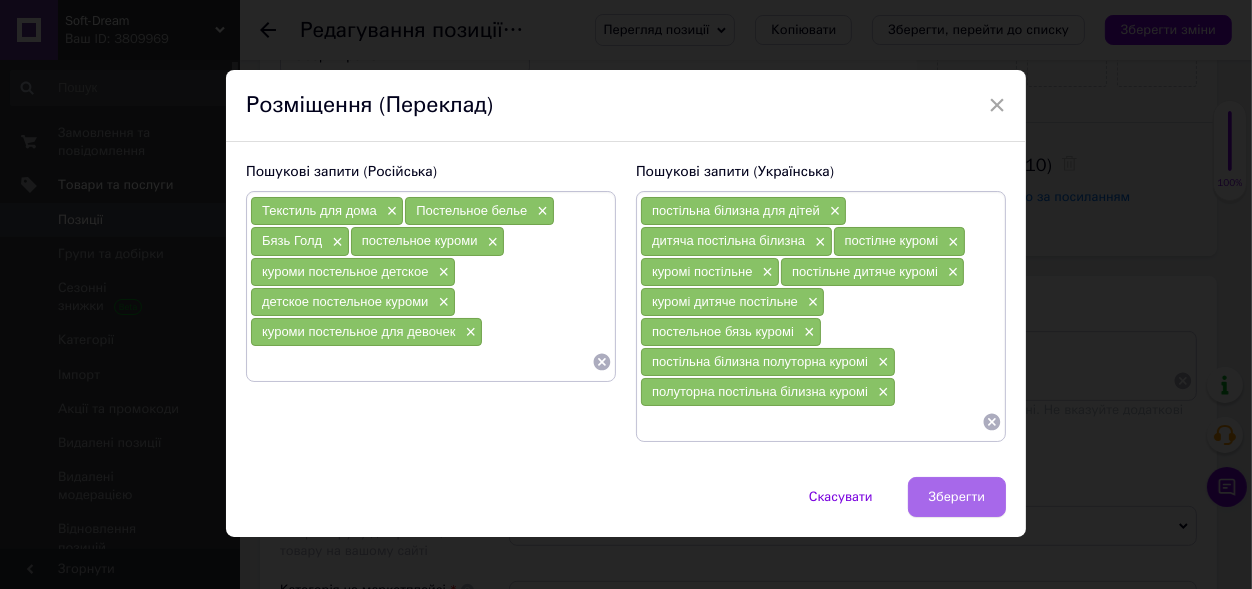 click on "Зберегти" at bounding box center (957, 497) 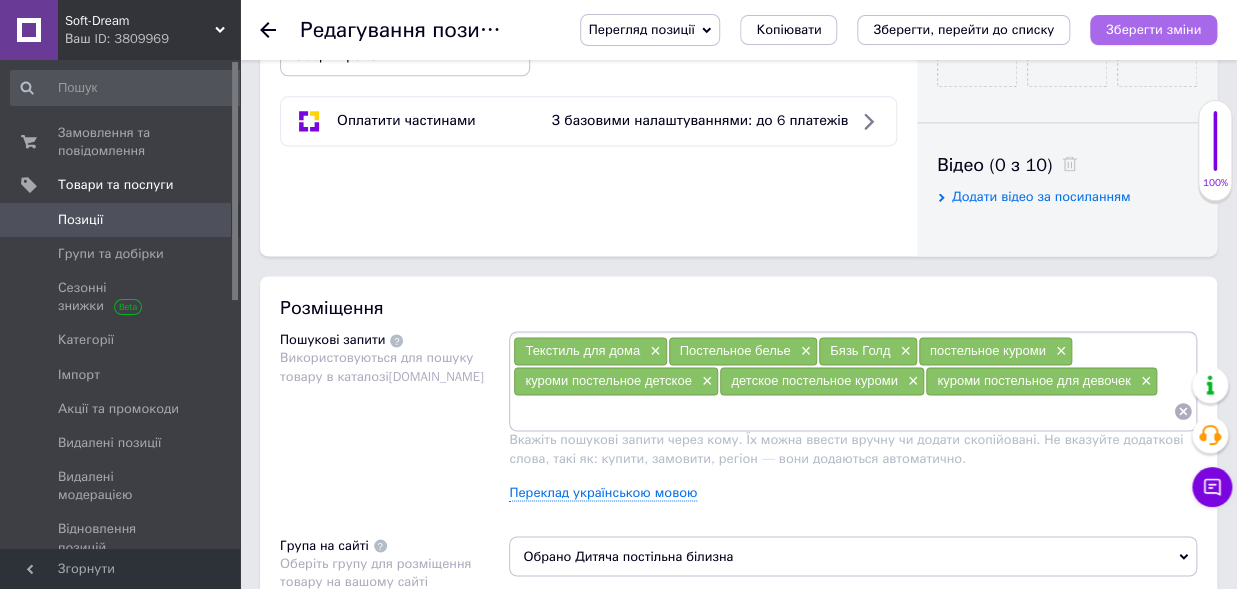 click on "Зберегти зміни" at bounding box center [1153, 29] 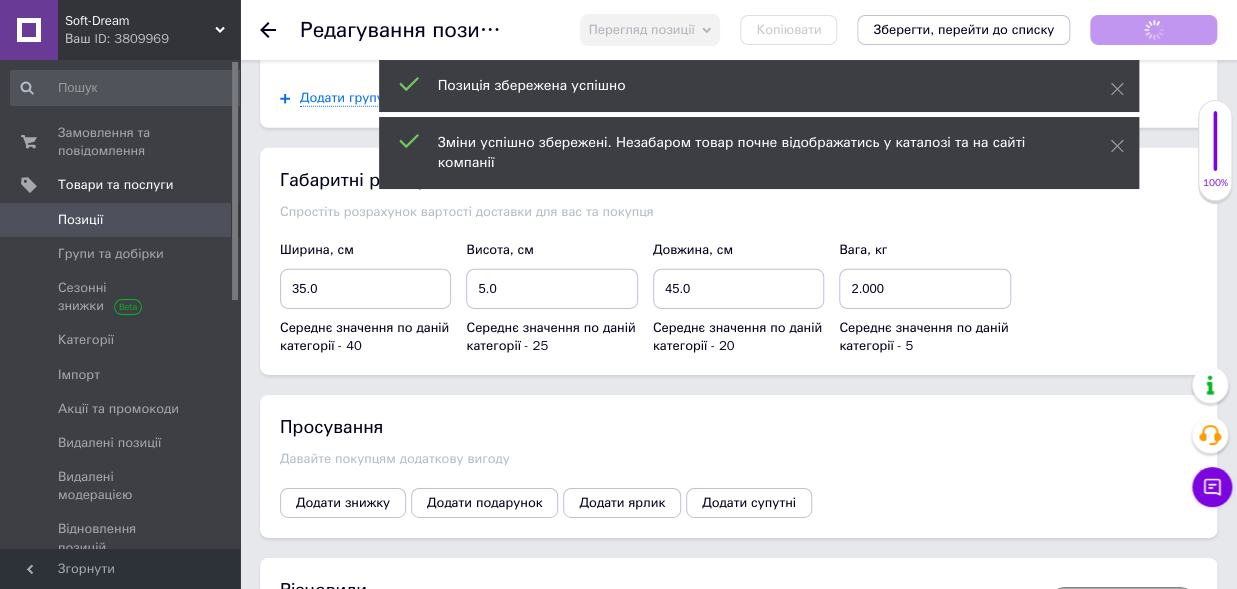 scroll, scrollTop: 2420, scrollLeft: 0, axis: vertical 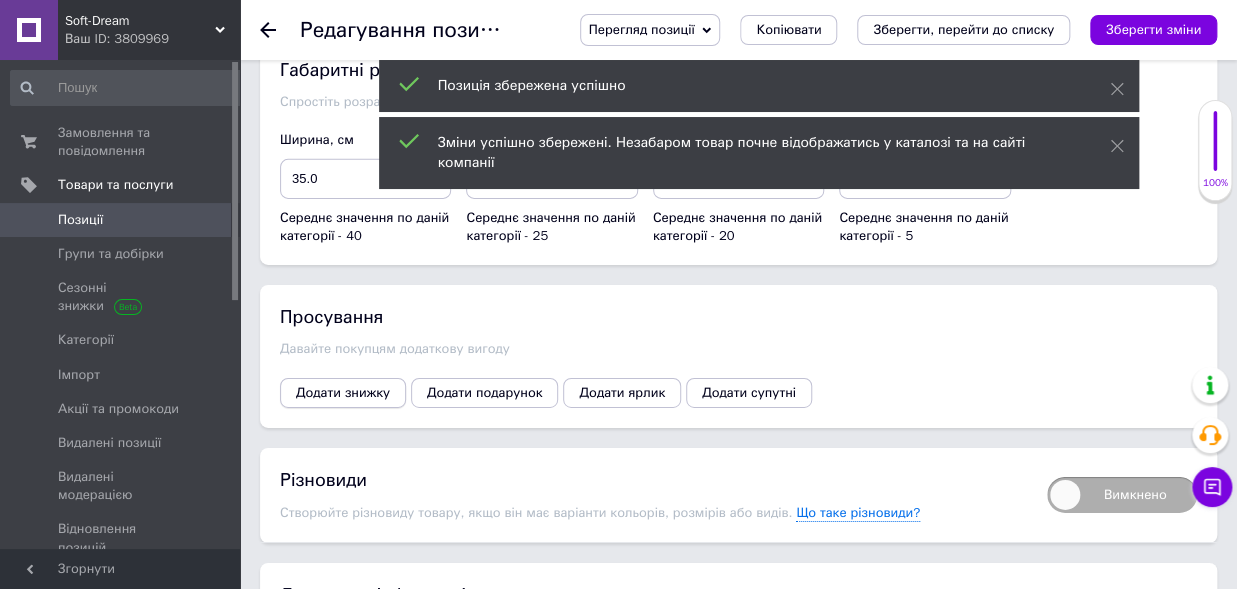 click on "Додати знижку" at bounding box center [343, 393] 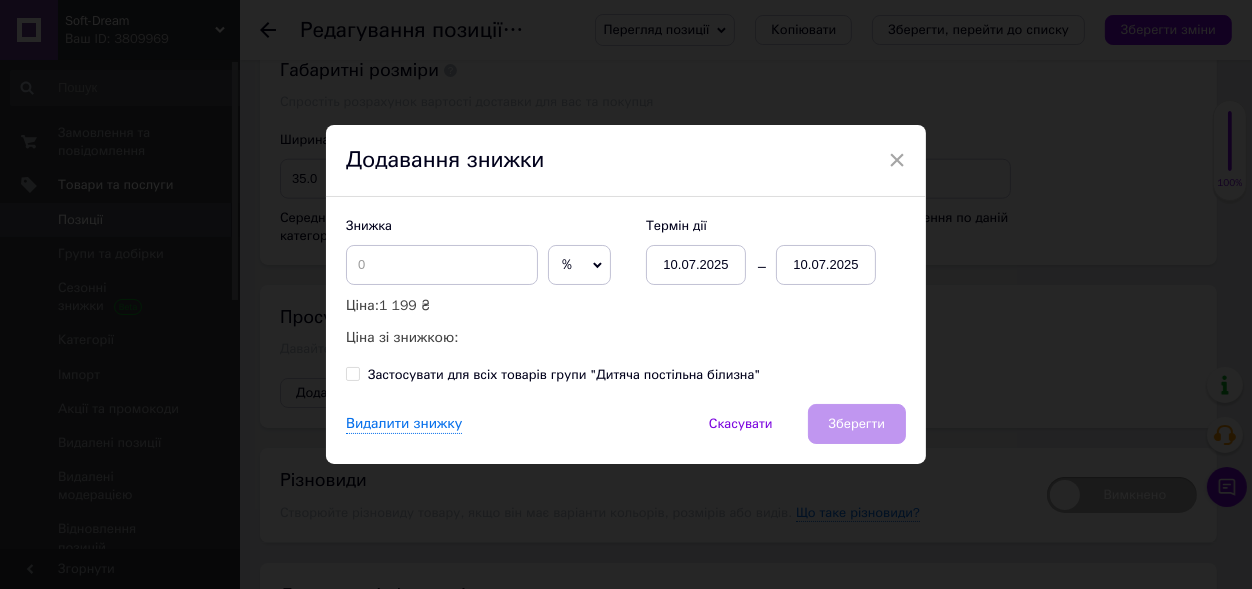 click on "%" at bounding box center [567, 264] 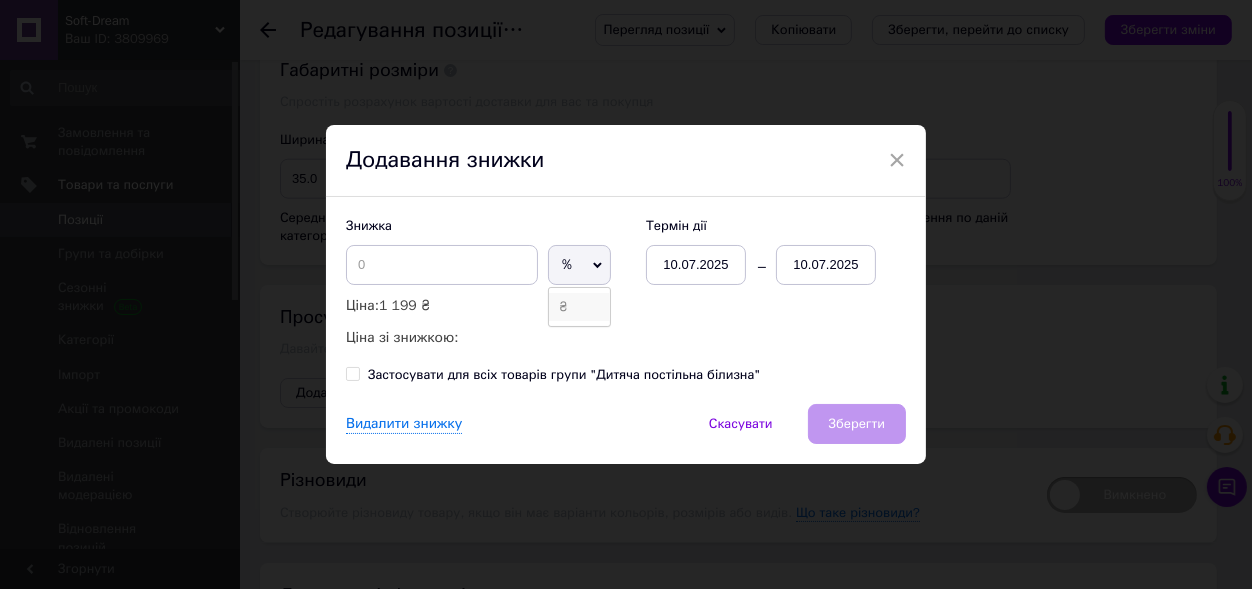 click on "₴" at bounding box center (579, 307) 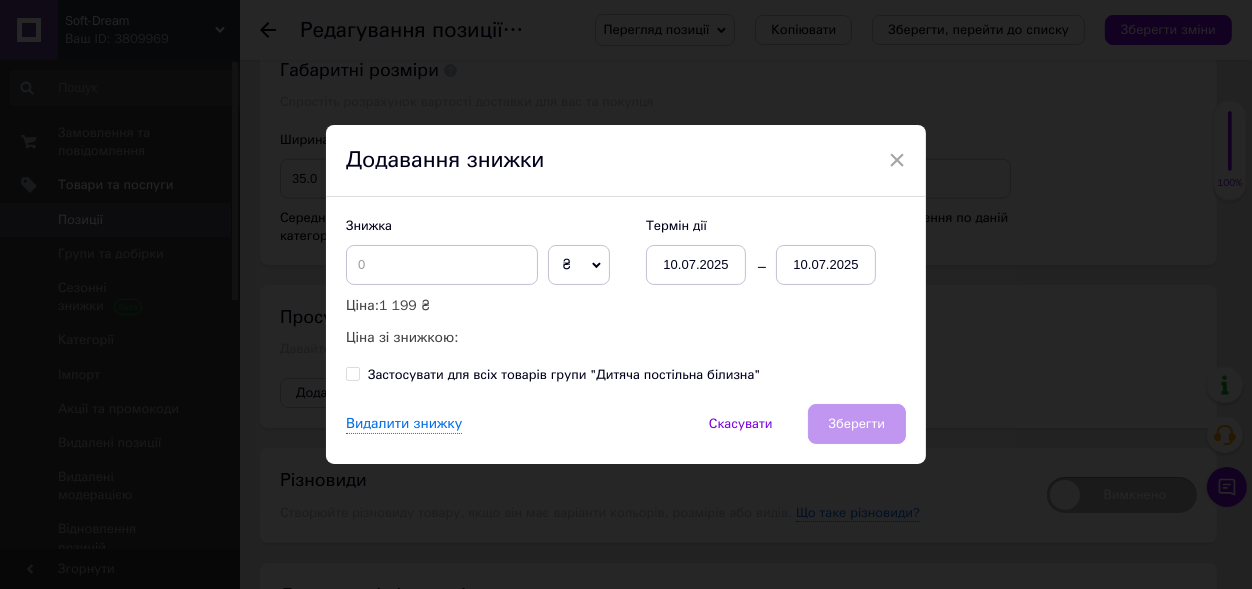 click on "10.07.2025" at bounding box center (826, 265) 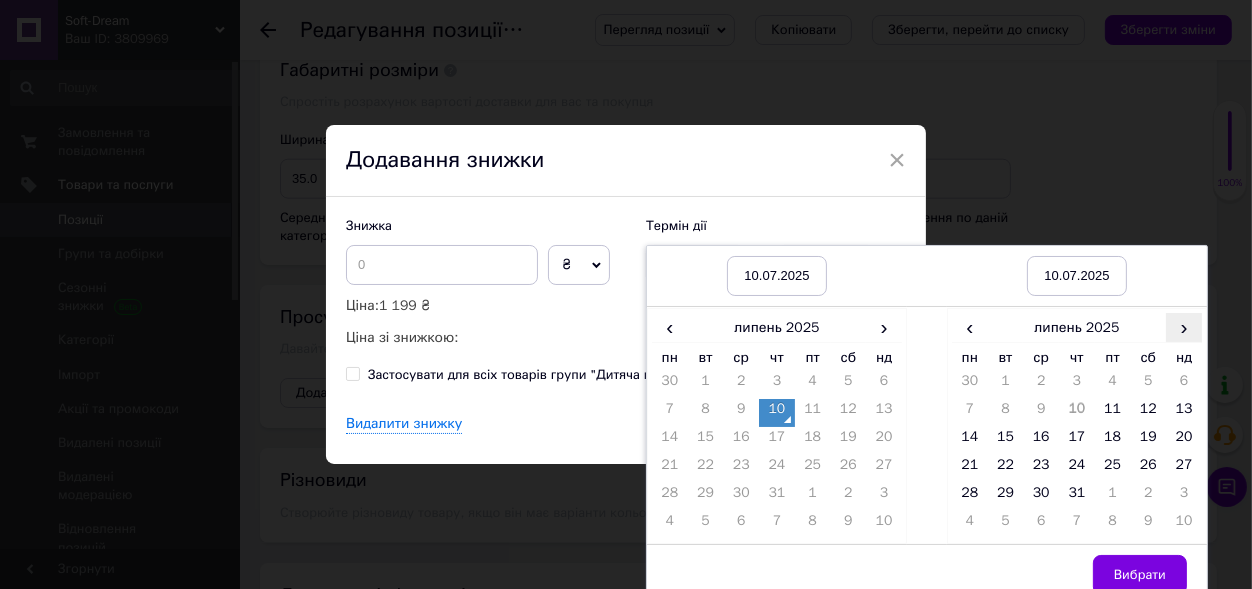 click on "›" at bounding box center [1184, 327] 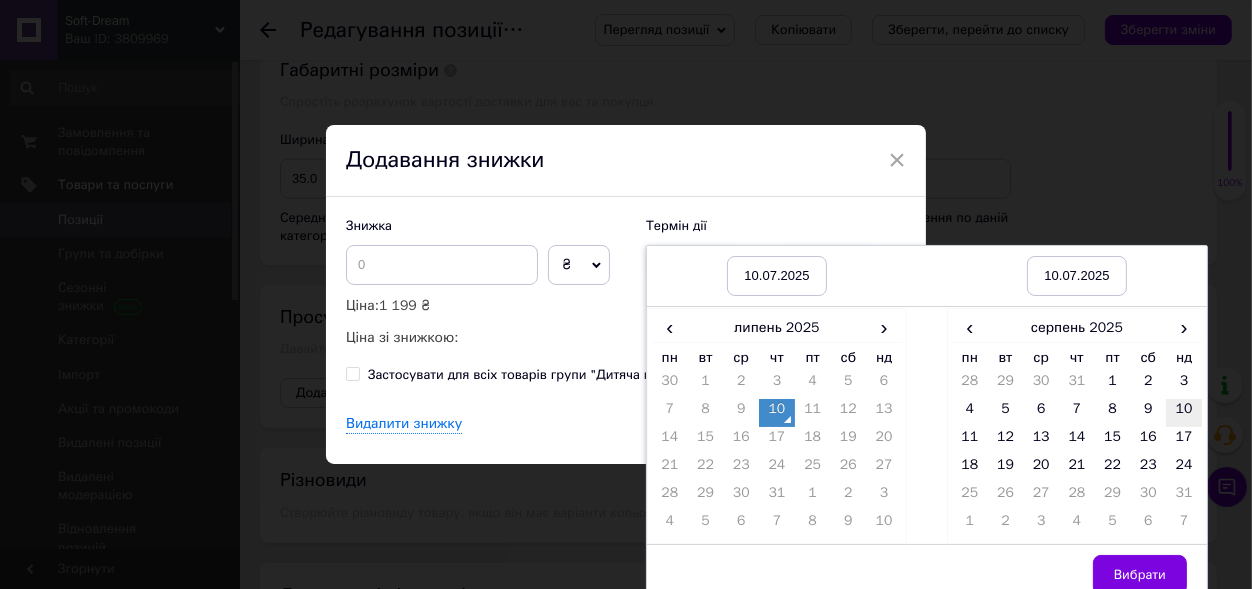 click on "10" at bounding box center (1184, 413) 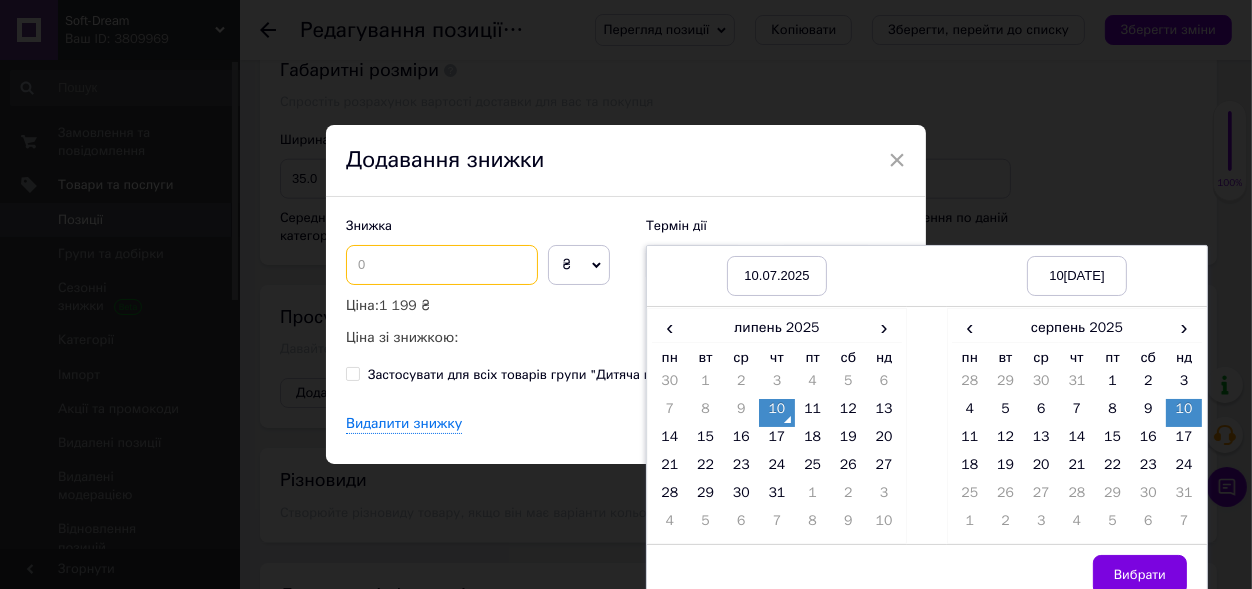 click at bounding box center [442, 265] 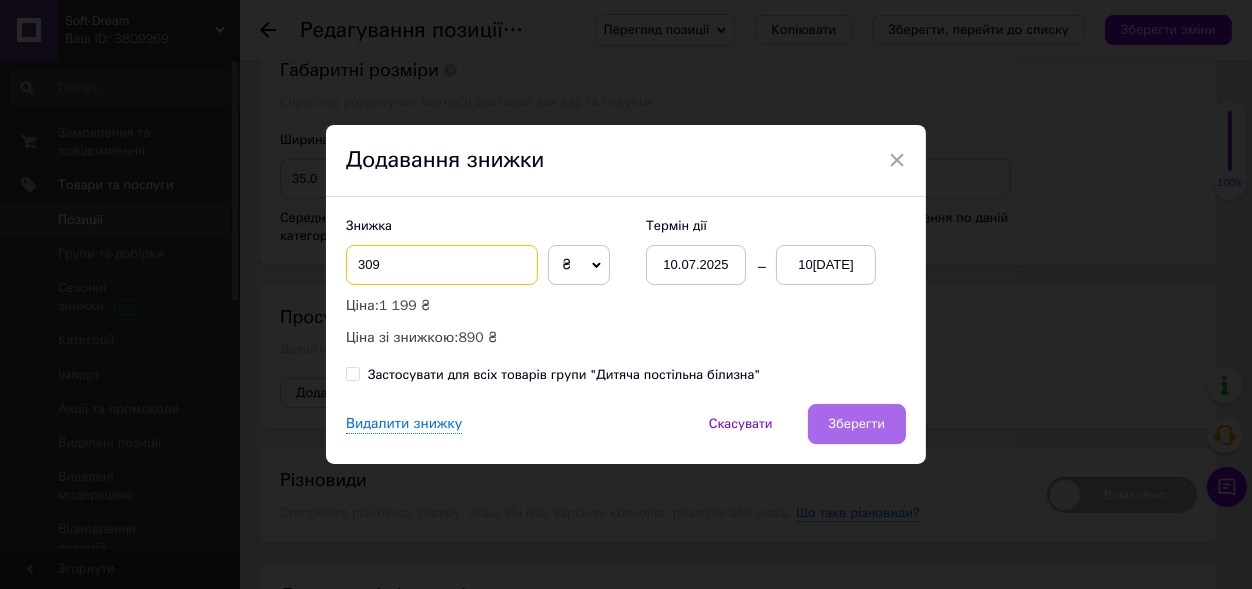 type on "309" 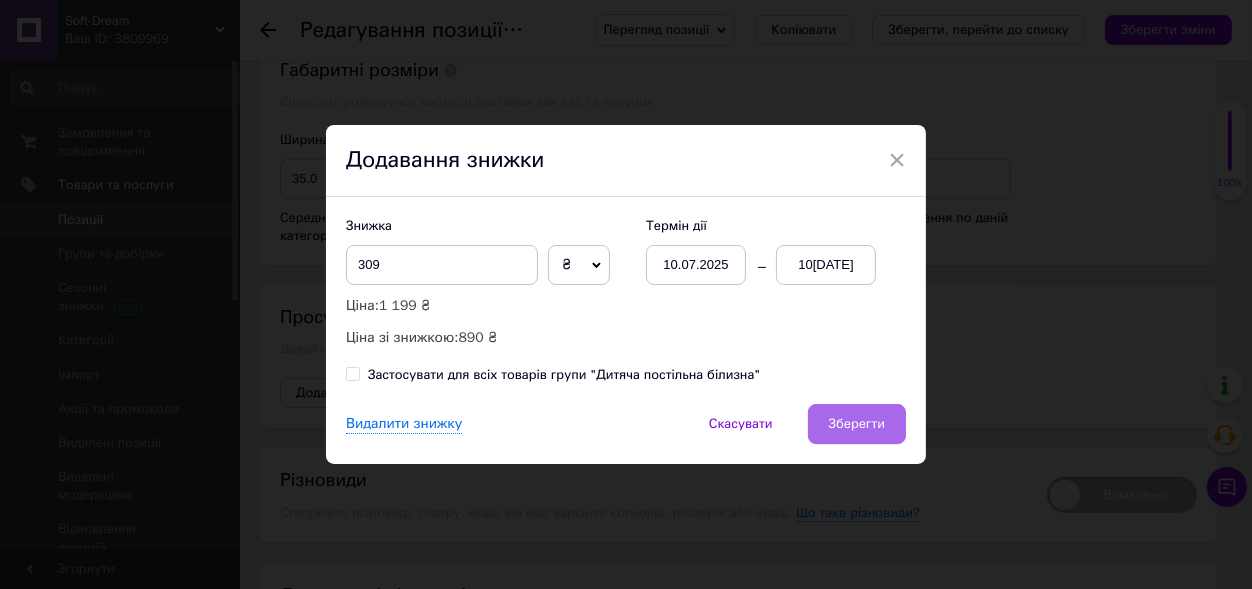 click on "Зберегти" at bounding box center (857, 424) 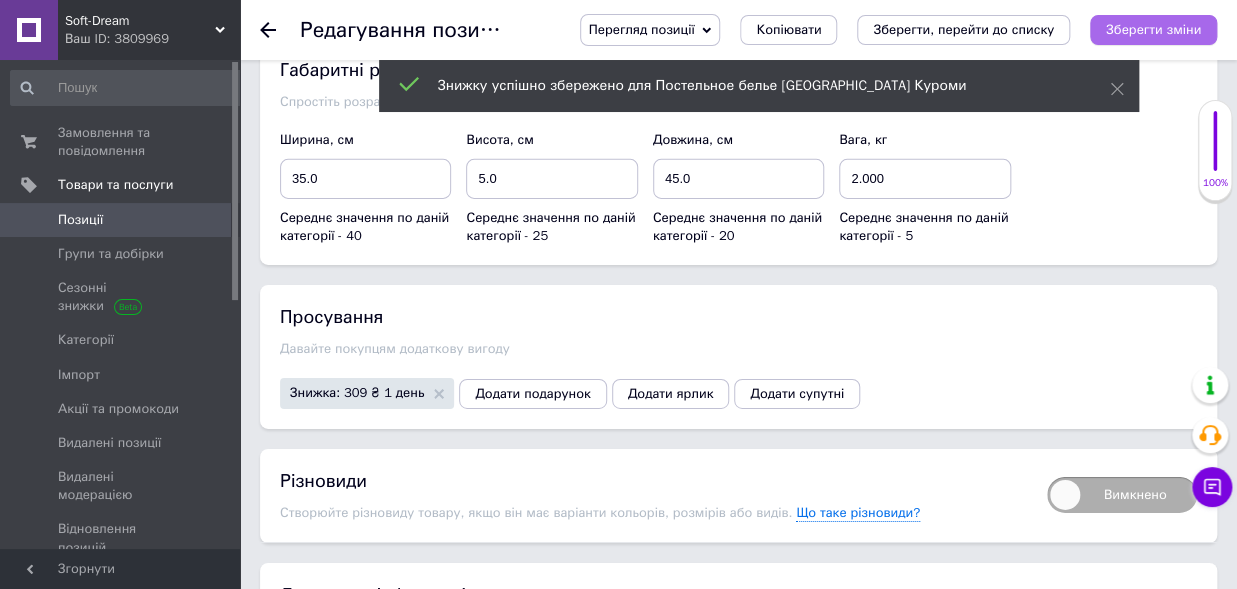 click on "Зберегти зміни" at bounding box center (1153, 29) 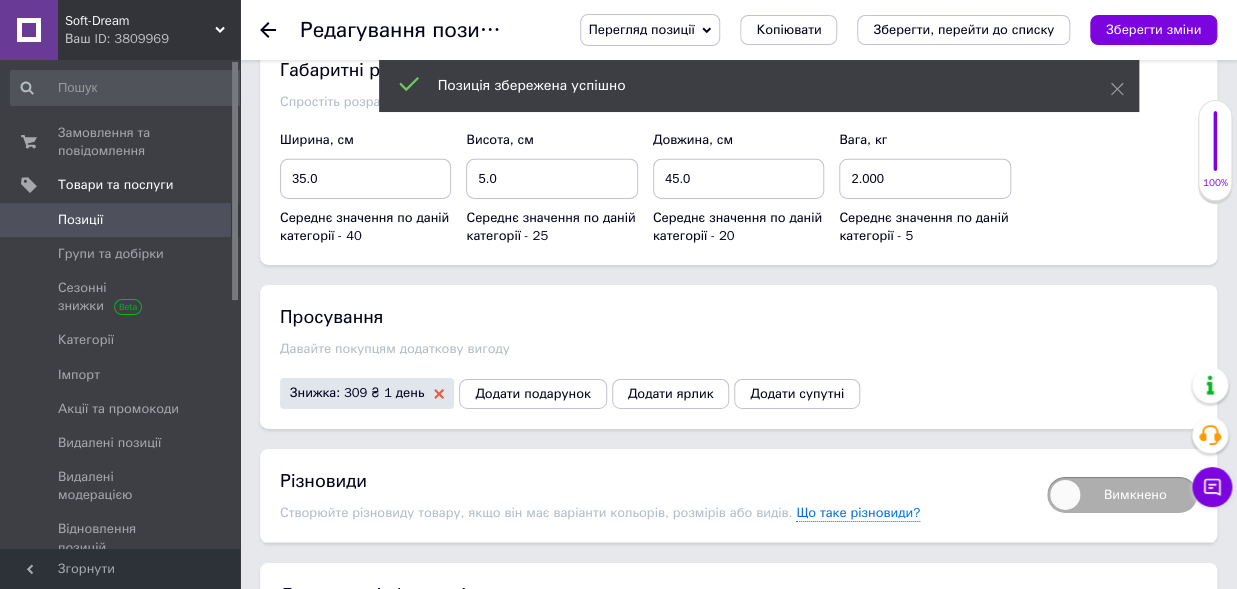 click 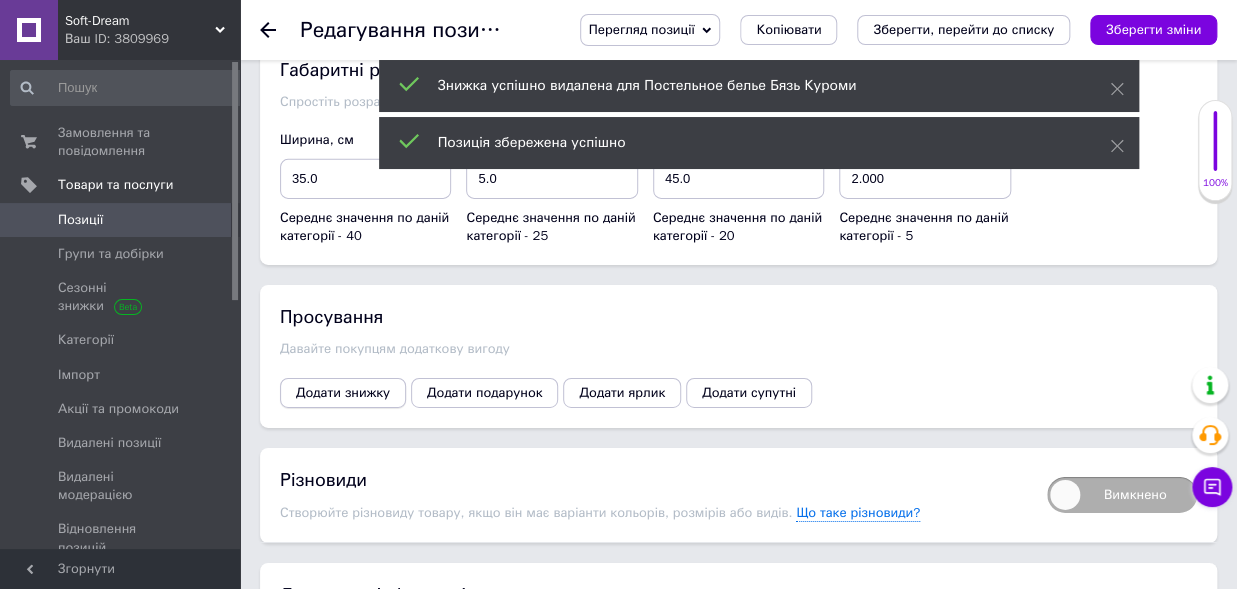 click on "Додати знижку" at bounding box center (343, 393) 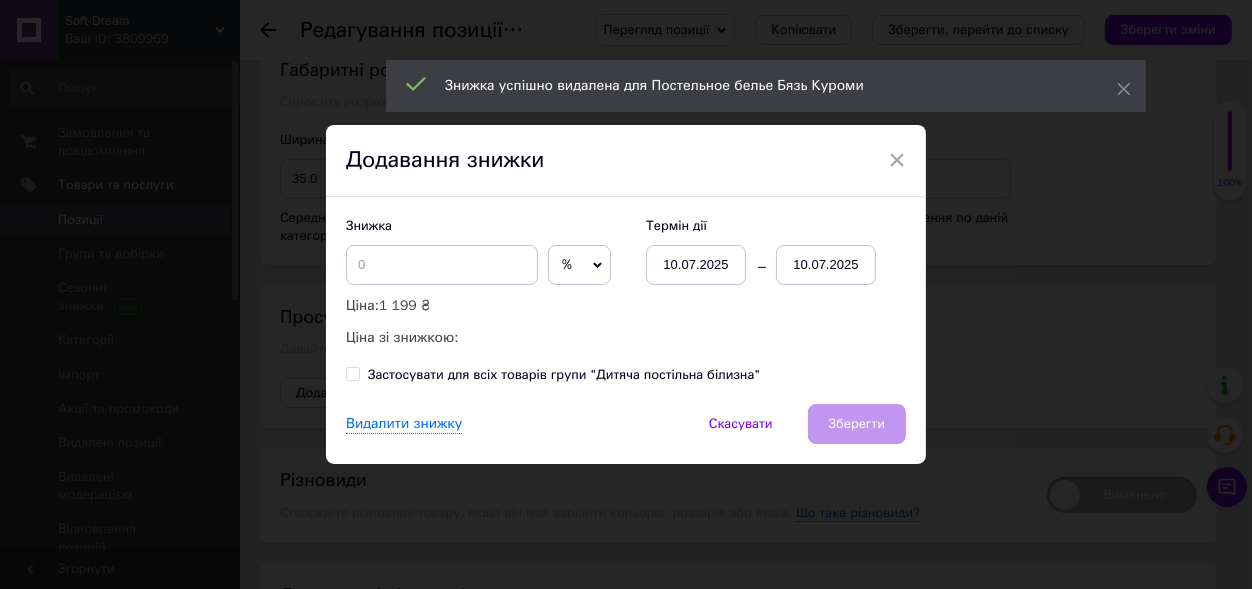 click on "%" at bounding box center (579, 265) 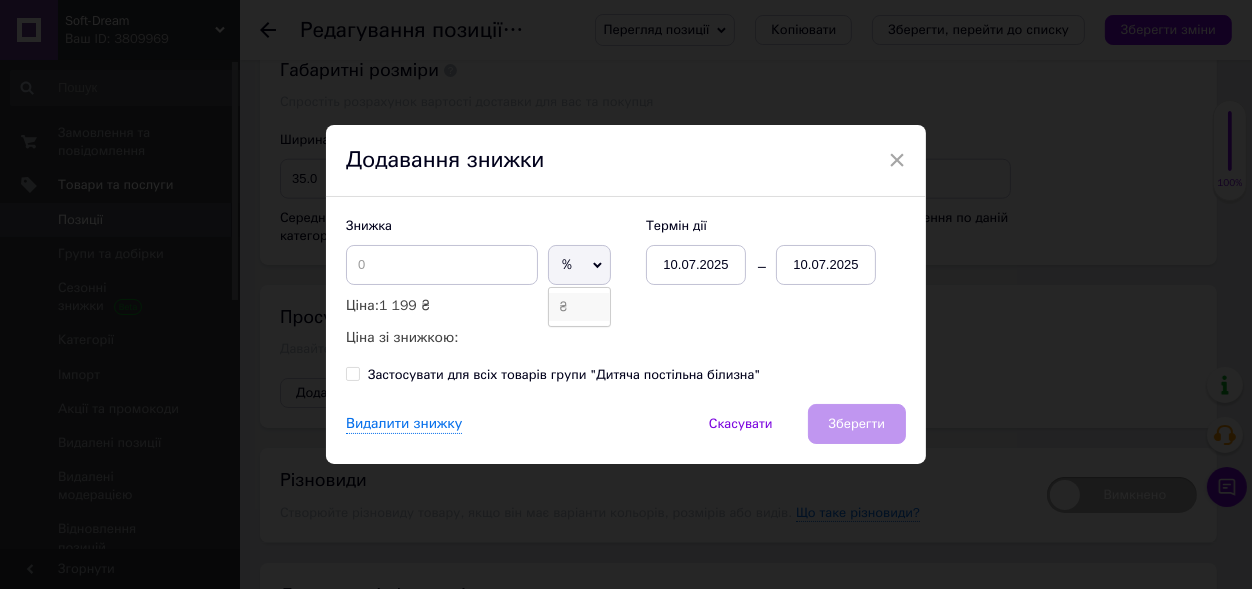 click on "₴" at bounding box center [579, 307] 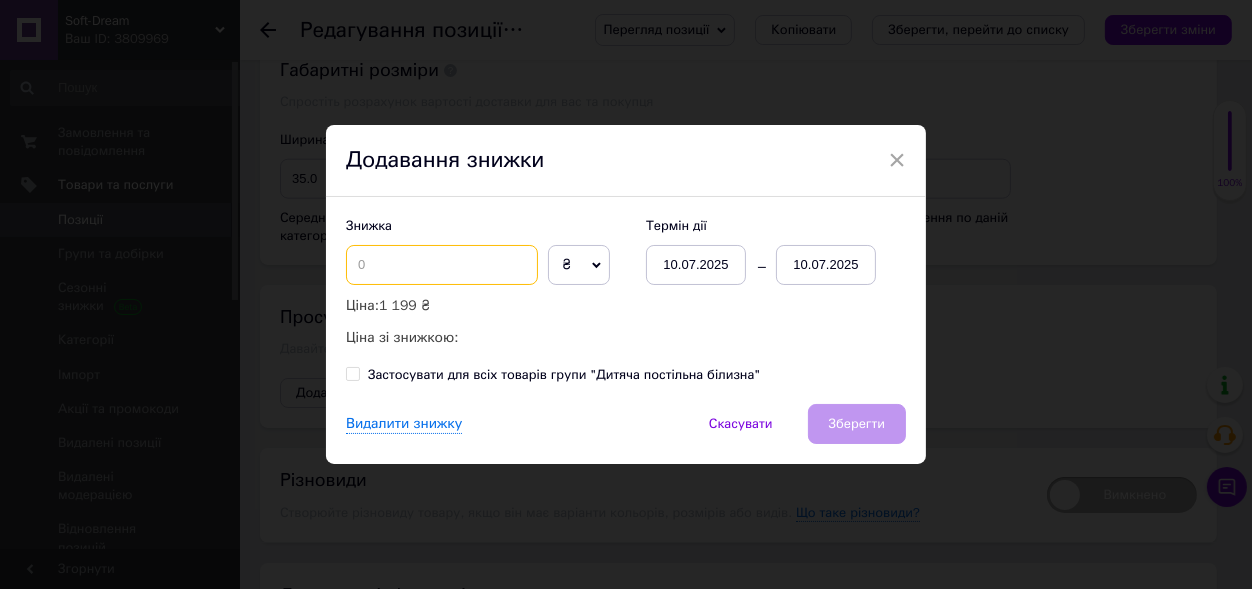 click at bounding box center [442, 265] 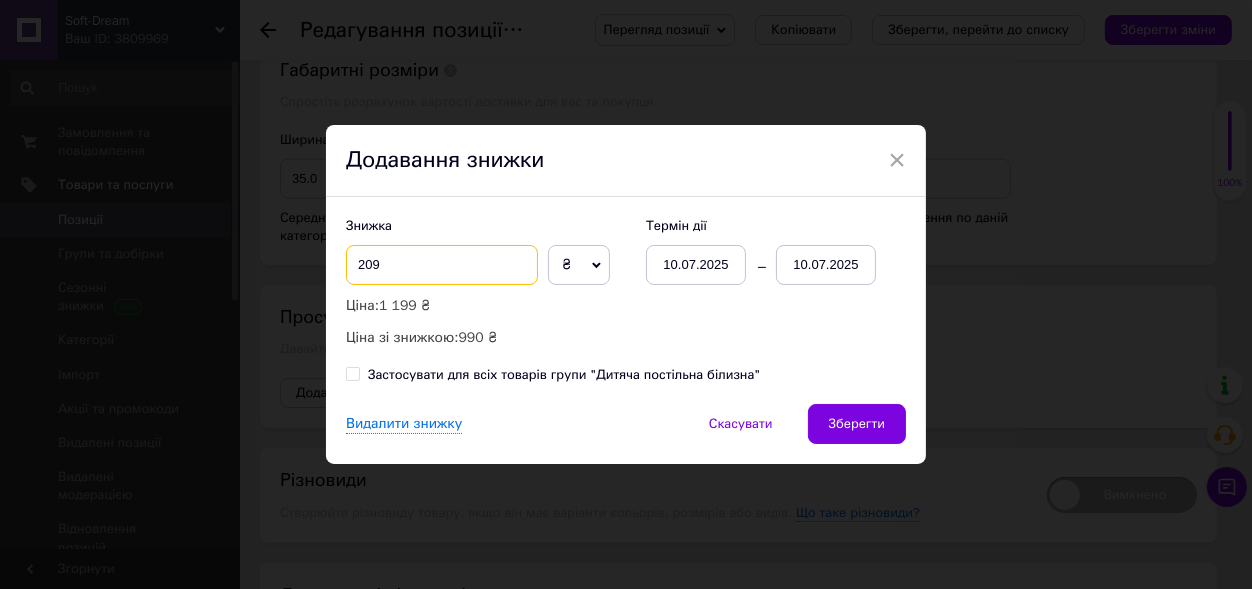 click on "209" at bounding box center [442, 265] 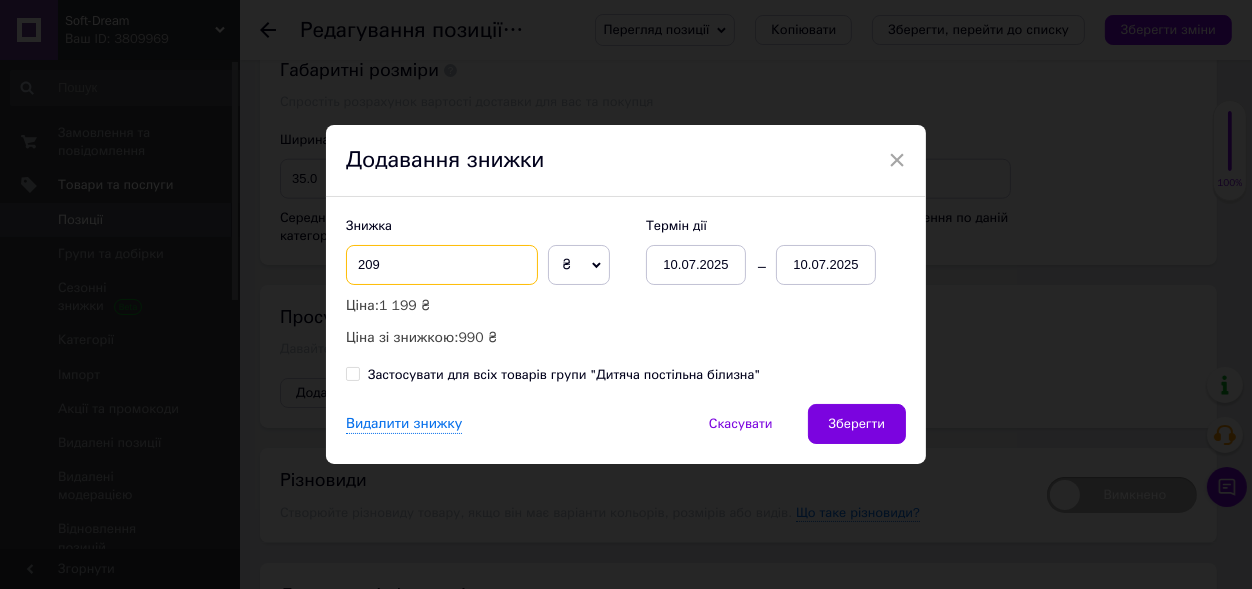 click on "209" at bounding box center [442, 265] 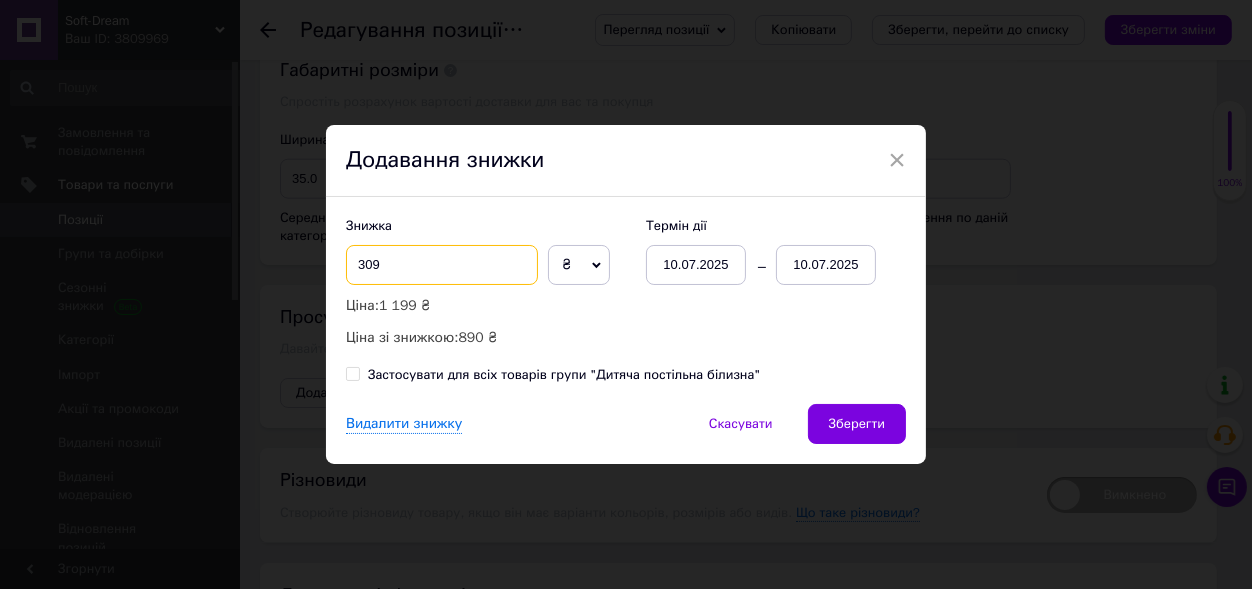 type on "309" 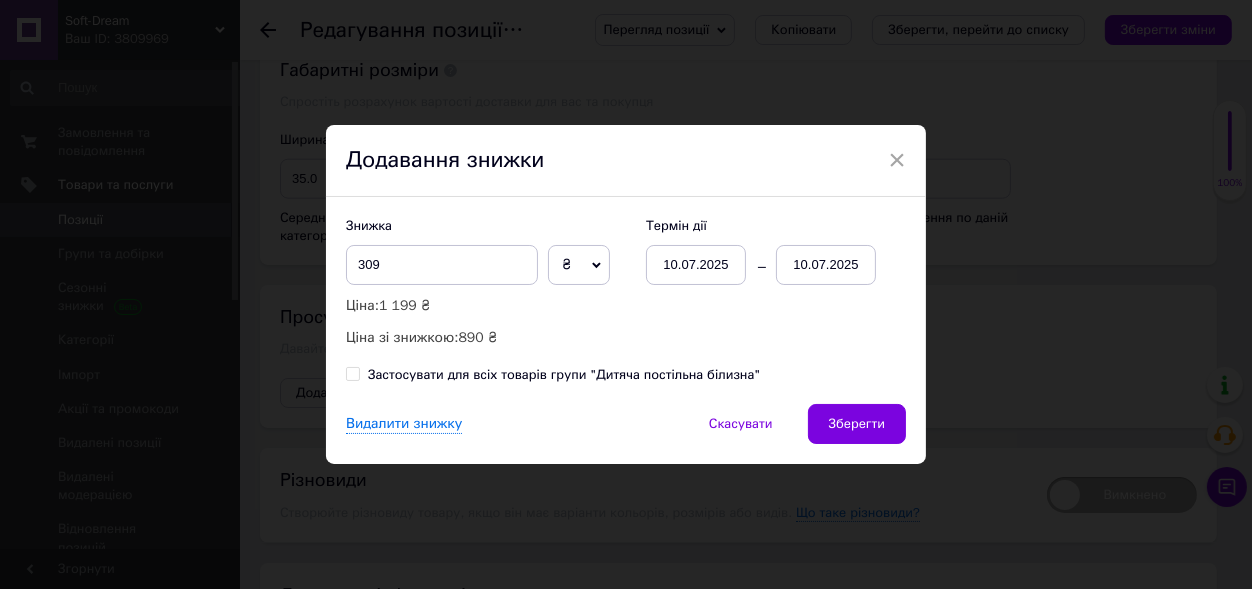 click on "10.07.2025" at bounding box center (826, 265) 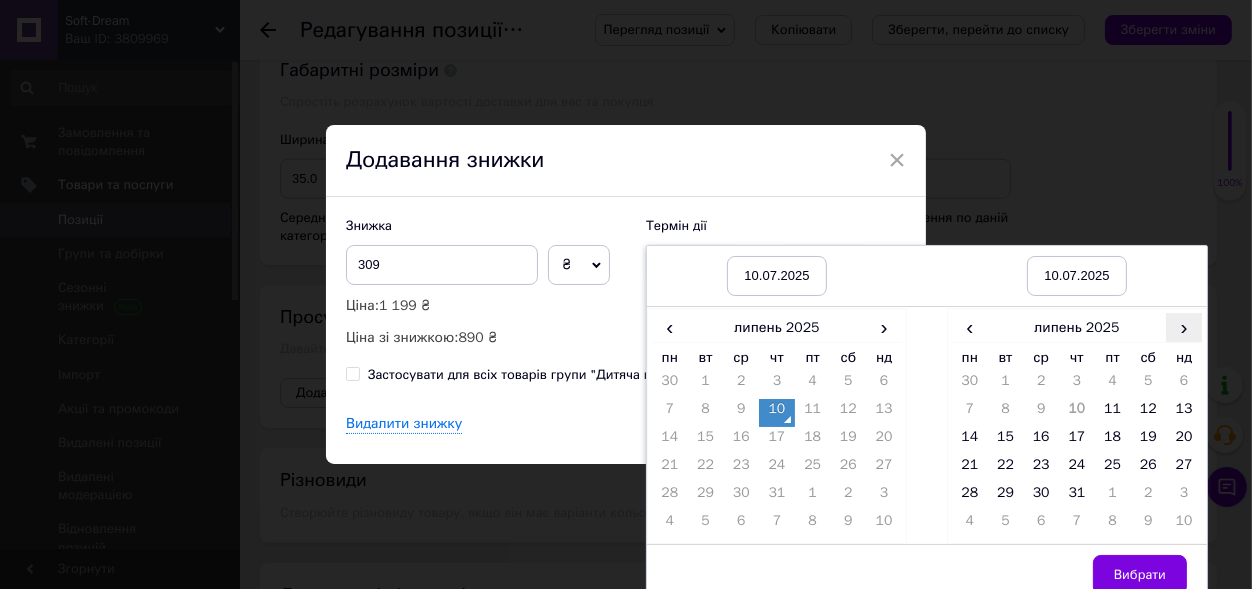 click on "›" at bounding box center (1184, 327) 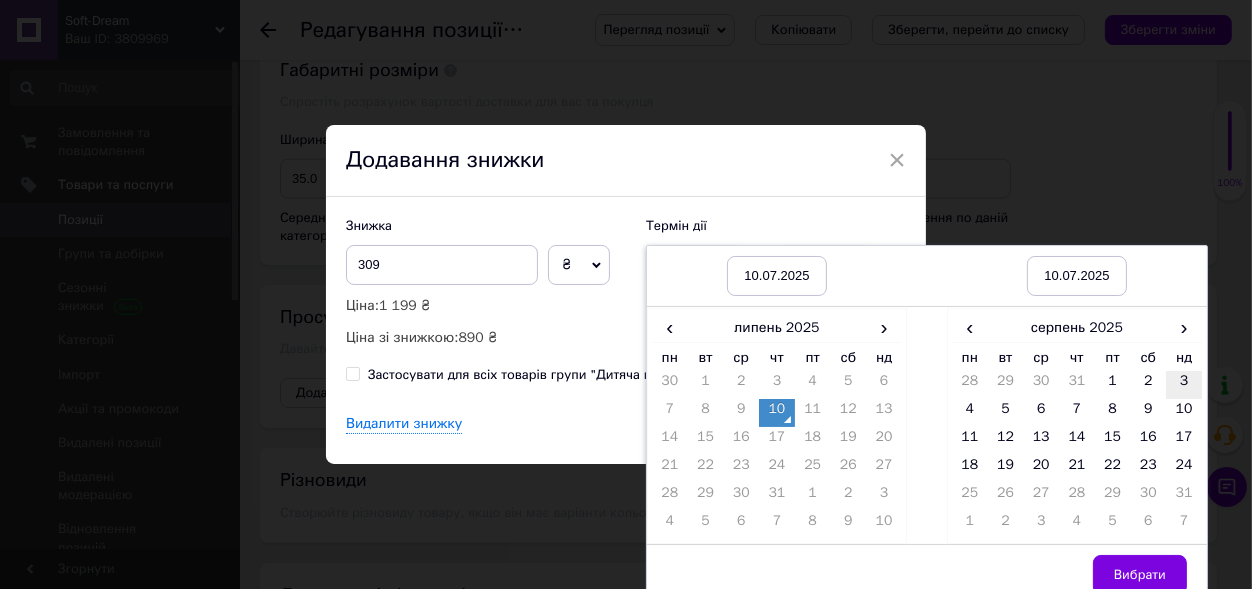 click on "3" at bounding box center (1184, 385) 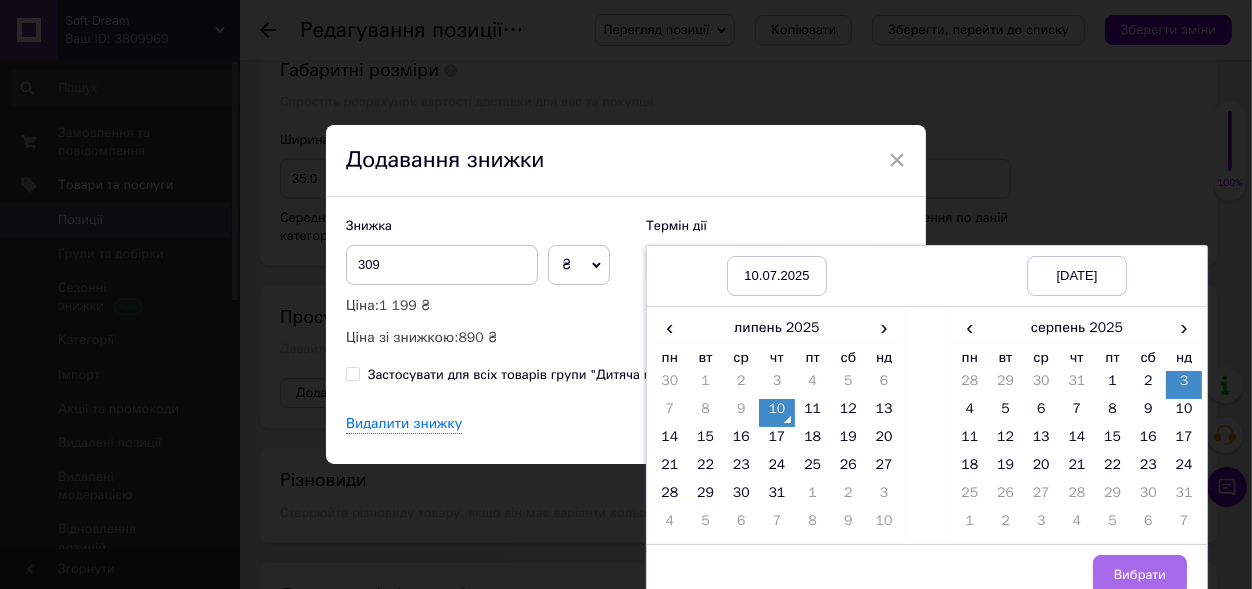 click on "Вибрати" at bounding box center (1140, 575) 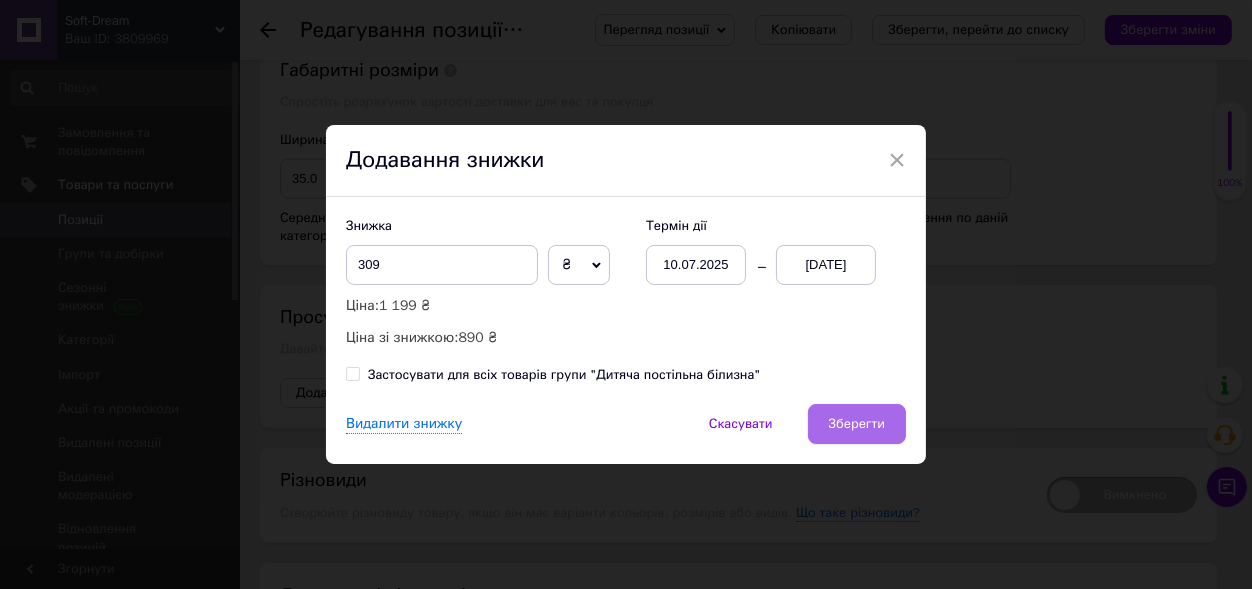 click on "Зберегти" at bounding box center (857, 424) 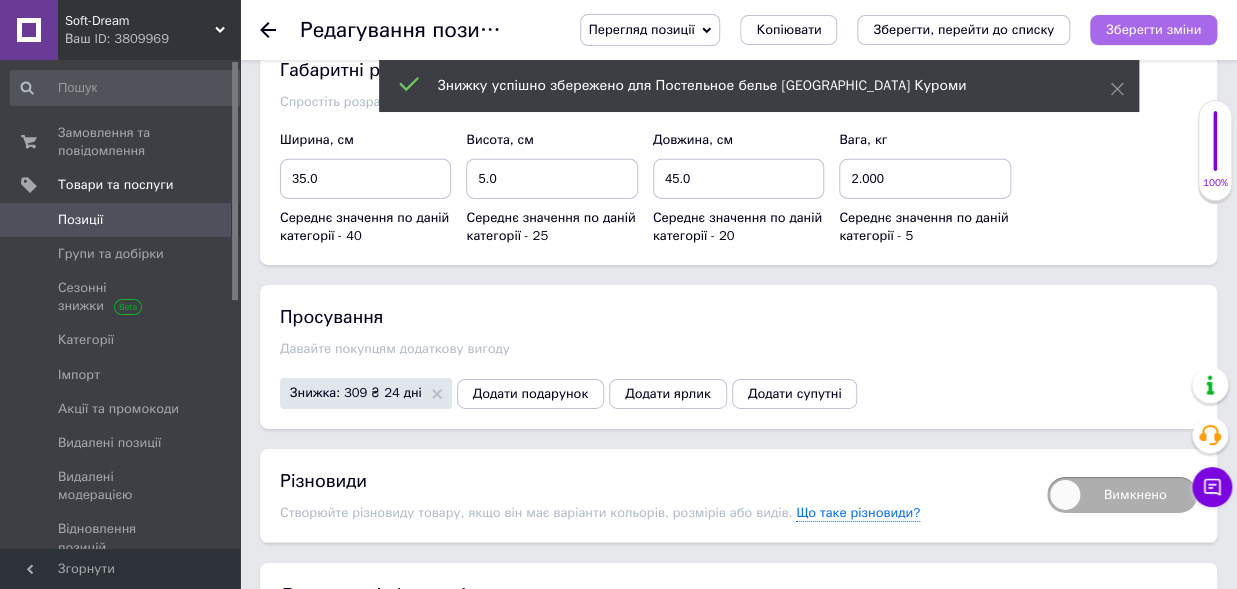 click on "Зберегти зміни" at bounding box center [1153, 29] 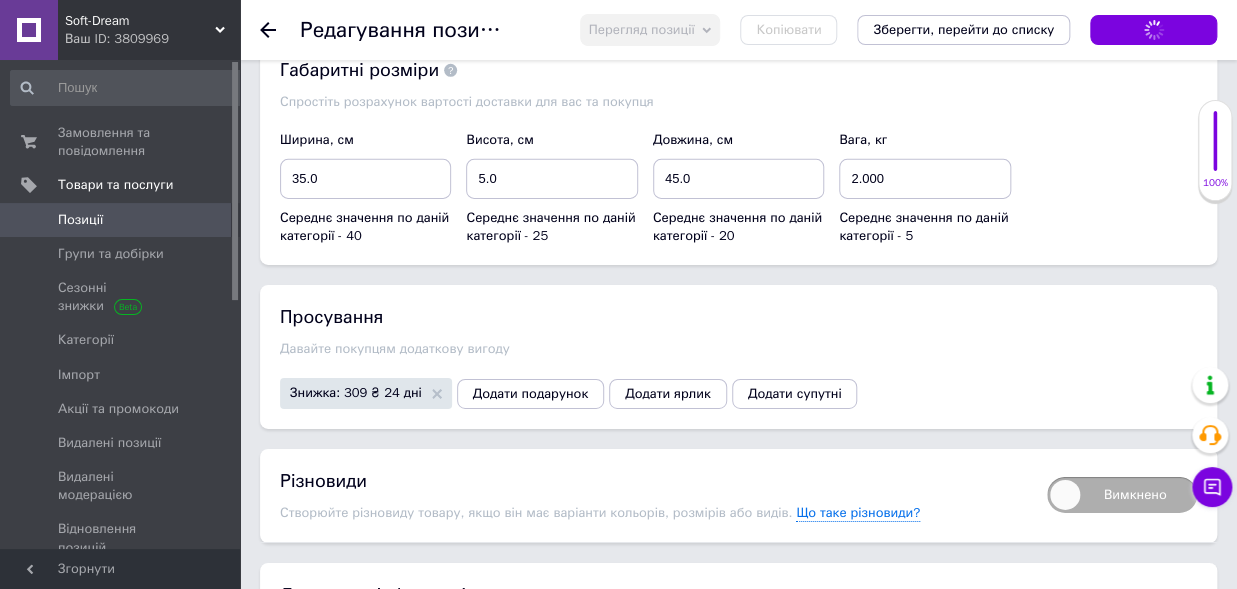 click on "Позиції" at bounding box center [121, 220] 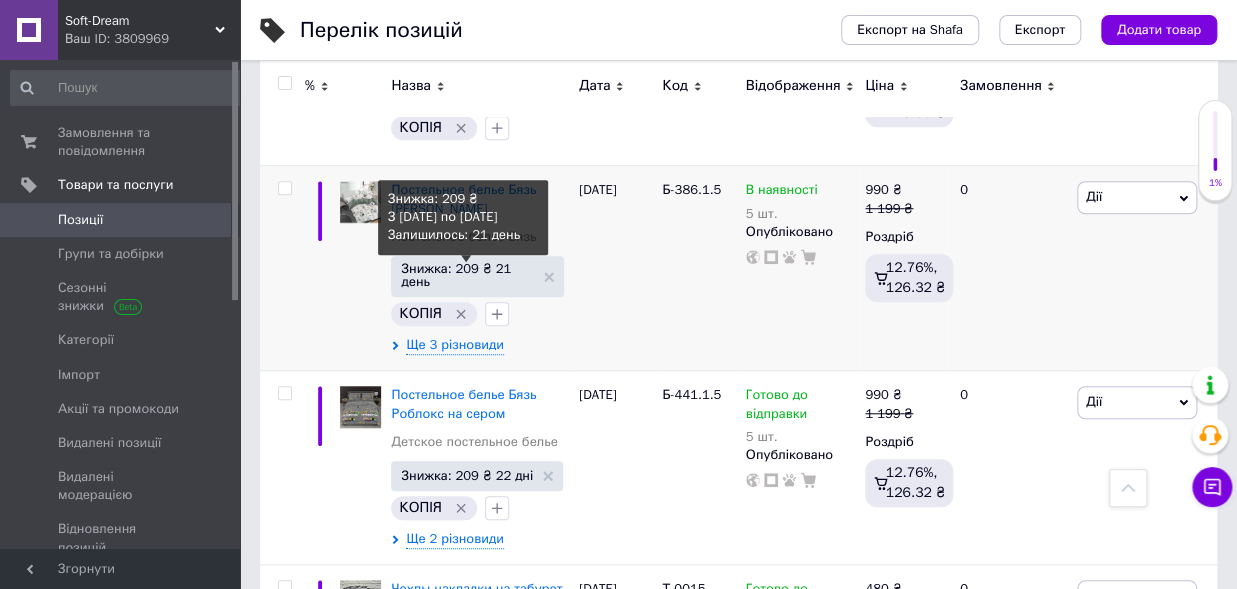 scroll, scrollTop: 220, scrollLeft: 0, axis: vertical 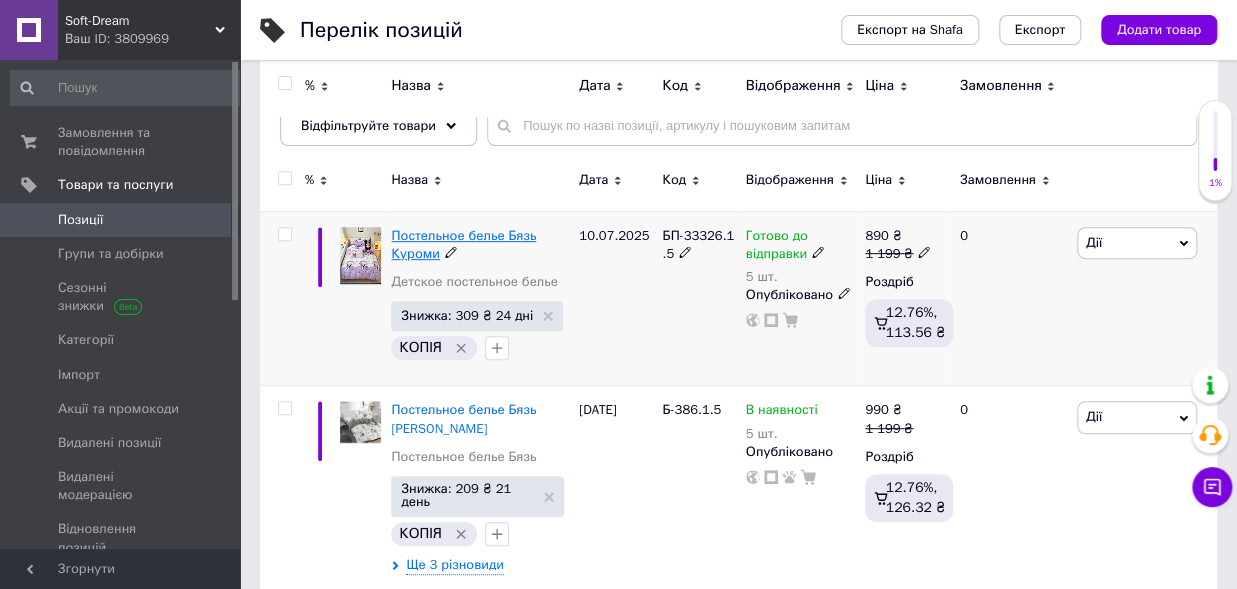 click on "Постельное белье Бязь Куроми" at bounding box center (463, 244) 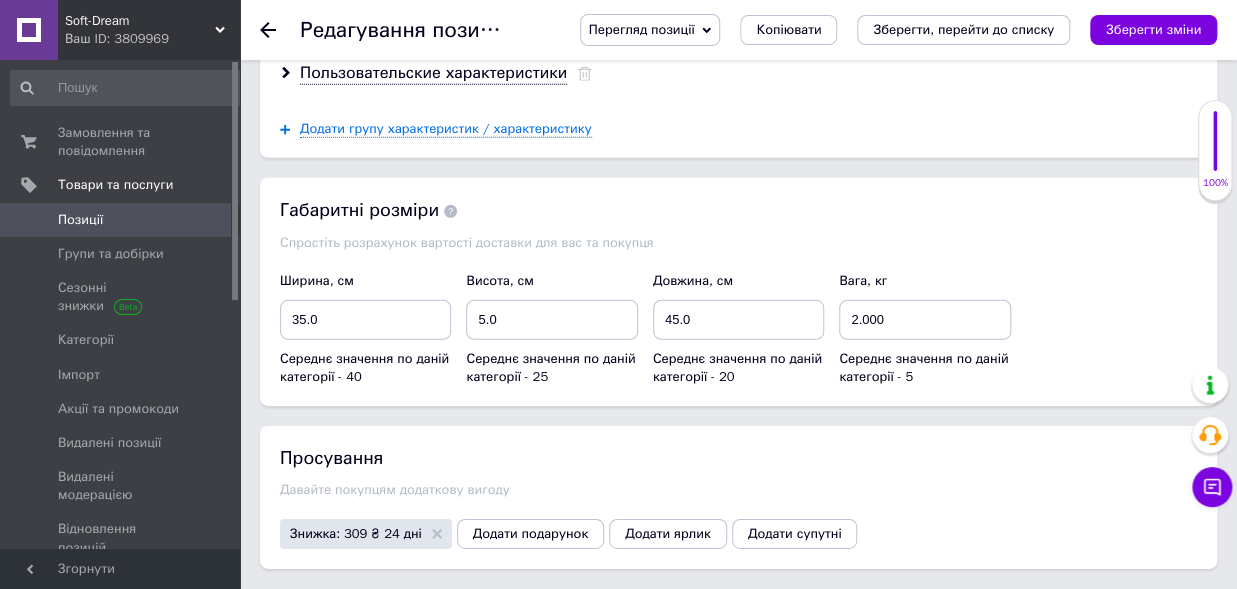scroll, scrollTop: 2316, scrollLeft: 0, axis: vertical 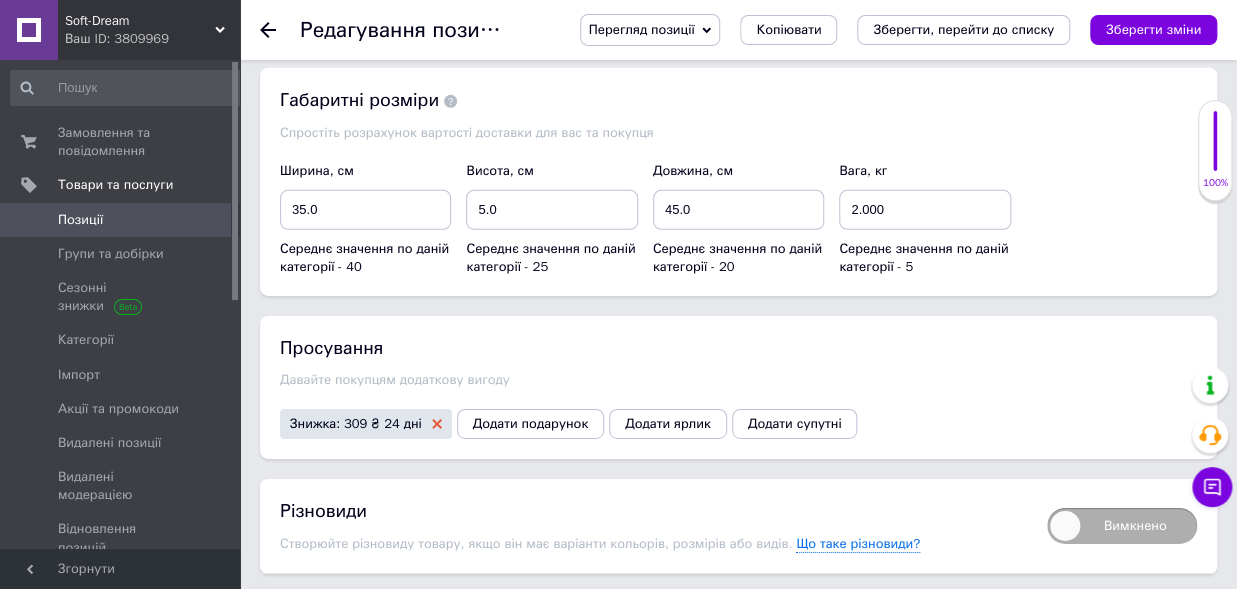 click 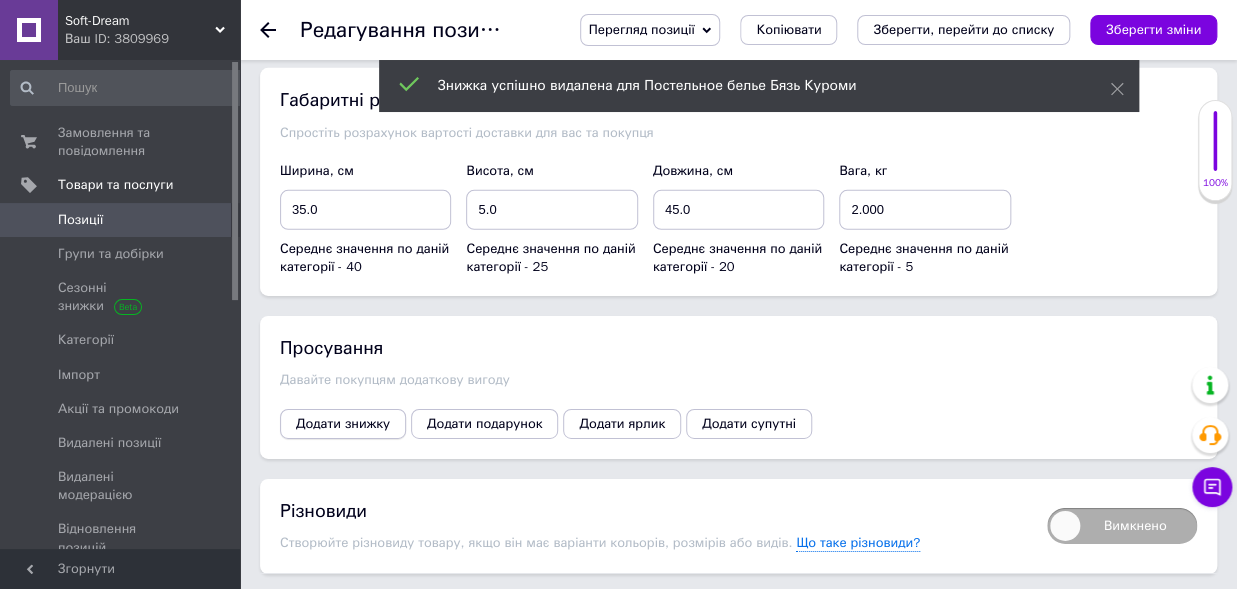 click on "Додати знижку" at bounding box center (343, 424) 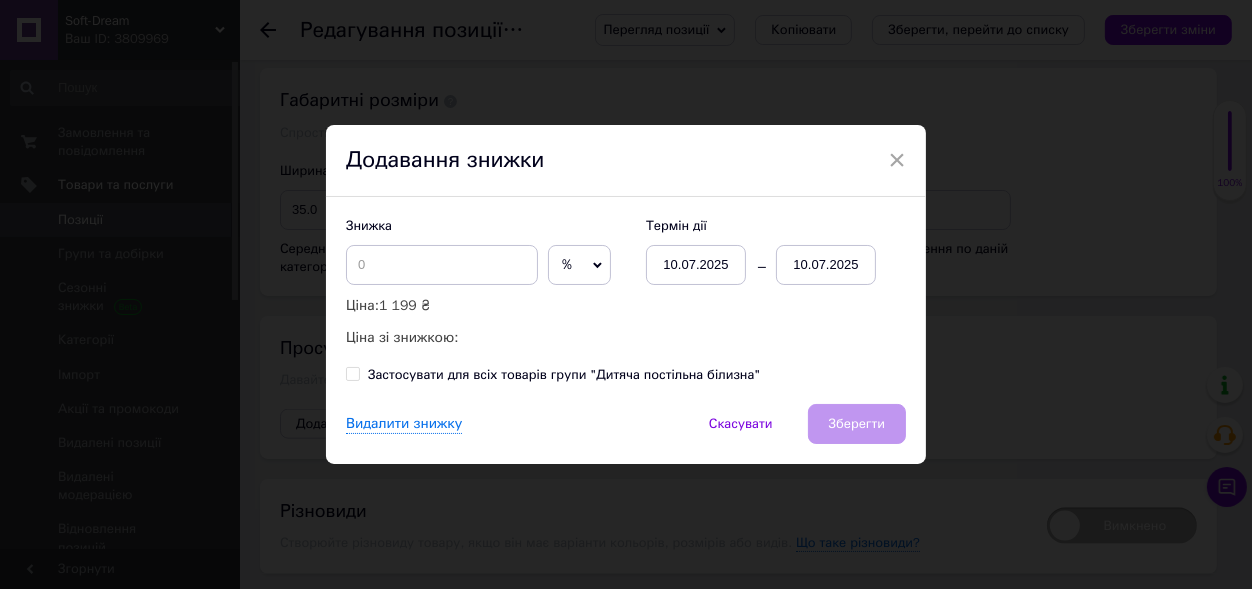 click 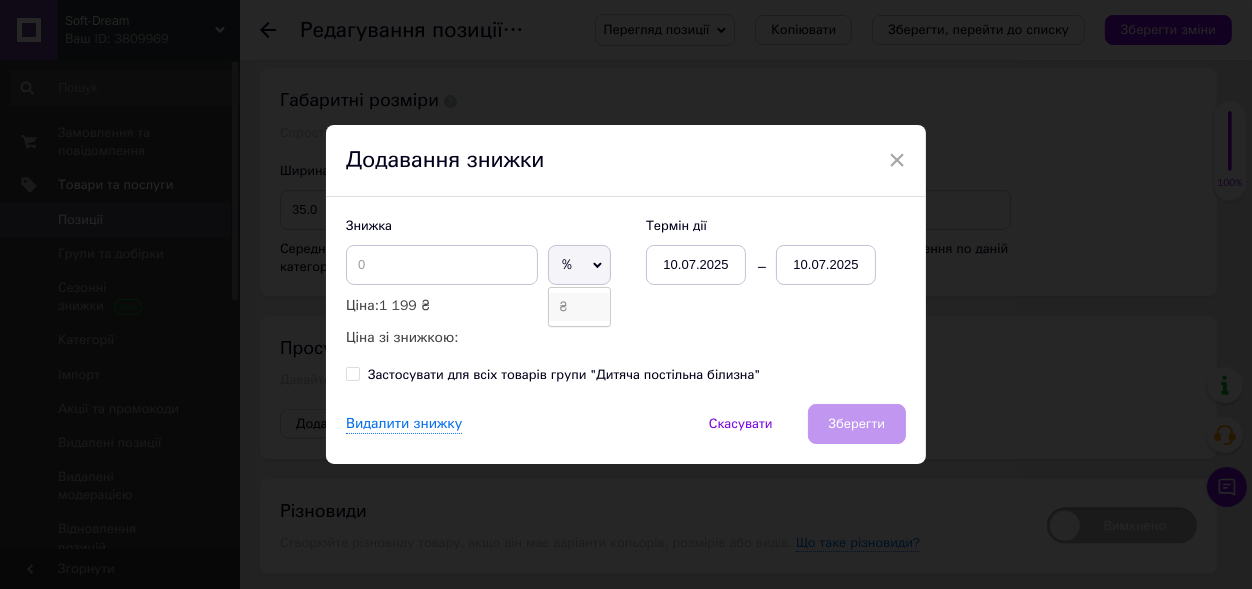 click on "₴" at bounding box center [579, 307] 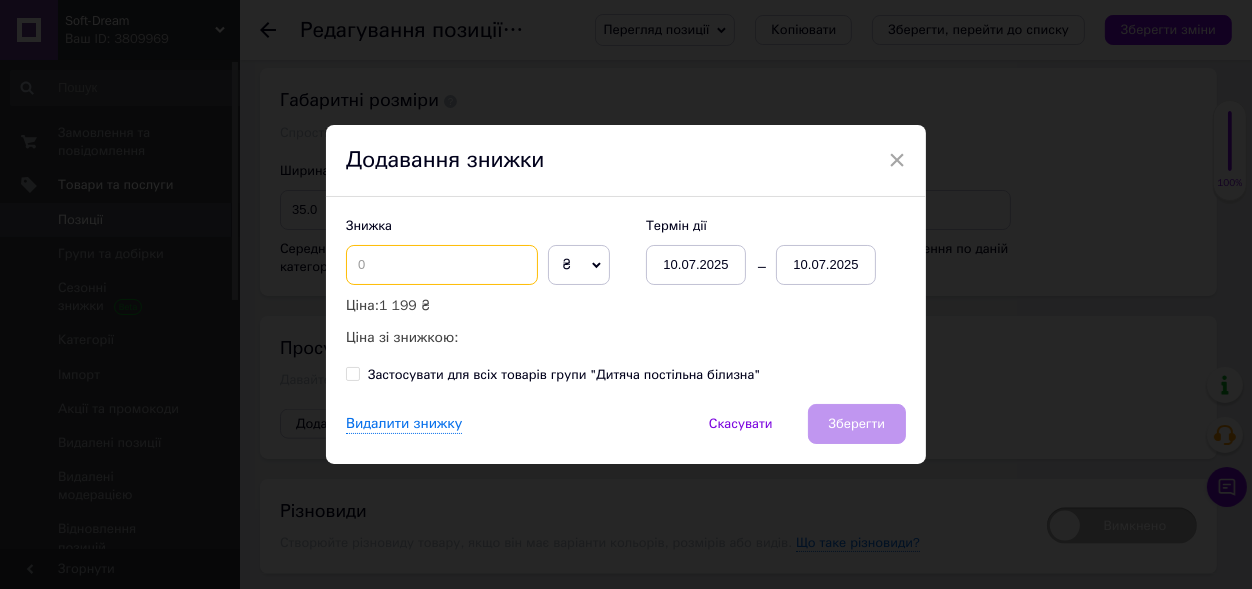 click at bounding box center [442, 265] 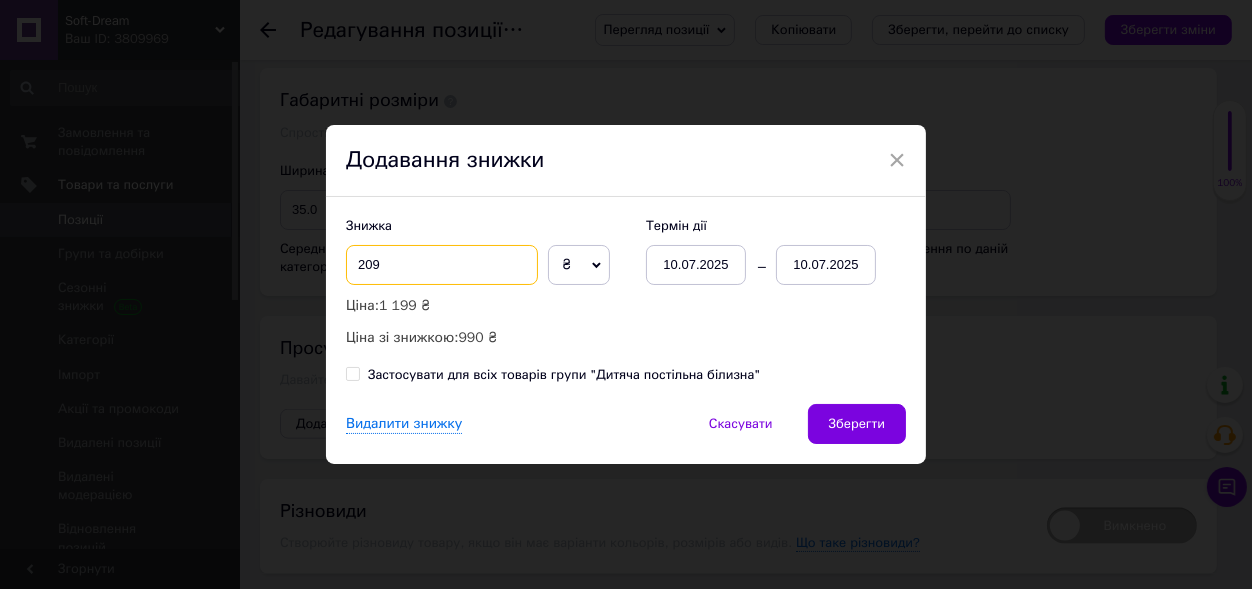type on "209" 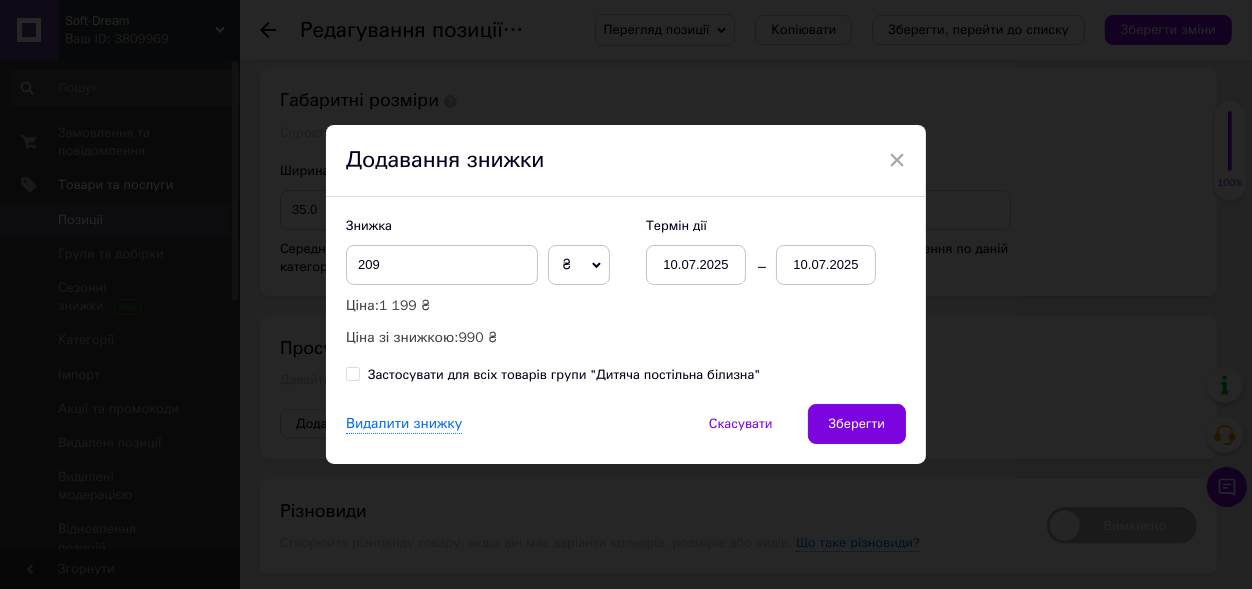 click on "10.07.2025" at bounding box center (826, 265) 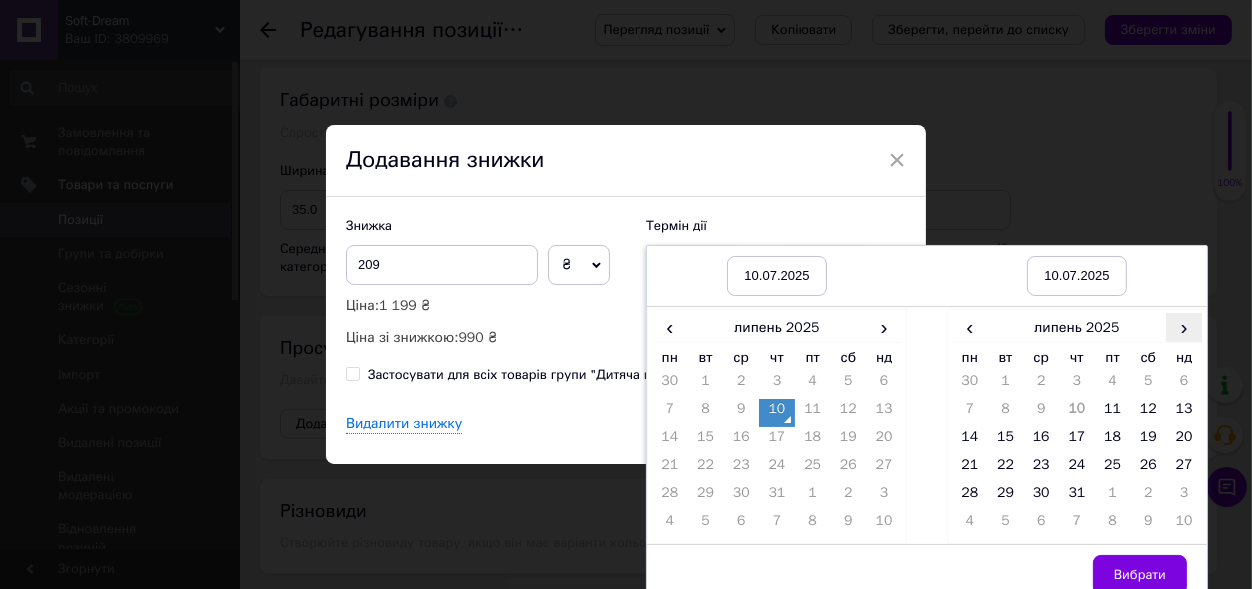 click on "›" at bounding box center [1184, 327] 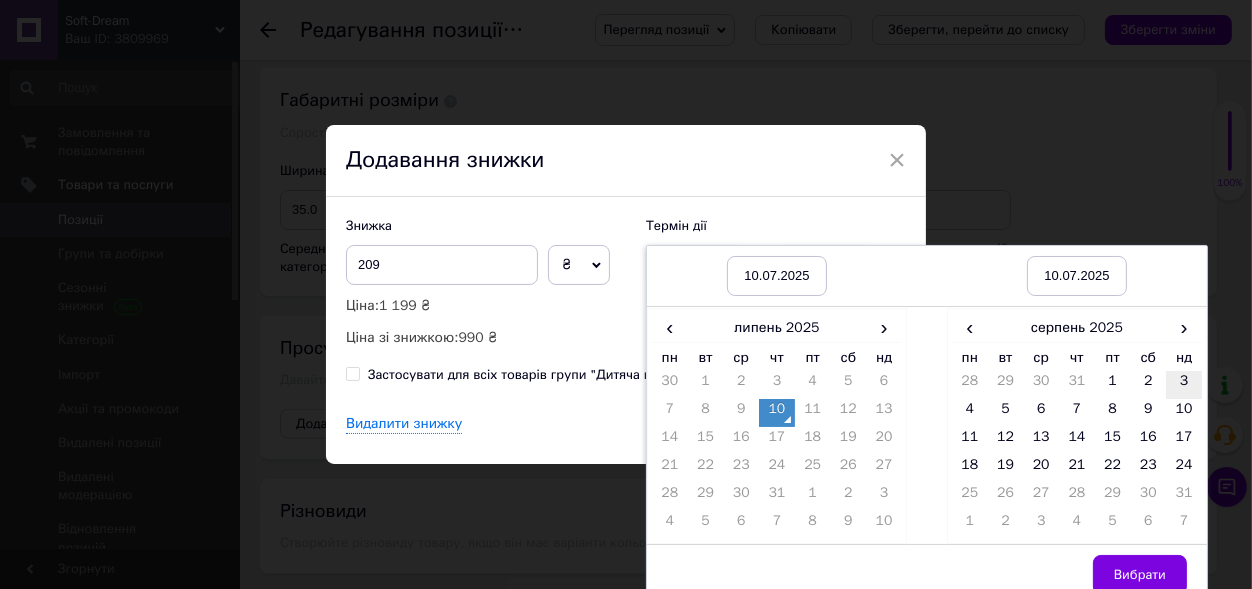 click on "3" at bounding box center (1184, 385) 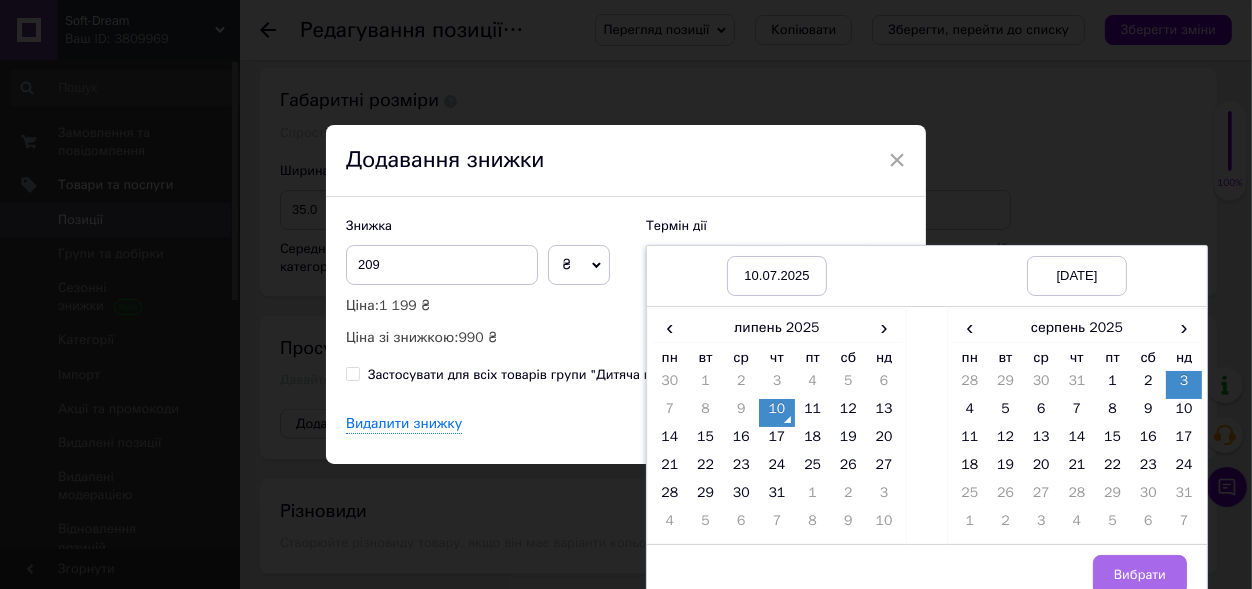 click on "Вибрати" at bounding box center [1140, 575] 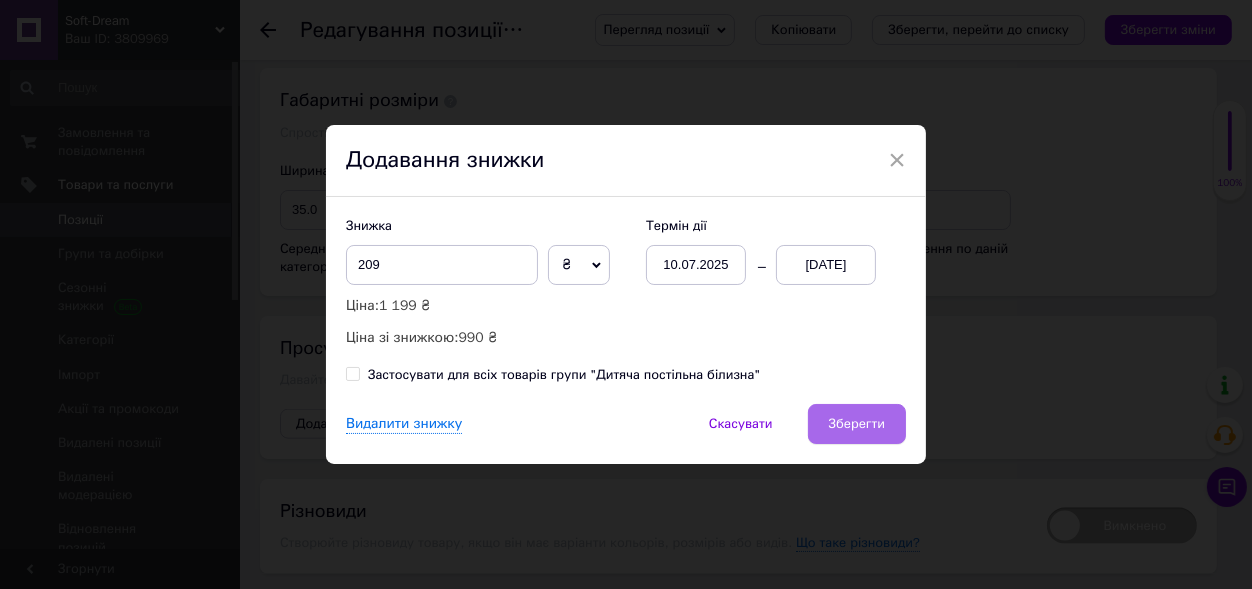 click on "Зберегти" at bounding box center (857, 424) 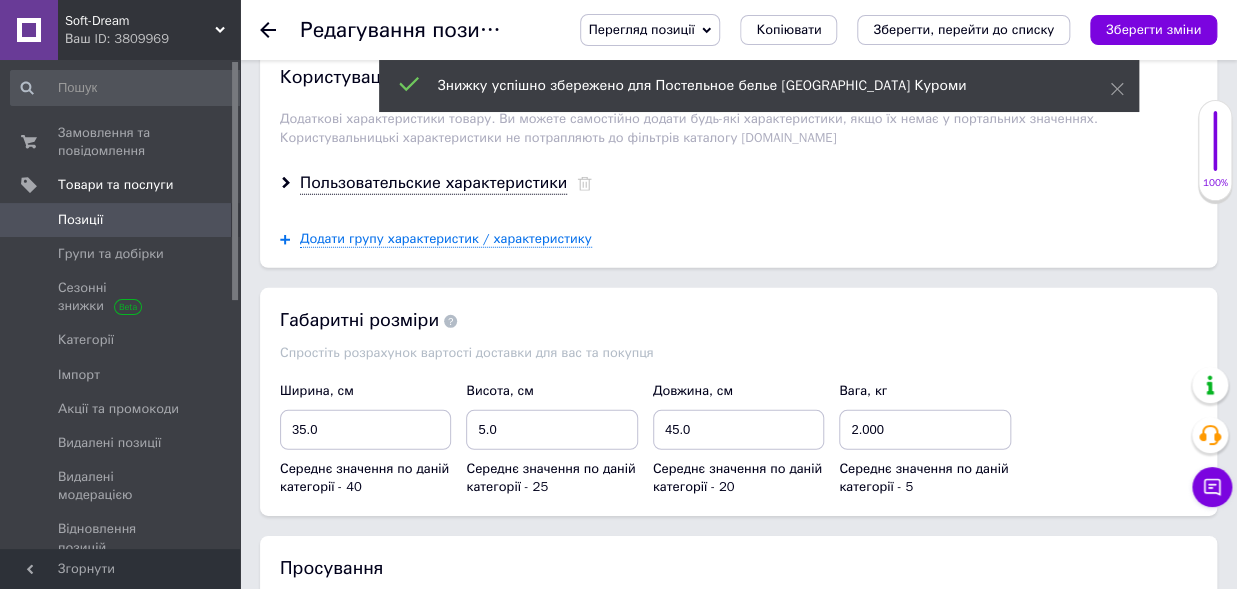 scroll, scrollTop: 1766, scrollLeft: 0, axis: vertical 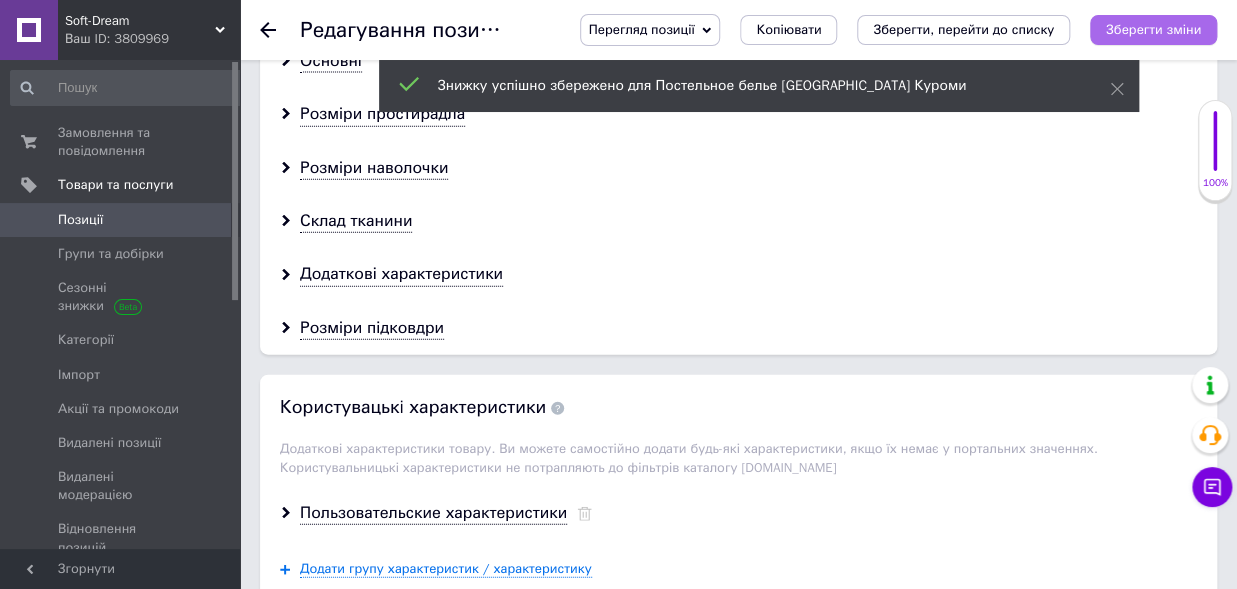 click on "Зберегти зміни" at bounding box center [1153, 30] 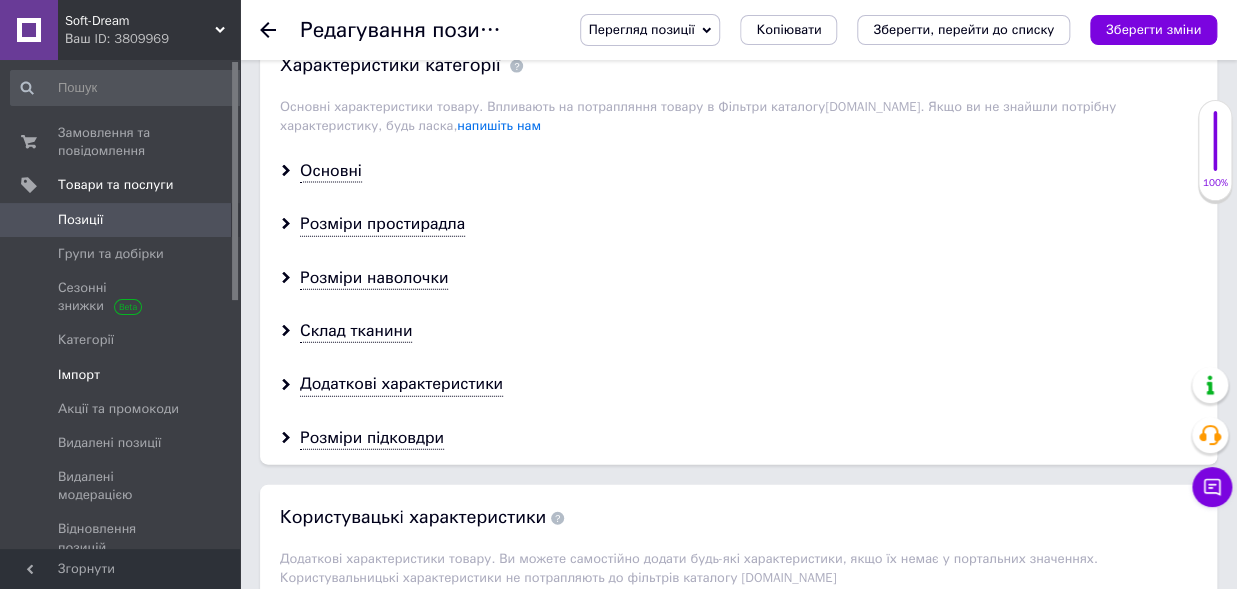 scroll, scrollTop: 1546, scrollLeft: 0, axis: vertical 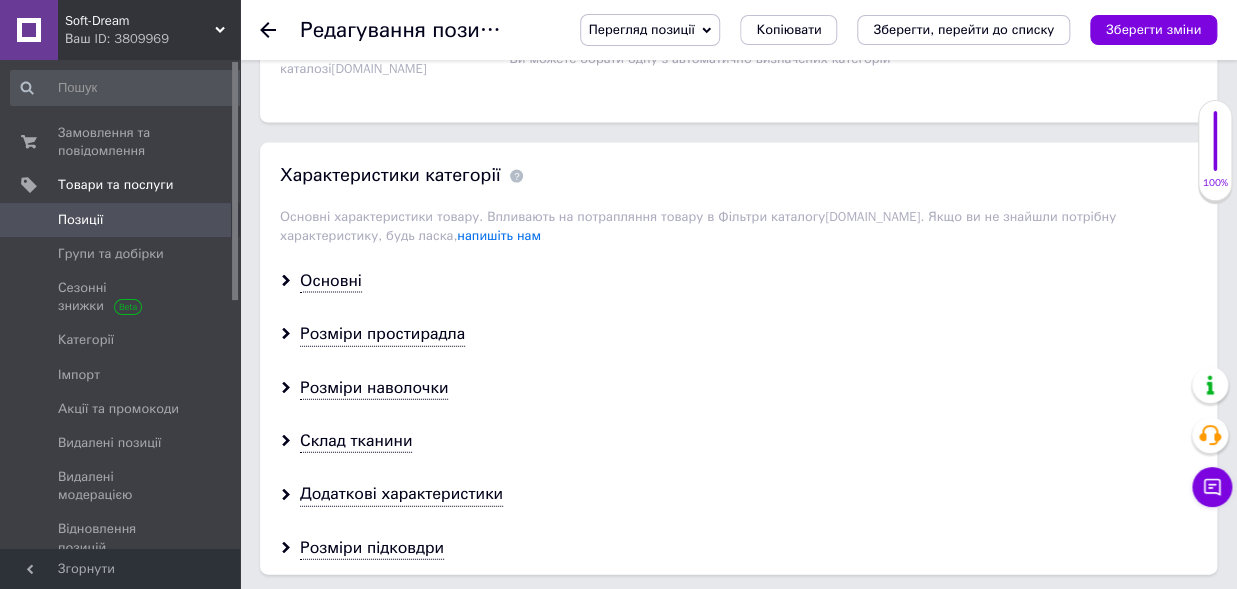 click on "Позиції" at bounding box center [121, 220] 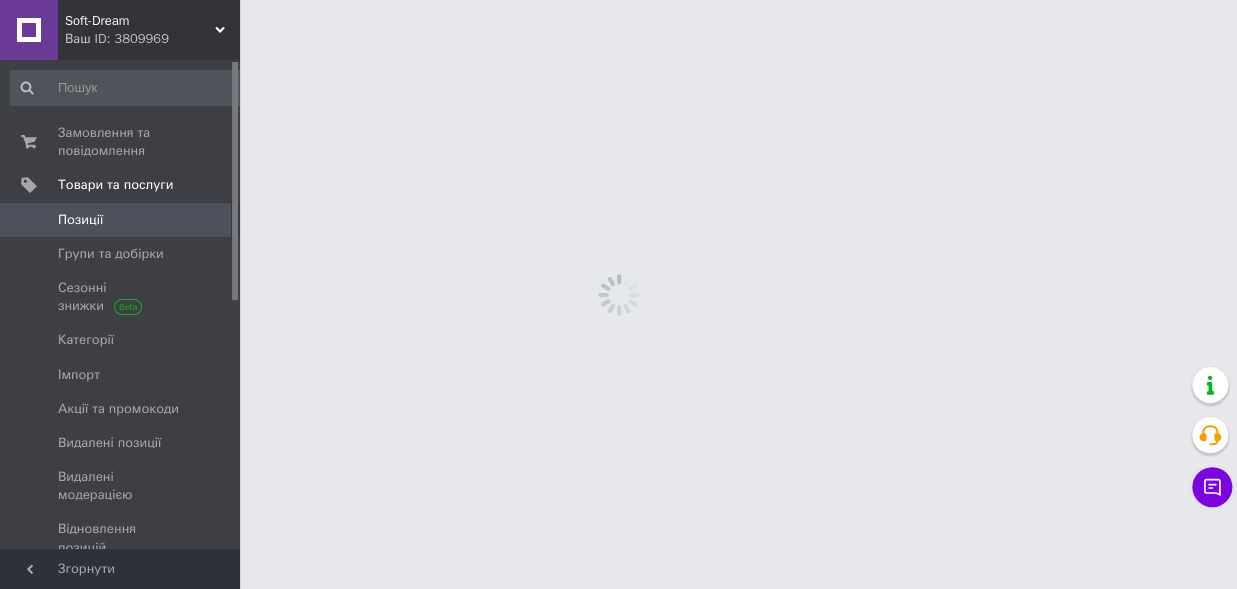 scroll, scrollTop: 0, scrollLeft: 0, axis: both 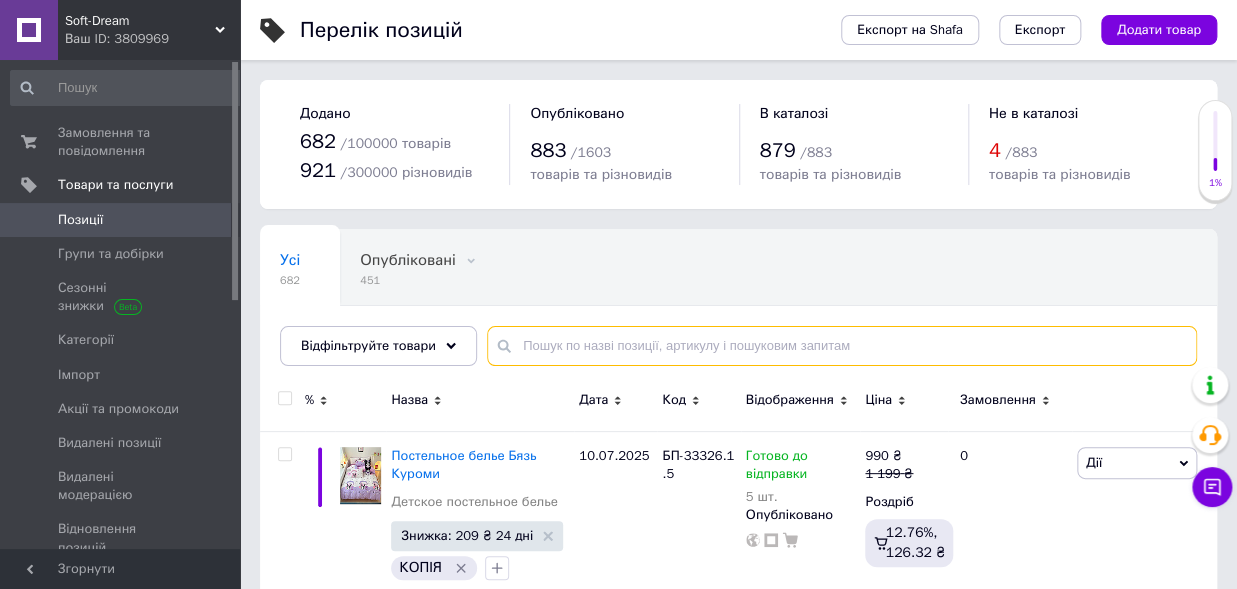click at bounding box center (842, 346) 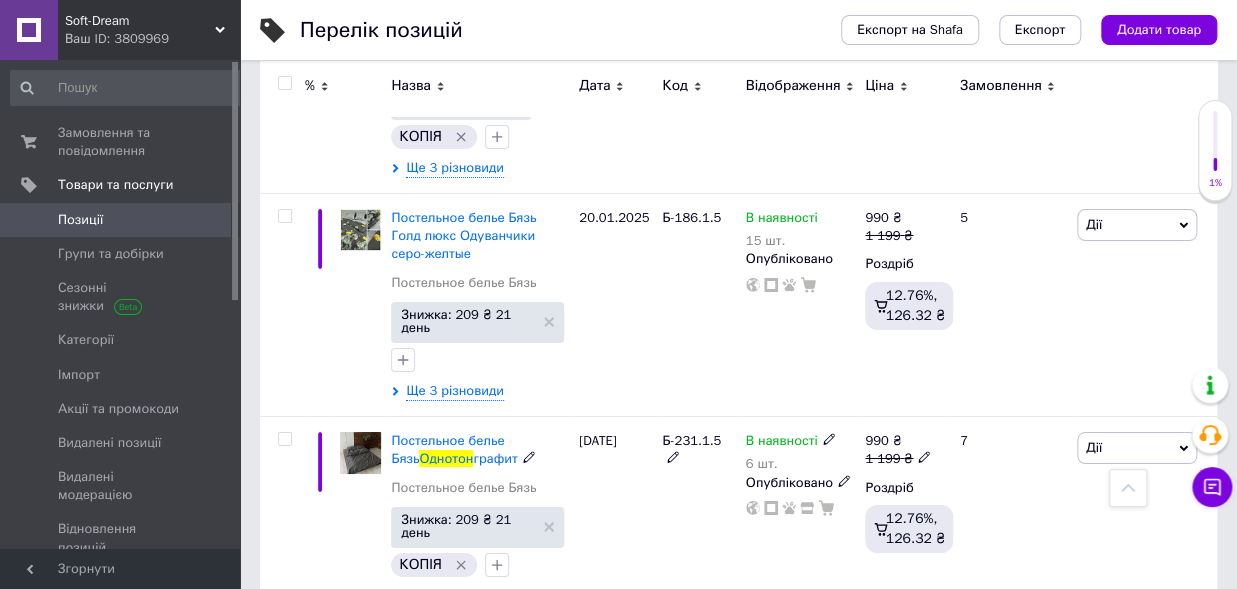 scroll, scrollTop: 2860, scrollLeft: 0, axis: vertical 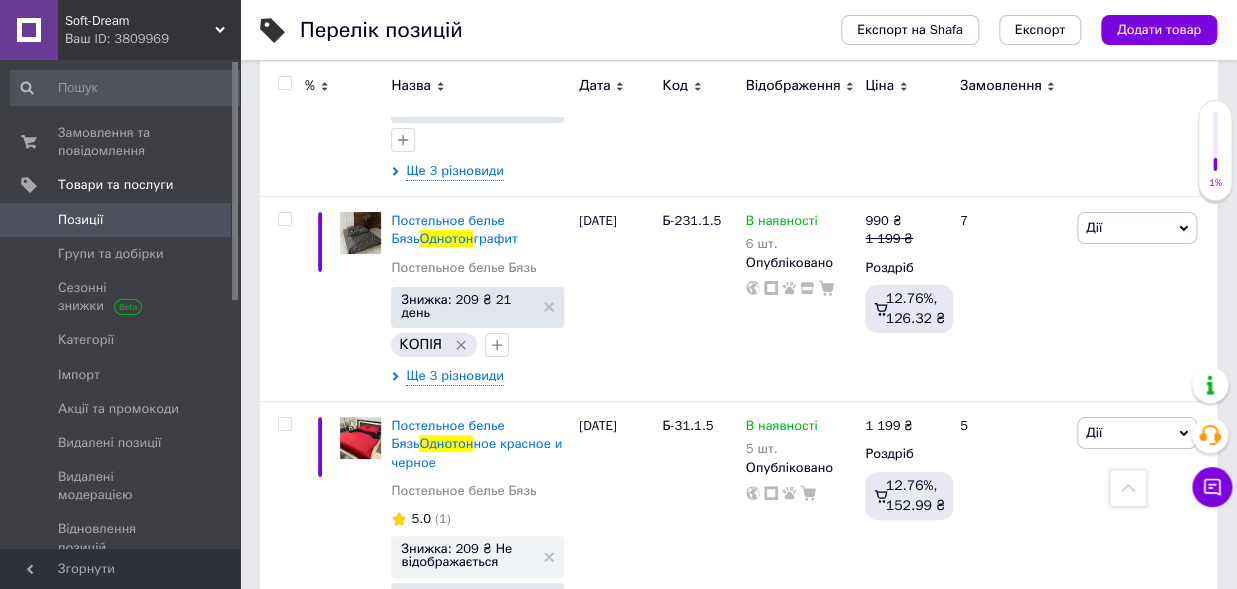 type on "однотон" 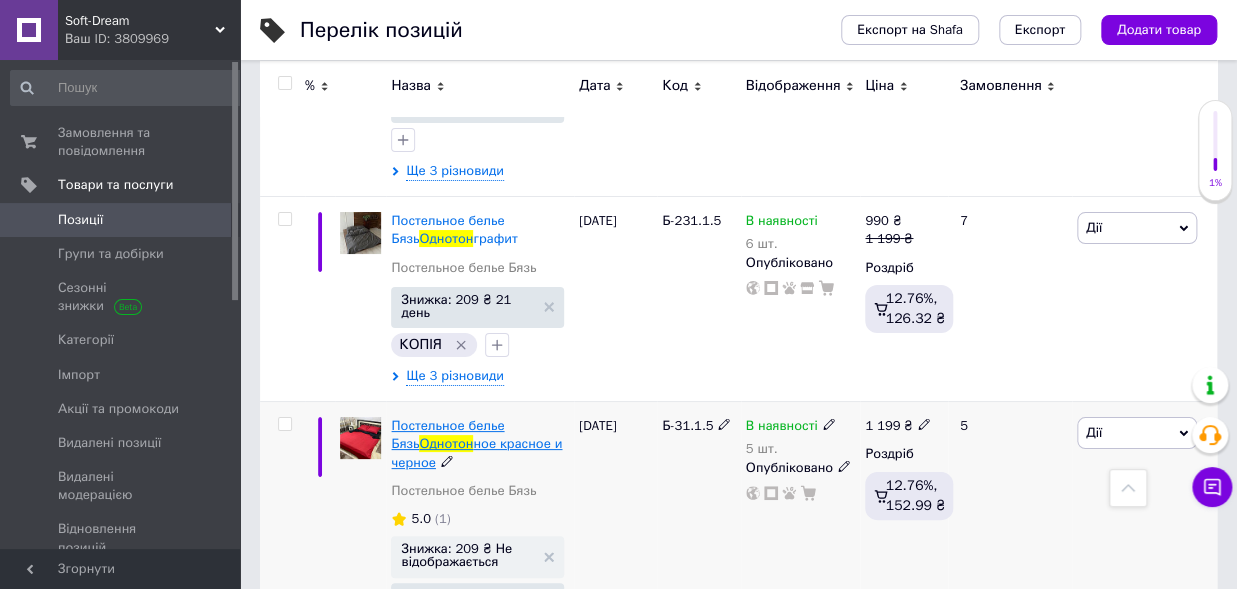 click on "ное красное и черное" at bounding box center [476, 452] 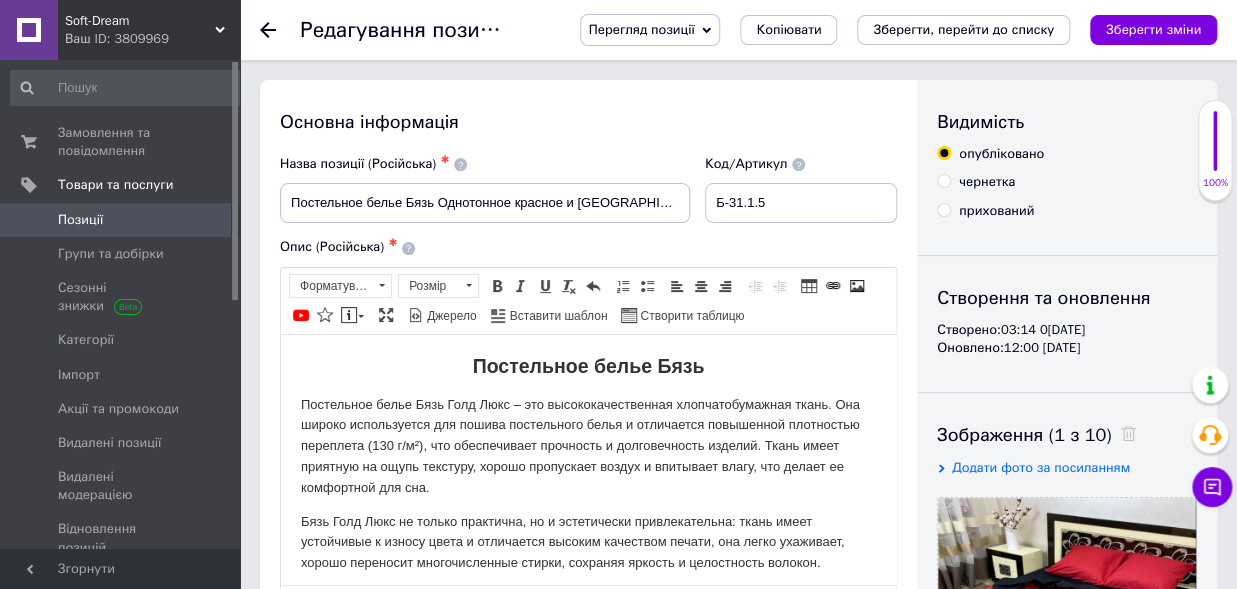 scroll, scrollTop: 0, scrollLeft: 0, axis: both 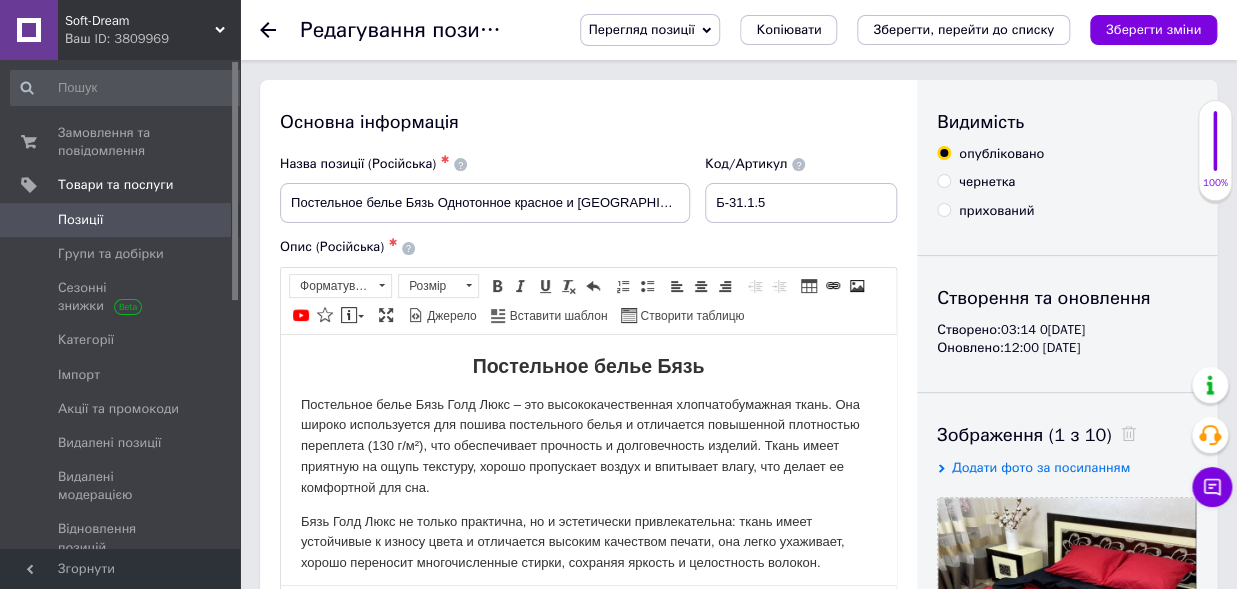 radio on "true" 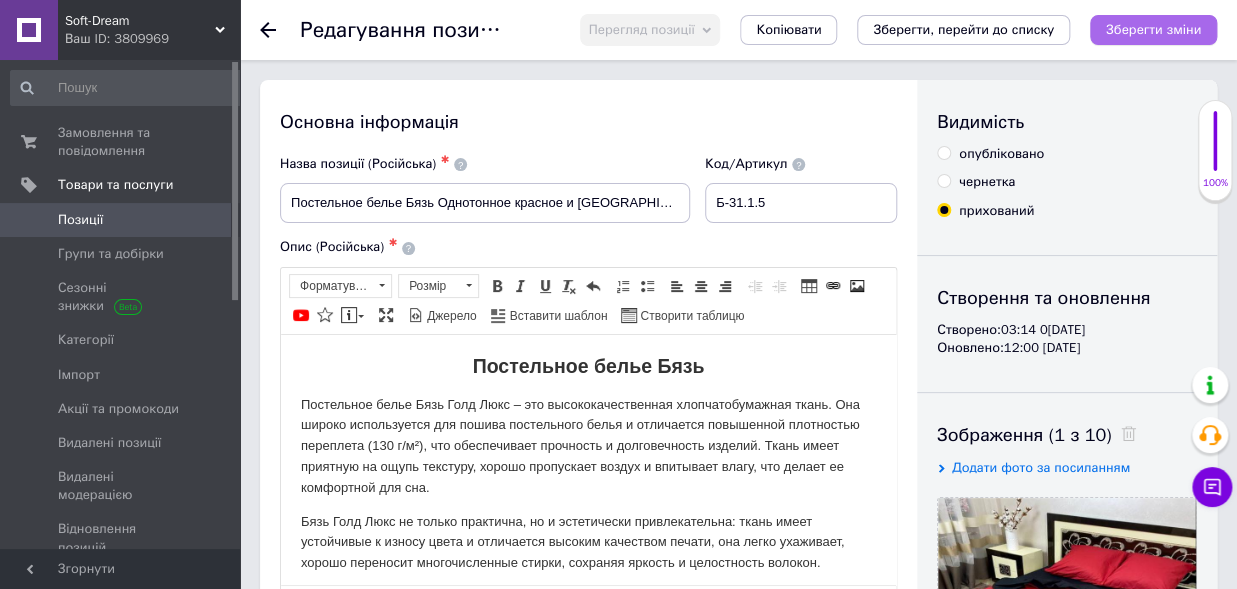 click on "Зберегти зміни" at bounding box center [1153, 29] 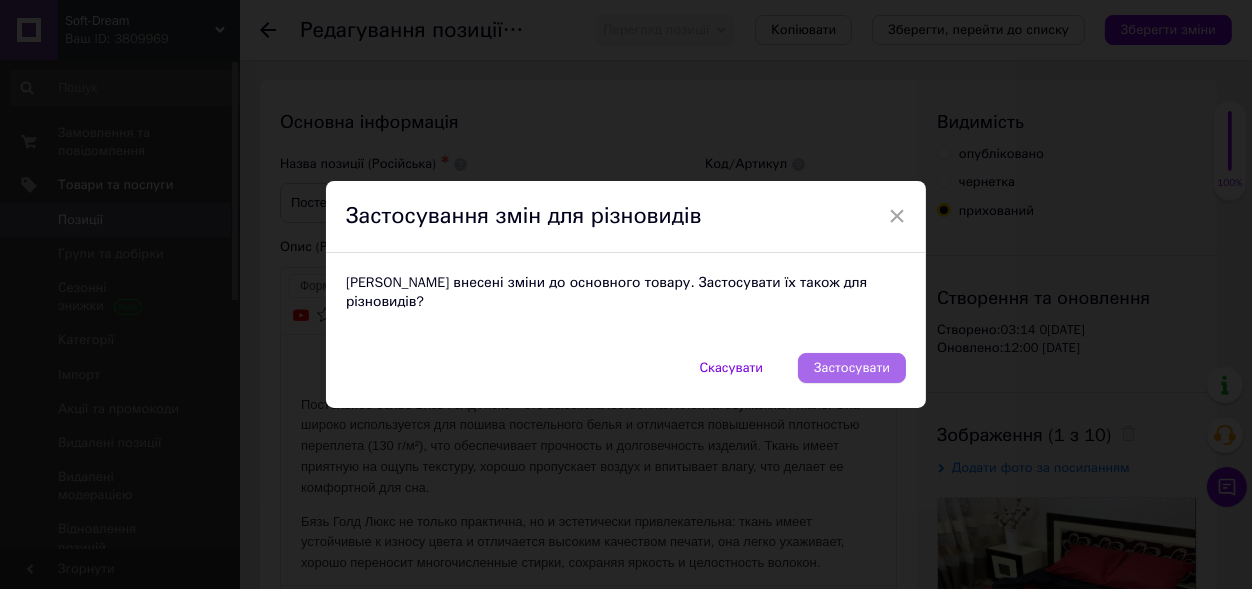 click on "Застосувати" at bounding box center (852, 368) 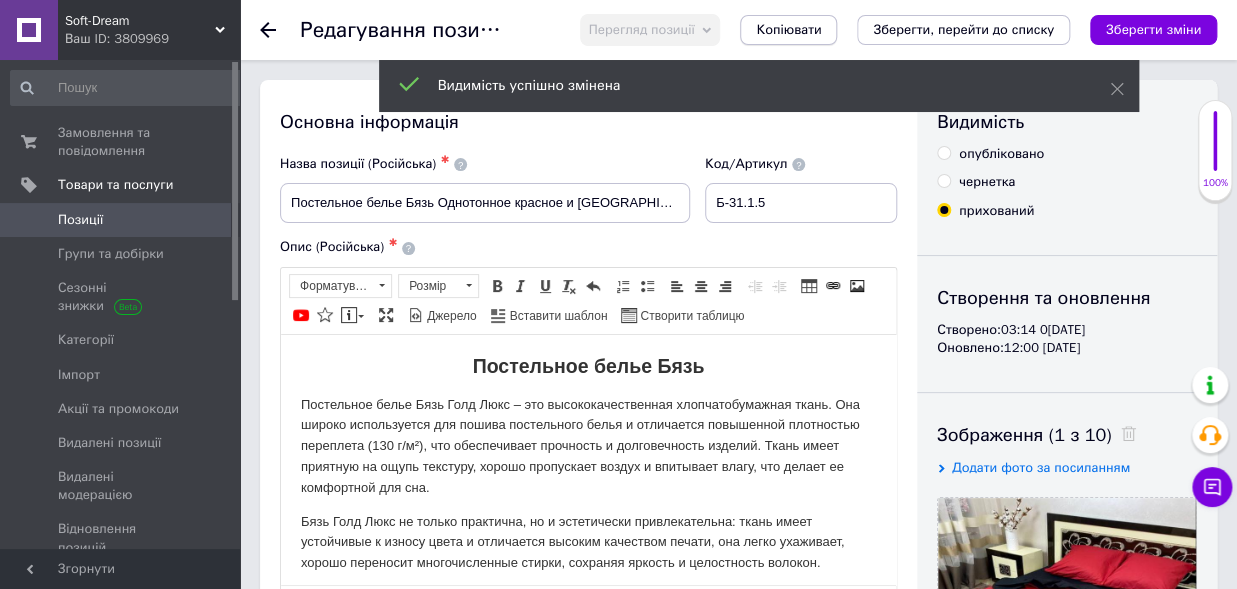 click on "Копіювати" at bounding box center [788, 30] 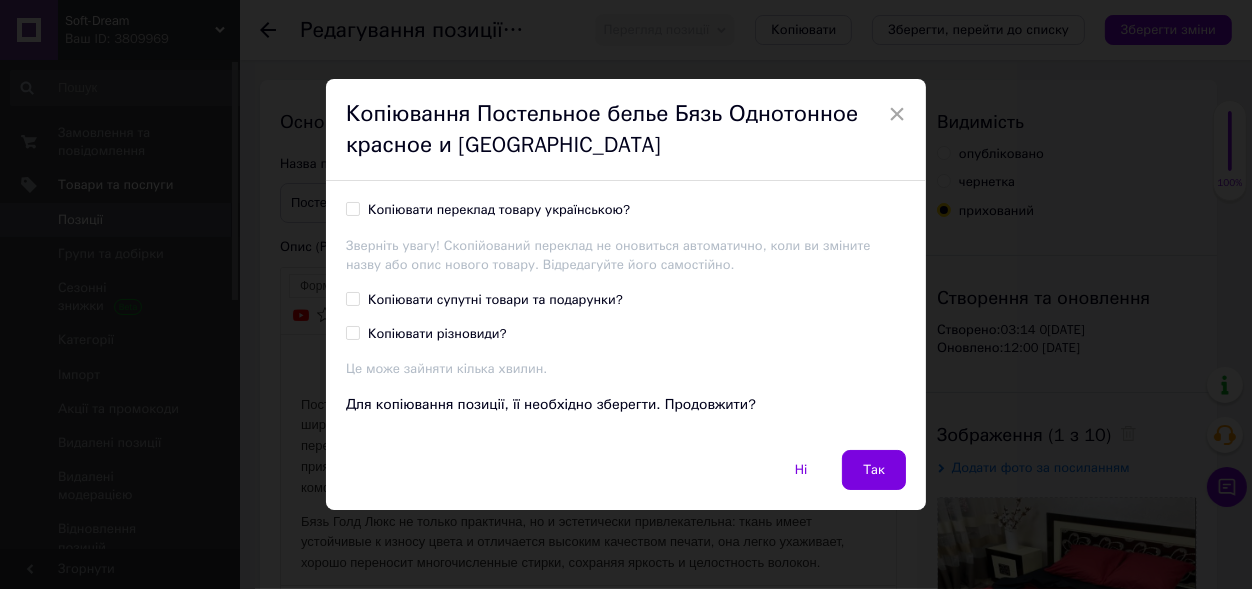 click on "Копіювати переклад товару українською?" at bounding box center (352, 208) 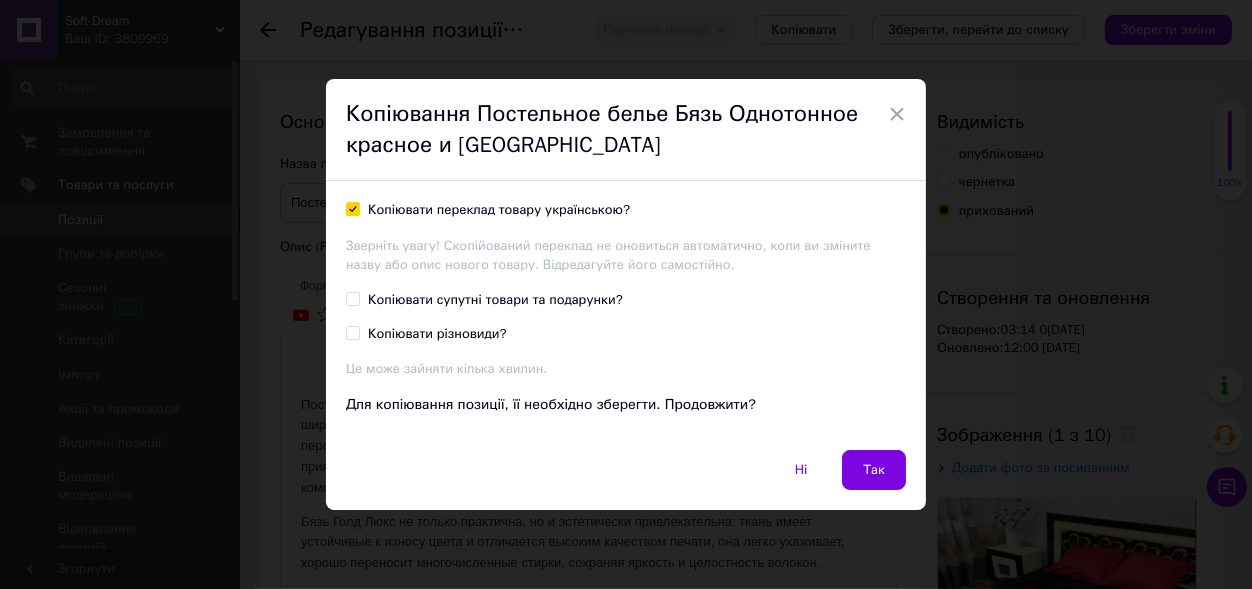 checkbox on "true" 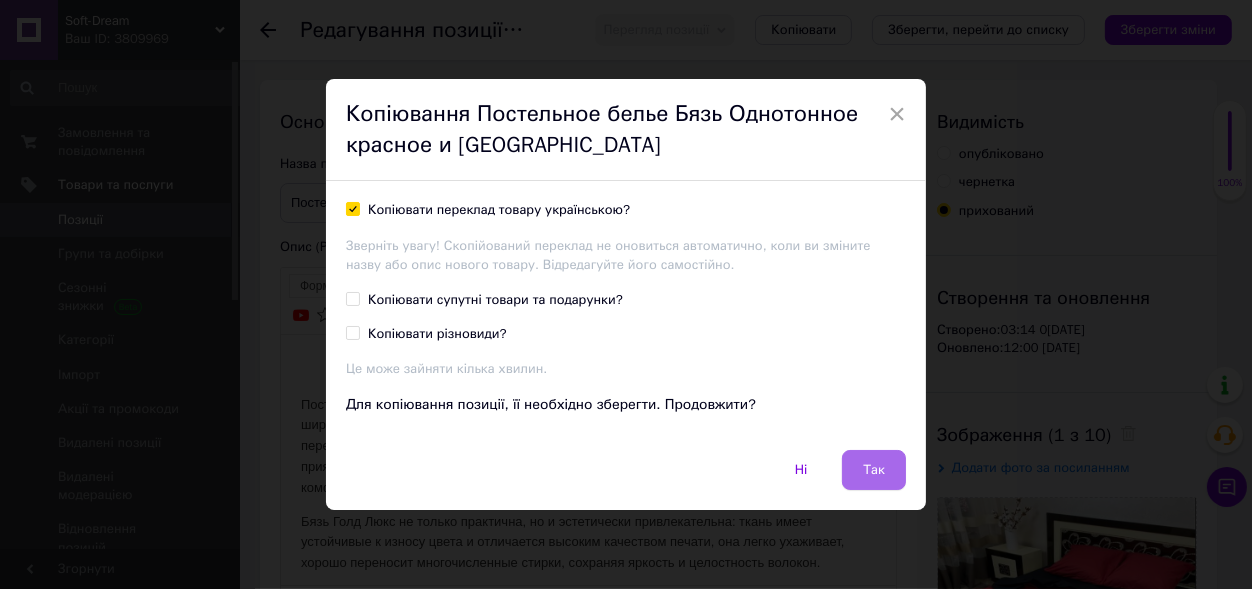 click on "Так" at bounding box center (874, 470) 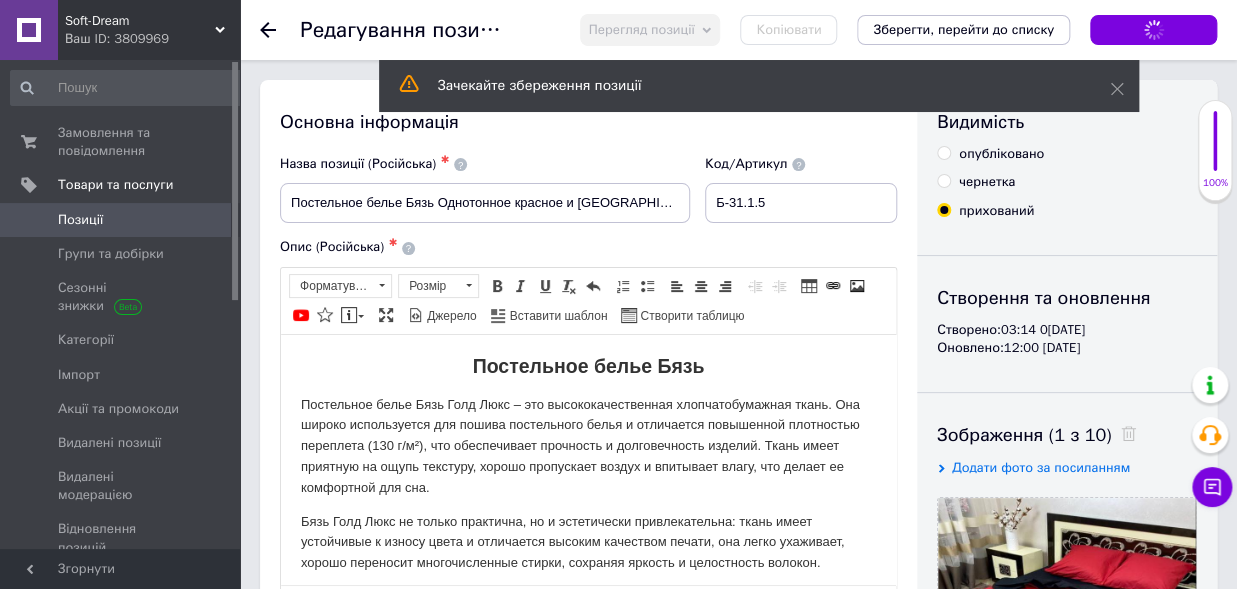 checkbox on "false" 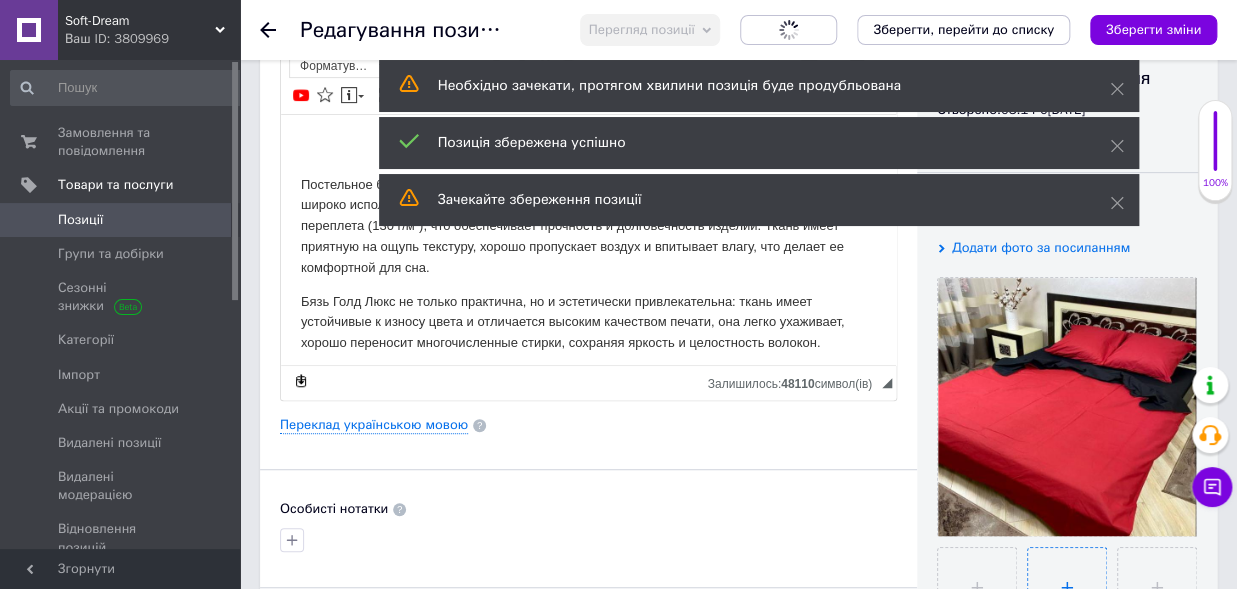 scroll, scrollTop: 330, scrollLeft: 0, axis: vertical 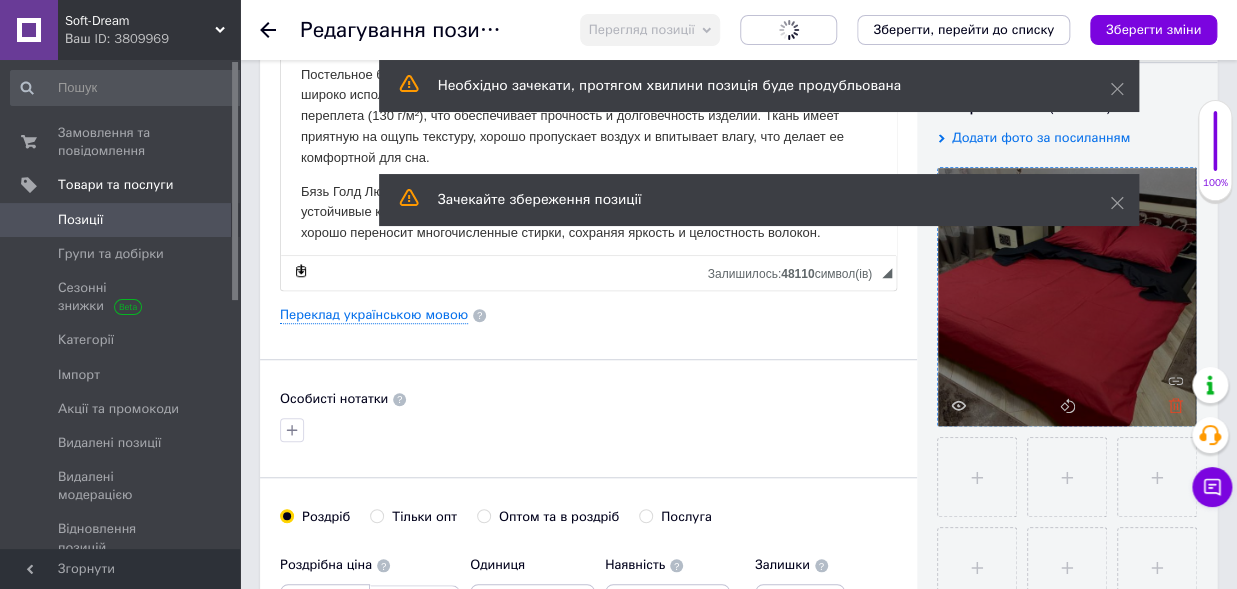 click on "Soft-Dream Ваш ID: 3809969 Сайт Soft-Dream Кабінет покупця Перевірити стан системи Сторінка на порталі Довідка Вийти Замовлення та повідомлення 0 0 Товари та послуги Позиції Групи та добірки Сезонні знижки Категорії Імпорт Акції та промокоди Видалені позиції Видалені модерацією Відновлення позицій Характеристики Сповіщення 8 28 Показники роботи компанії Панель управління Відгуки Клієнти Каталог ProSale Аналітика Інструменти веб-майстра та SEO Управління сайтом Гаманець компанії [PERSON_NAME] Тарифи та рахунки" at bounding box center (618, 1514) 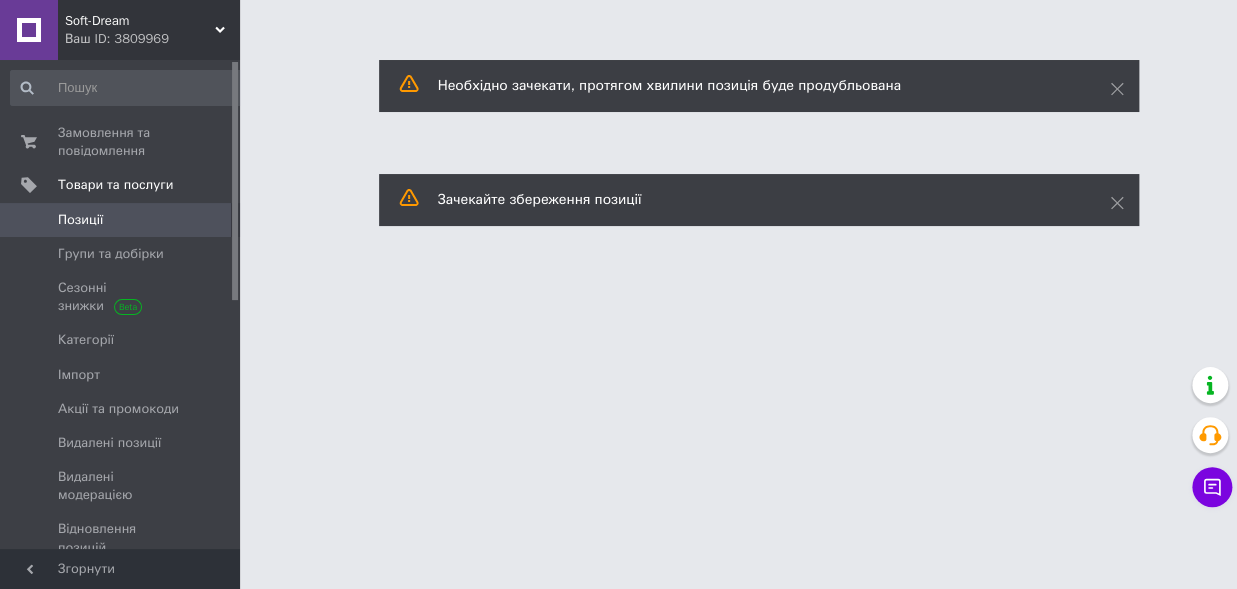 scroll, scrollTop: 0, scrollLeft: 0, axis: both 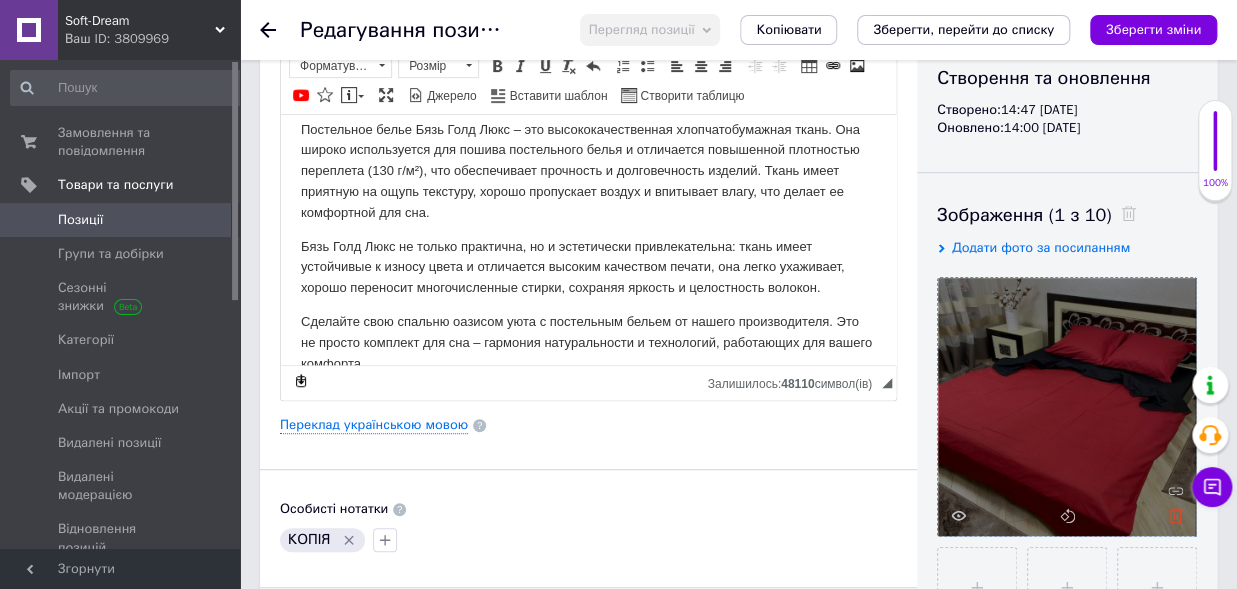 click 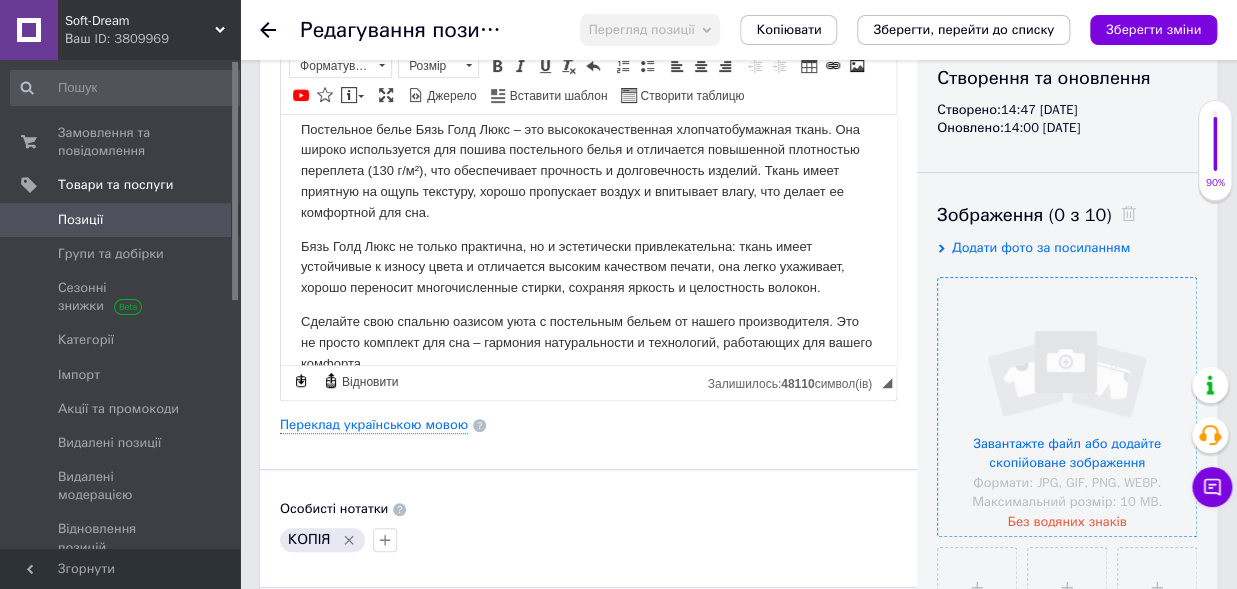 click on "Додати фото за посиланням" at bounding box center (1041, 247) 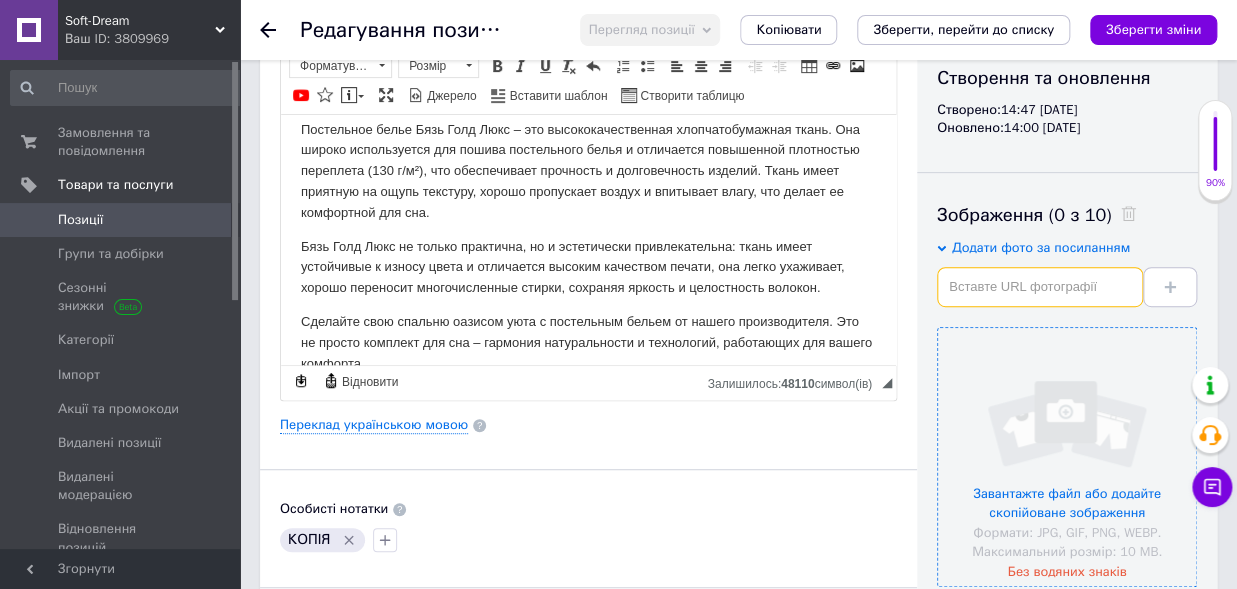 click at bounding box center [1040, 287] 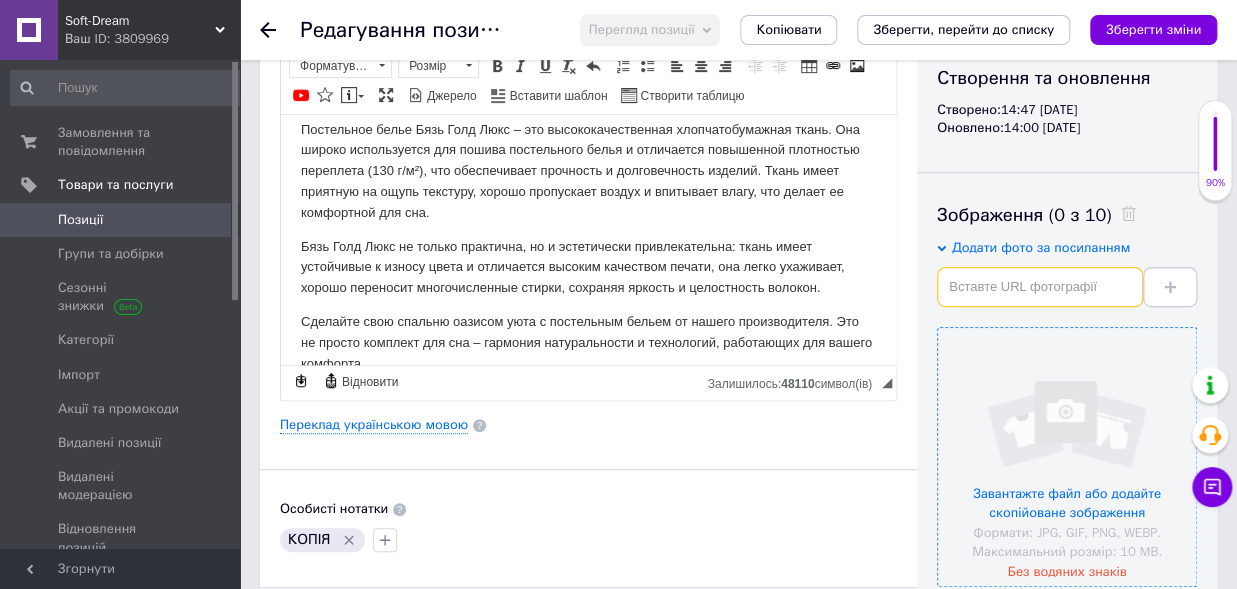 paste on "blob:[URL][DOMAIN_NAME]" 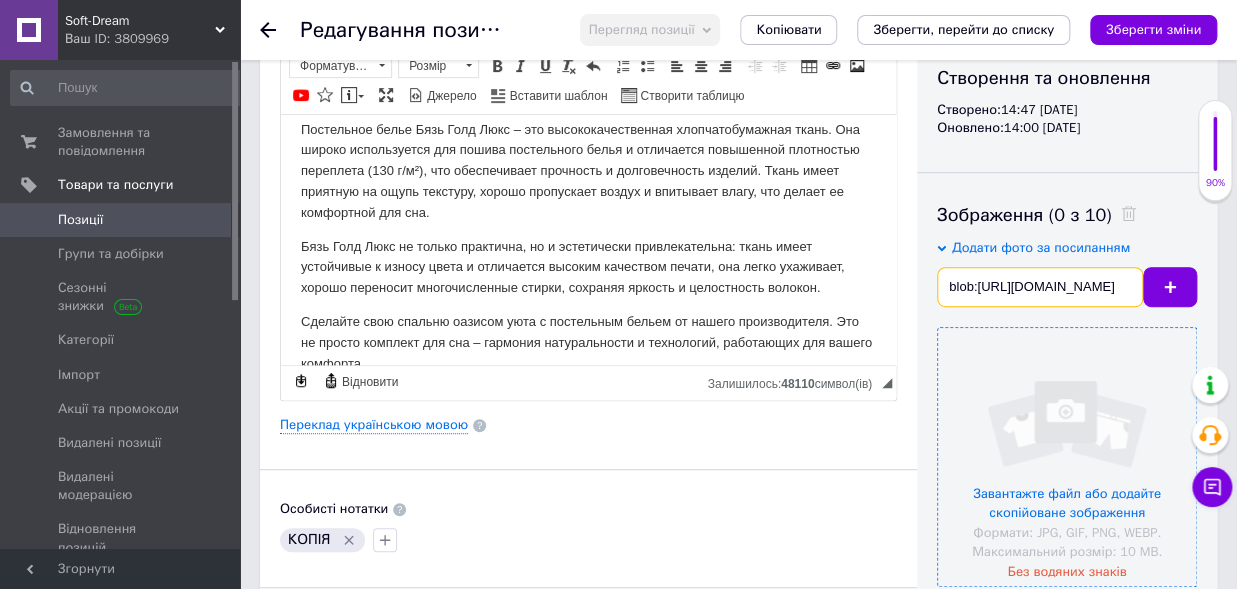 scroll, scrollTop: 0, scrollLeft: 232, axis: horizontal 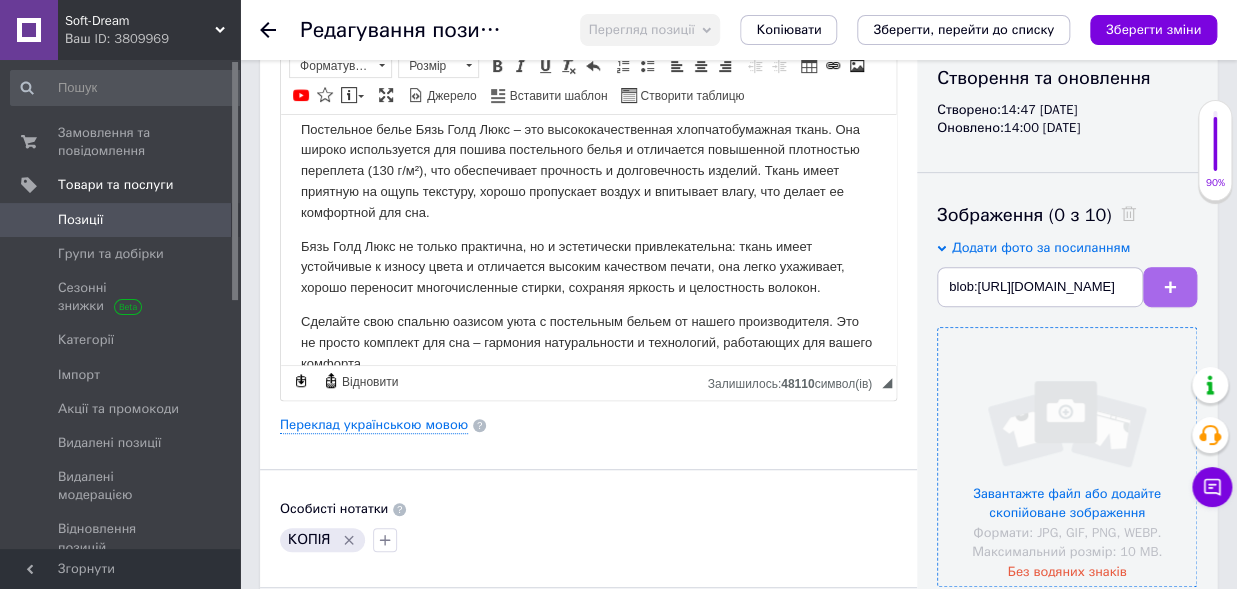 click at bounding box center [1170, 287] 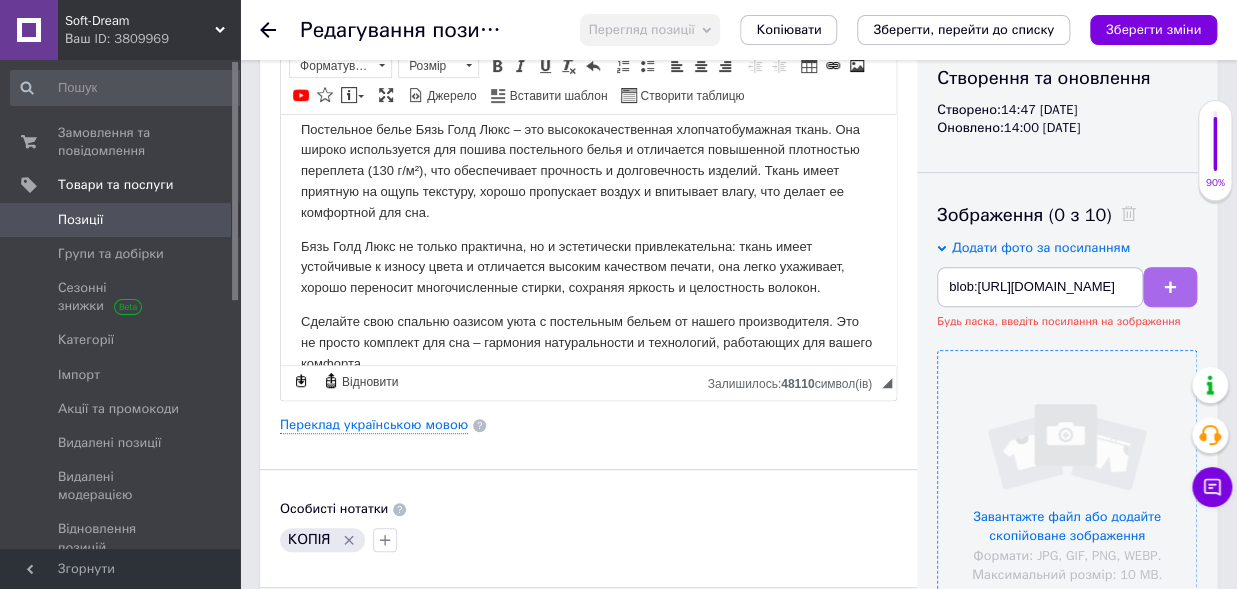 click 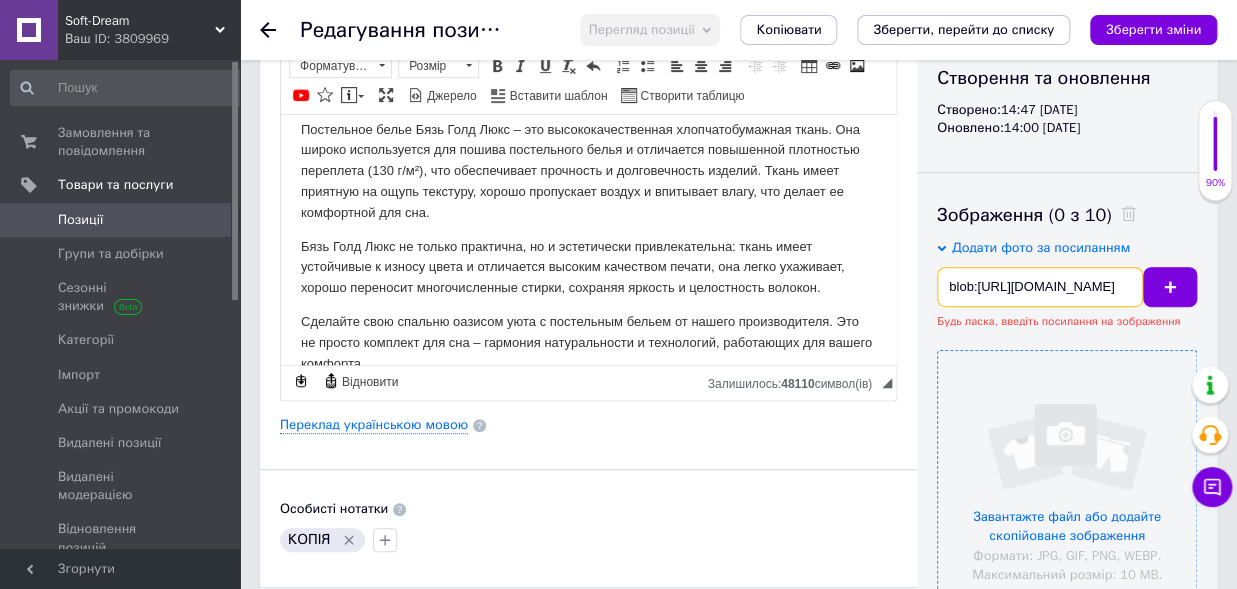 drag, startPoint x: 945, startPoint y: 290, endPoint x: 1132, endPoint y: 300, distance: 187.26718 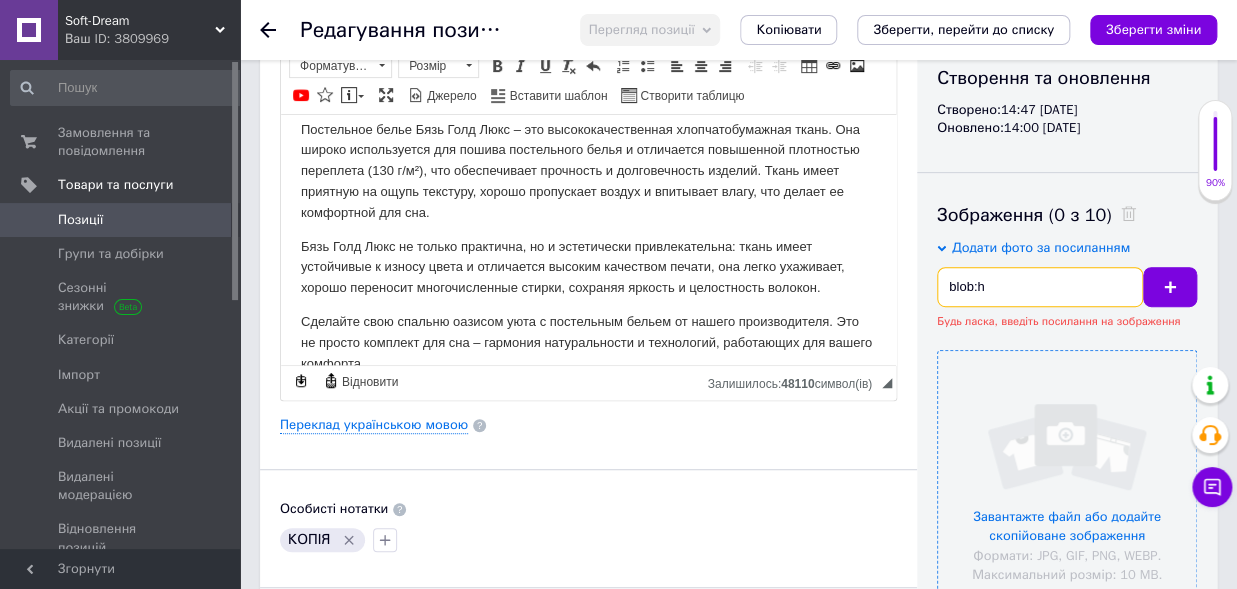 scroll, scrollTop: 0, scrollLeft: 0, axis: both 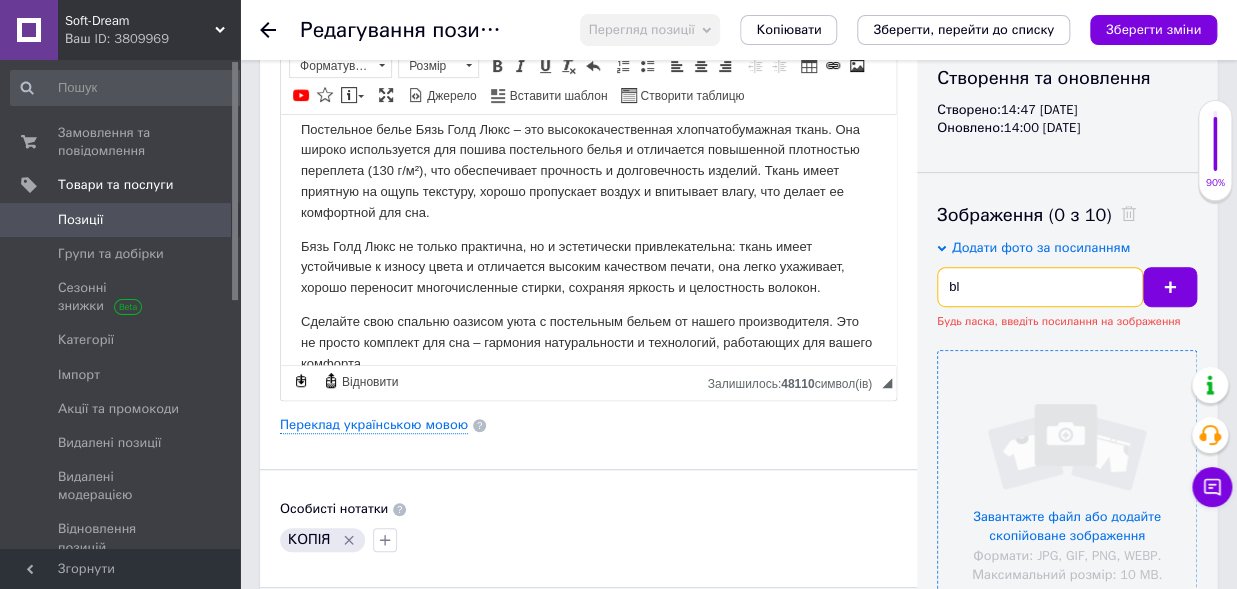type on "b" 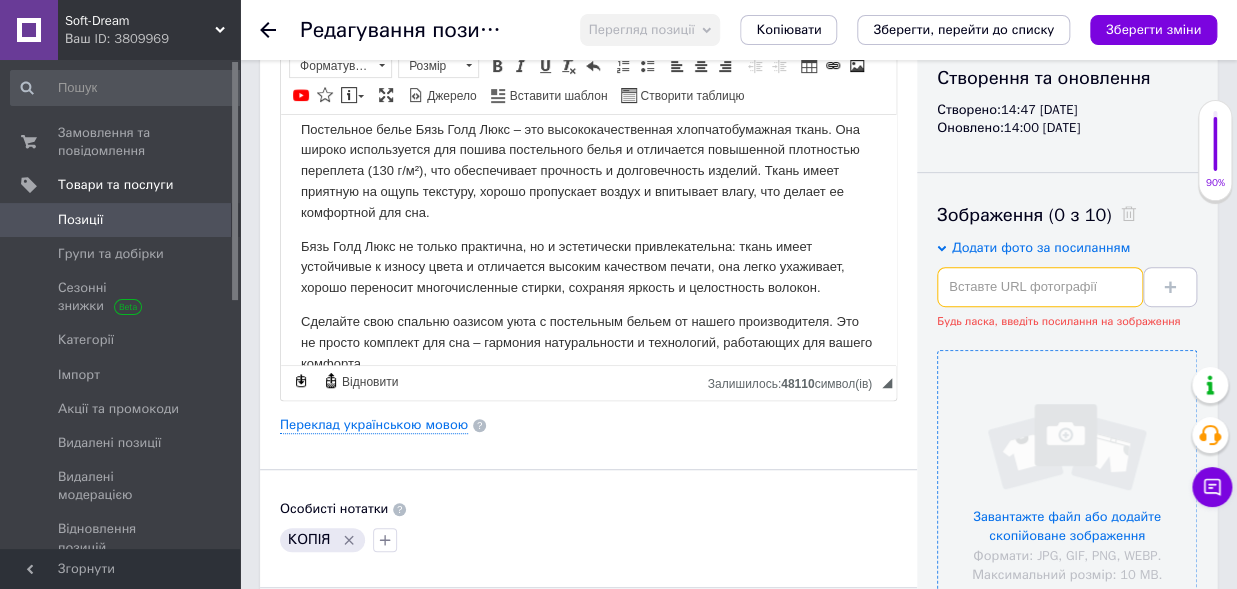 paste on "blob:[URL][DOMAIN_NAME]" 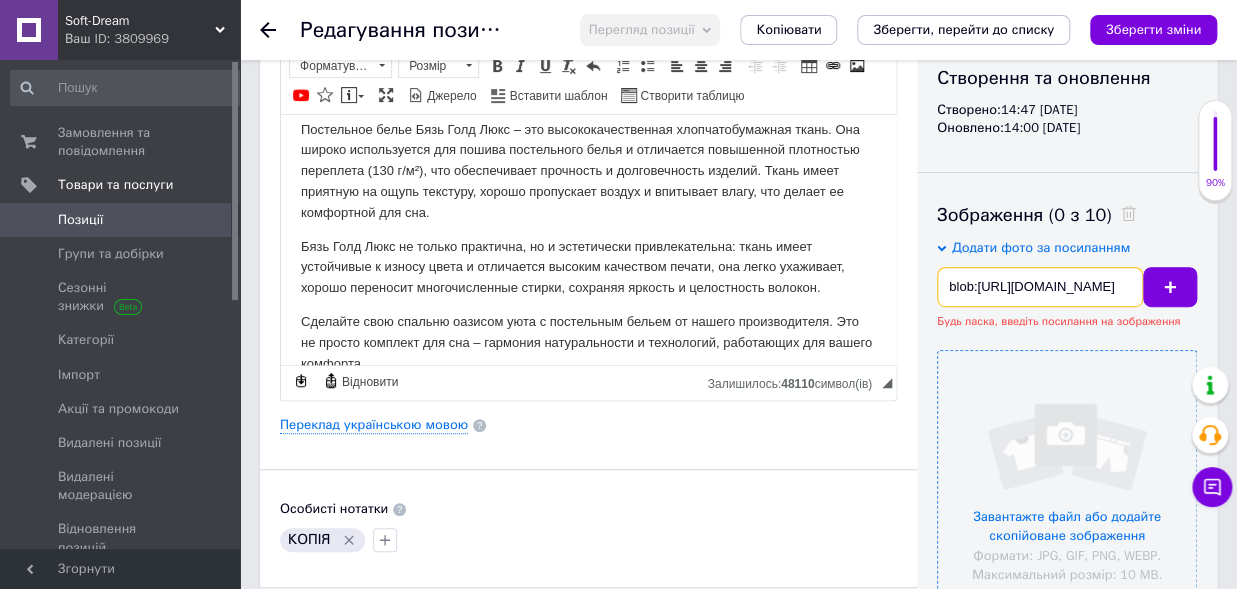 scroll, scrollTop: 0, scrollLeft: 232, axis: horizontal 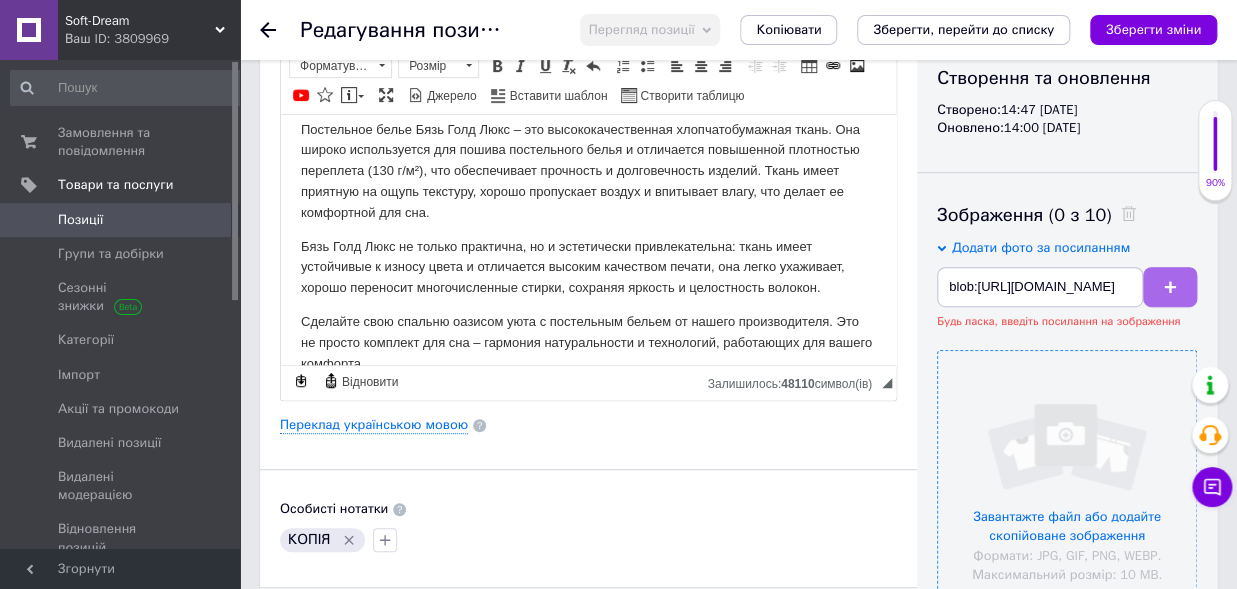 click at bounding box center (1170, 287) 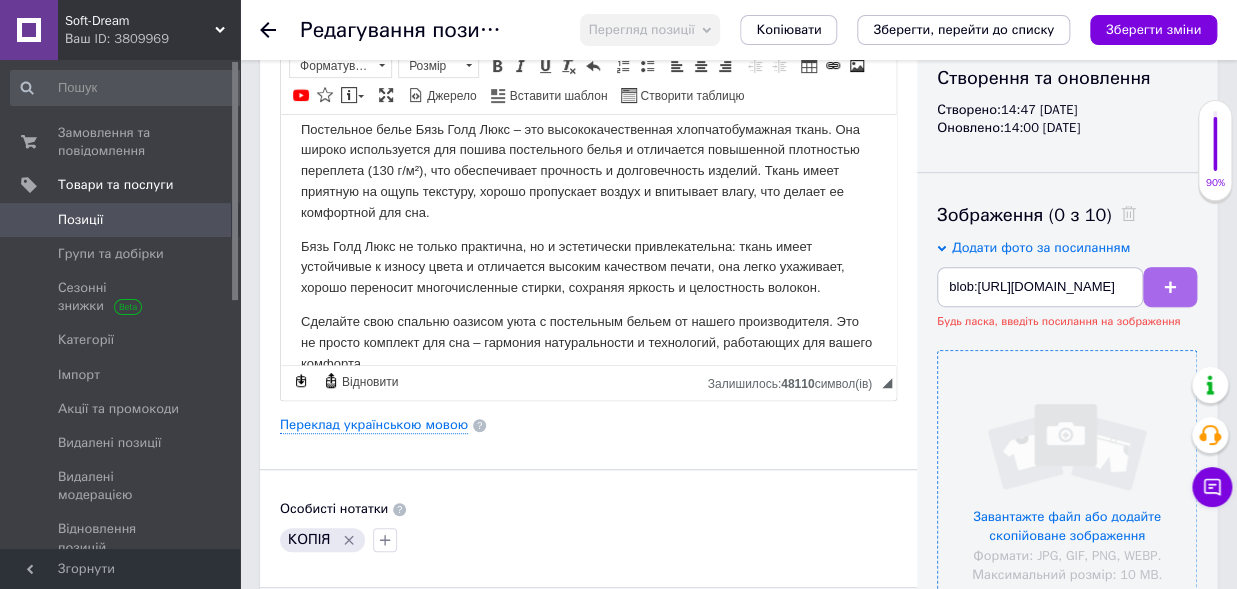 click 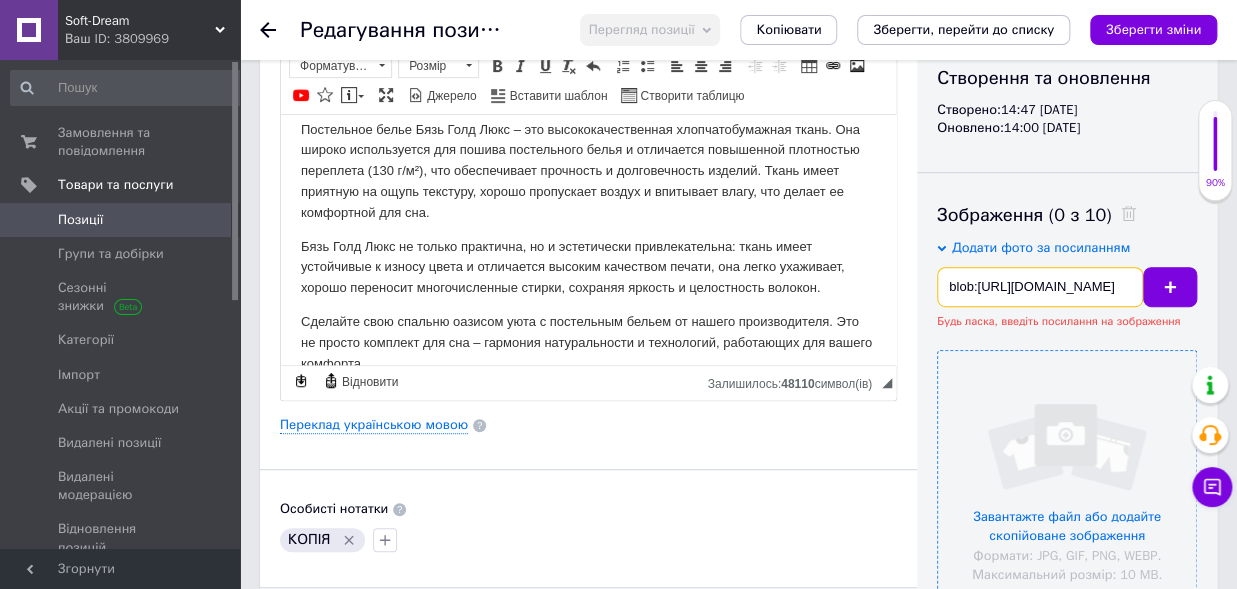 drag, startPoint x: 941, startPoint y: 287, endPoint x: 1135, endPoint y: 268, distance: 194.92819 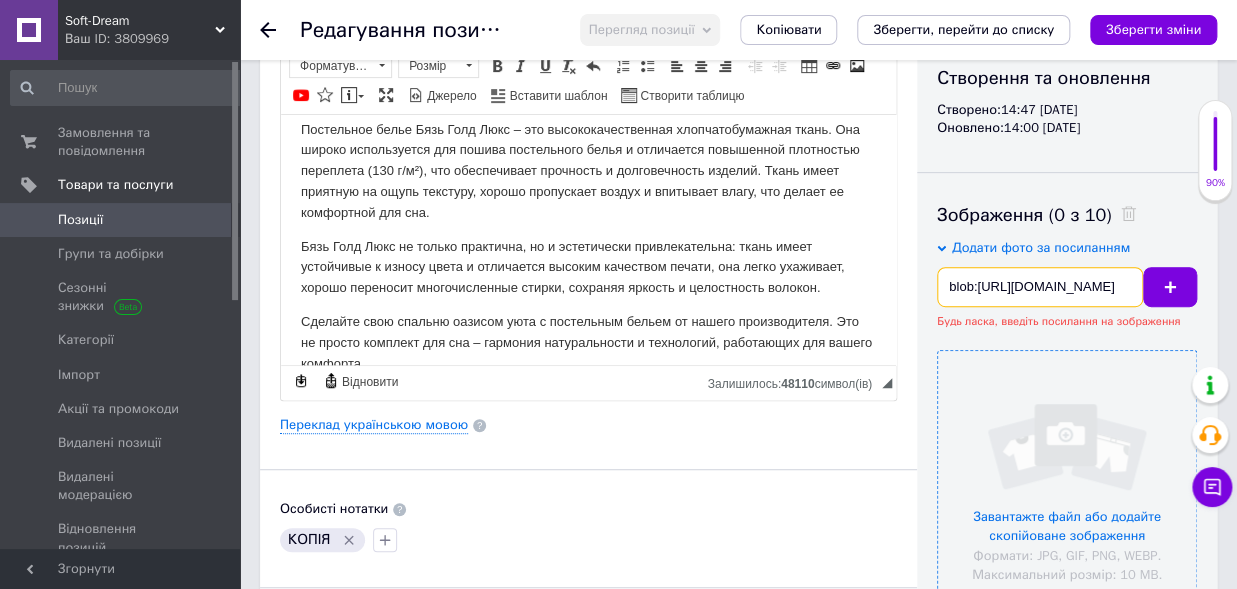 scroll, scrollTop: 0, scrollLeft: 0, axis: both 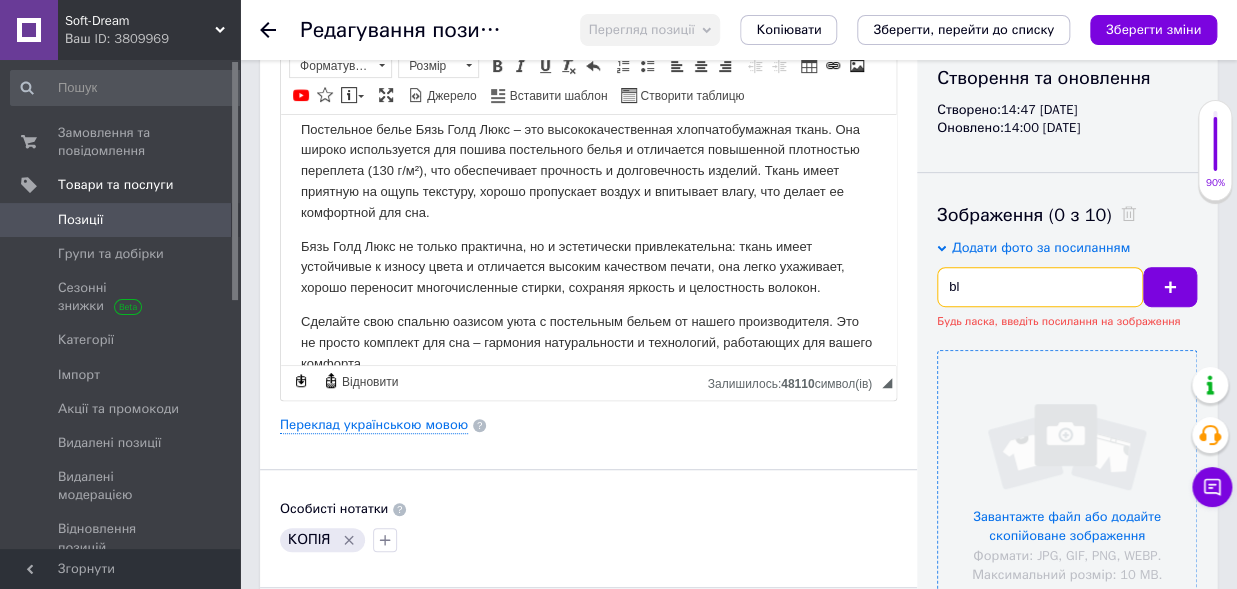 type on "b" 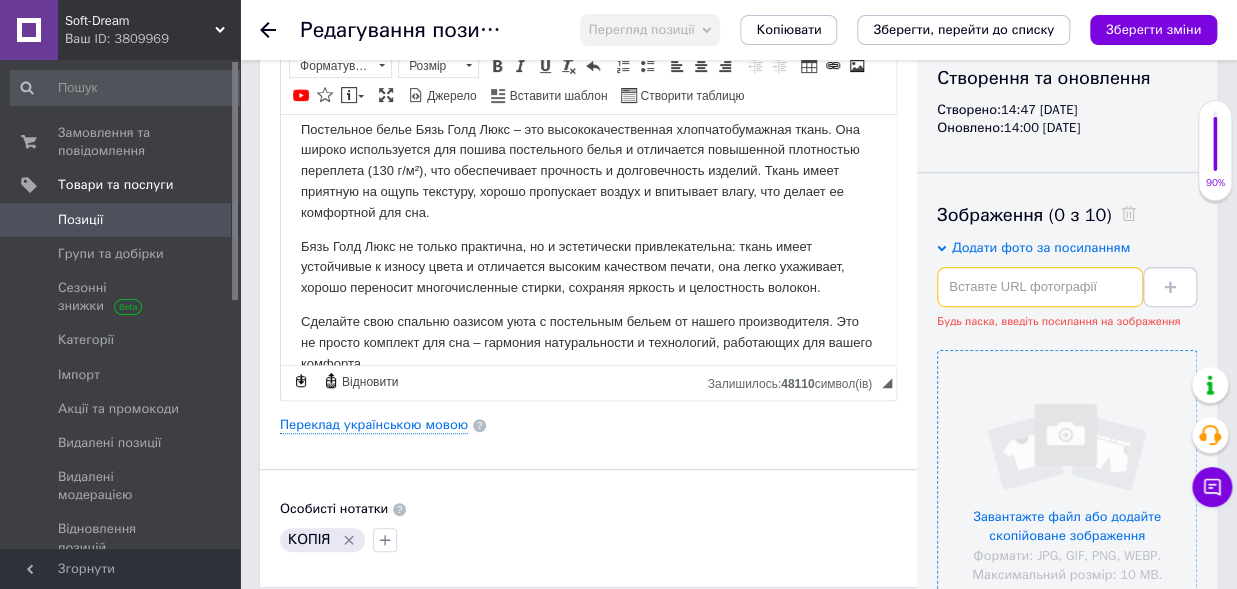 scroll, scrollTop: 330, scrollLeft: 0, axis: vertical 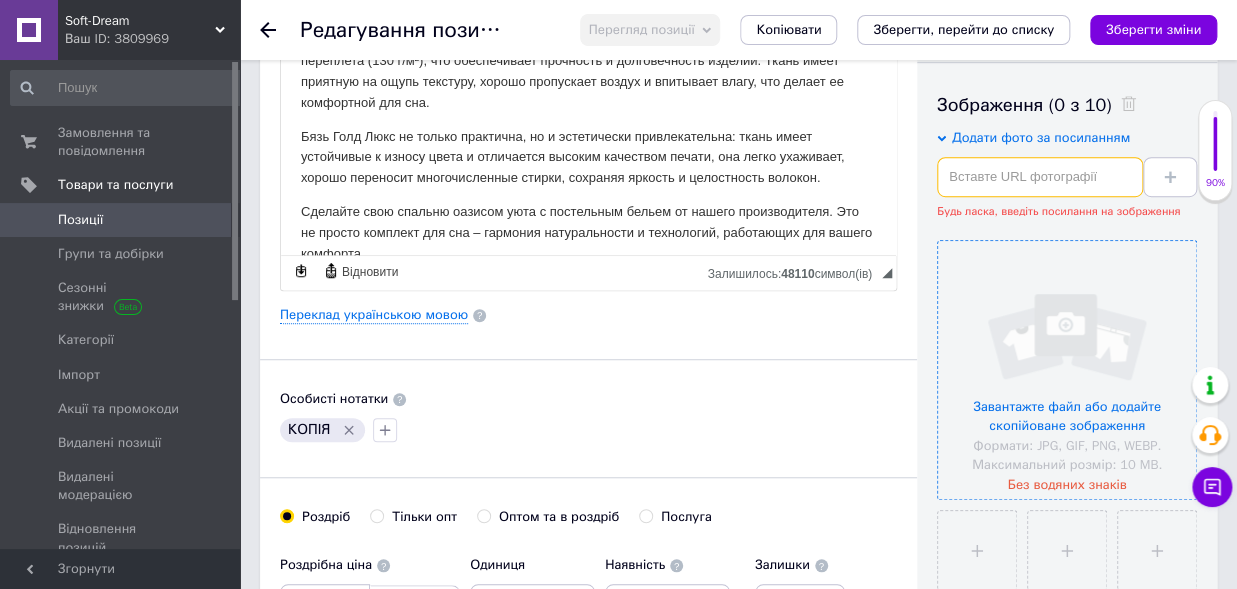 type 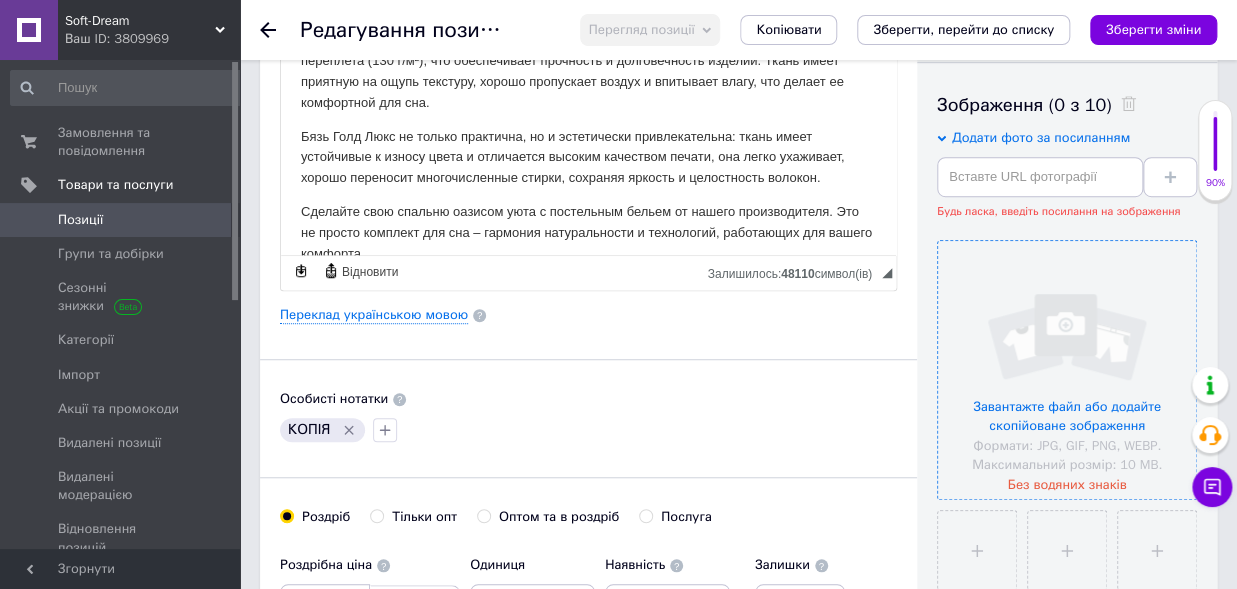 click at bounding box center [1067, 370] 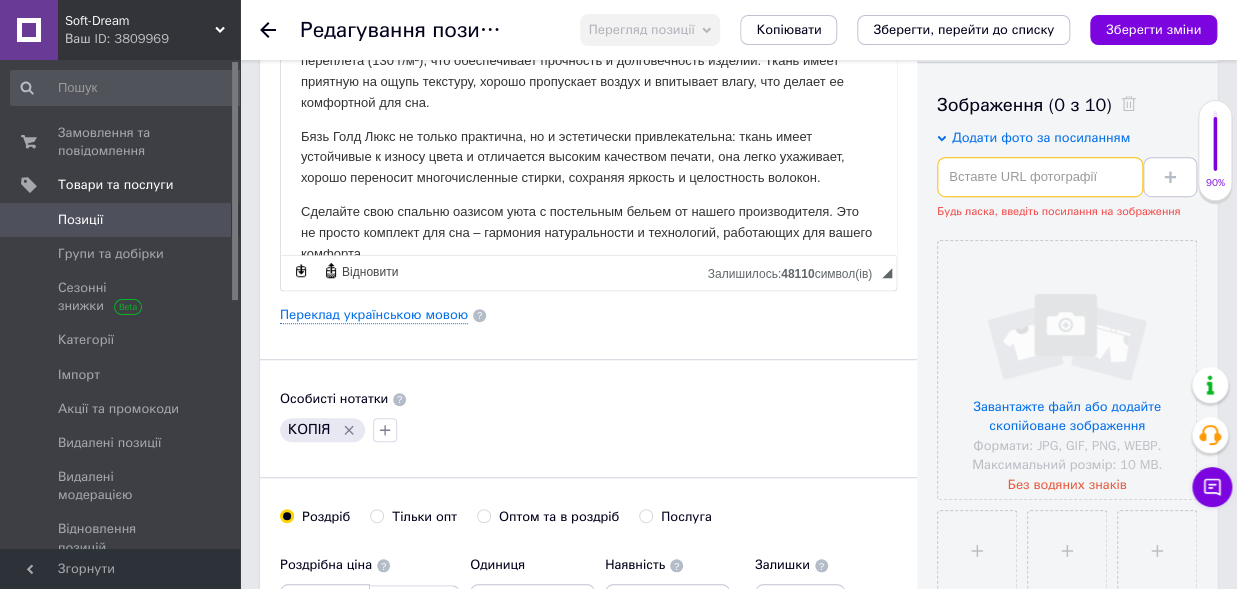 click at bounding box center [1040, 177] 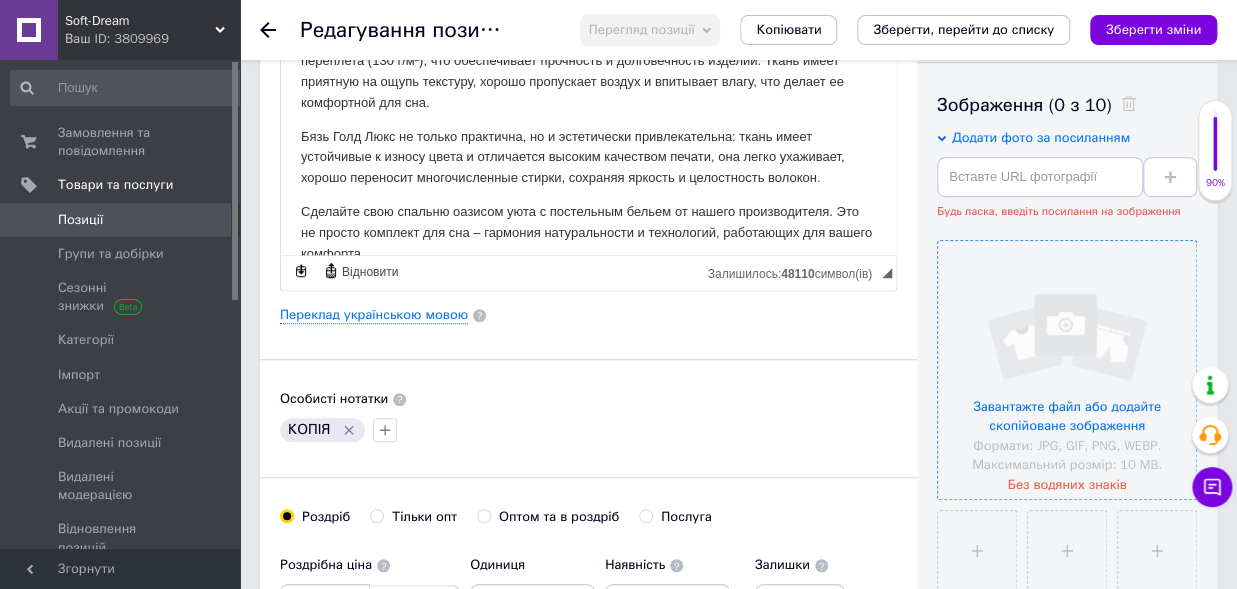 click at bounding box center (1067, 370) 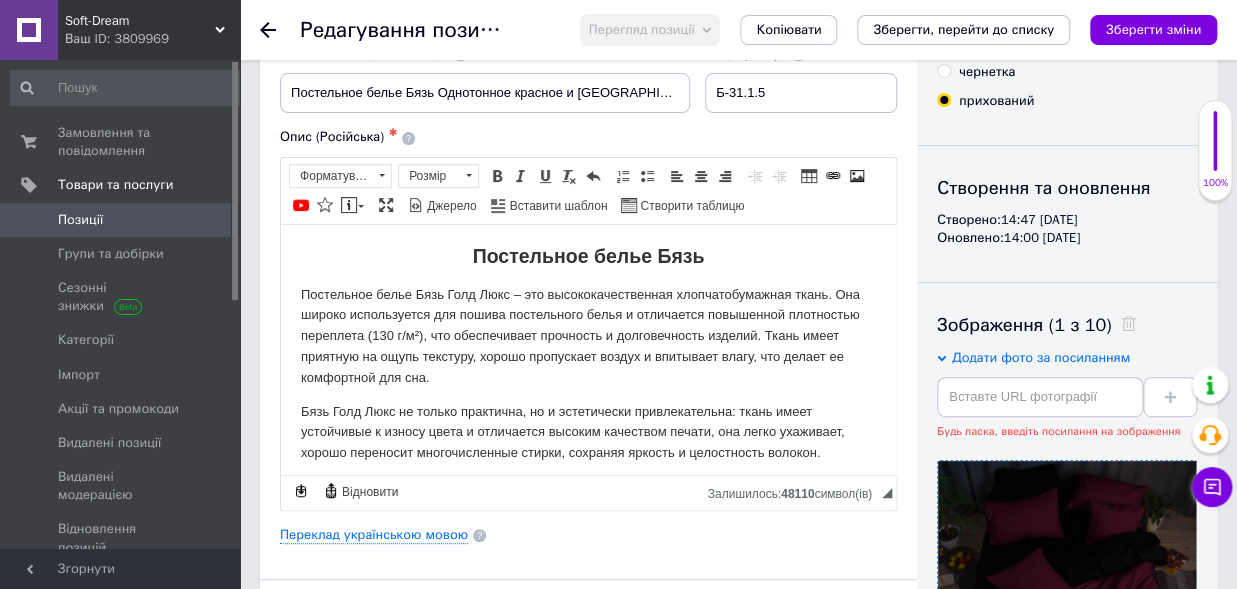 scroll, scrollTop: 0, scrollLeft: 0, axis: both 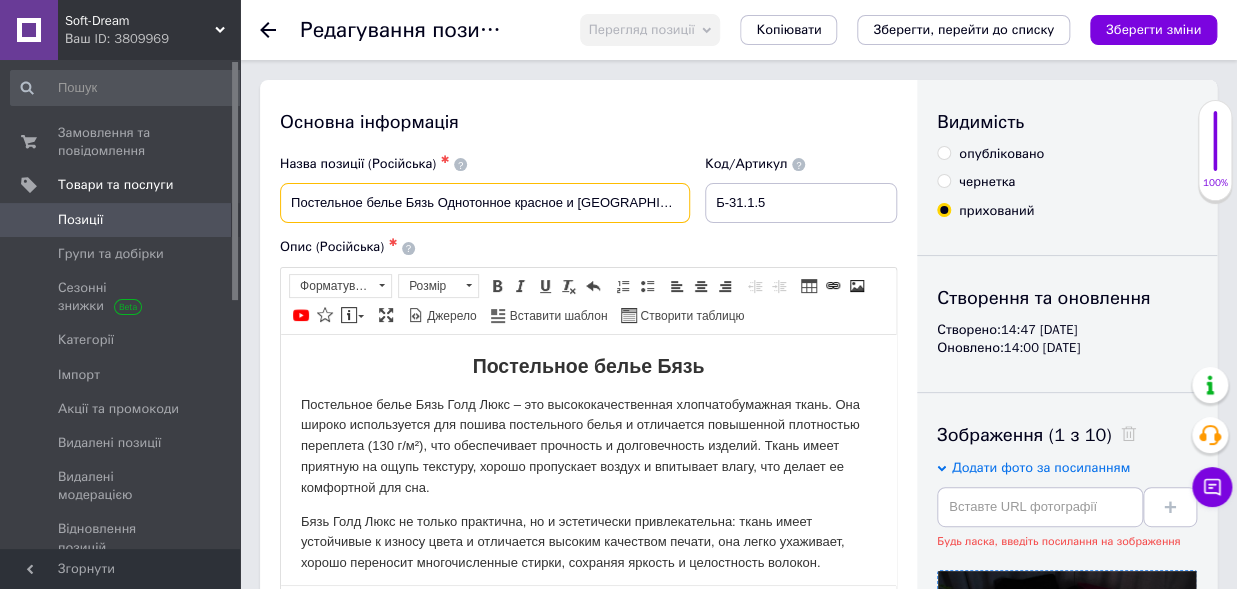 drag, startPoint x: 514, startPoint y: 204, endPoint x: 567, endPoint y: 204, distance: 53 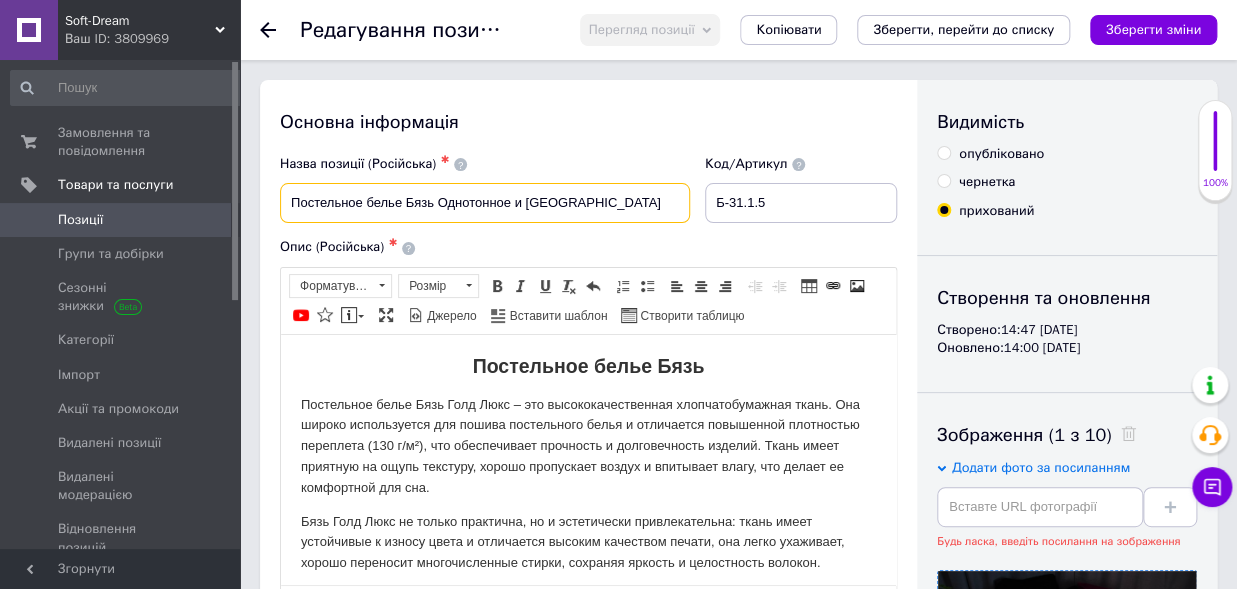 click on "Постельное белье Бязь Однотонное и [GEOGRAPHIC_DATA]" at bounding box center (485, 203) 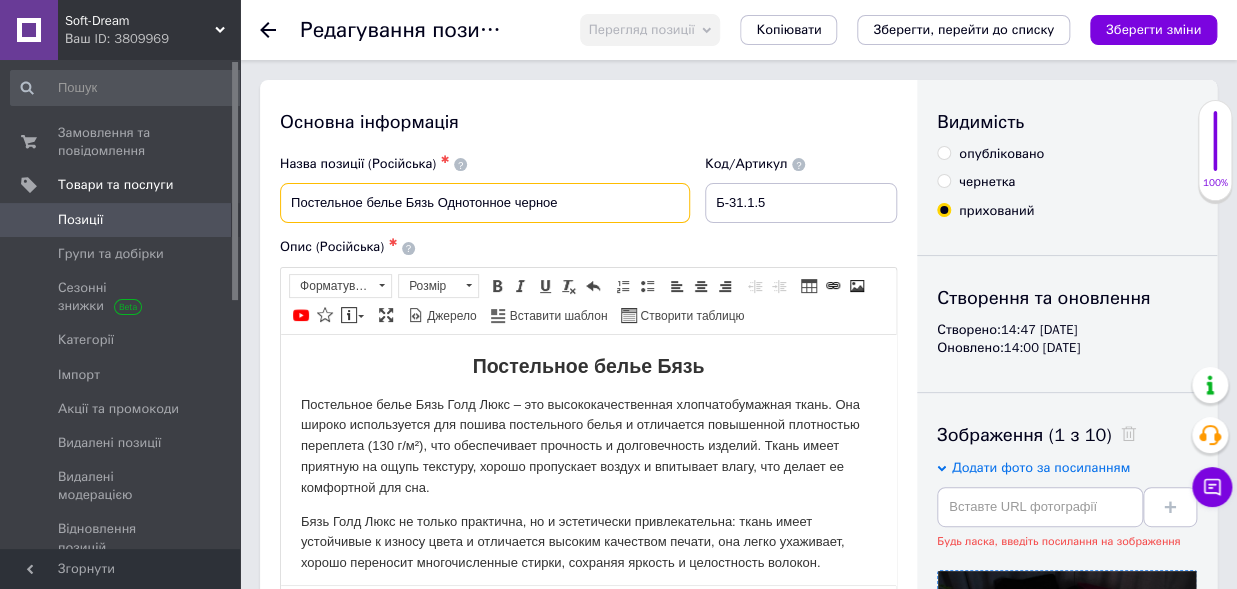click on "Постельное белье Бязь Однотонное черное" at bounding box center [485, 203] 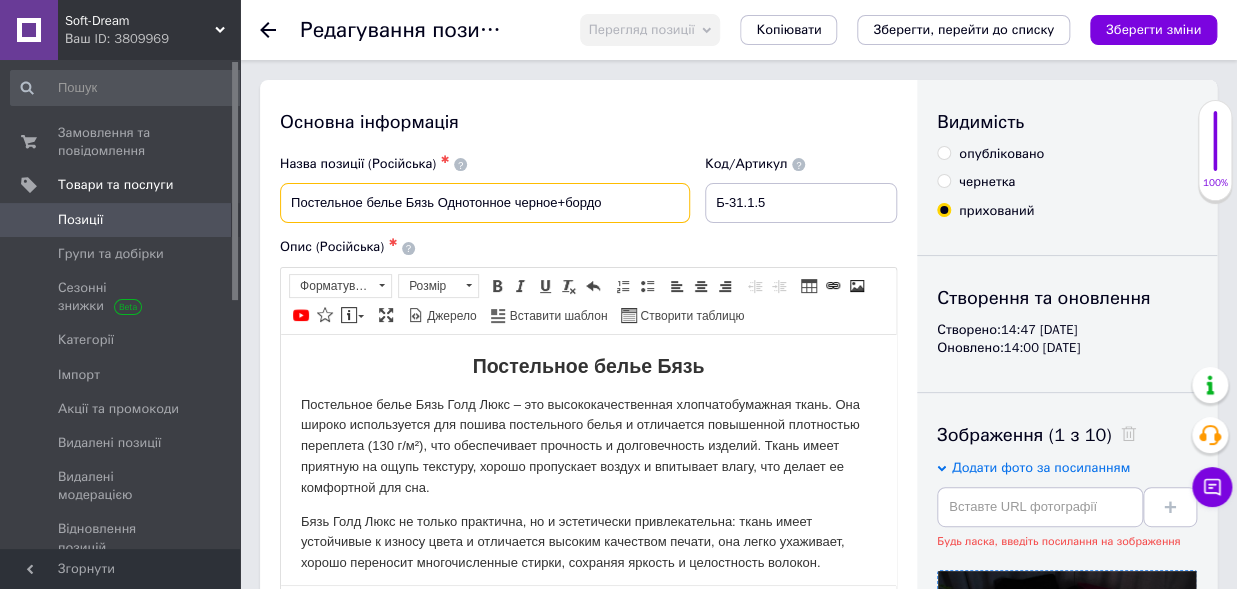 type on "Постельное белье Бязь Однотонное черное+бордо" 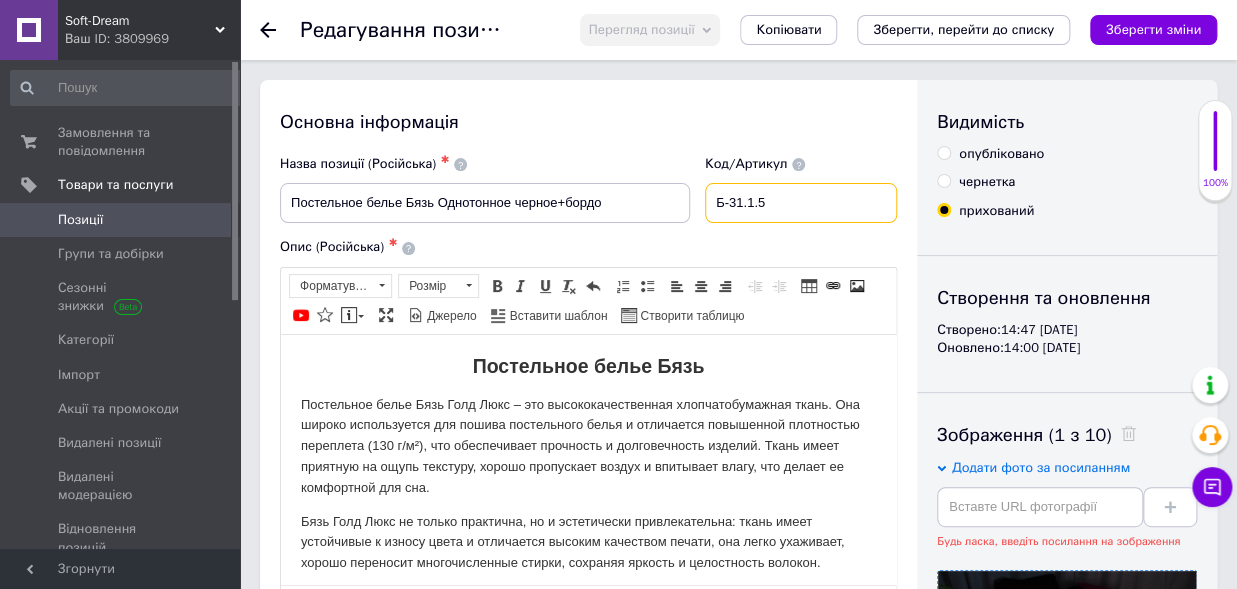 click on "Б-31.1.5" at bounding box center (801, 203) 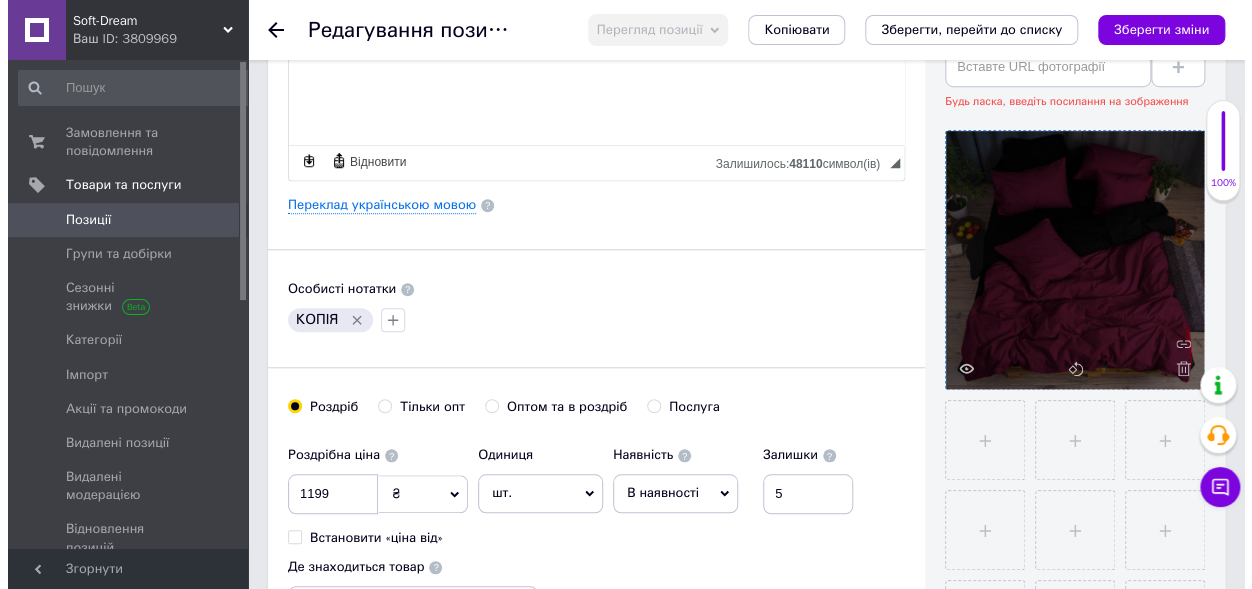 scroll, scrollTop: 550, scrollLeft: 0, axis: vertical 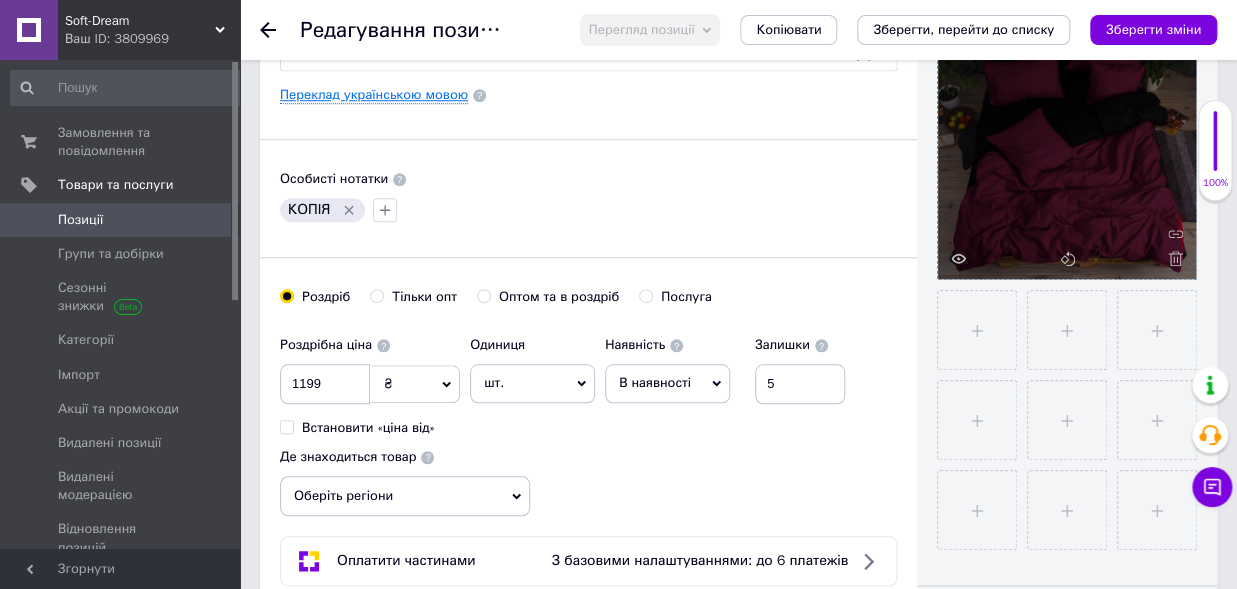 type on "Б-3189.1.5" 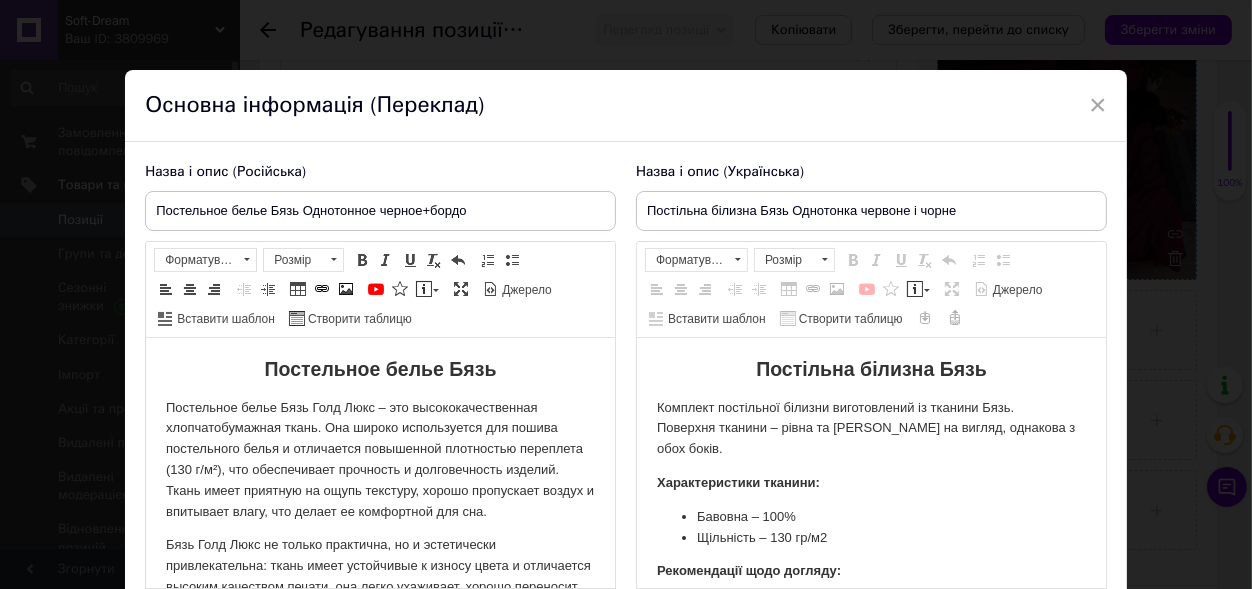 scroll, scrollTop: 0, scrollLeft: 0, axis: both 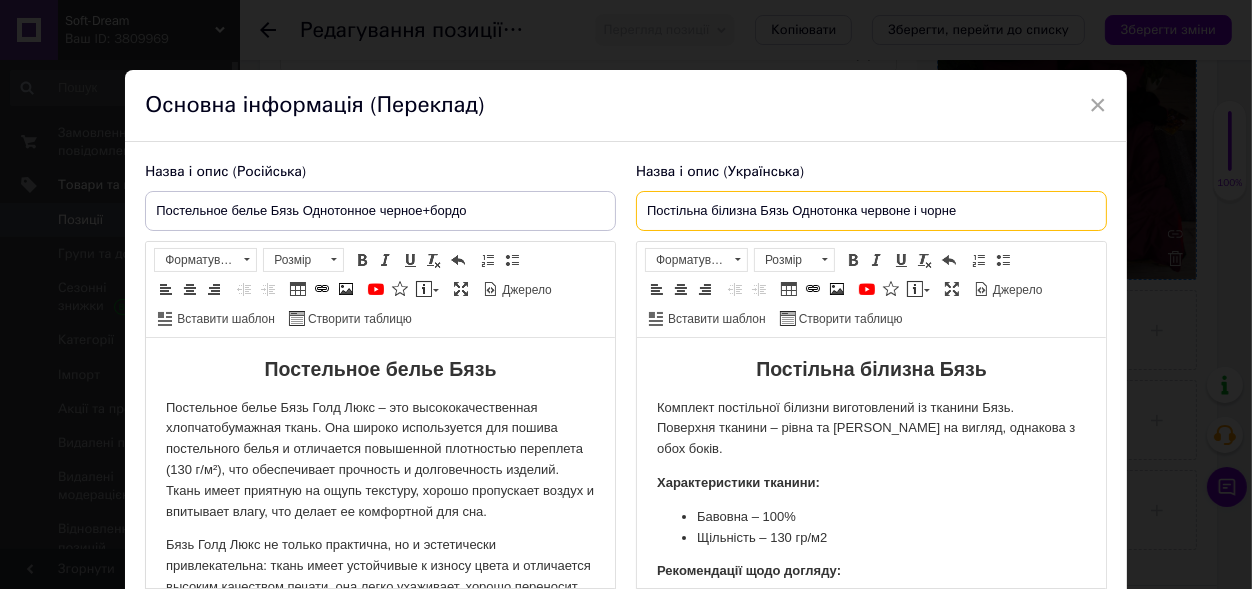 drag, startPoint x: 852, startPoint y: 214, endPoint x: 909, endPoint y: 210, distance: 57.14018 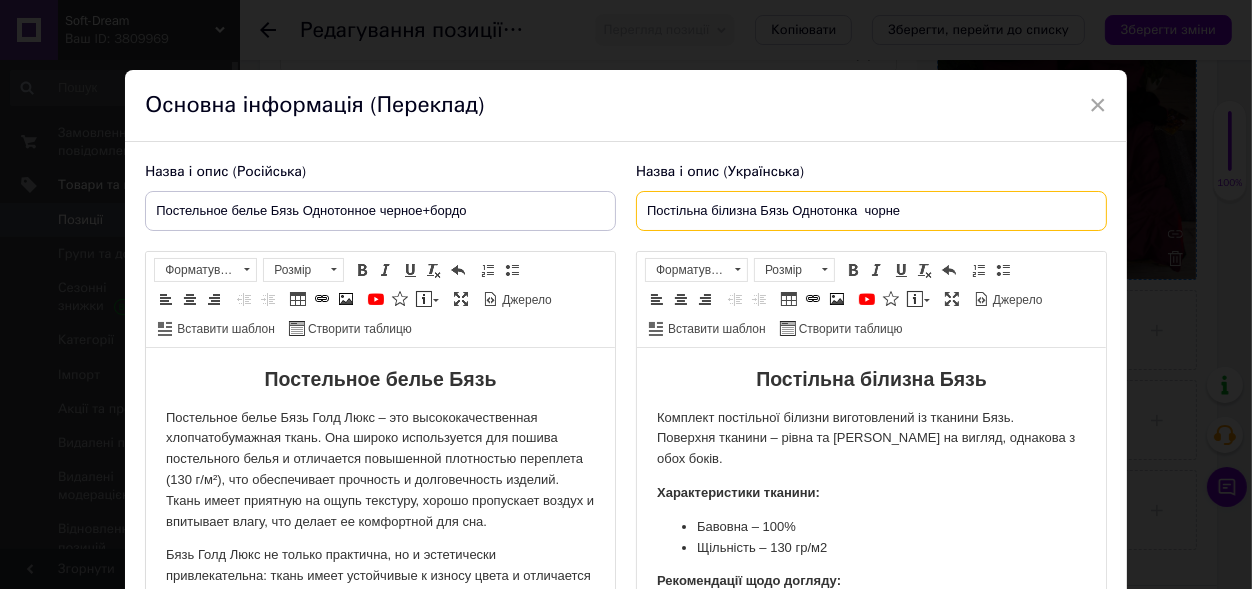 click on "Постільна білизна Бязь Однотонка  чорне" at bounding box center [871, 211] 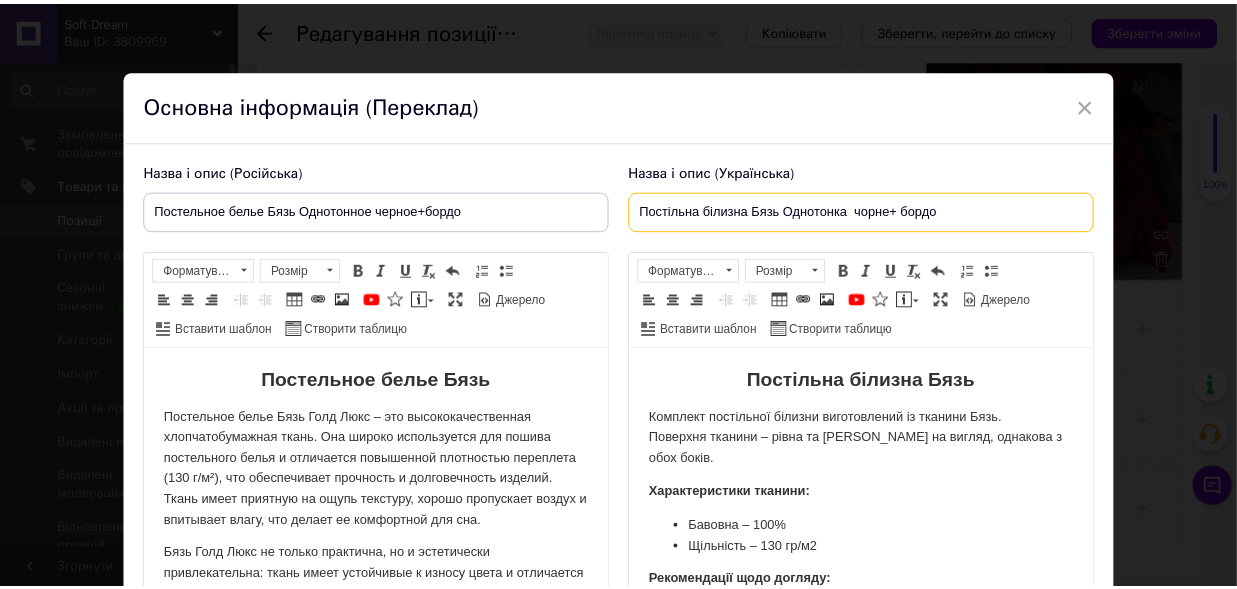 scroll, scrollTop: 209, scrollLeft: 0, axis: vertical 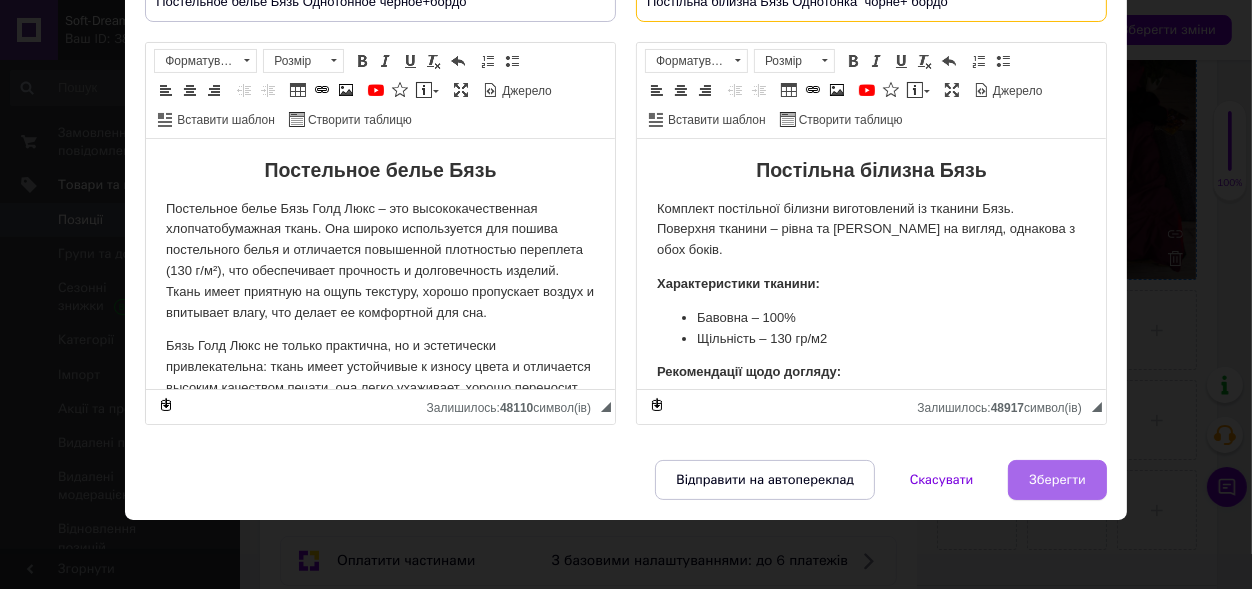 type on "Постільна білизна Бязь Однотонка  чорне+ бордо" 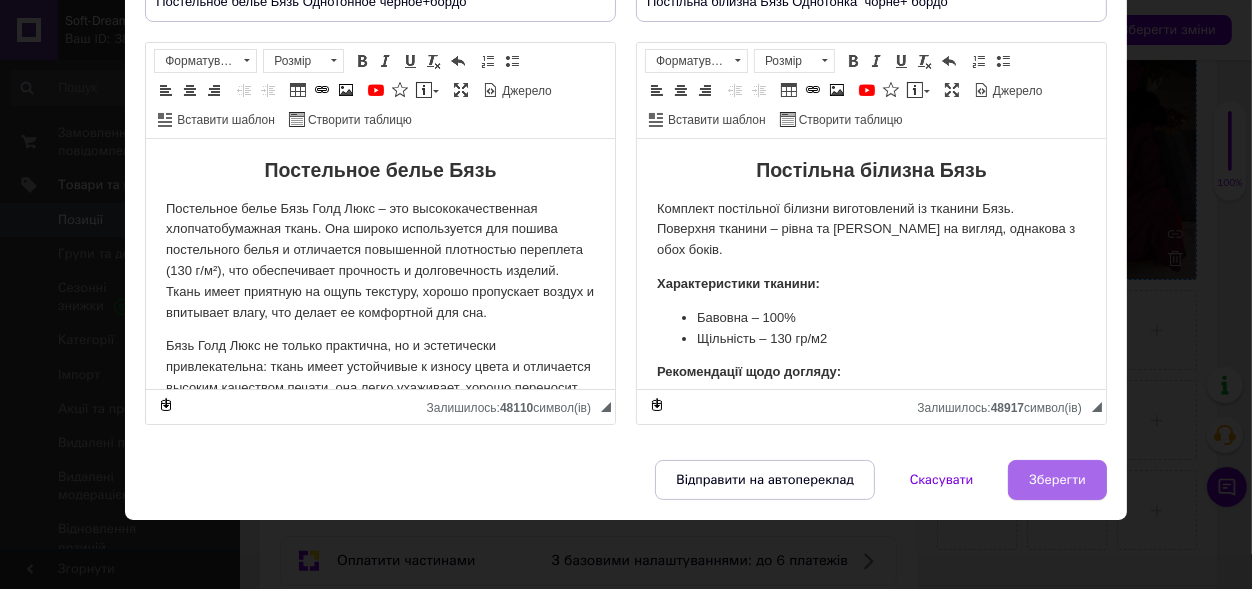 click on "Зберегти" at bounding box center (1057, 480) 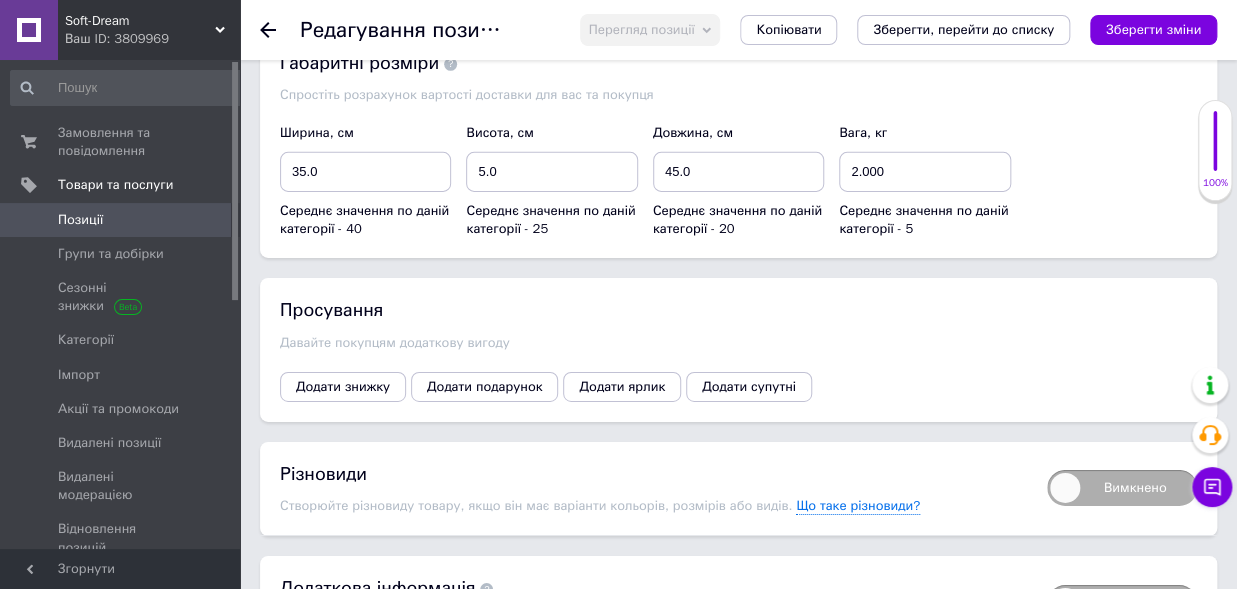 scroll, scrollTop: 2530, scrollLeft: 0, axis: vertical 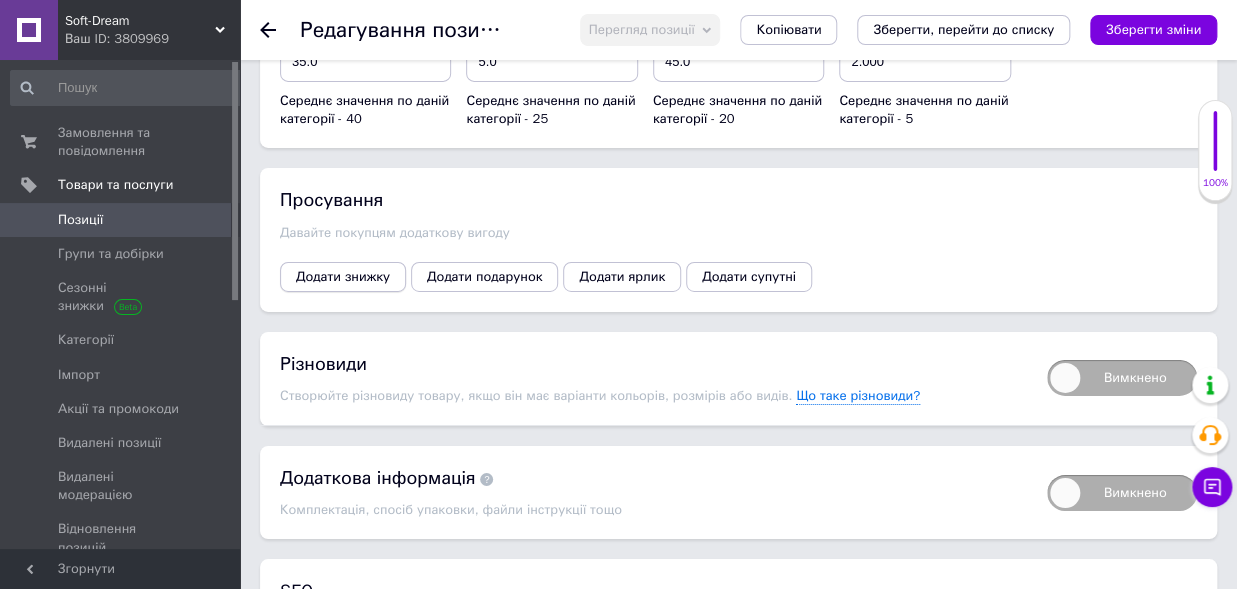 click on "Додати знижку" at bounding box center (343, 277) 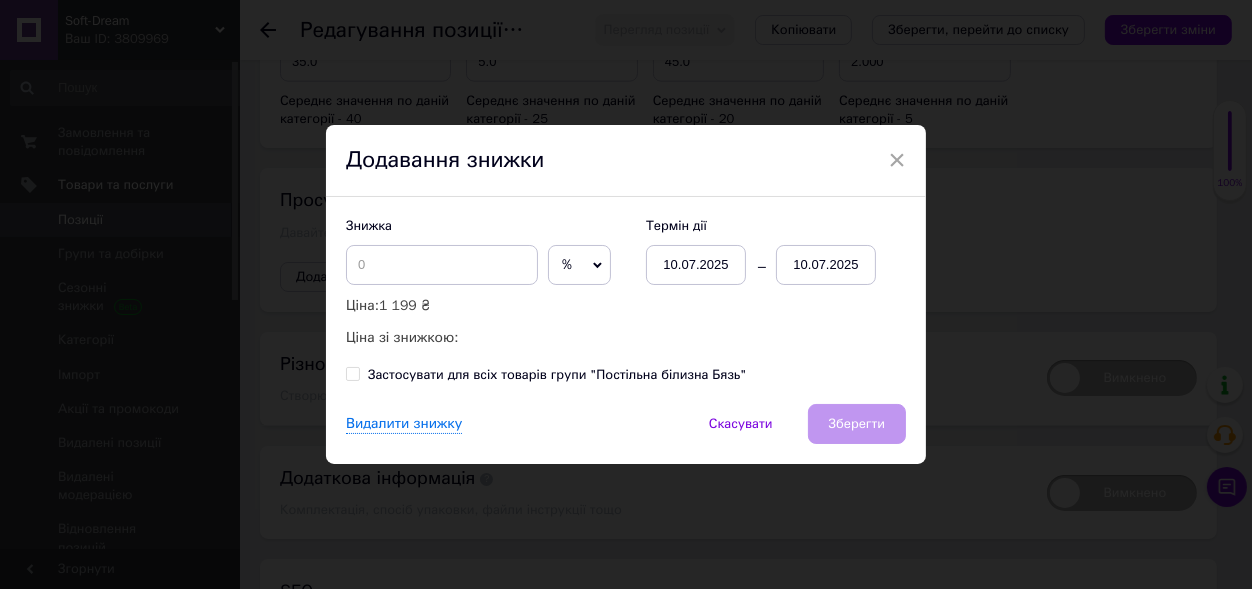 click on "%" at bounding box center [579, 265] 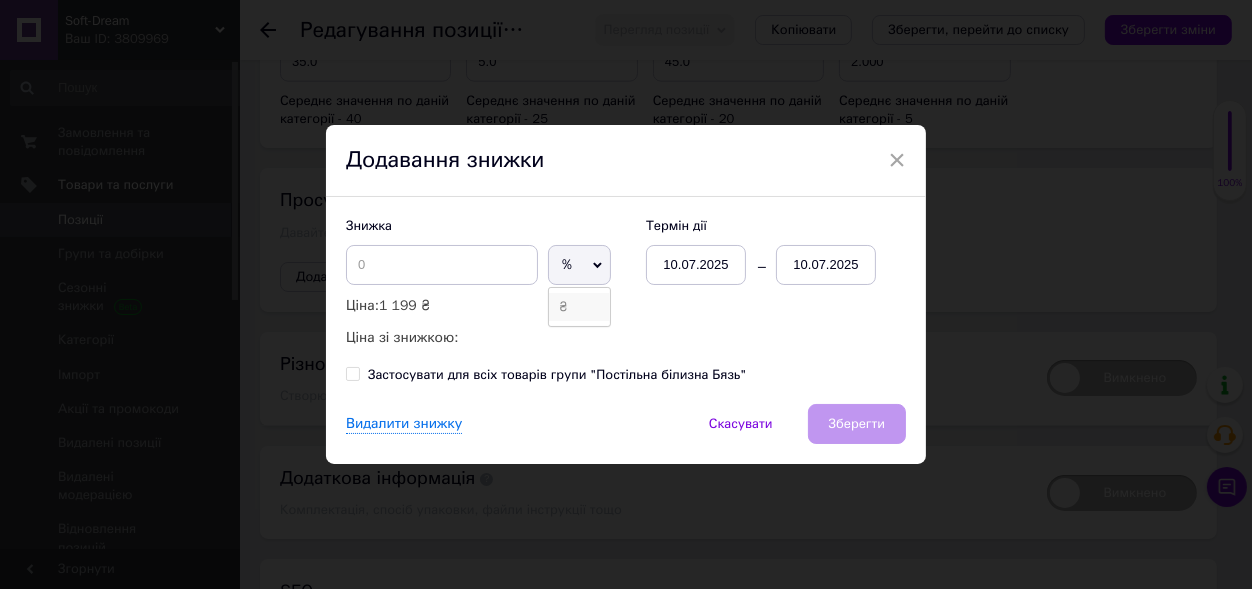 click on "₴" at bounding box center (579, 307) 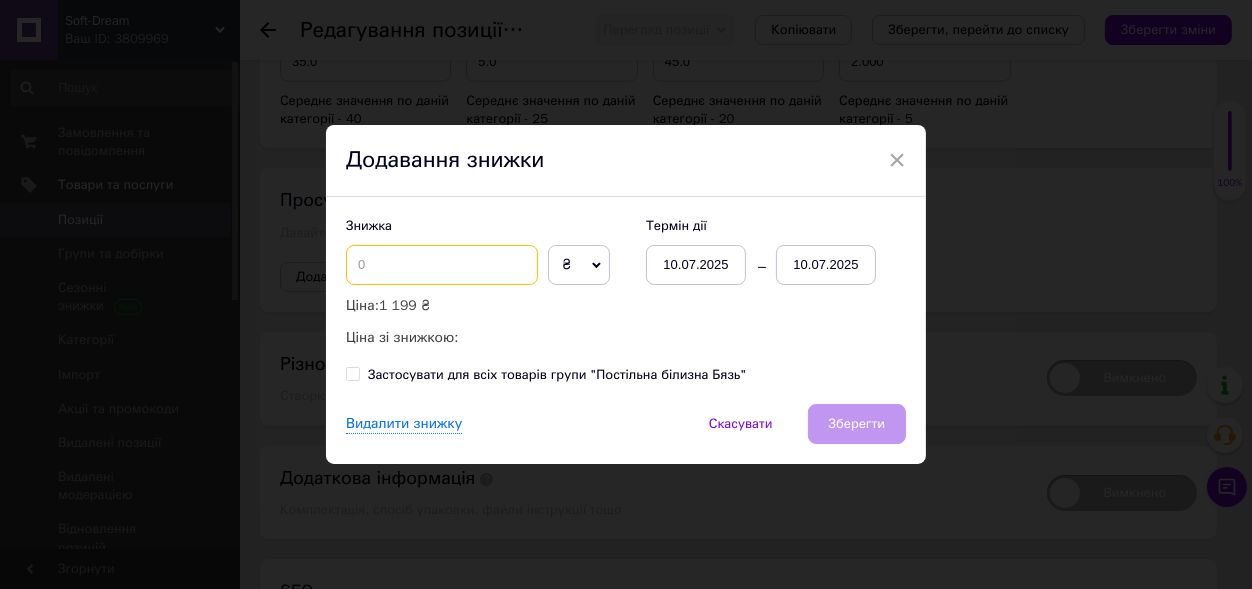 click at bounding box center [442, 265] 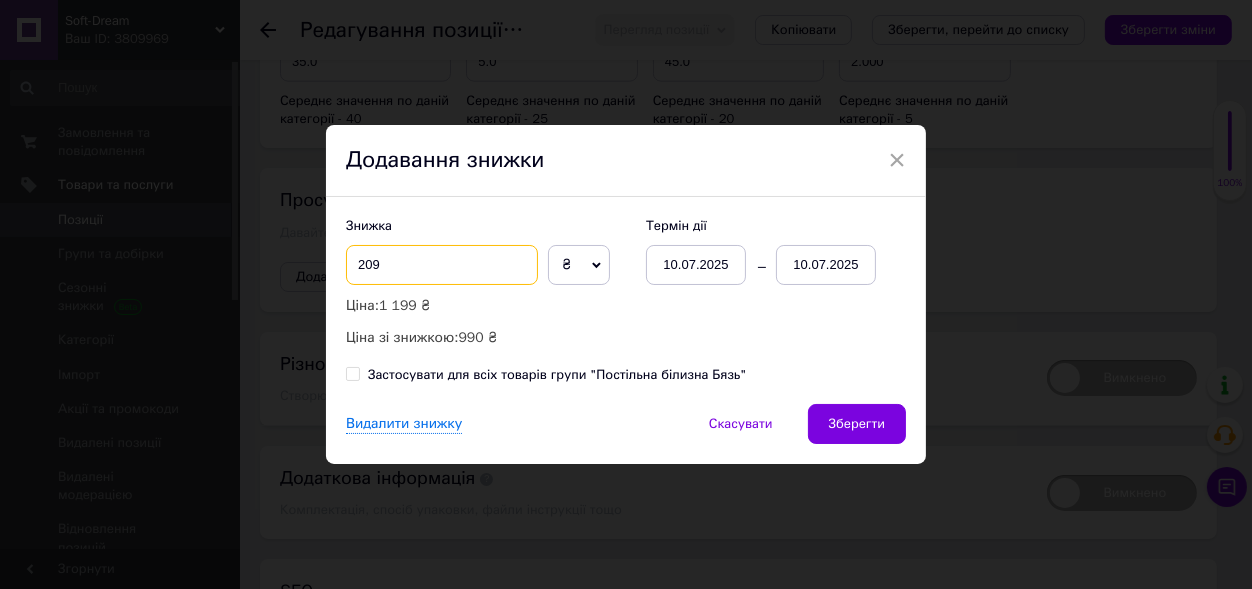type on "209" 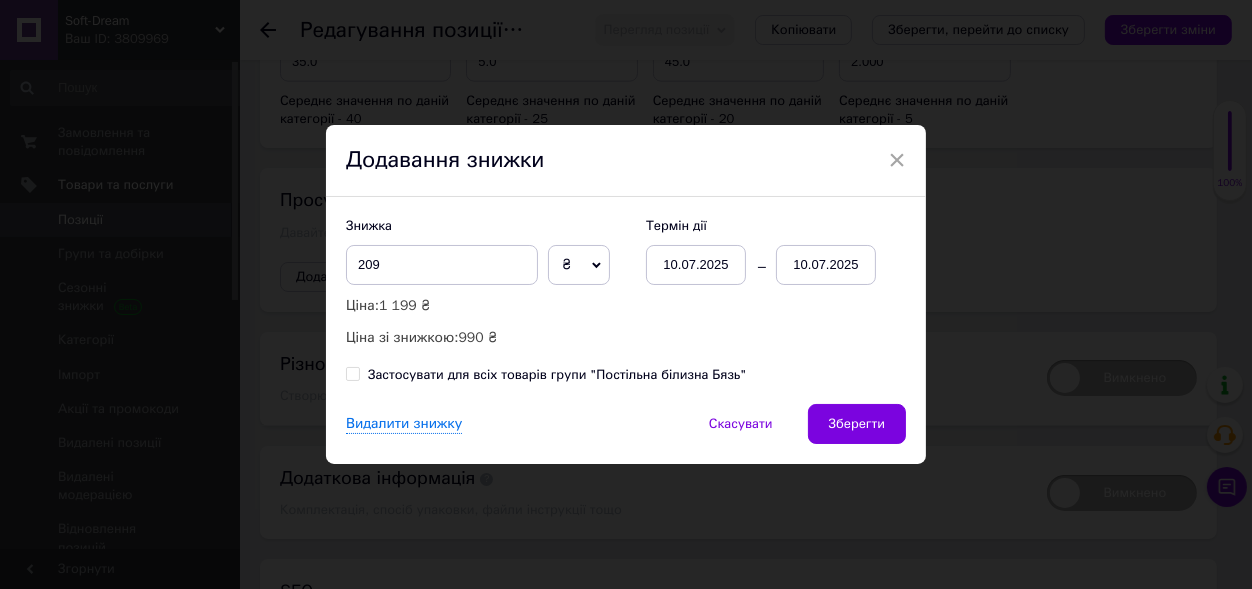 click on "10.07.2025" at bounding box center (826, 265) 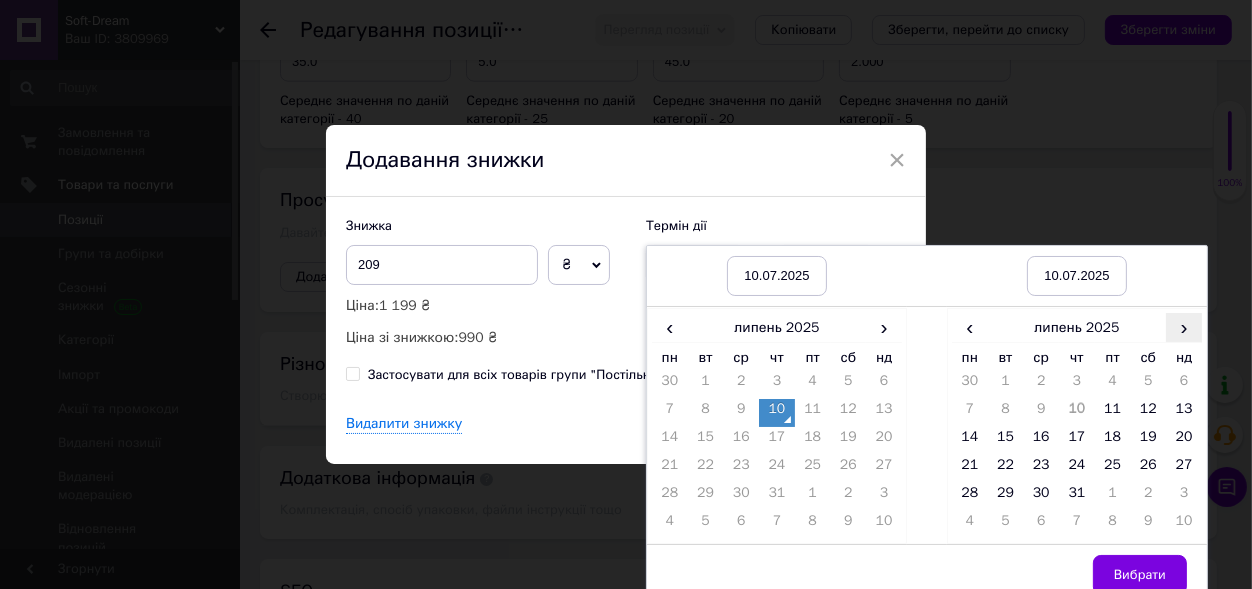click on "›" at bounding box center (1184, 327) 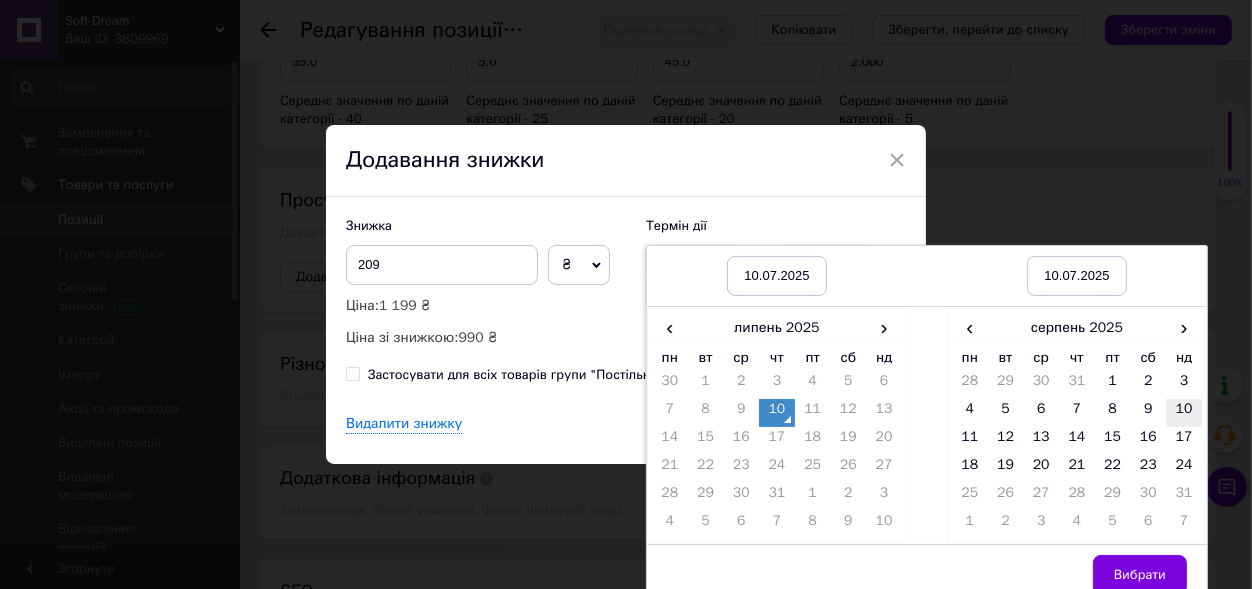 click on "10" at bounding box center (1184, 413) 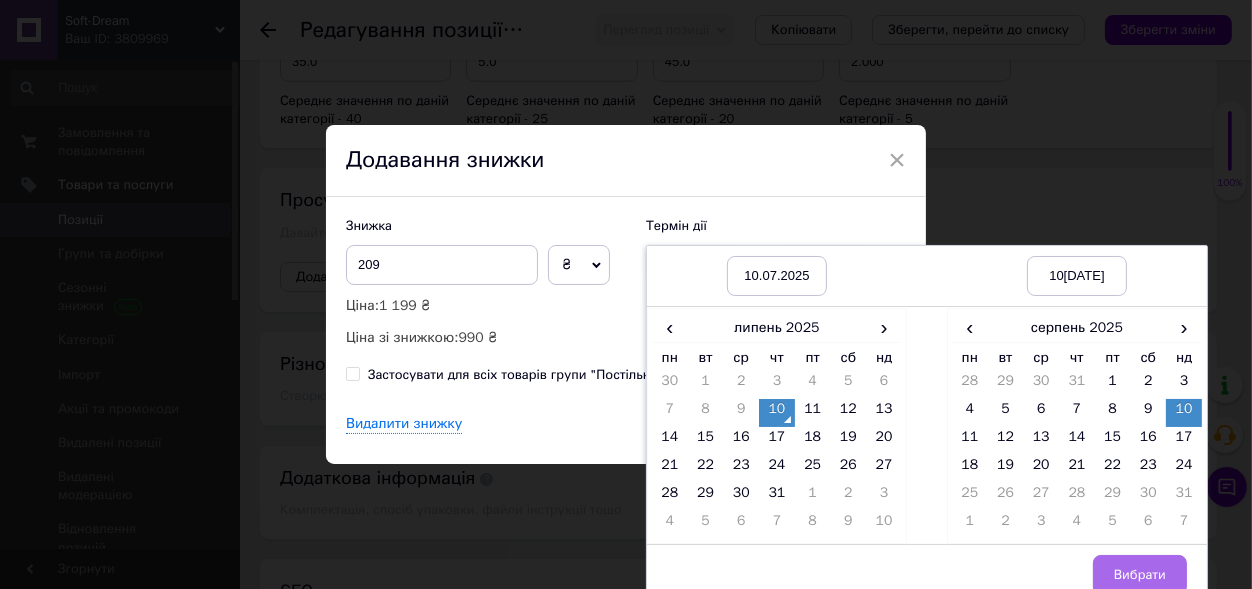 click on "Вибрати" at bounding box center (1140, 575) 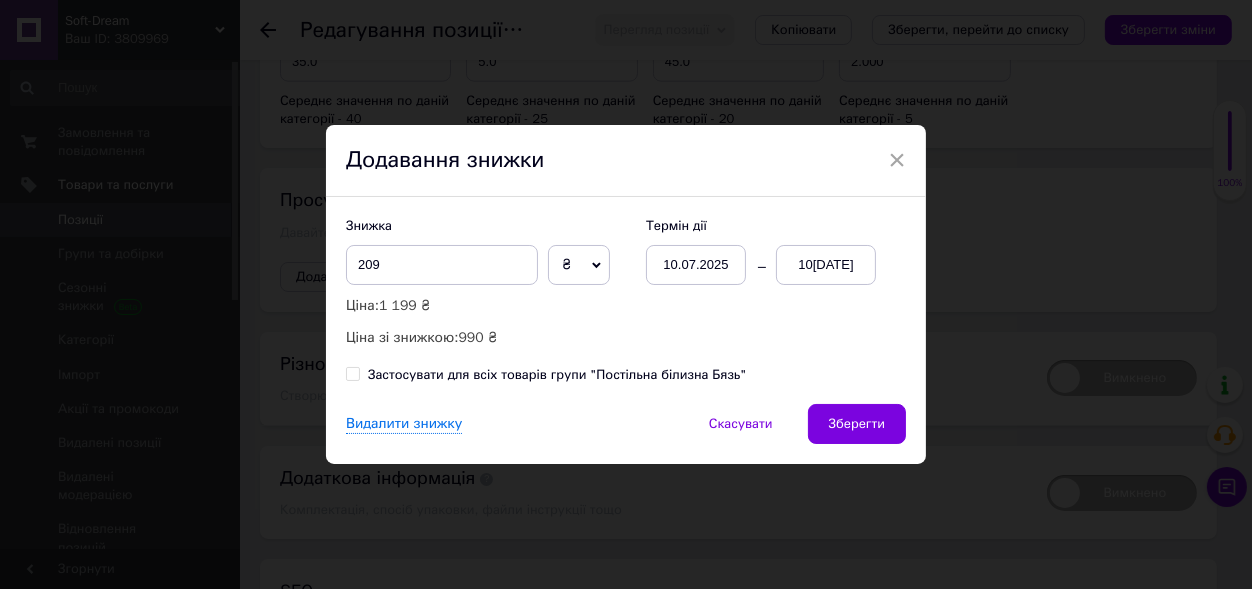 click on "Зберегти" at bounding box center [857, 424] 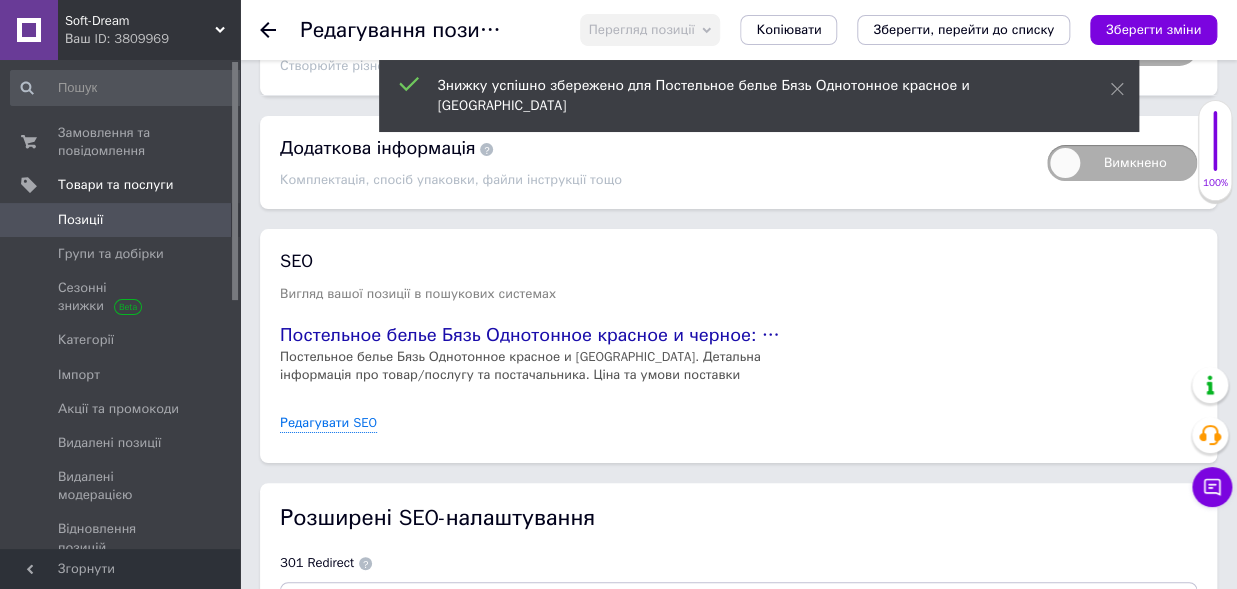 scroll, scrollTop: 2750, scrollLeft: 0, axis: vertical 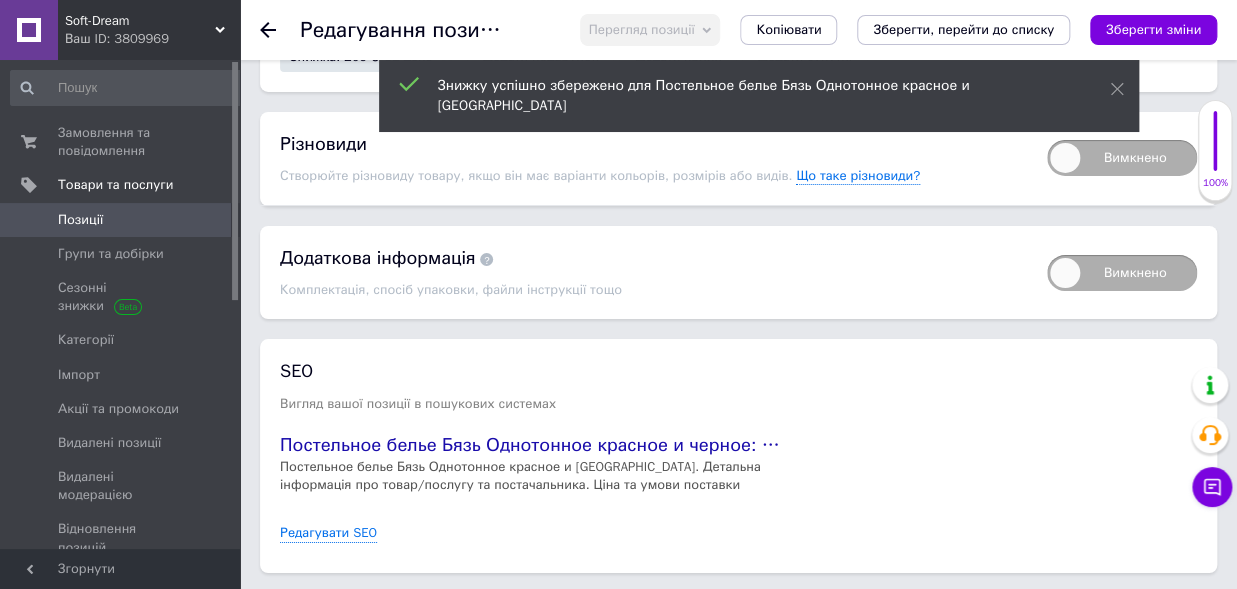 click on "Вимкнено" at bounding box center (1122, 158) 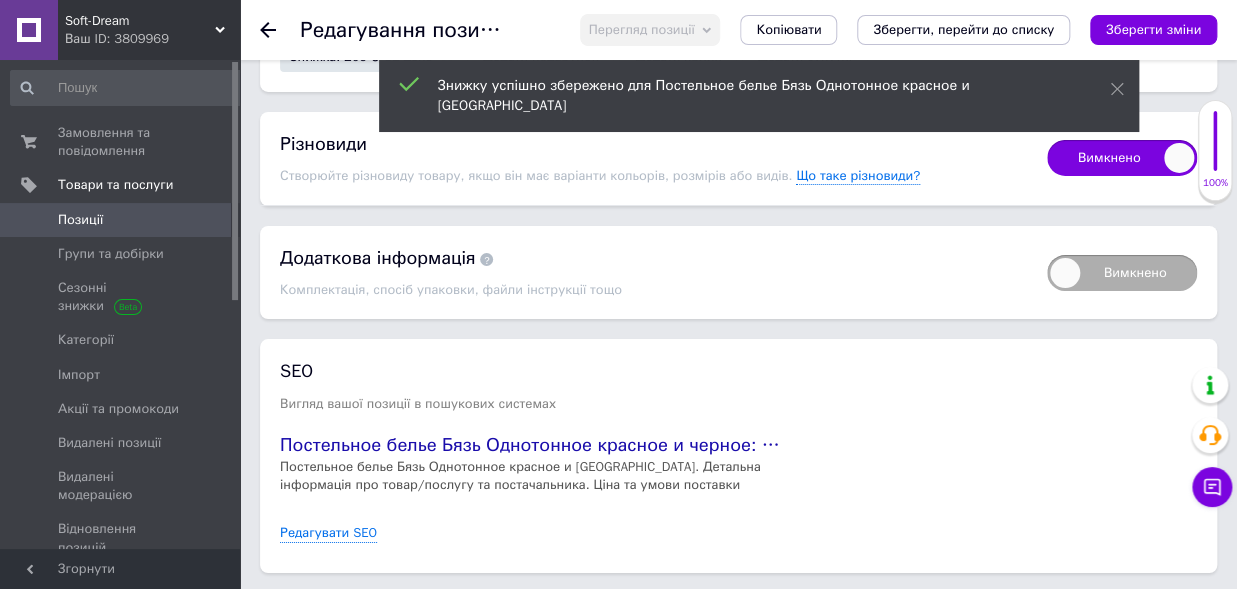 checkbox on "true" 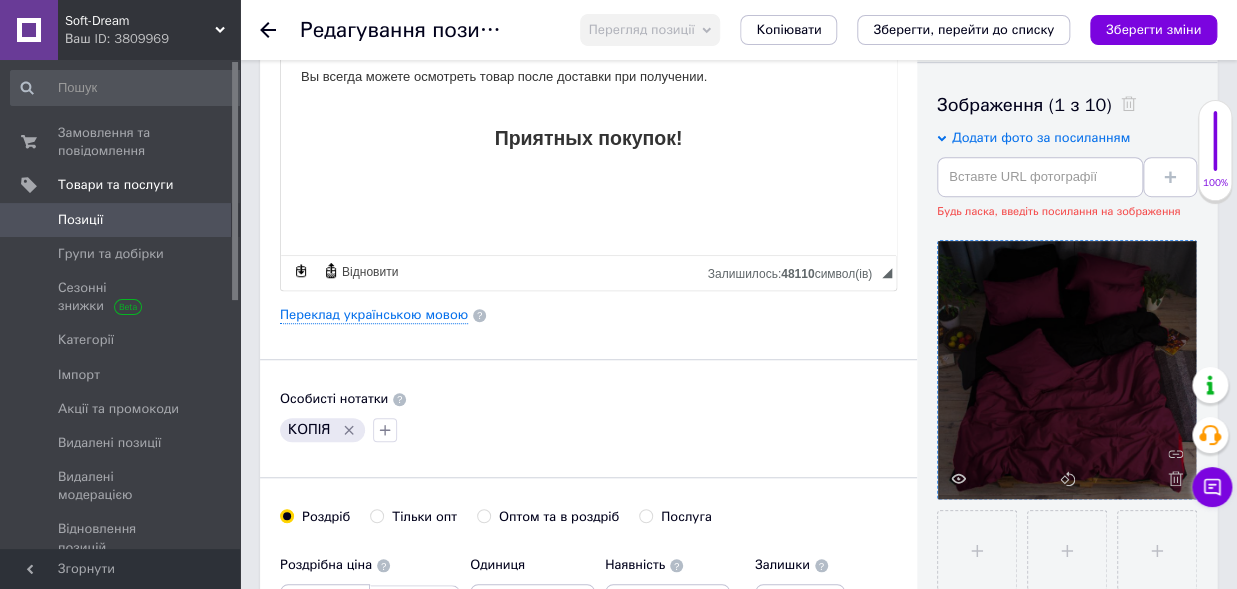 scroll, scrollTop: 220, scrollLeft: 0, axis: vertical 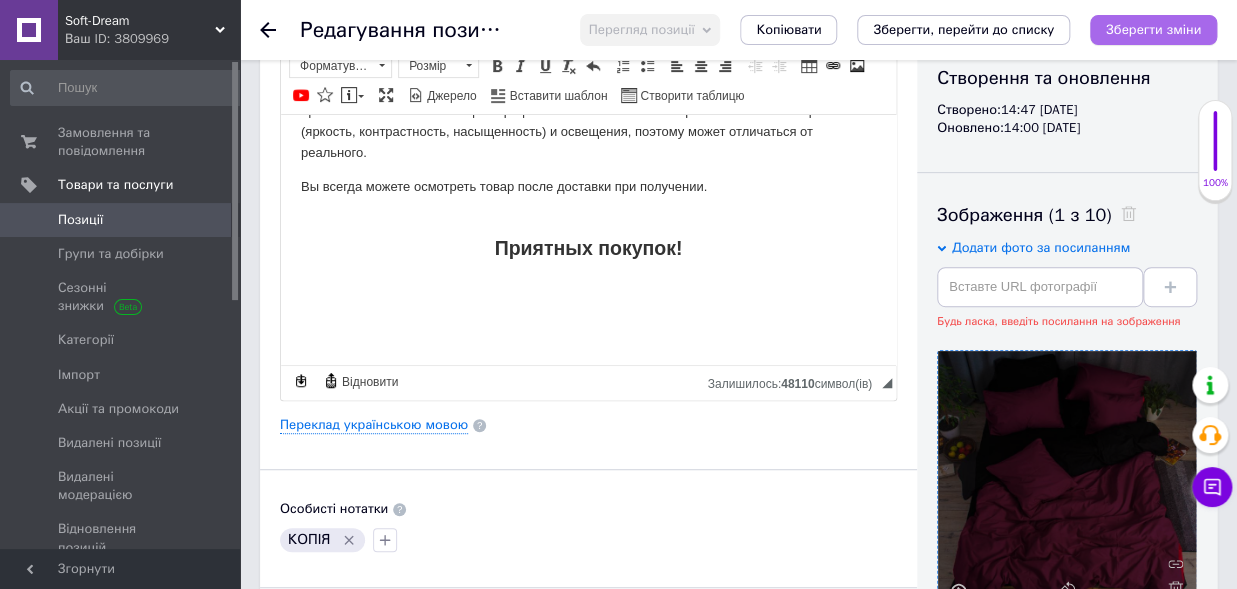 click on "Зберегти зміни" at bounding box center [1153, 30] 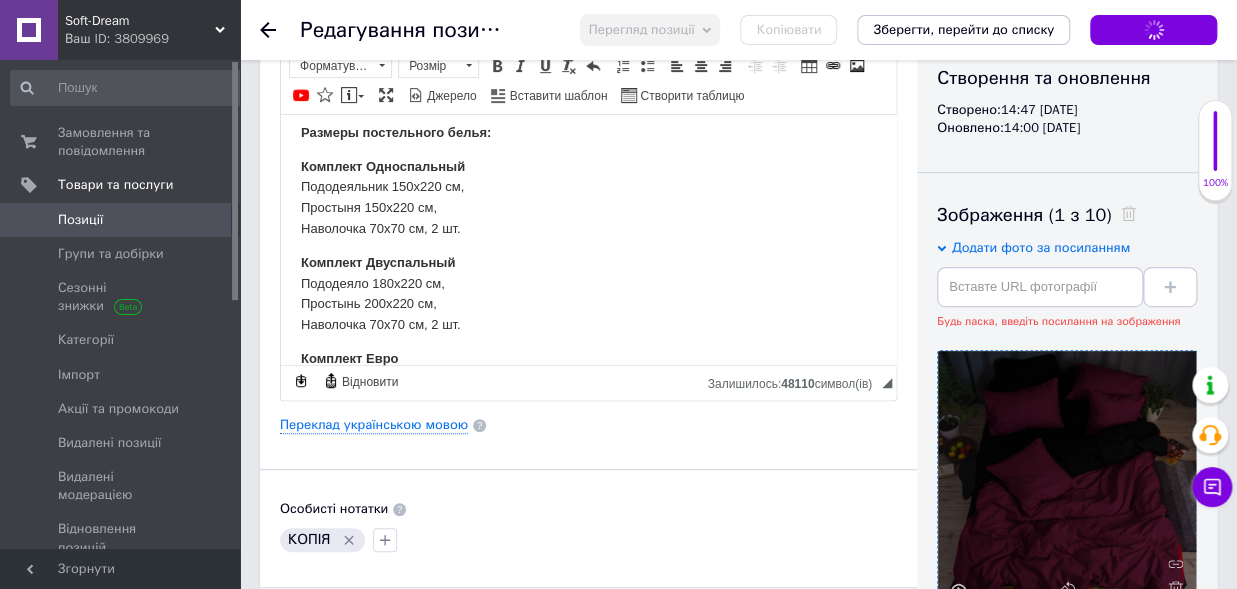 scroll, scrollTop: 0, scrollLeft: 0, axis: both 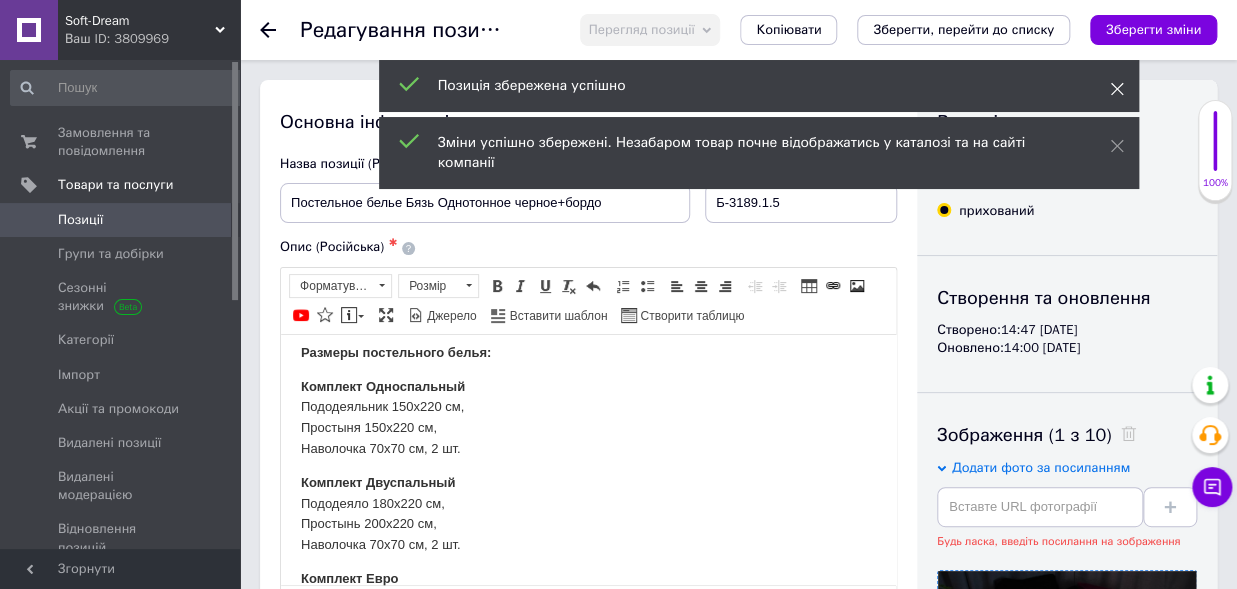 click 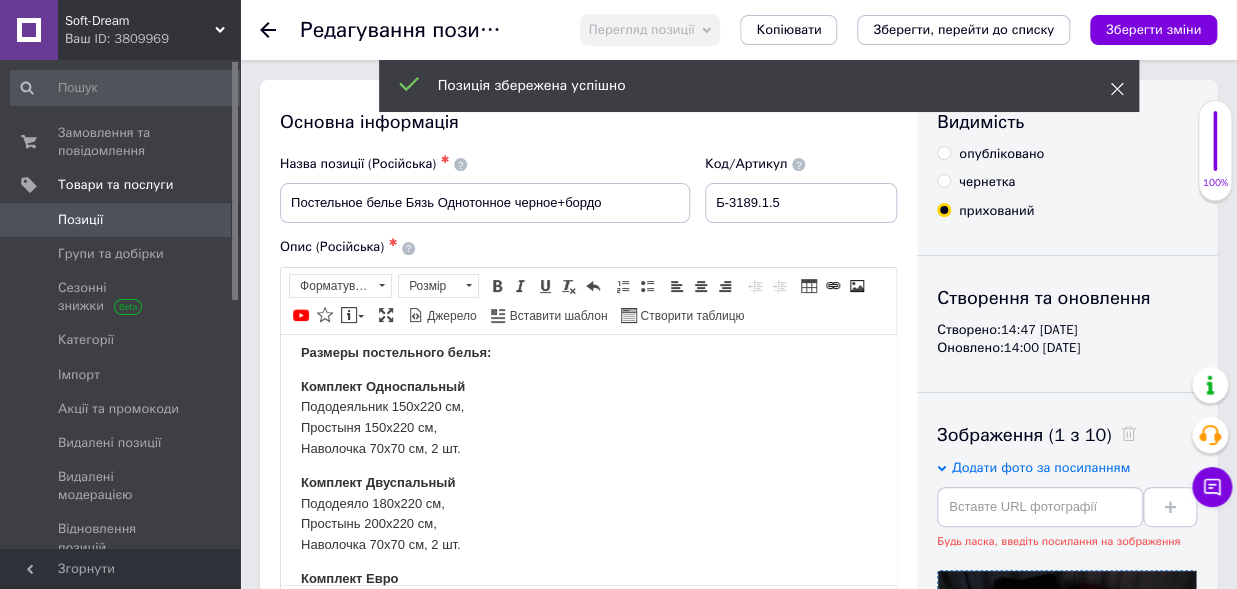 click 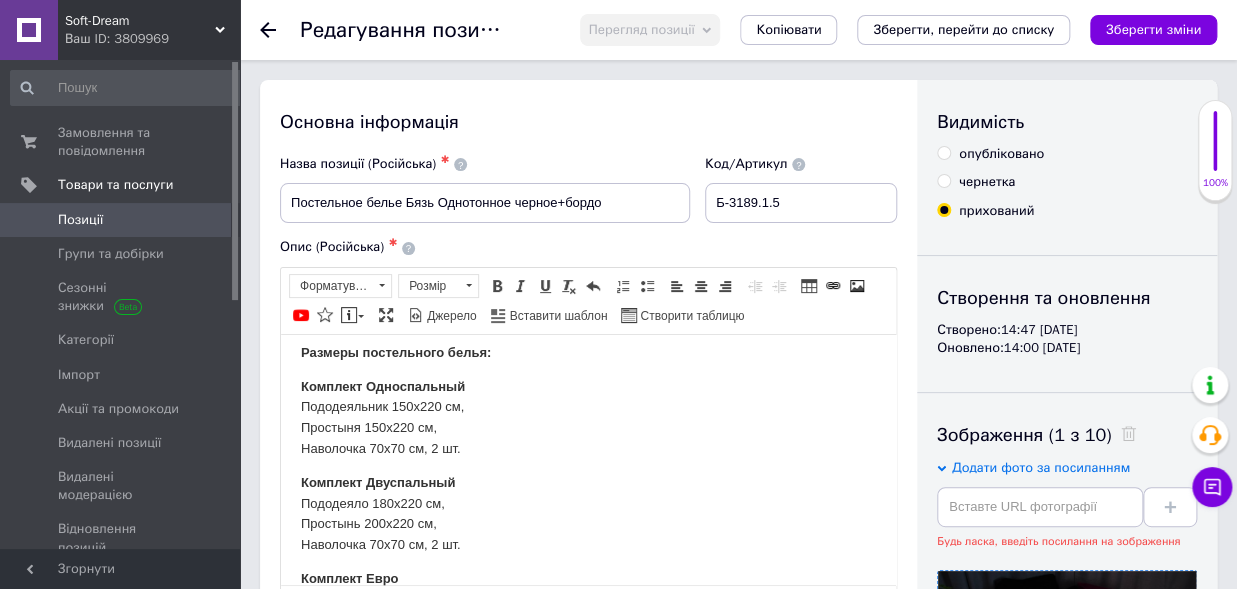 click on "опубліковано" at bounding box center [943, 152] 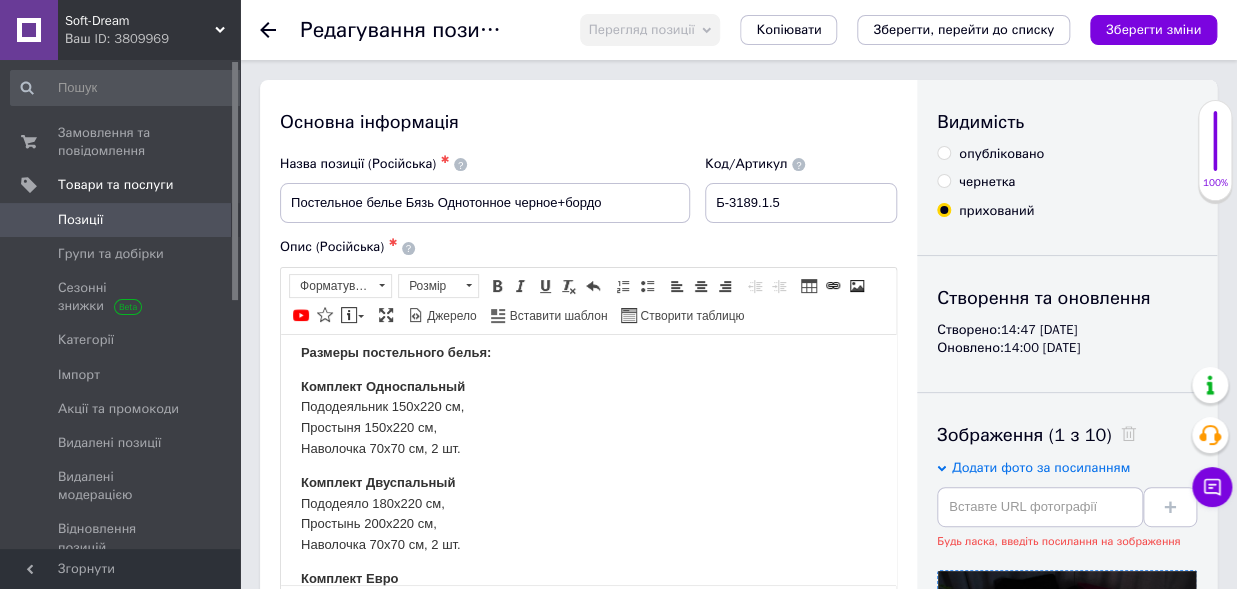 radio on "true" 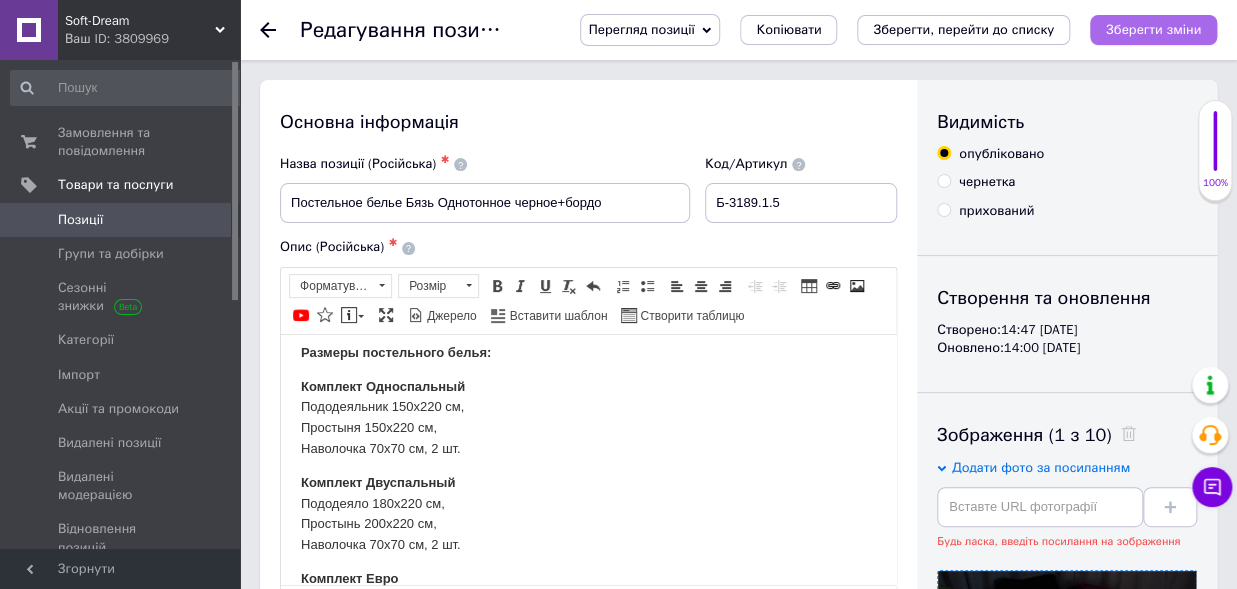 click on "Зберегти зміни" at bounding box center (1153, 29) 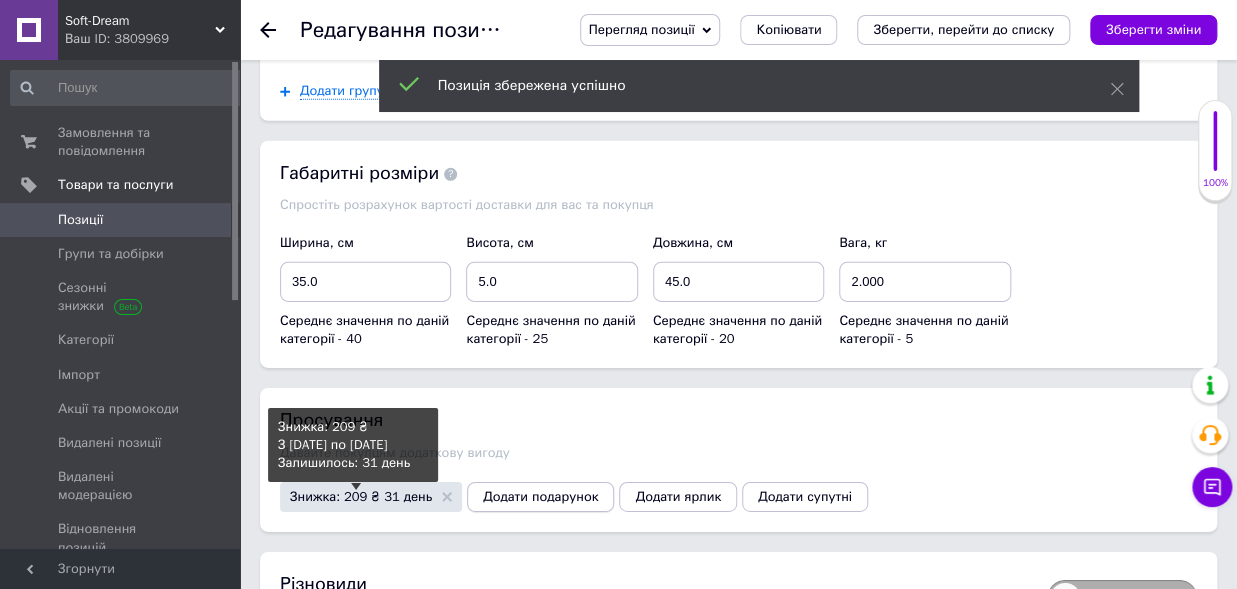scroll, scrollTop: 2530, scrollLeft: 0, axis: vertical 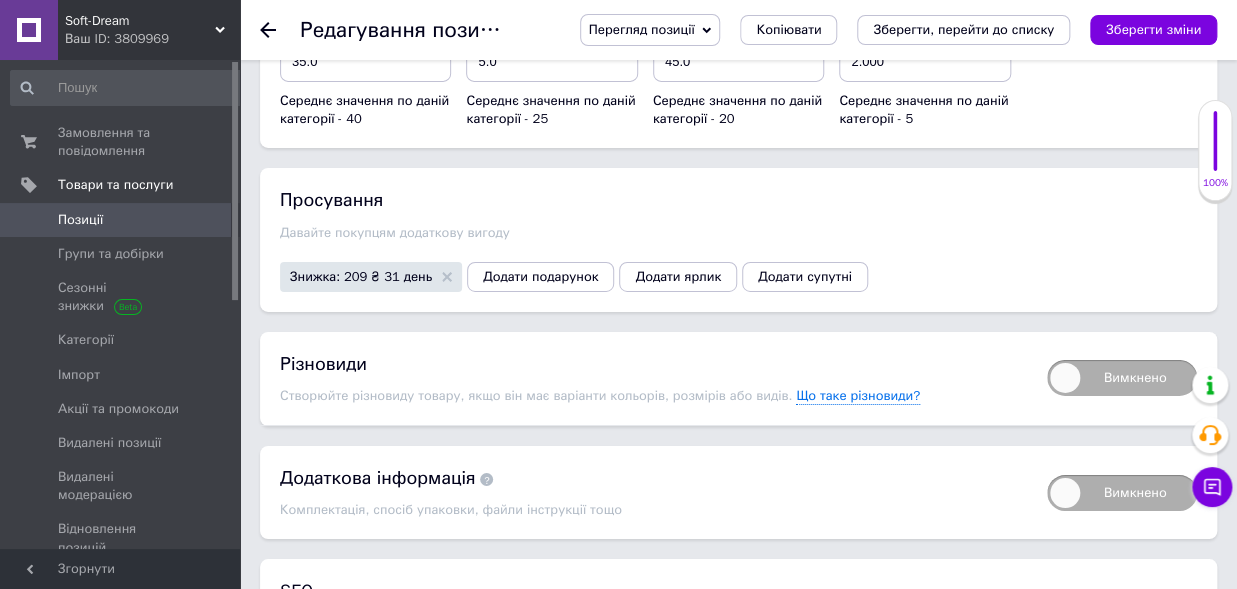 click on "Вимкнено" at bounding box center [1122, 378] 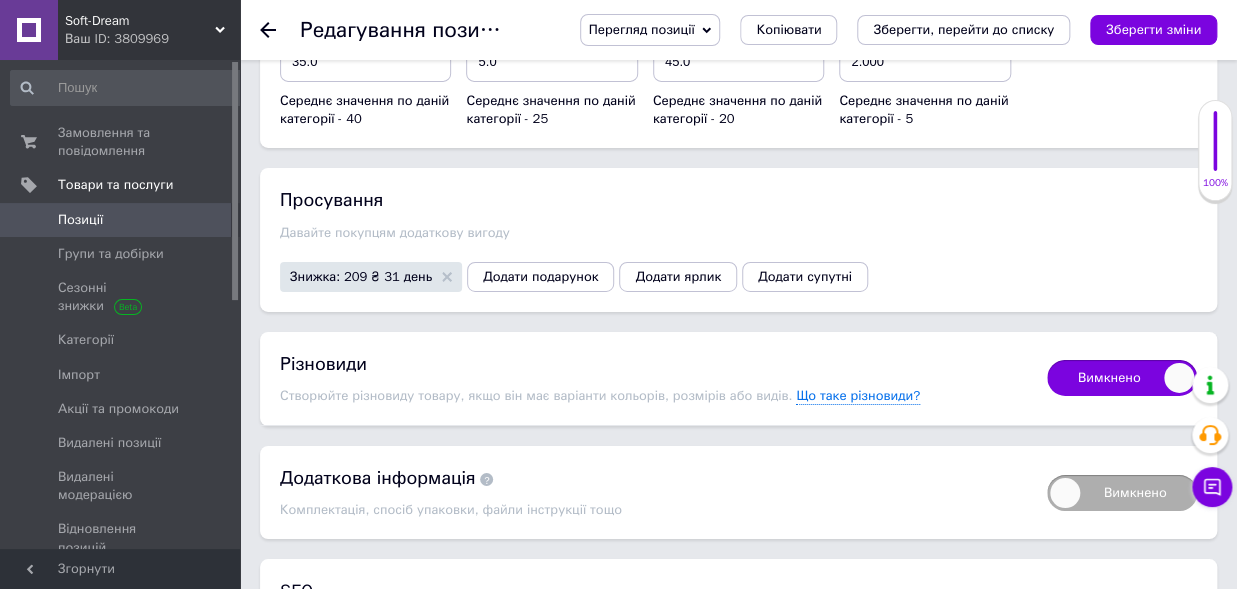 checkbox on "true" 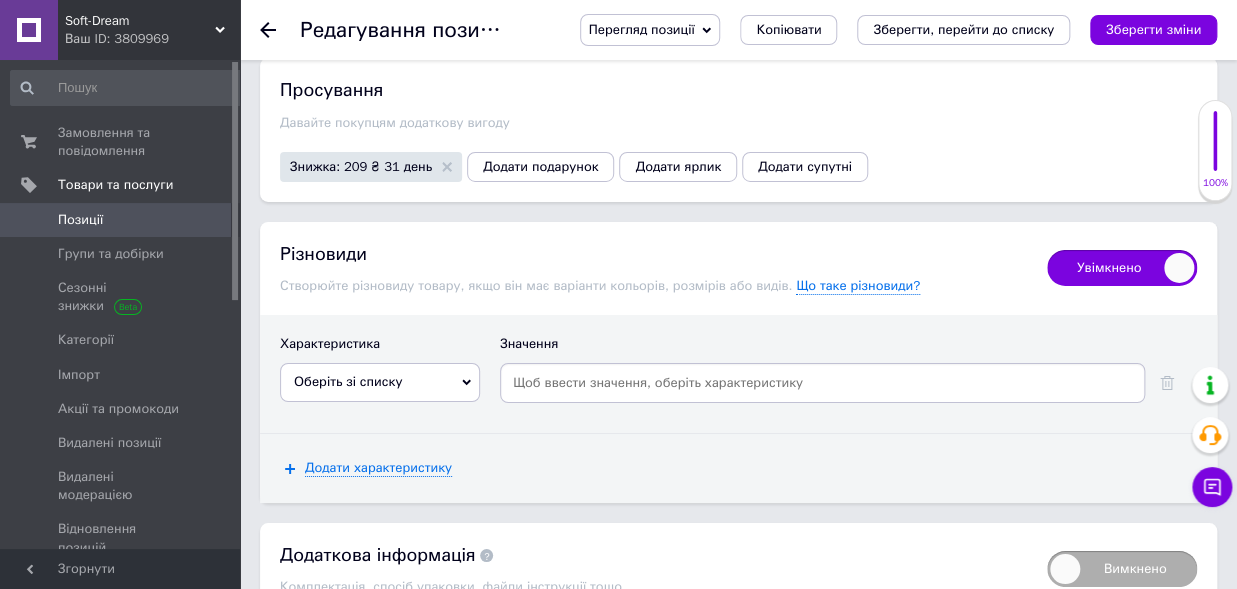 scroll, scrollTop: 2750, scrollLeft: 0, axis: vertical 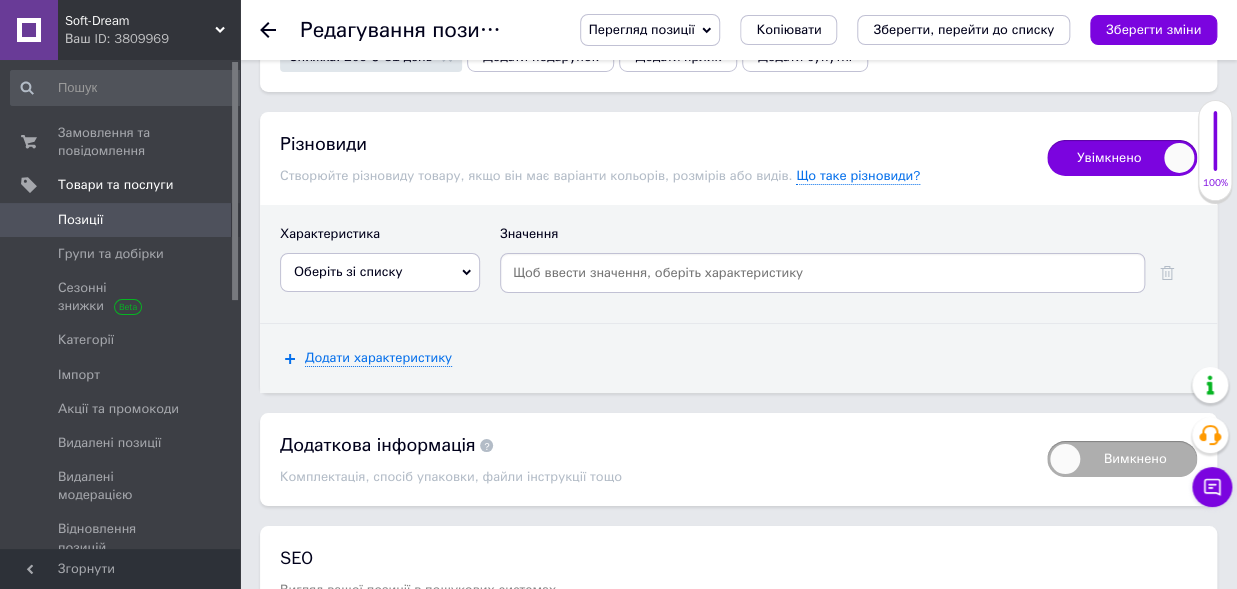 click on "Оберіть зі списку" at bounding box center [380, 272] 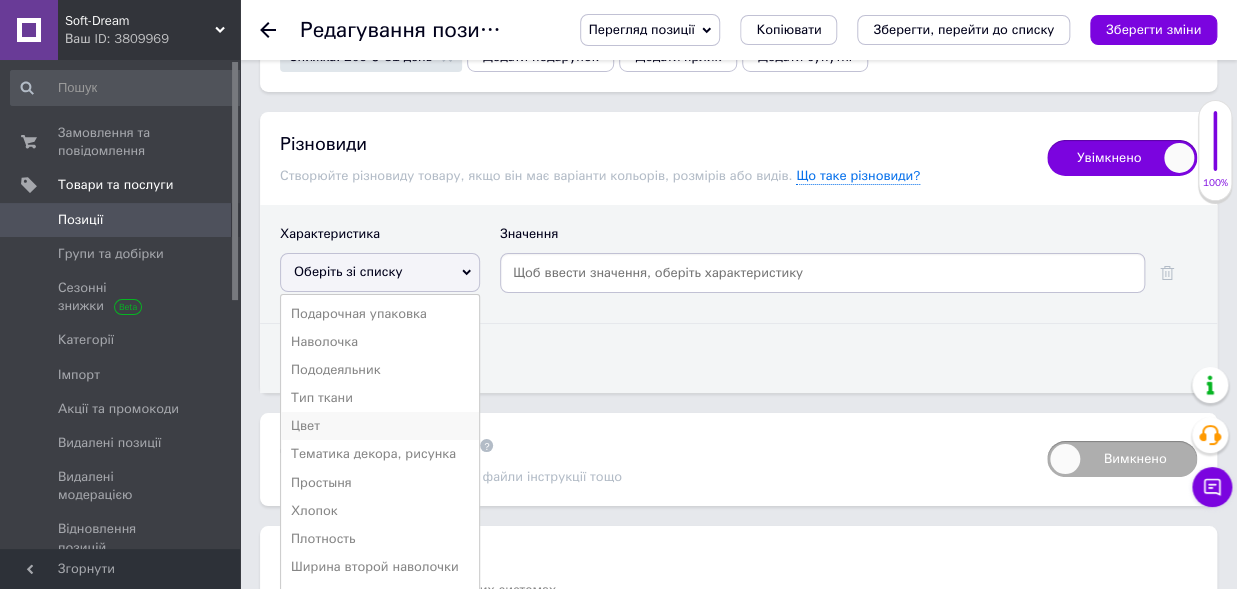 click on "Цвет" at bounding box center (380, 426) 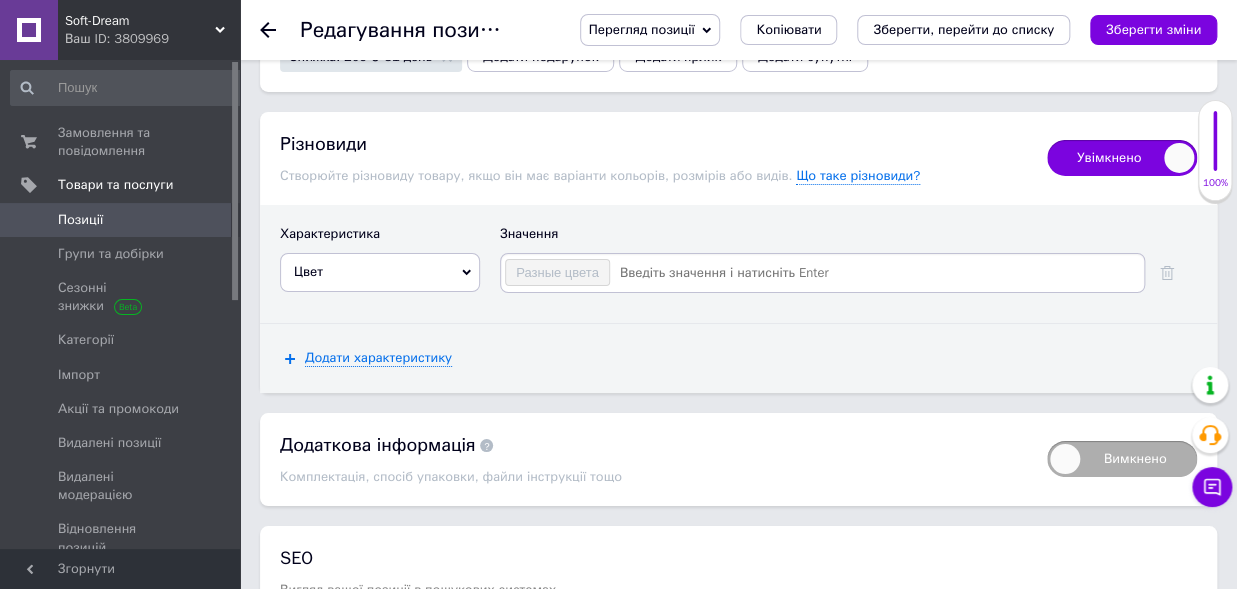 click on "Цвет" at bounding box center [380, 272] 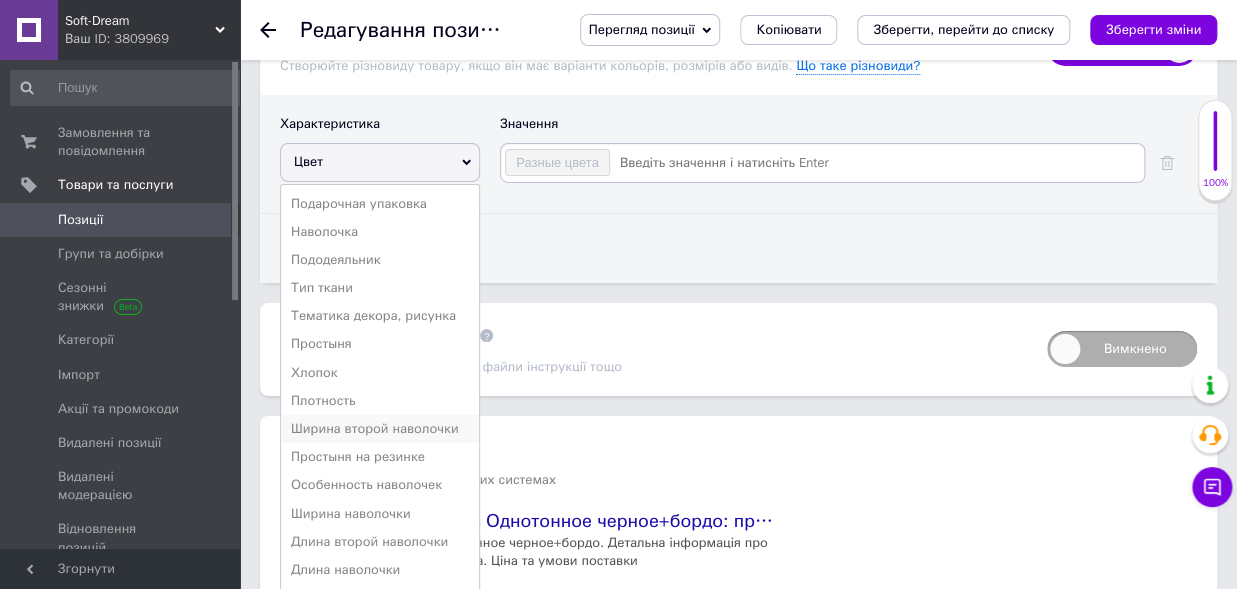 scroll, scrollTop: 2970, scrollLeft: 0, axis: vertical 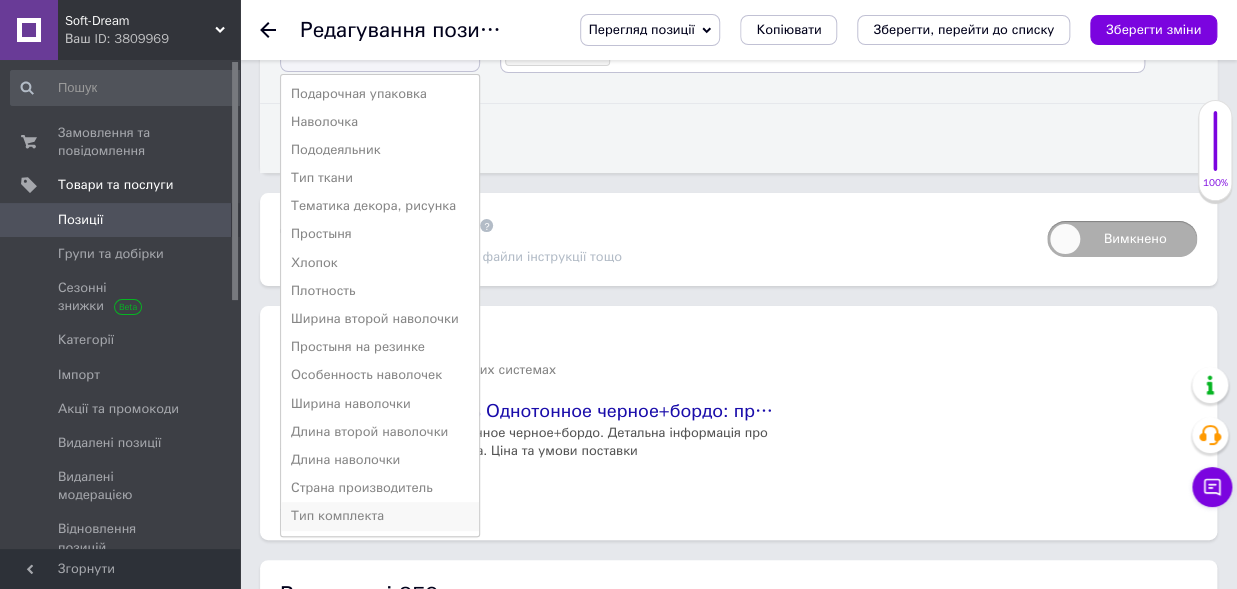 click on "Тип комплекта" at bounding box center [380, 516] 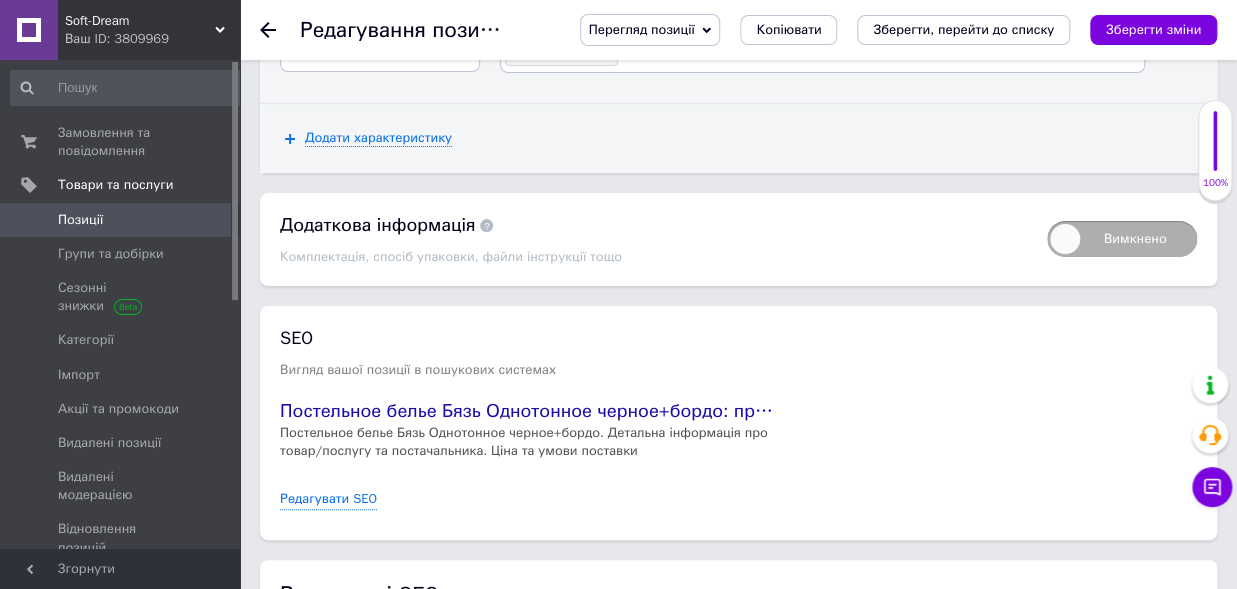scroll, scrollTop: 2640, scrollLeft: 0, axis: vertical 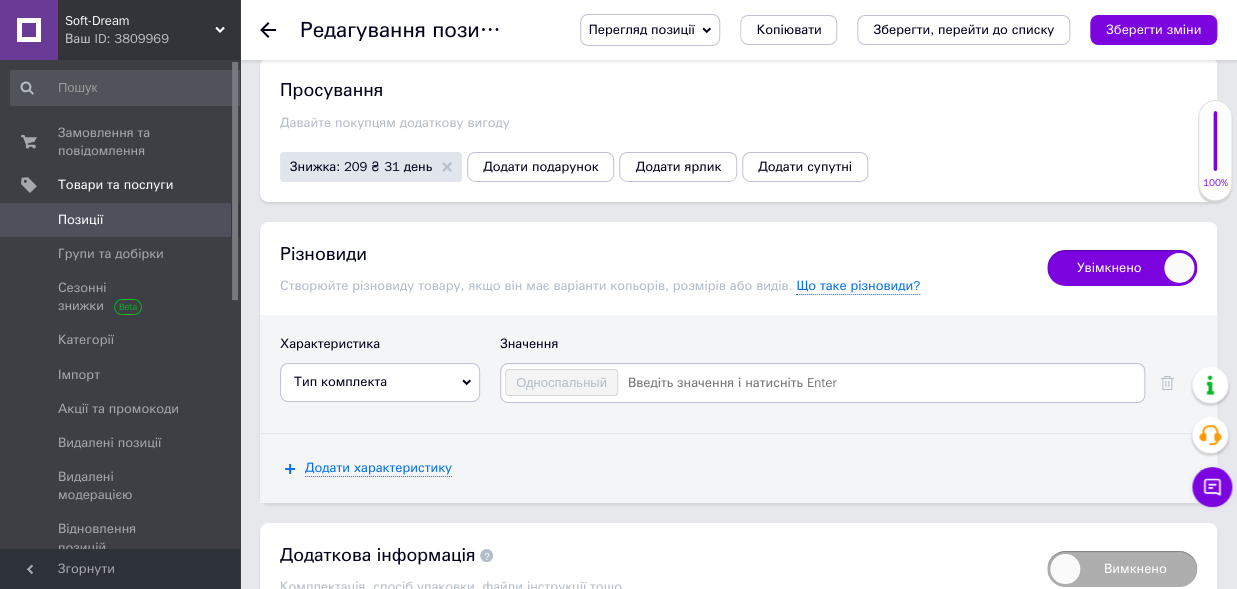 click on "Односпальный" at bounding box center [561, 382] 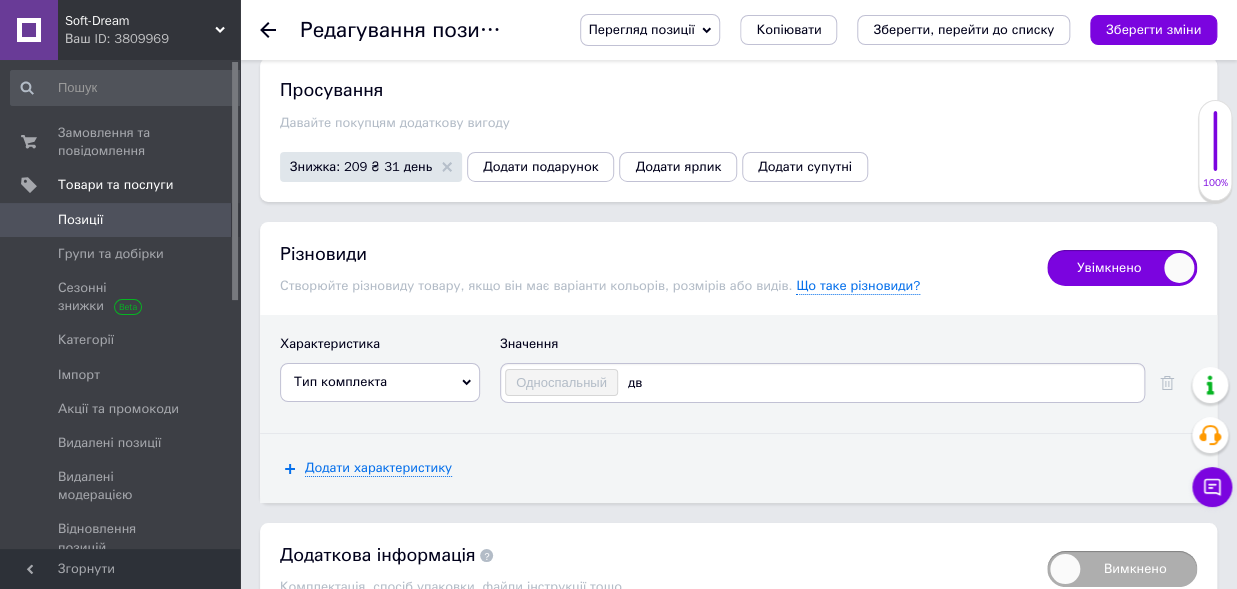 click on "Односпальный" at bounding box center [561, 382] 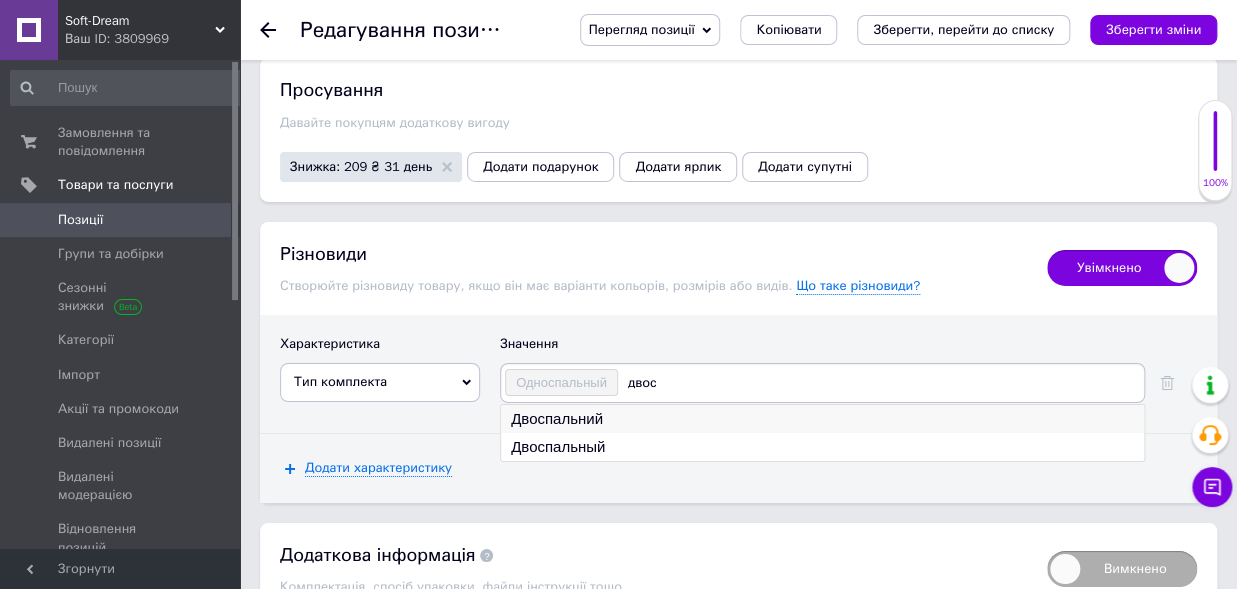 type on "двос" 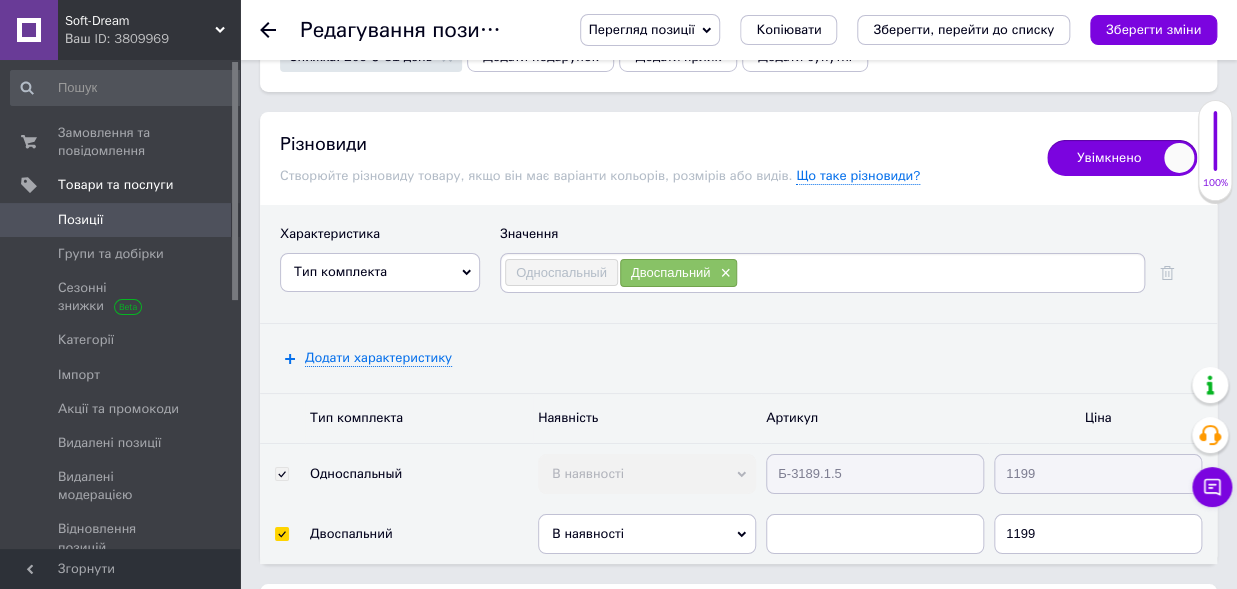 scroll, scrollTop: 2860, scrollLeft: 0, axis: vertical 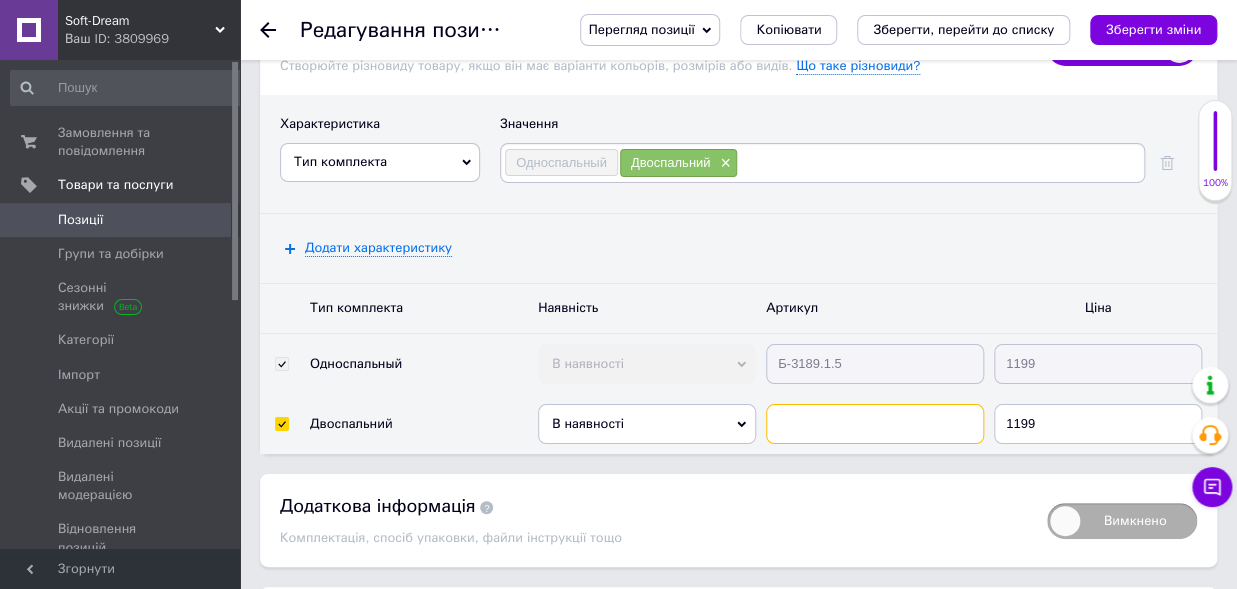 click at bounding box center (875, 424) 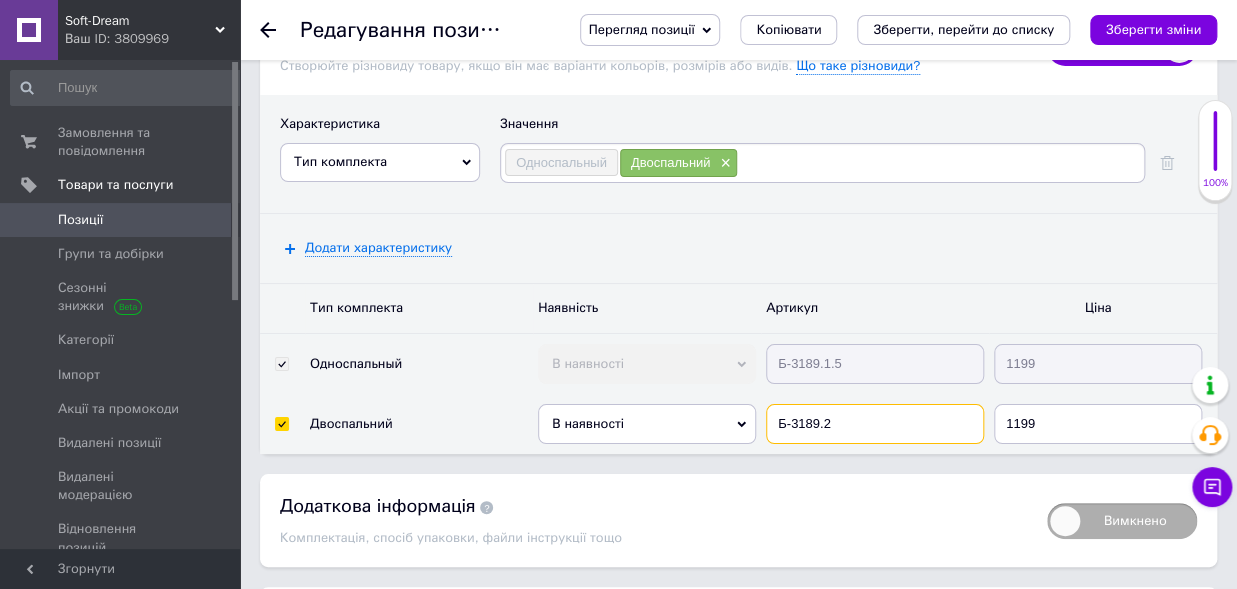 scroll, scrollTop: 2970, scrollLeft: 0, axis: vertical 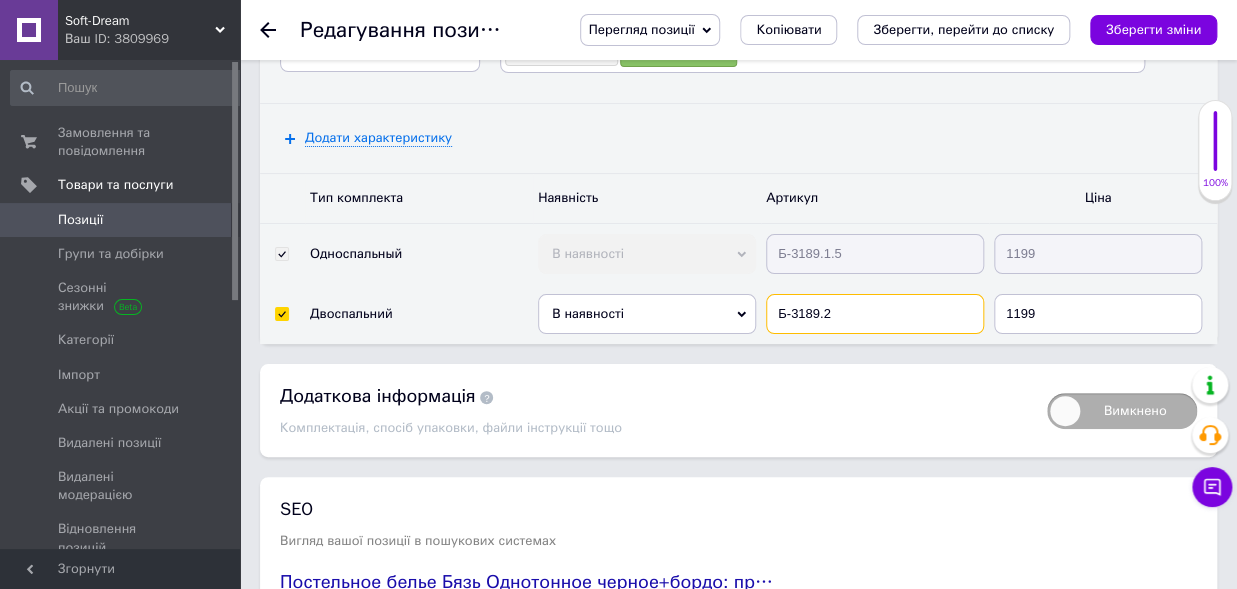 type on "Б-3189.2" 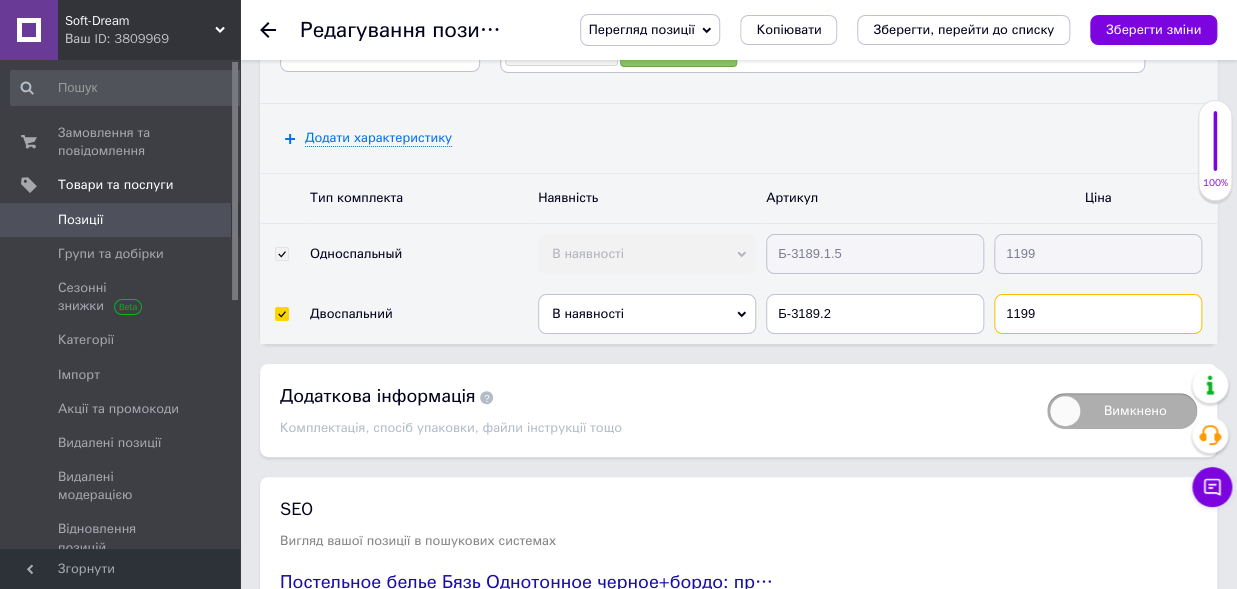 click on "1199" at bounding box center (1098, 314) 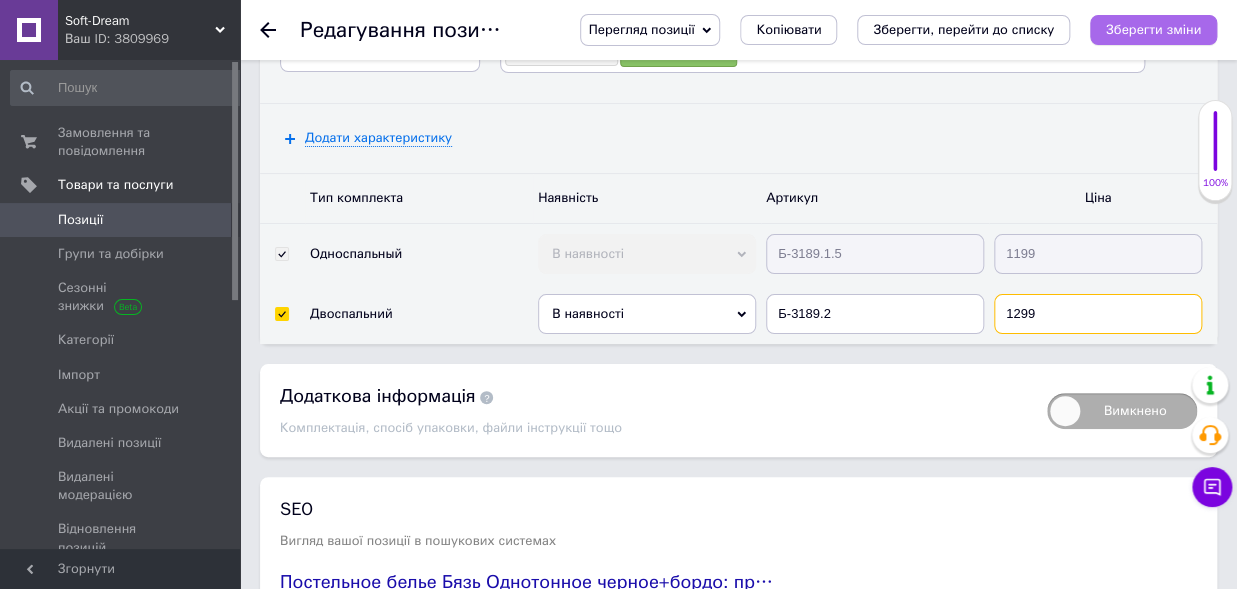 type on "1299" 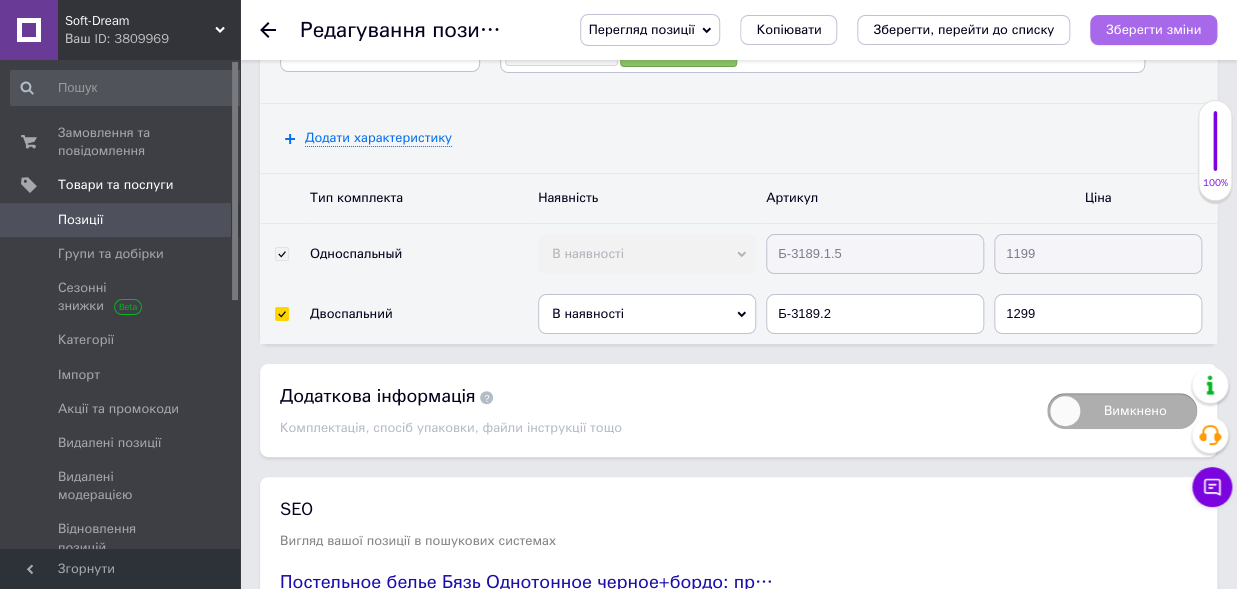 click on "Зберегти зміни" at bounding box center [1153, 29] 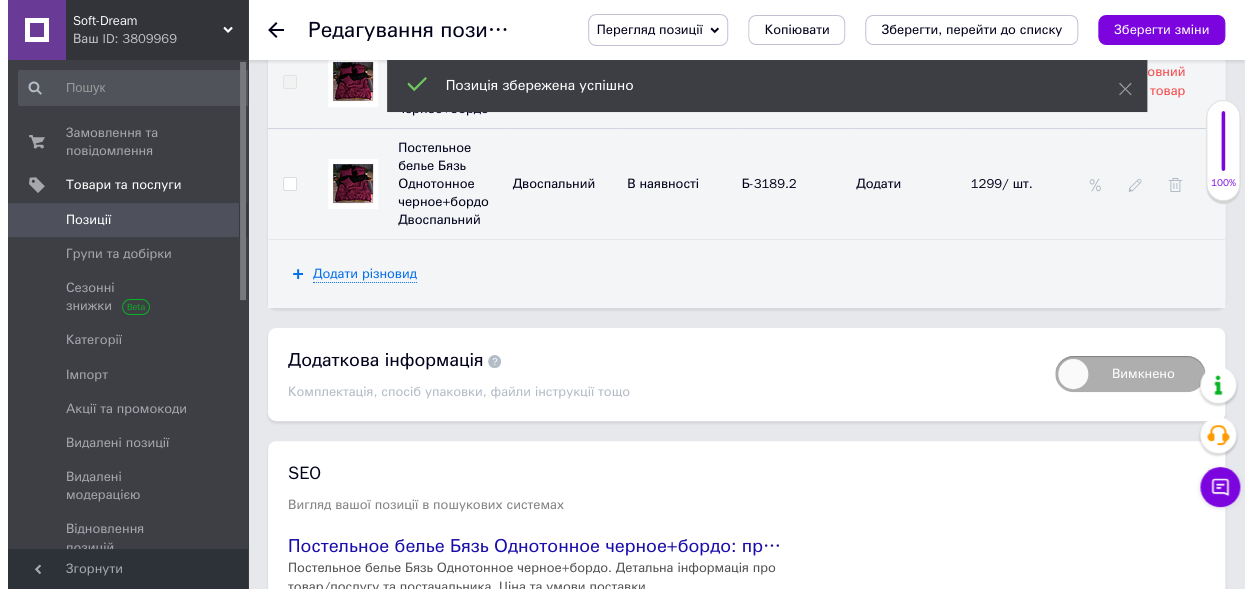 scroll, scrollTop: 2860, scrollLeft: 0, axis: vertical 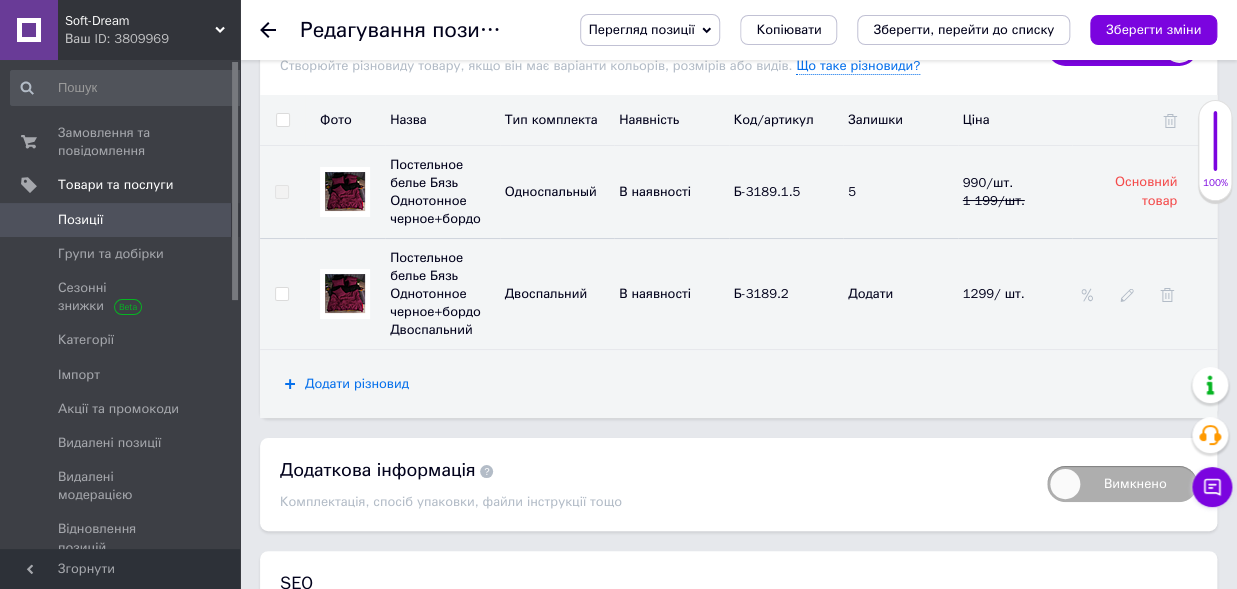 click on "Додати різновид" at bounding box center [357, 384] 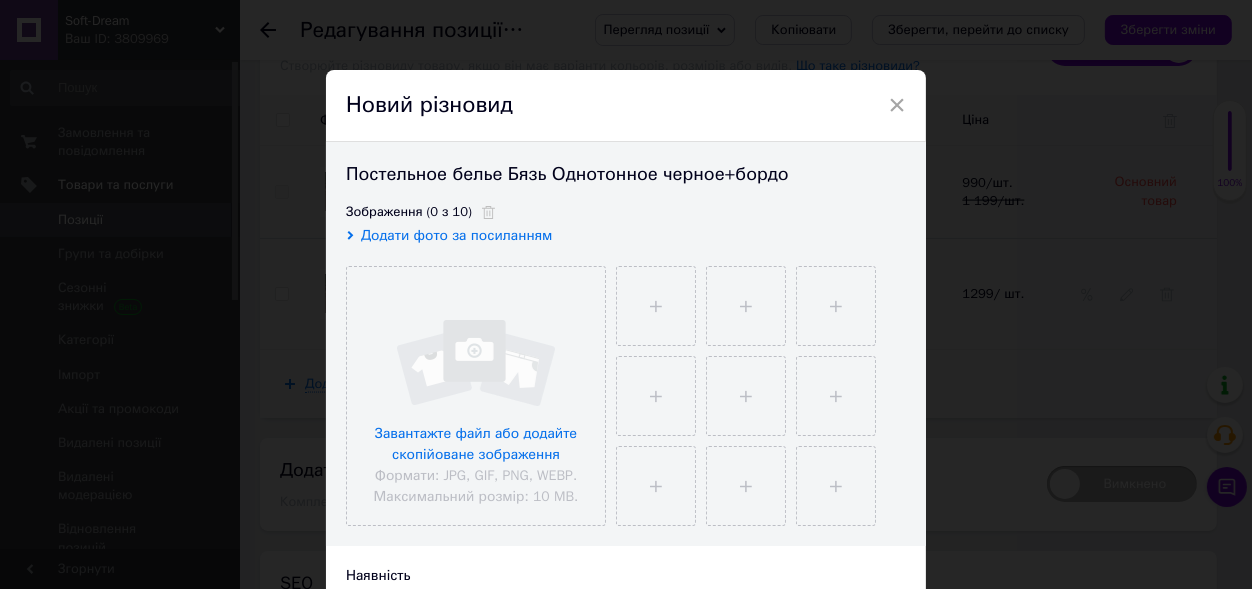 scroll, scrollTop: 330, scrollLeft: 0, axis: vertical 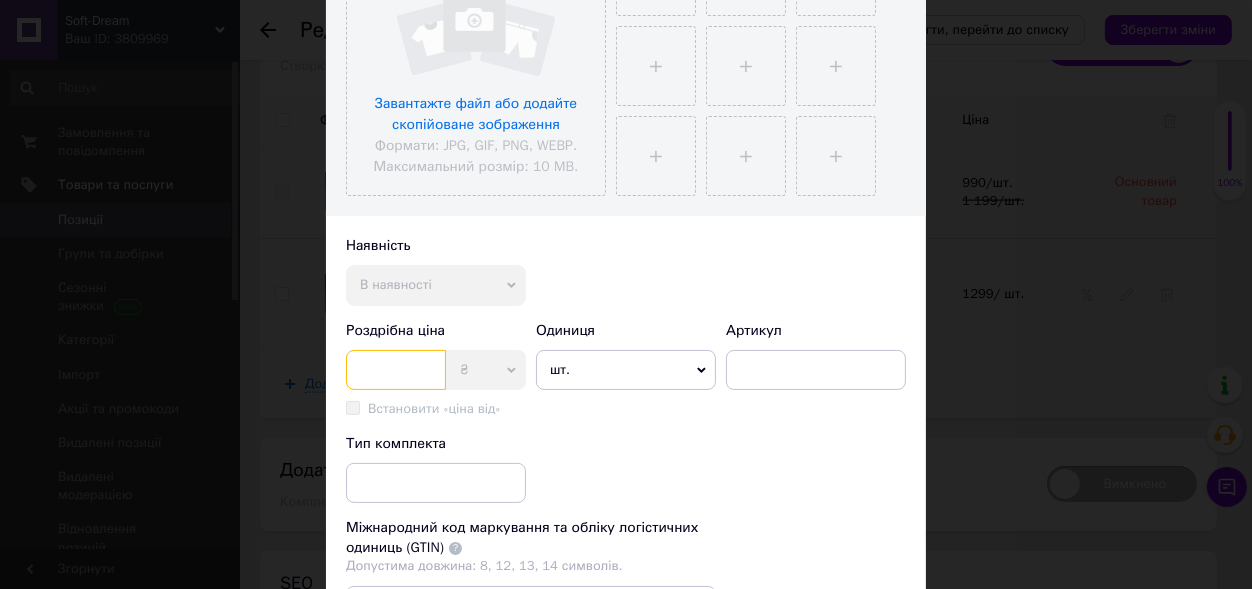 click at bounding box center (396, 370) 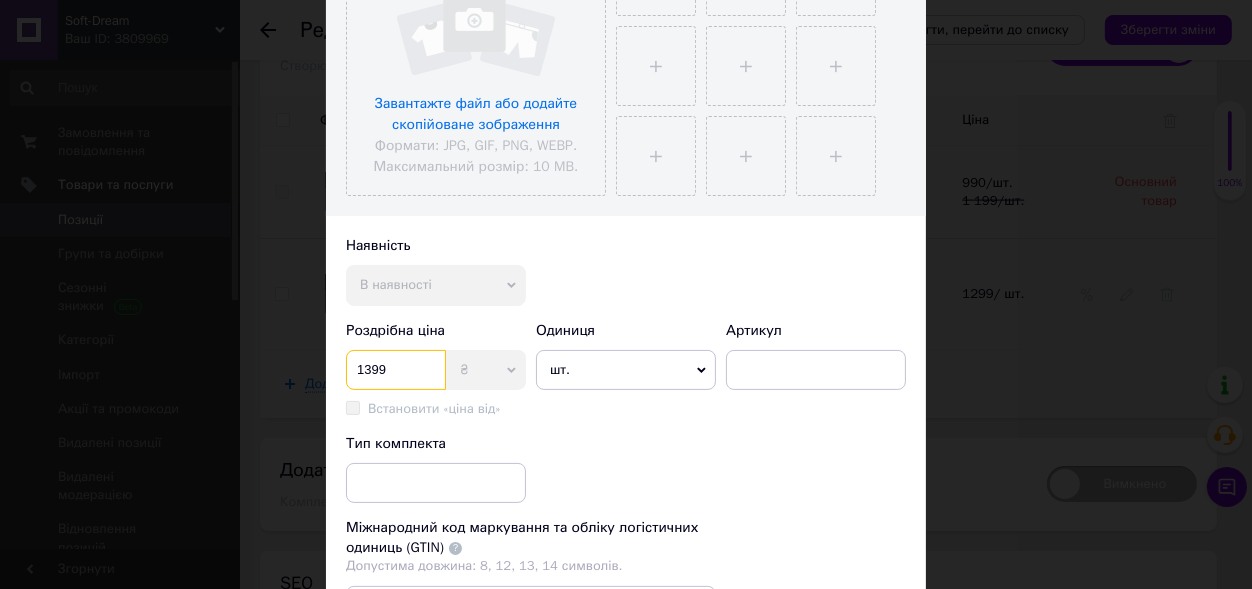 scroll, scrollTop: 440, scrollLeft: 0, axis: vertical 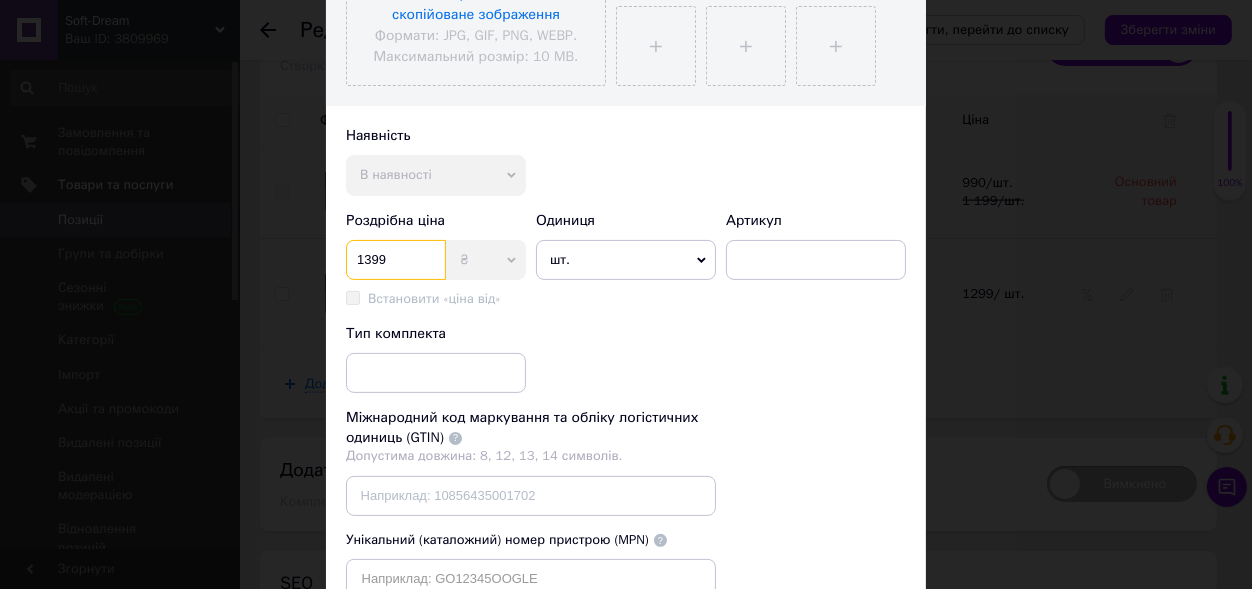 type on "1399" 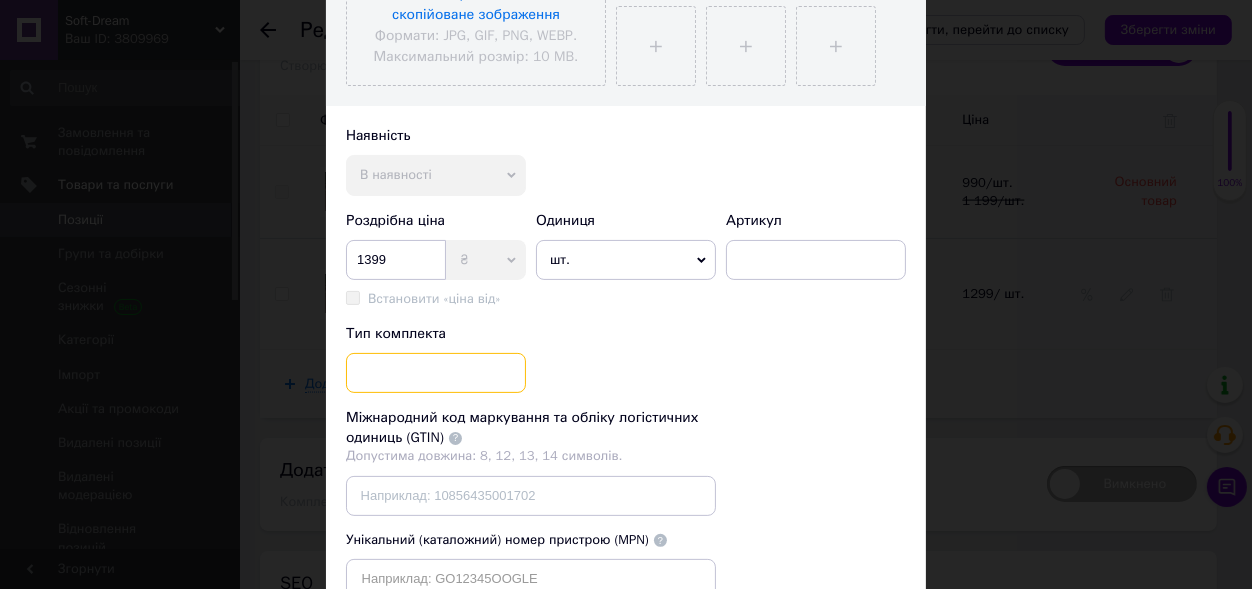 click at bounding box center [436, 373] 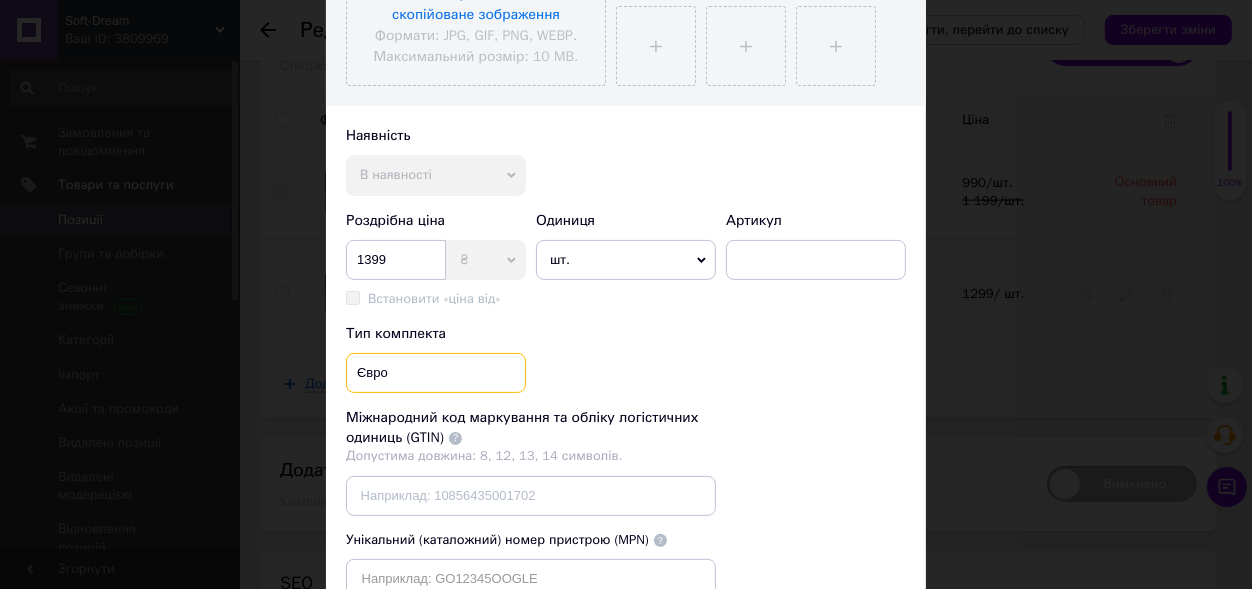 scroll, scrollTop: 599, scrollLeft: 0, axis: vertical 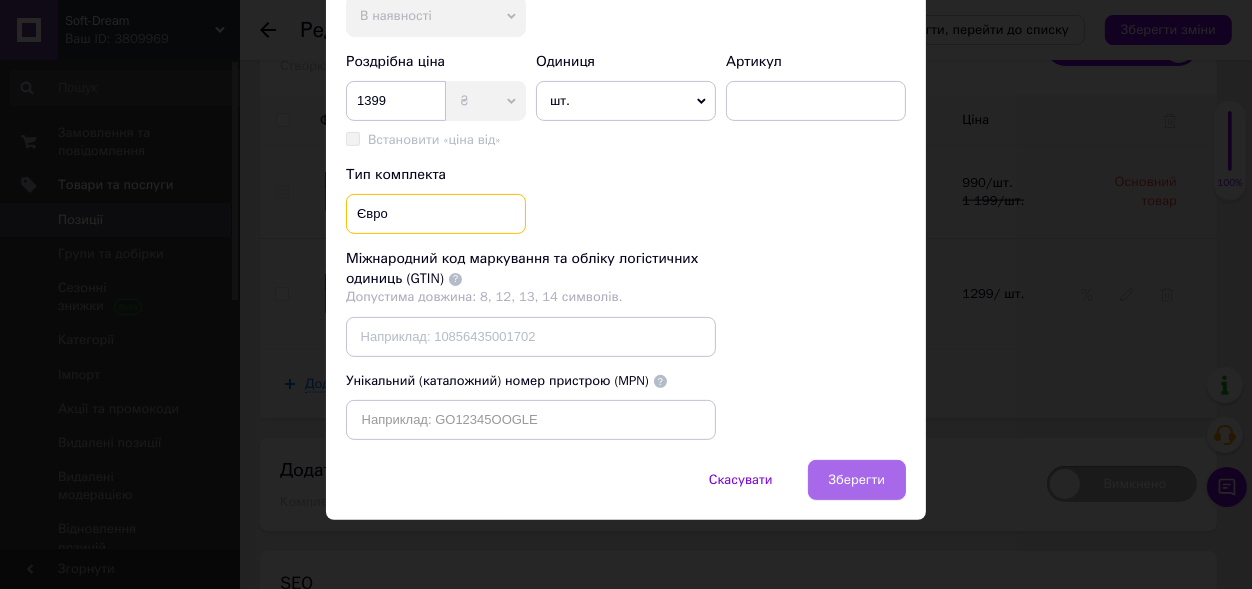 type on "Євро" 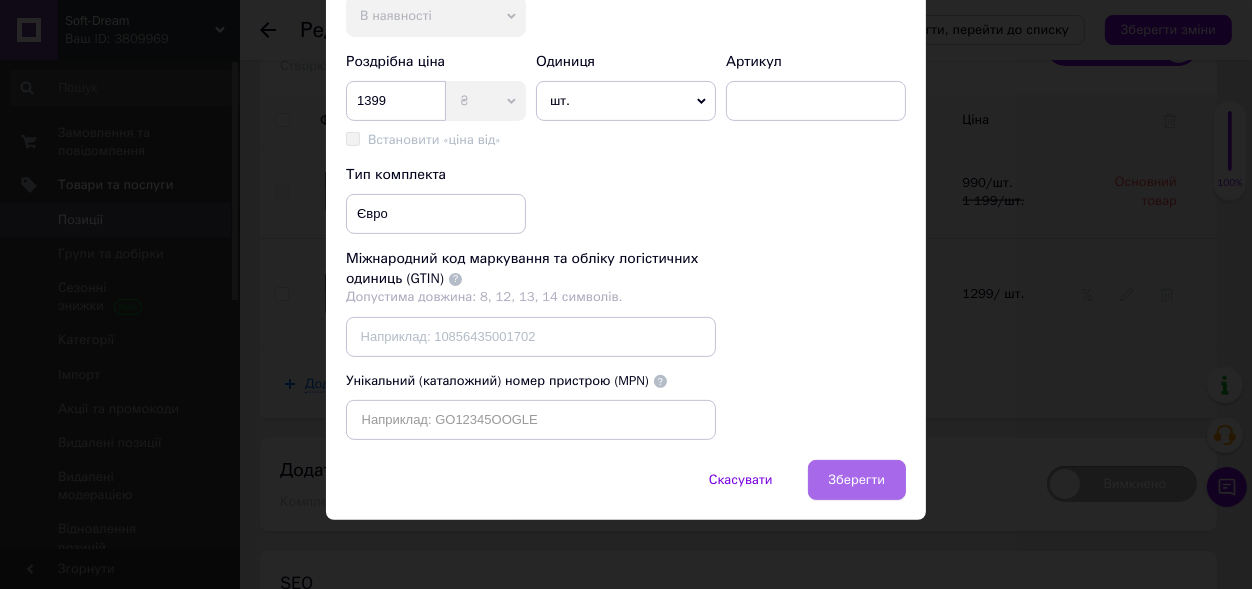click on "Зберегти" at bounding box center (857, 480) 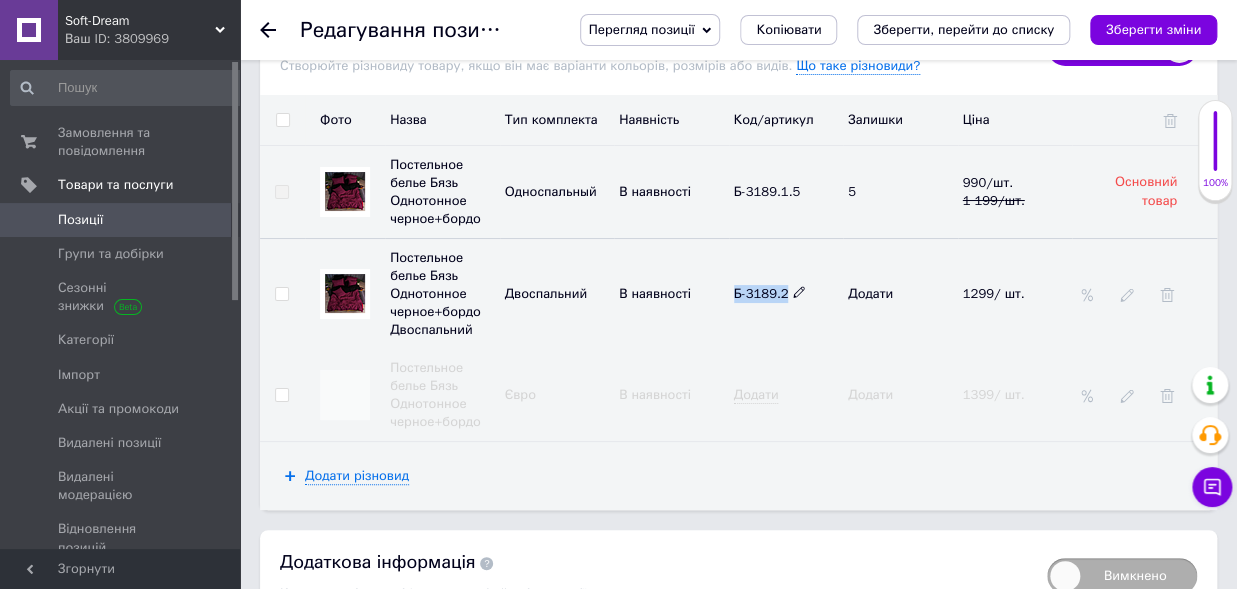 drag, startPoint x: 732, startPoint y: 289, endPoint x: 797, endPoint y: 294, distance: 65.192024 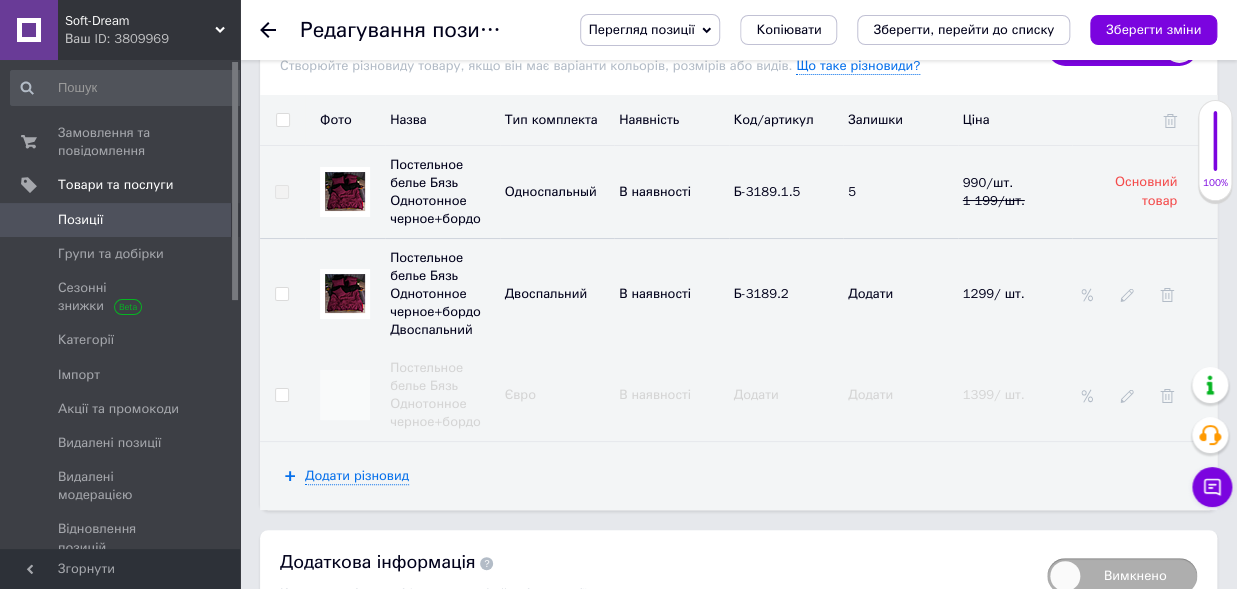 click on "Додати" at bounding box center [756, 395] 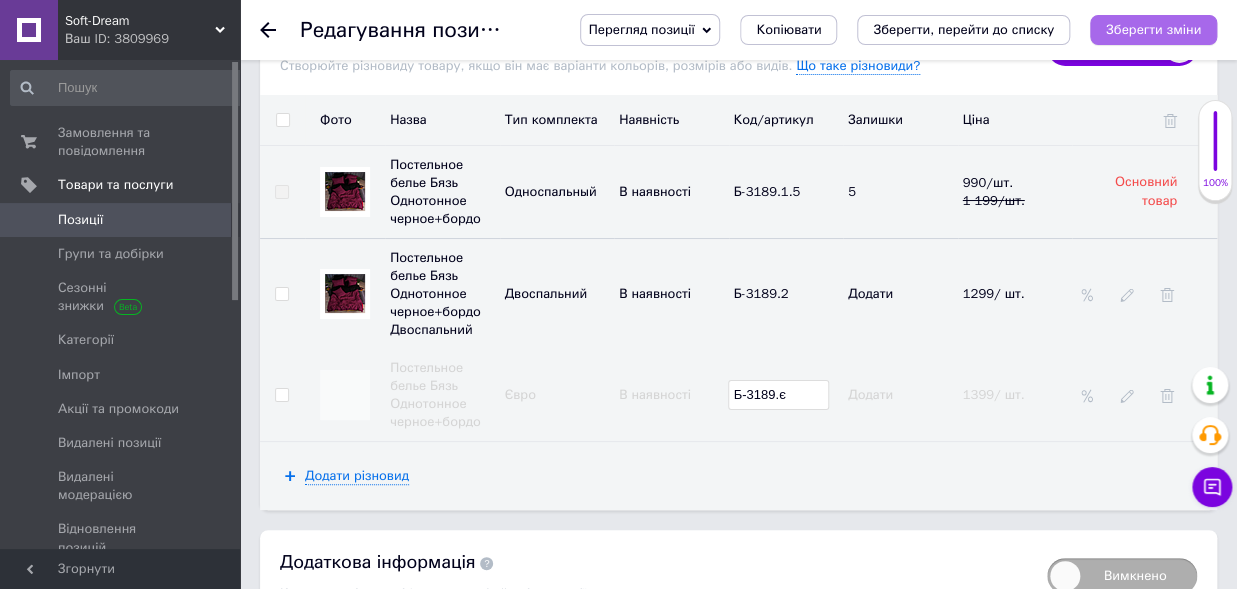 type on "Б-3189.є" 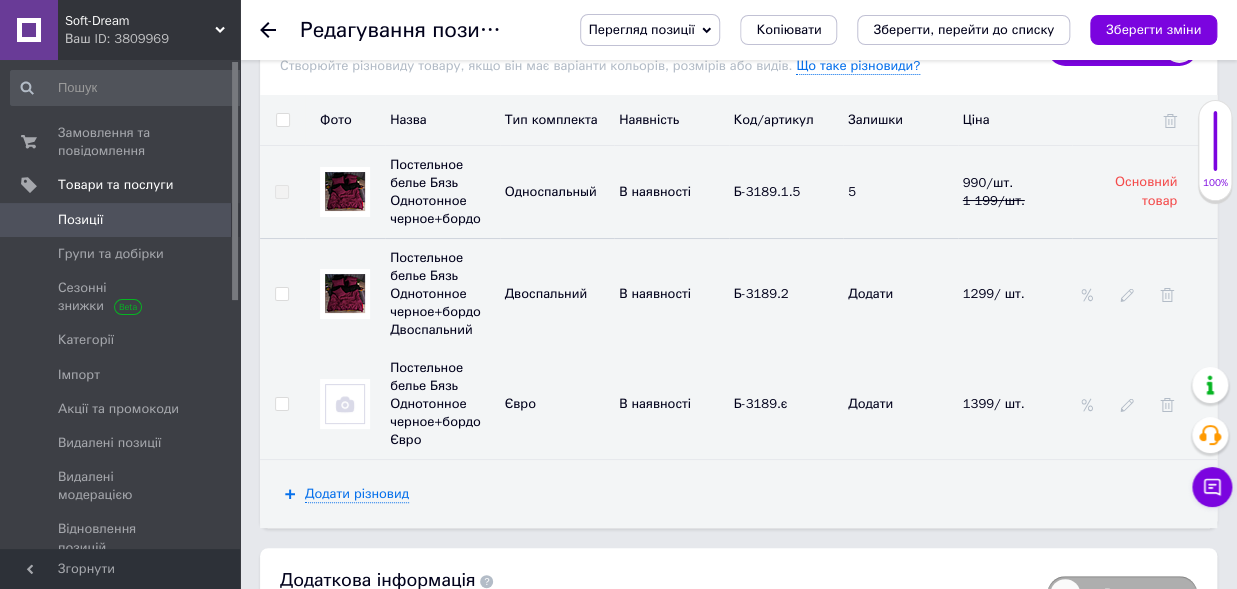 click at bounding box center [345, 404] 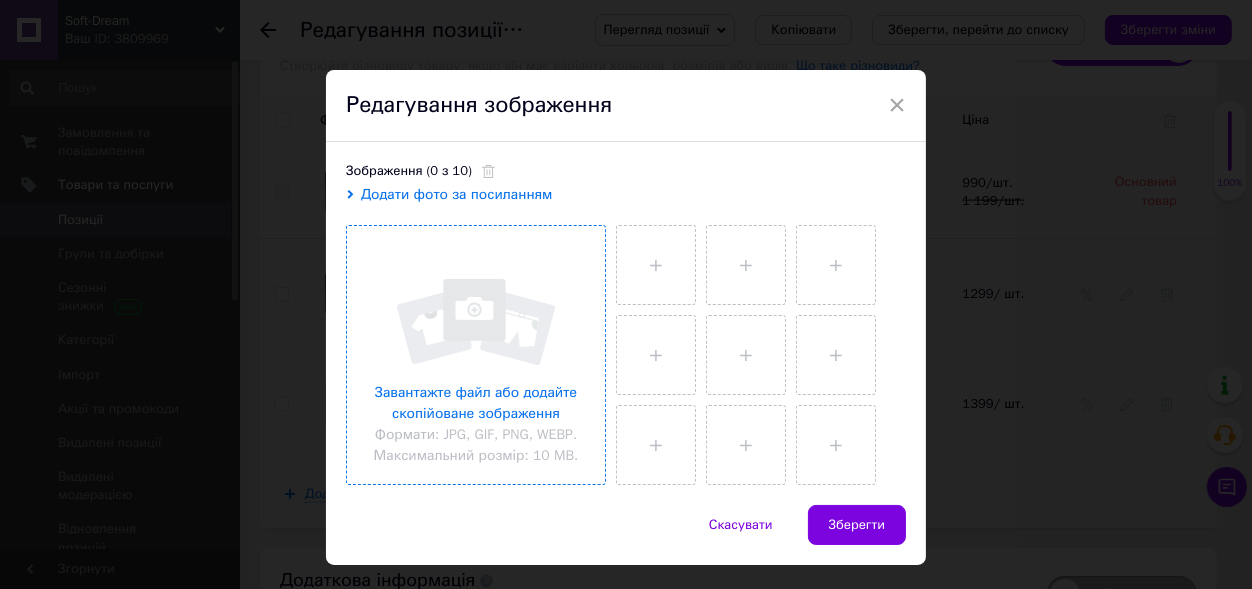 click at bounding box center [476, 355] 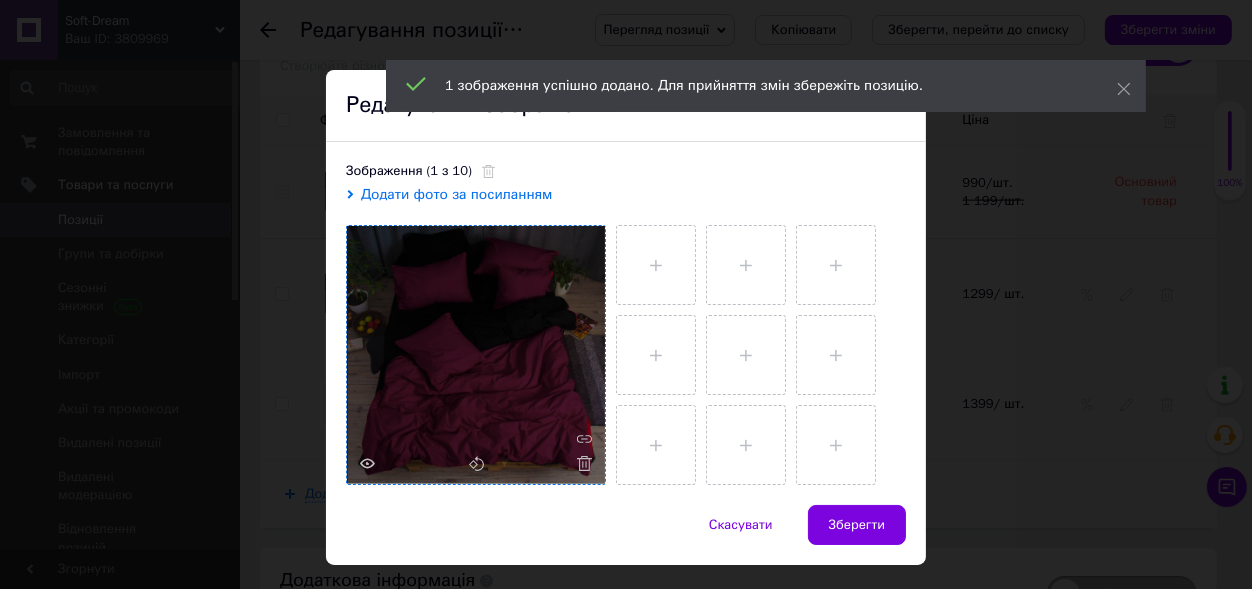 scroll, scrollTop: 45, scrollLeft: 0, axis: vertical 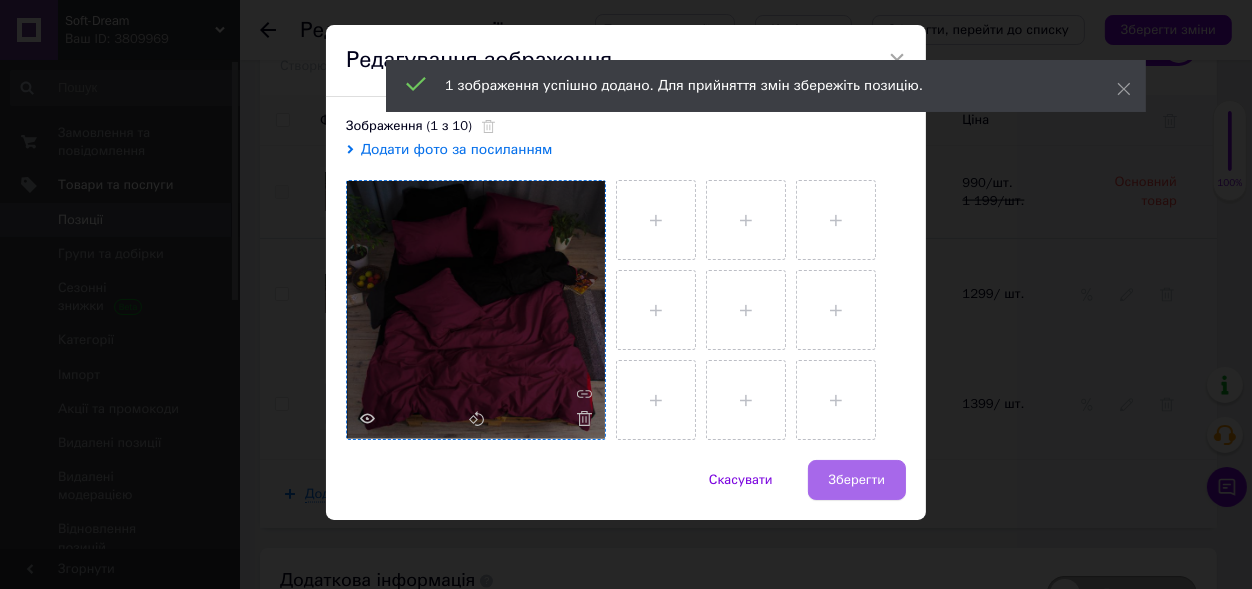 click on "Зберегти" at bounding box center [857, 480] 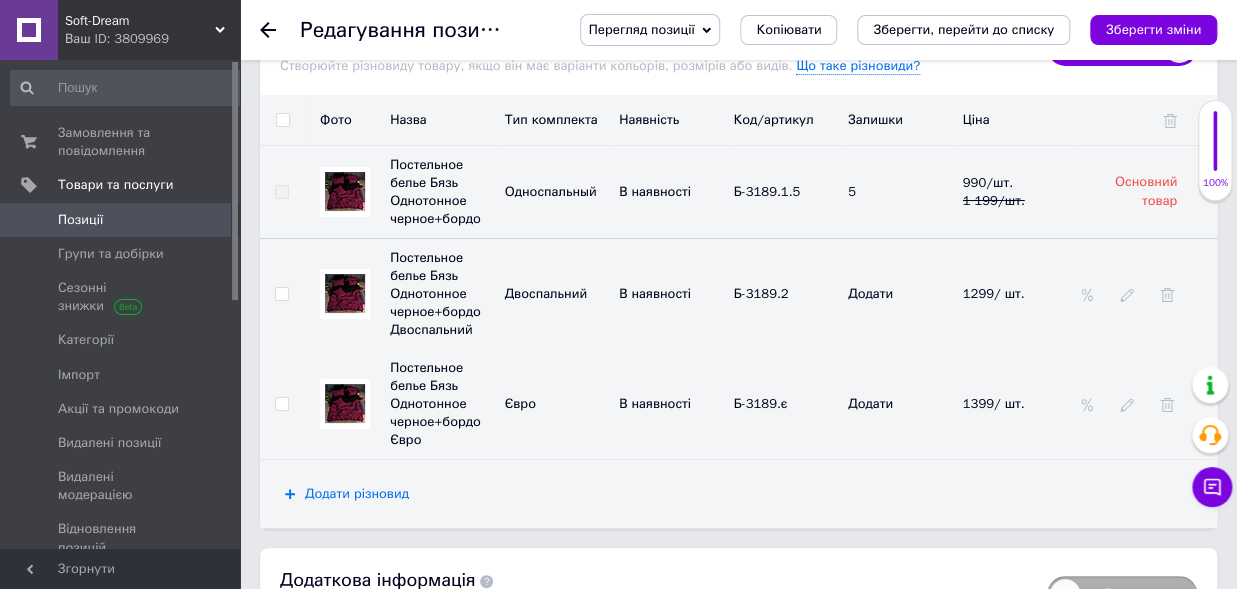 click on "Додати різновид" at bounding box center [357, 494] 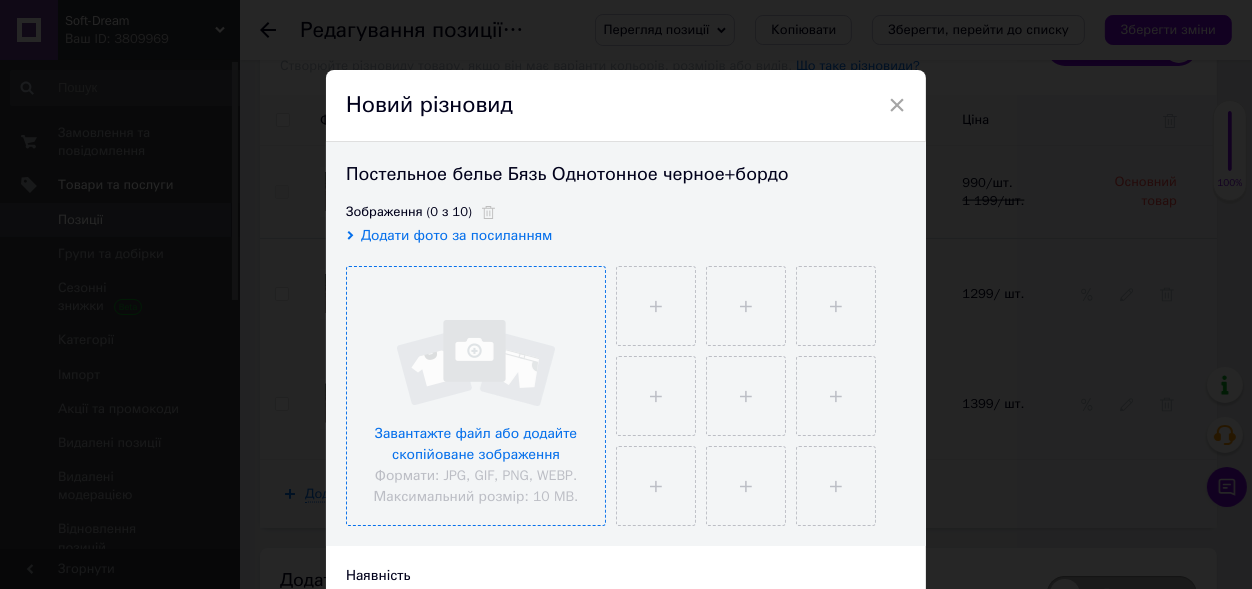 click at bounding box center (476, 396) 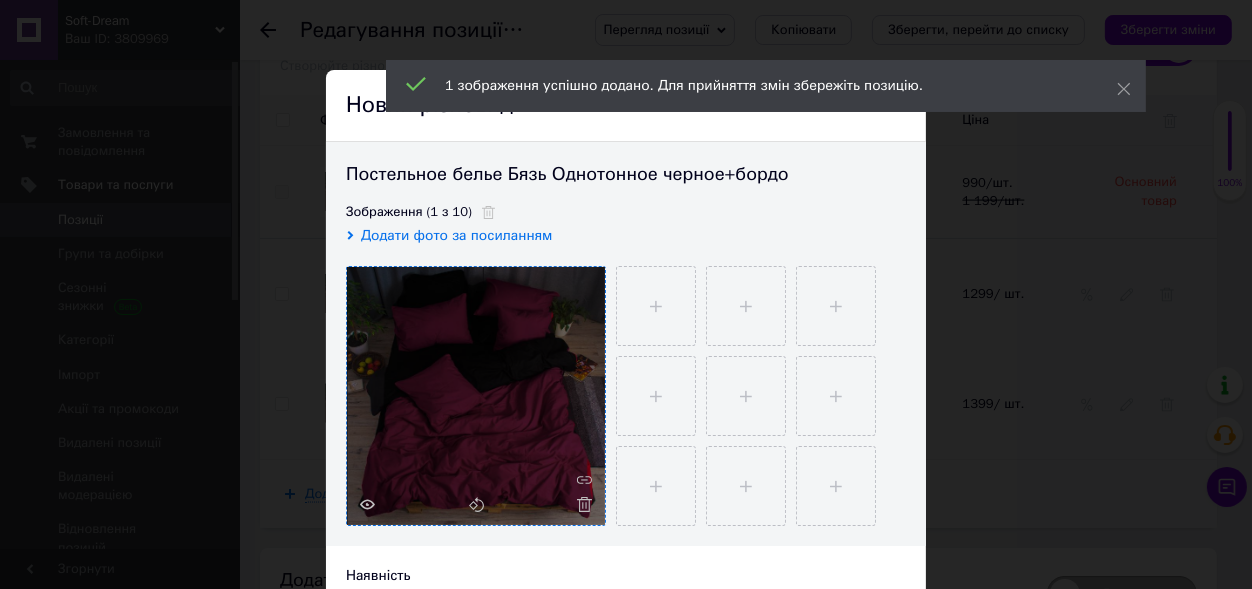 scroll, scrollTop: 330, scrollLeft: 0, axis: vertical 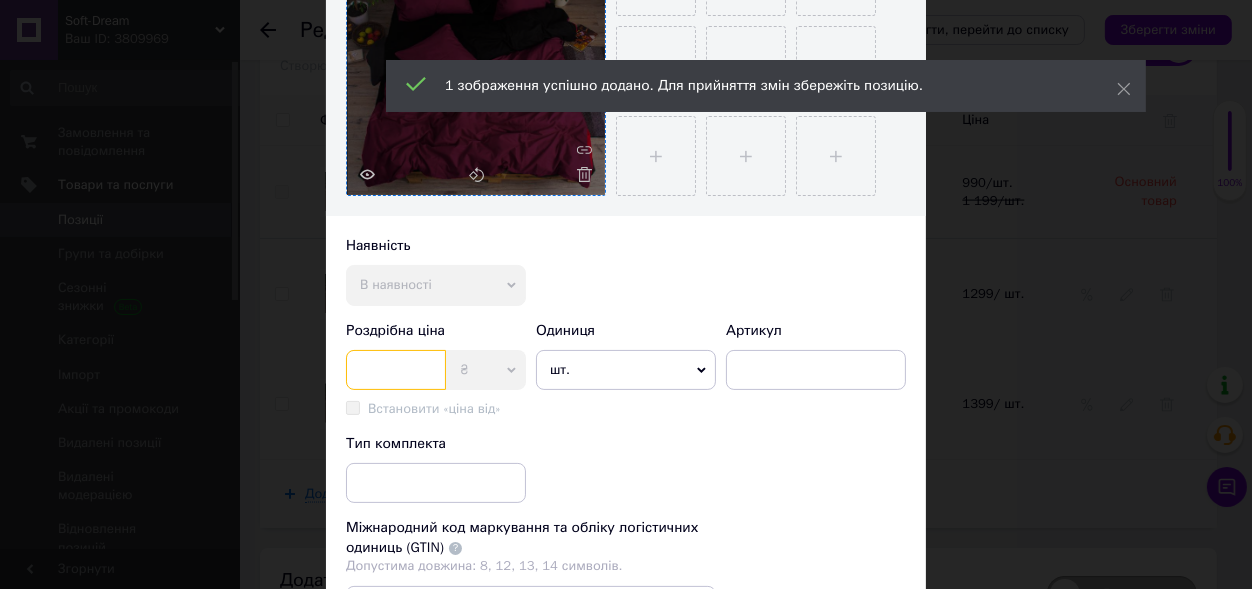 click at bounding box center (396, 370) 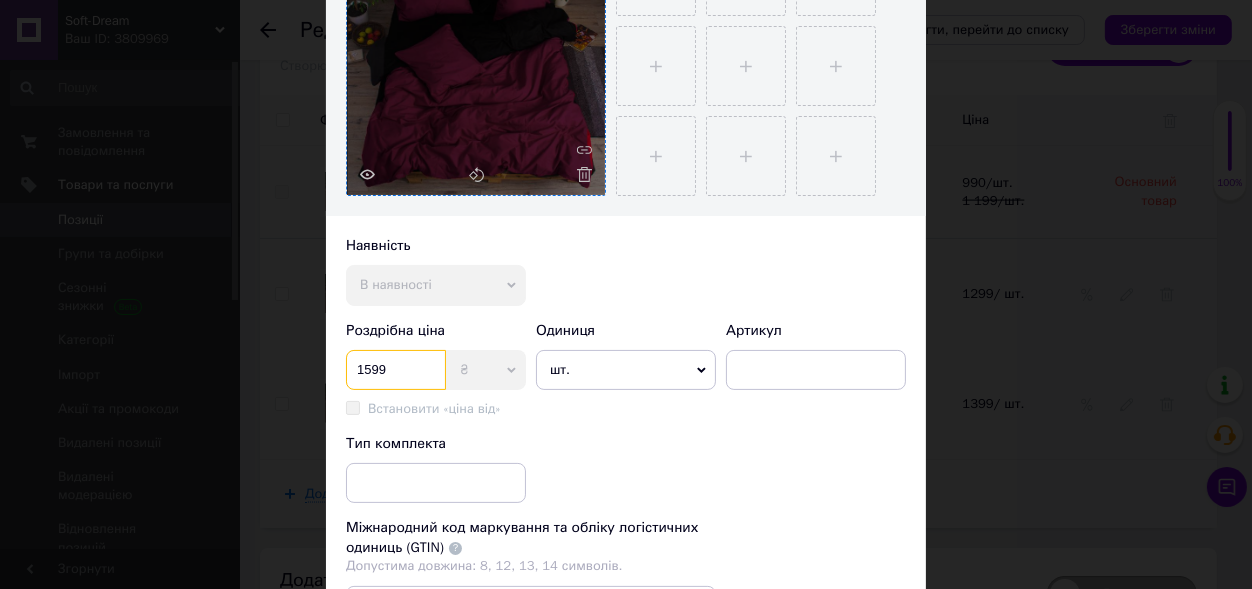 click on "1599" at bounding box center (396, 370) 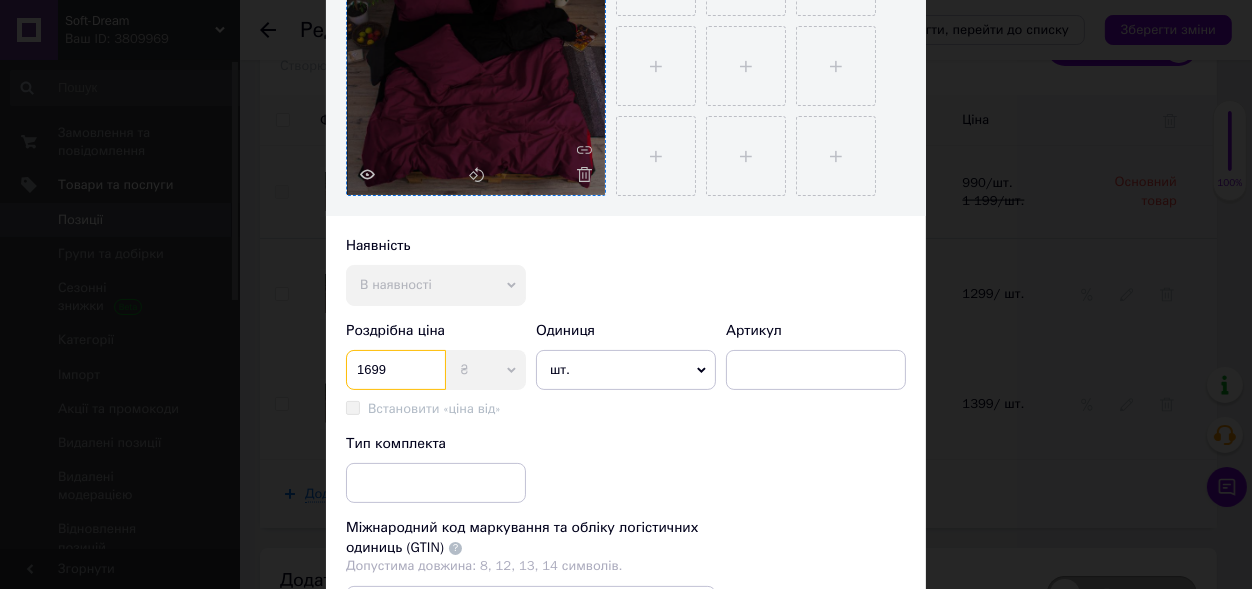 type on "1699" 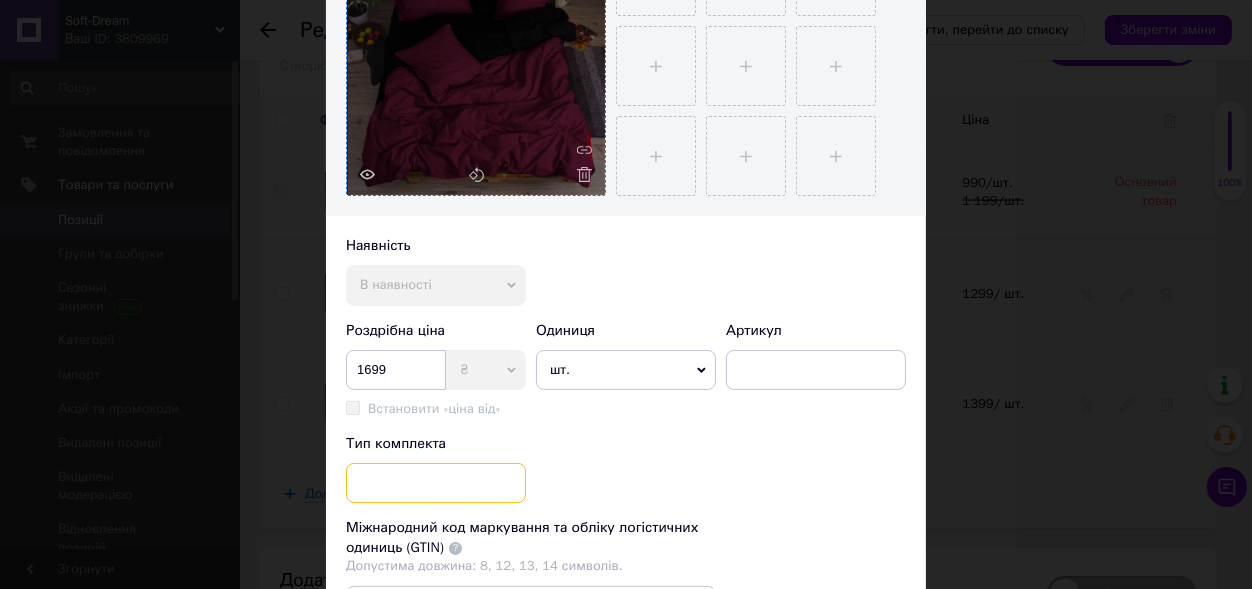 click at bounding box center (436, 483) 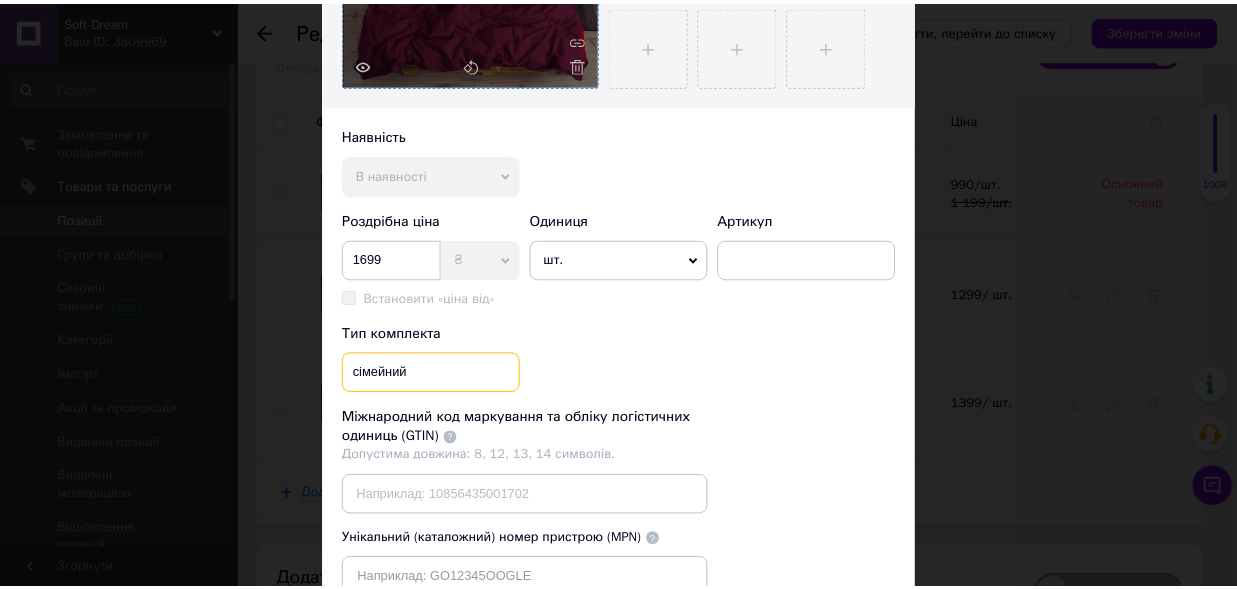 scroll, scrollTop: 550, scrollLeft: 0, axis: vertical 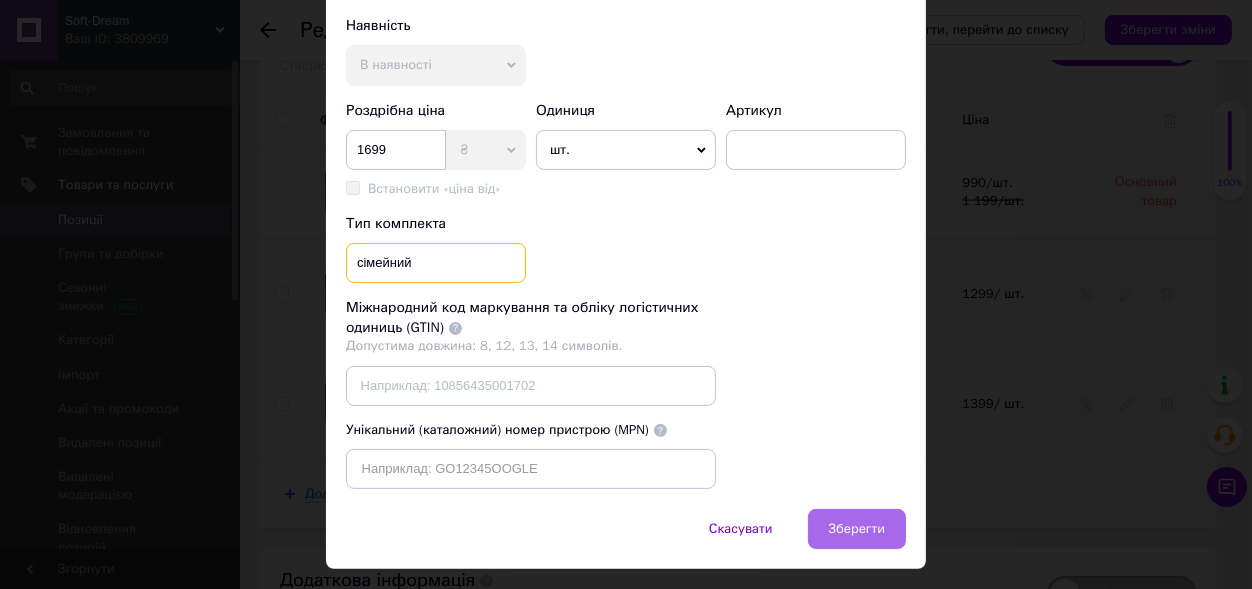 type on "сімейний" 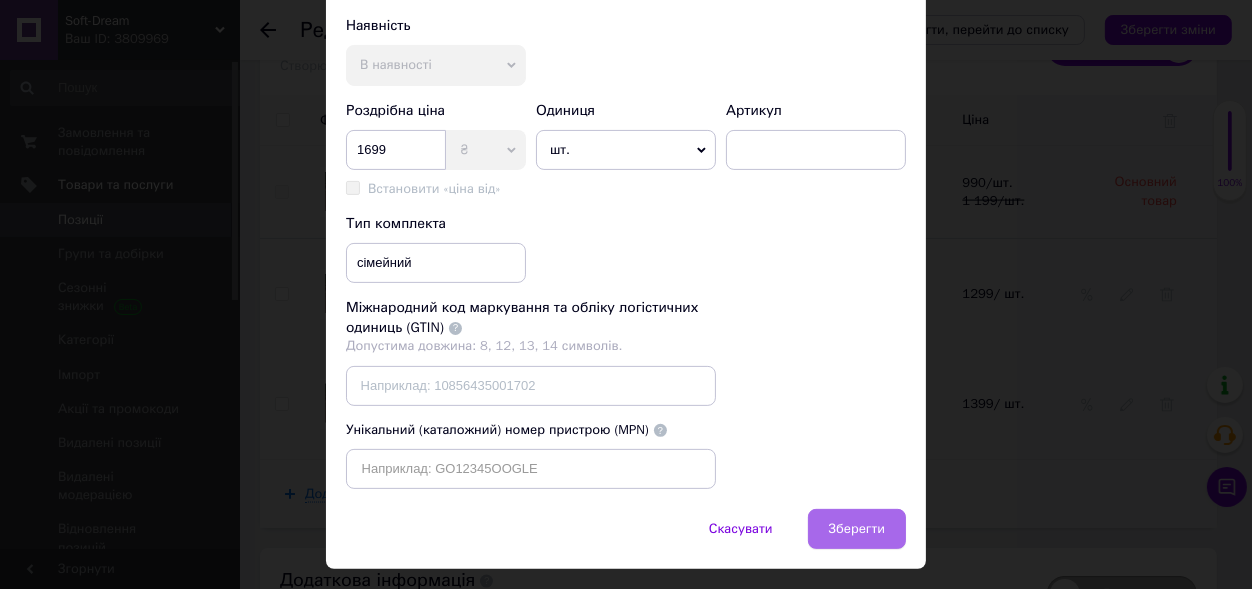 click on "Зберегти" at bounding box center [857, 529] 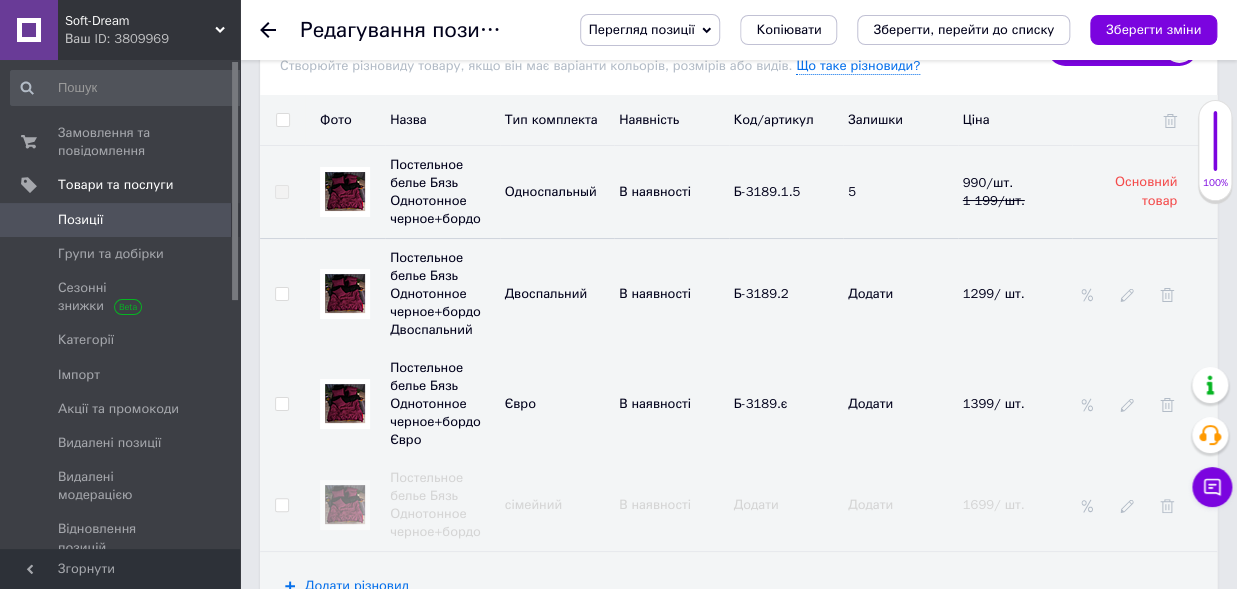 click on "Додати" at bounding box center [756, 505] 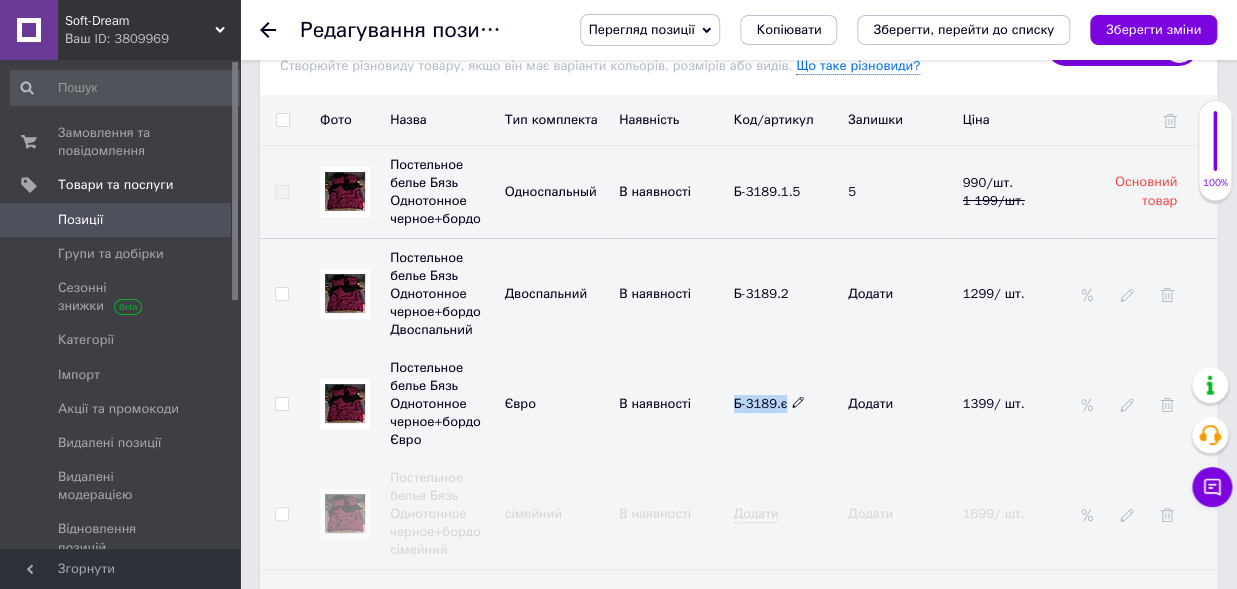 drag, startPoint x: 731, startPoint y: 391, endPoint x: 784, endPoint y: 392, distance: 53.009434 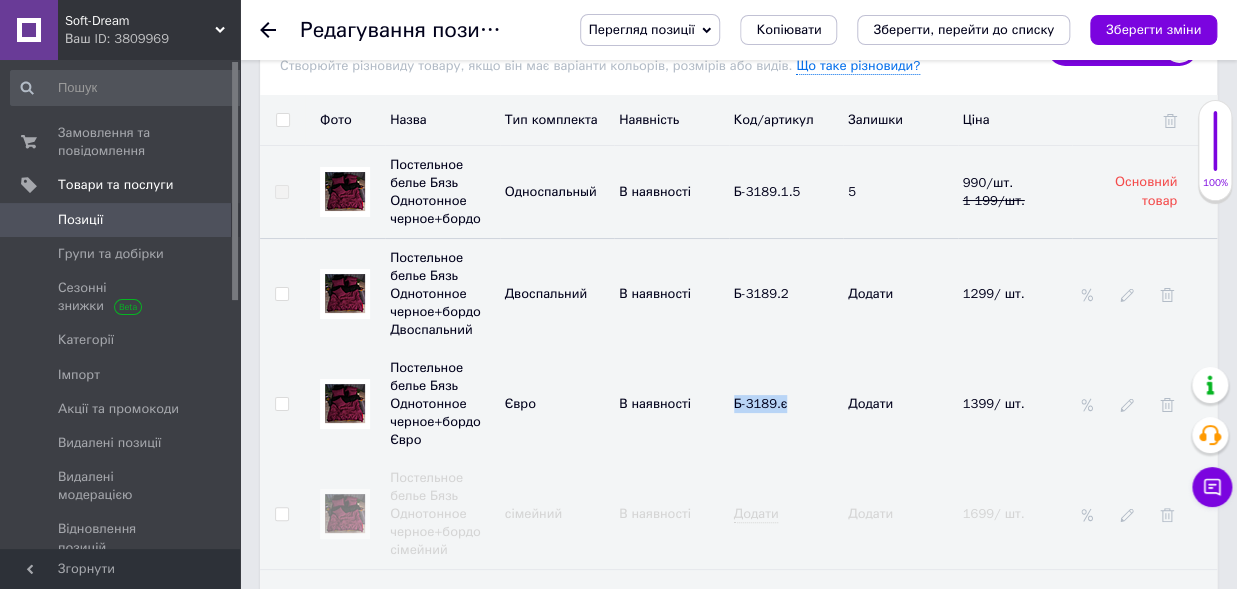 copy on "Б-3189.є" 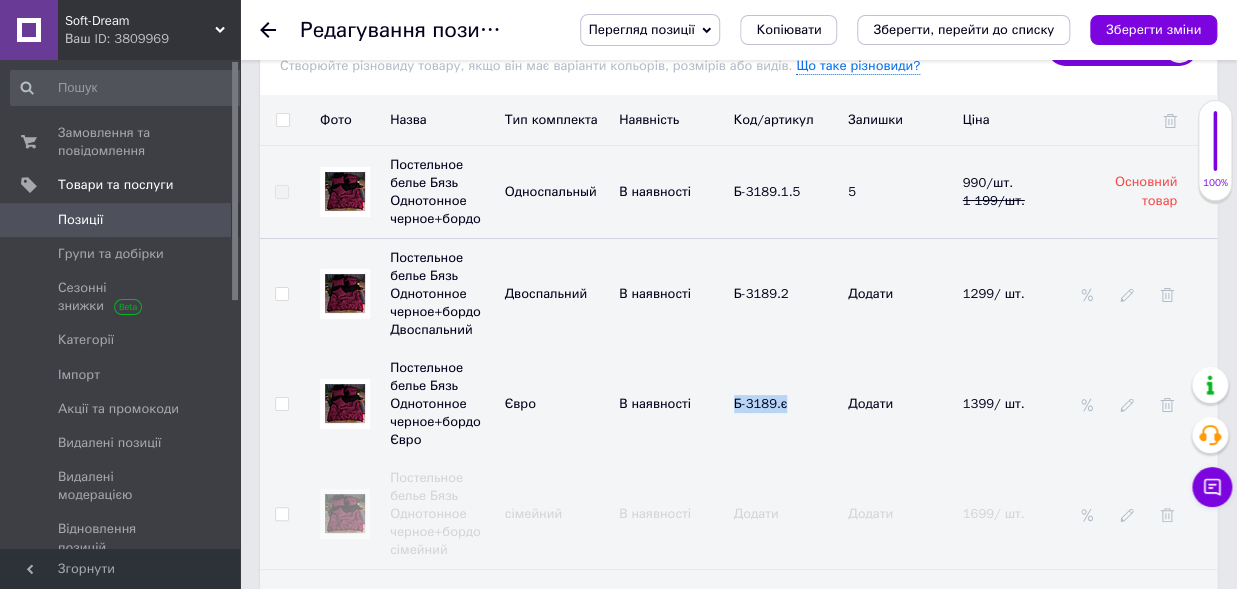 click on "Додати" at bounding box center [756, 514] 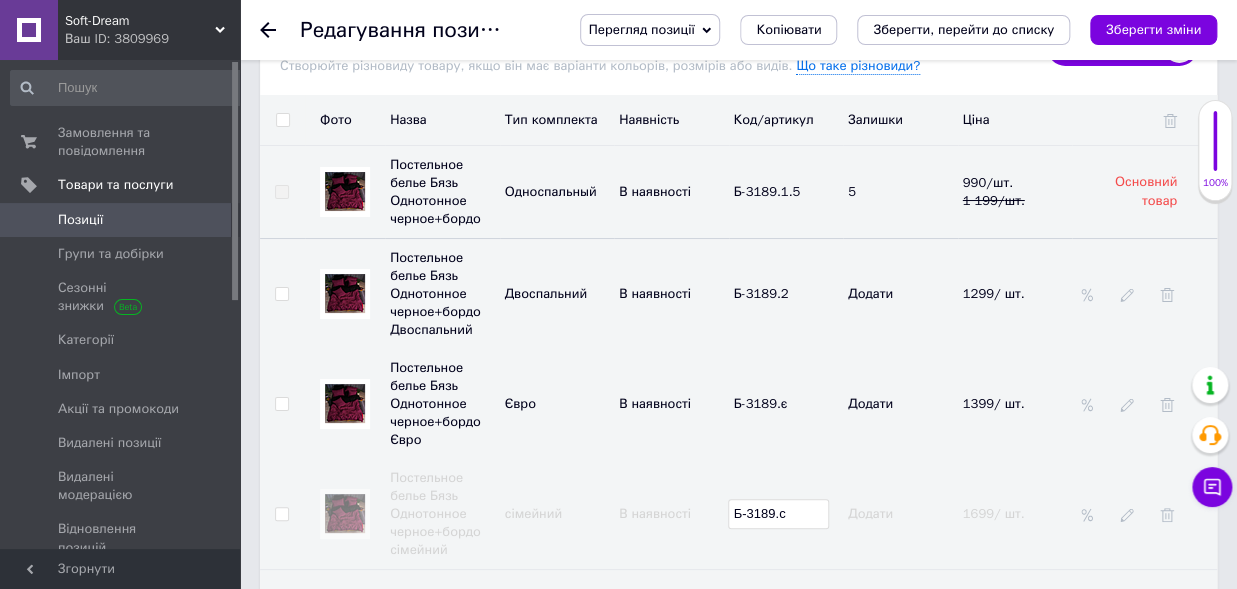 type on "Б-3189.с" 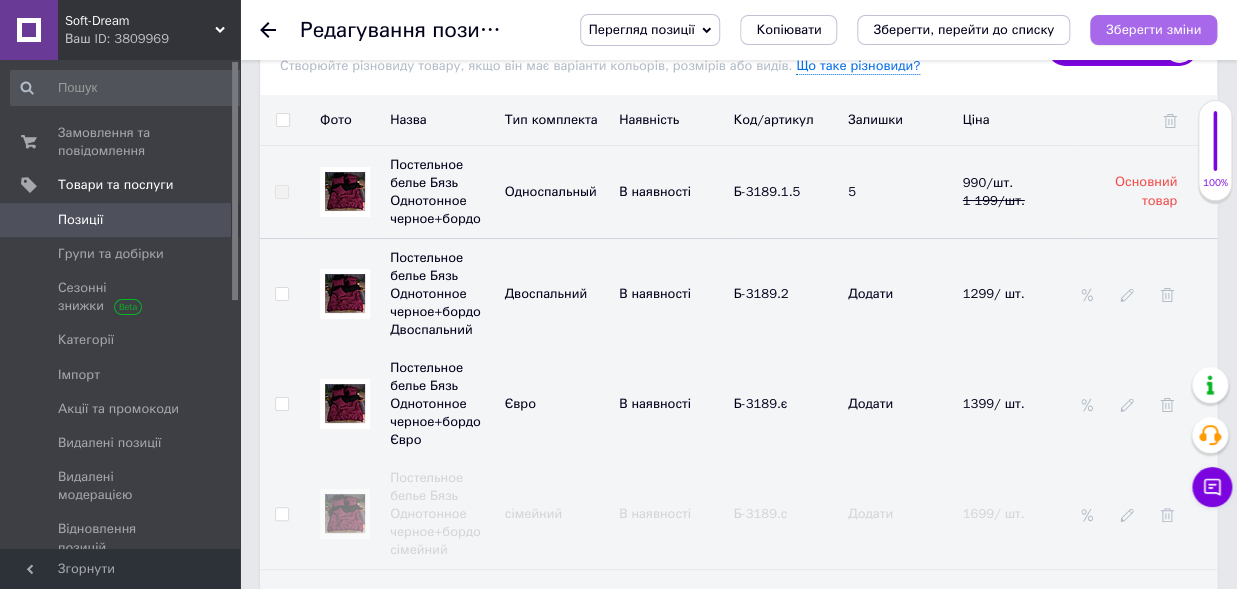 click on "Зберегти зміни" at bounding box center (1153, 29) 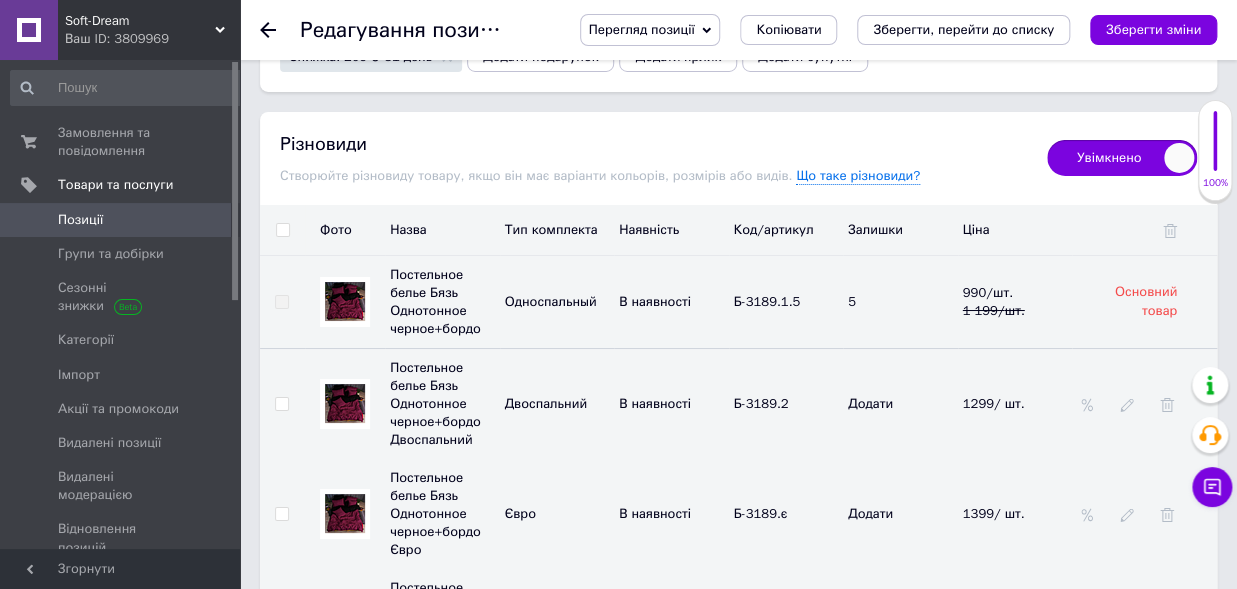 scroll, scrollTop: 2860, scrollLeft: 0, axis: vertical 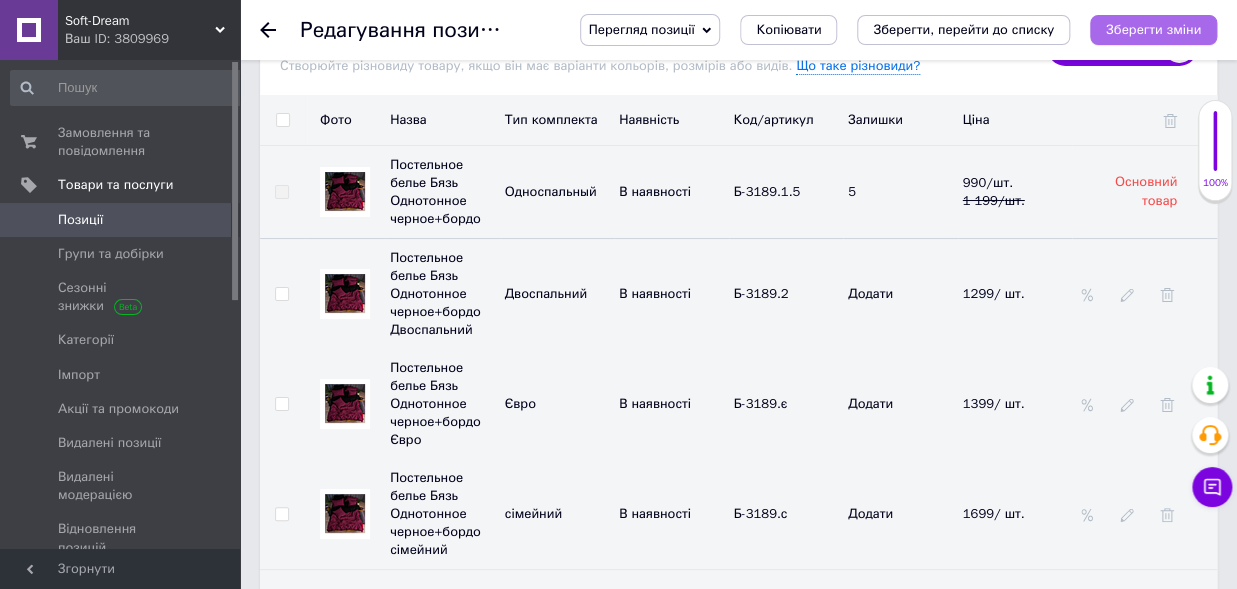 click on "Зберегти зміни" at bounding box center [1153, 29] 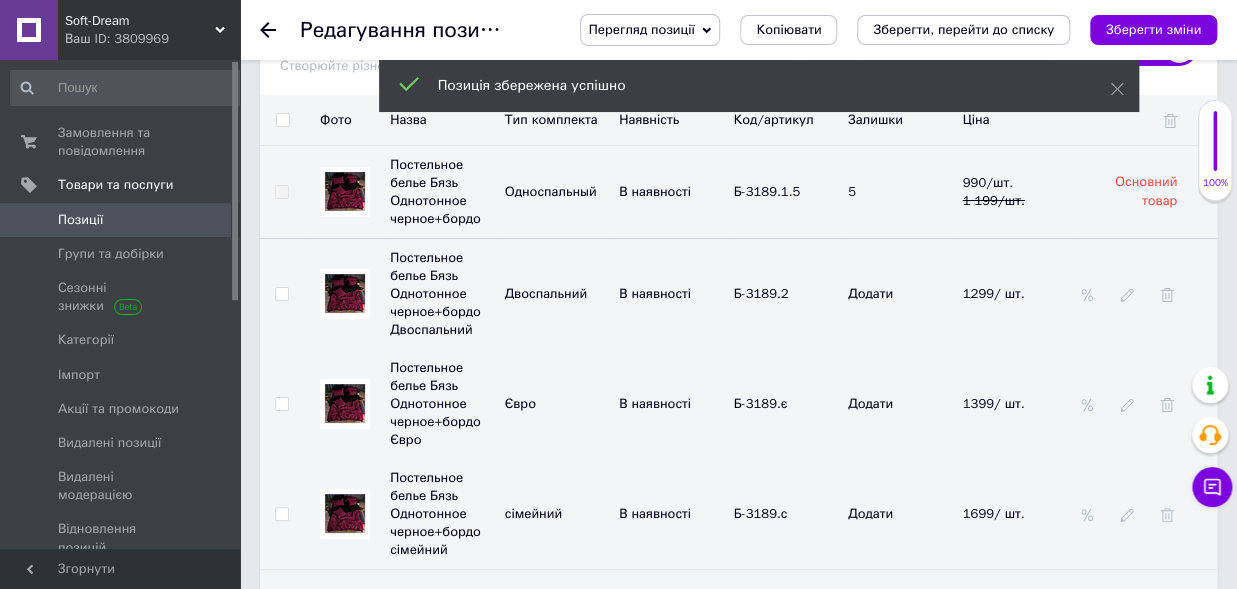scroll, scrollTop: 2530, scrollLeft: 0, axis: vertical 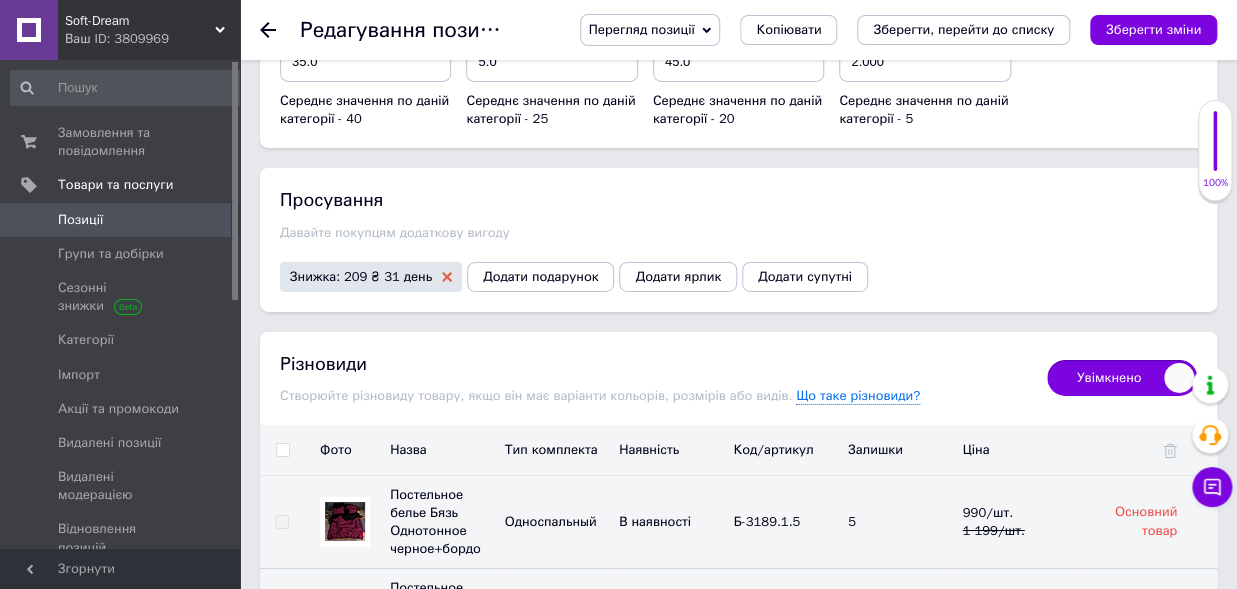 click 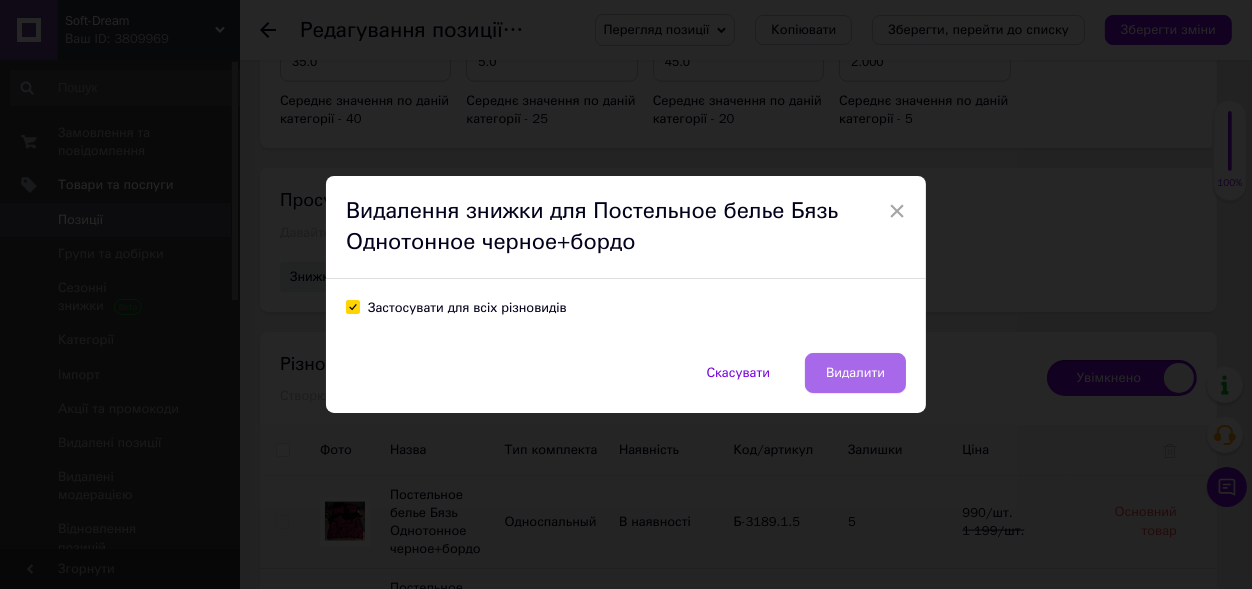 click on "Видалити" at bounding box center (855, 373) 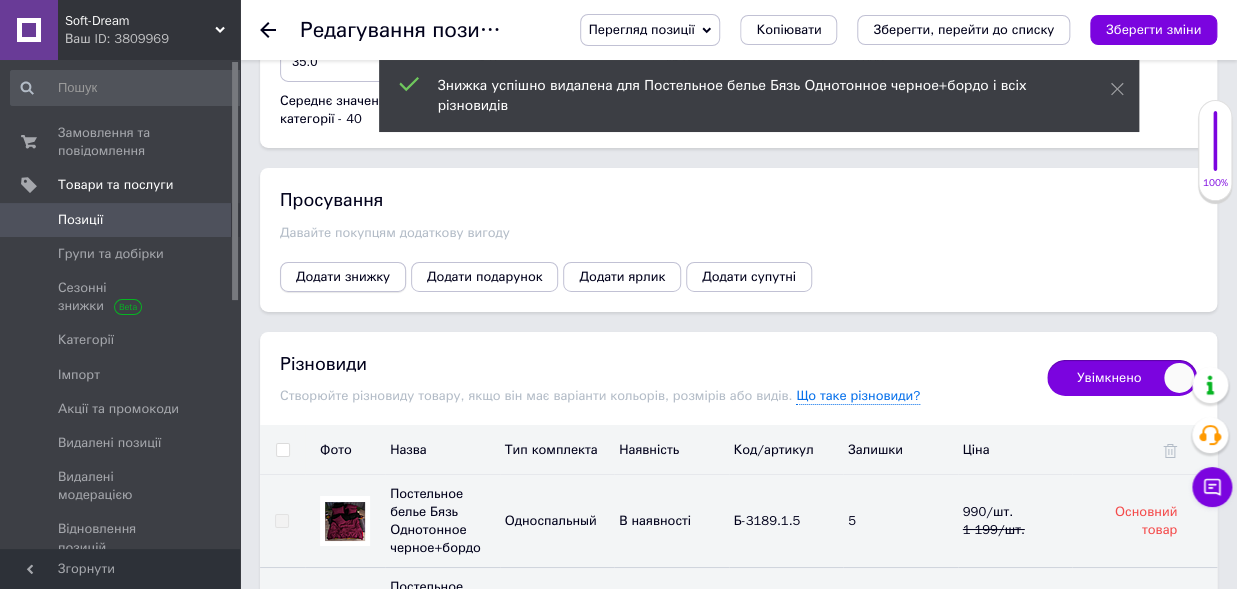 click on "Додати знижку" at bounding box center (343, 277) 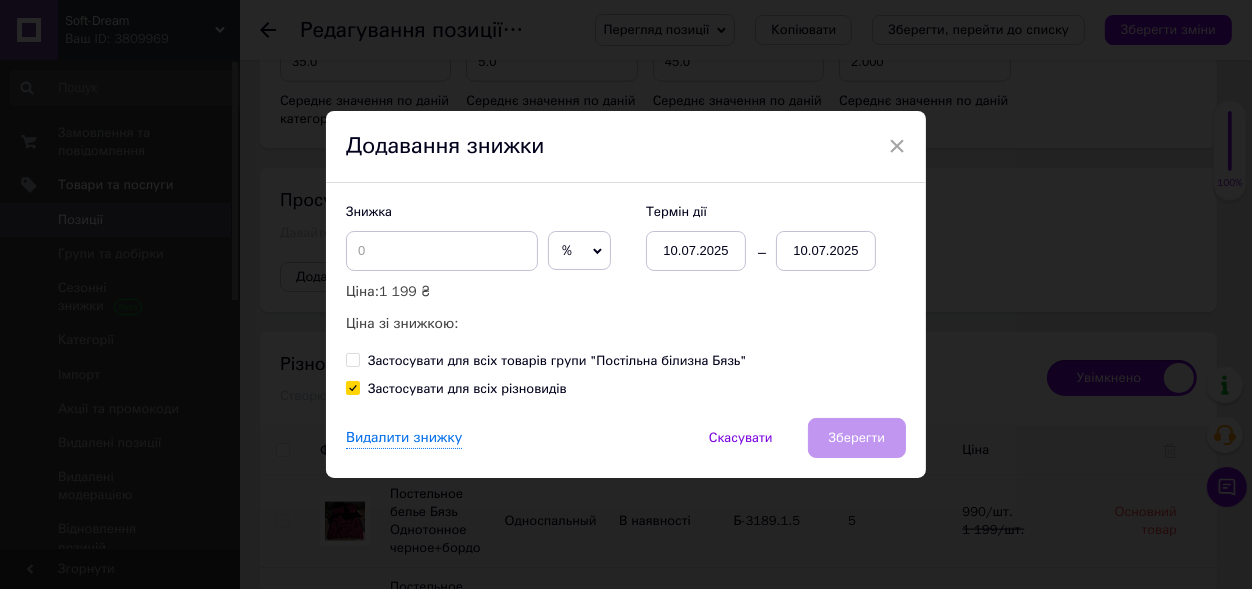 click on "%" at bounding box center (579, 251) 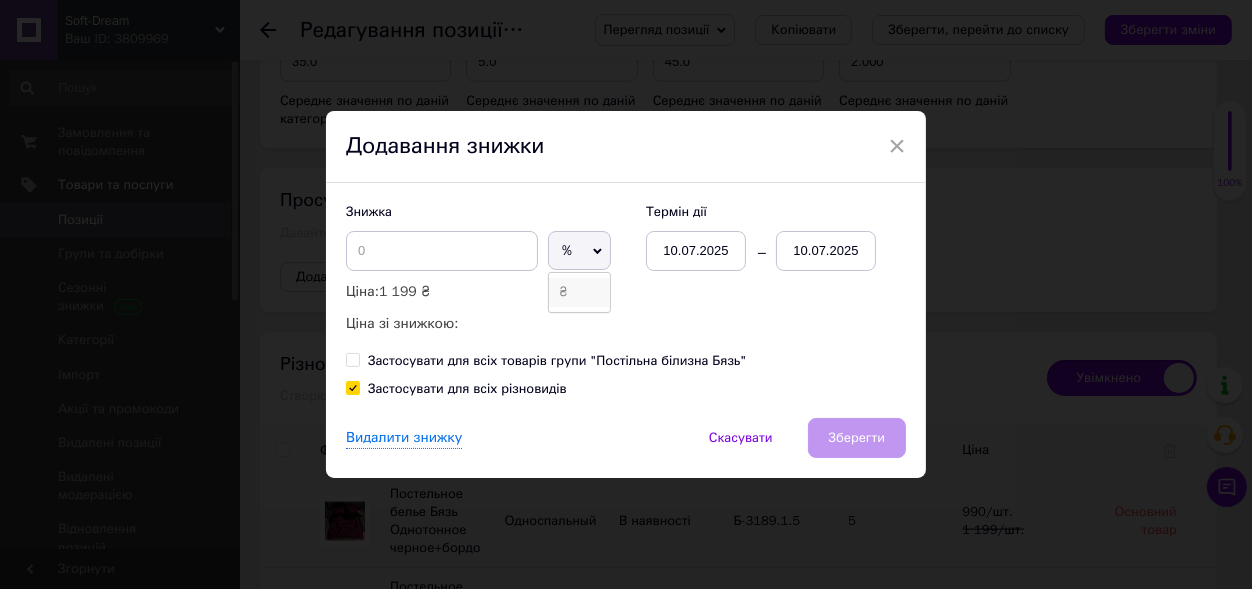 click on "₴" at bounding box center (579, 292) 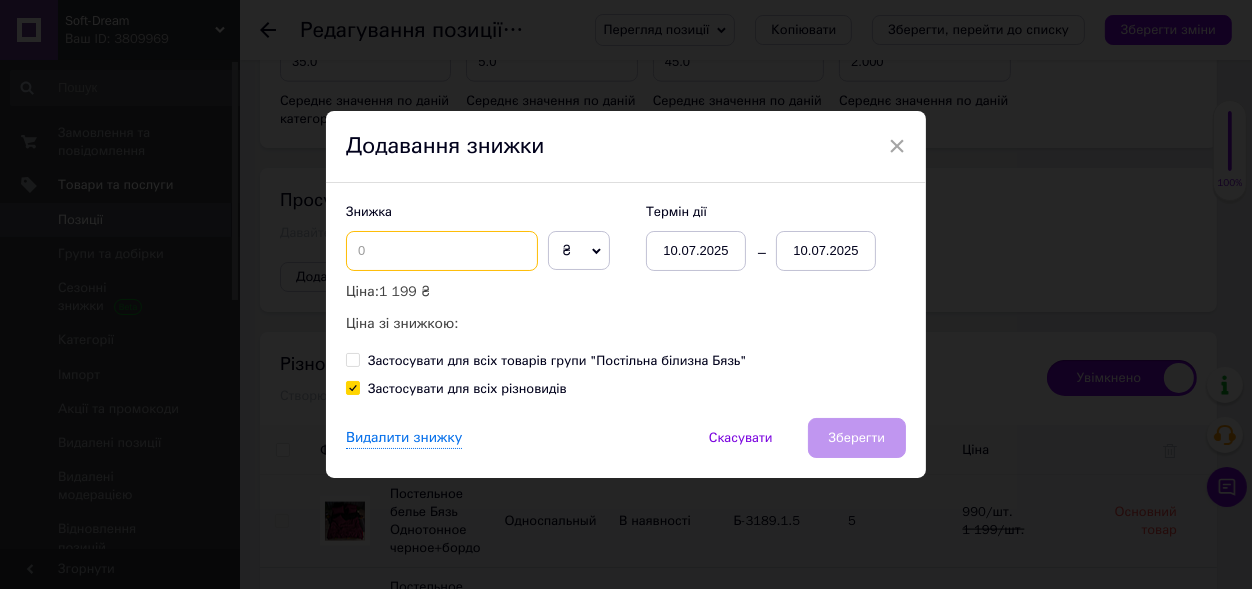 click at bounding box center [442, 251] 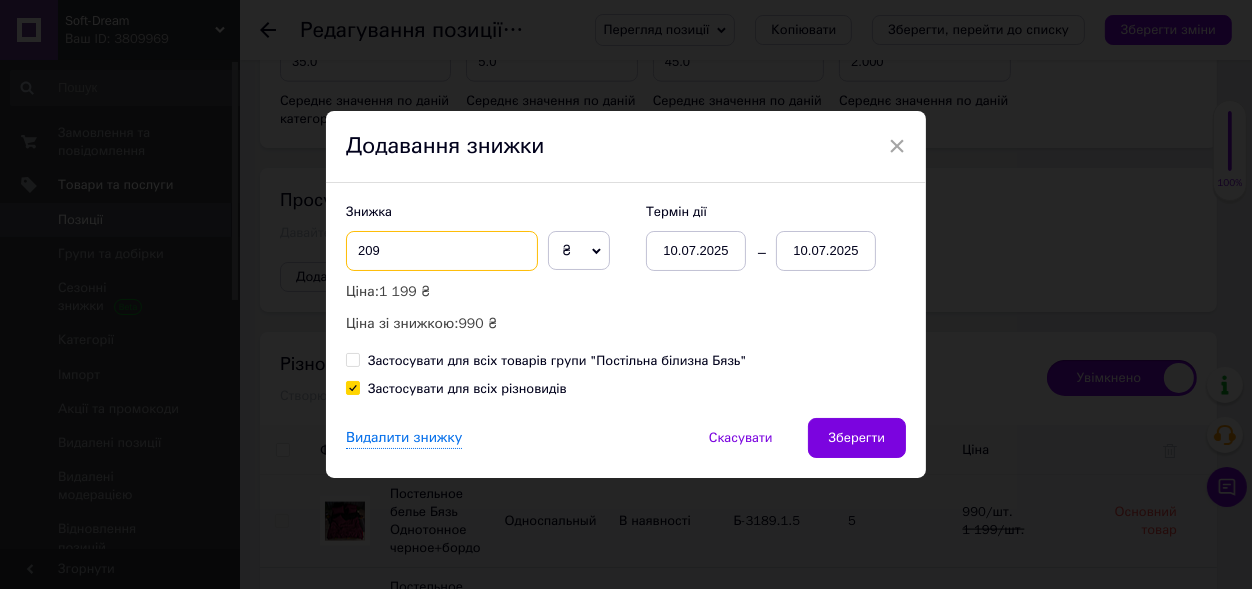 type on "209" 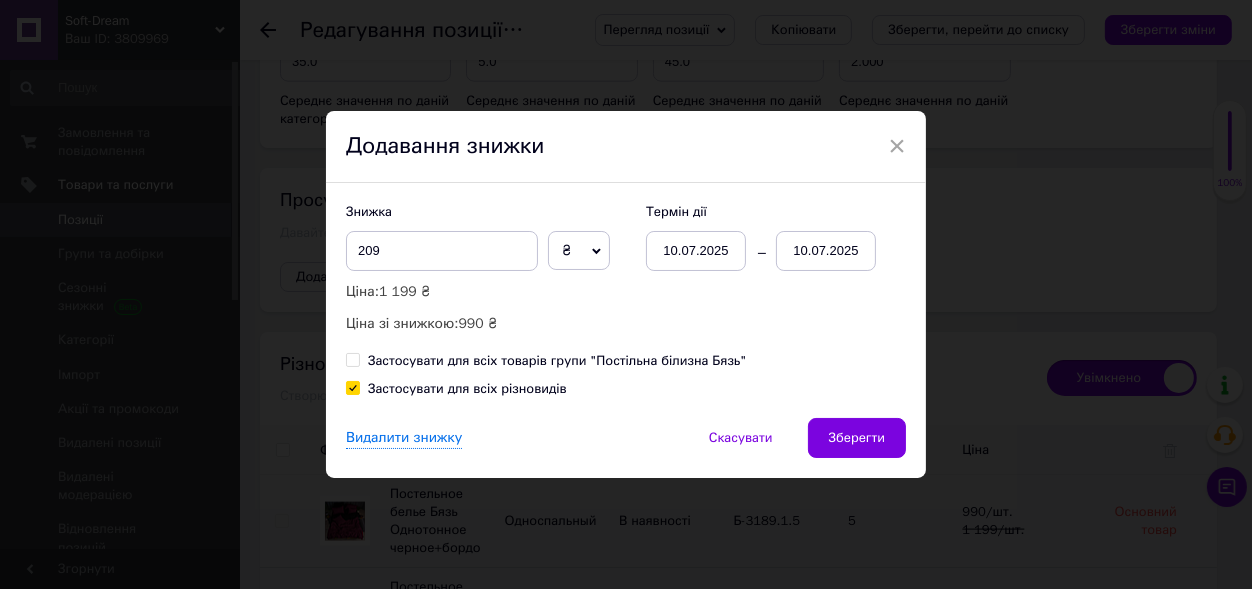 click on "10.07.2025" at bounding box center [826, 251] 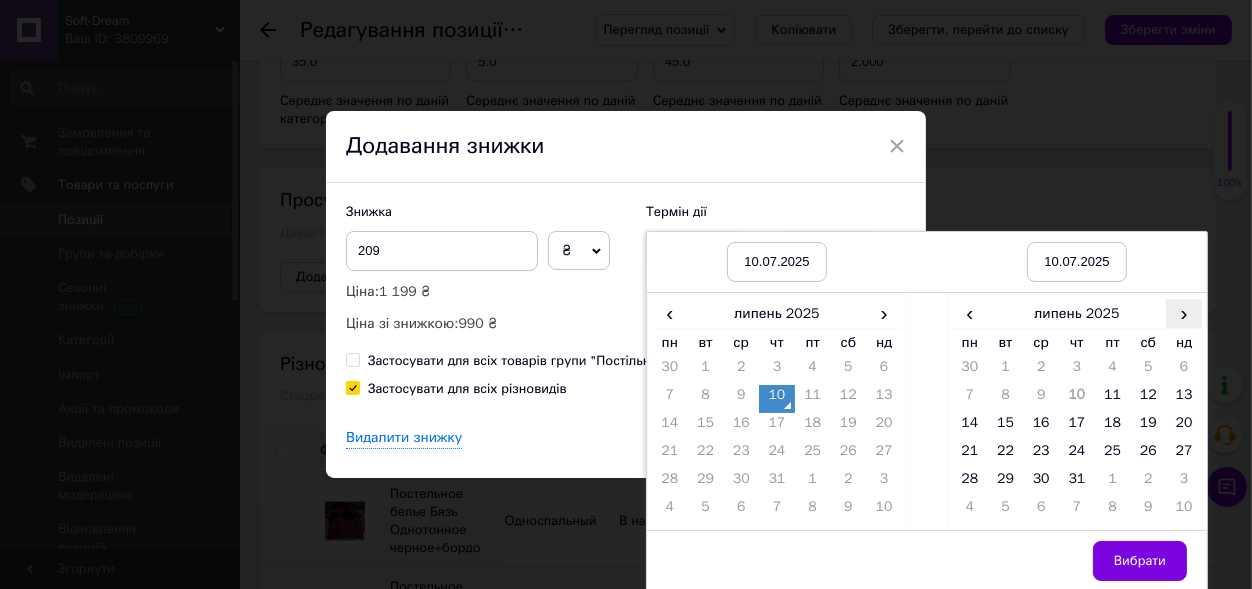 click on "›" at bounding box center [1184, 313] 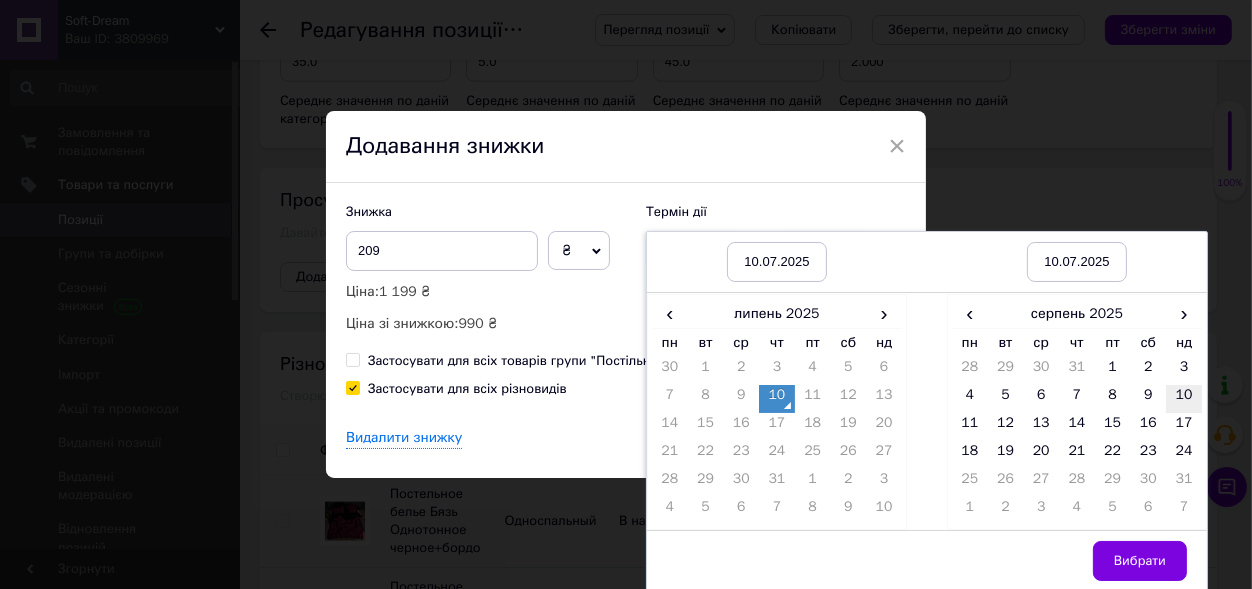 click on "10" at bounding box center (1184, 399) 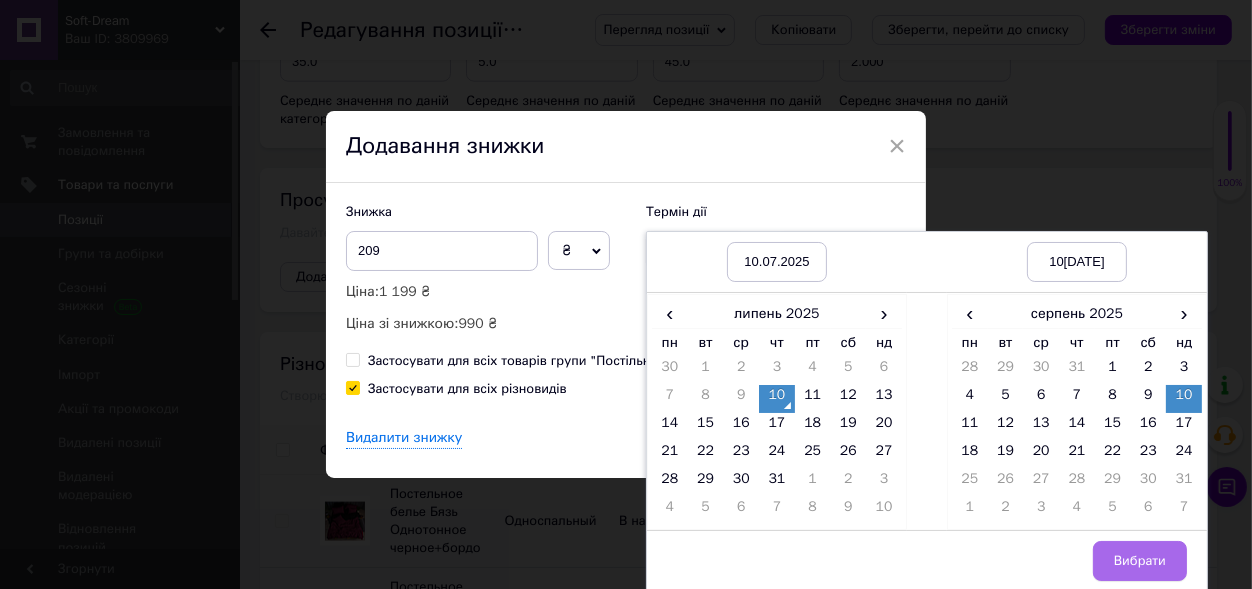 click on "Вибрати" at bounding box center (1140, 561) 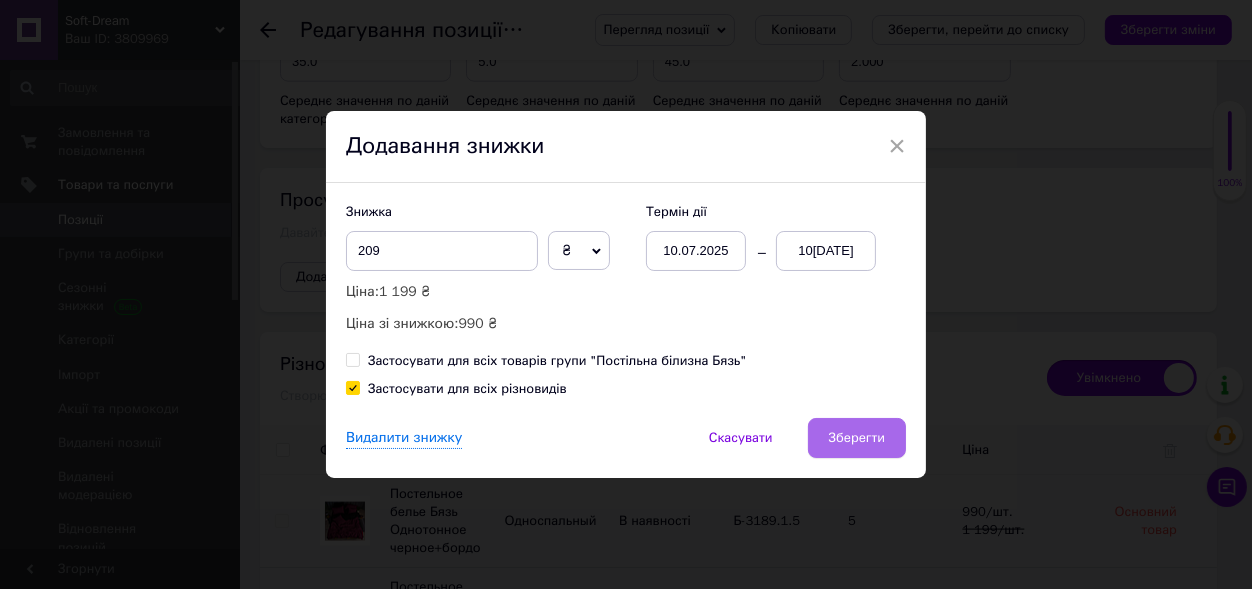click on "Зберегти" at bounding box center (857, 438) 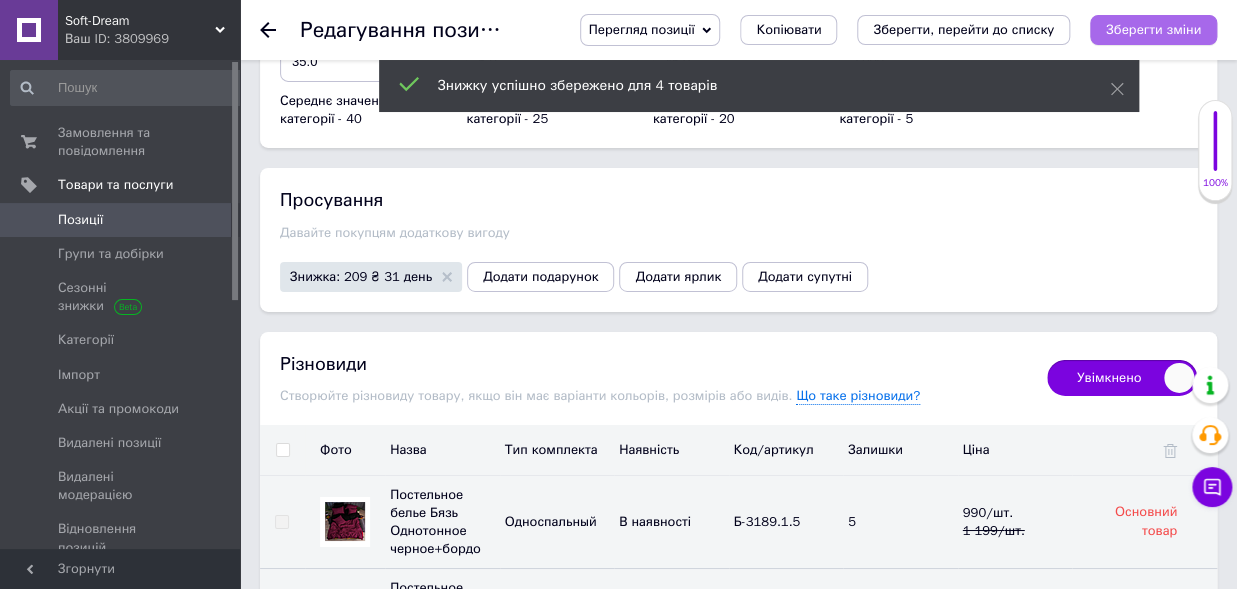 click on "Зберегти зміни" at bounding box center [1153, 30] 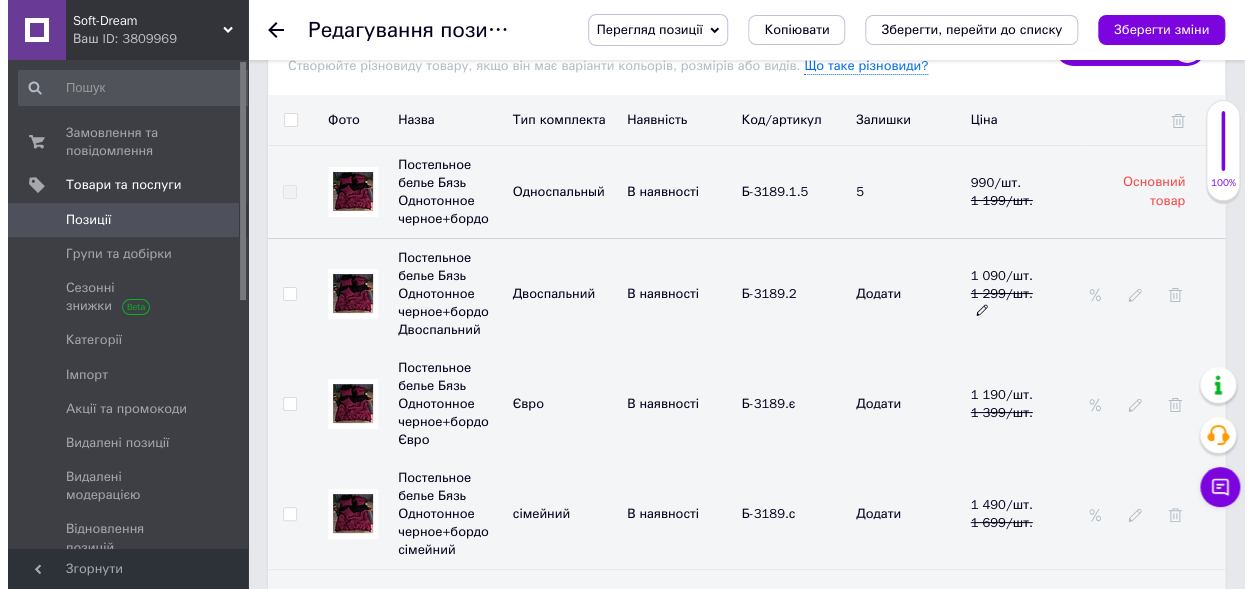 scroll, scrollTop: 2970, scrollLeft: 0, axis: vertical 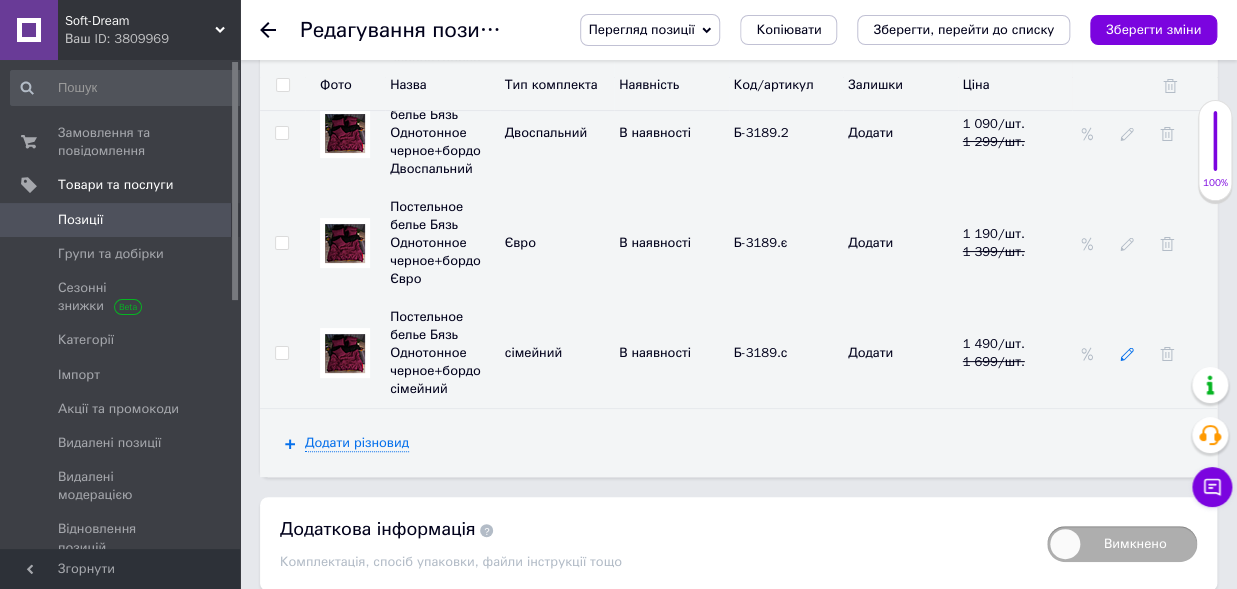 click 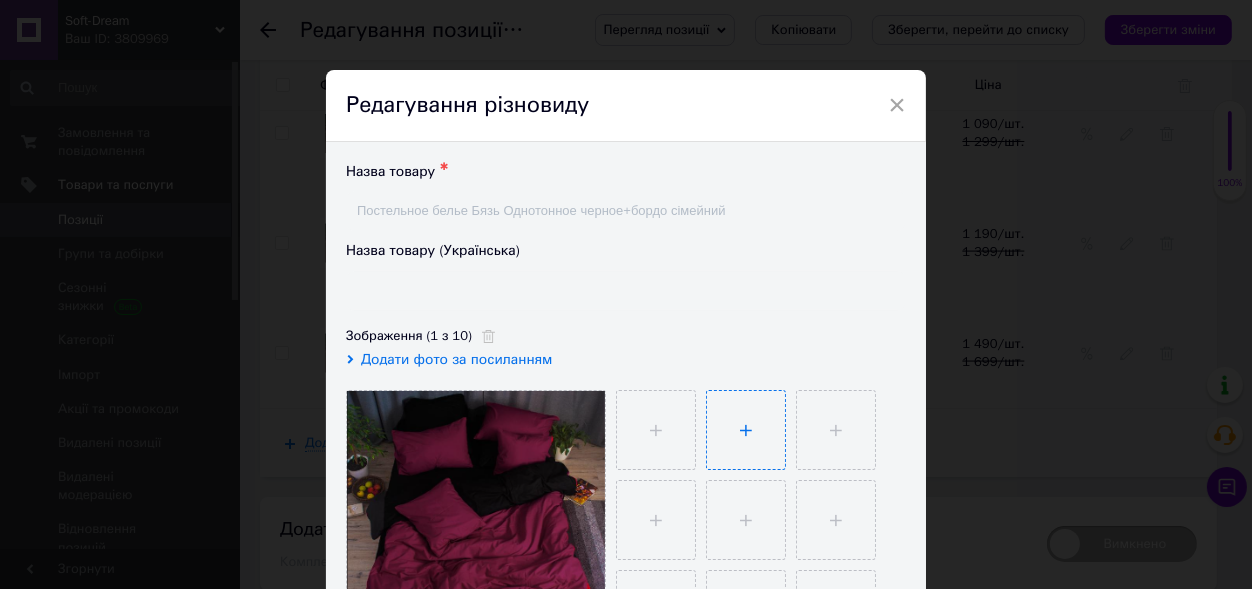 scroll, scrollTop: 330, scrollLeft: 0, axis: vertical 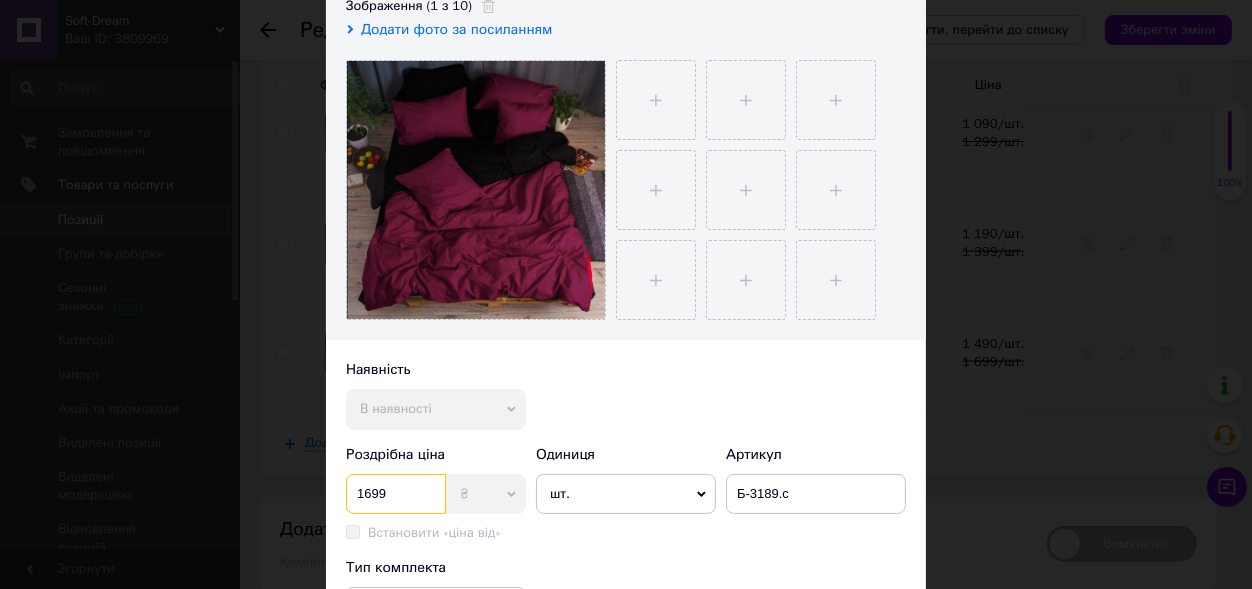 click on "1699" at bounding box center (396, 494) 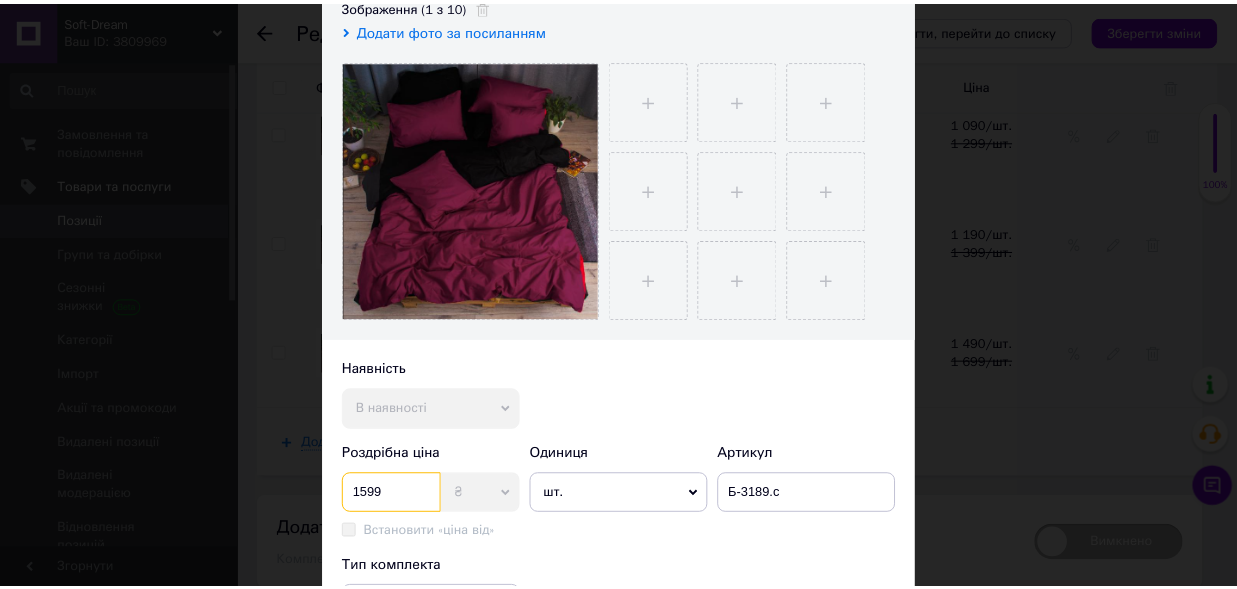 scroll, scrollTop: 660, scrollLeft: 0, axis: vertical 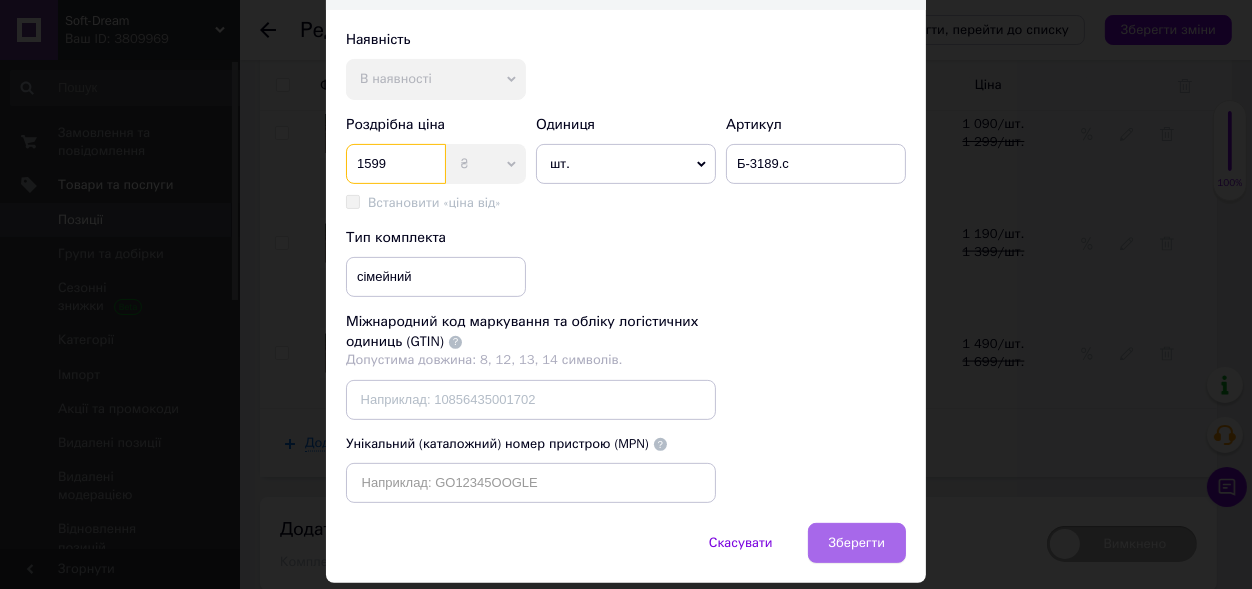 type on "1599" 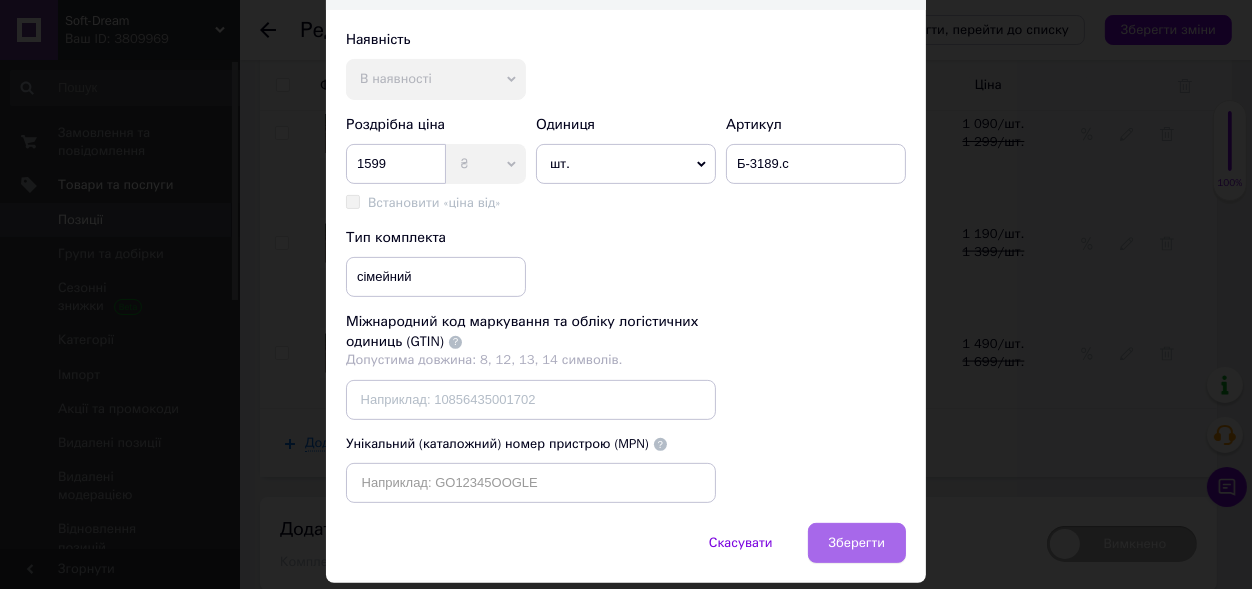 click on "Зберегти" at bounding box center (857, 543) 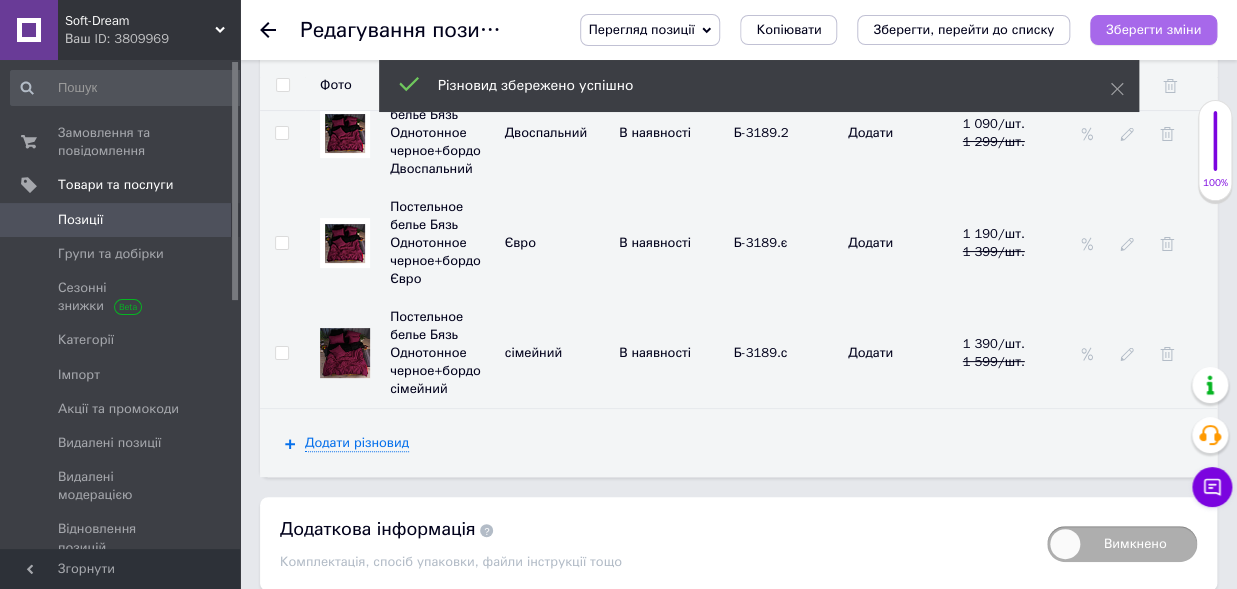 click on "Зберегти зміни" at bounding box center [1153, 29] 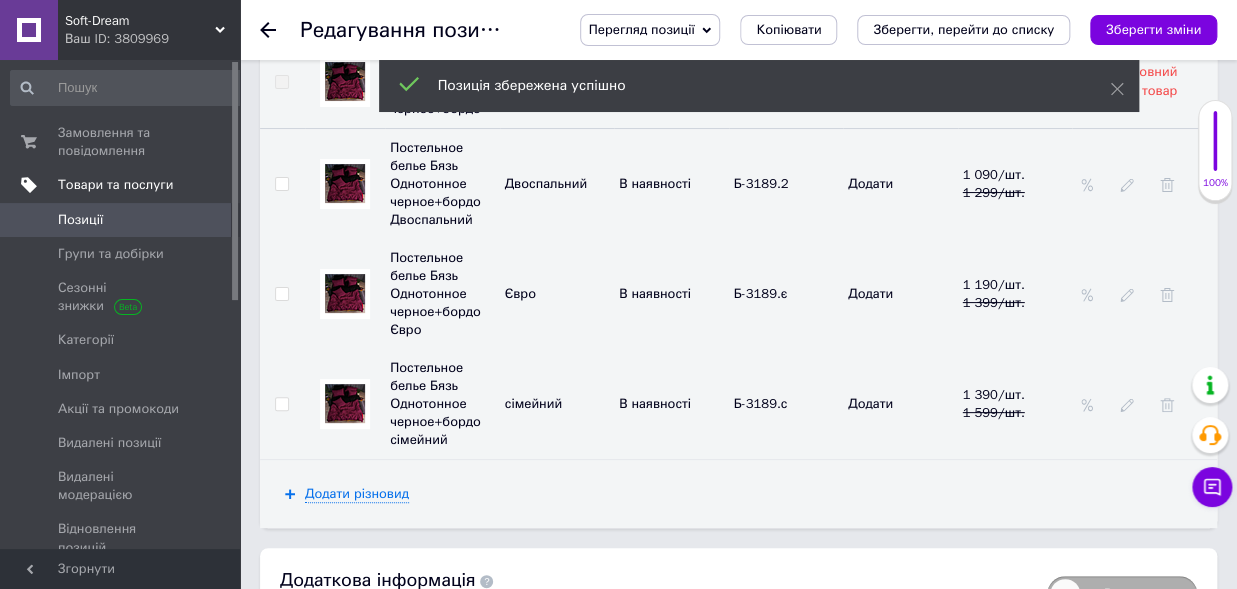 scroll, scrollTop: 2420, scrollLeft: 0, axis: vertical 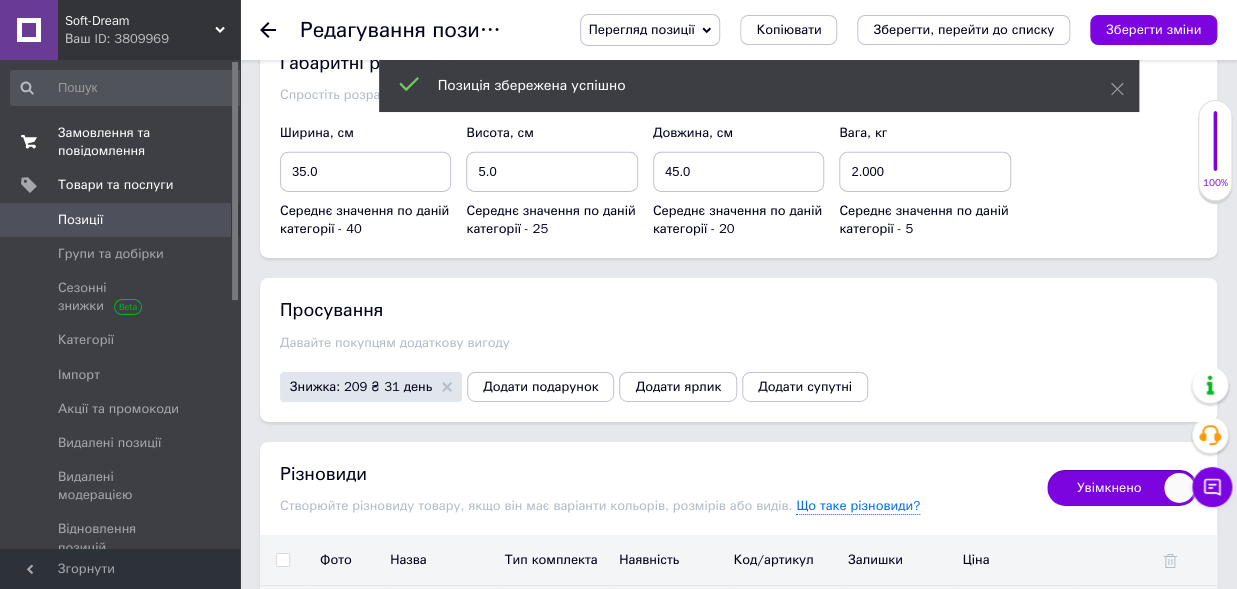 click on "Замовлення та повідомлення" at bounding box center [121, 142] 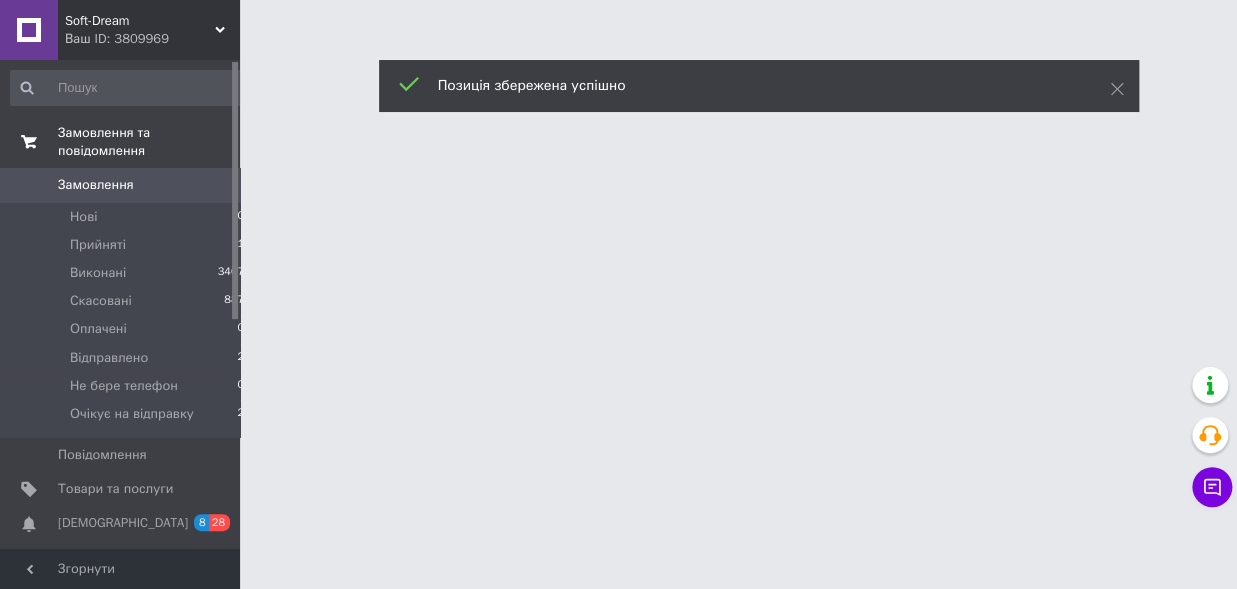 scroll, scrollTop: 0, scrollLeft: 0, axis: both 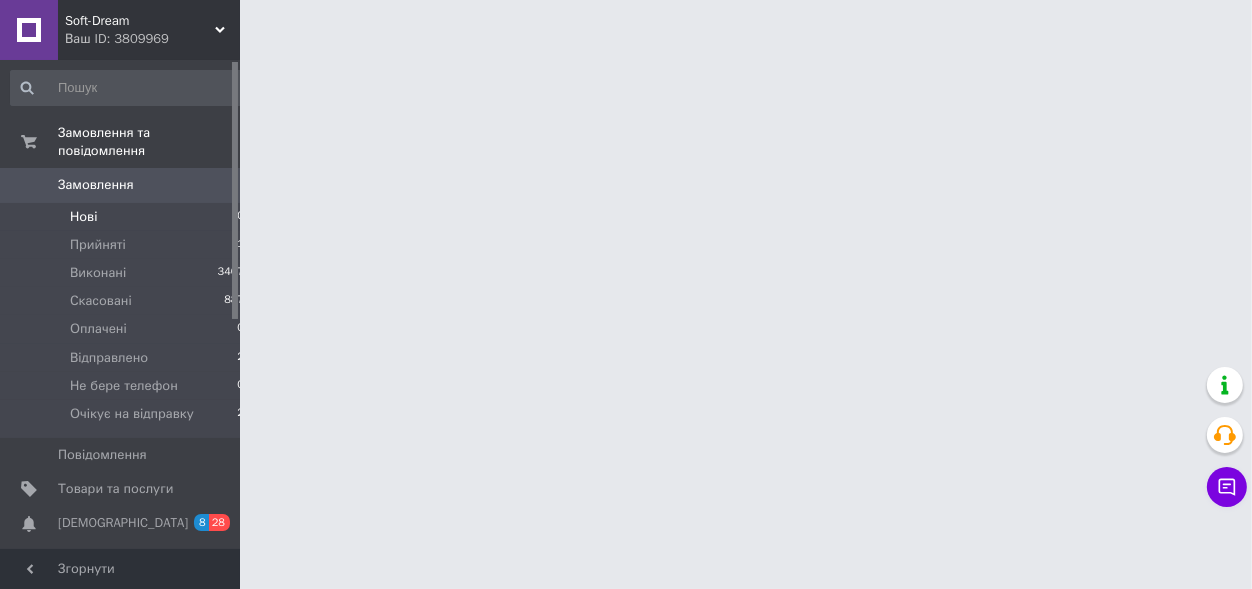 click on "Нові" at bounding box center [83, 217] 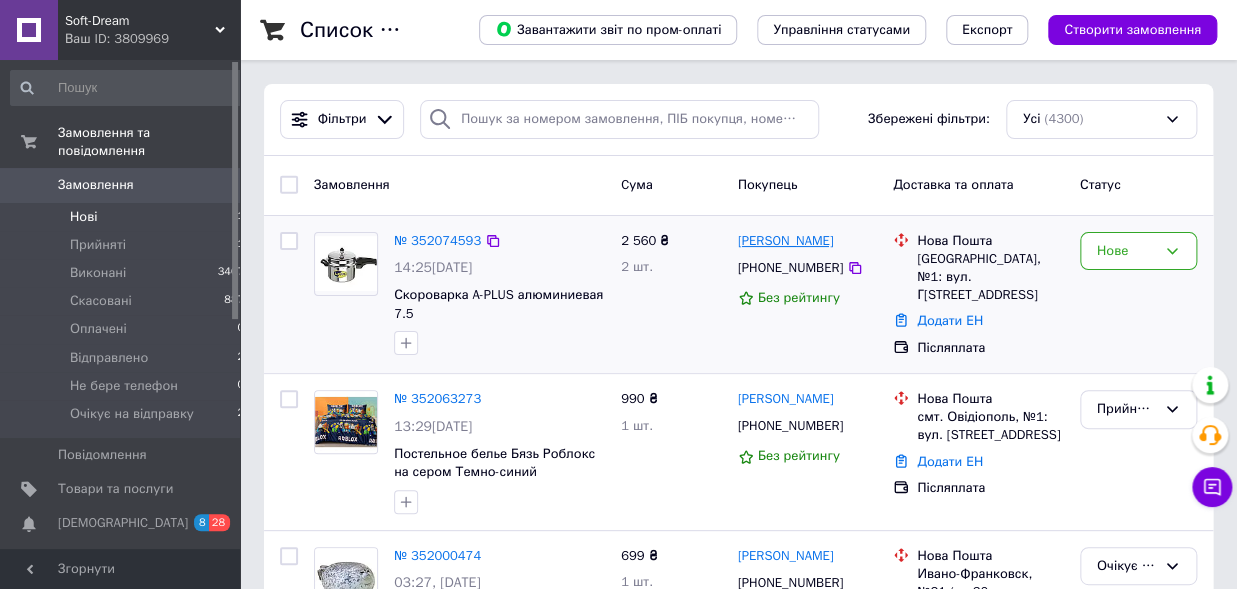 click on "[PERSON_NAME]" at bounding box center [786, 241] 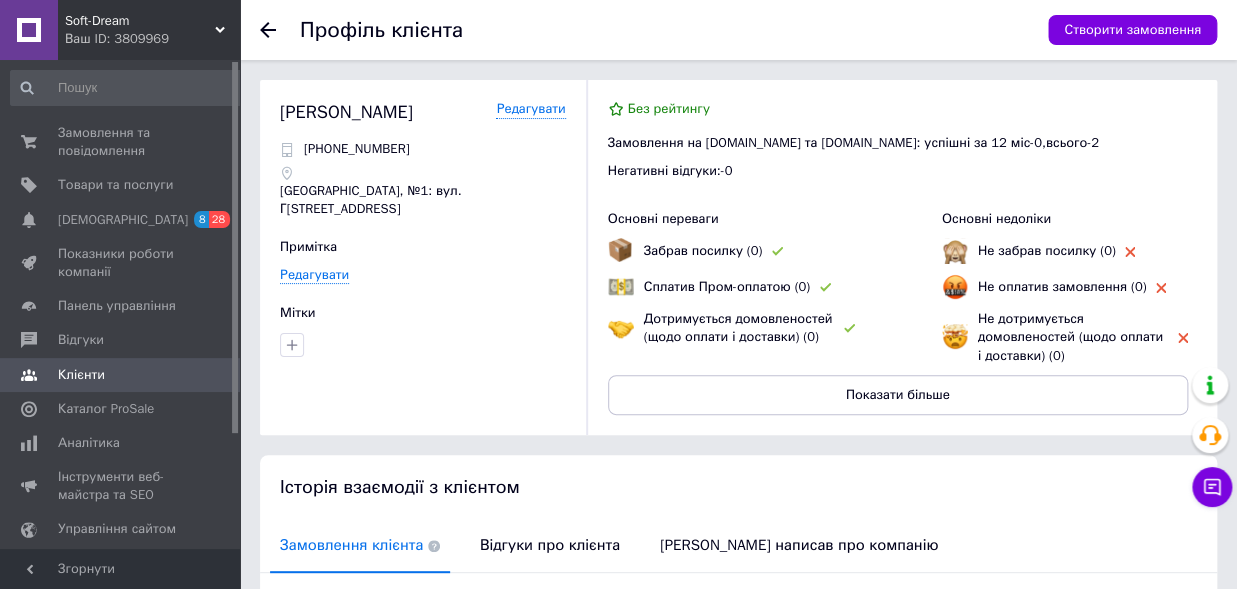 click 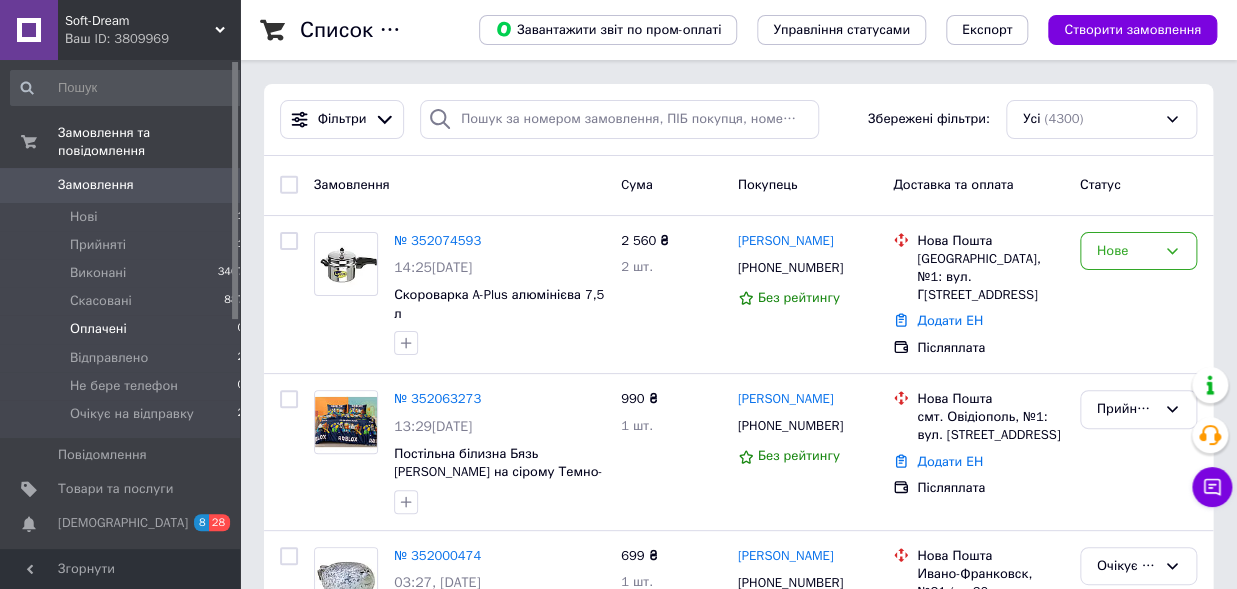 click on "Оплачені" at bounding box center (98, 329) 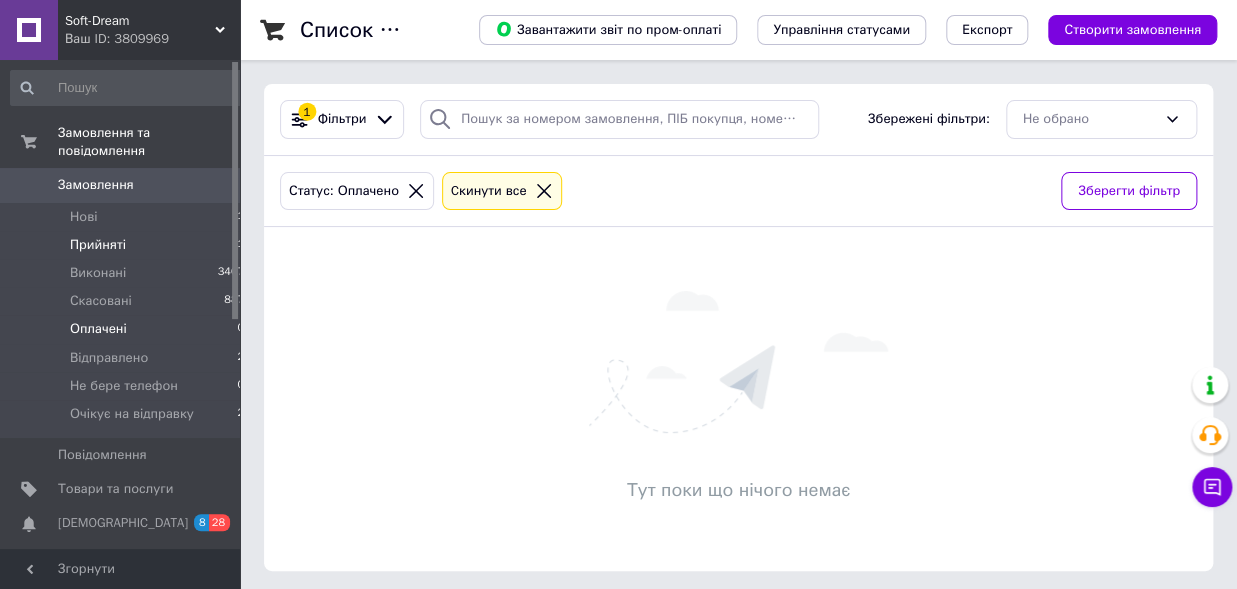 click on "Прийняті" at bounding box center [98, 245] 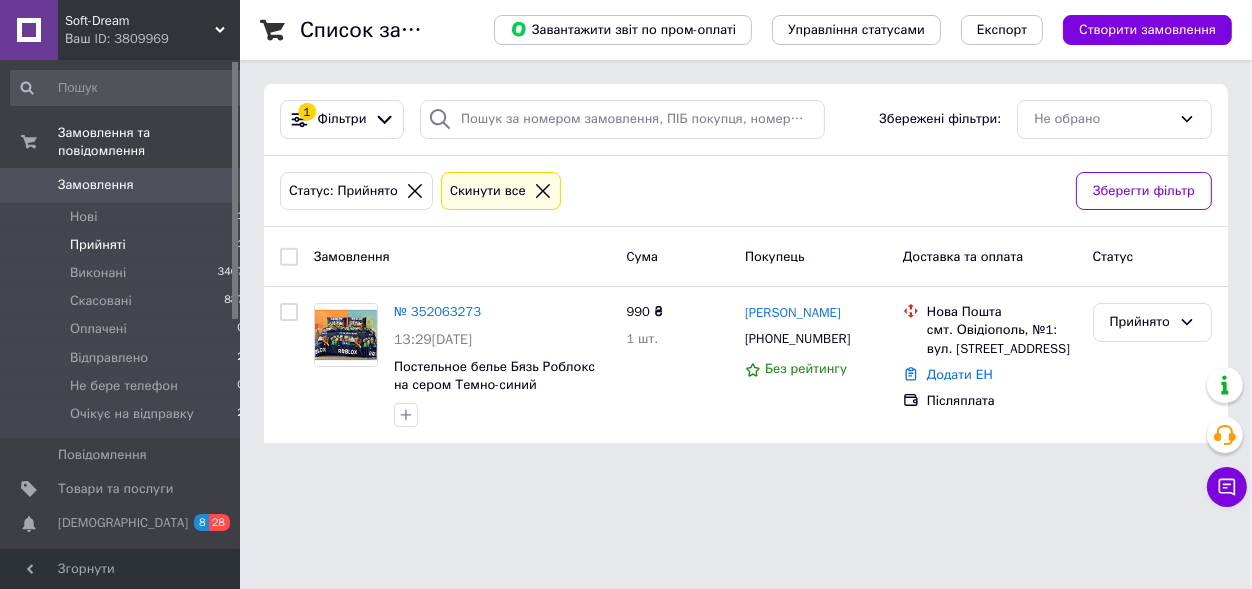 click on "Прийняті" at bounding box center [98, 245] 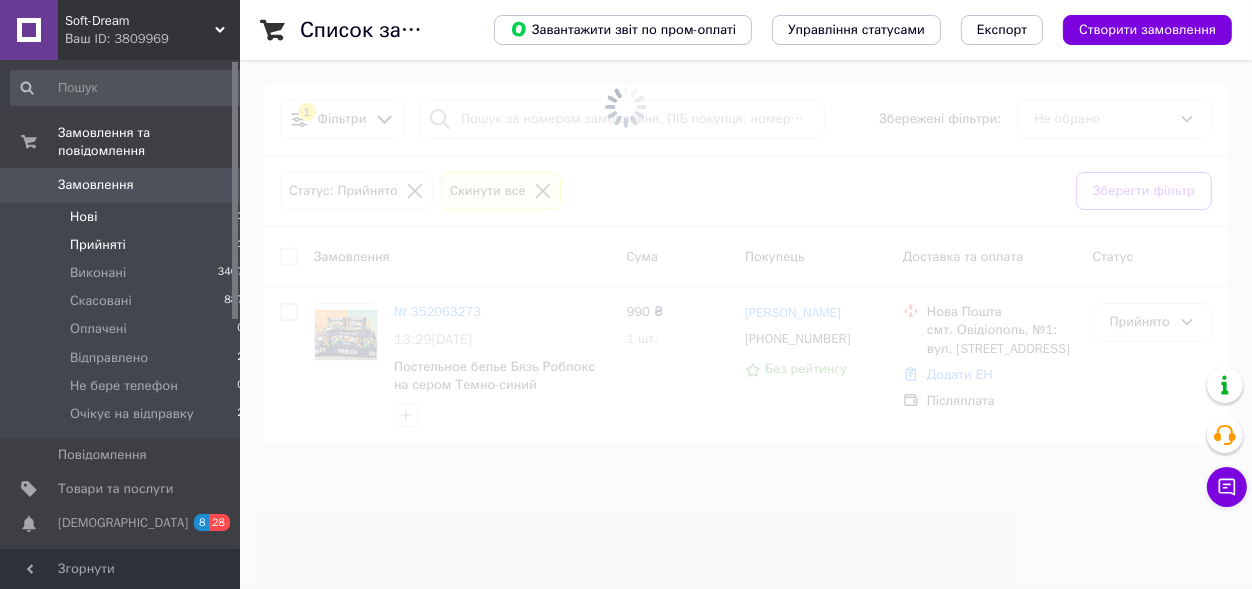 click on "Нові" at bounding box center [83, 217] 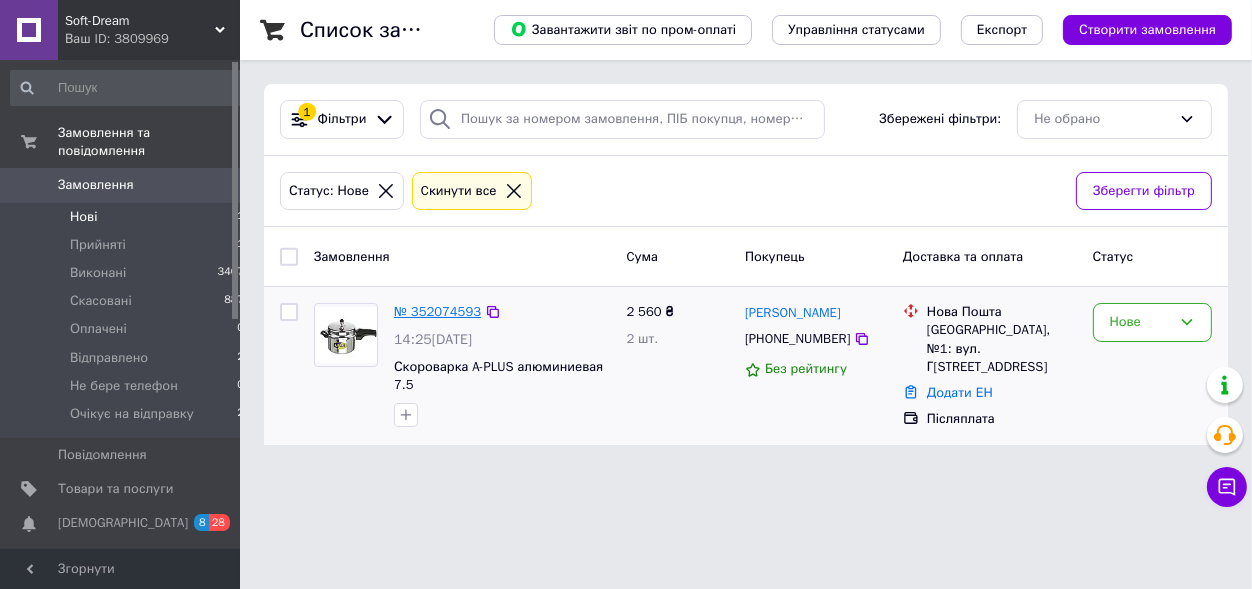 click on "№ 352074593" at bounding box center (437, 311) 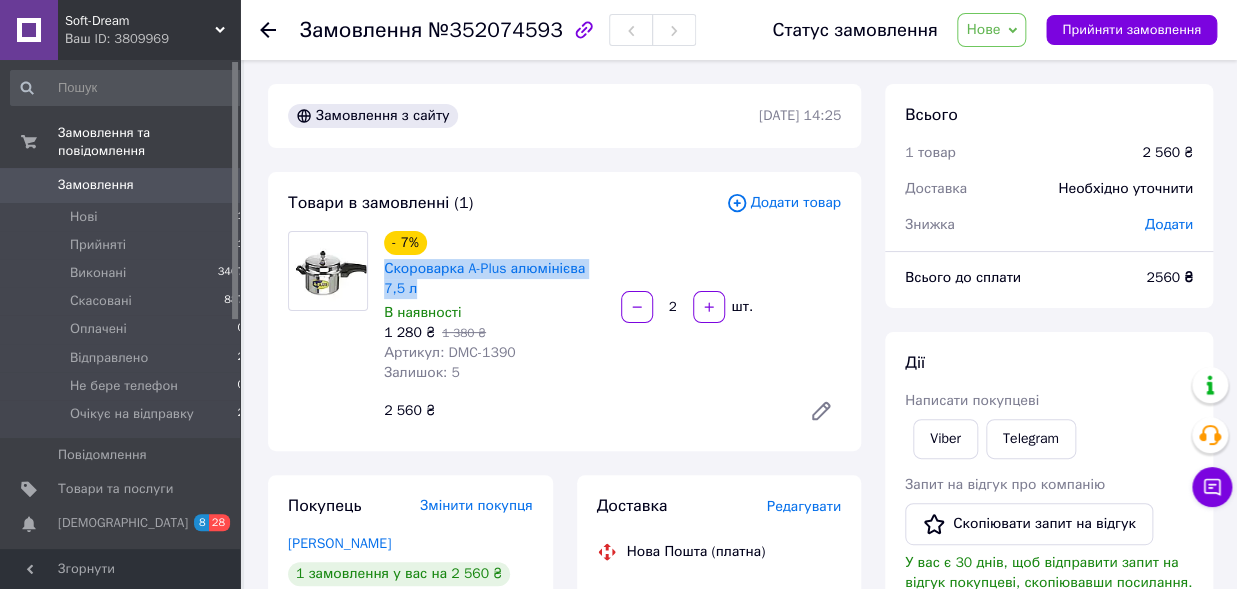 drag, startPoint x: 380, startPoint y: 262, endPoint x: 405, endPoint y: 285, distance: 33.970577 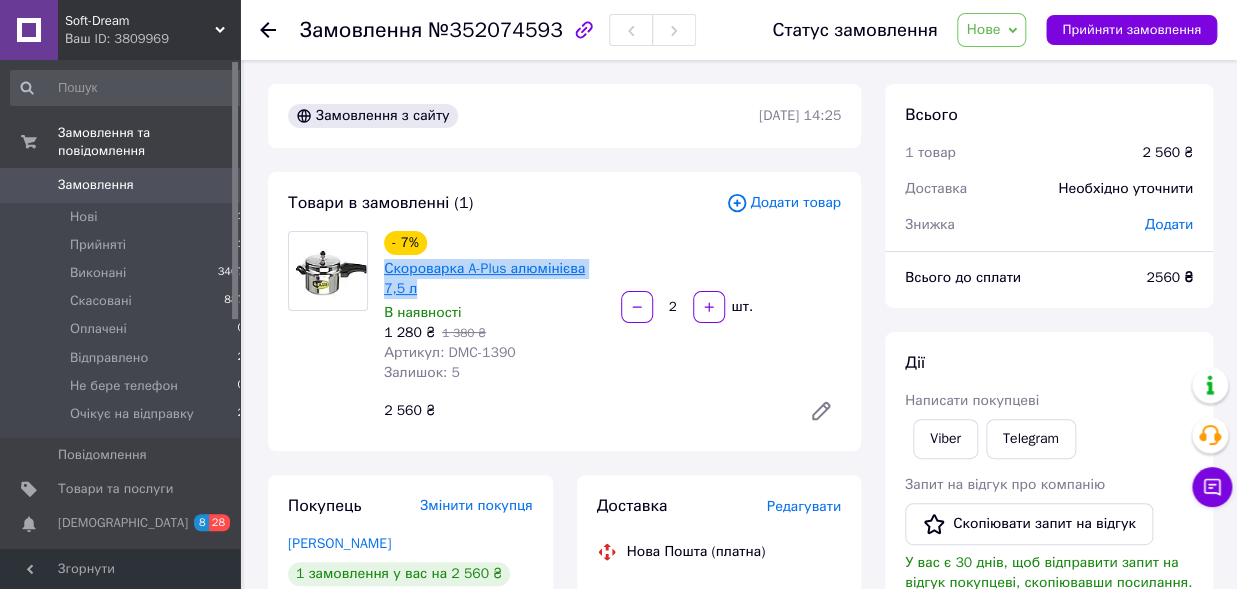 copy on "Скороварка A-Plus  алюмінієва 7,5 л" 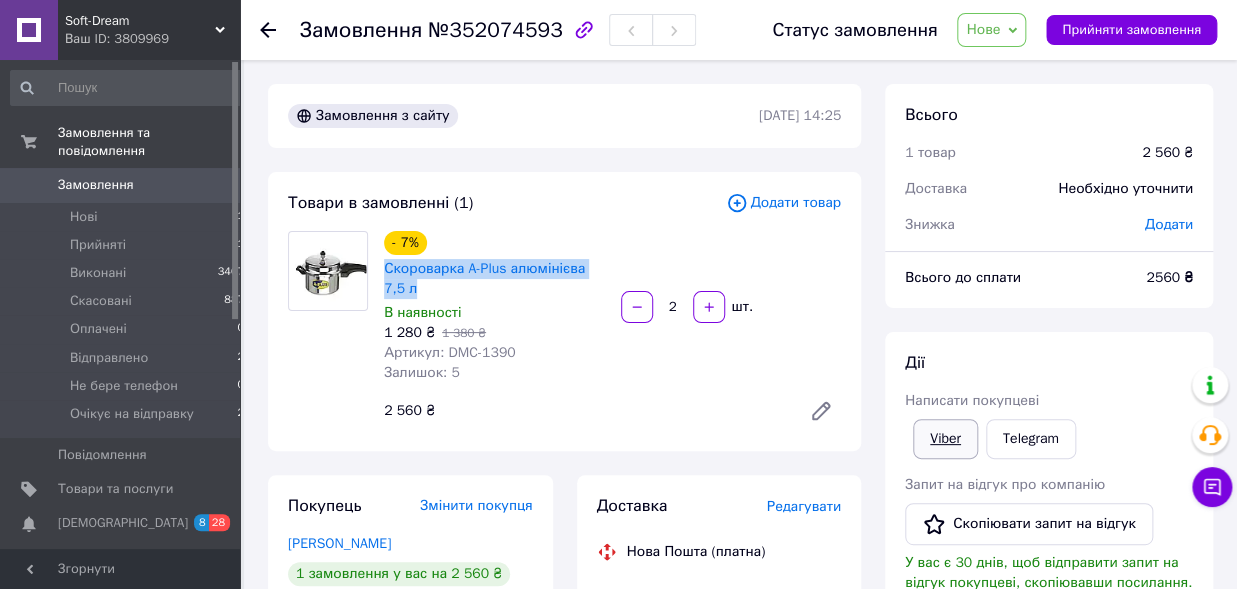 click on "Viber" at bounding box center [945, 439] 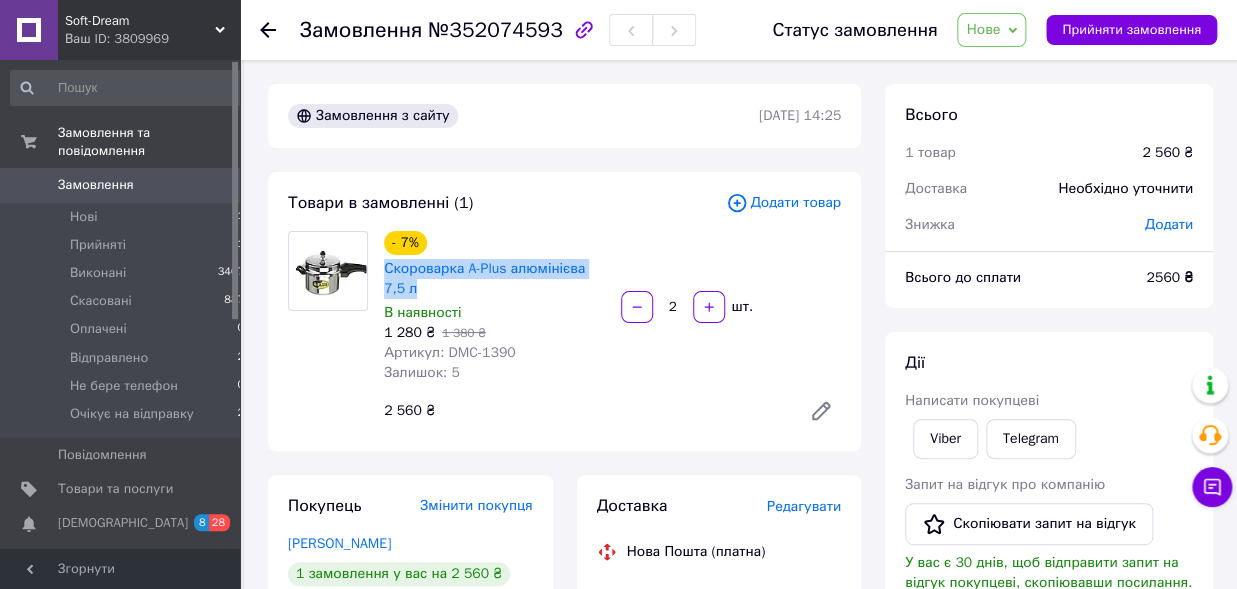 click on "Нове" at bounding box center [991, 30] 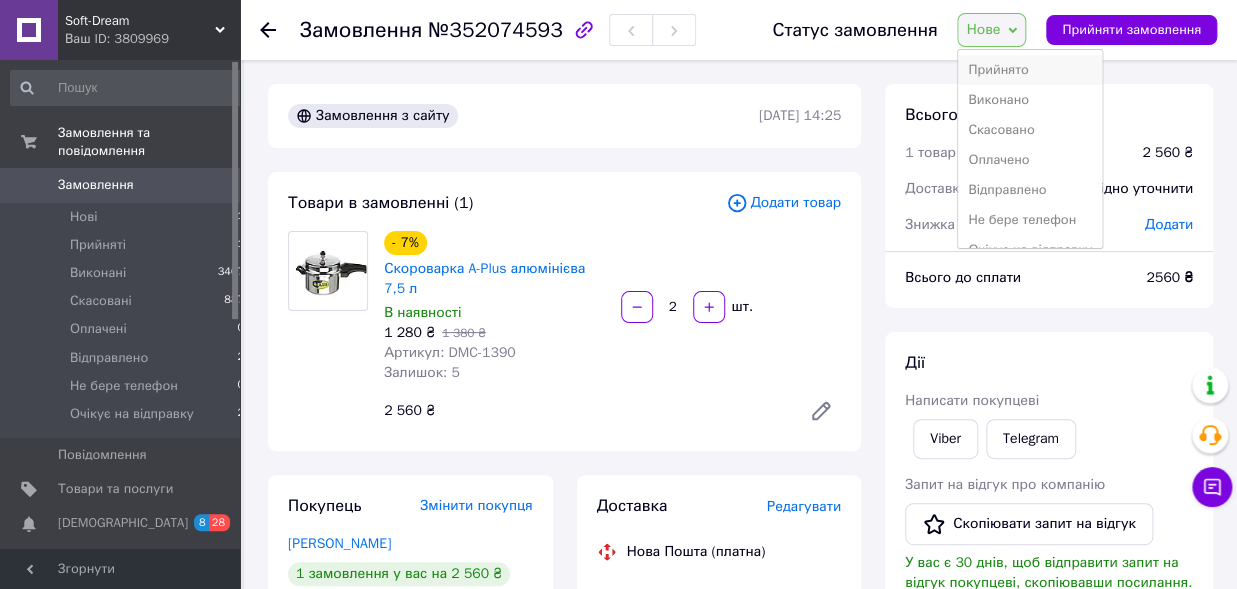 click on "Прийнято" at bounding box center [1030, 70] 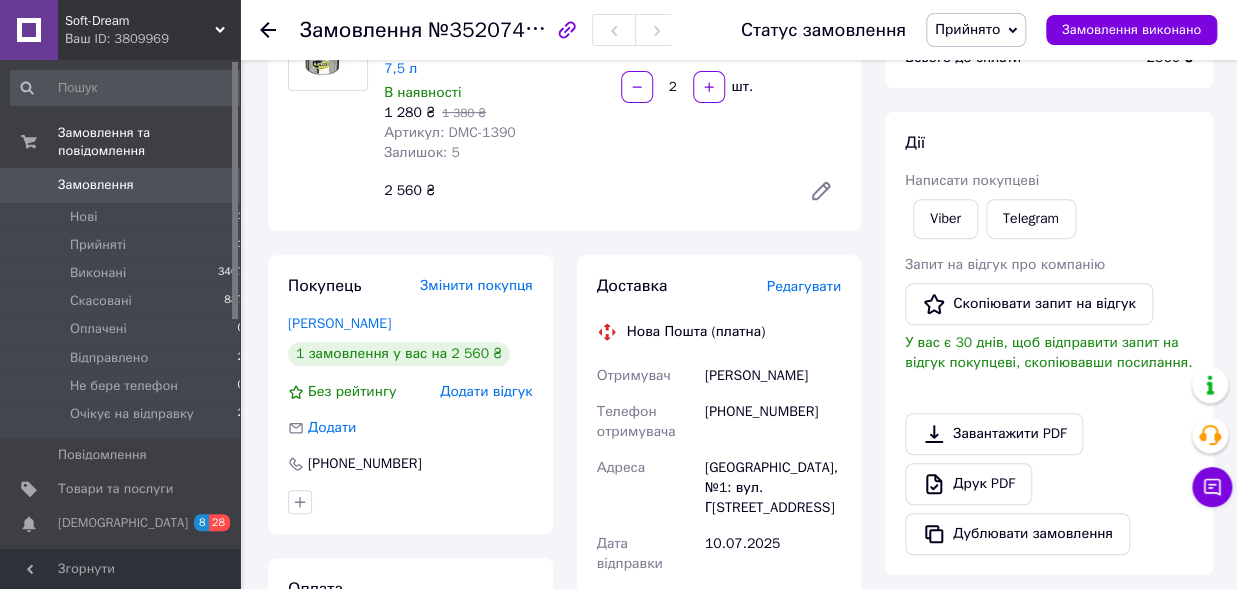 scroll, scrollTop: 0, scrollLeft: 0, axis: both 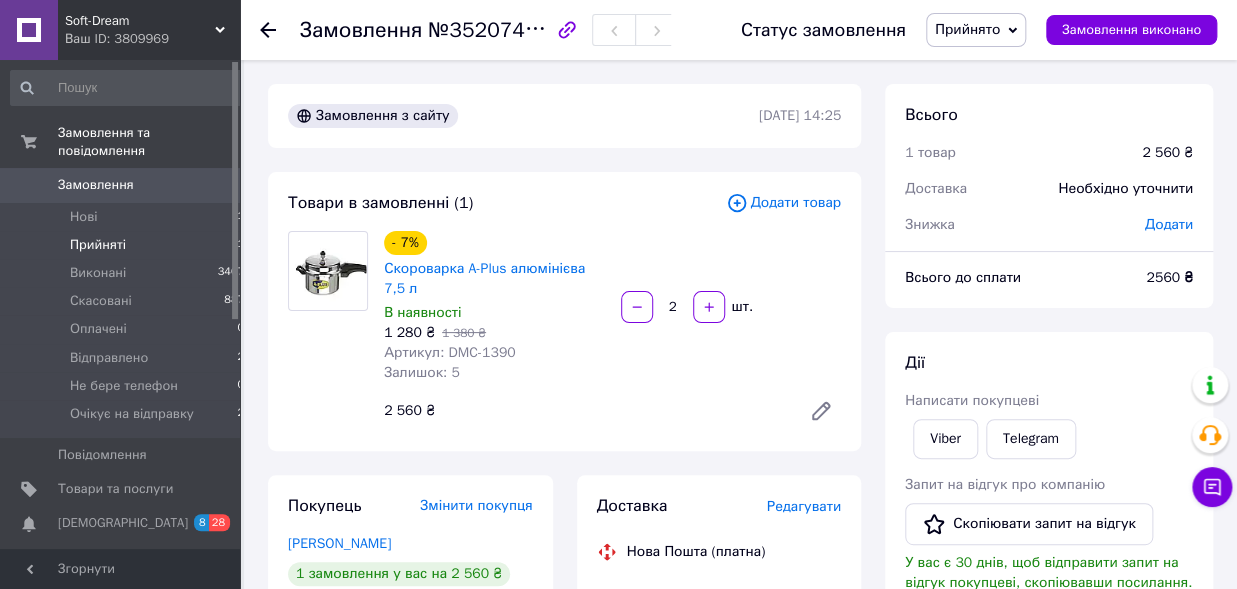 click on "Прийняті" at bounding box center [98, 245] 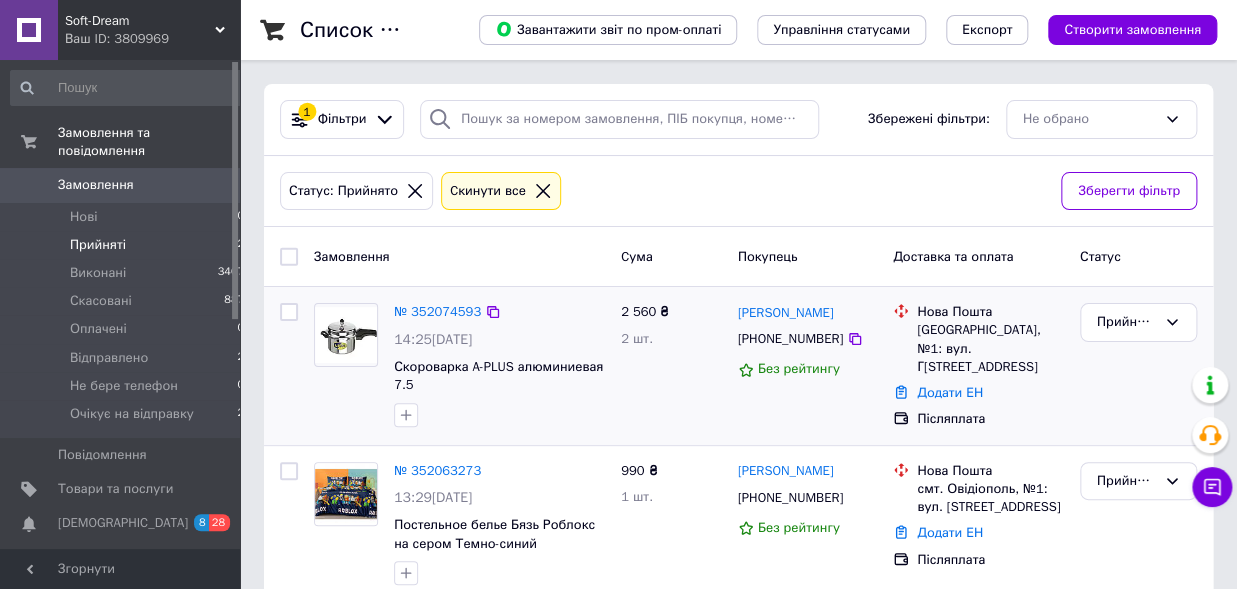 scroll, scrollTop: 35, scrollLeft: 0, axis: vertical 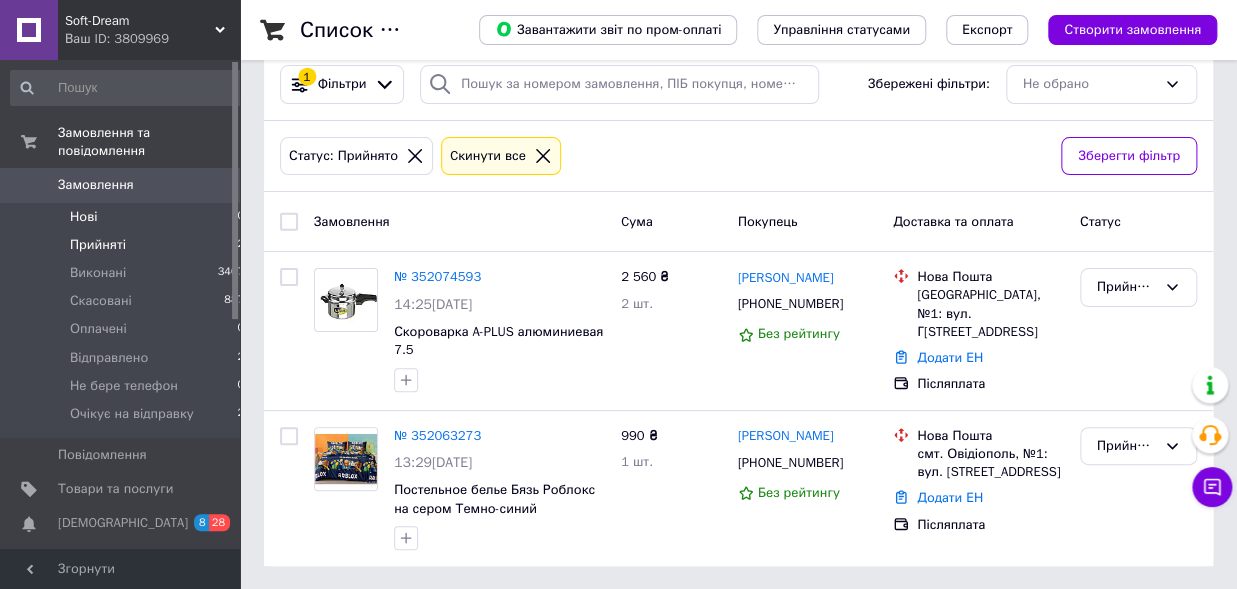 click on "Нові" at bounding box center [83, 217] 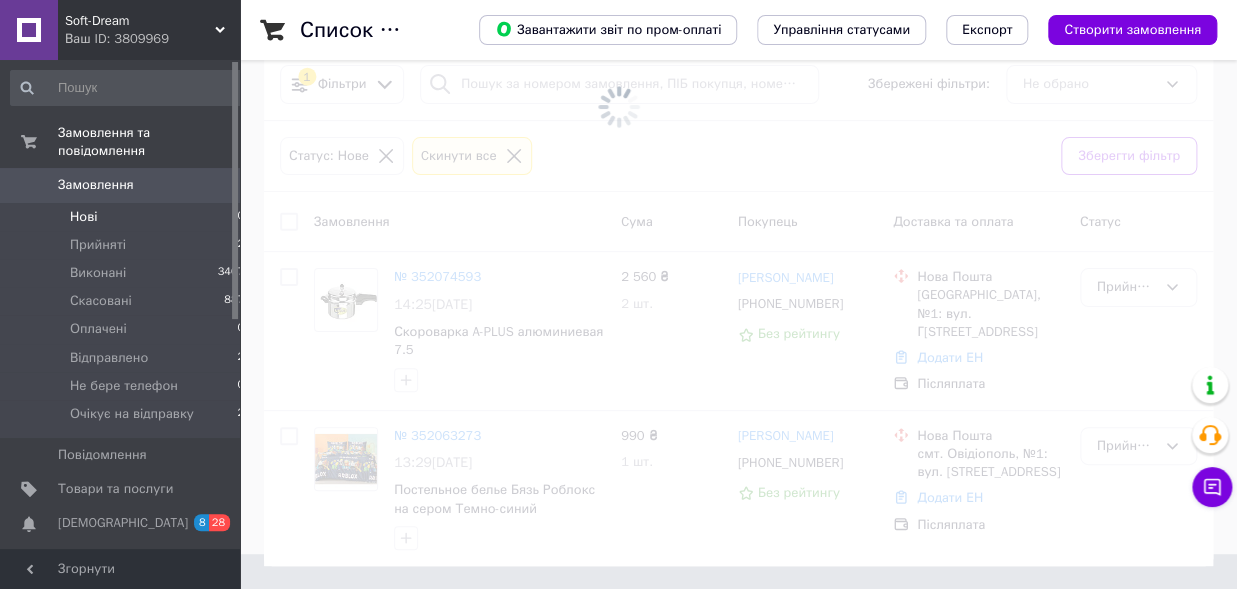 scroll, scrollTop: 0, scrollLeft: 0, axis: both 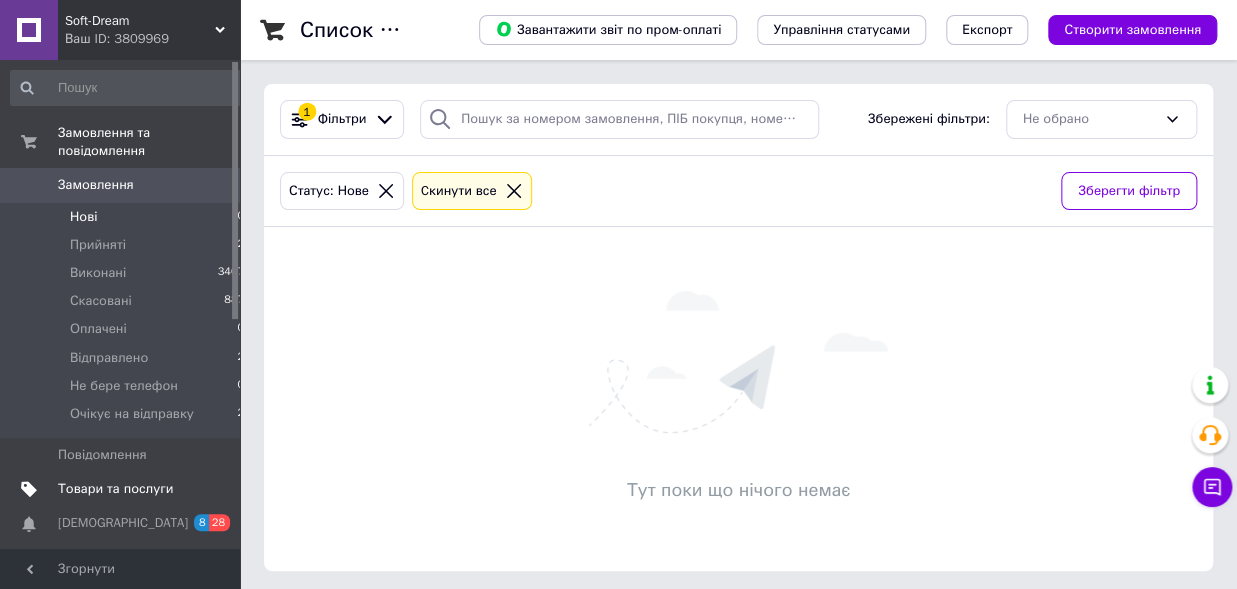 click on "Товари та послуги" at bounding box center (115, 489) 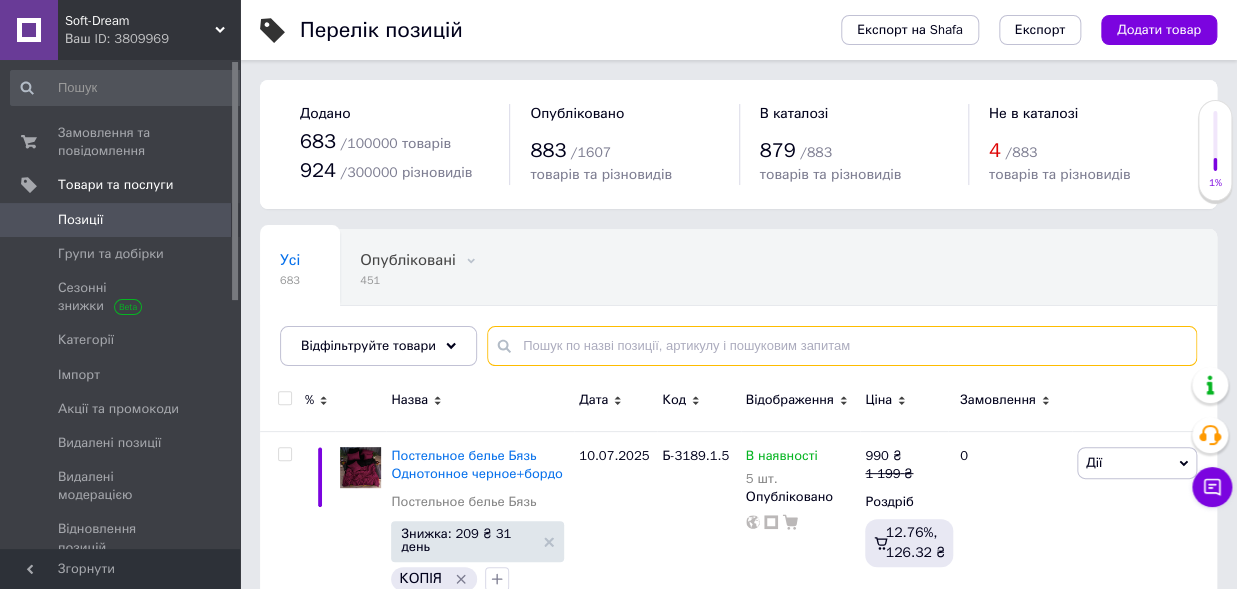 click at bounding box center [842, 346] 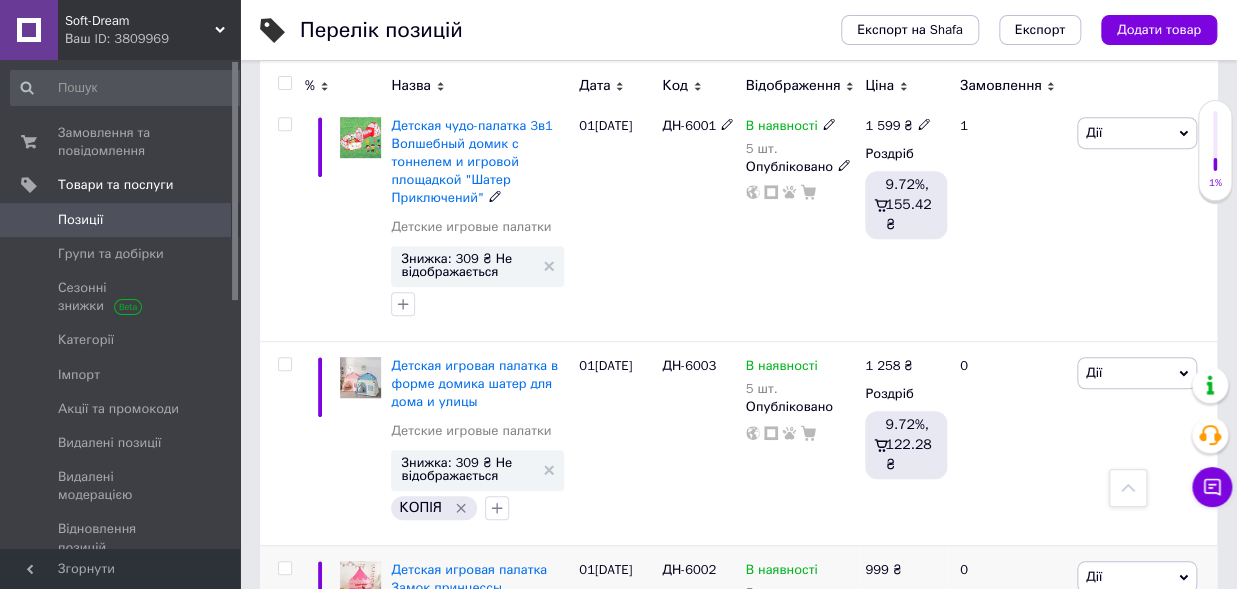 scroll, scrollTop: 0, scrollLeft: 0, axis: both 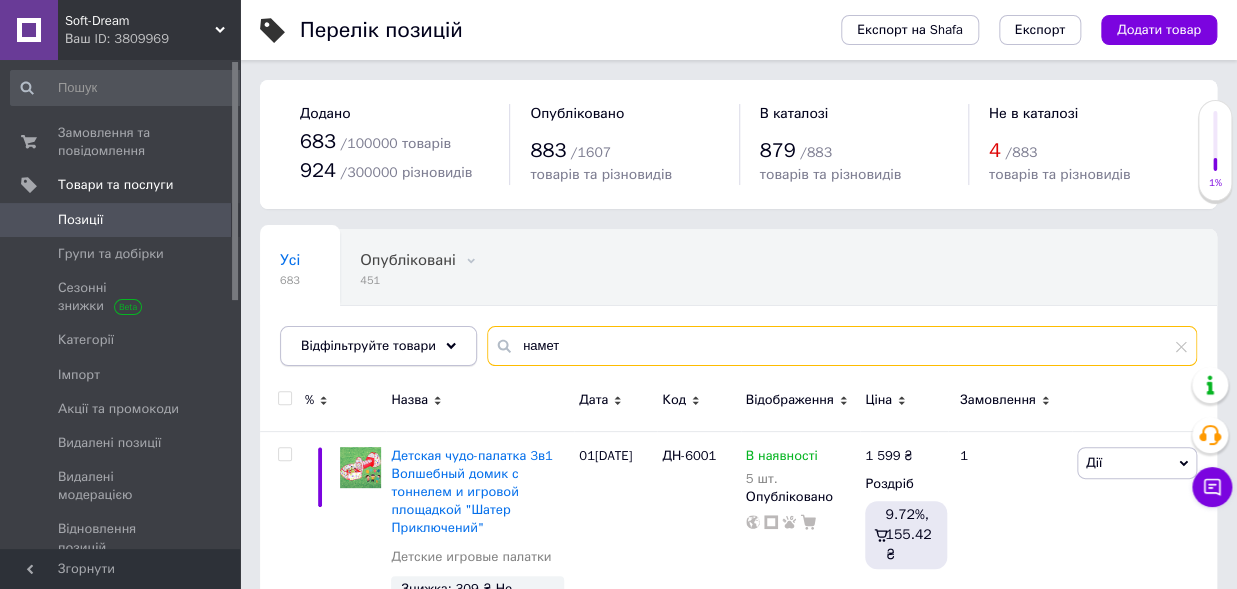 type on "намет" 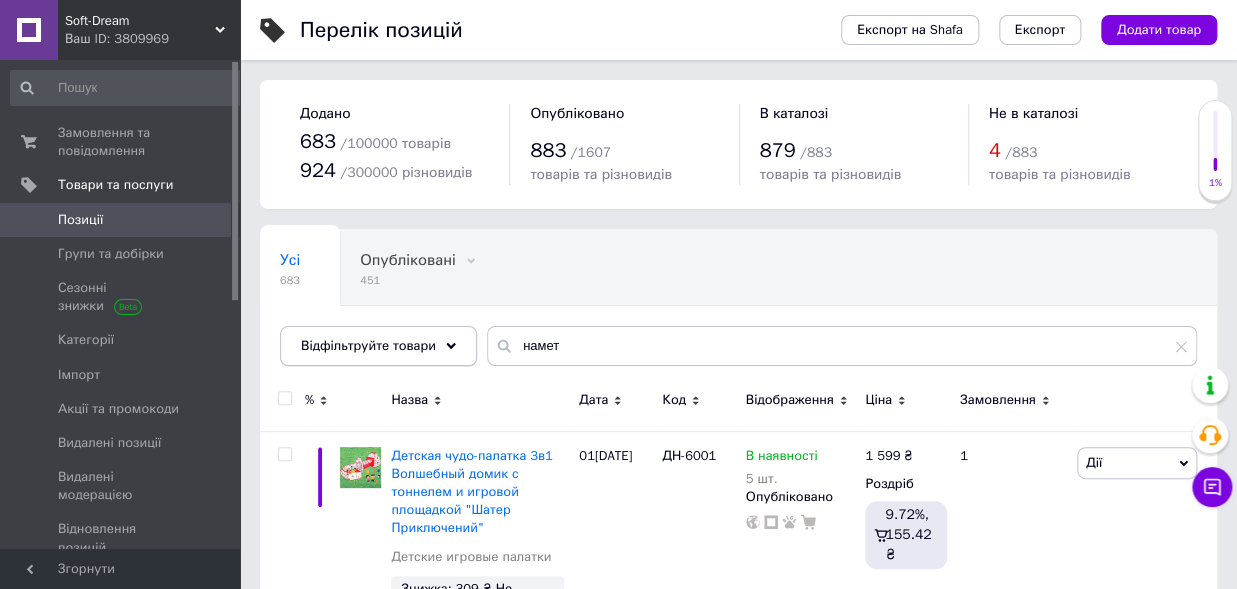 click on "Відфільтруйте товари" at bounding box center [368, 345] 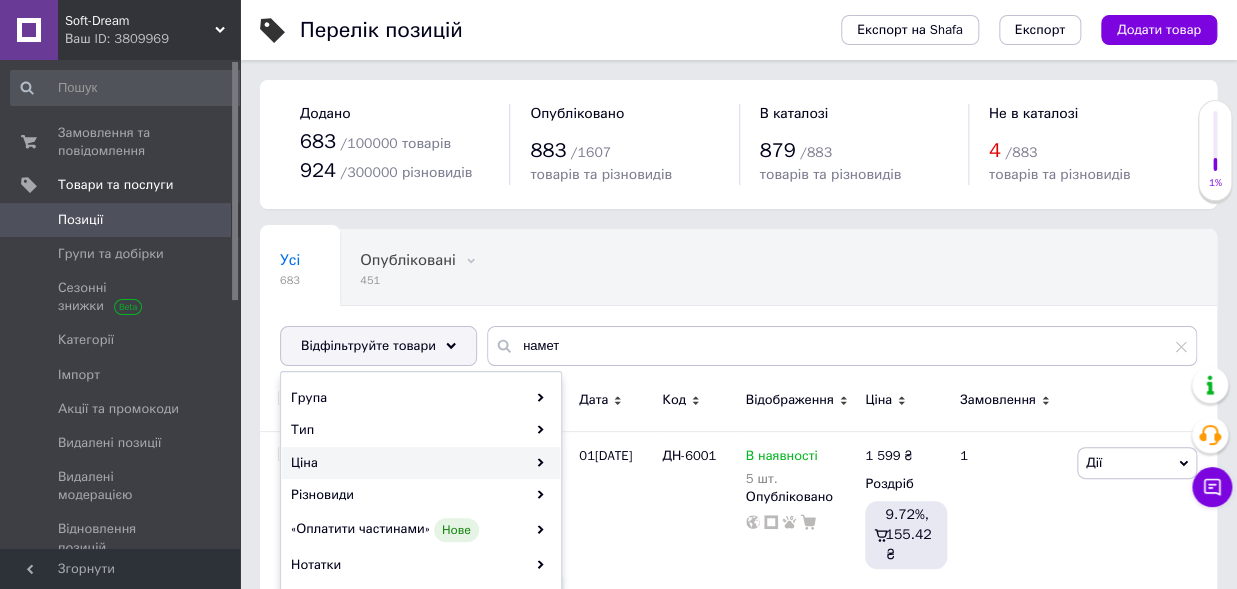 scroll, scrollTop: 330, scrollLeft: 0, axis: vertical 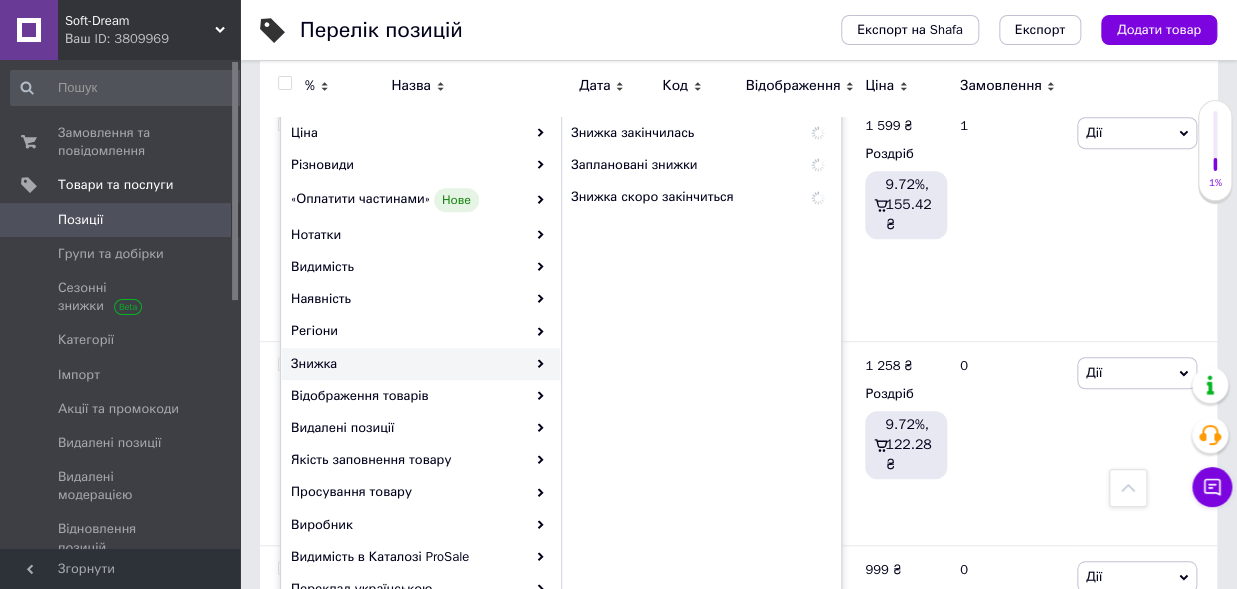 click on "Знижка" at bounding box center (421, 364) 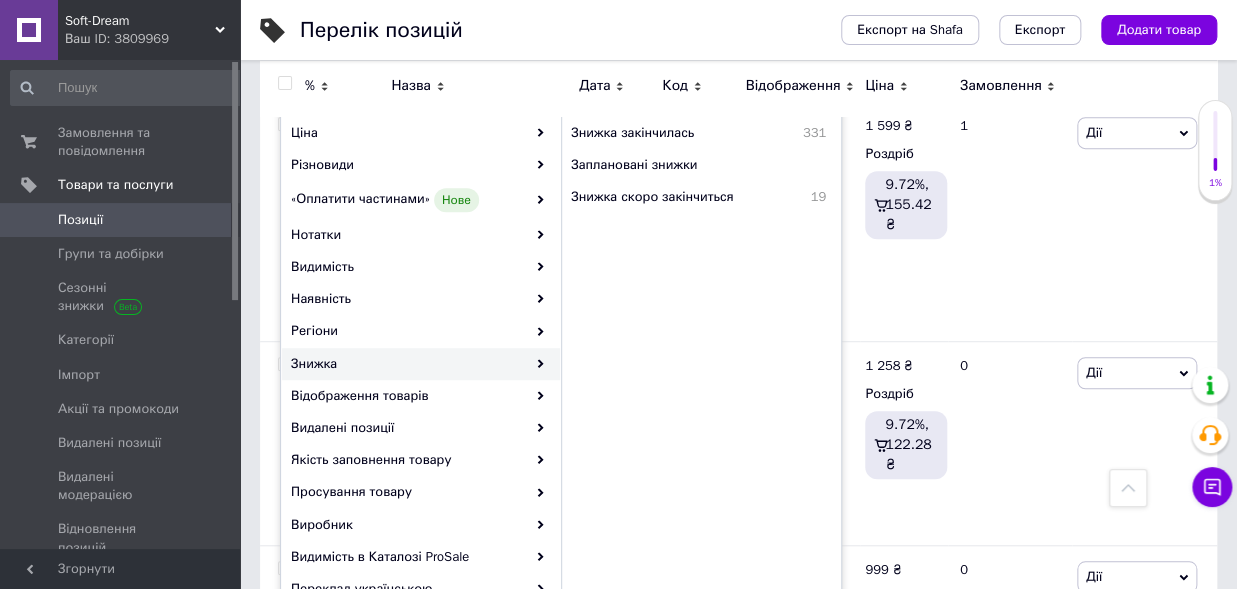 scroll, scrollTop: 220, scrollLeft: 0, axis: vertical 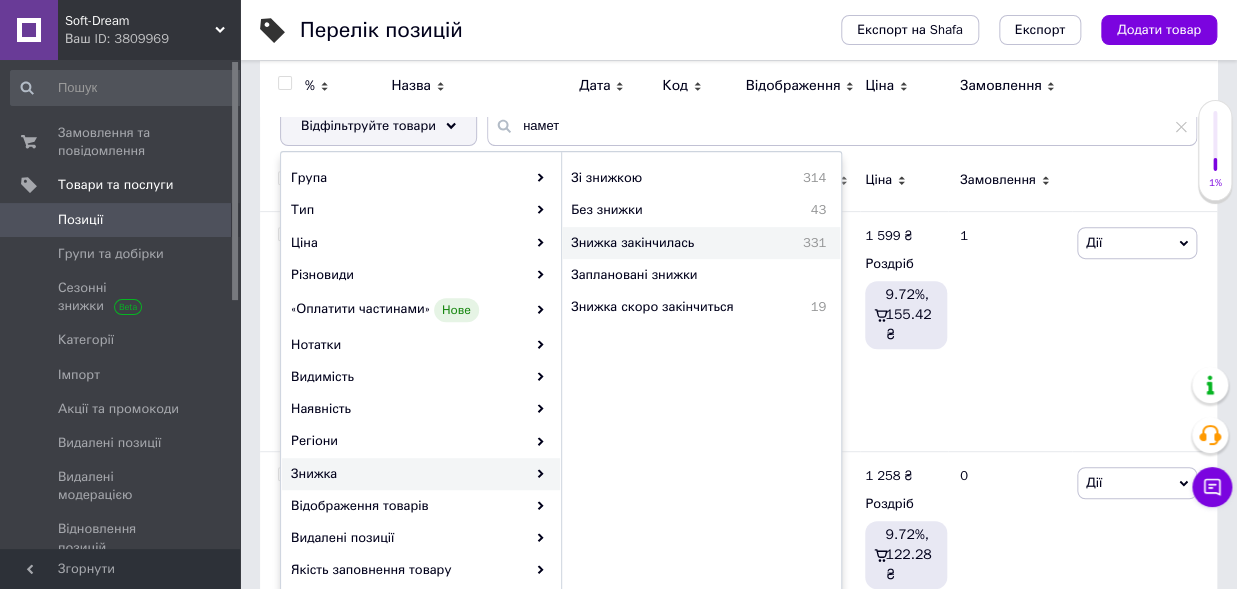 click on "Знижка закінчилась" at bounding box center (671, 243) 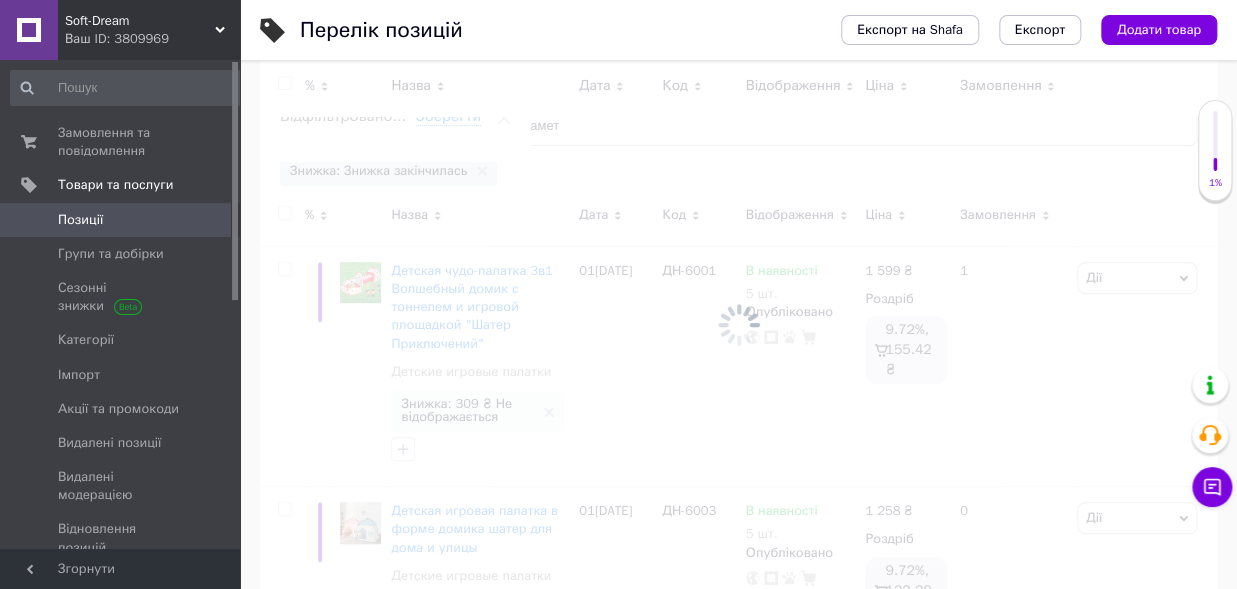 type 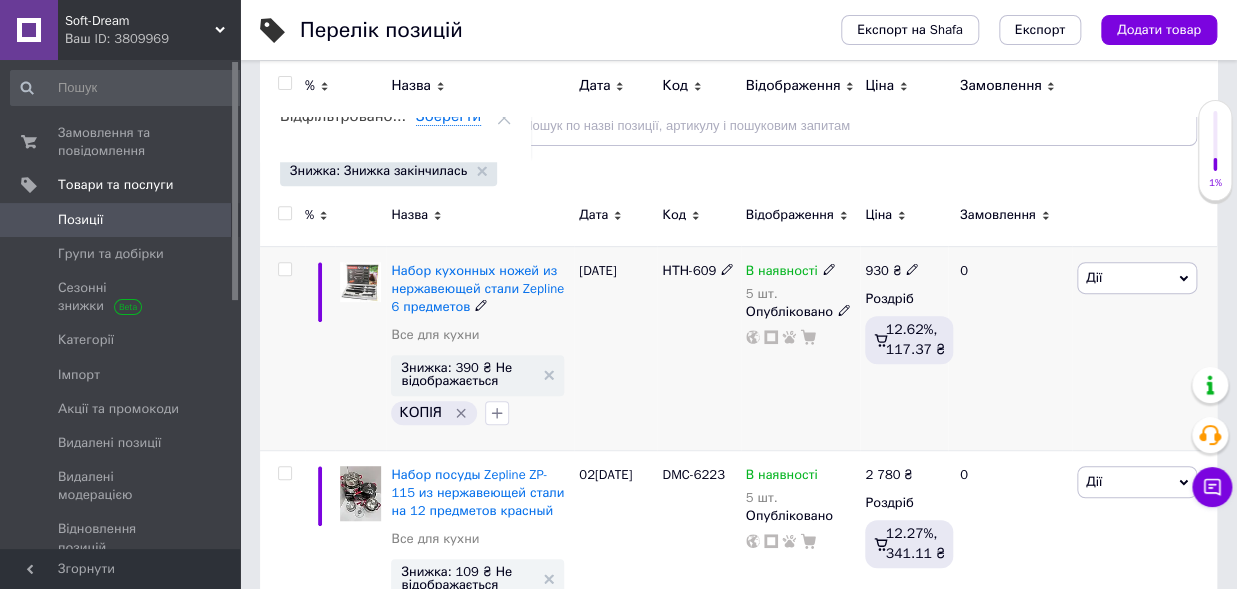 click on "Дії" at bounding box center (1137, 278) 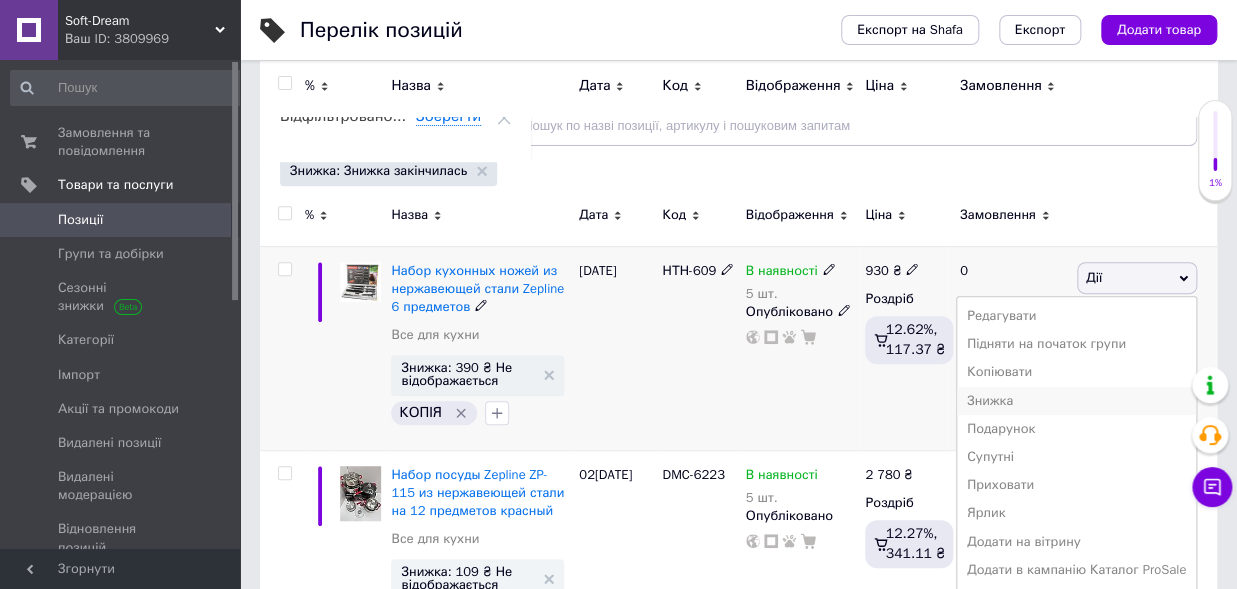 click on "Знижка" at bounding box center (1076, 401) 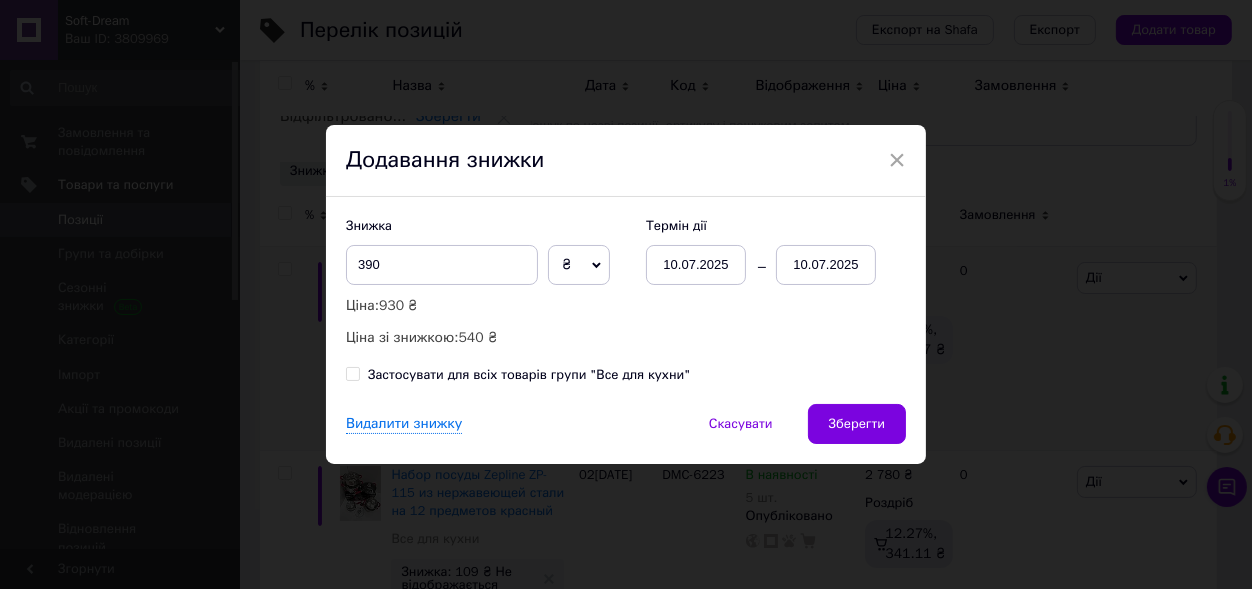 click on "10.07.2025" at bounding box center (826, 265) 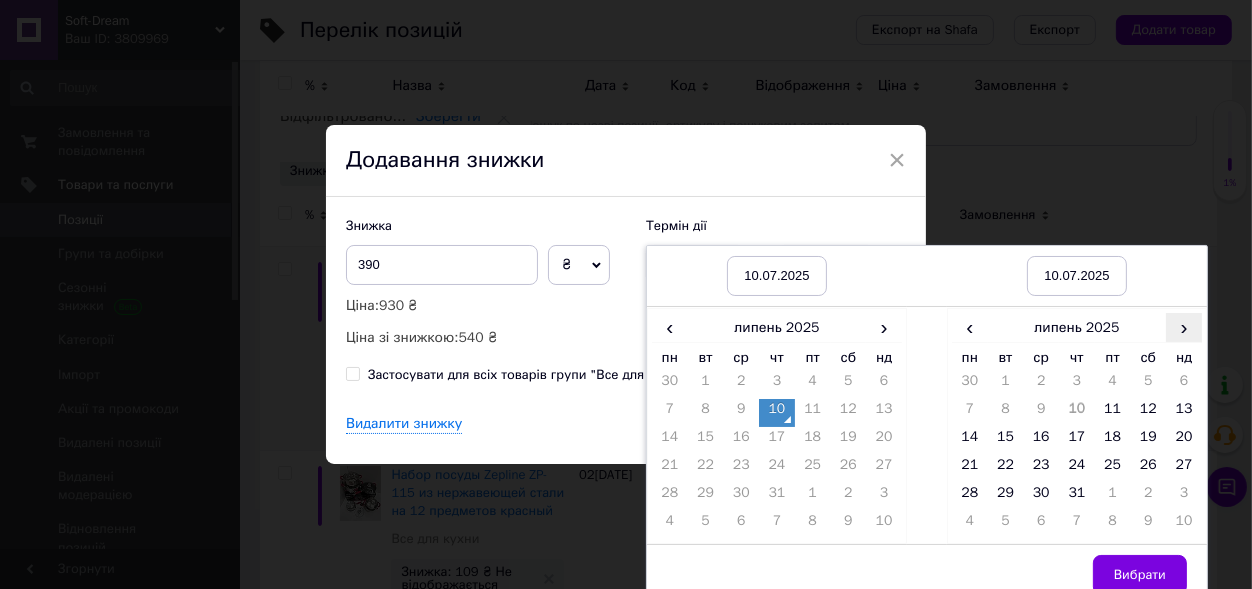 click on "›" at bounding box center [1184, 327] 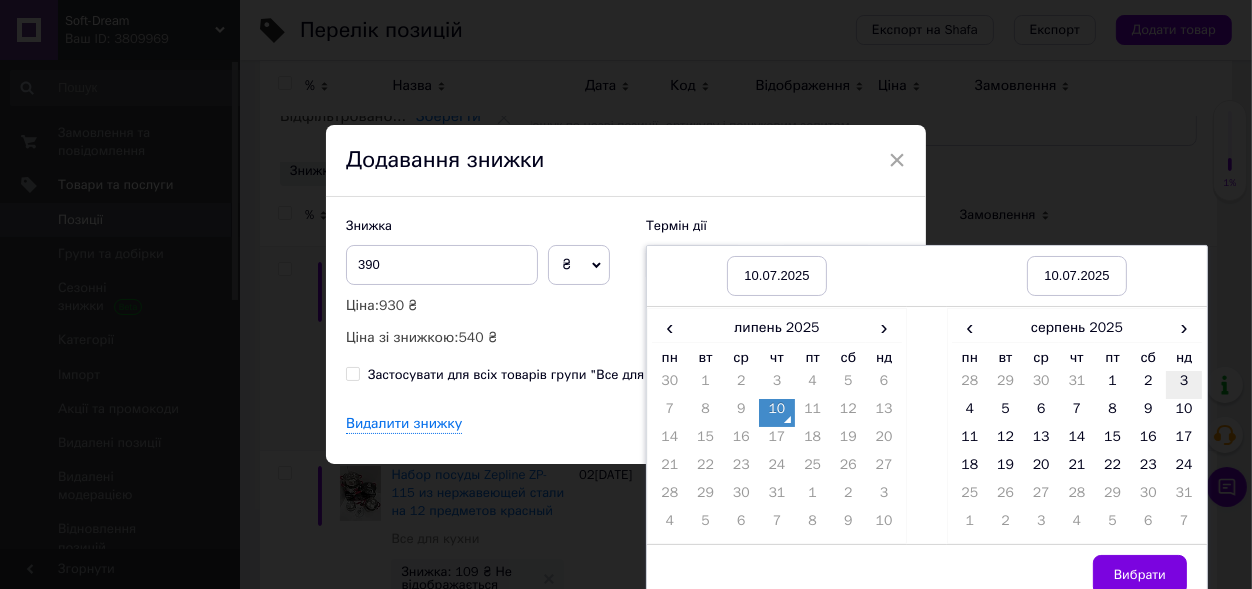 click on "3" at bounding box center (1184, 385) 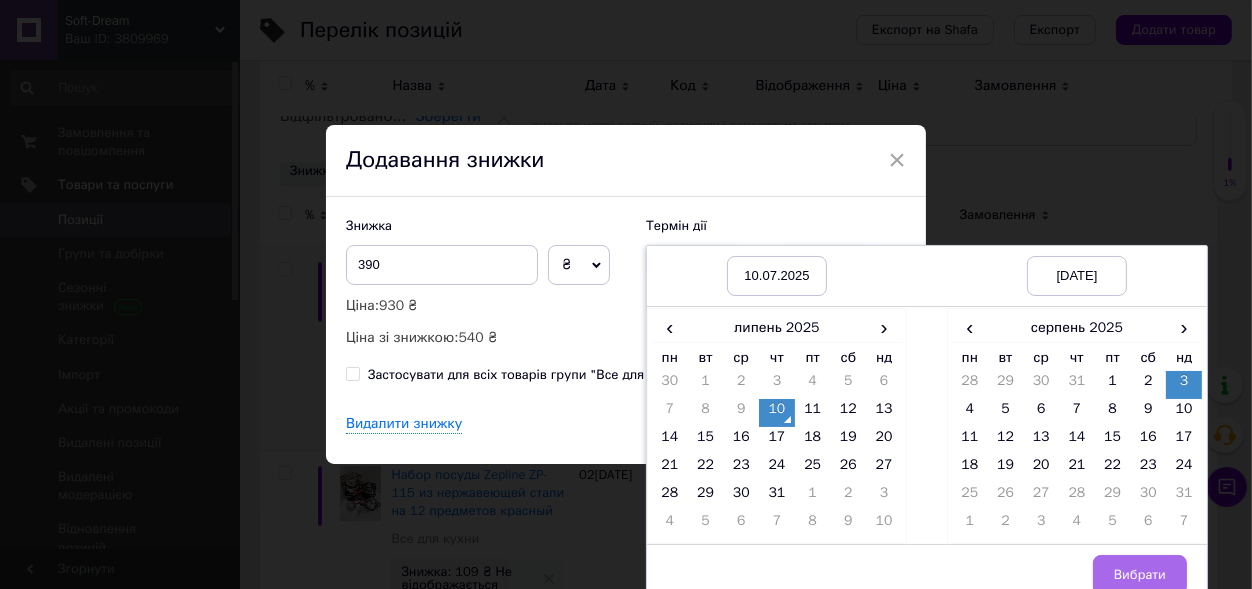 click on "Вибрати" at bounding box center [1140, 575] 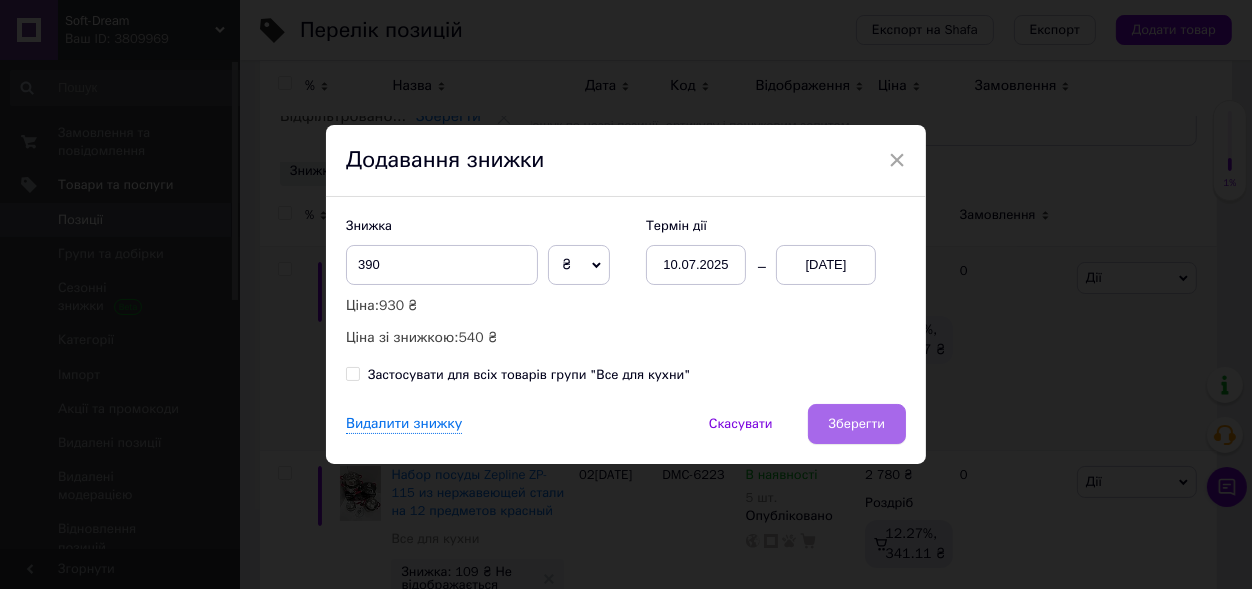 click on "Зберегти" at bounding box center (857, 424) 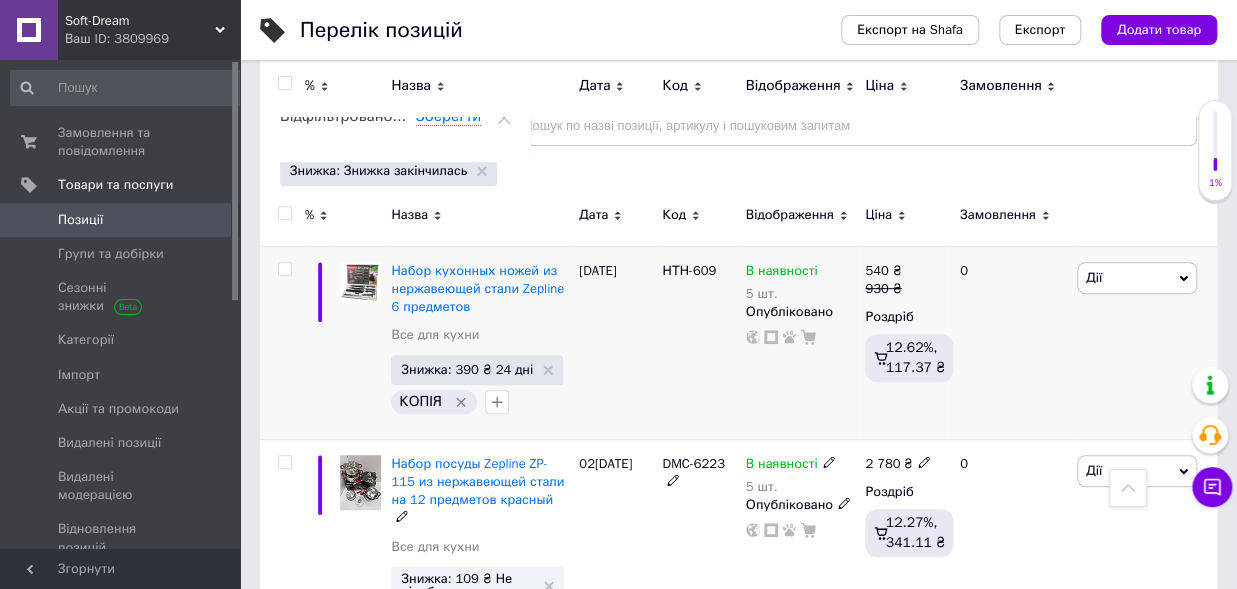 scroll, scrollTop: 440, scrollLeft: 0, axis: vertical 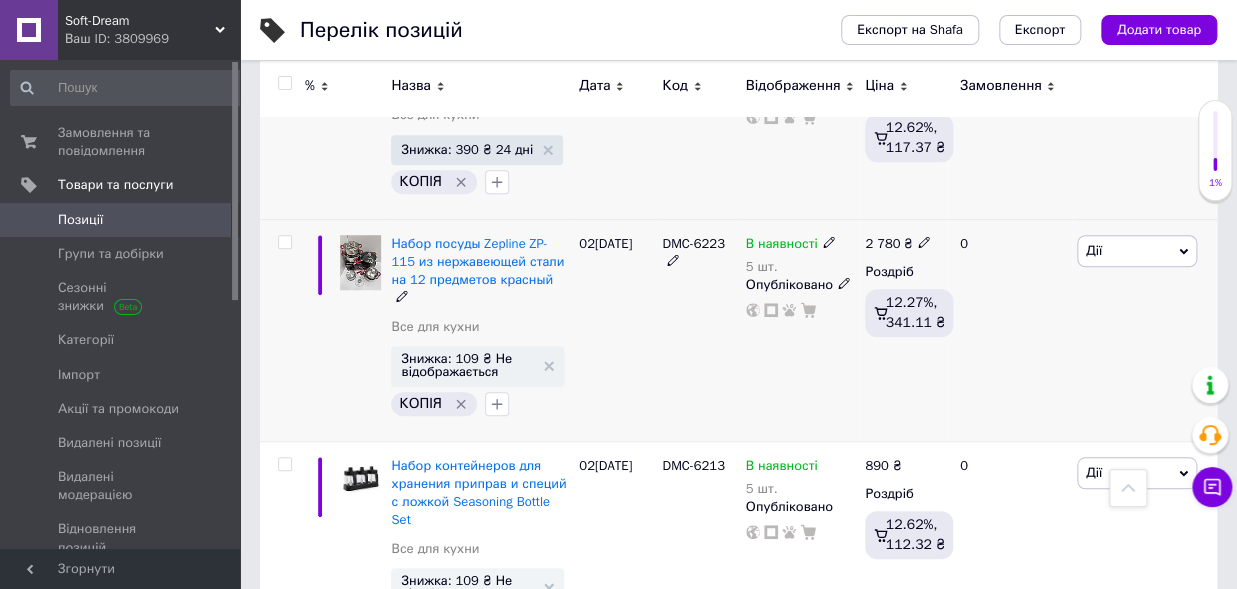 click on "Дії" at bounding box center (1137, 251) 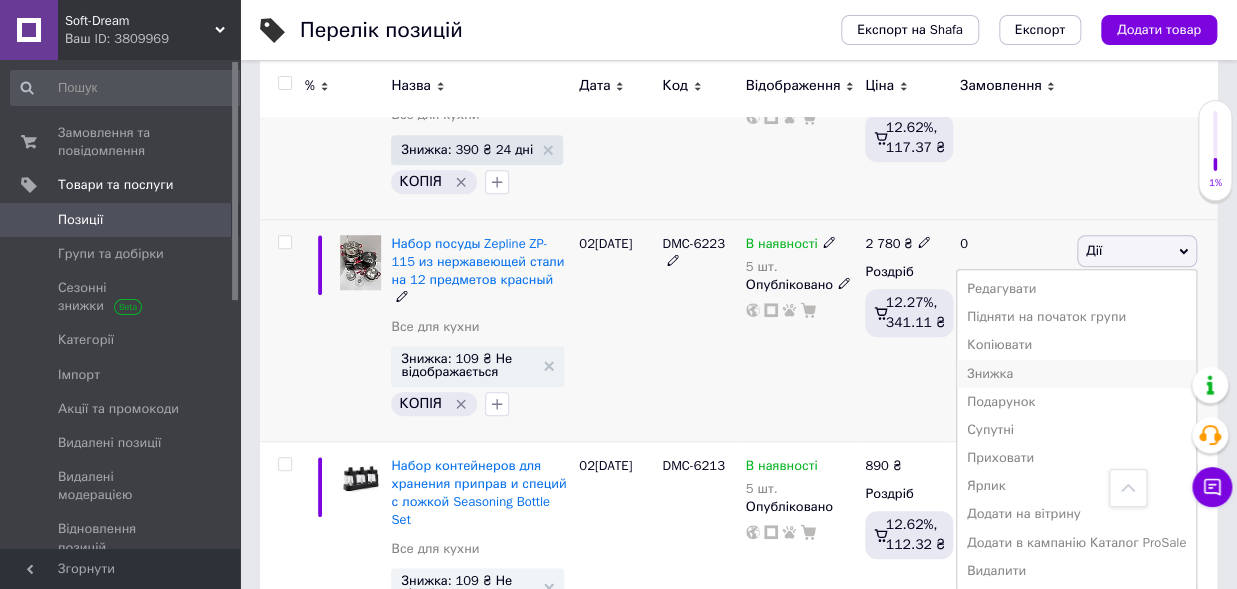click on "Знижка" at bounding box center [1076, 374] 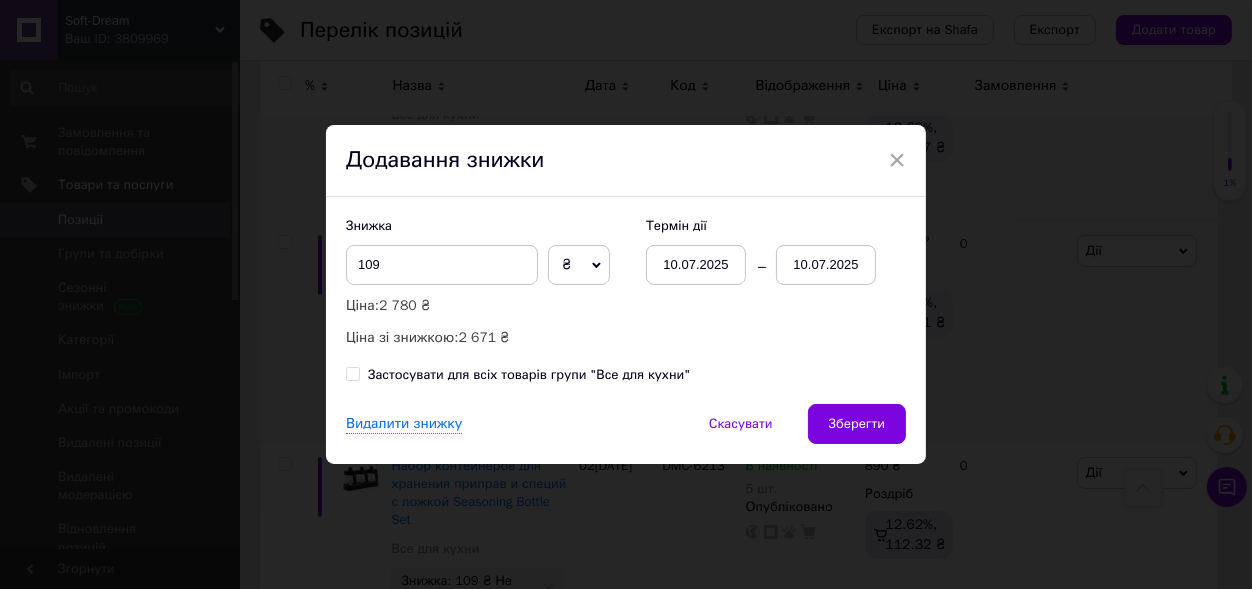 click on "10.07.2025" at bounding box center (826, 265) 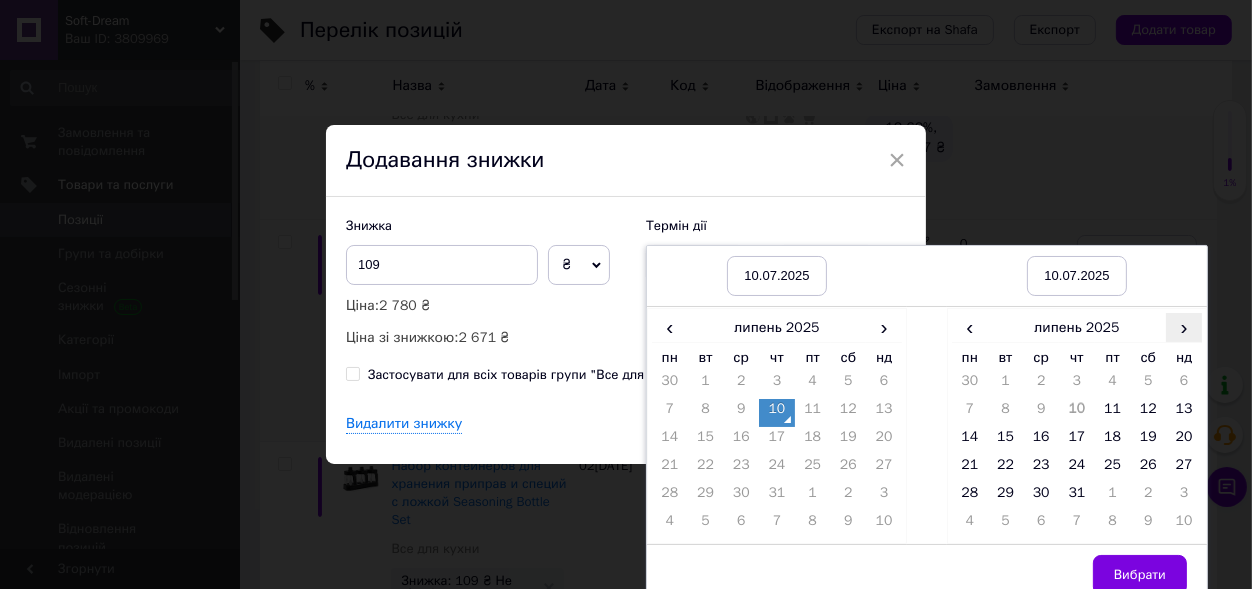 click on "›" at bounding box center [1184, 327] 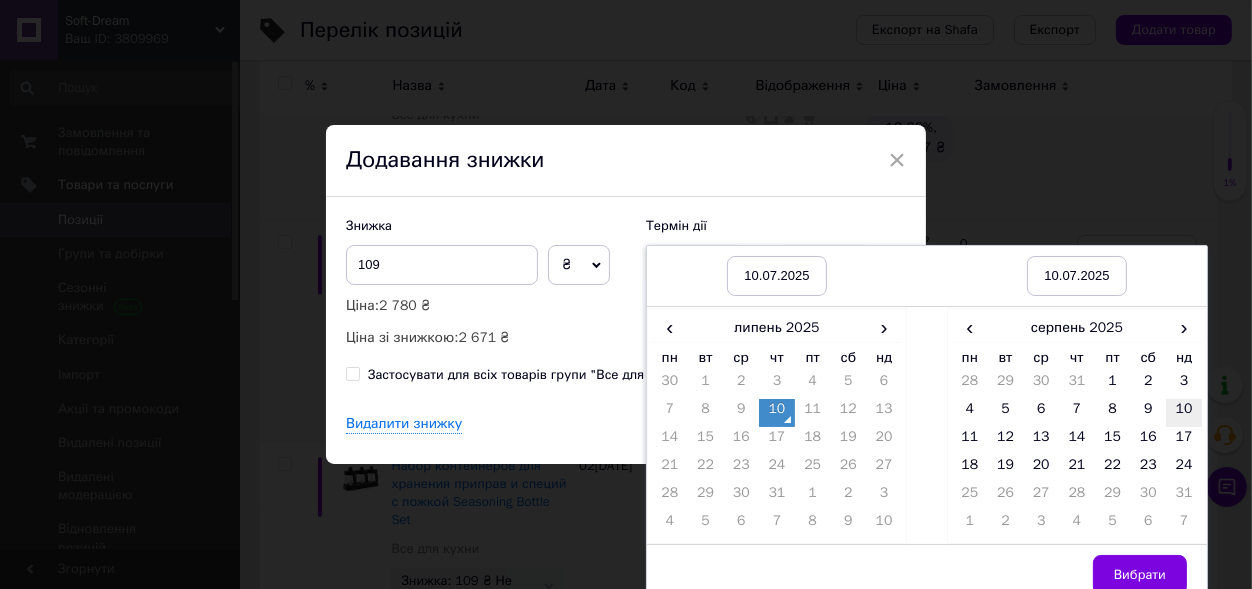 click on "10" at bounding box center (1184, 413) 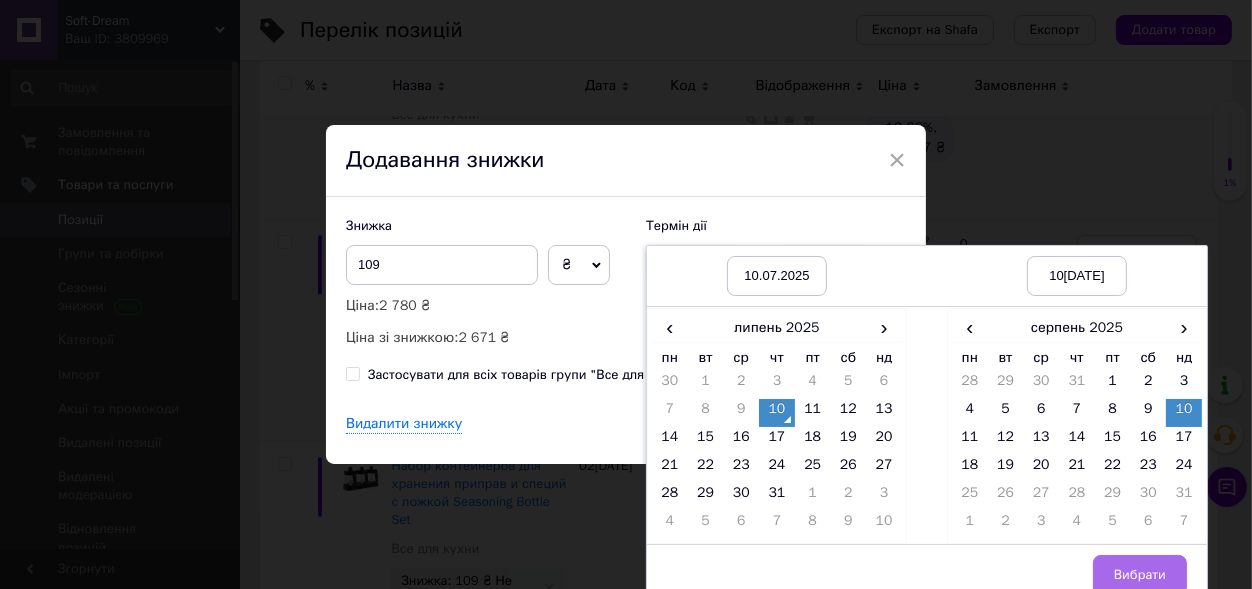 click on "Вибрати" at bounding box center (1140, 575) 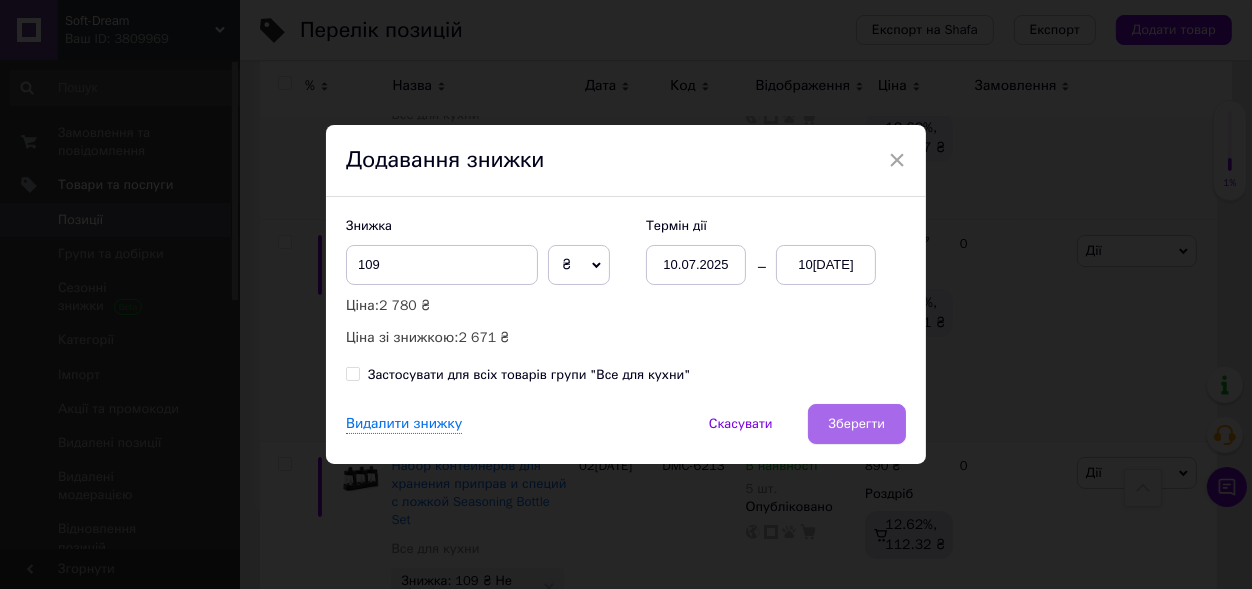 click on "Зберегти" at bounding box center [857, 424] 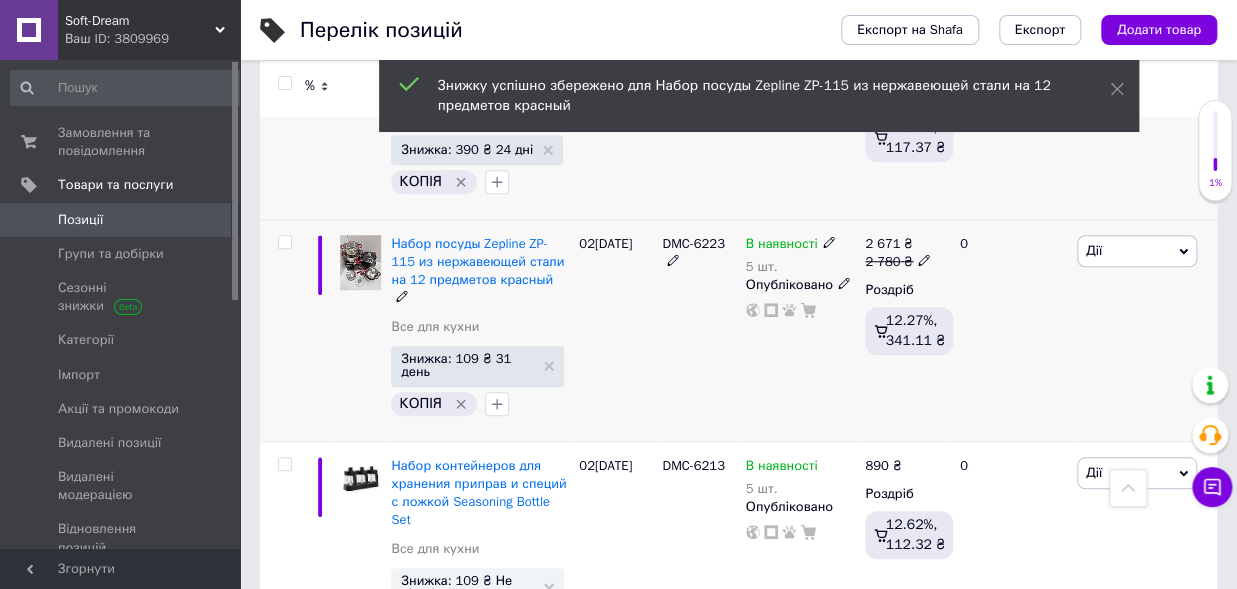 scroll, scrollTop: 660, scrollLeft: 0, axis: vertical 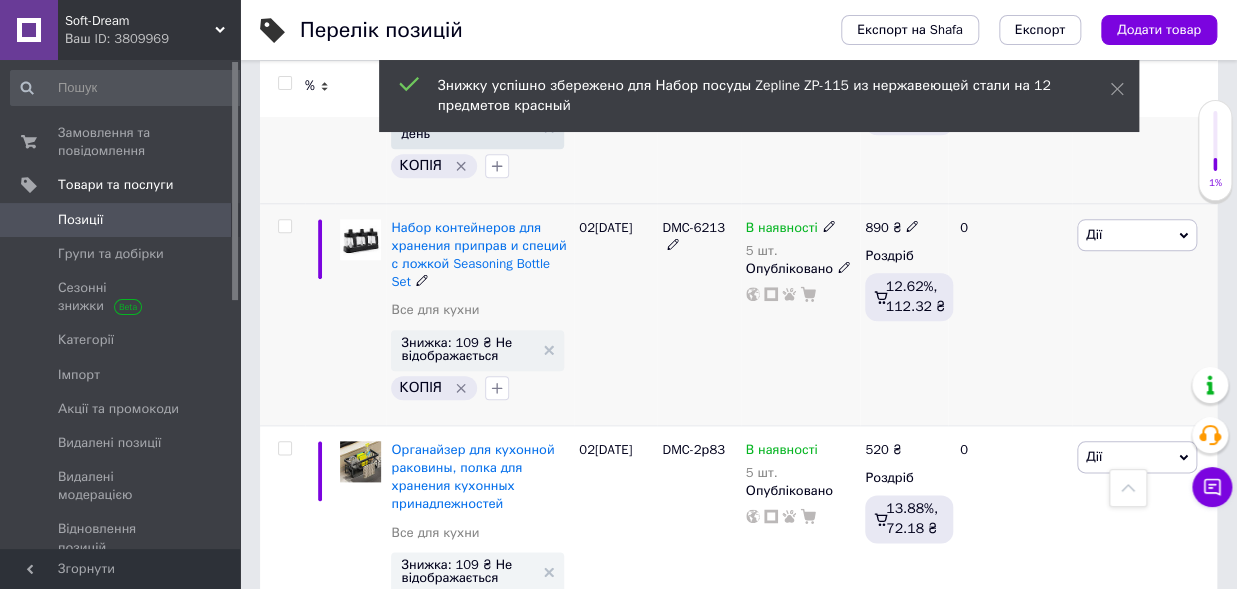 click on "Дії" at bounding box center [1137, 235] 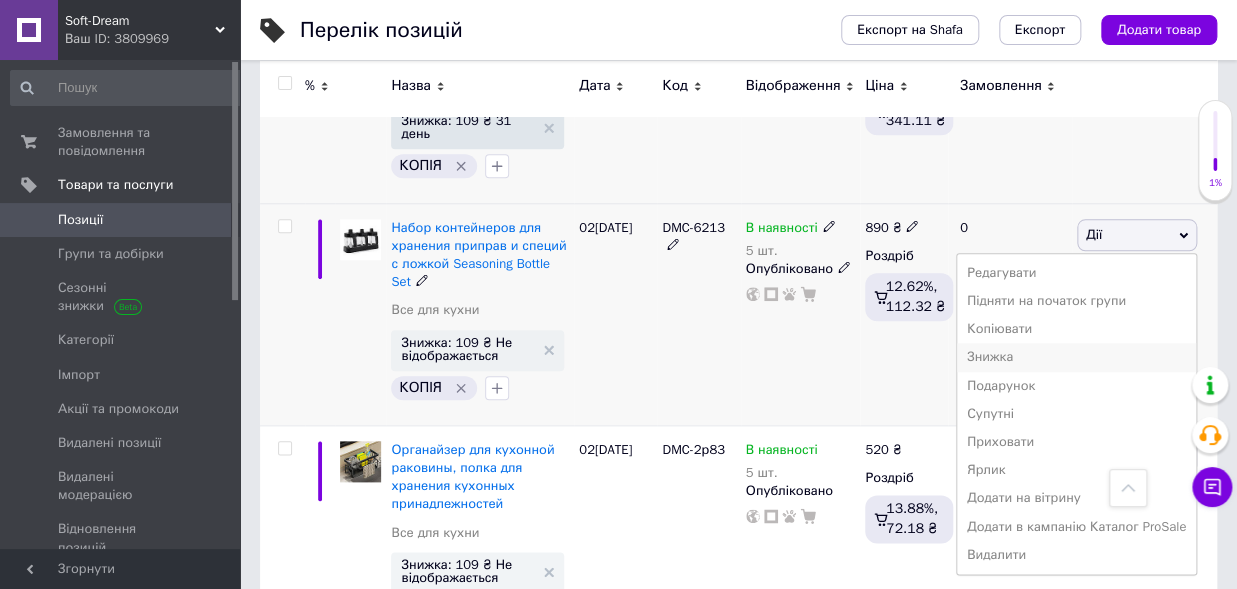 click on "Знижка" at bounding box center (1076, 357) 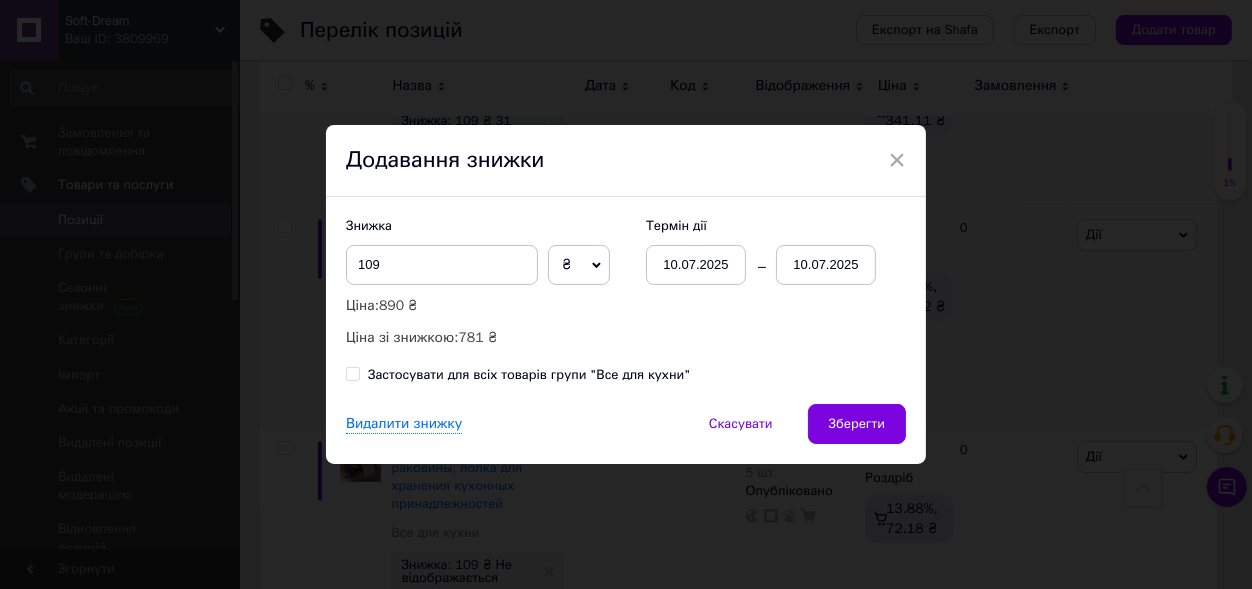 click on "10.07.2025" at bounding box center (826, 265) 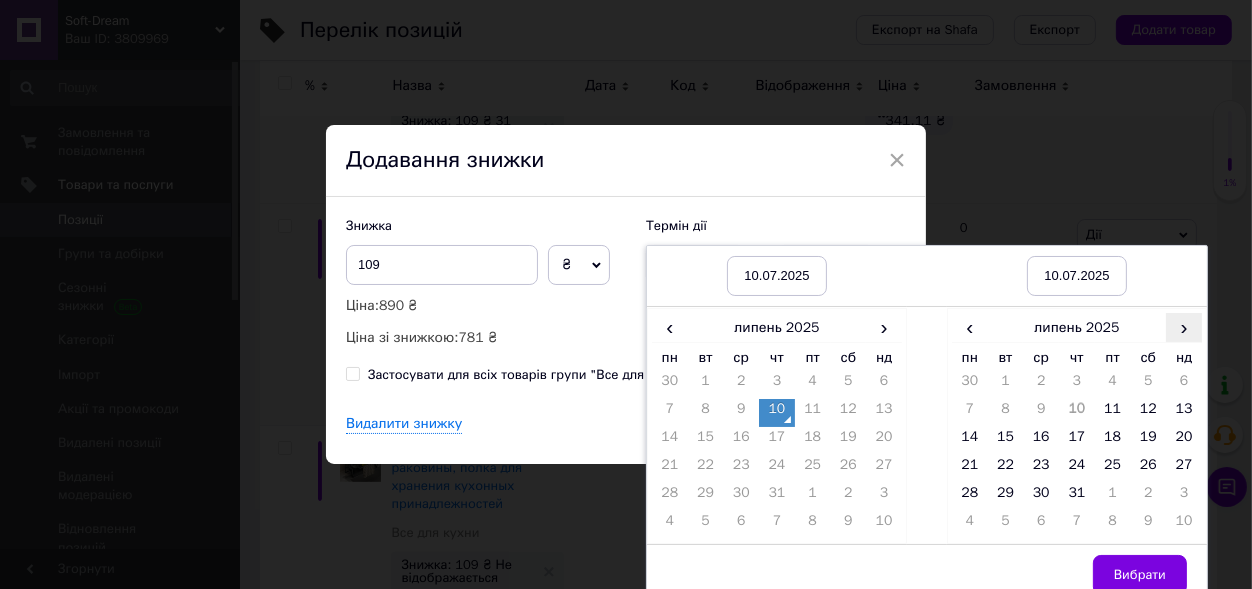 click on "›" at bounding box center (1184, 327) 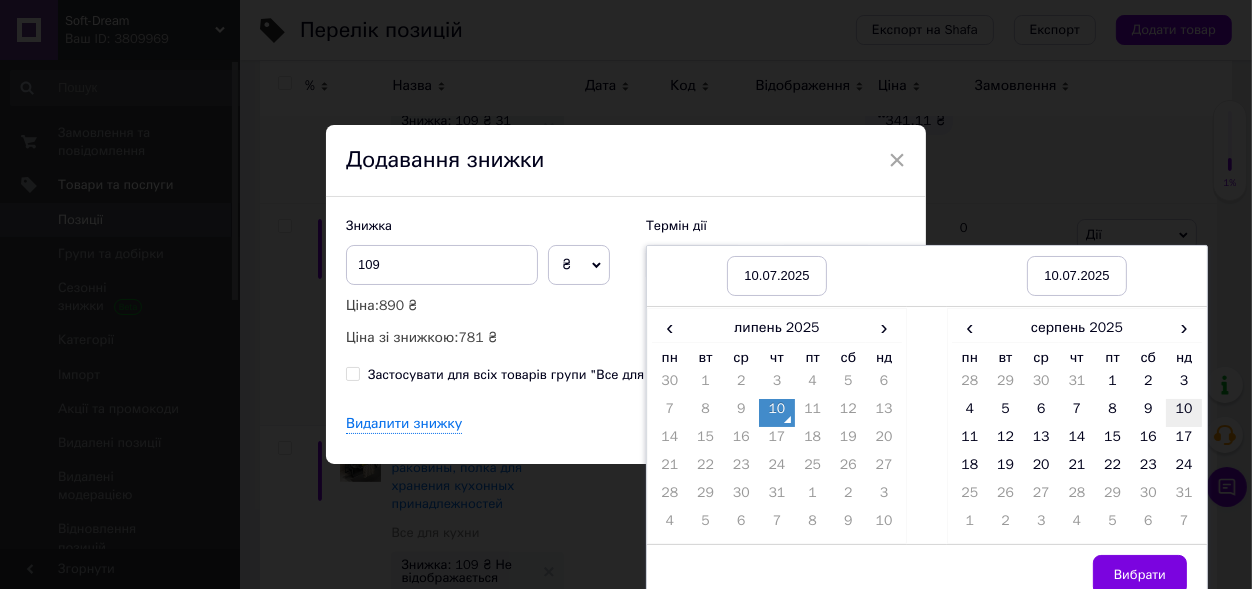 click on "10" at bounding box center (1184, 413) 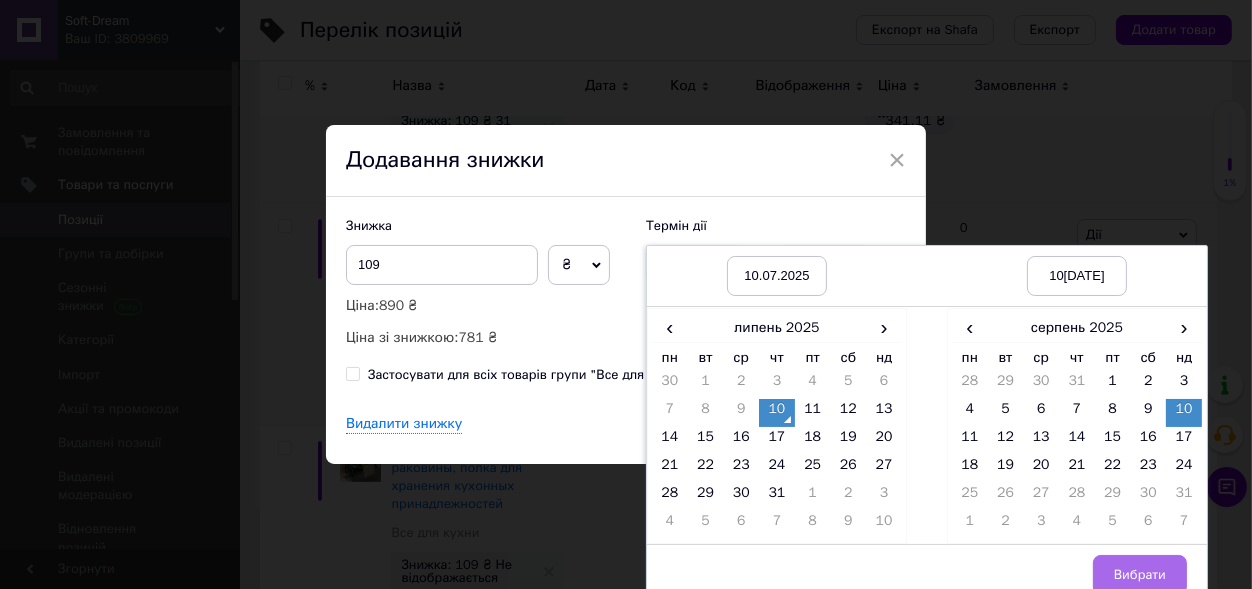 click on "Вибрати" at bounding box center (1140, 575) 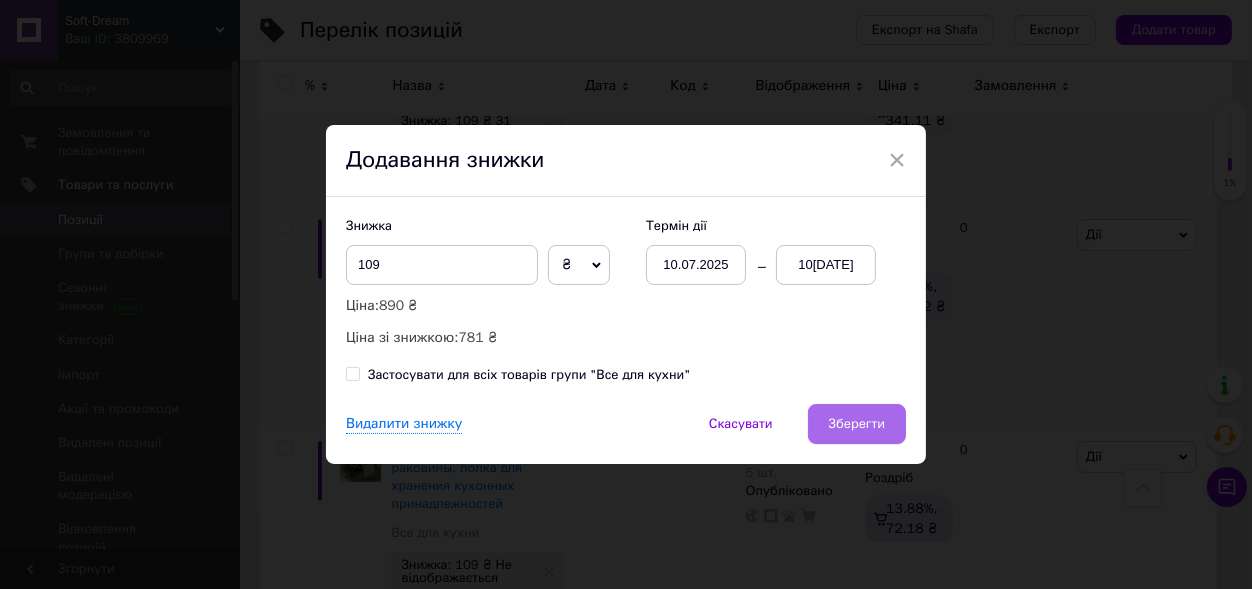 click on "Зберегти" at bounding box center [857, 424] 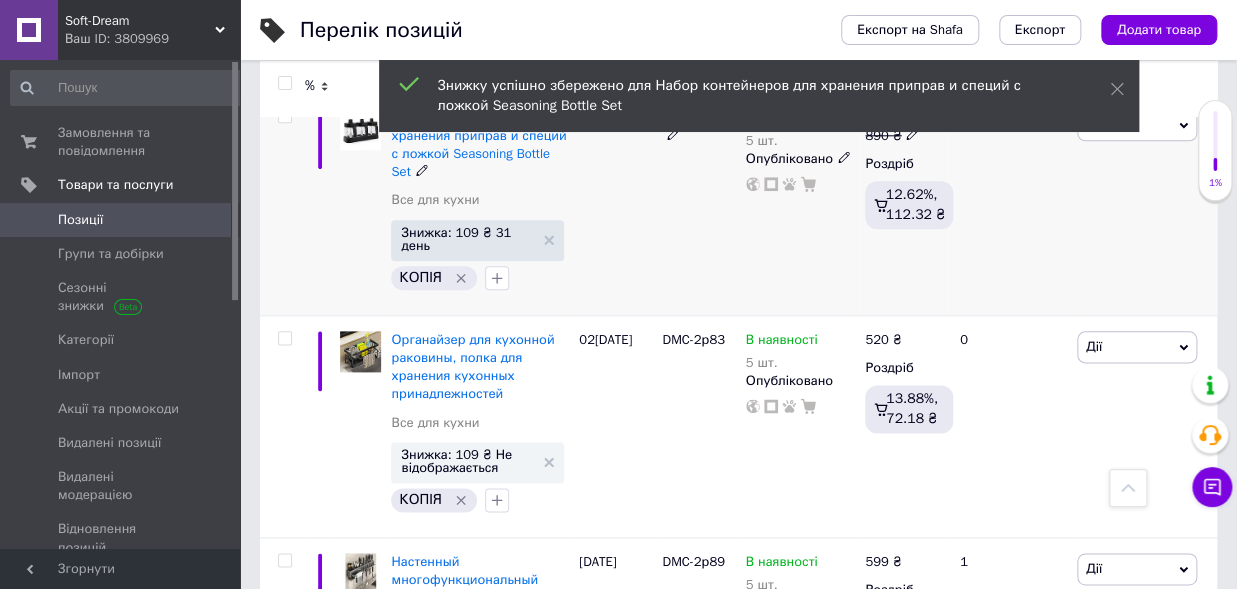 scroll, scrollTop: 880, scrollLeft: 0, axis: vertical 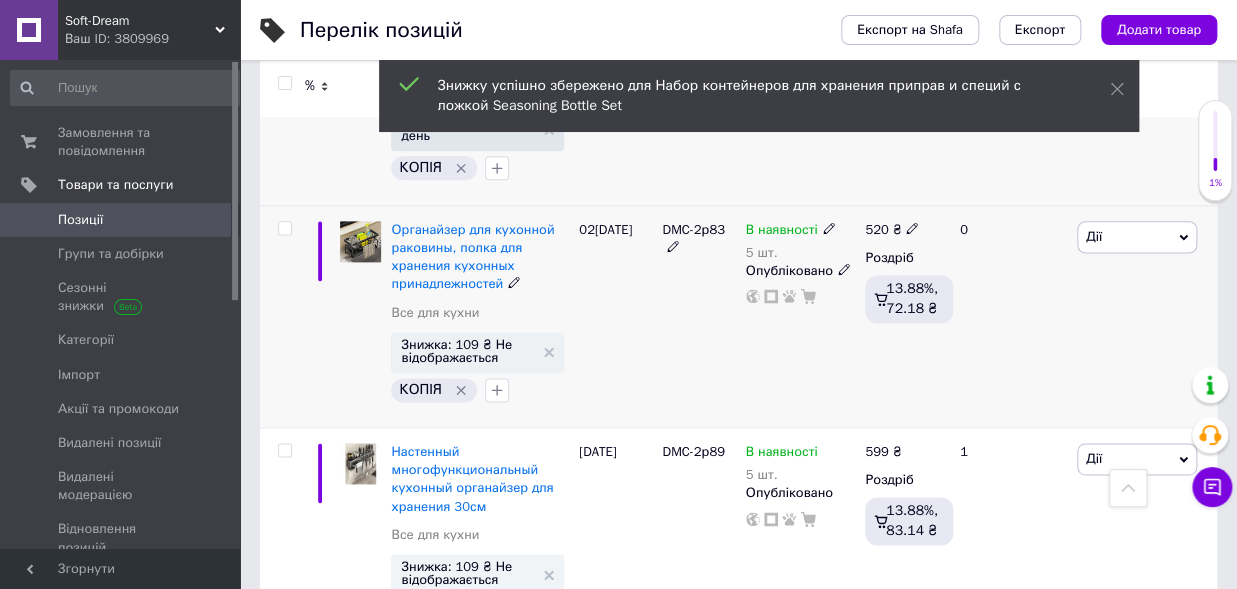 click on "Дії" at bounding box center [1137, 237] 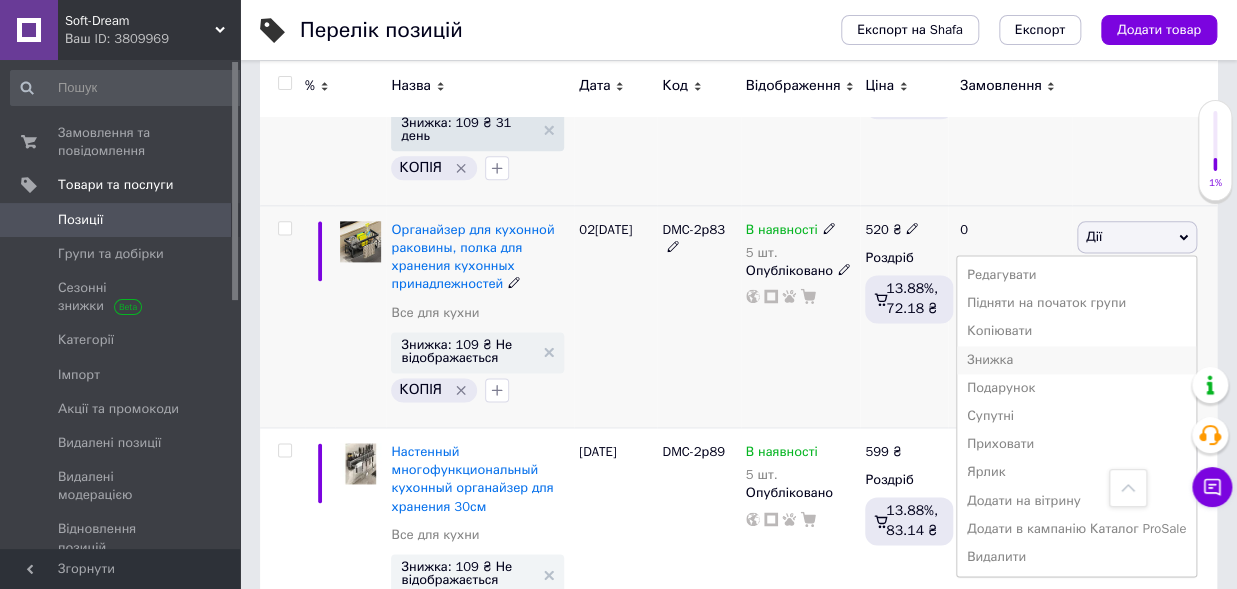 click on "Знижка" at bounding box center [1076, 360] 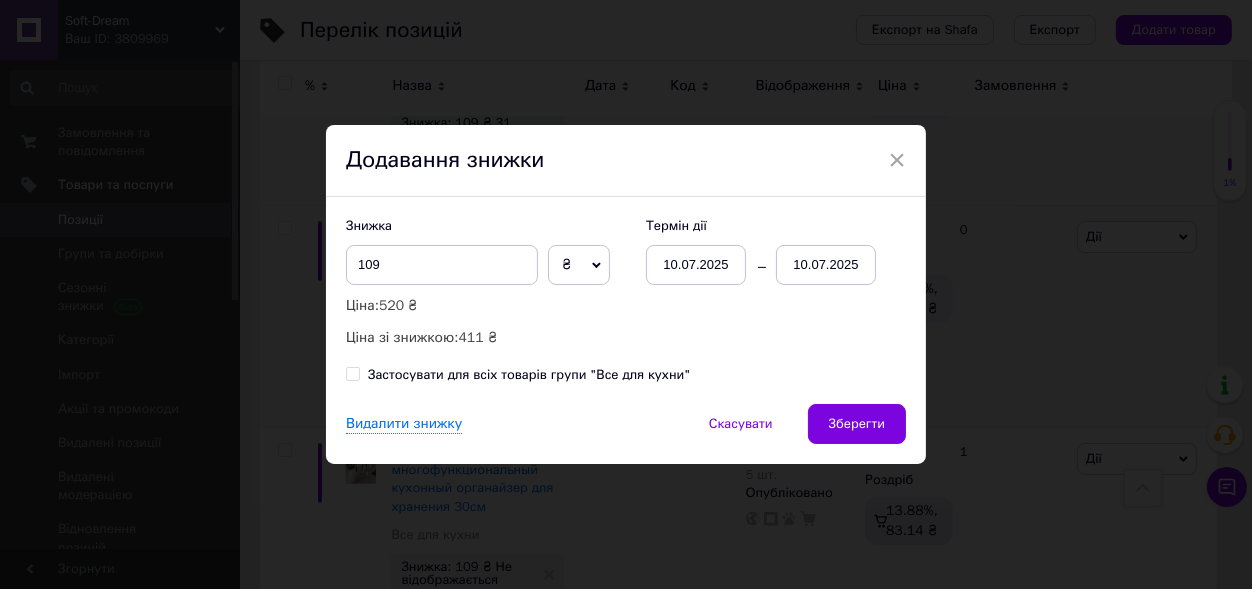 click on "10.07.2025" at bounding box center (826, 265) 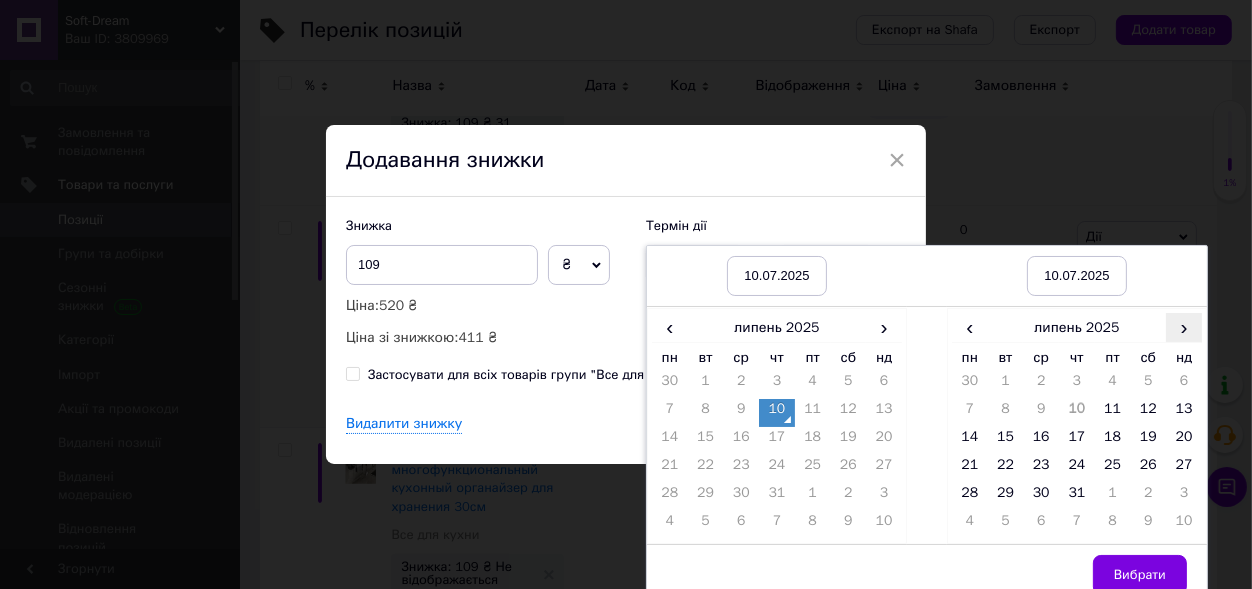 click on "›" at bounding box center (1184, 327) 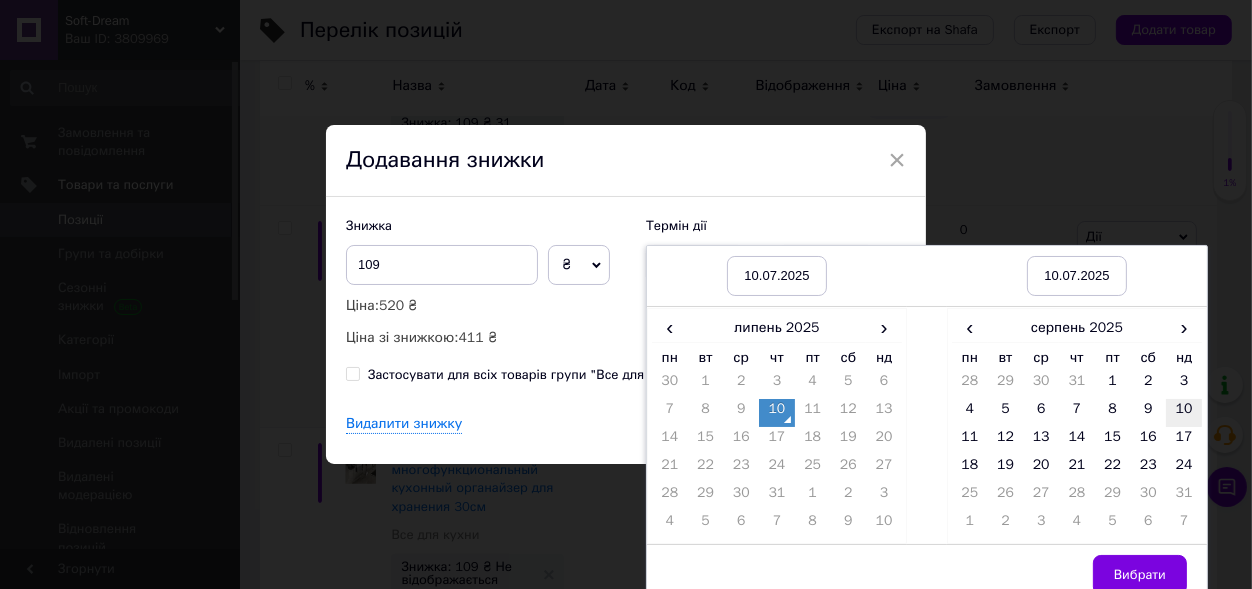 click on "10" at bounding box center [1184, 413] 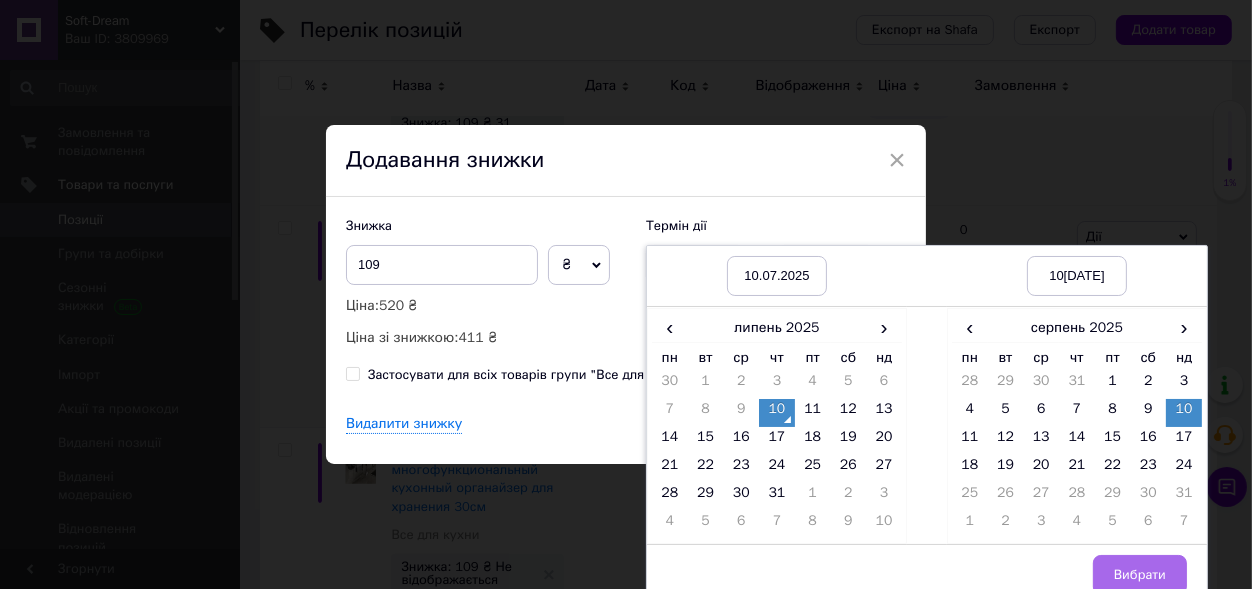 click on "Вибрати" at bounding box center (1140, 575) 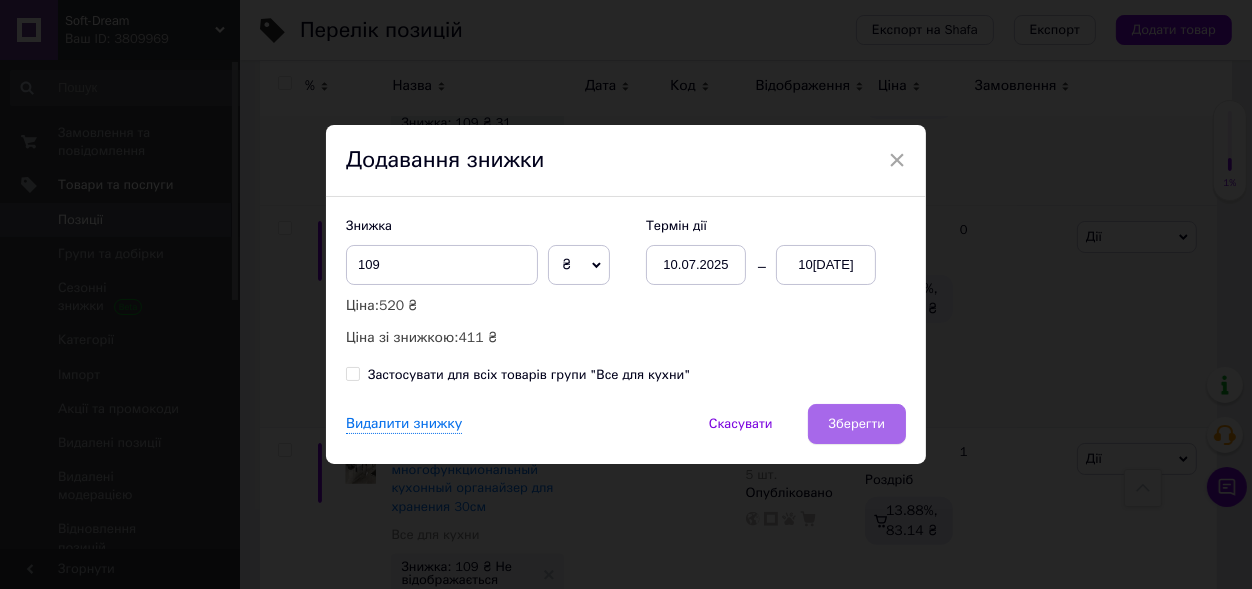 click on "Зберегти" at bounding box center (857, 424) 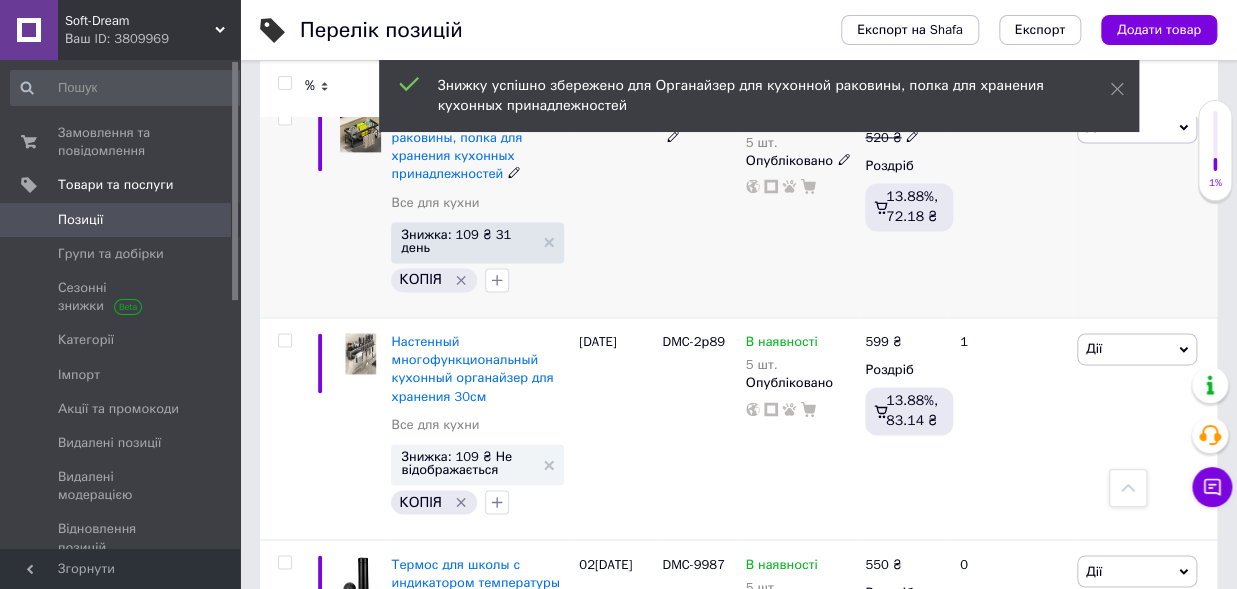 scroll, scrollTop: 1100, scrollLeft: 0, axis: vertical 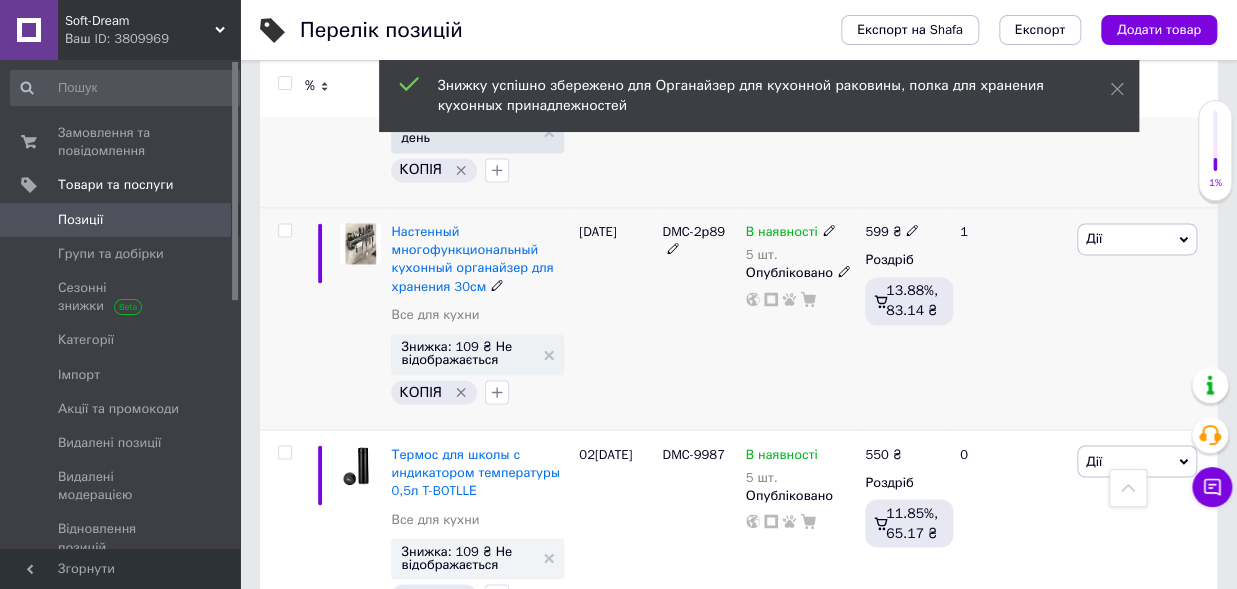 click on "Дії" at bounding box center (1137, 239) 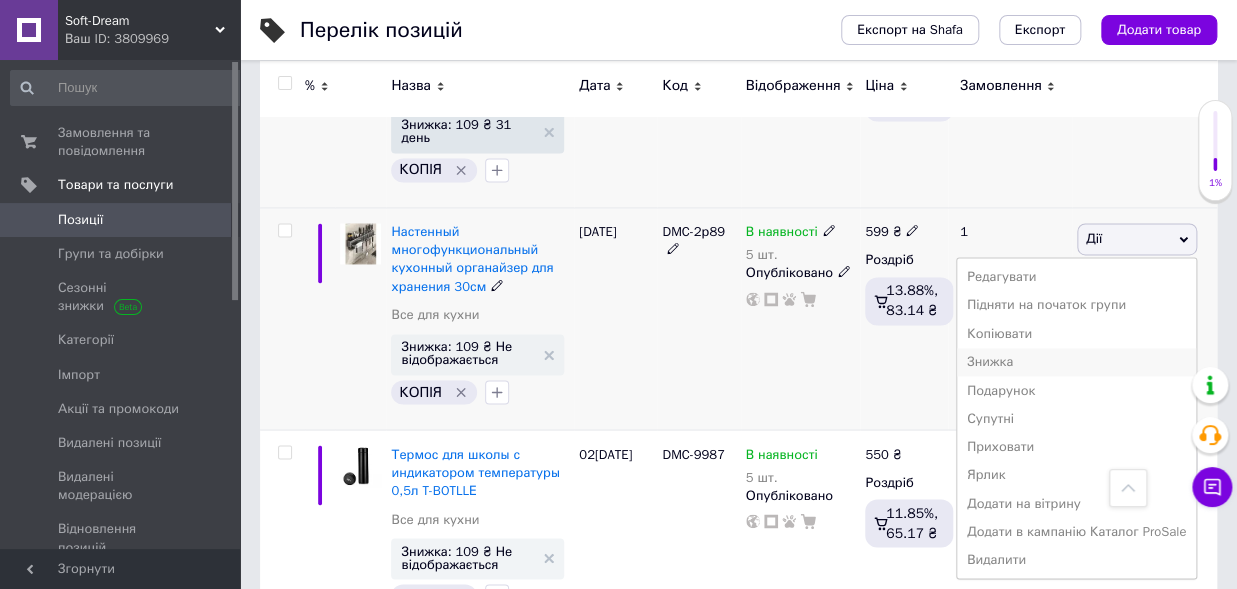 click on "Знижка" at bounding box center (1076, 362) 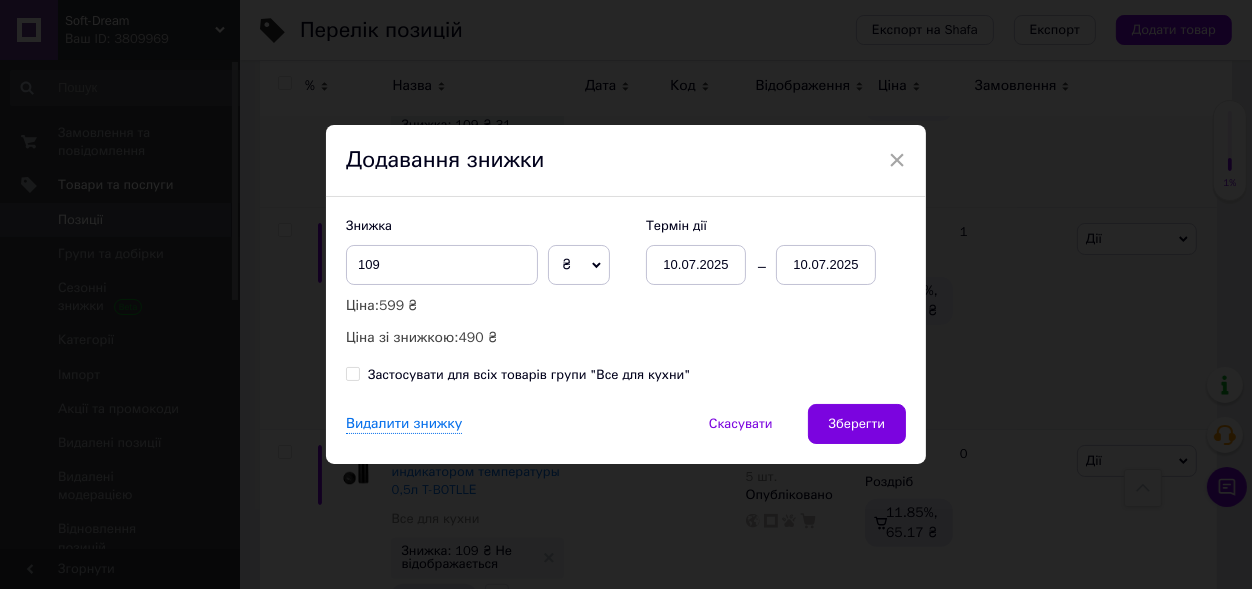 click on "10.07.2025" at bounding box center [826, 265] 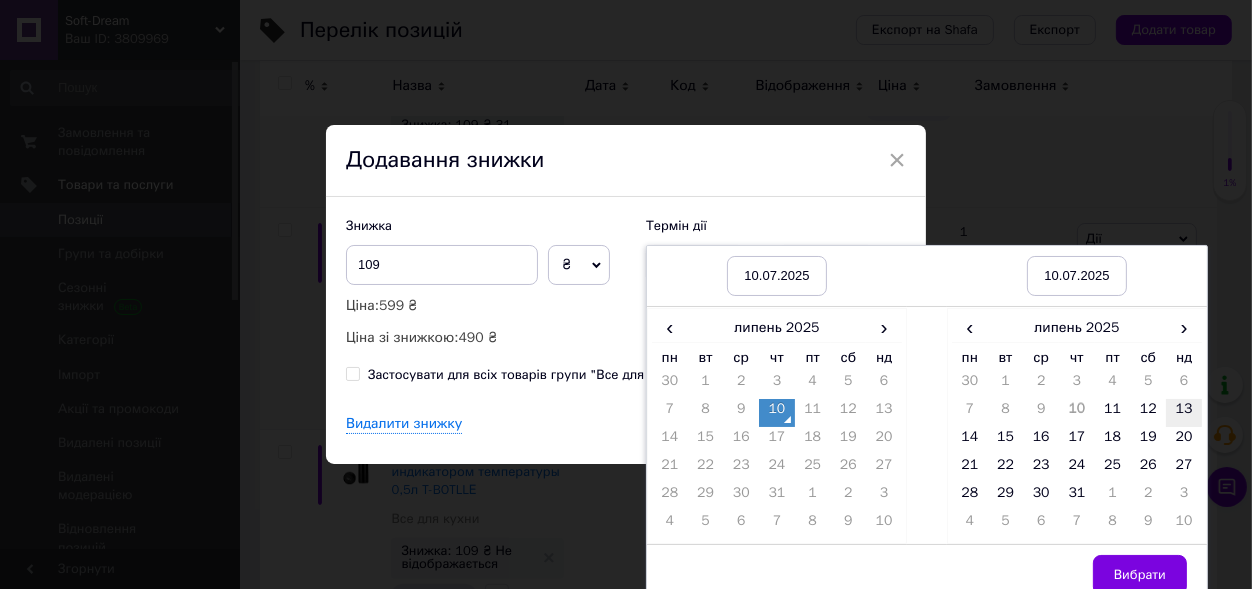 click on "13" at bounding box center (1184, 413) 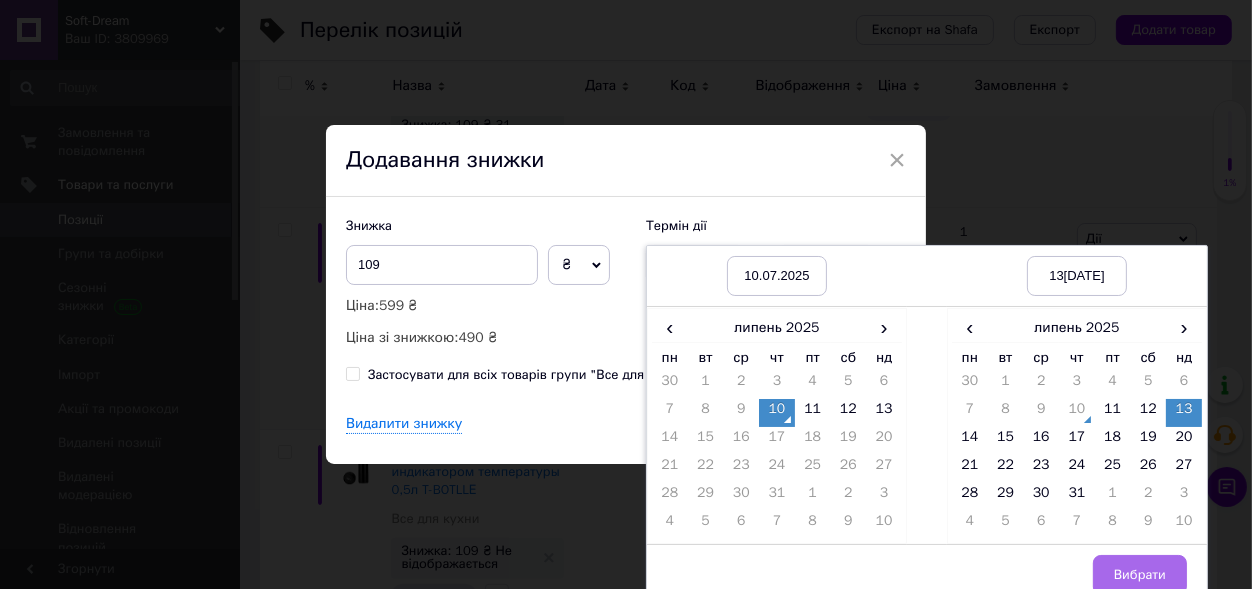 click on "Вибрати" at bounding box center (1140, 575) 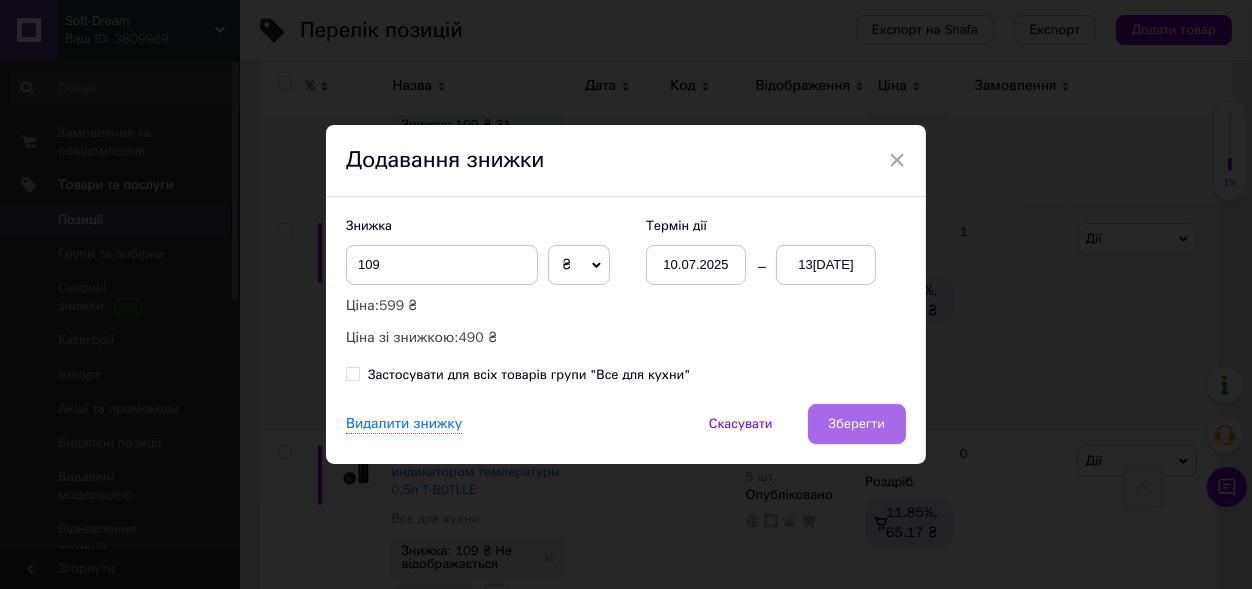 click on "Зберегти" at bounding box center [857, 424] 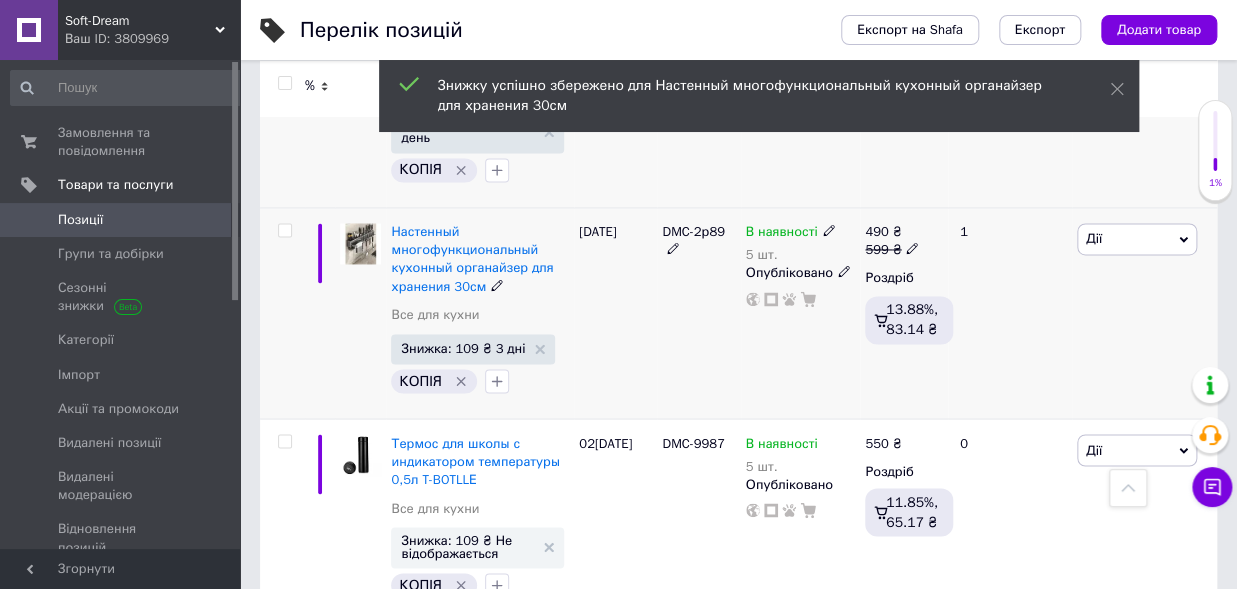 scroll, scrollTop: 1210, scrollLeft: 0, axis: vertical 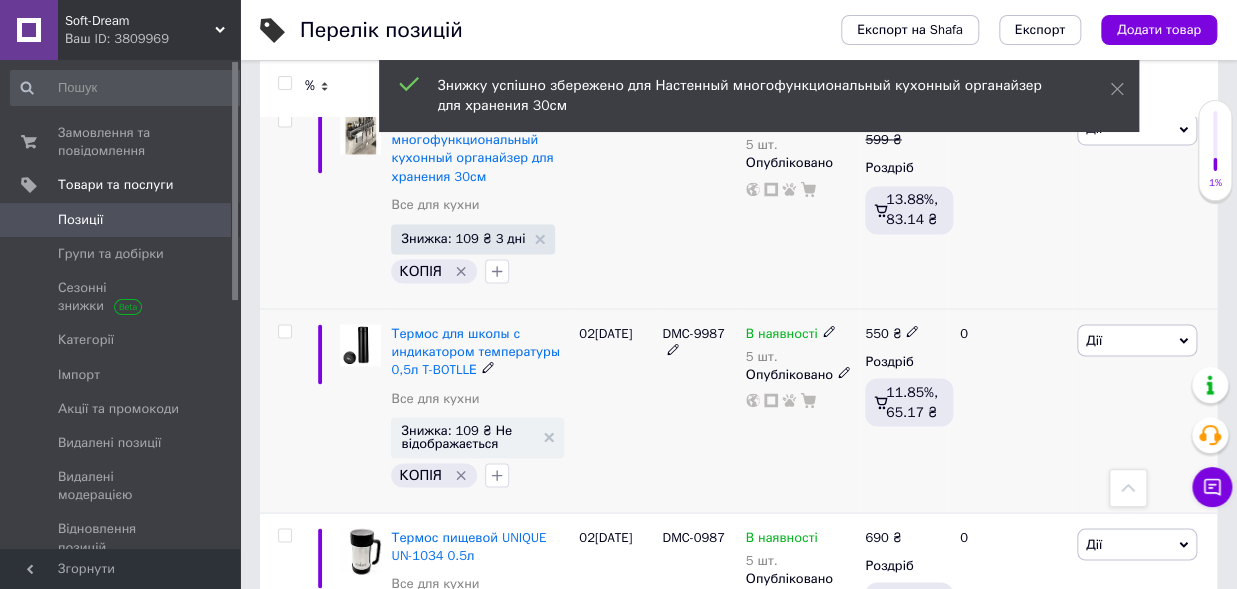 click on "Дії" at bounding box center [1137, 340] 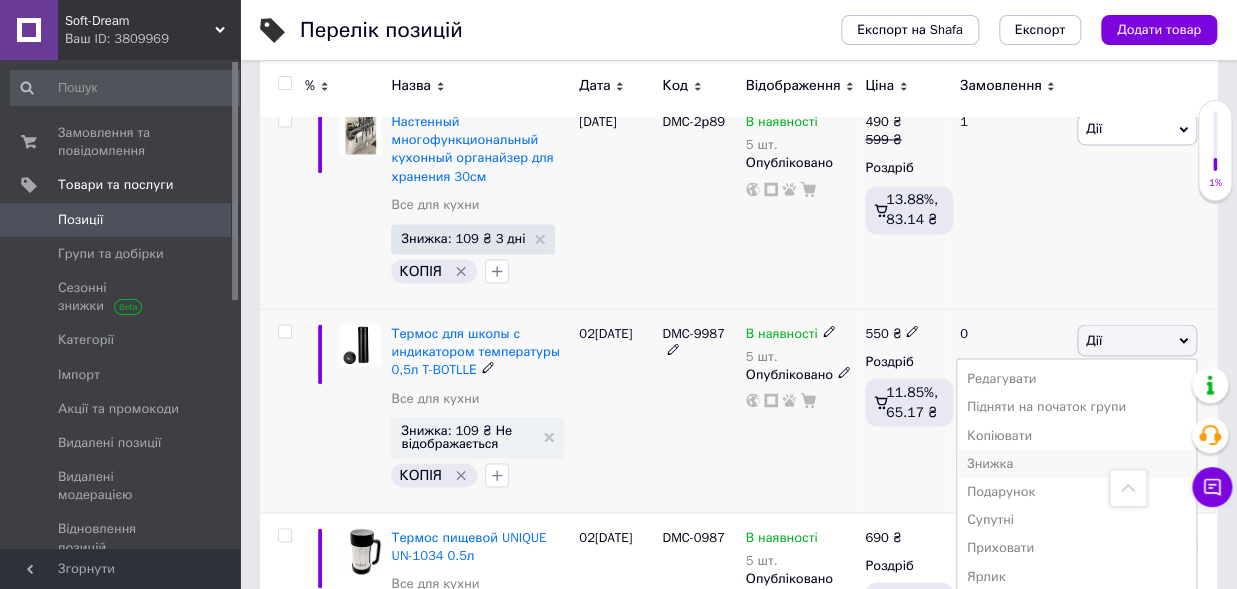 click on "Знижка" at bounding box center [1076, 463] 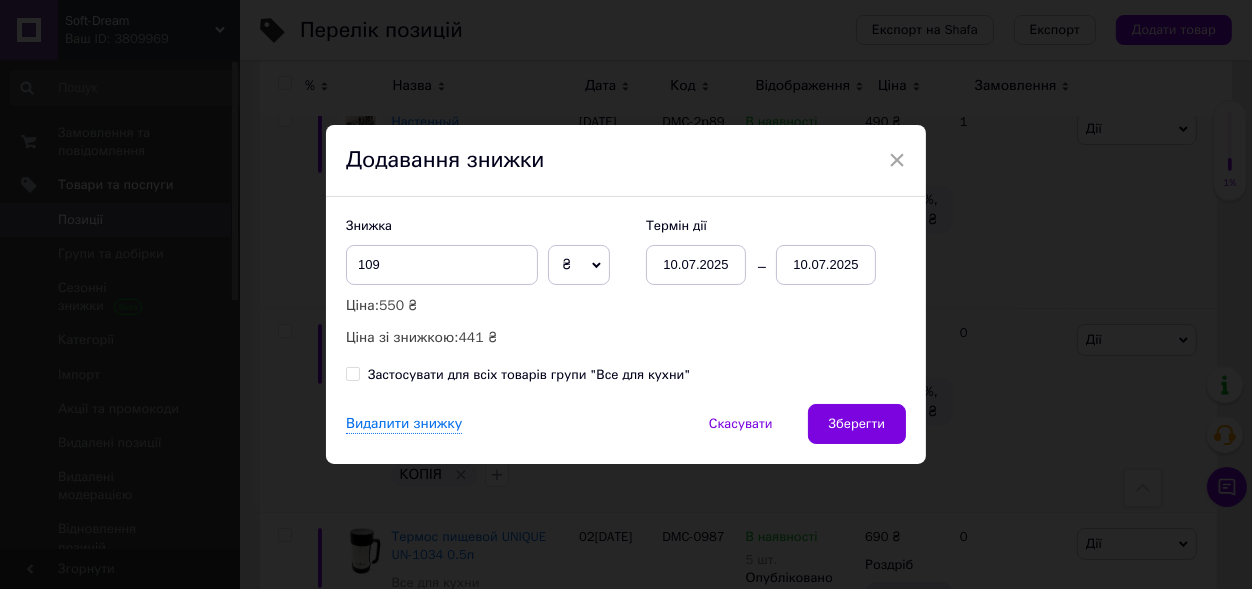 click on "10.07.2025" at bounding box center (826, 265) 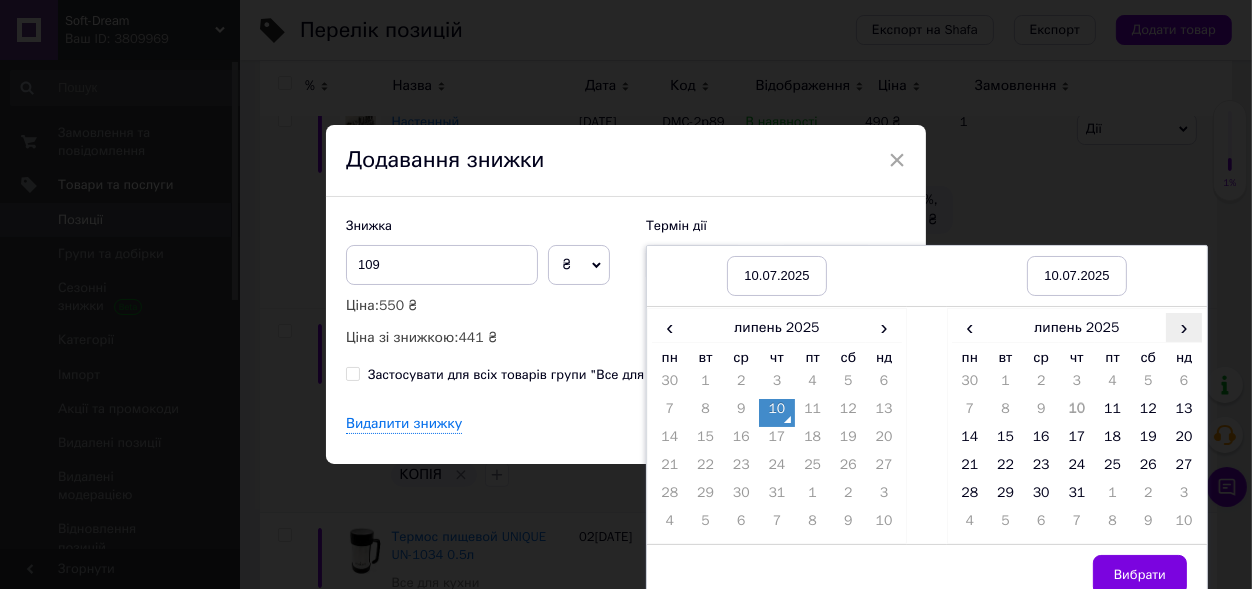 click on "›" at bounding box center [1184, 327] 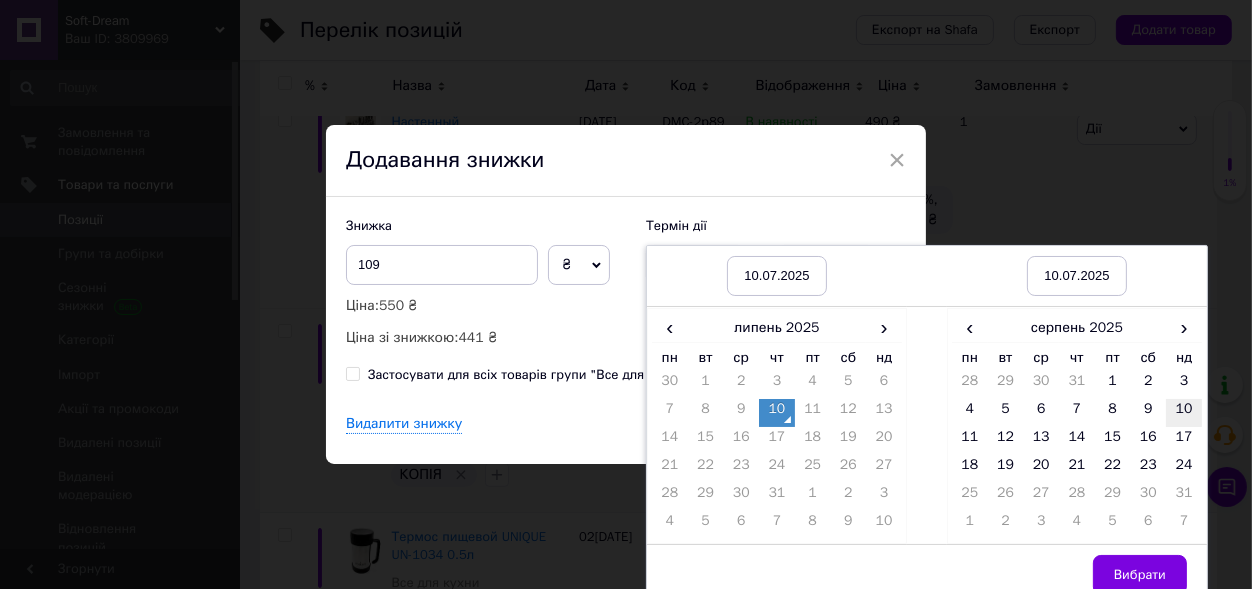 click on "10" at bounding box center [1184, 413] 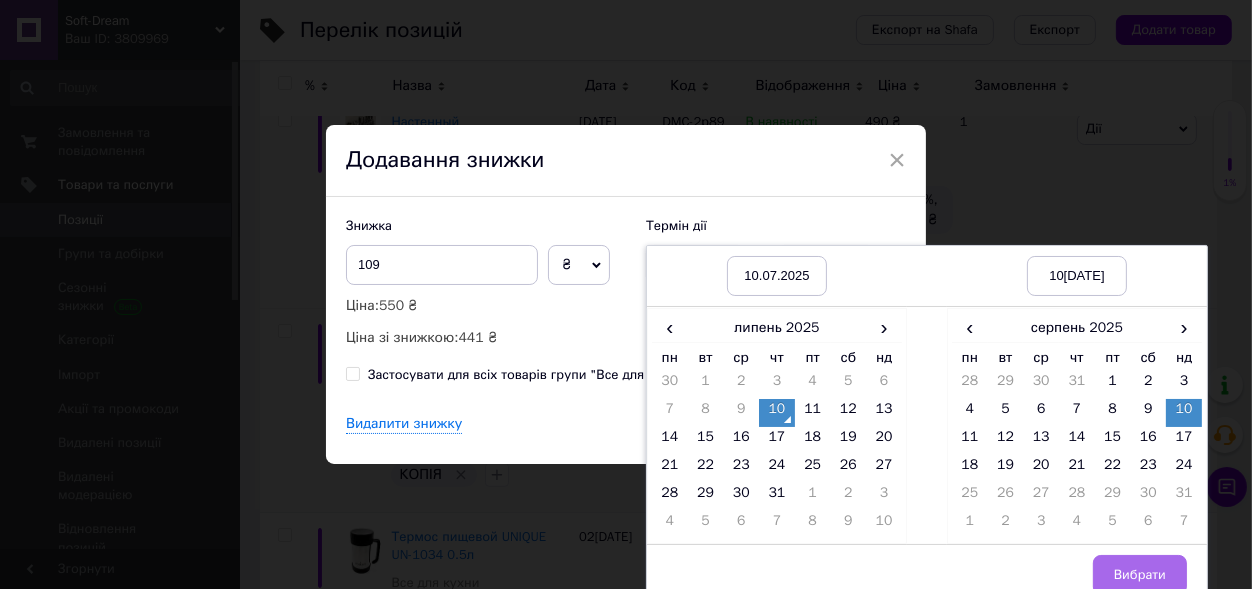 click on "Вибрати" at bounding box center [1140, 575] 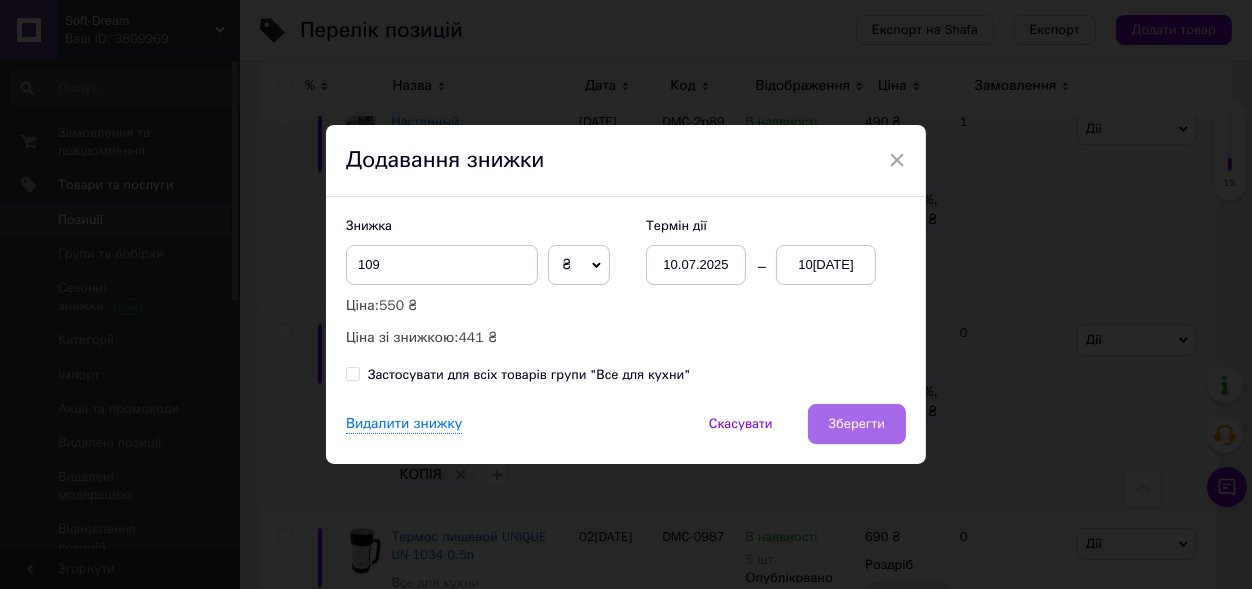 click on "Зберегти" at bounding box center [857, 424] 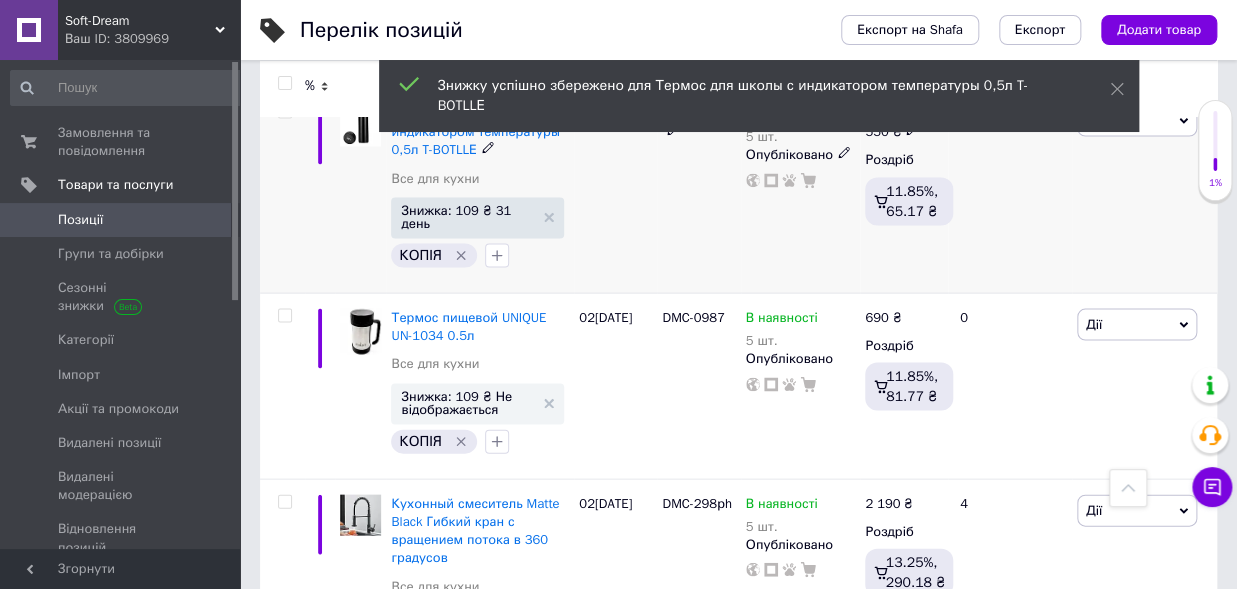 scroll, scrollTop: 1540, scrollLeft: 0, axis: vertical 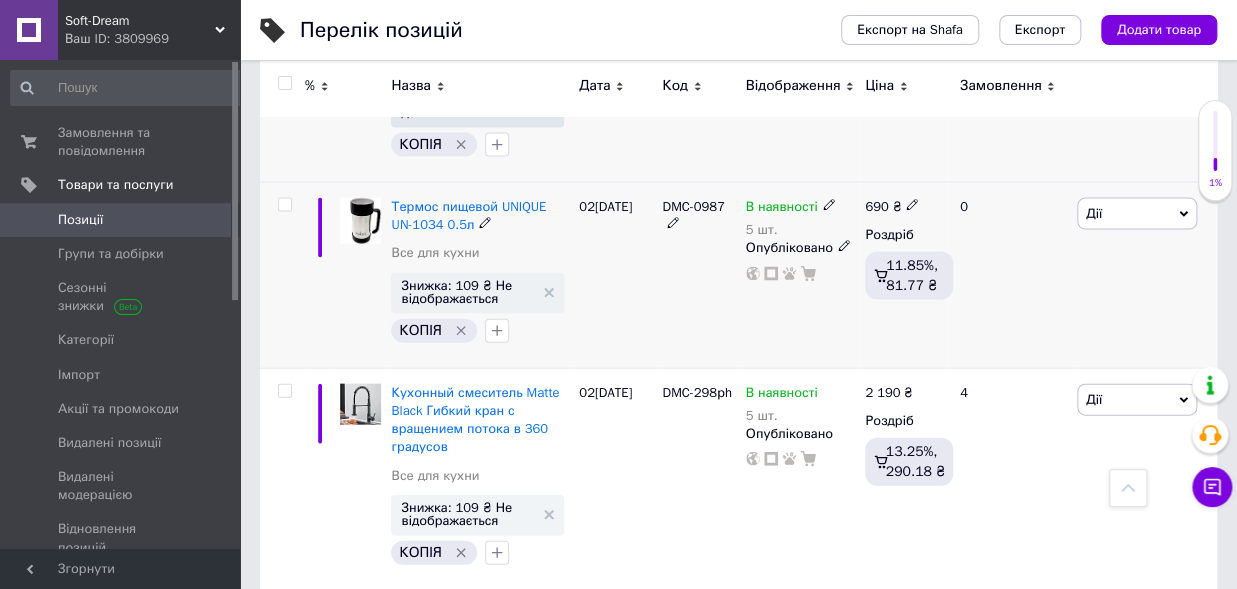 click on "Дії" at bounding box center (1094, 213) 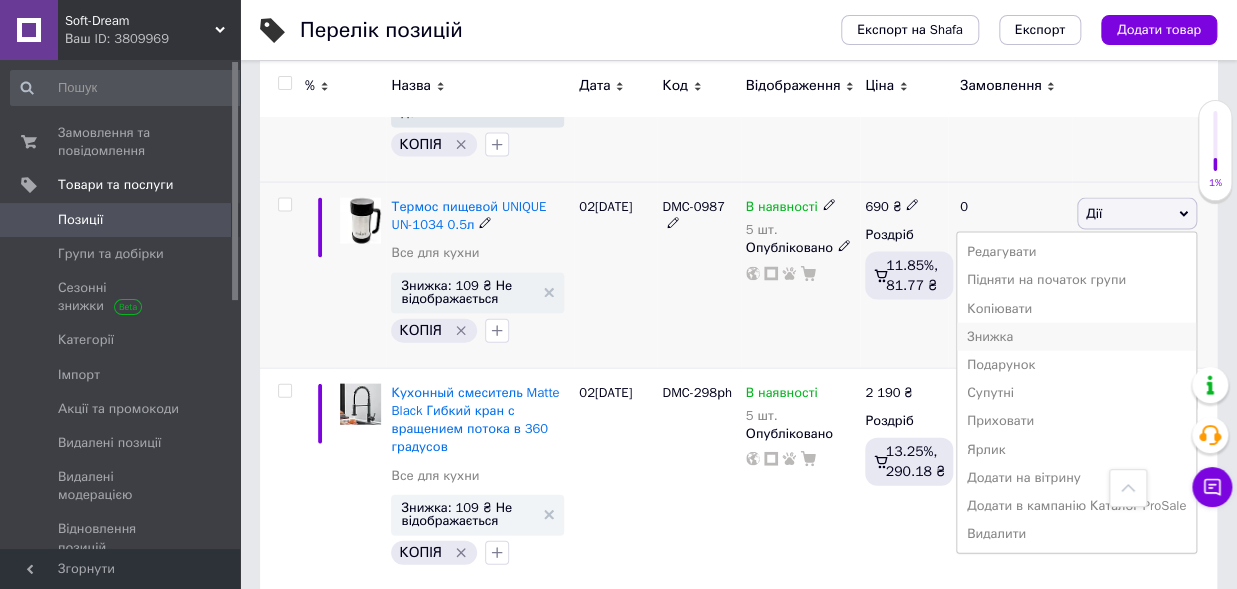 click on "Знижка" at bounding box center [1076, 337] 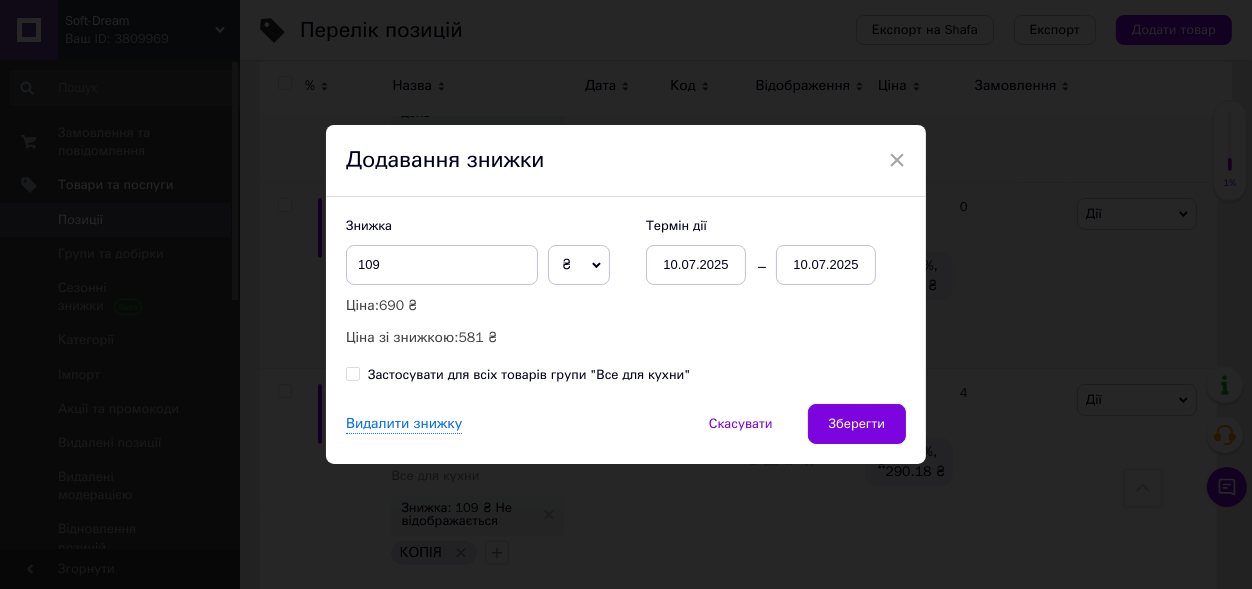 click on "10.07.2025" at bounding box center (826, 265) 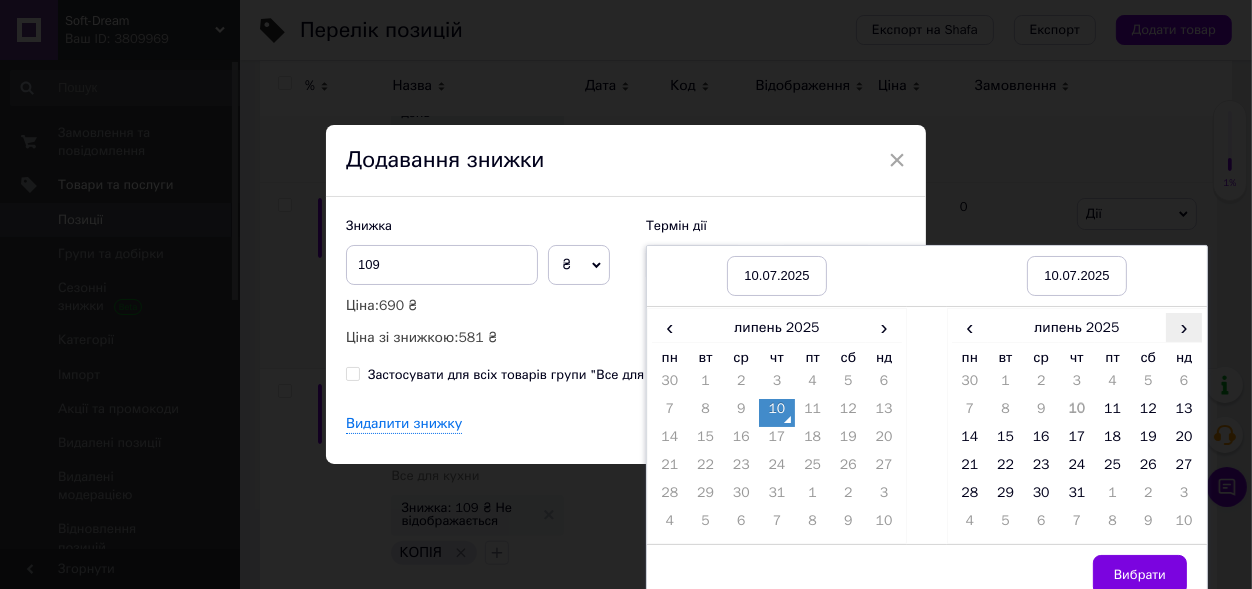 click on "›" at bounding box center (1184, 327) 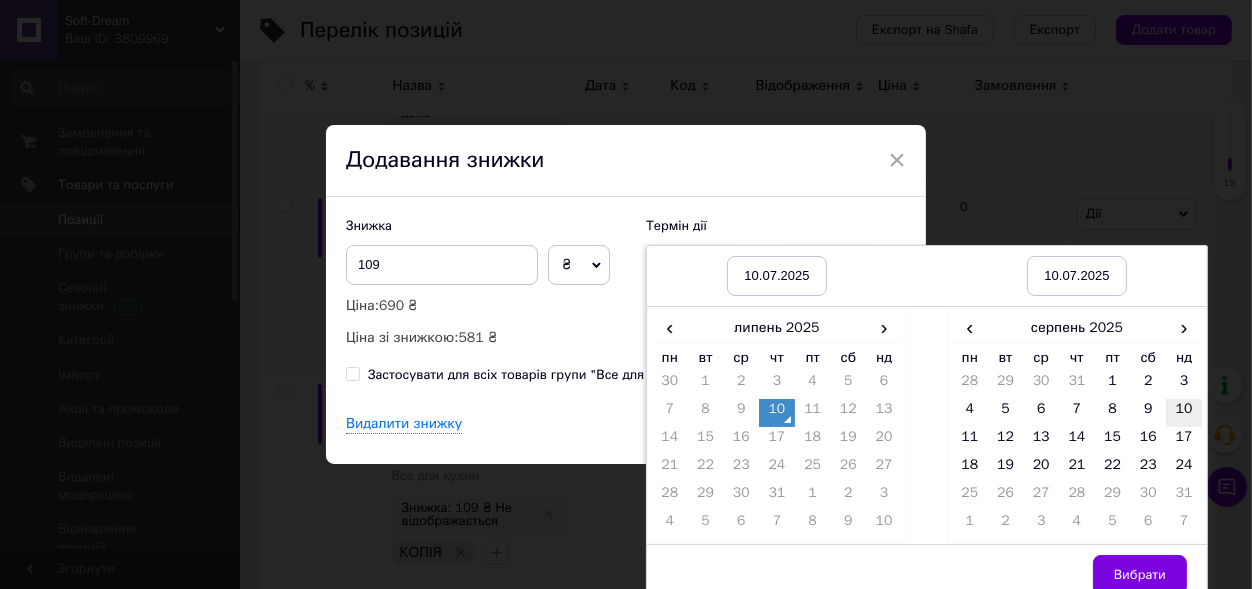 click on "10" at bounding box center (1184, 413) 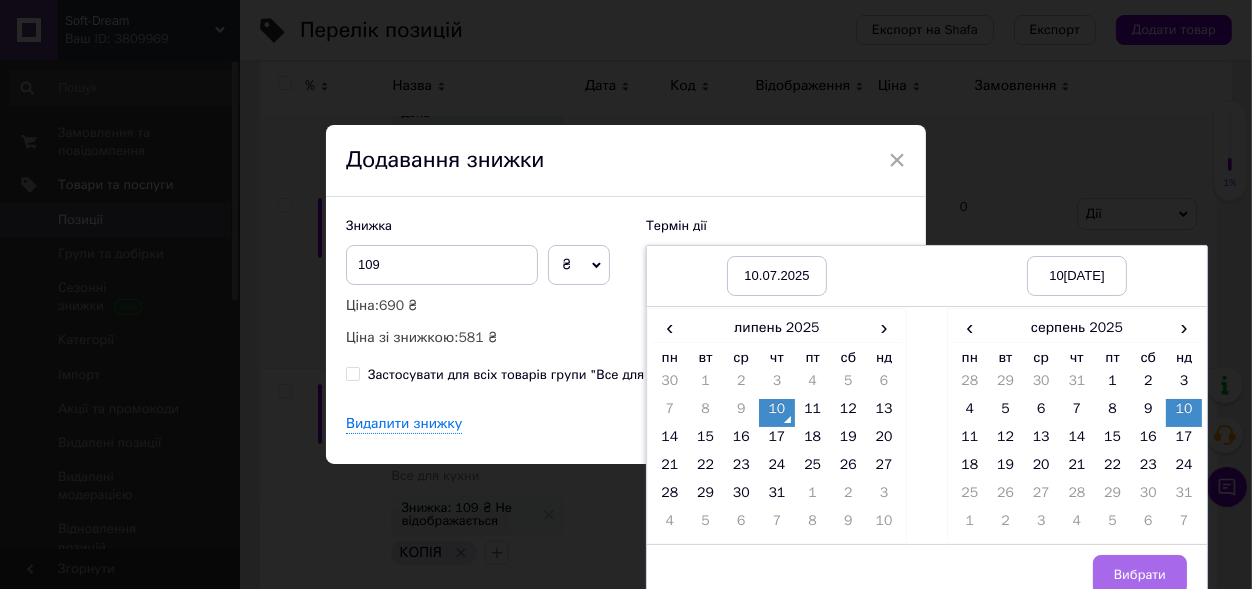 click on "Вибрати" at bounding box center (1140, 575) 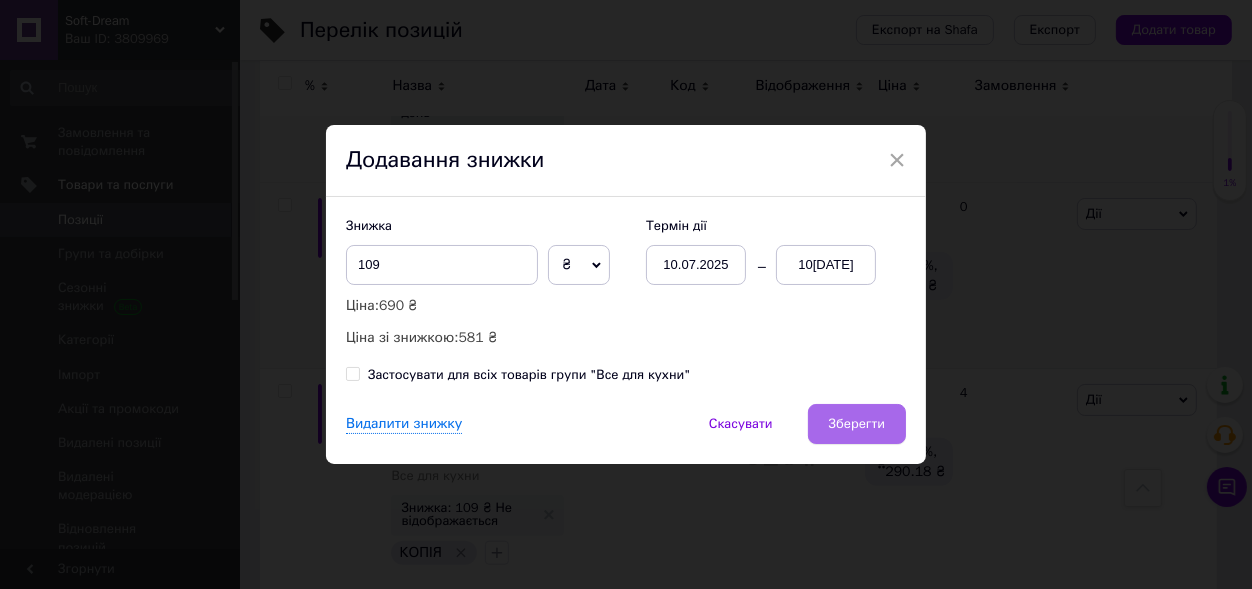 click on "Зберегти" at bounding box center (857, 424) 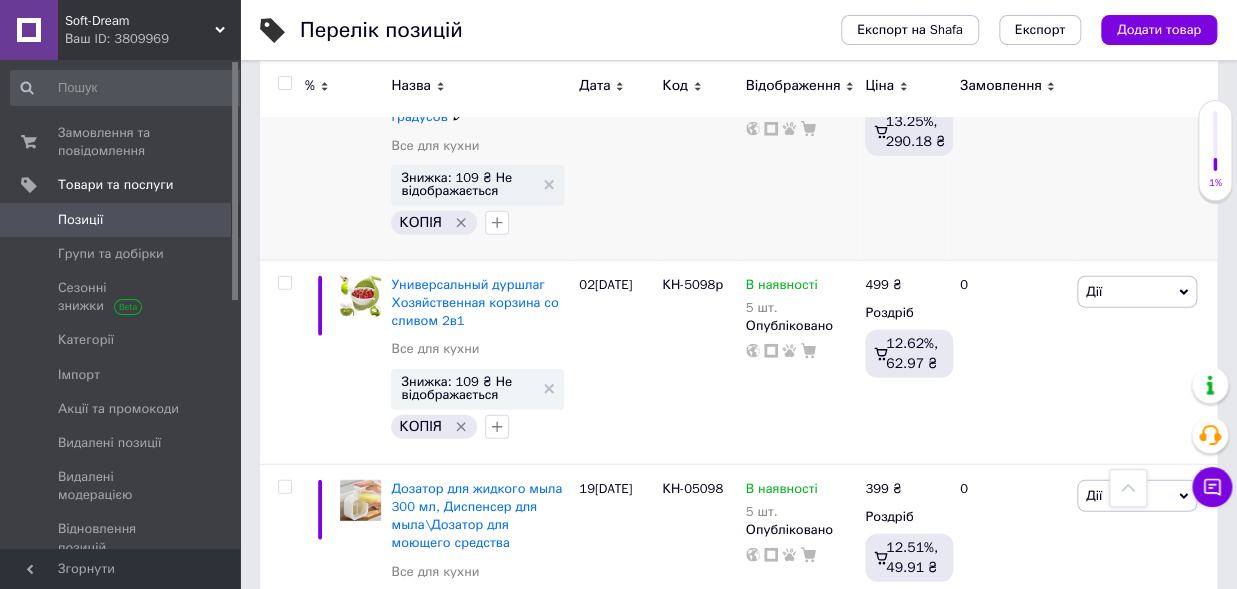 scroll, scrollTop: 1980, scrollLeft: 0, axis: vertical 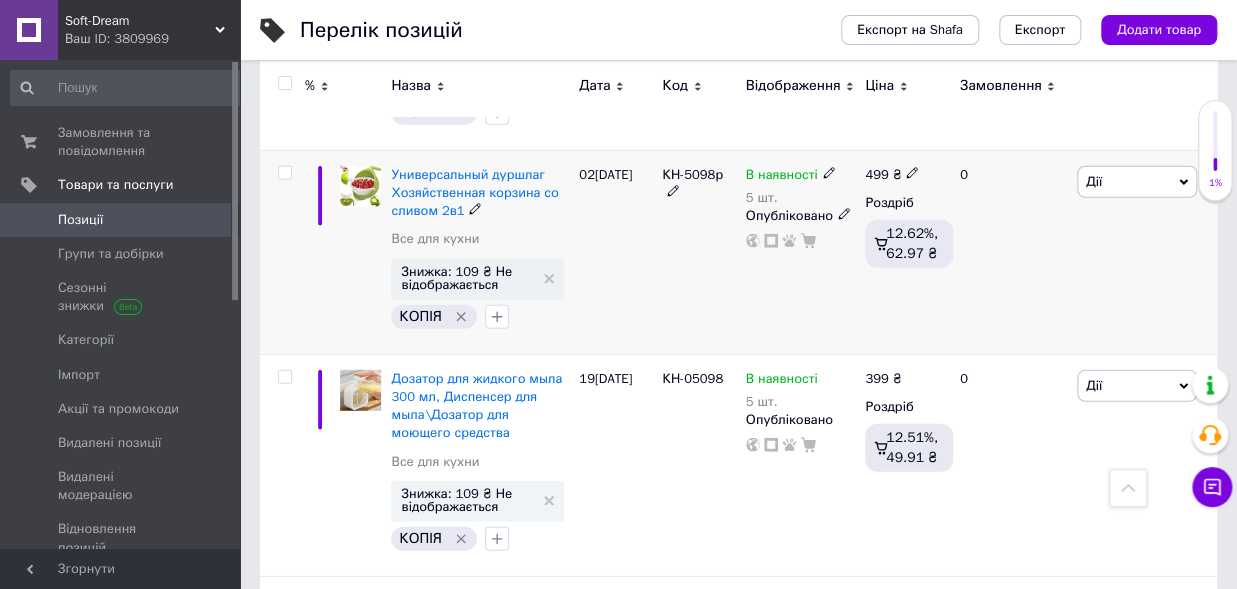 click on "Дії" at bounding box center [1137, 182] 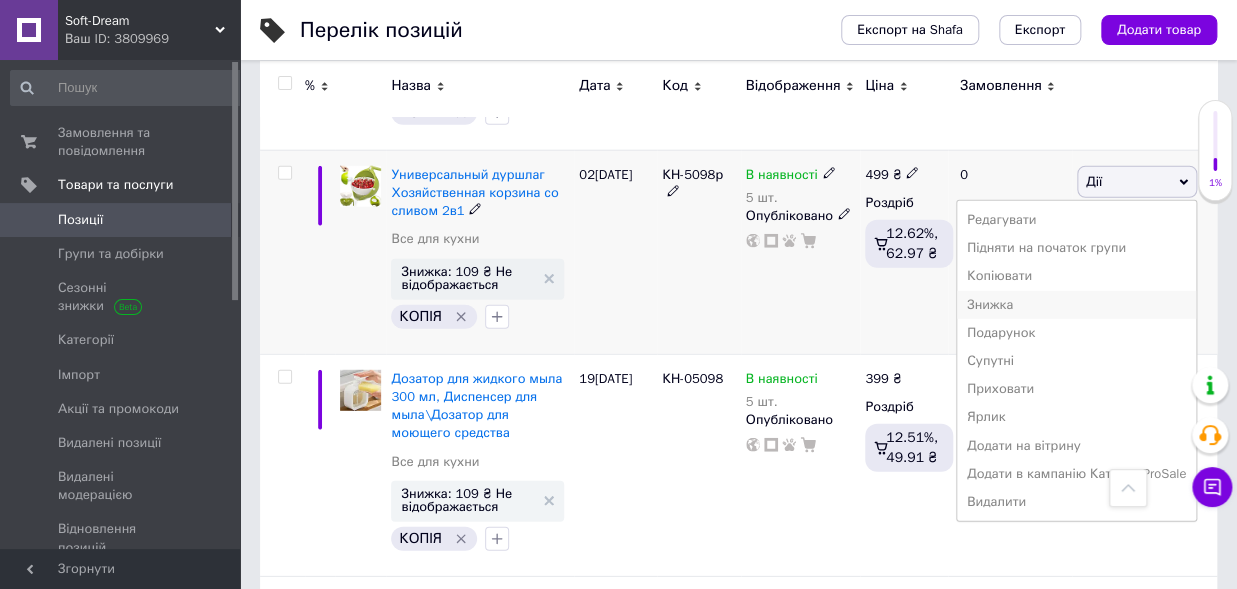 click on "Знижка" at bounding box center [1076, 305] 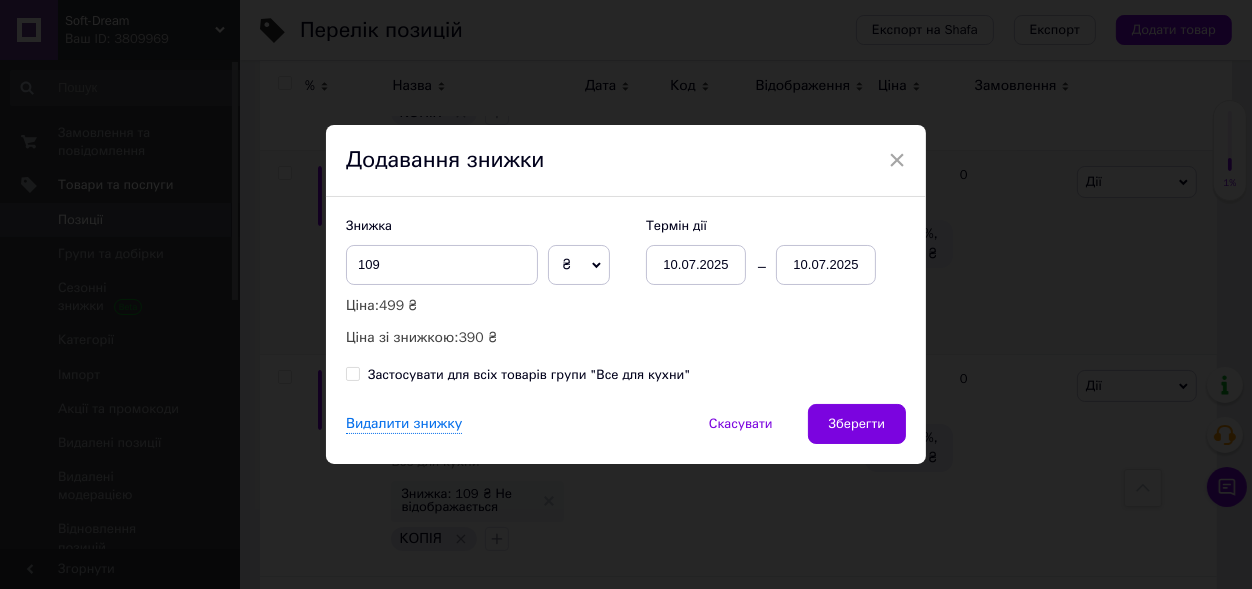 click on "10.07.2025" at bounding box center (826, 265) 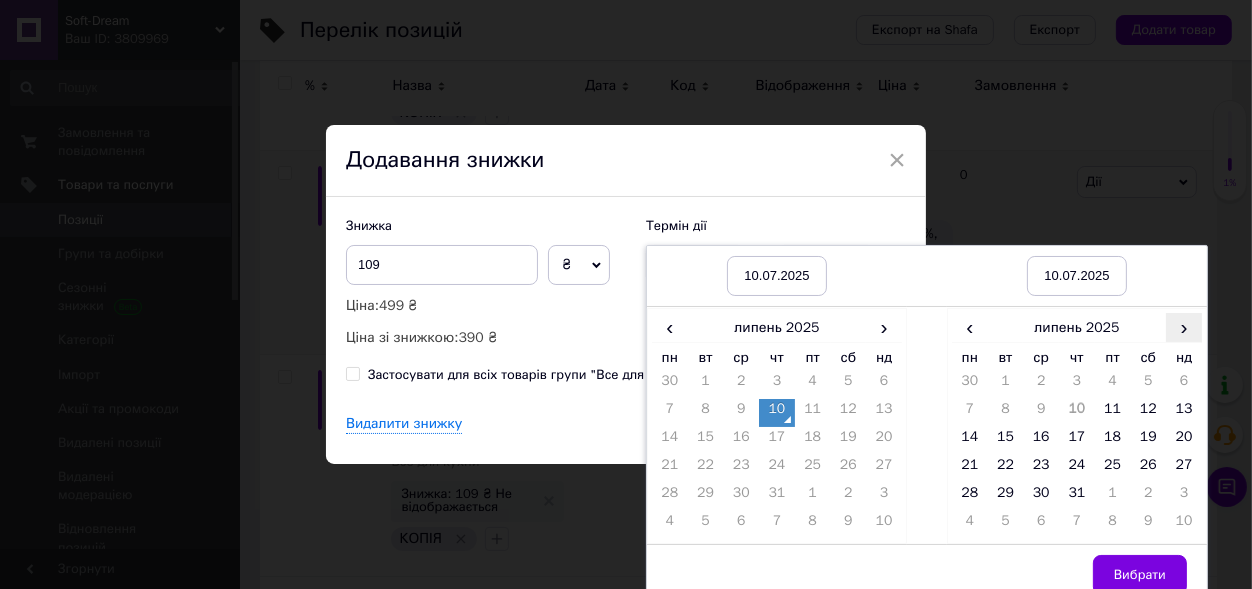 click on "›" at bounding box center [1184, 327] 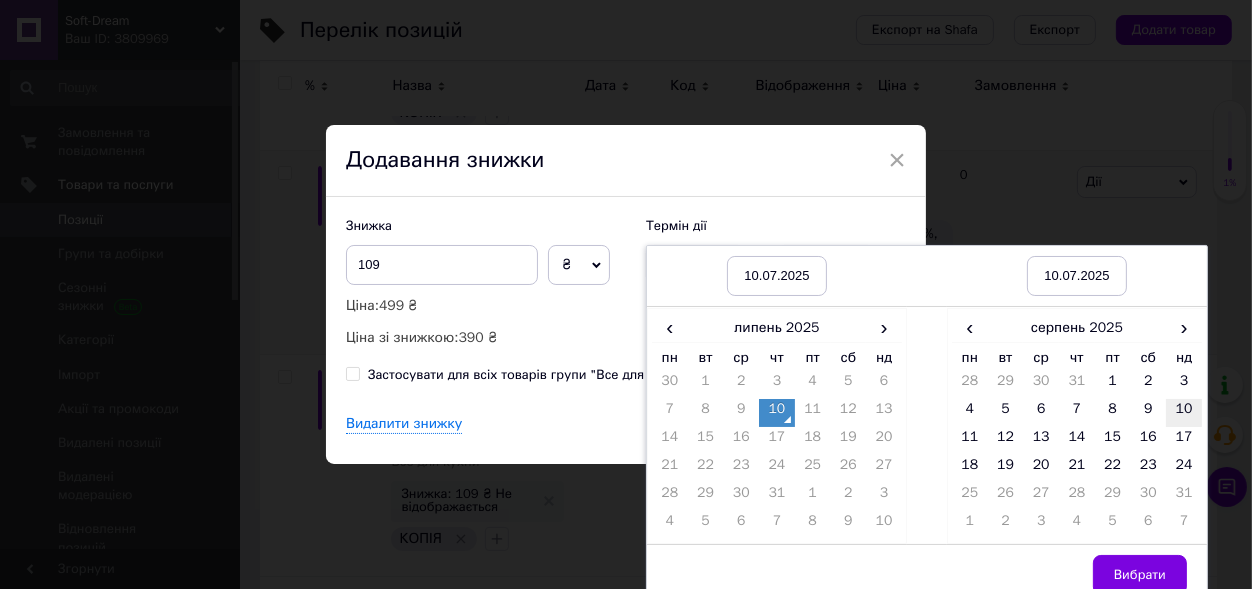 click on "10" at bounding box center (1184, 413) 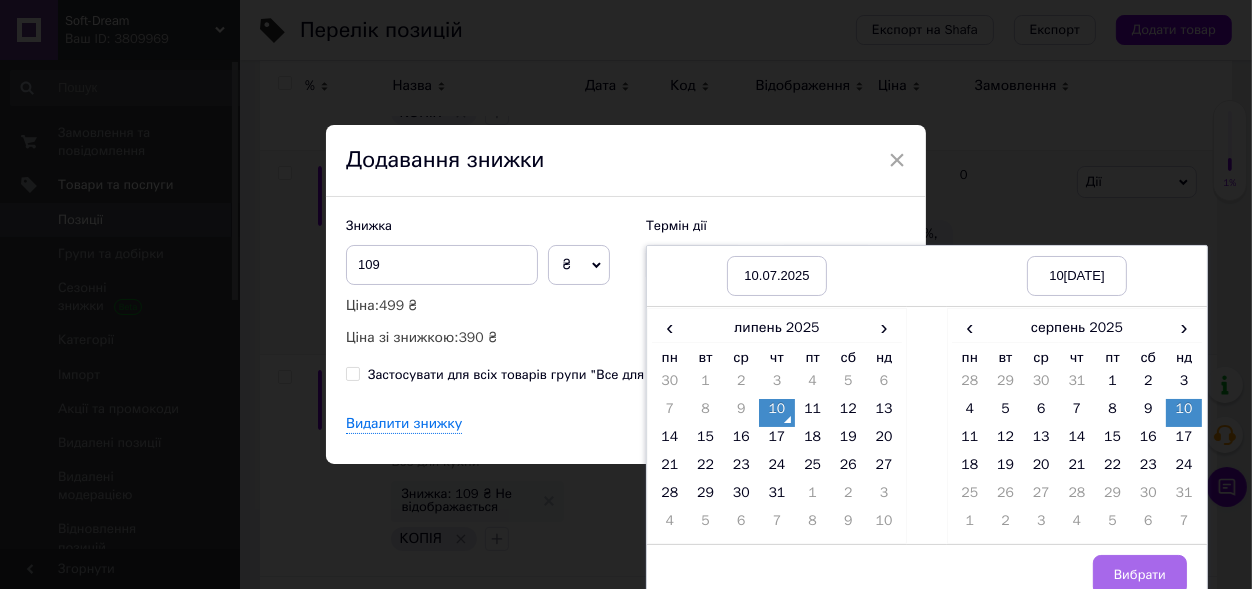 click on "Вибрати" at bounding box center [1140, 575] 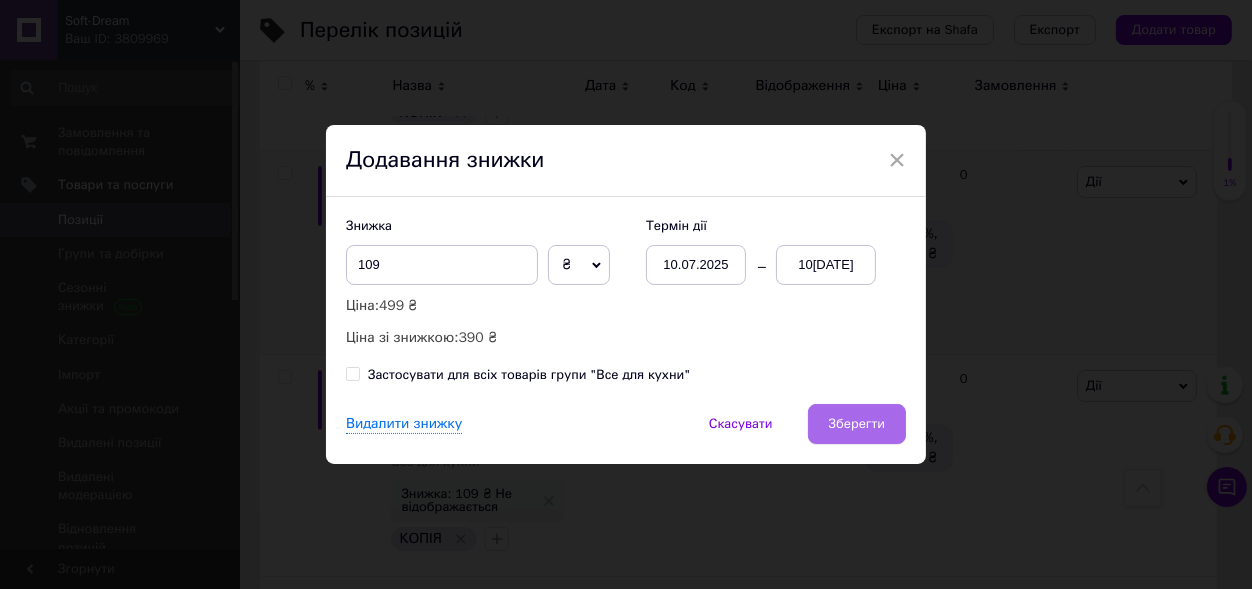 click on "Зберегти" at bounding box center (857, 424) 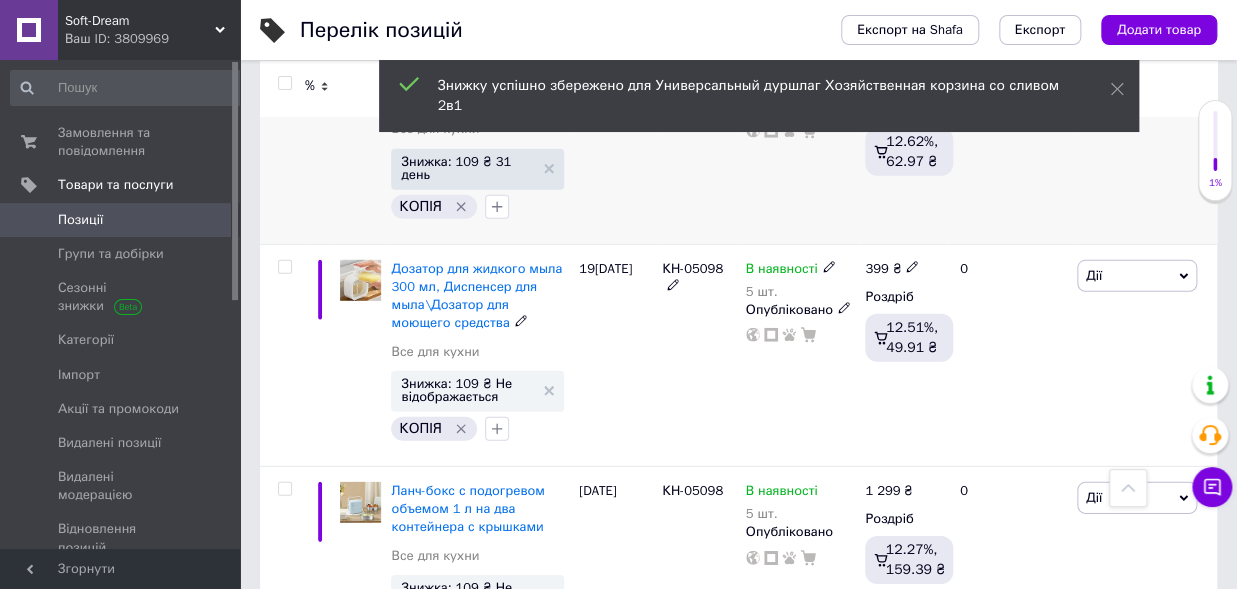 scroll, scrollTop: 2200, scrollLeft: 0, axis: vertical 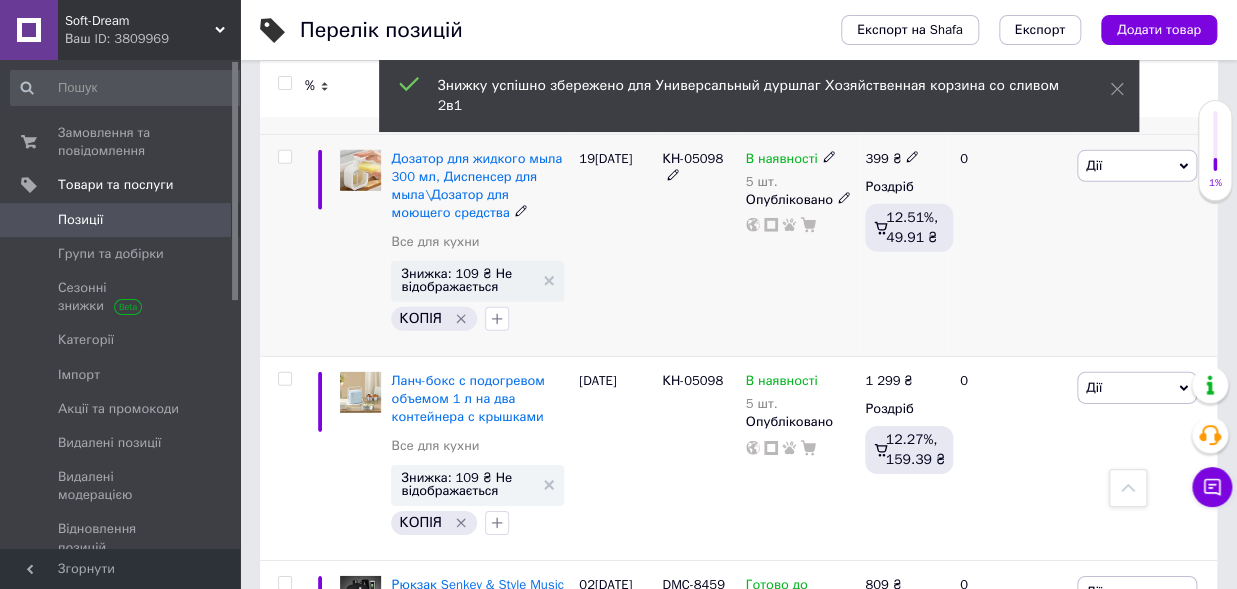 click on "Дії" at bounding box center (1137, 166) 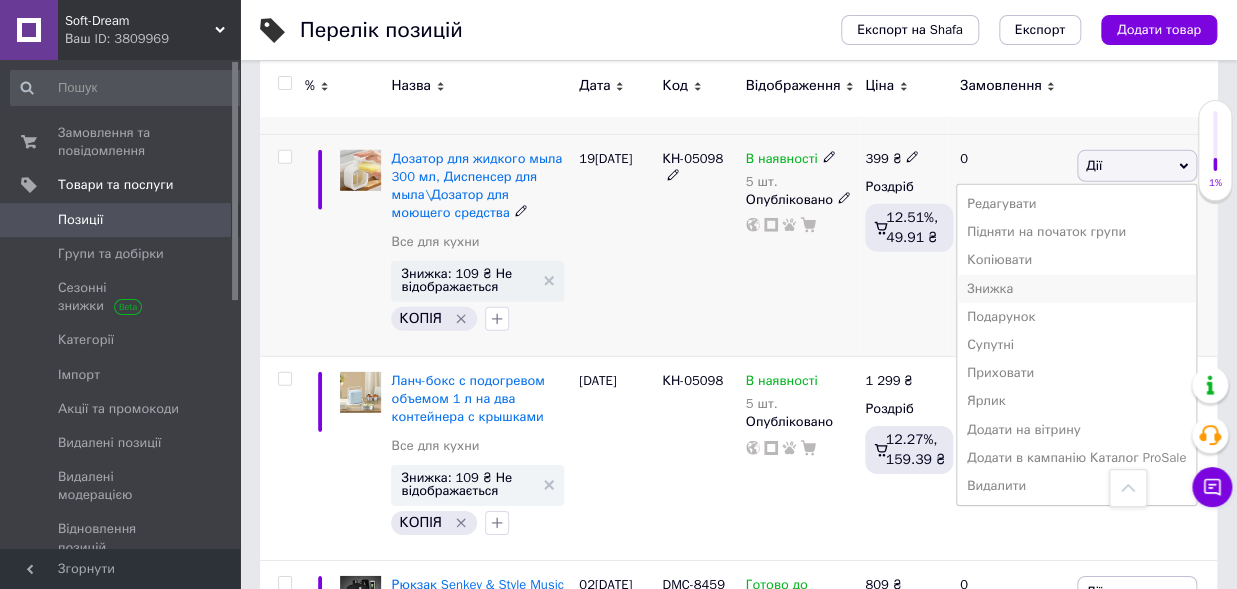 click on "Знижка" at bounding box center (1076, 289) 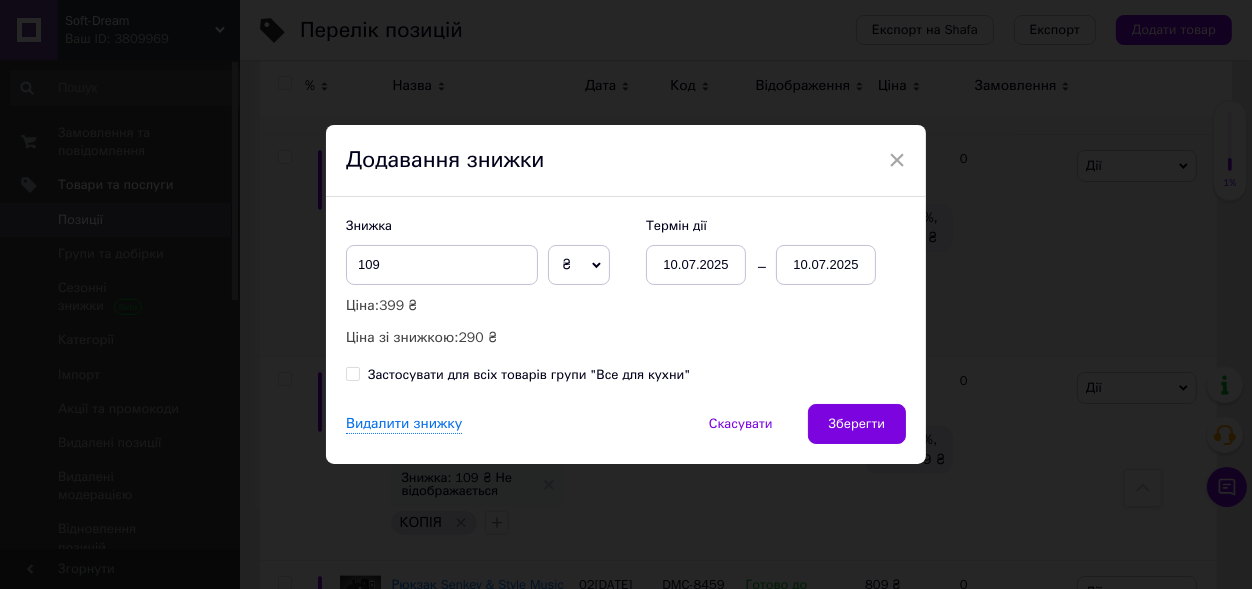 click on "10.07.2025" at bounding box center [826, 265] 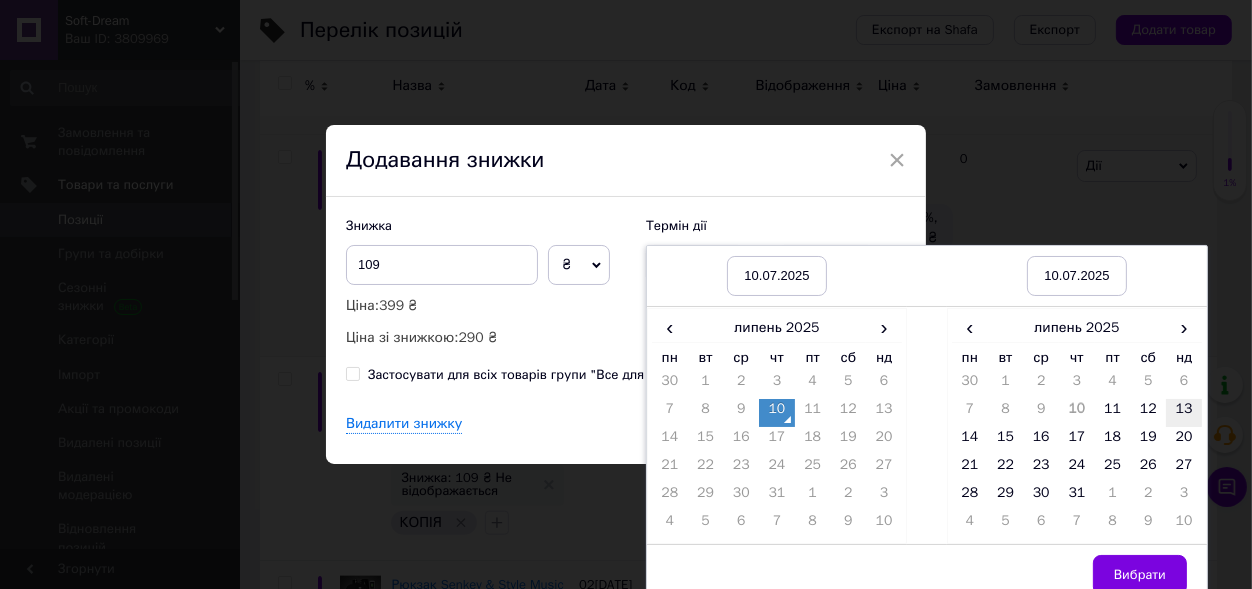 click on "13" at bounding box center (1184, 413) 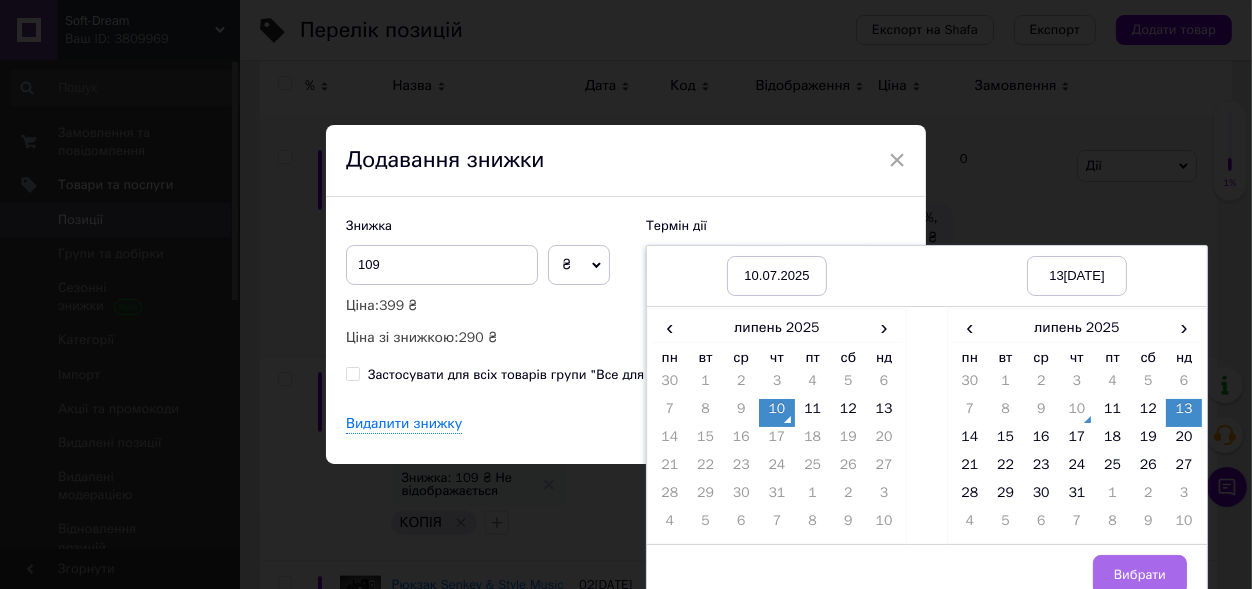 click on "Вибрати" at bounding box center [1140, 575] 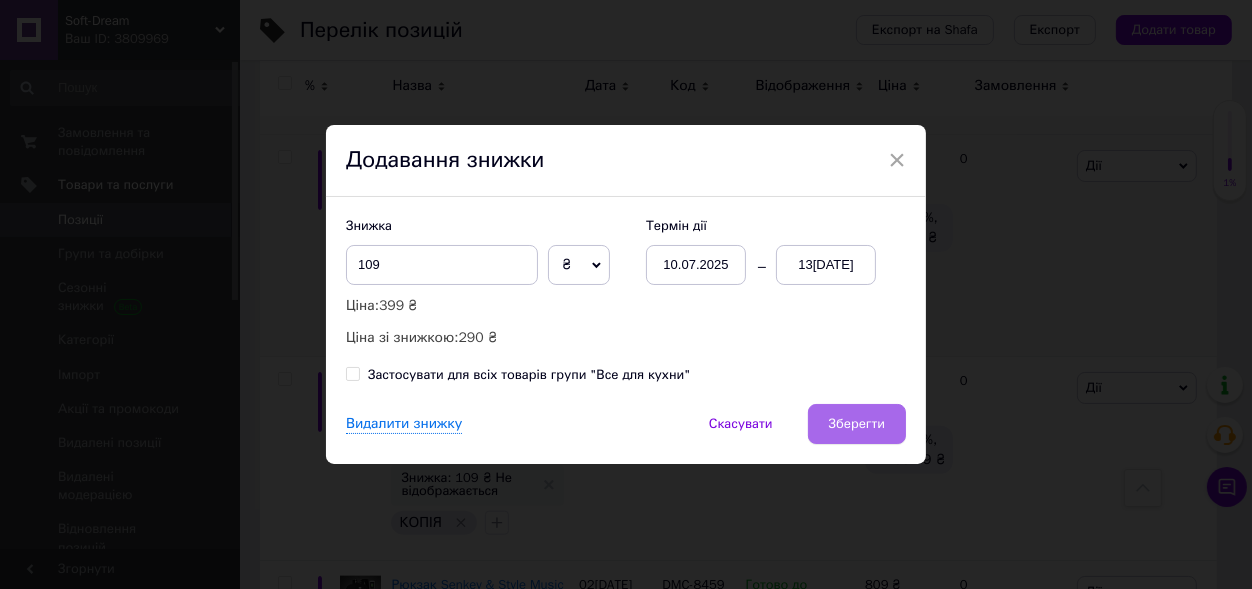 click on "Зберегти" at bounding box center [857, 424] 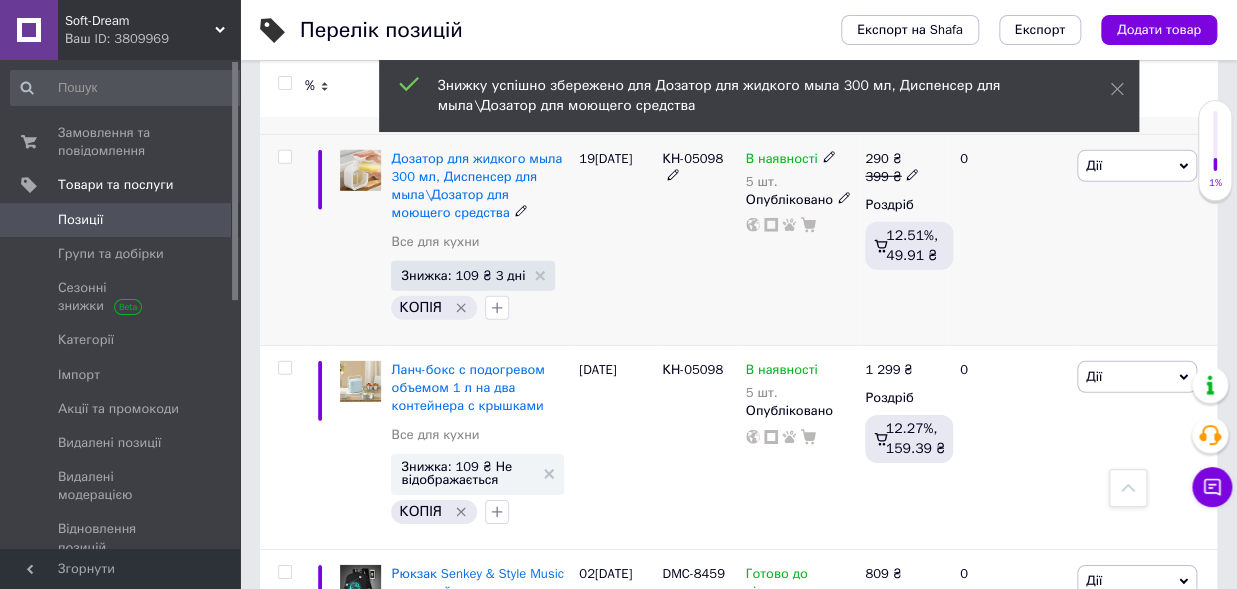 scroll, scrollTop: 2420, scrollLeft: 0, axis: vertical 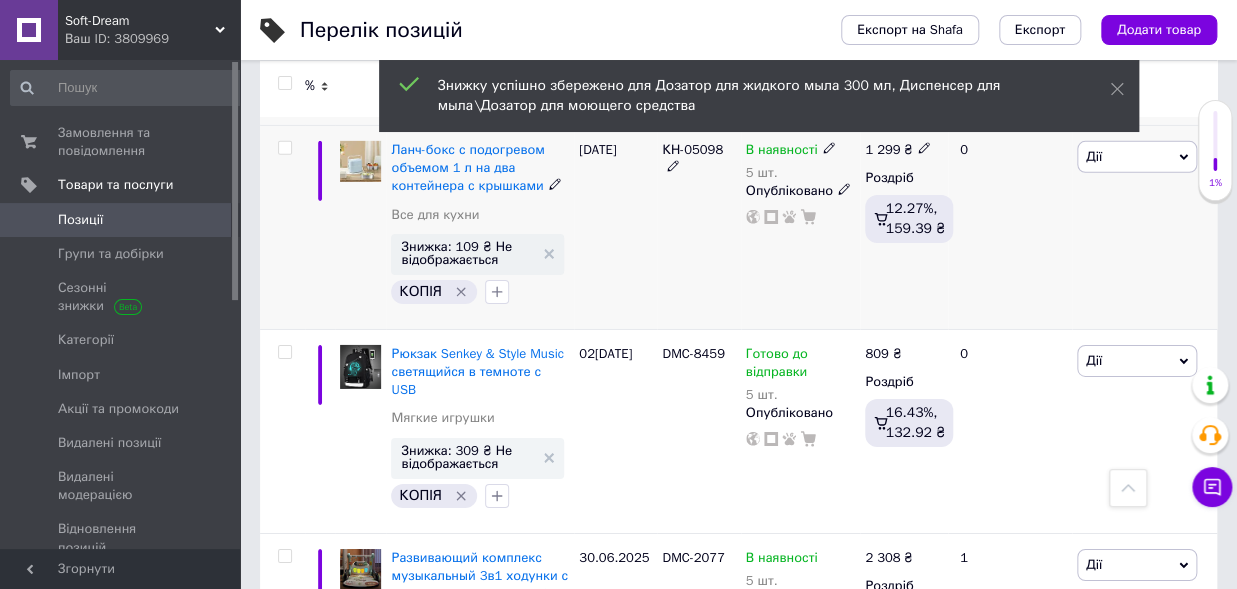click on "Дії" at bounding box center (1137, 157) 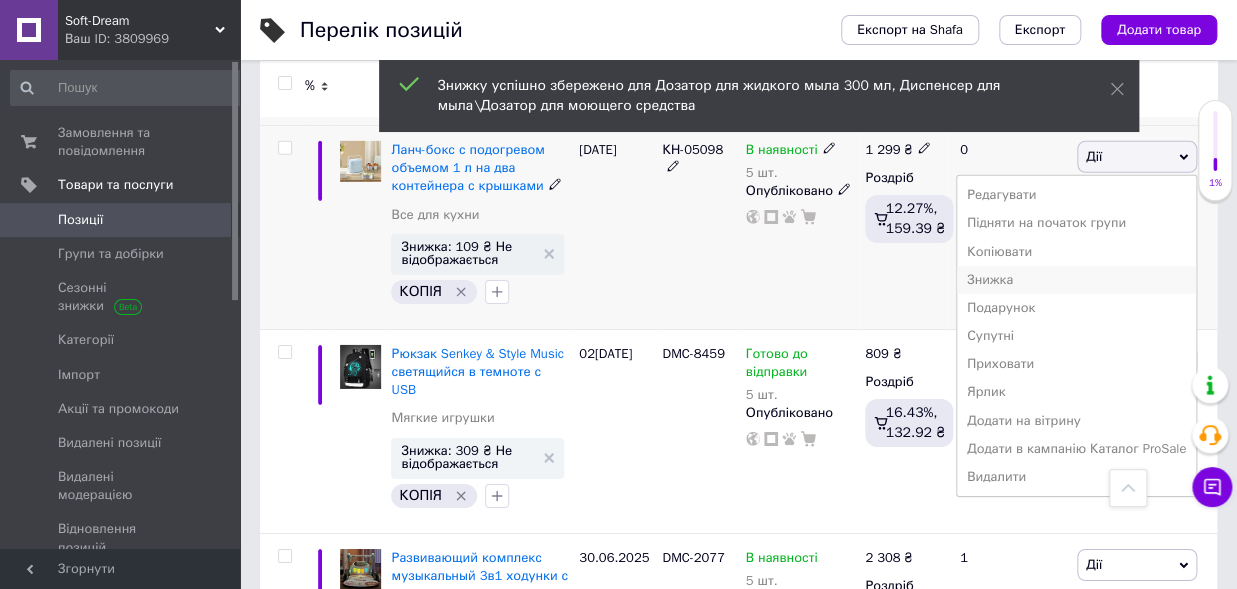 click on "Знижка" at bounding box center (1076, 280) 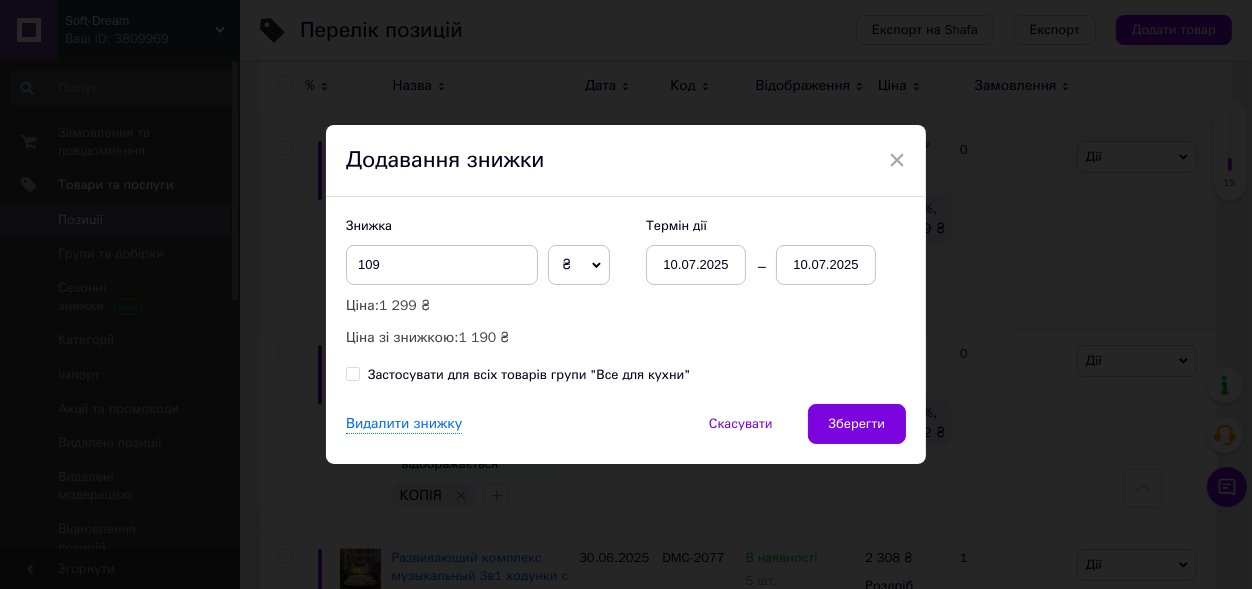 click on "10.07.2025" at bounding box center [826, 265] 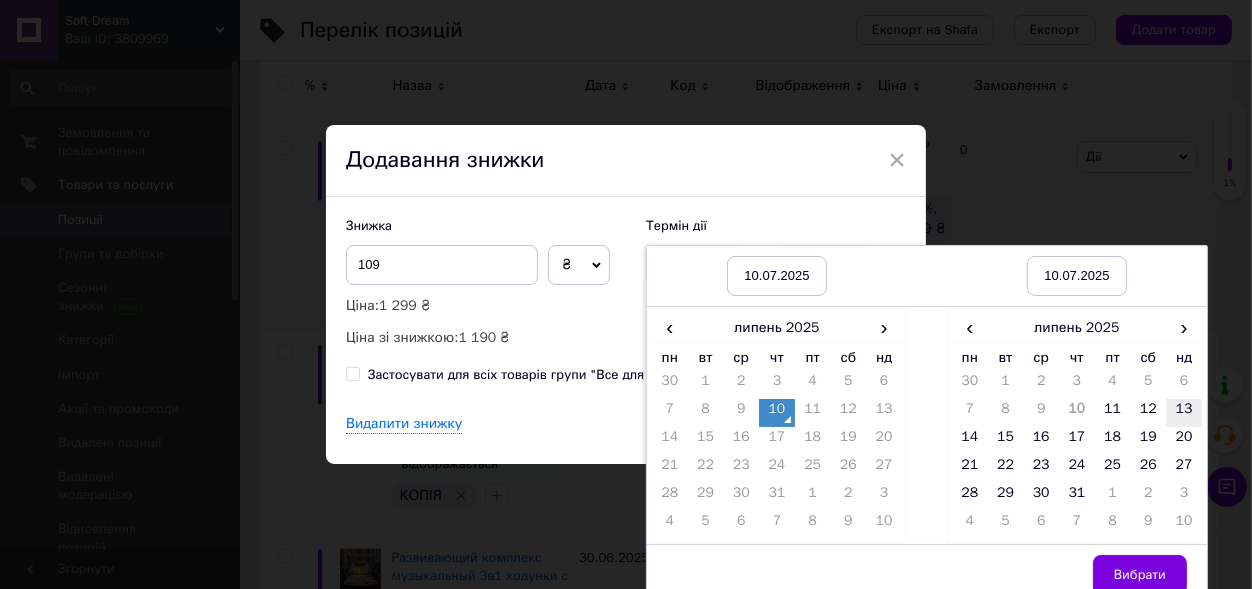 click on "13" at bounding box center [1184, 413] 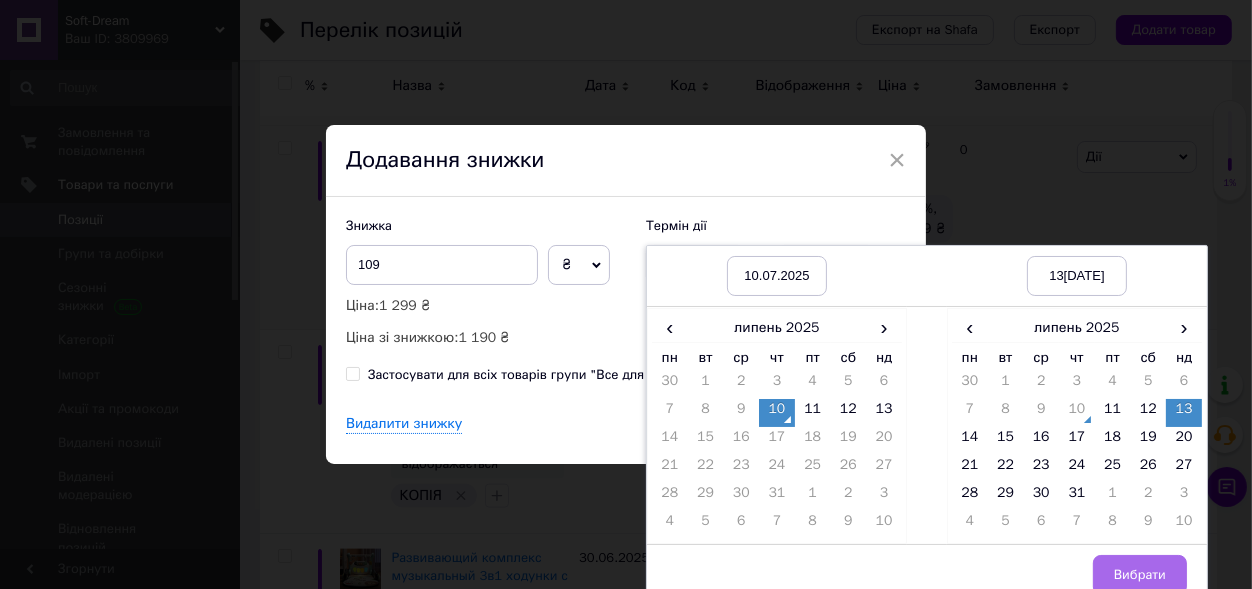 click on "Вибрати" at bounding box center (1140, 575) 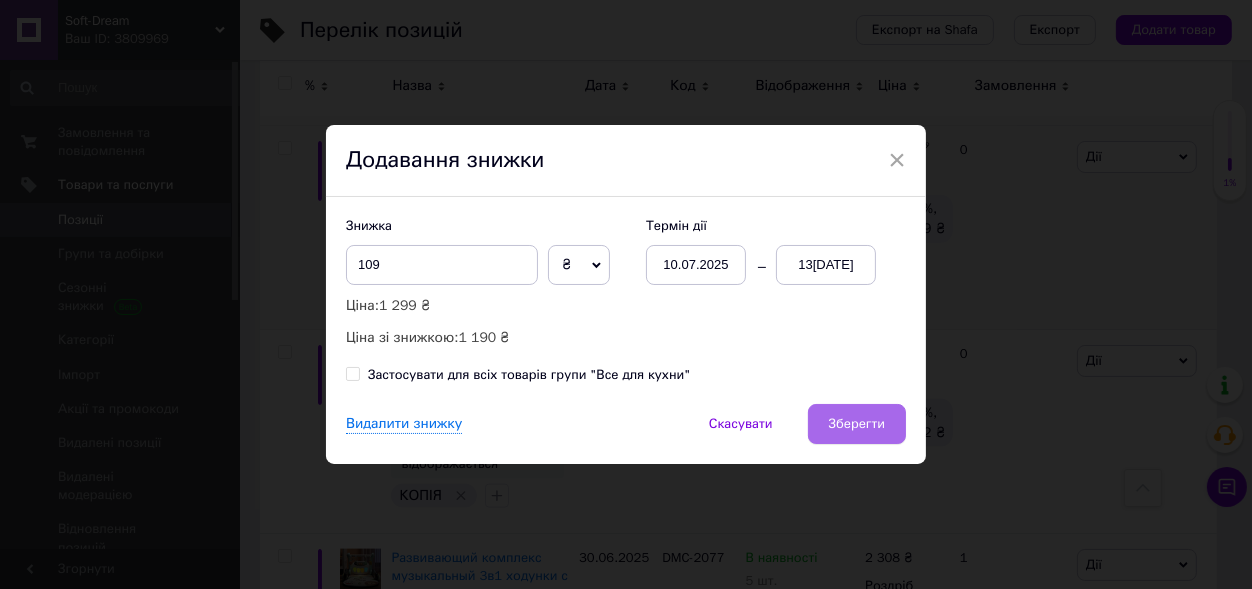 click on "Зберегти" at bounding box center [857, 424] 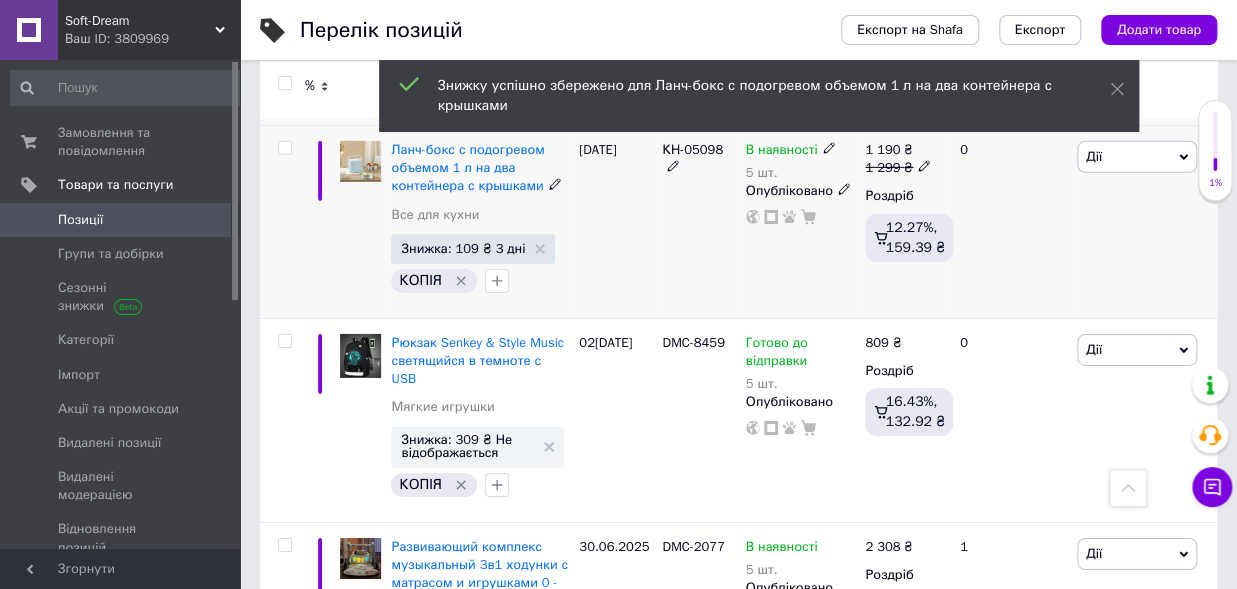 scroll, scrollTop: 2530, scrollLeft: 0, axis: vertical 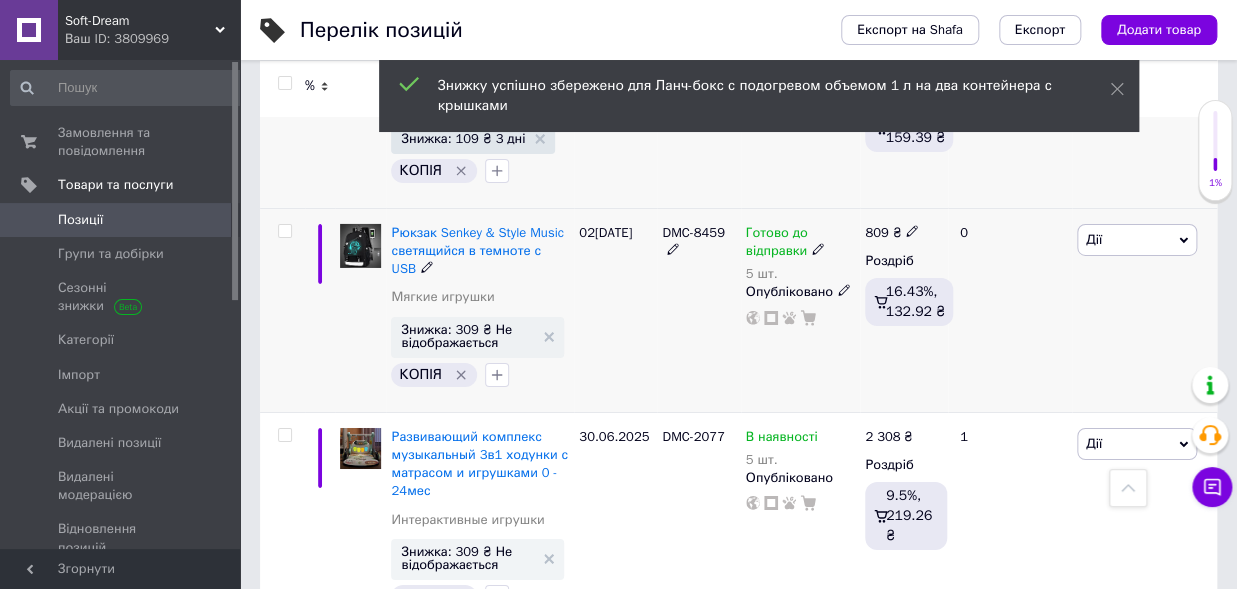 click on "Дії" at bounding box center [1137, 240] 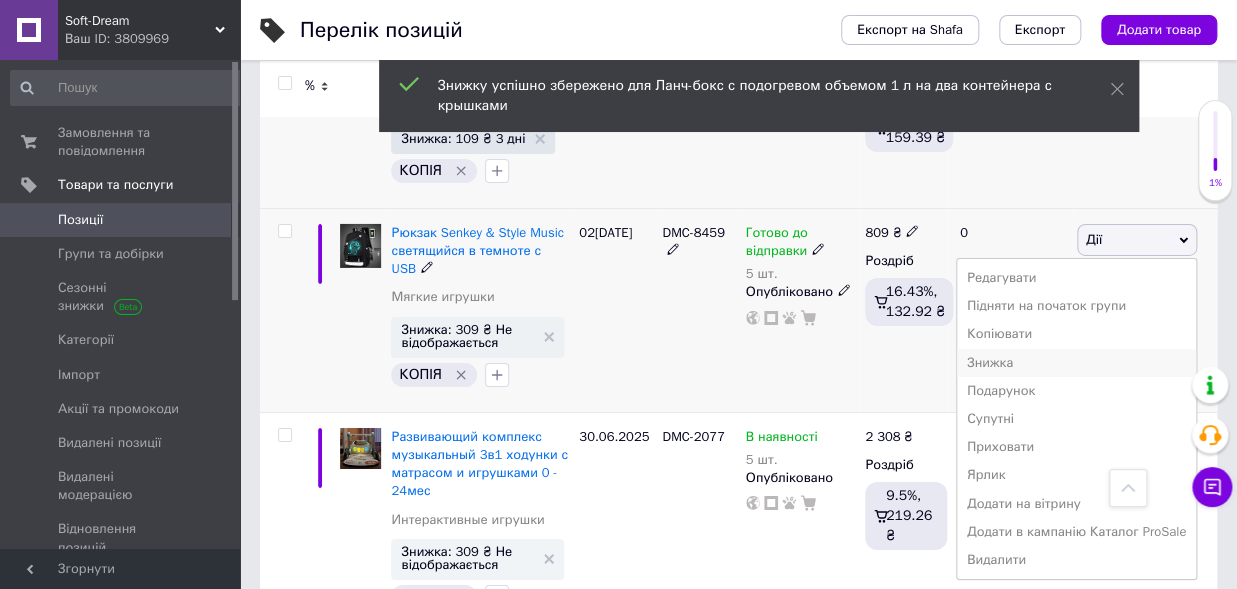 click on "Знижка" at bounding box center [1076, 363] 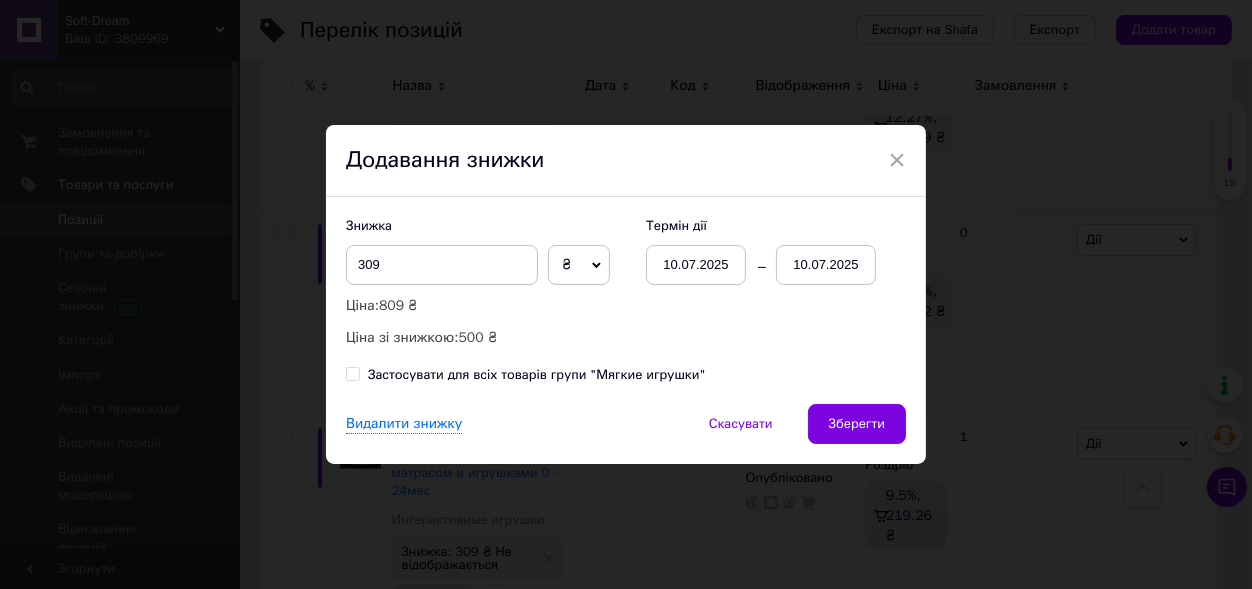 click on "10.07.2025" at bounding box center (826, 265) 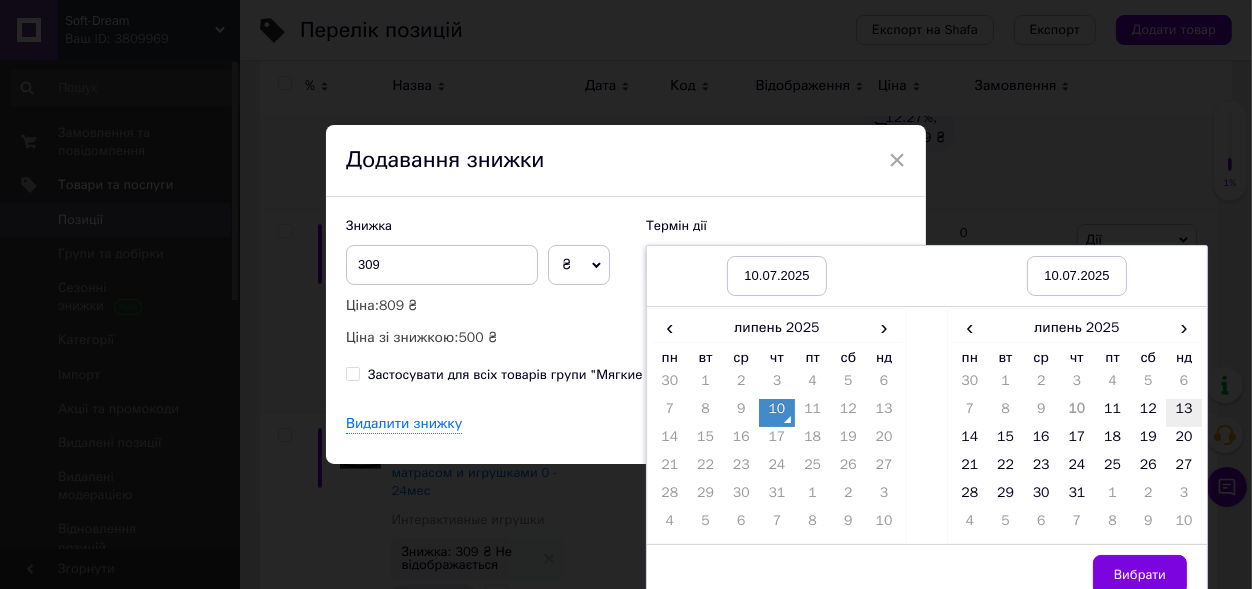 click on "13" at bounding box center (1184, 413) 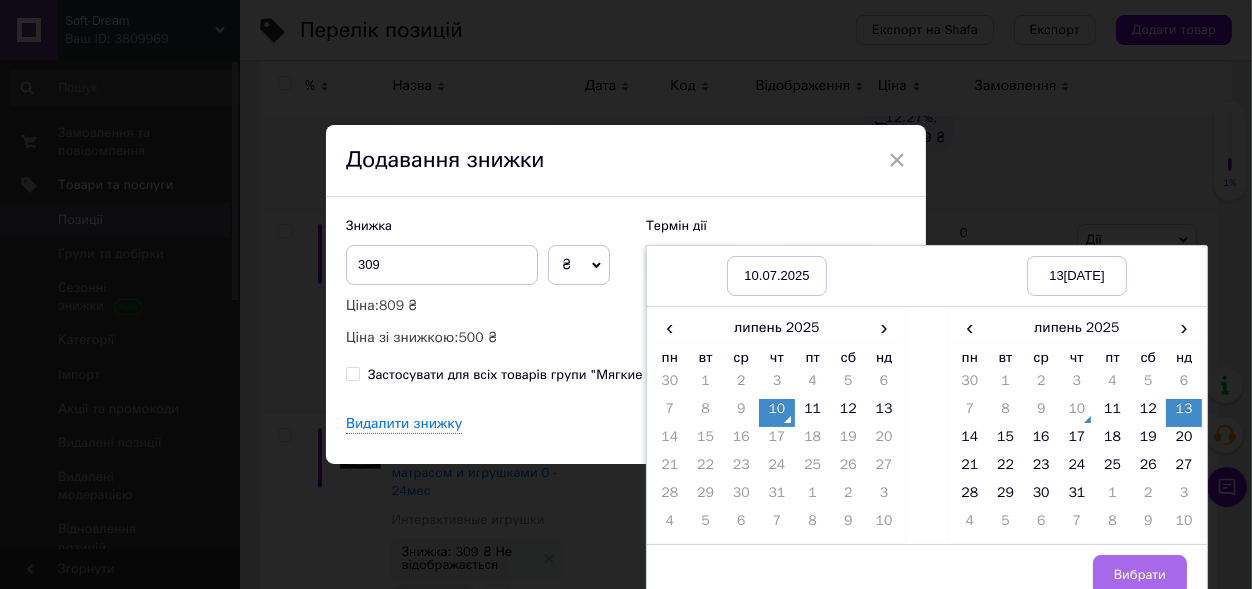 click on "Вибрати" at bounding box center [1140, 575] 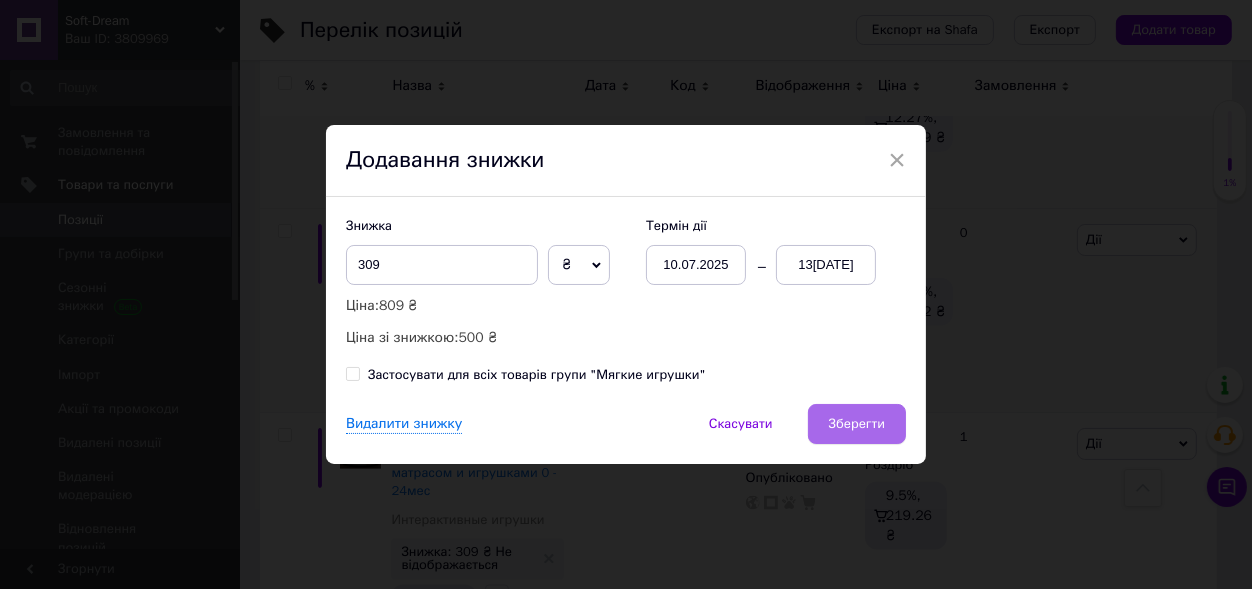 click on "Зберегти" at bounding box center [857, 424] 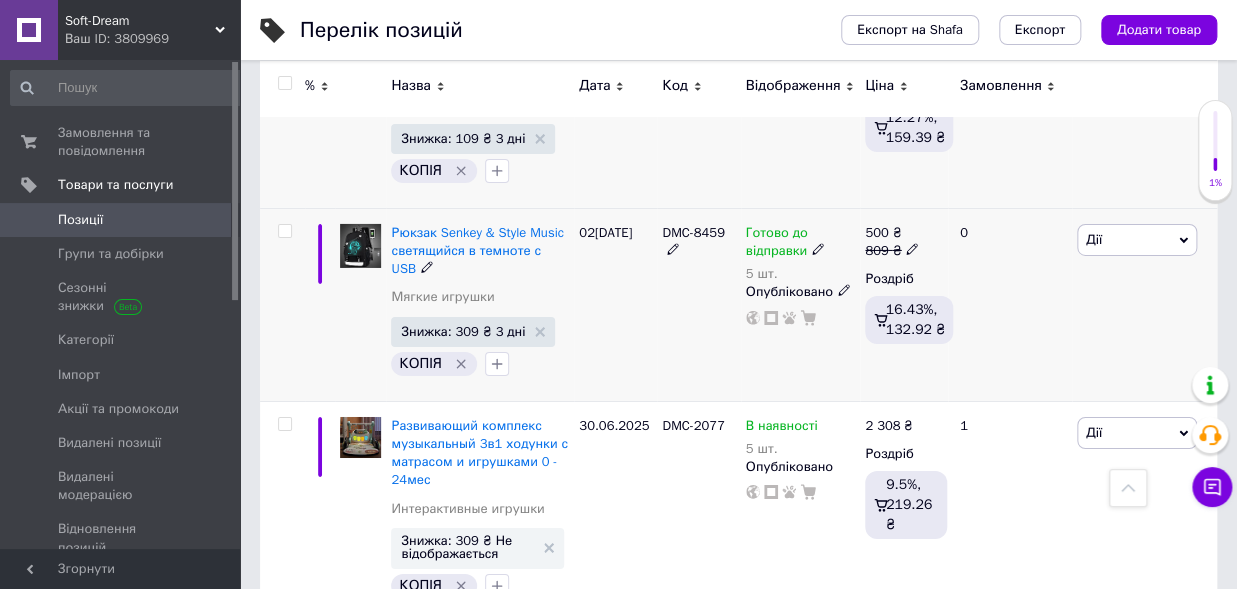 scroll, scrollTop: 2750, scrollLeft: 0, axis: vertical 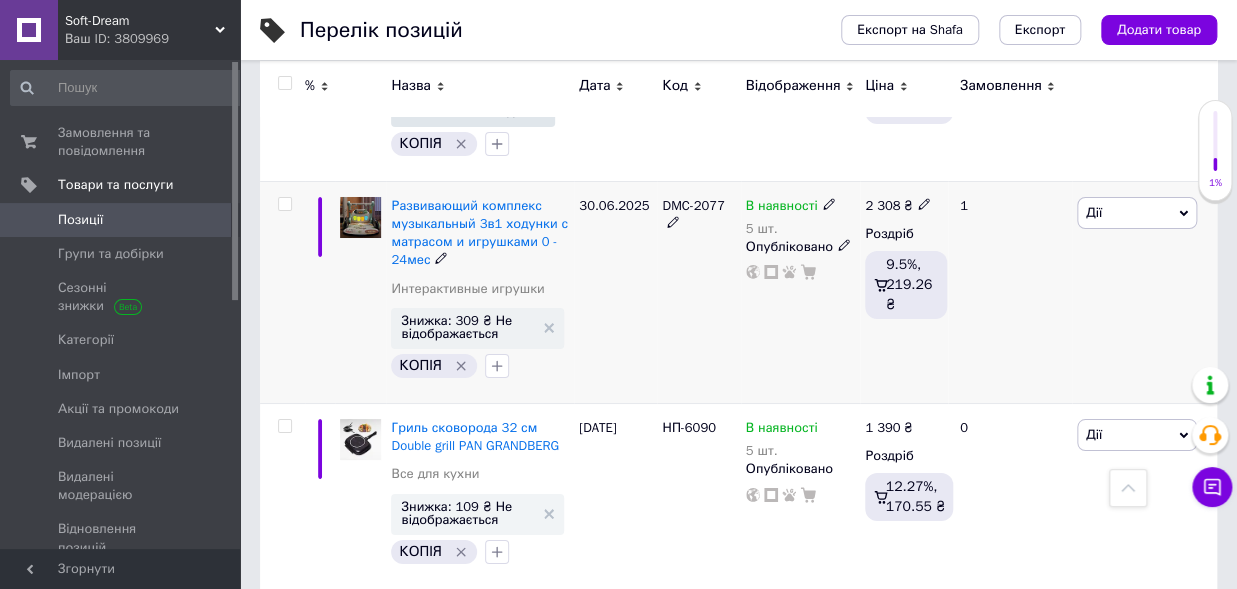 click on "Дії" at bounding box center (1137, 213) 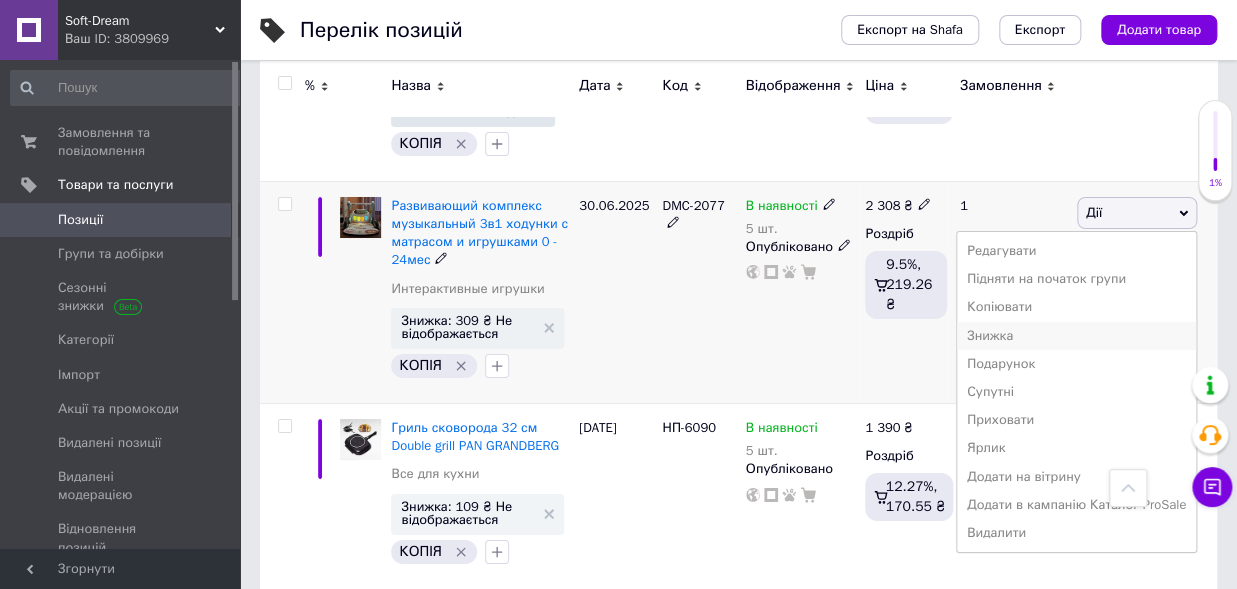 click on "Знижка" at bounding box center [1076, 336] 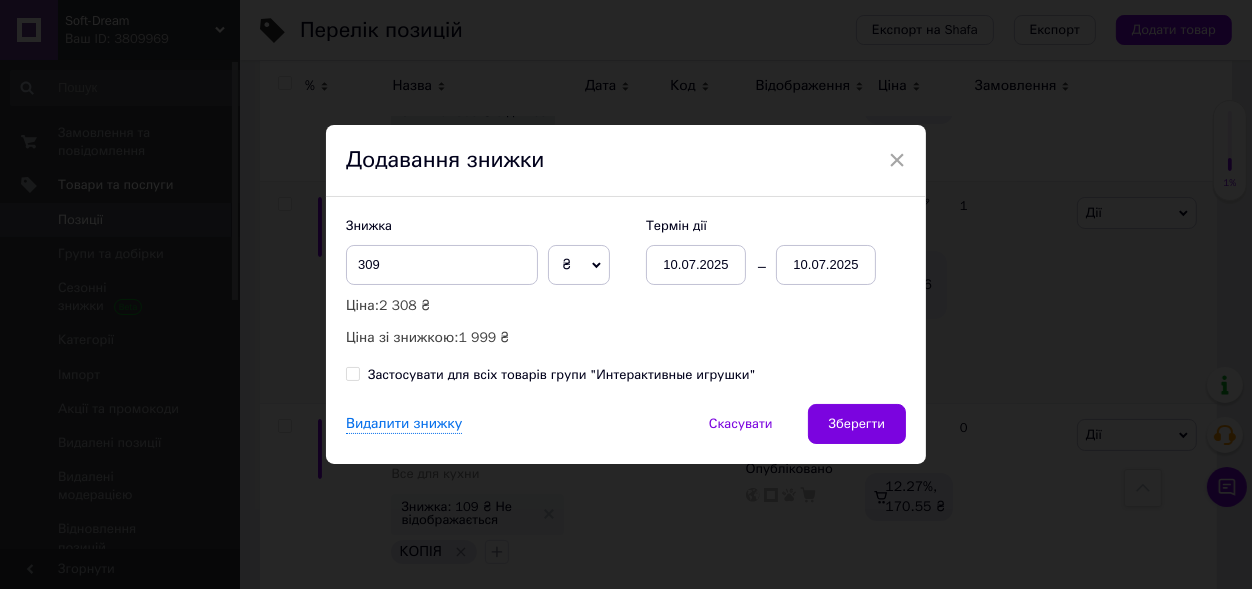 click on "10.07.2025" at bounding box center (826, 265) 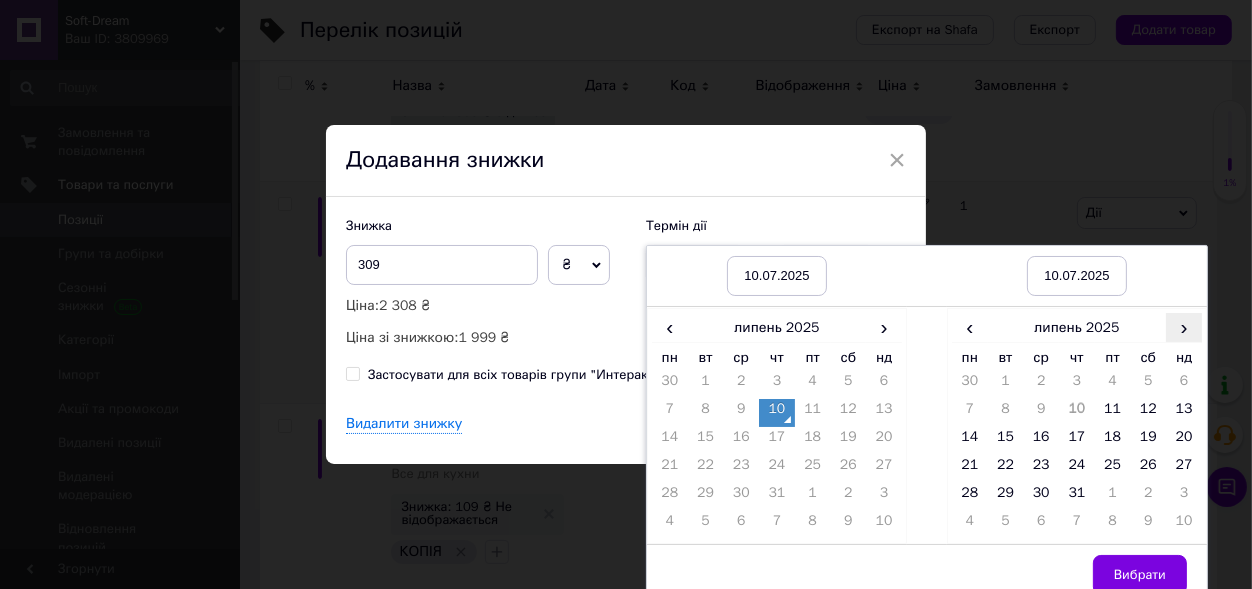click on "›" at bounding box center (1184, 327) 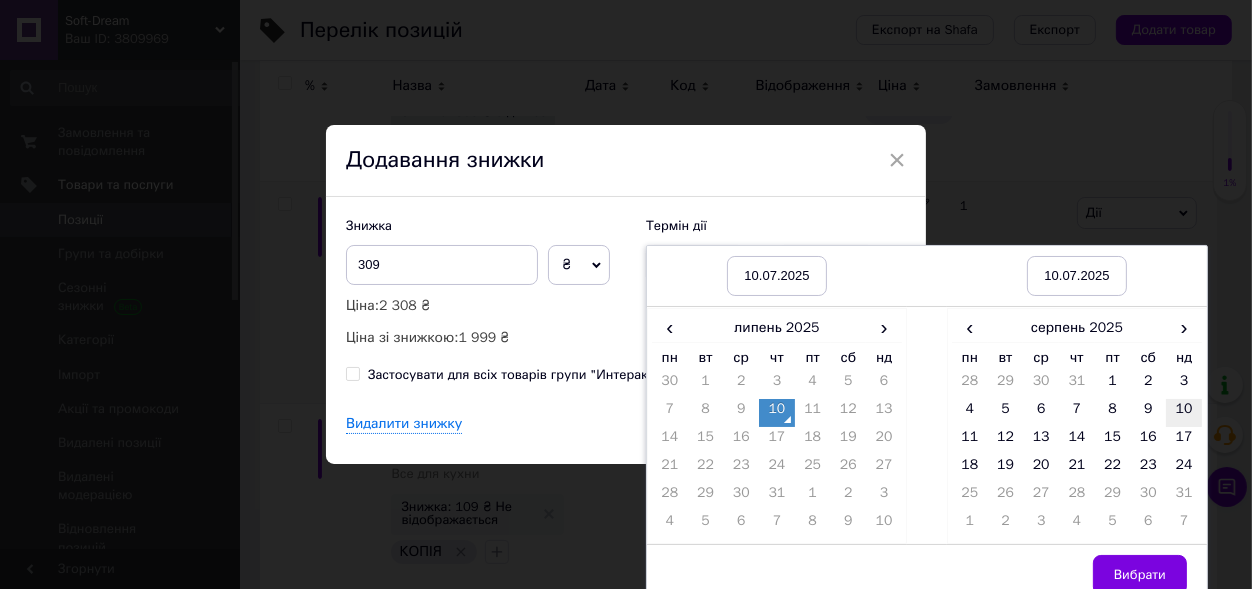 click on "10" at bounding box center (1184, 413) 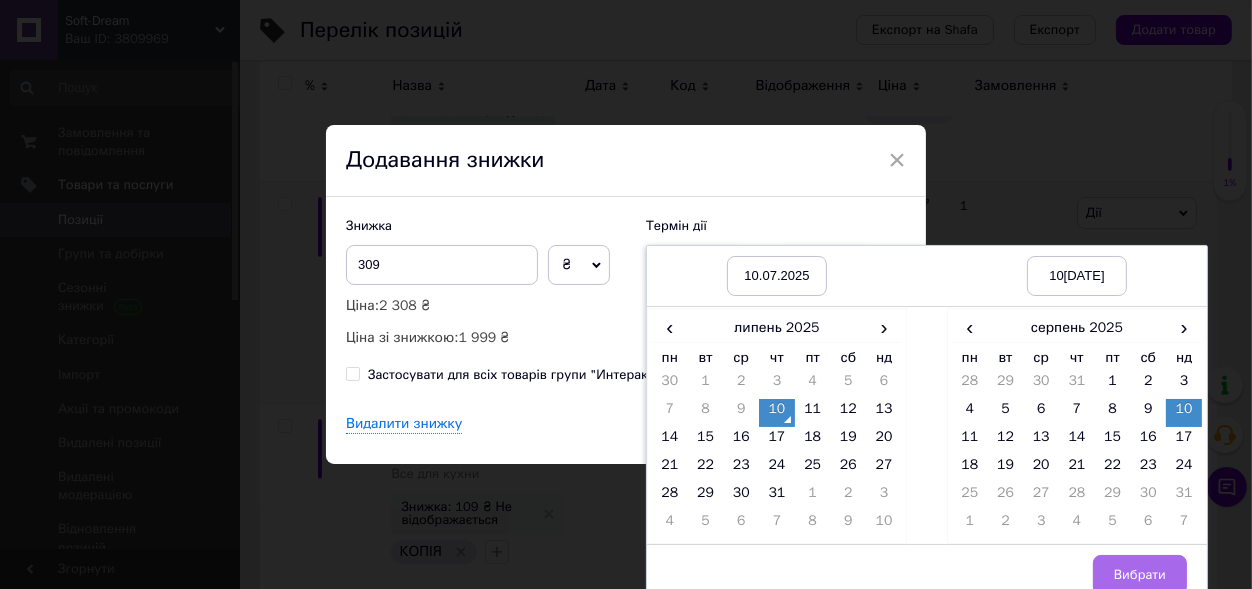 click on "Вибрати" at bounding box center [1140, 575] 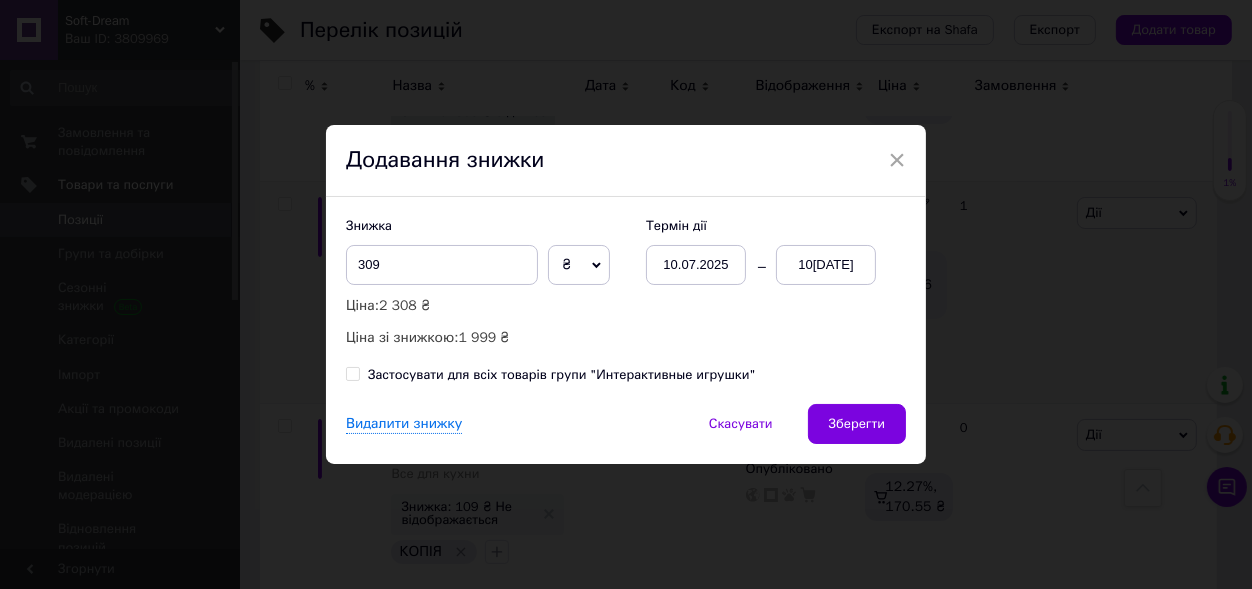 click on "Зберегти" at bounding box center (857, 424) 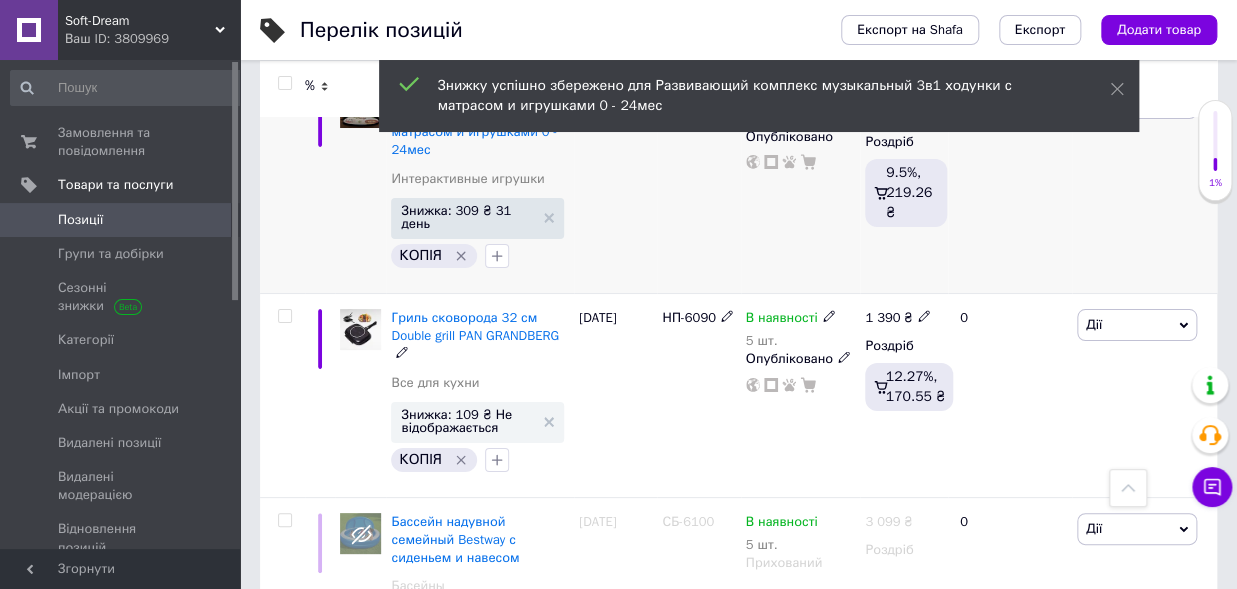 scroll, scrollTop: 2970, scrollLeft: 0, axis: vertical 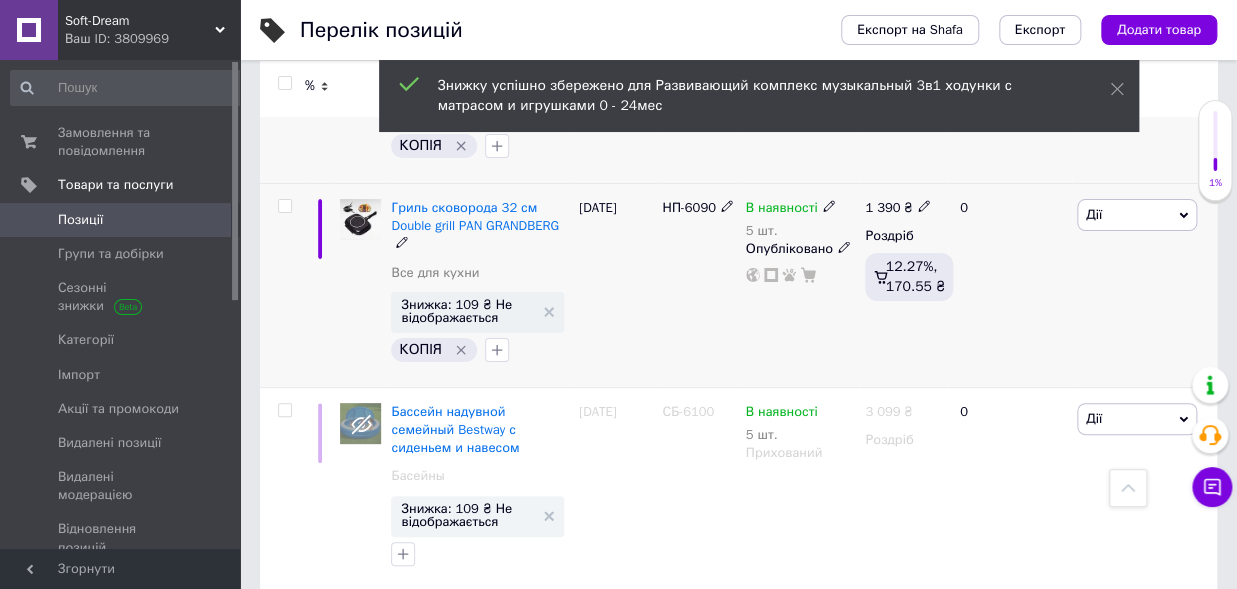 click on "Дії" at bounding box center [1137, 215] 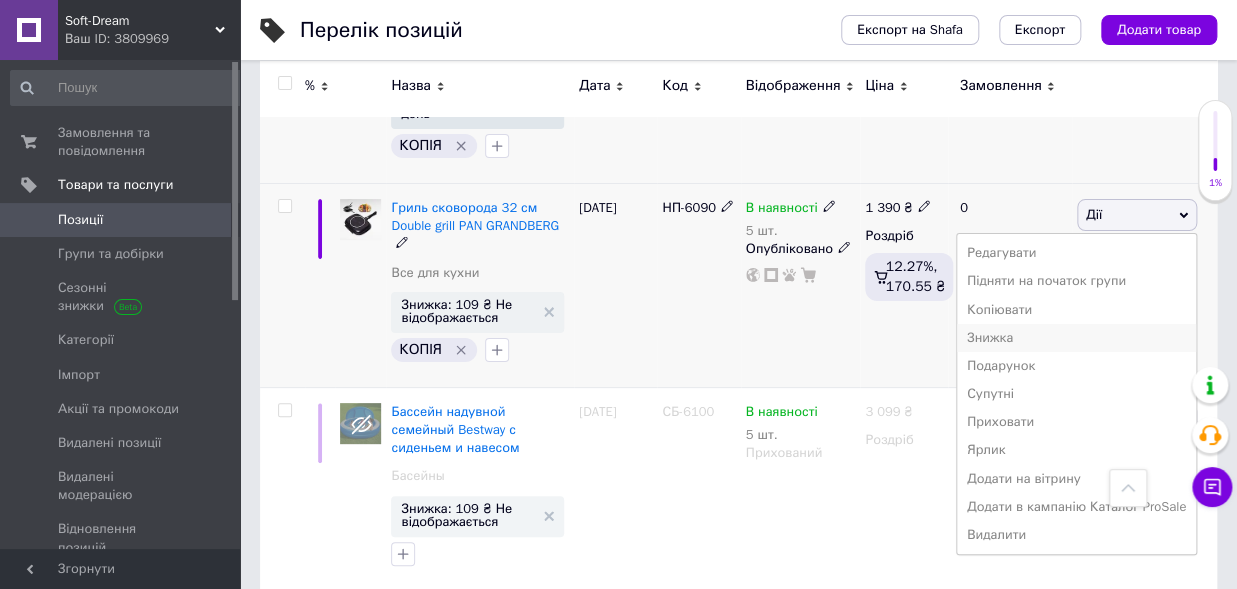 click on "Знижка" at bounding box center [1076, 338] 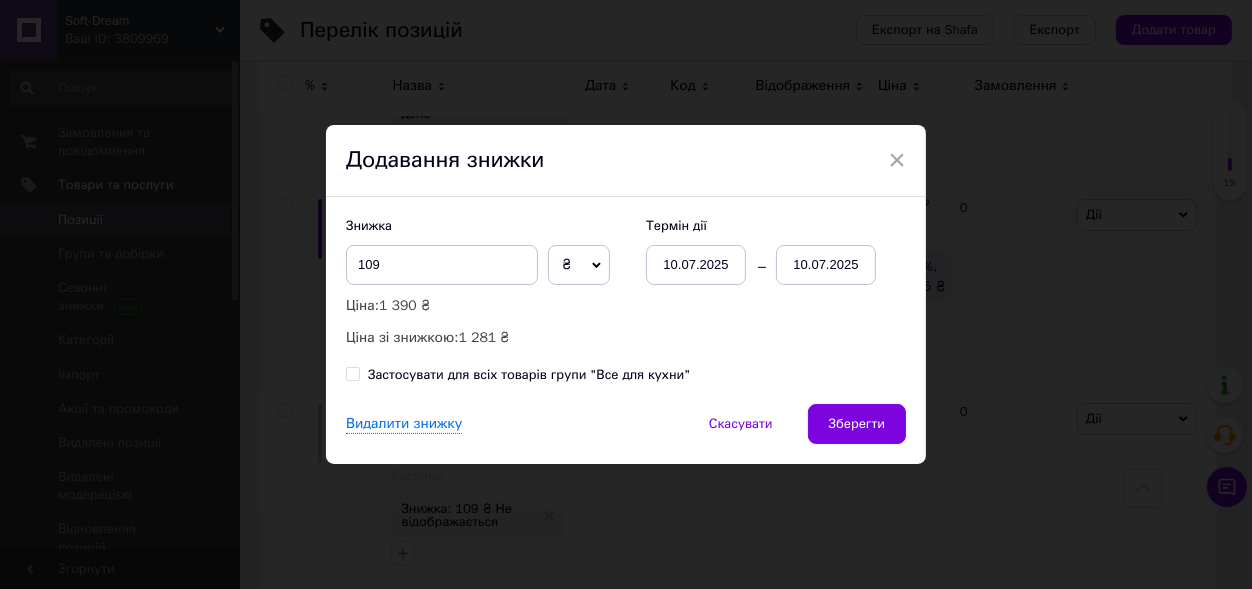 click on "10.07.2025" at bounding box center (826, 265) 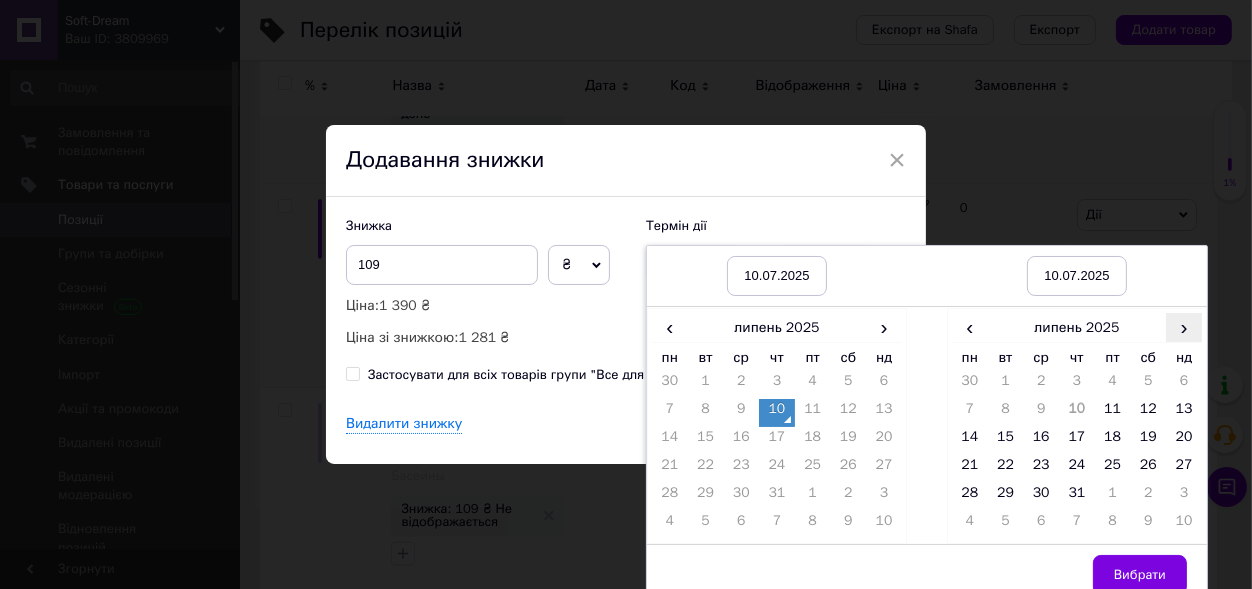 click on "›" at bounding box center [1184, 327] 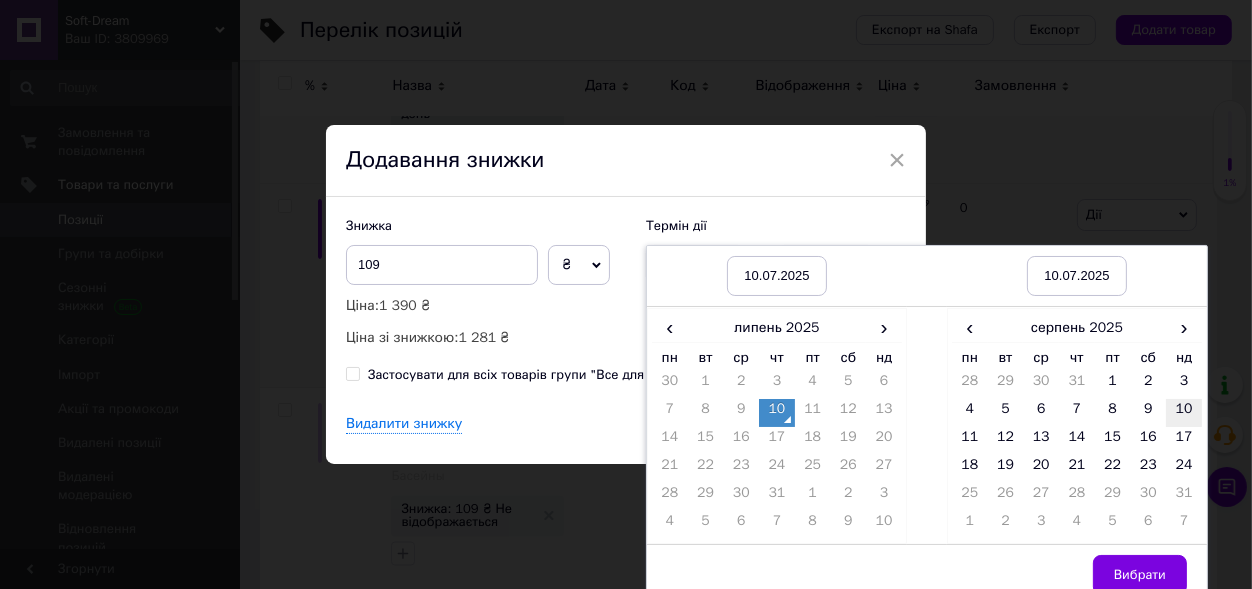click on "10" at bounding box center (1184, 413) 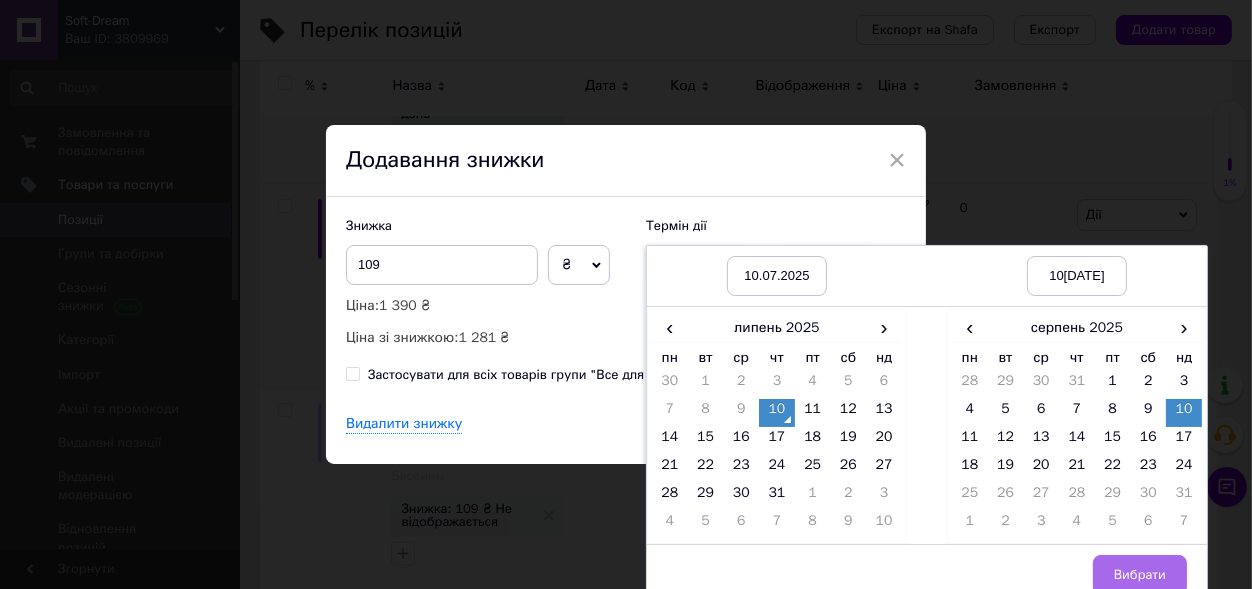 click on "Вибрати" at bounding box center (1140, 575) 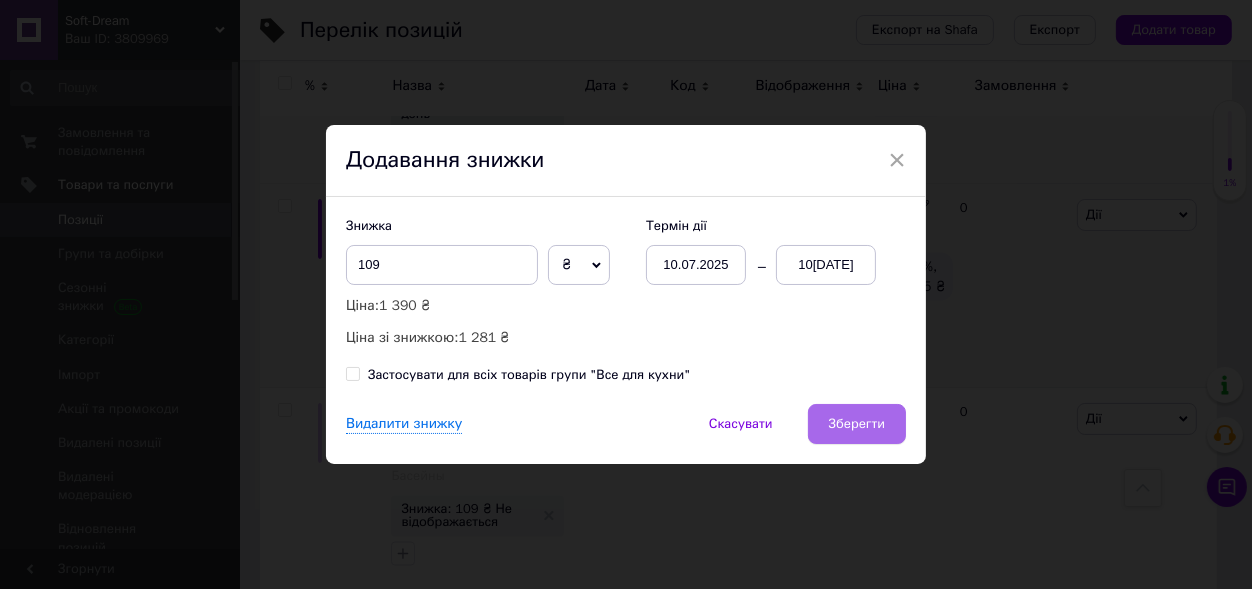 click on "Зберегти" at bounding box center (857, 424) 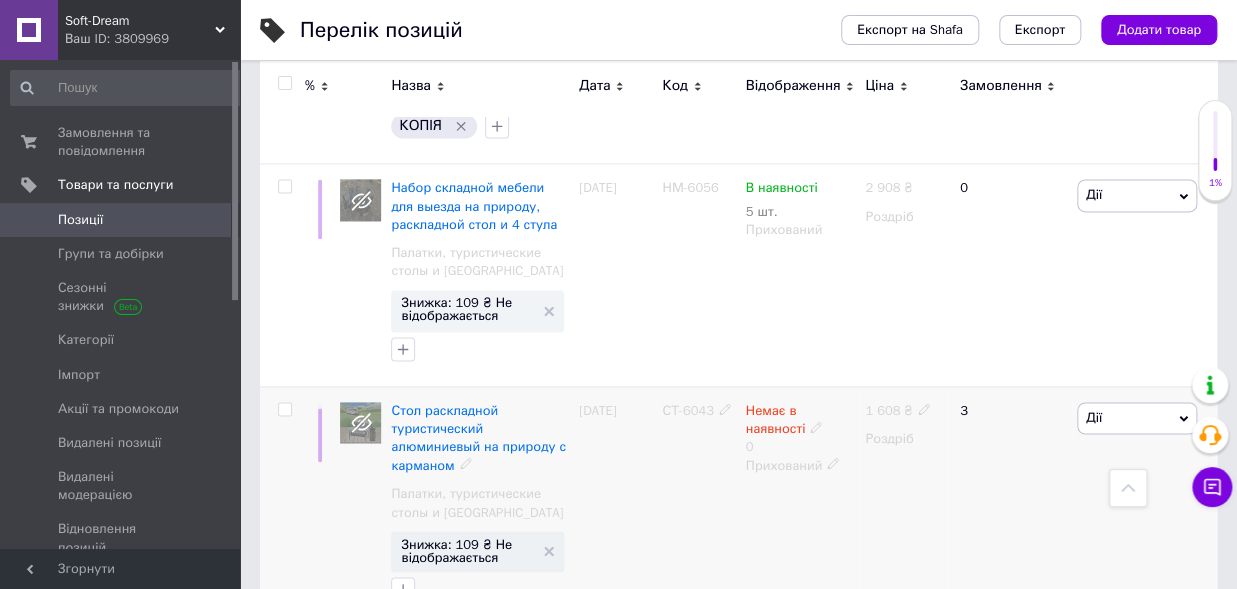 scroll, scrollTop: 4101, scrollLeft: 0, axis: vertical 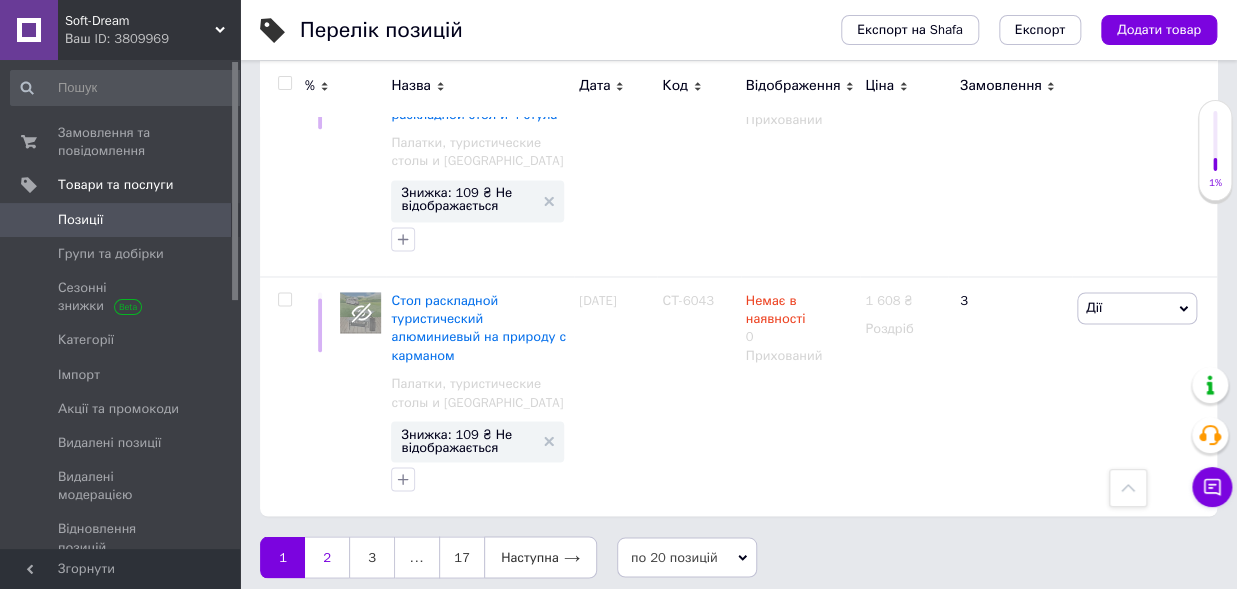 click on "2" at bounding box center (327, 557) 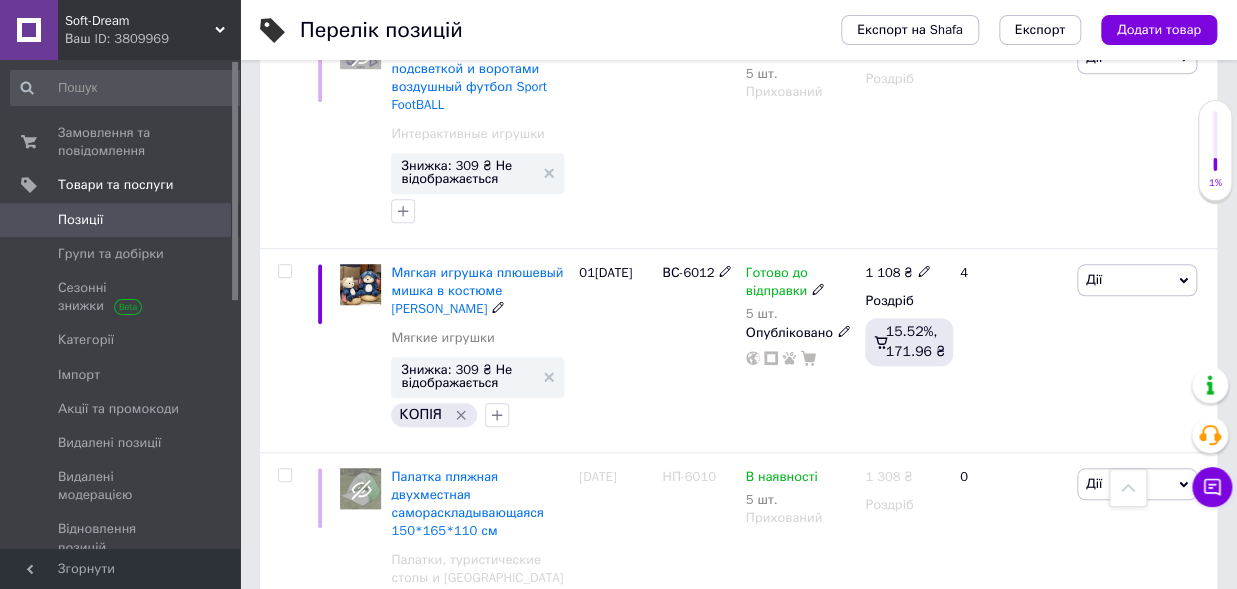 scroll, scrollTop: 550, scrollLeft: 0, axis: vertical 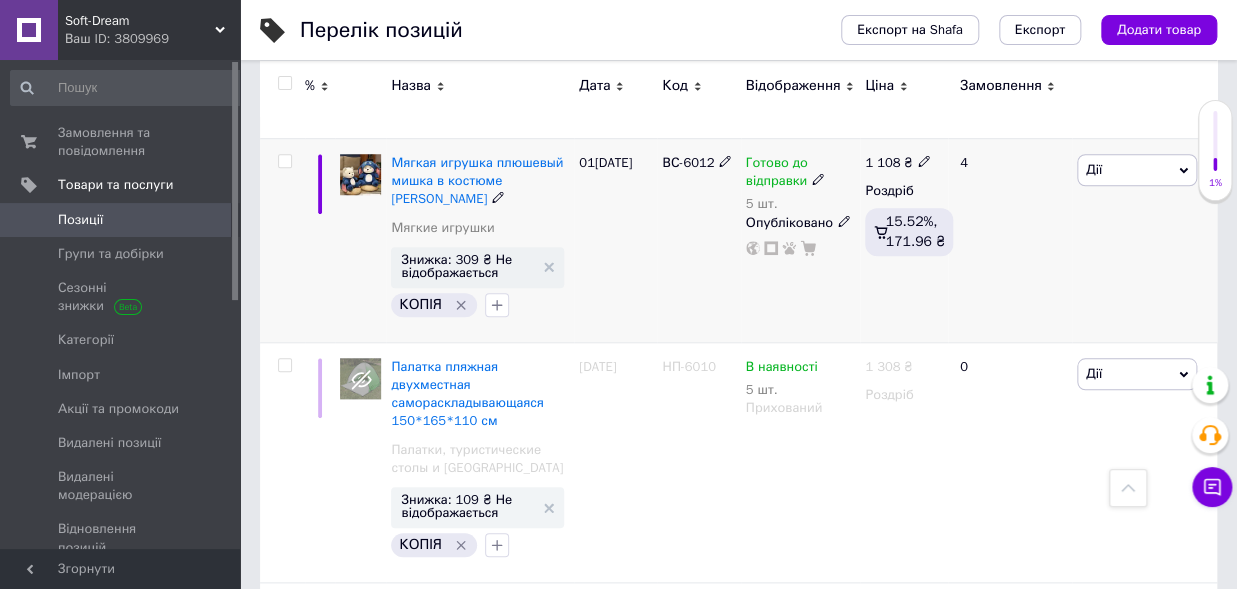 click on "Дії" at bounding box center (1137, 170) 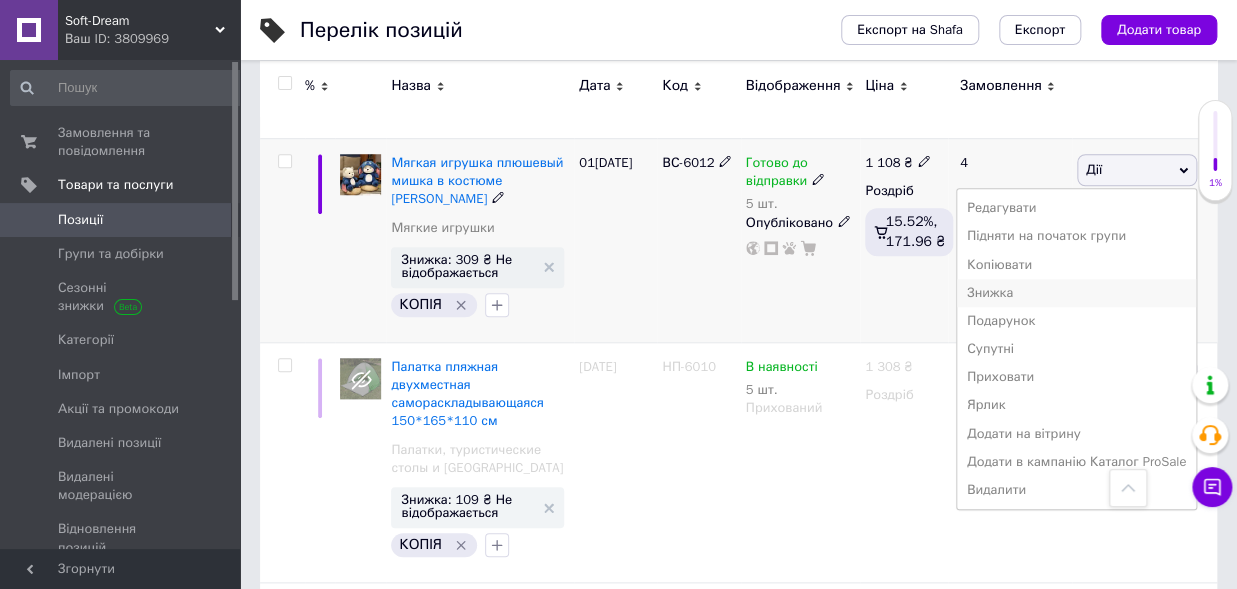 click on "Знижка" at bounding box center [1076, 293] 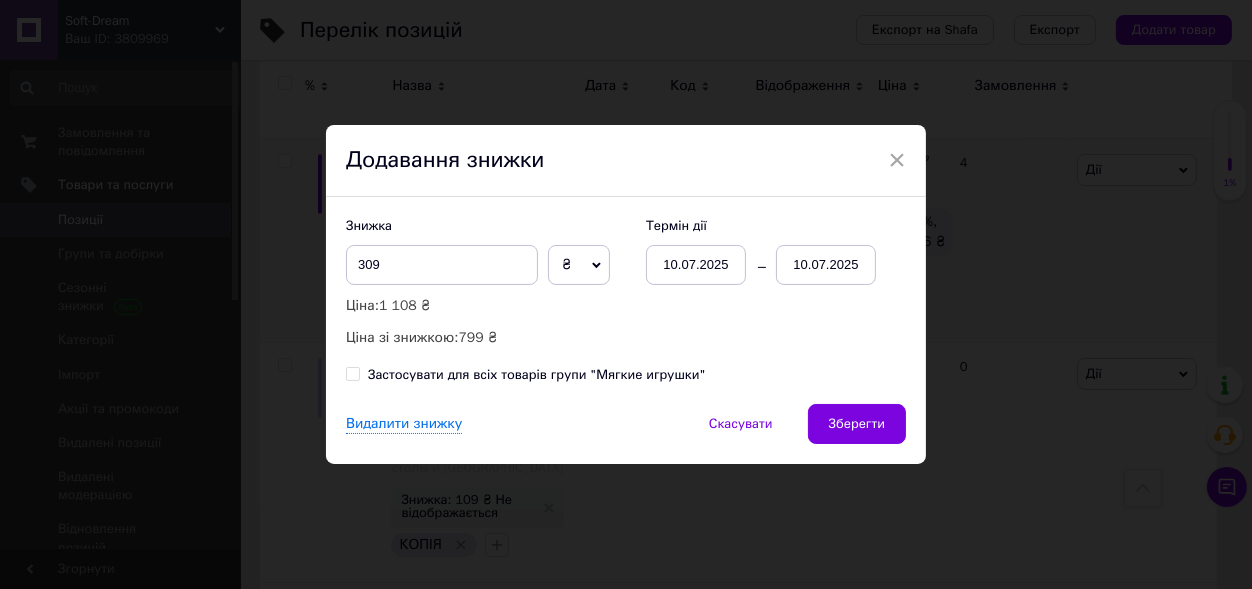 click on "10.07.2025" at bounding box center [826, 265] 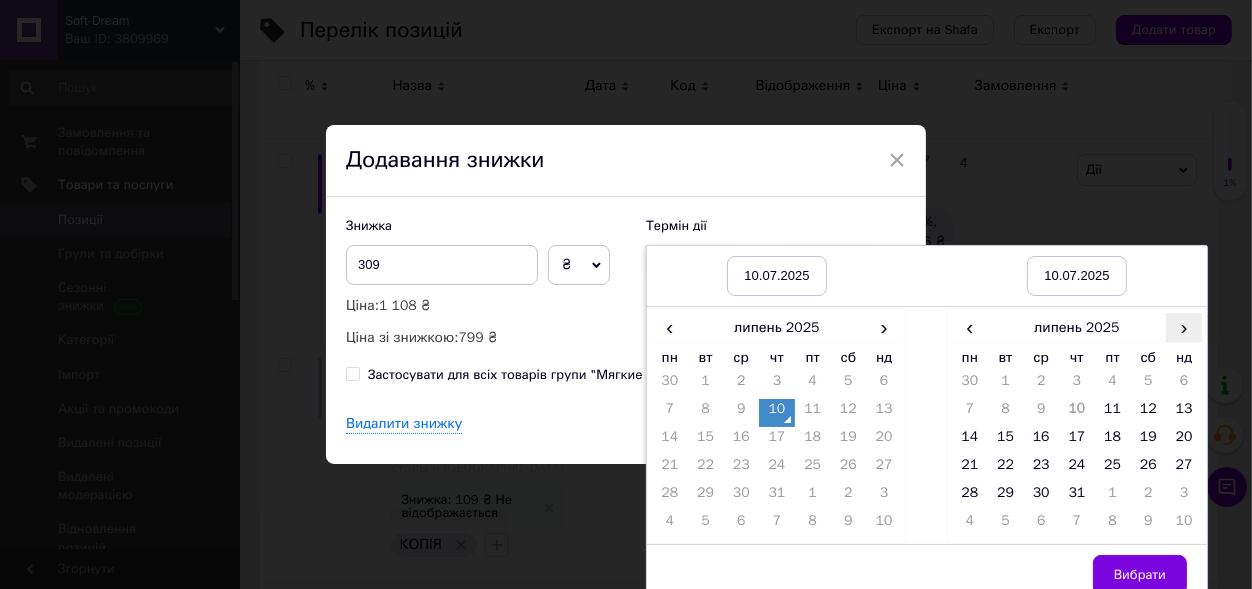 click on "›" at bounding box center (1184, 327) 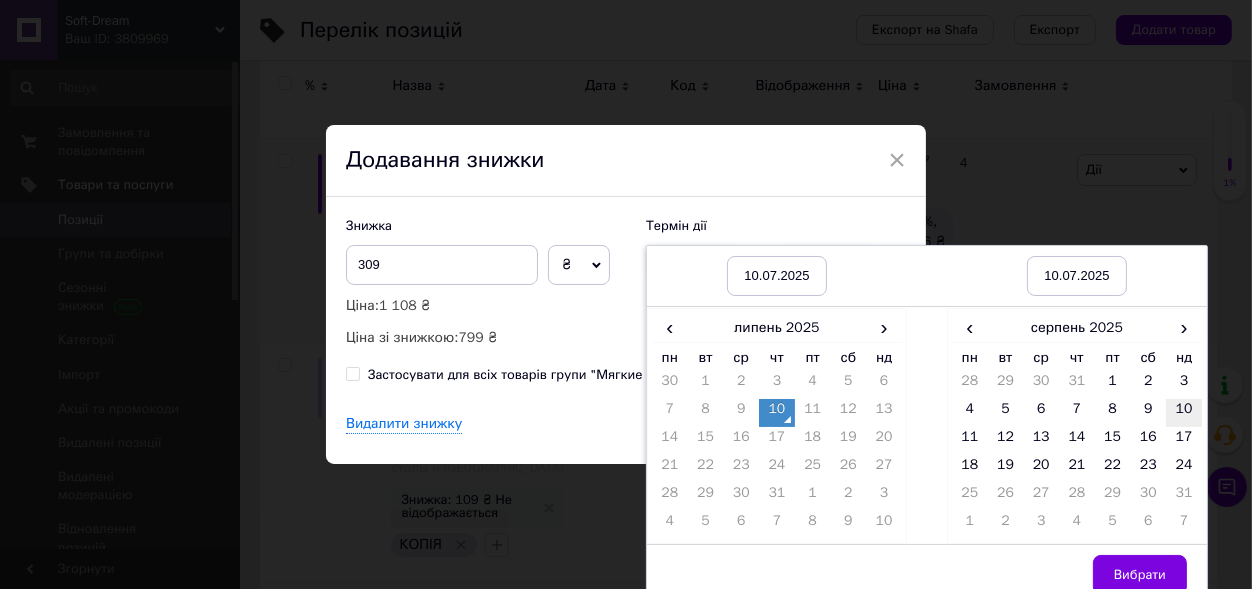 drag, startPoint x: 1173, startPoint y: 410, endPoint x: 1164, endPoint y: 429, distance: 21.023796 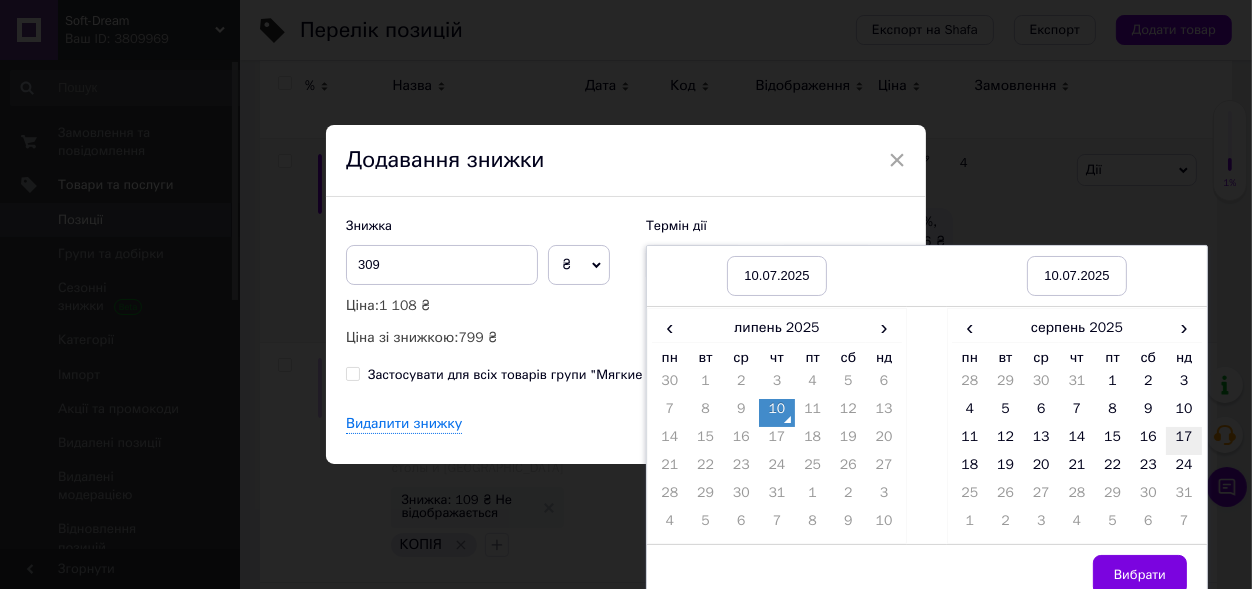 click on "10" at bounding box center [1184, 413] 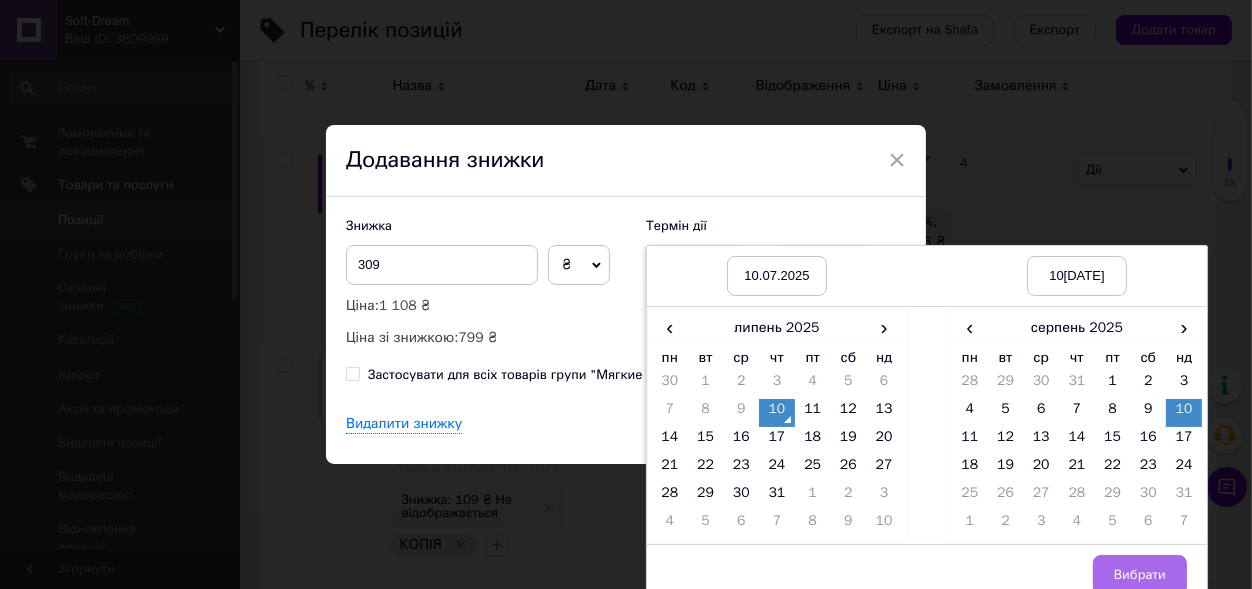 click on "Вибрати" at bounding box center (1140, 575) 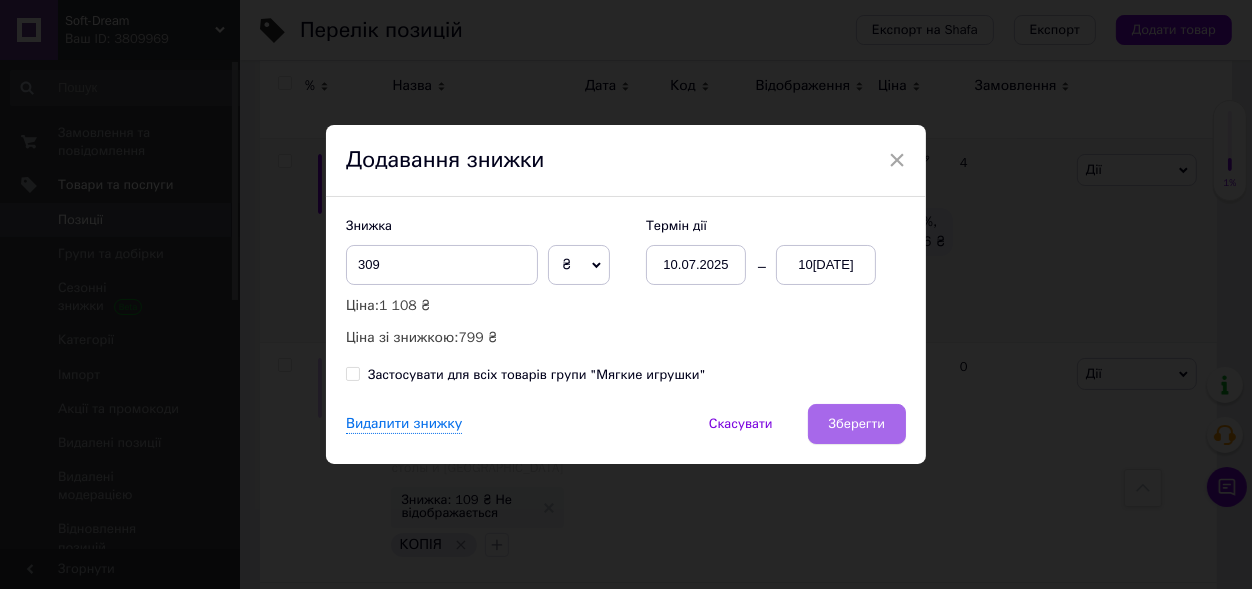 click on "Зберегти" at bounding box center [857, 424] 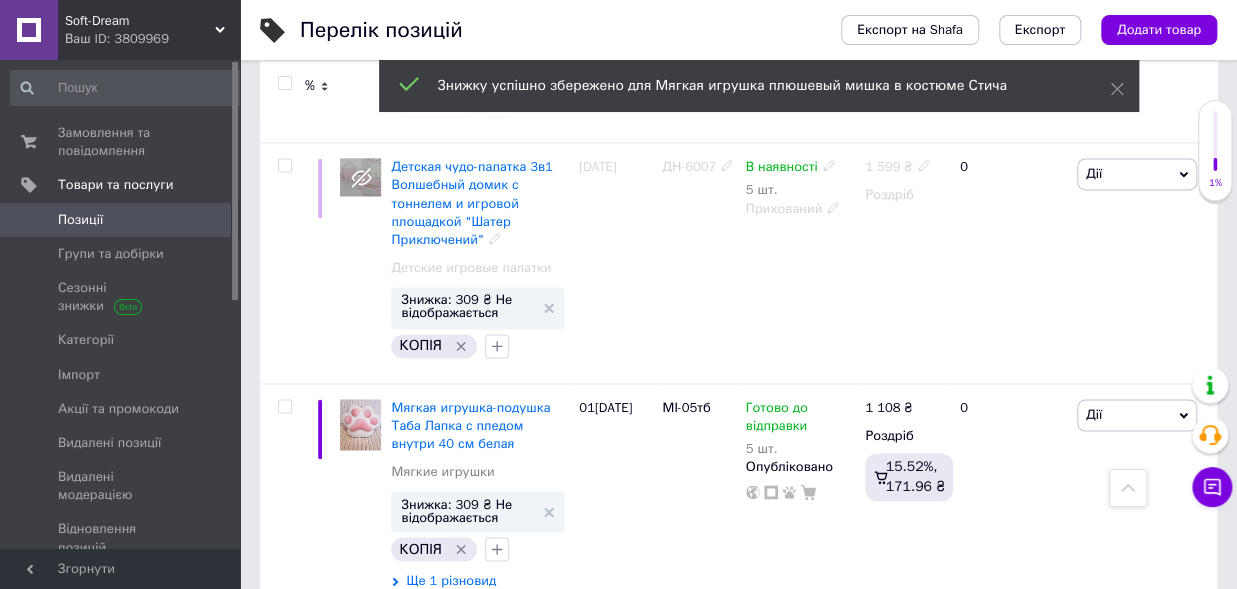 scroll, scrollTop: 1100, scrollLeft: 0, axis: vertical 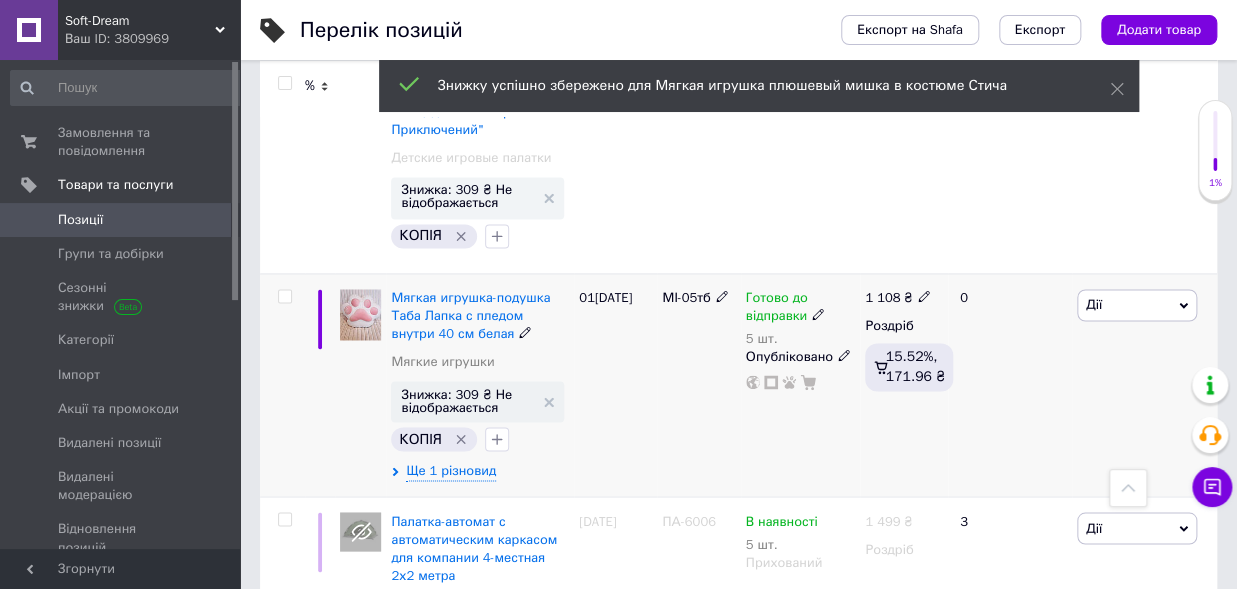 click on "Дії" at bounding box center (1137, 305) 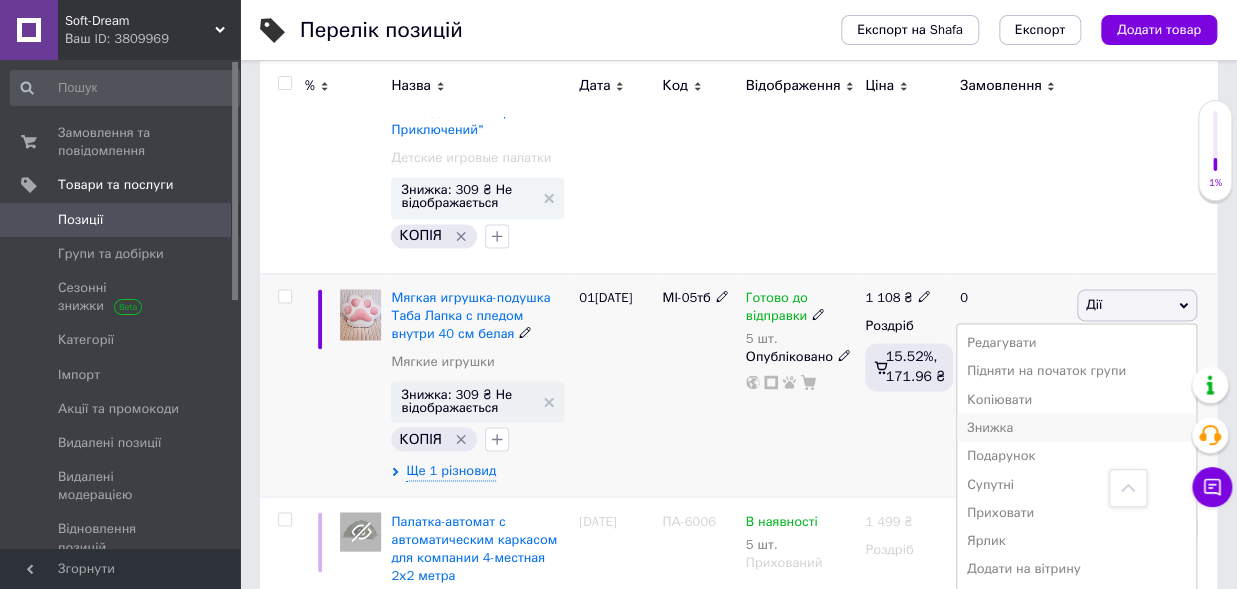 click on "Знижка" at bounding box center [1076, 427] 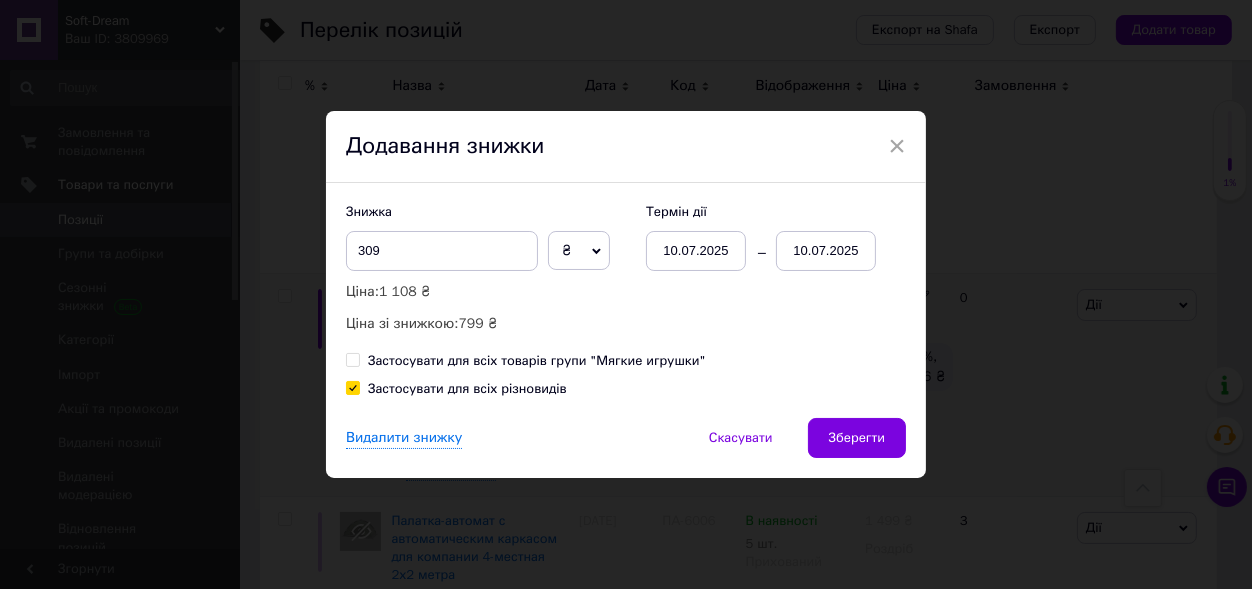 click on "10.07.2025" at bounding box center (826, 251) 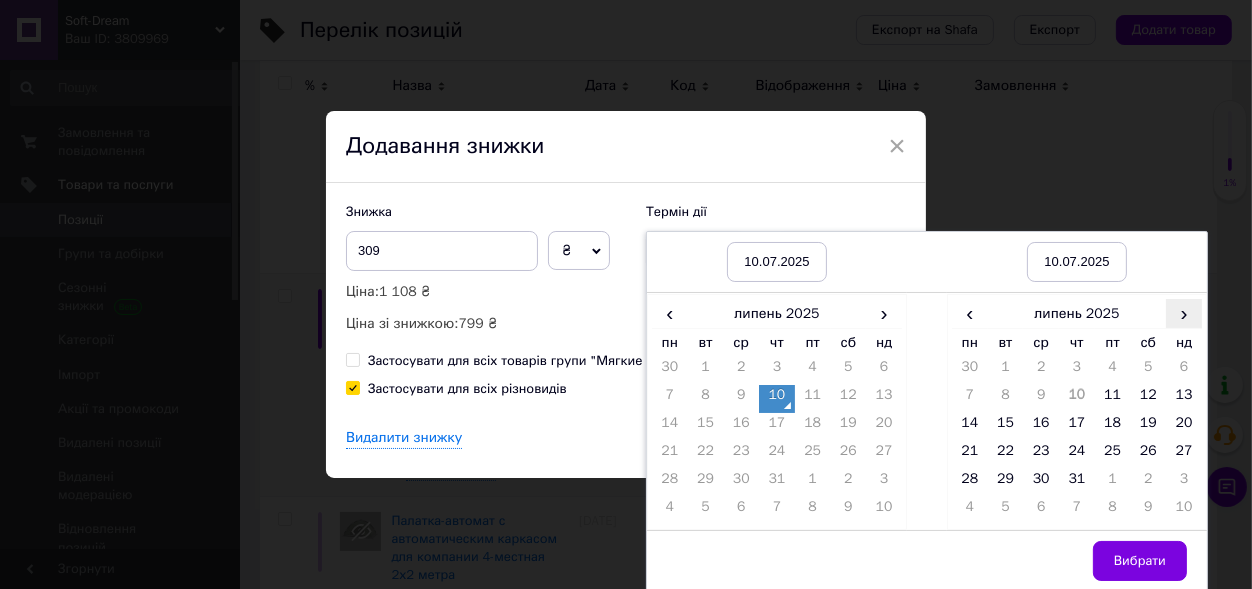 click on "›" at bounding box center [1184, 313] 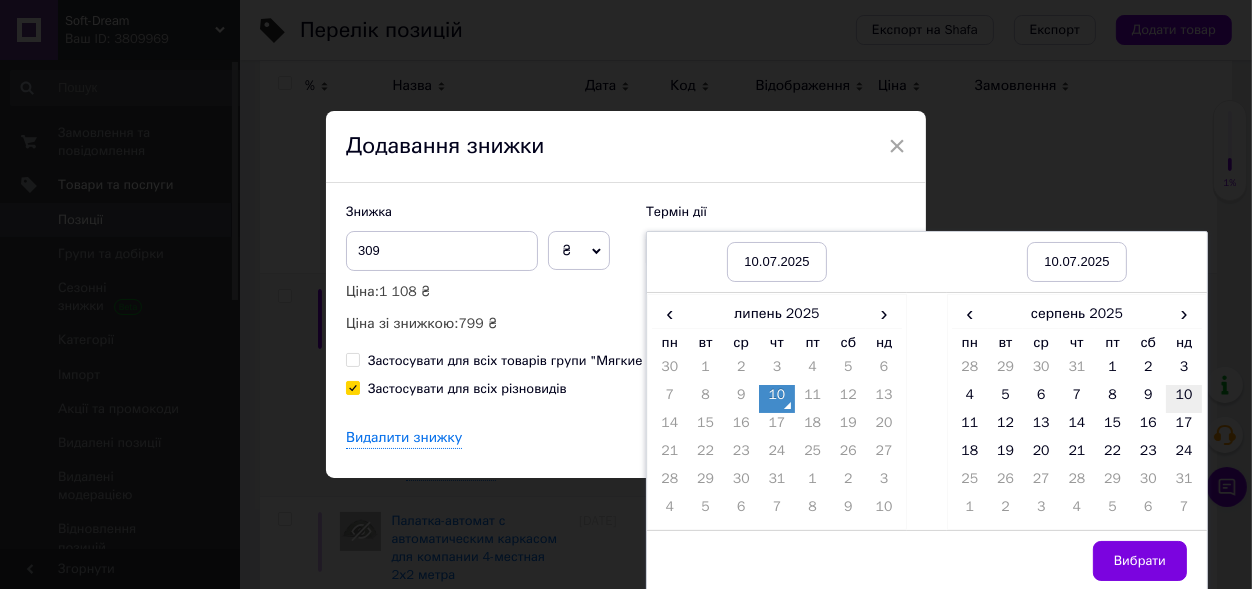 click on "10" at bounding box center [1184, 399] 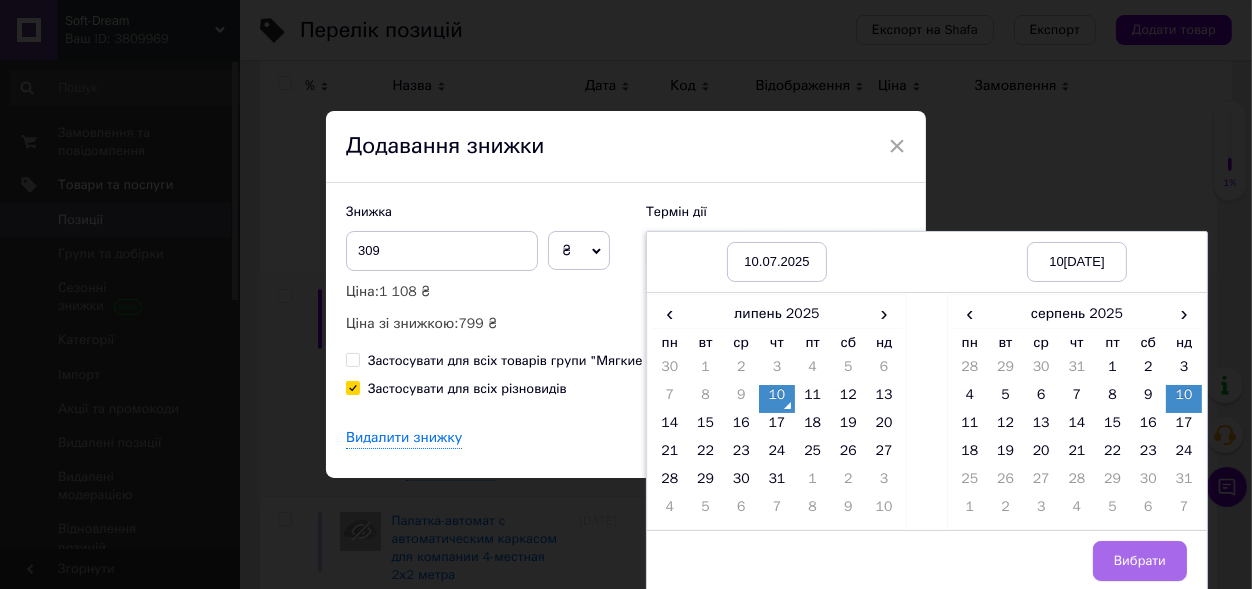 click on "Вибрати" at bounding box center [1140, 561] 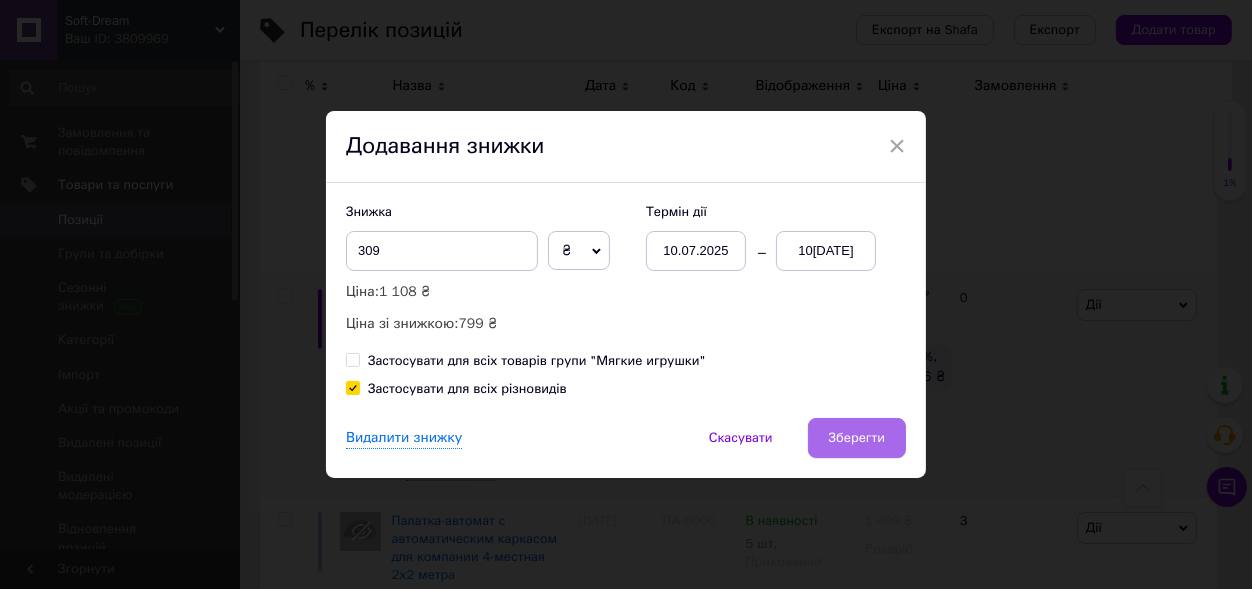 click on "Зберегти" at bounding box center (857, 438) 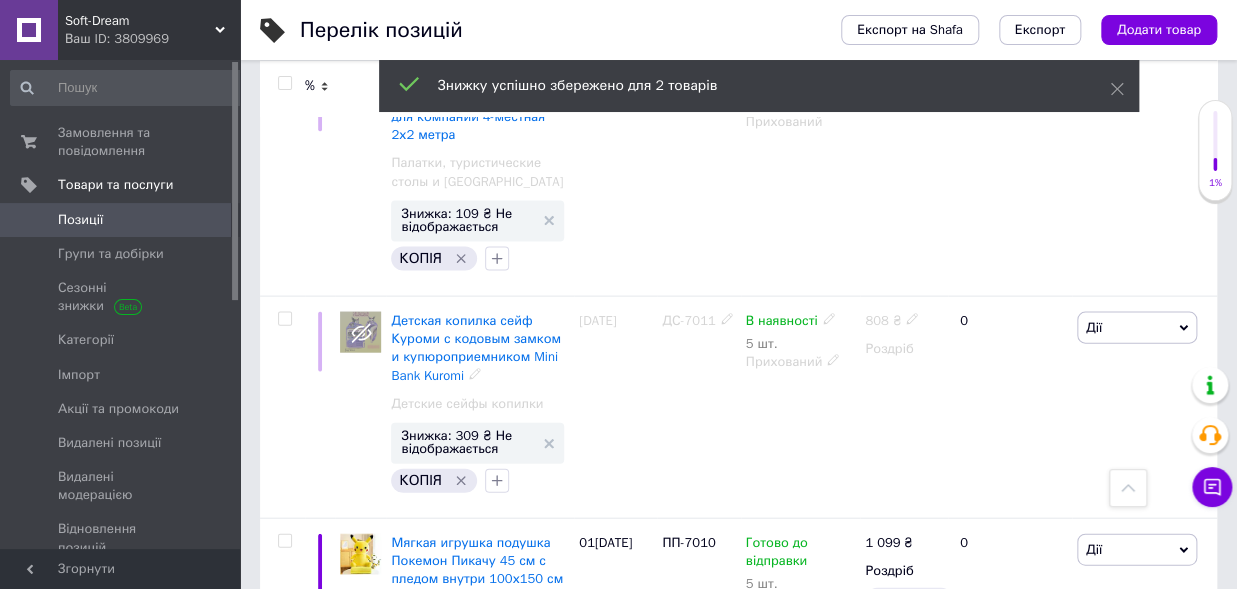 scroll, scrollTop: 1760, scrollLeft: 0, axis: vertical 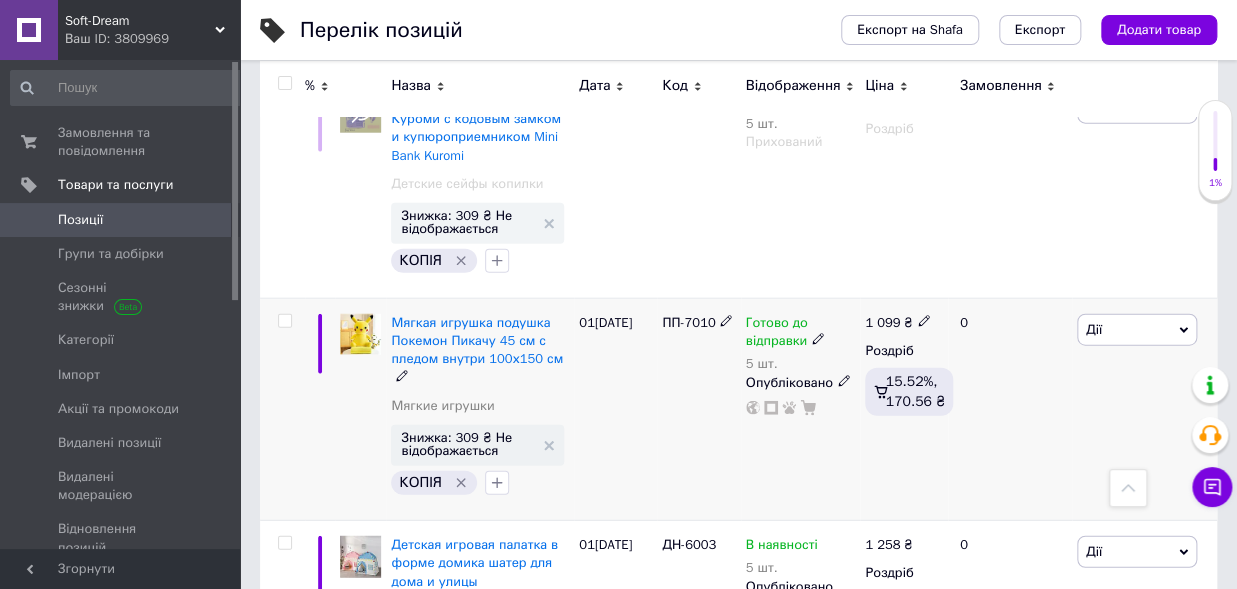 click on "Дії" at bounding box center (1137, 330) 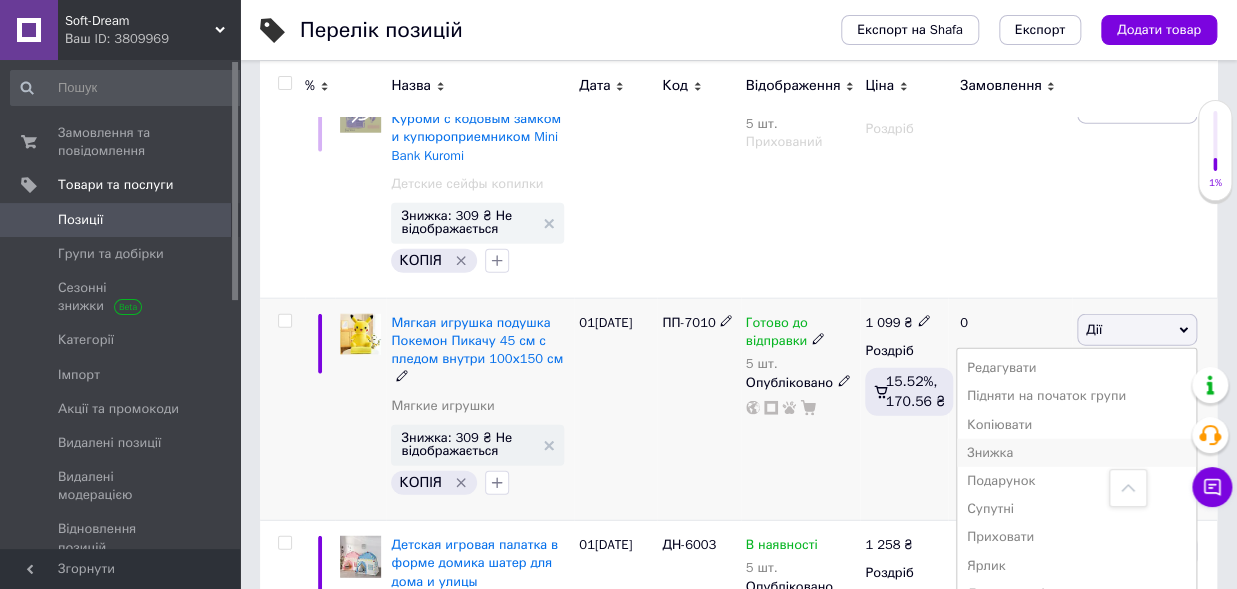 click on "Знижка" at bounding box center (1076, 453) 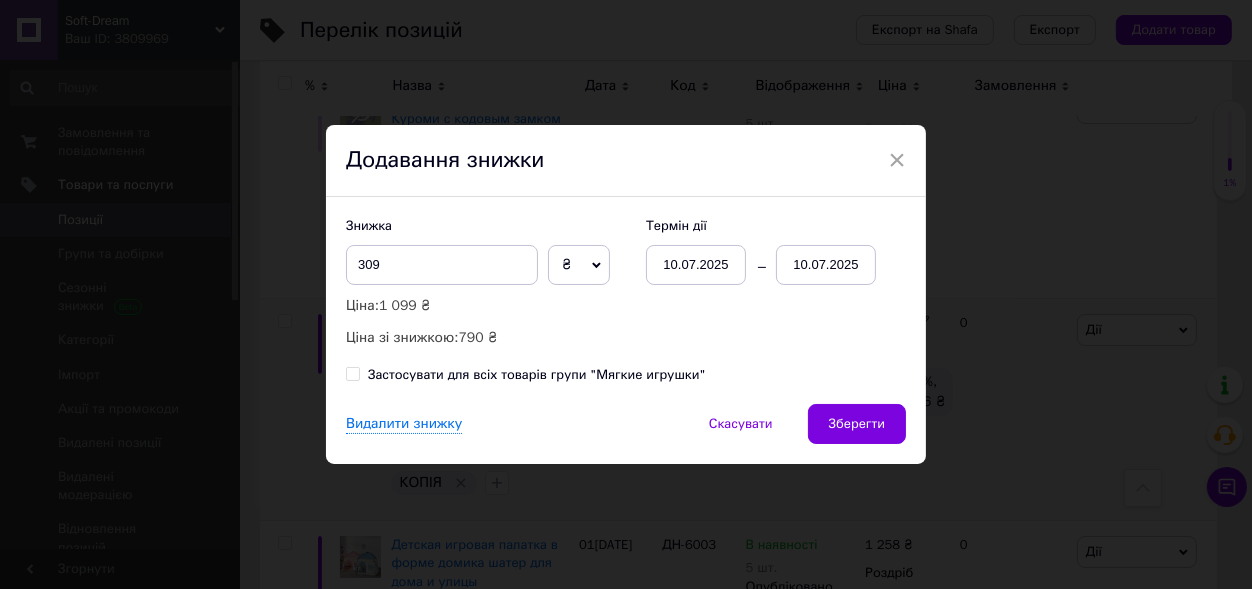 click on "10.07.2025" at bounding box center [826, 265] 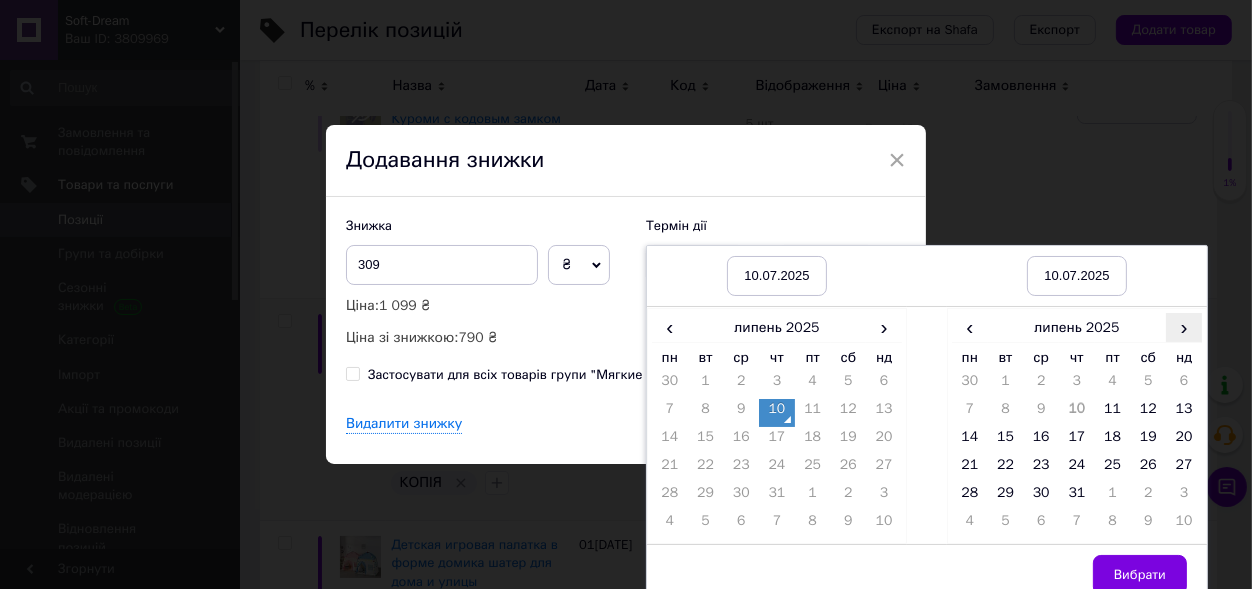 click on "›" at bounding box center (1184, 327) 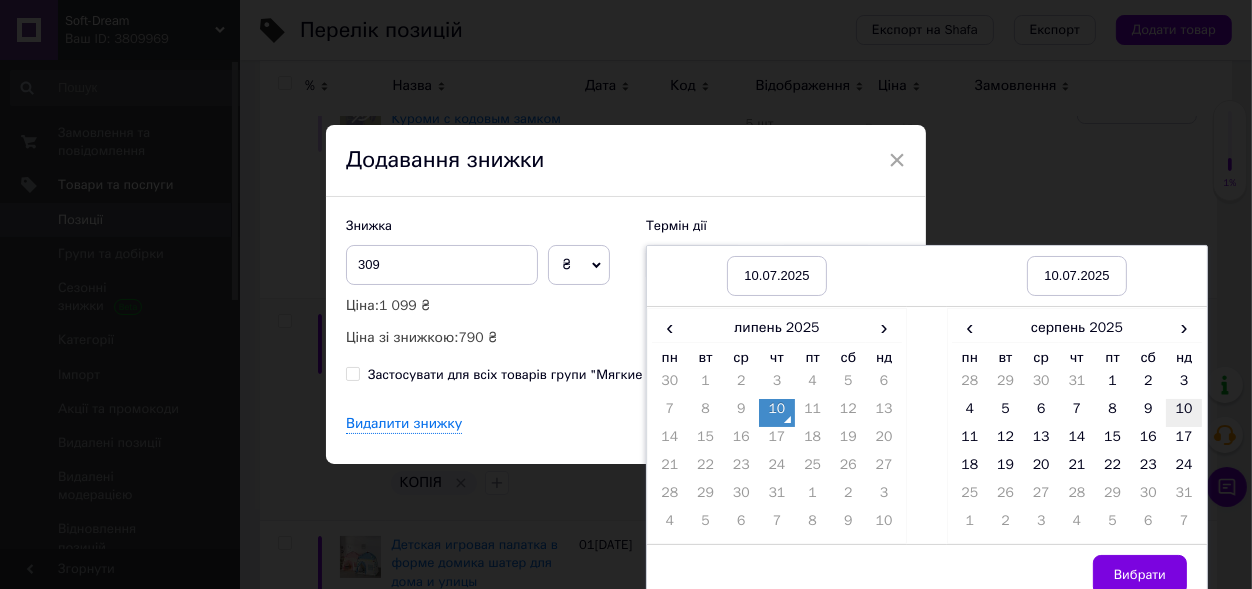 click on "10" at bounding box center [1184, 413] 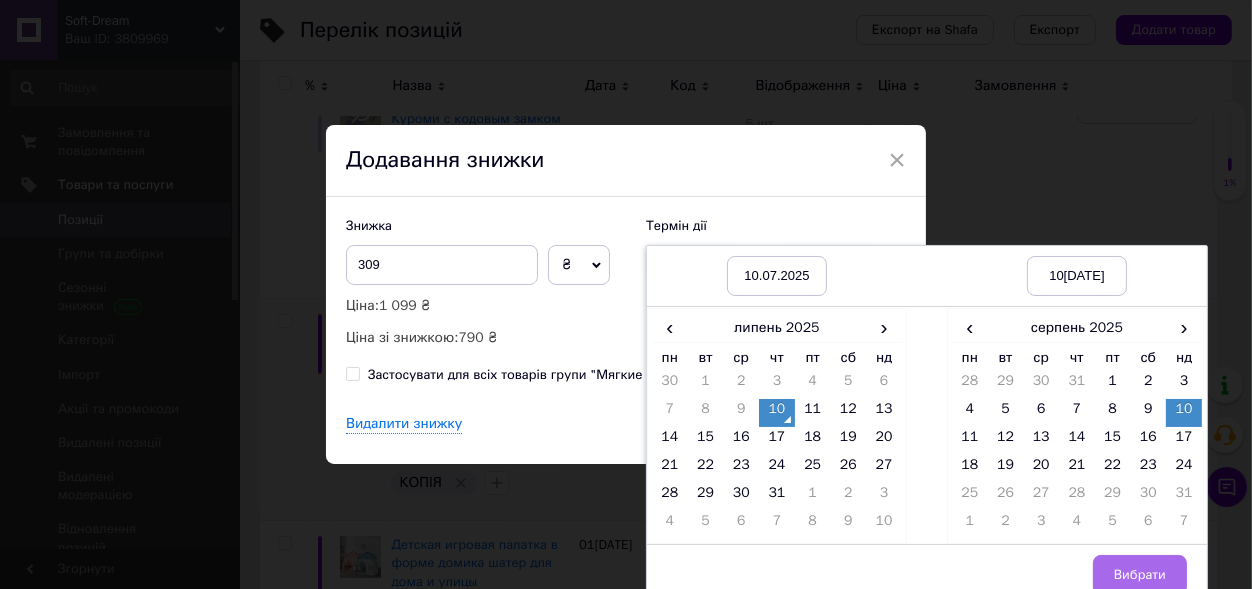 click on "Вибрати" at bounding box center [1140, 575] 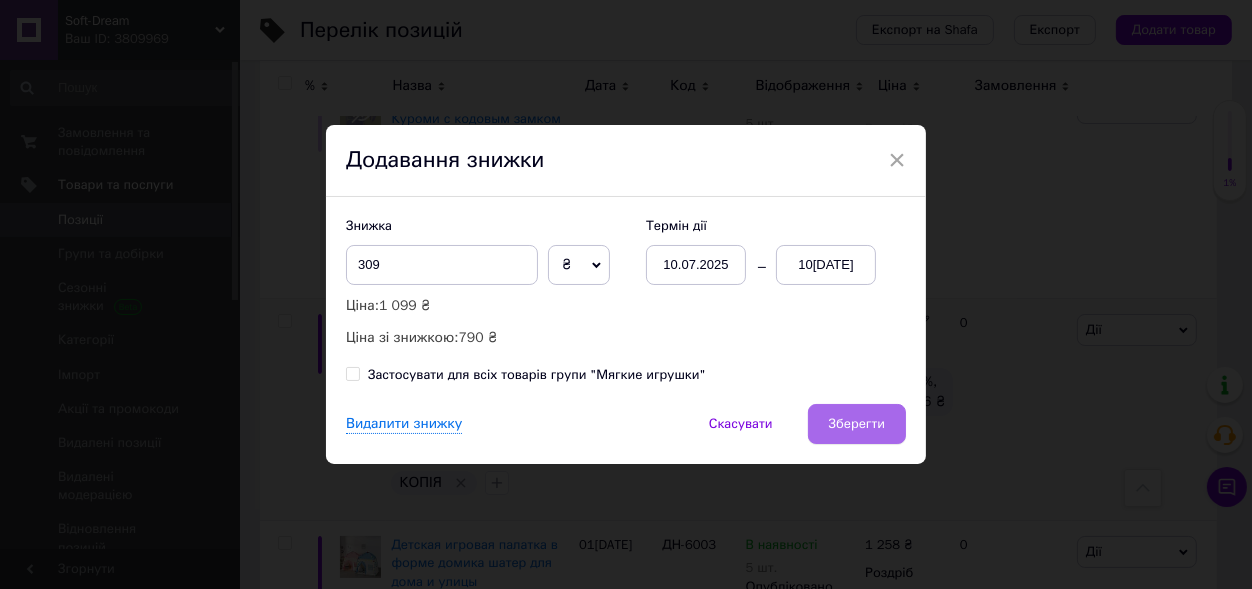 click on "Зберегти" at bounding box center [857, 424] 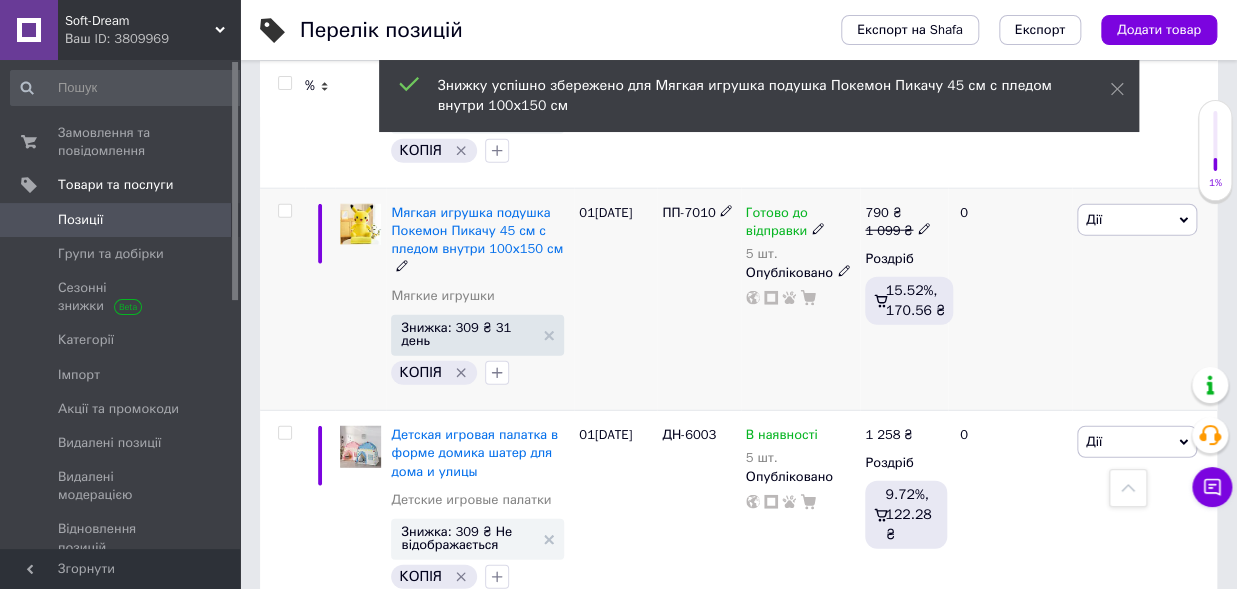 scroll, scrollTop: 1980, scrollLeft: 0, axis: vertical 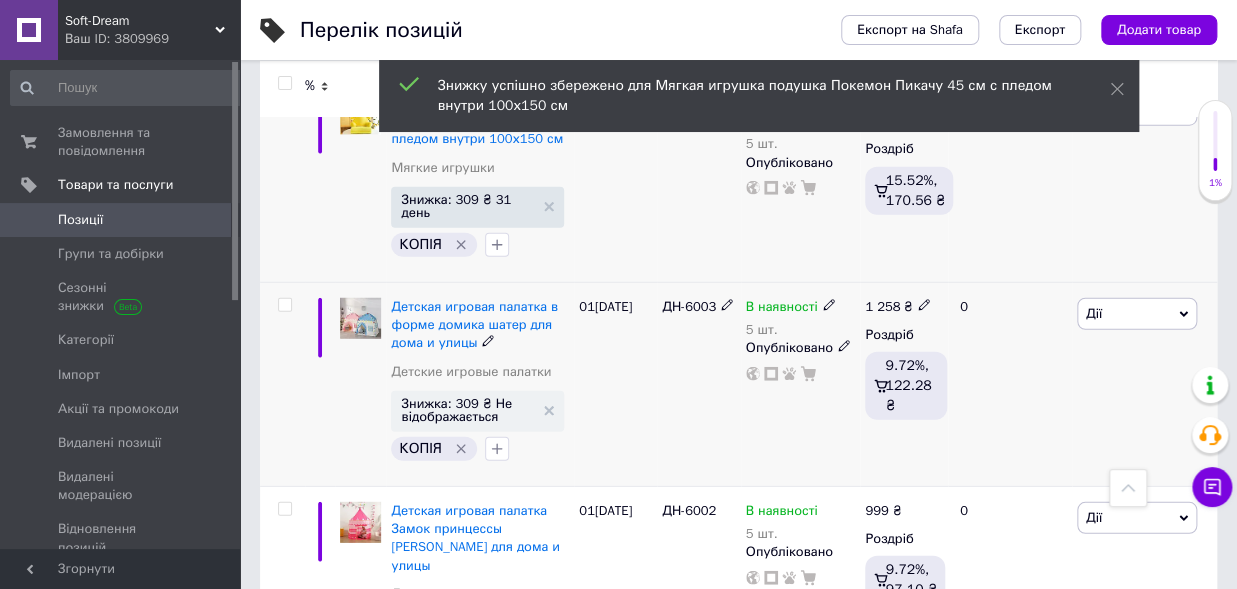 click on "Дії" at bounding box center (1137, 314) 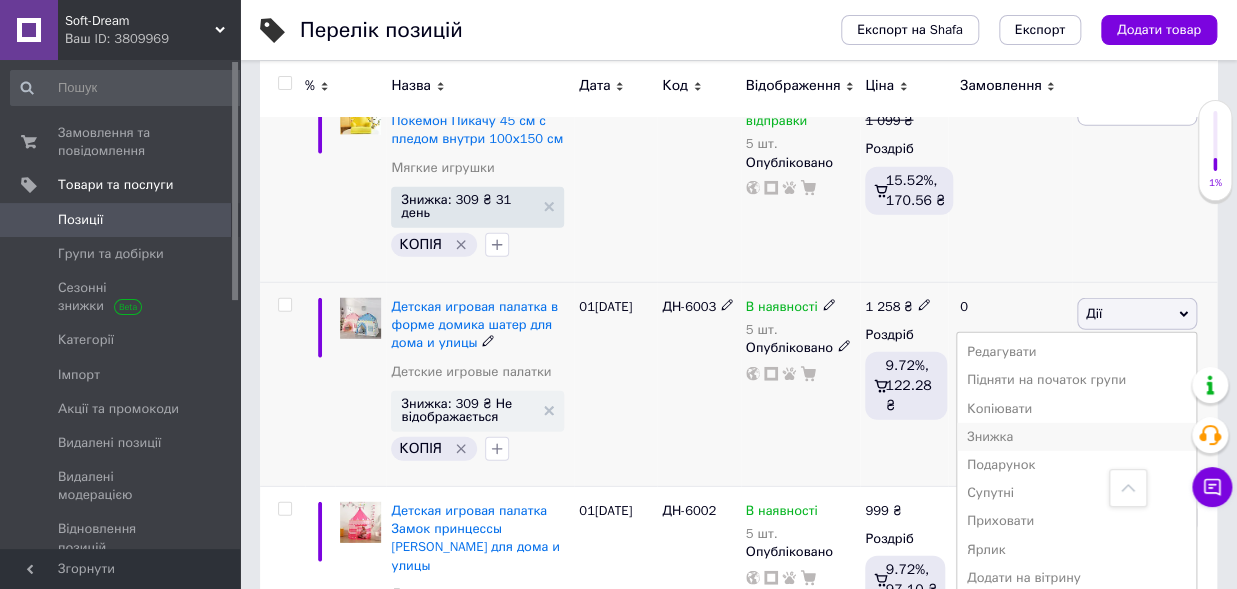 click on "Знижка" at bounding box center (1076, 437) 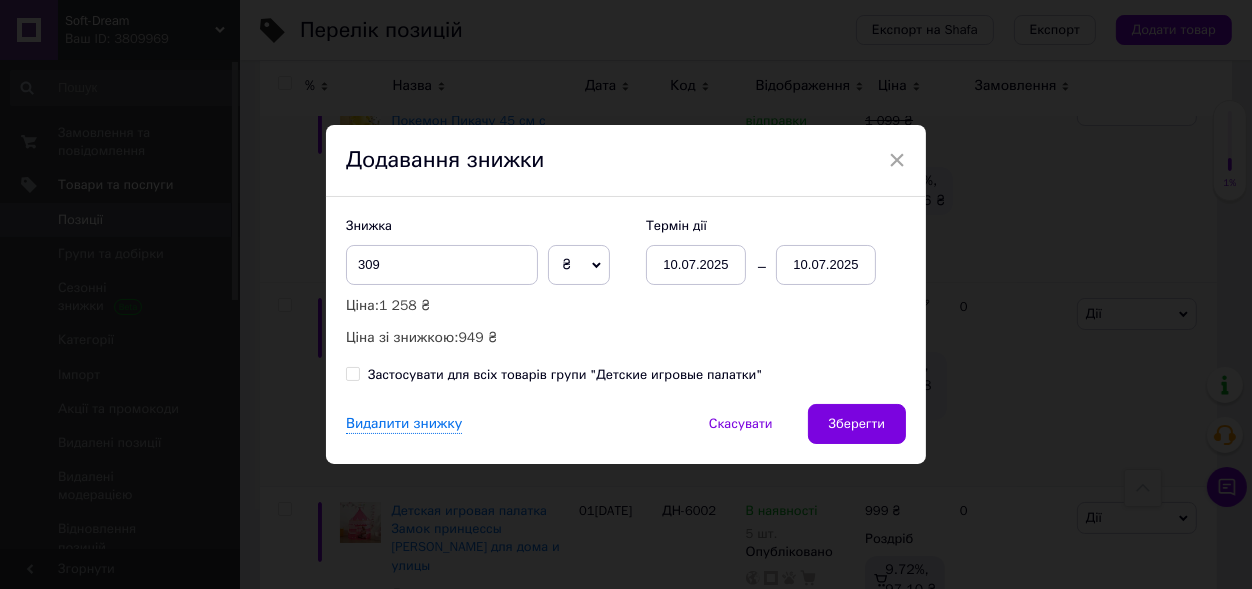 click on "10.07.2025" at bounding box center (826, 265) 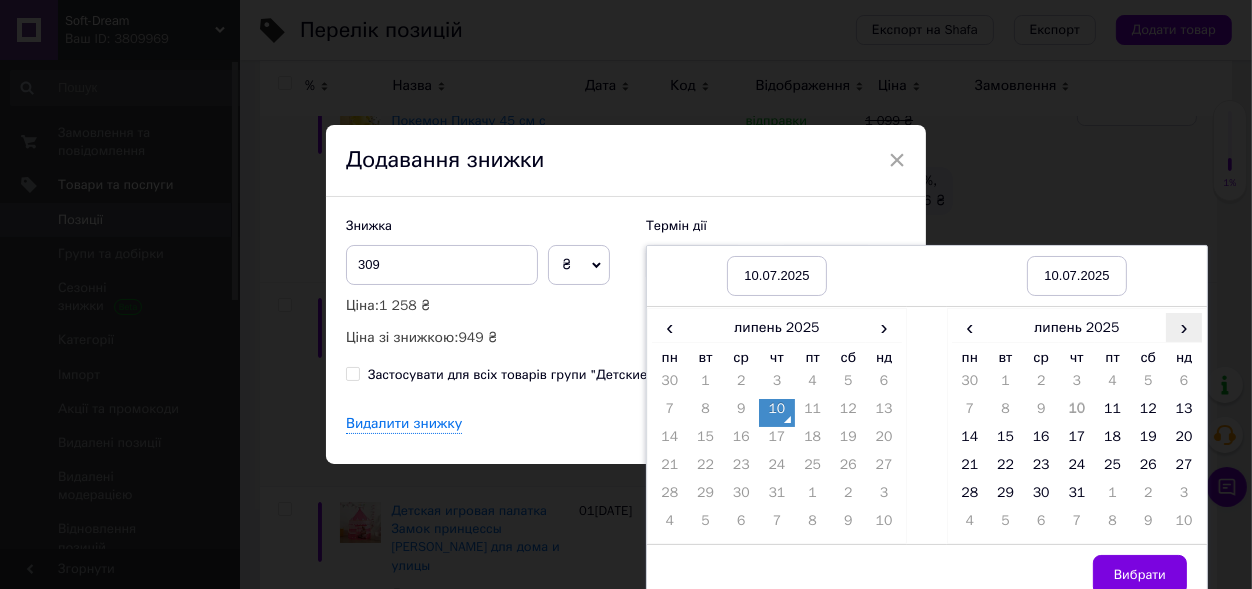 click on "›" at bounding box center [1184, 327] 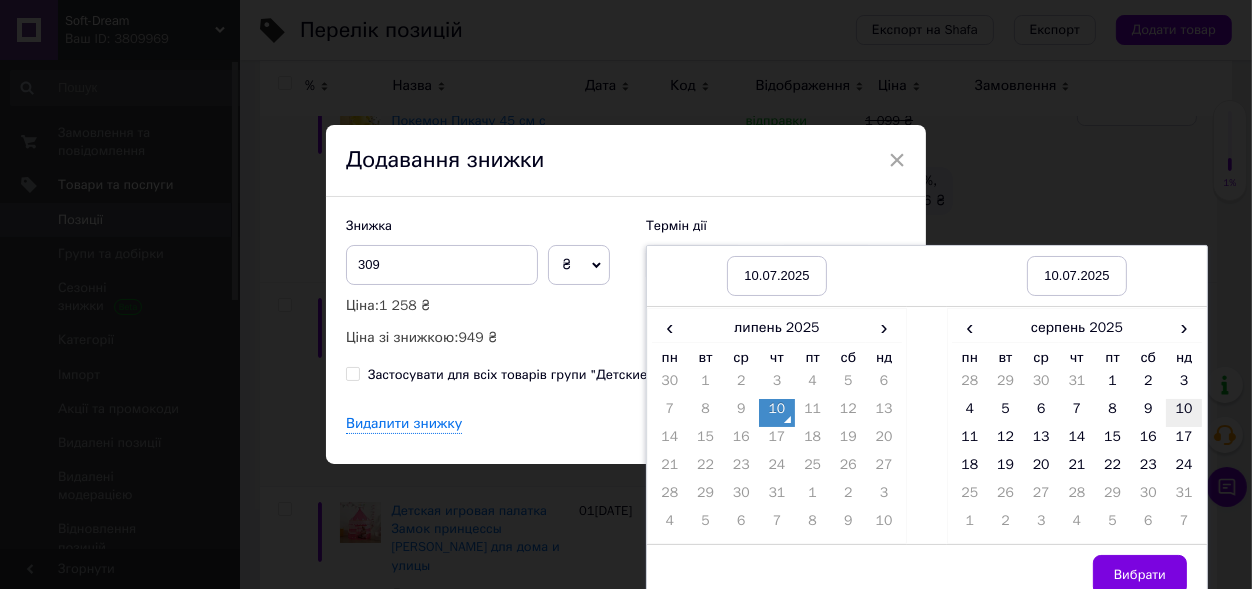 click on "10" at bounding box center [1184, 413] 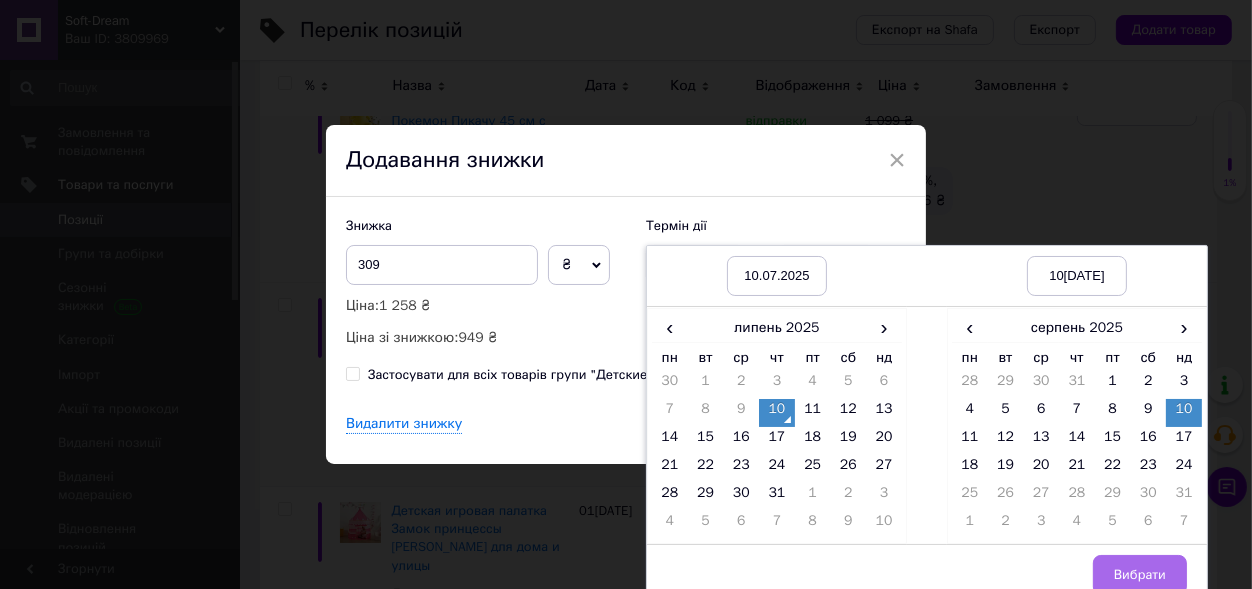 click on "Вибрати" at bounding box center [1140, 575] 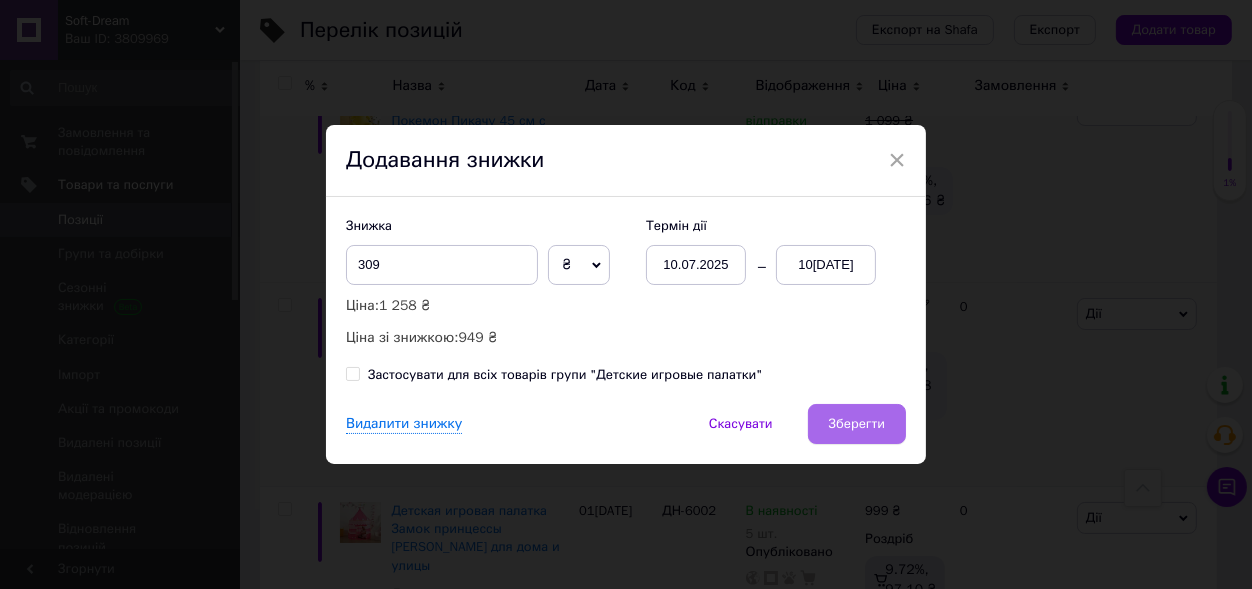 click on "Зберегти" at bounding box center [857, 424] 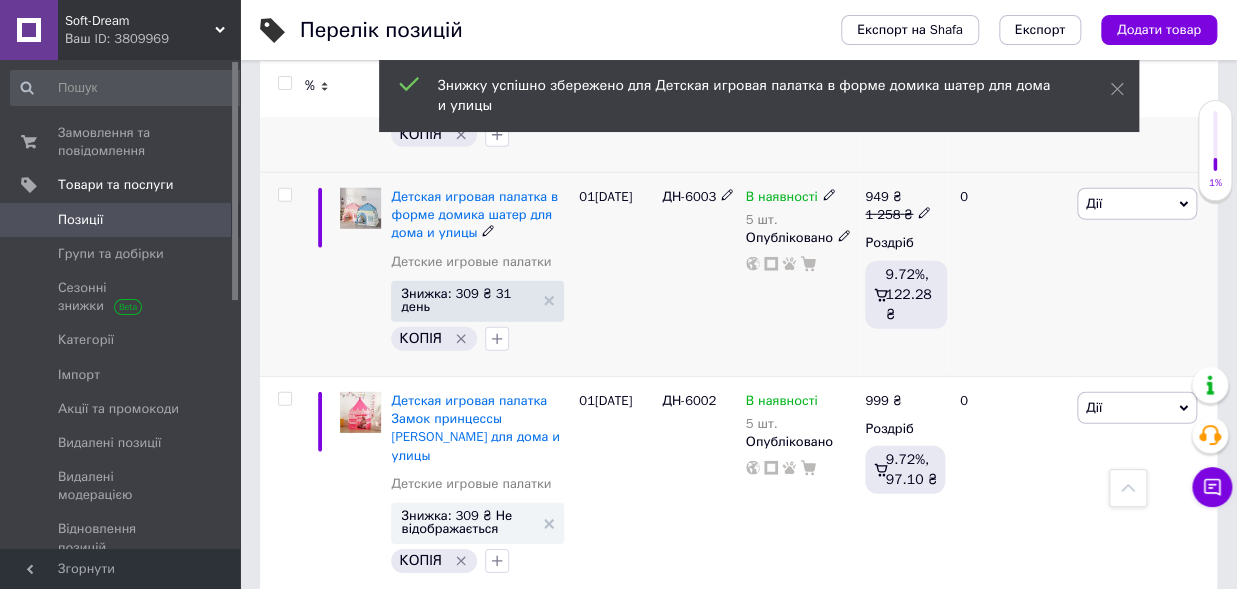 scroll, scrollTop: 2200, scrollLeft: 0, axis: vertical 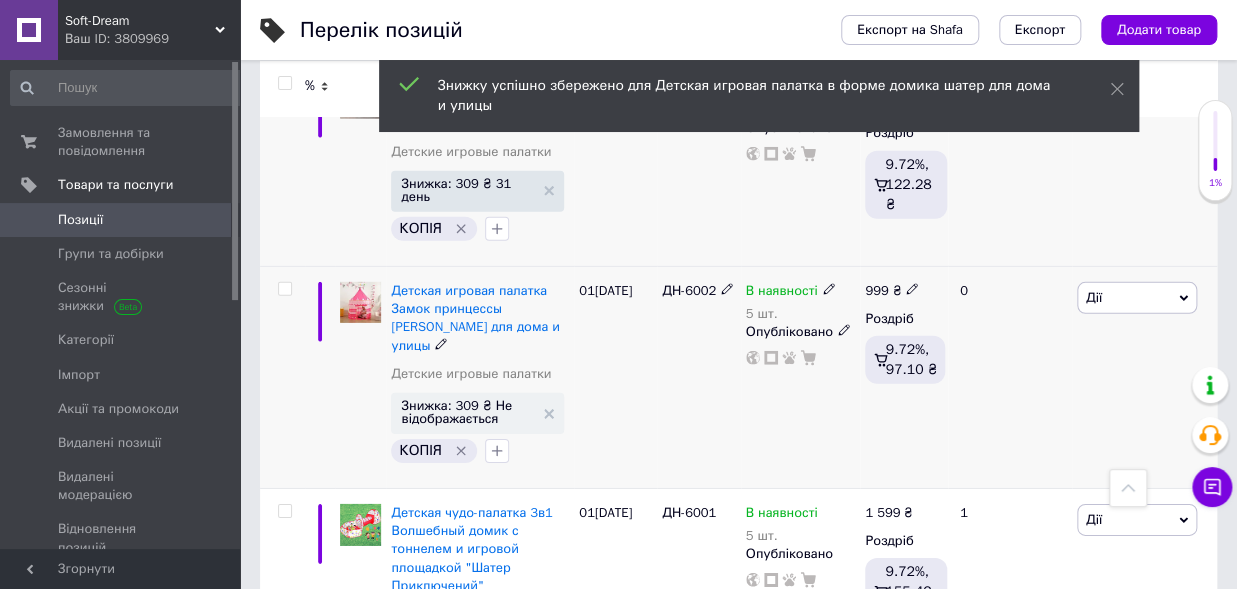 click on "Дії" at bounding box center (1137, 298) 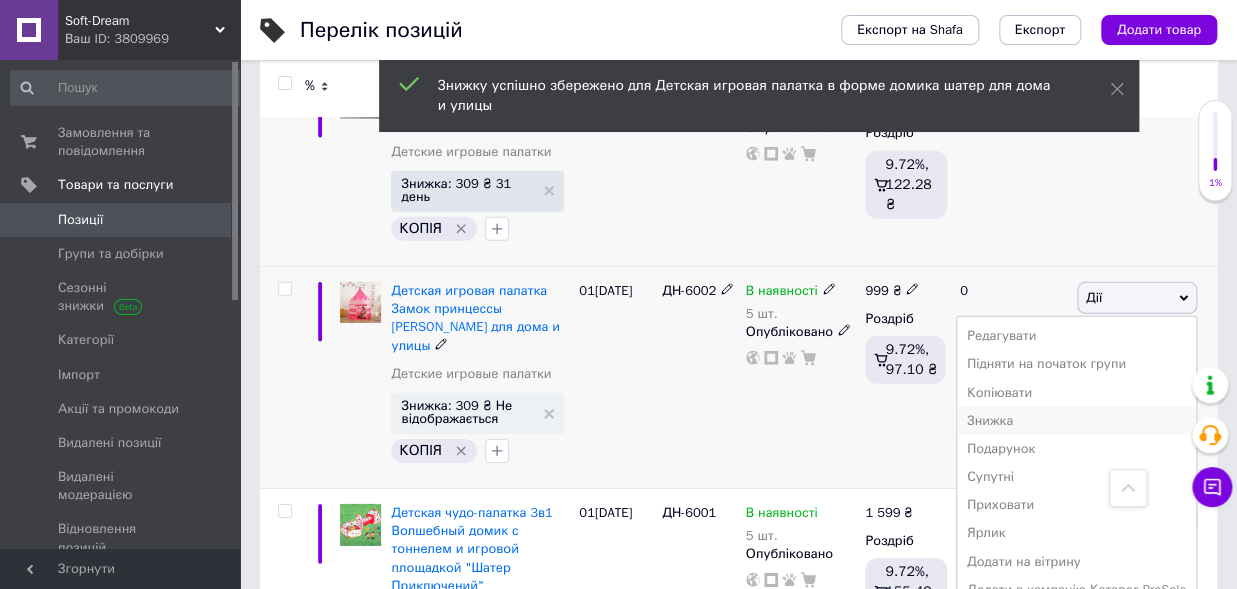click on "Знижка" at bounding box center [1076, 421] 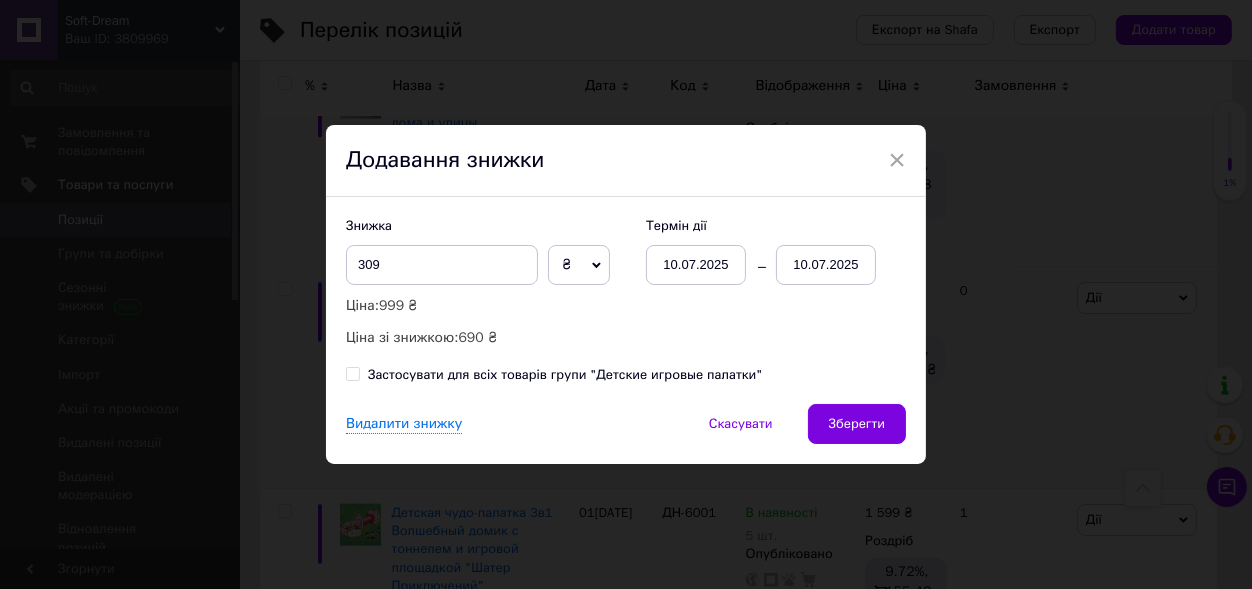 click on "10.07.2025" at bounding box center [826, 265] 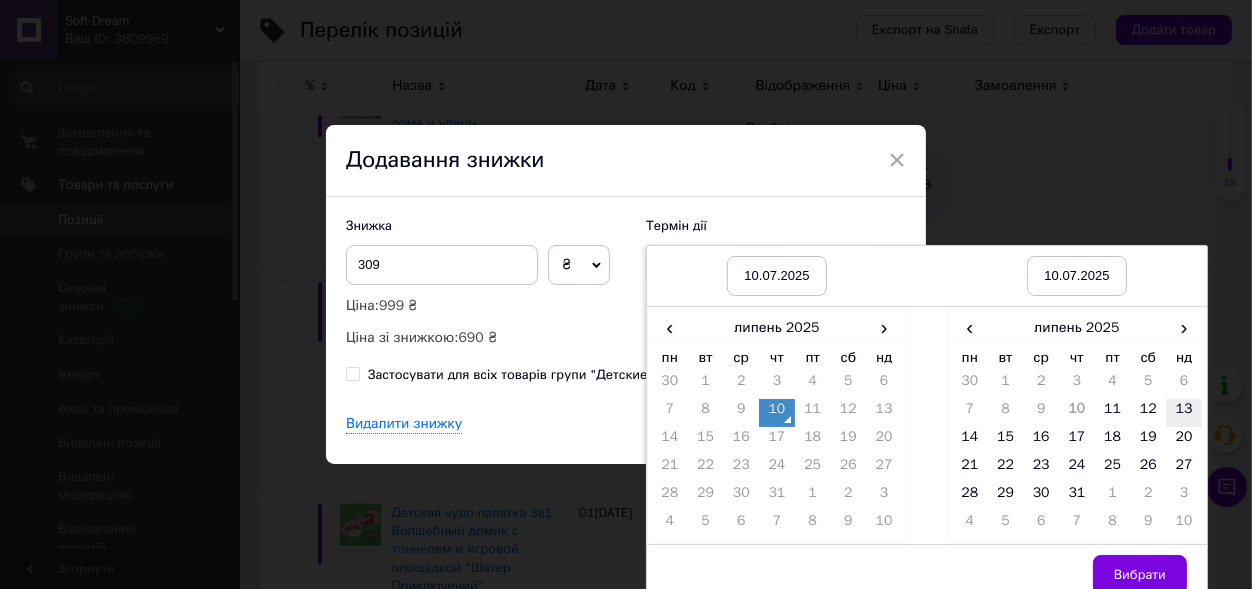 click on "13" at bounding box center (1184, 413) 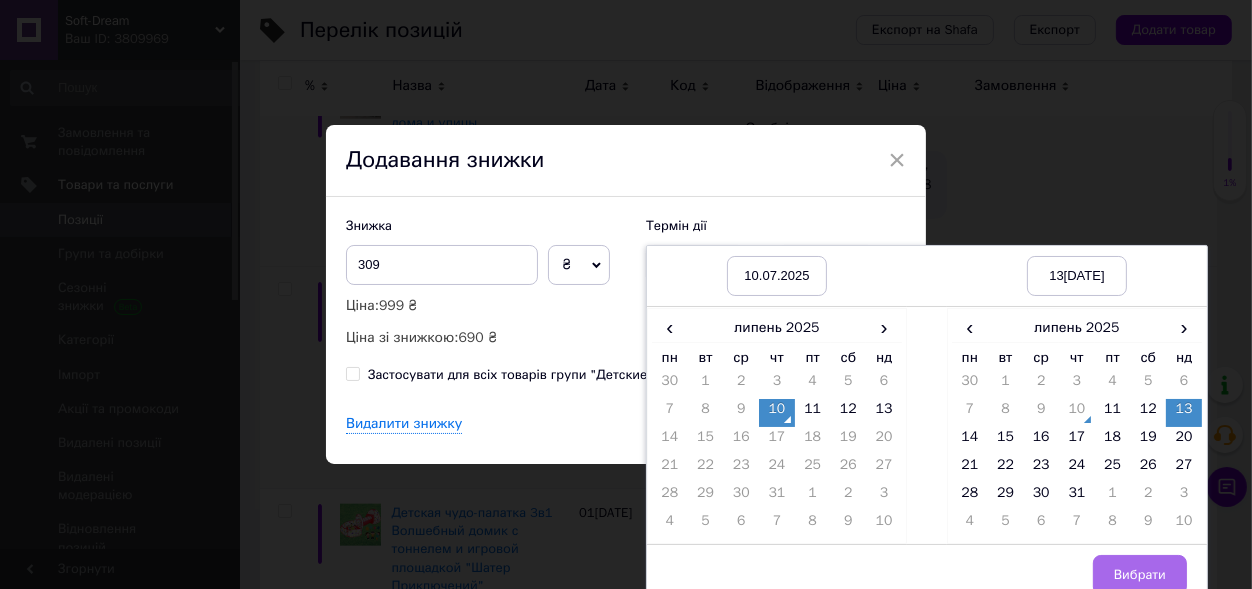 click on "Вибрати" at bounding box center [1140, 575] 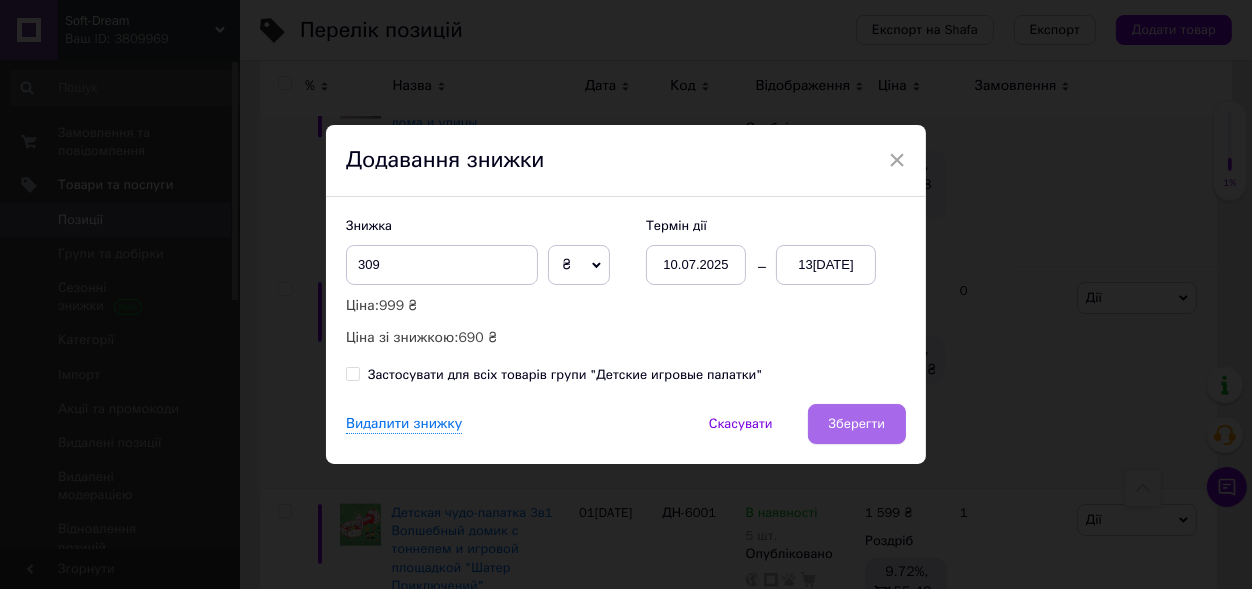 click on "Зберегти" at bounding box center [857, 424] 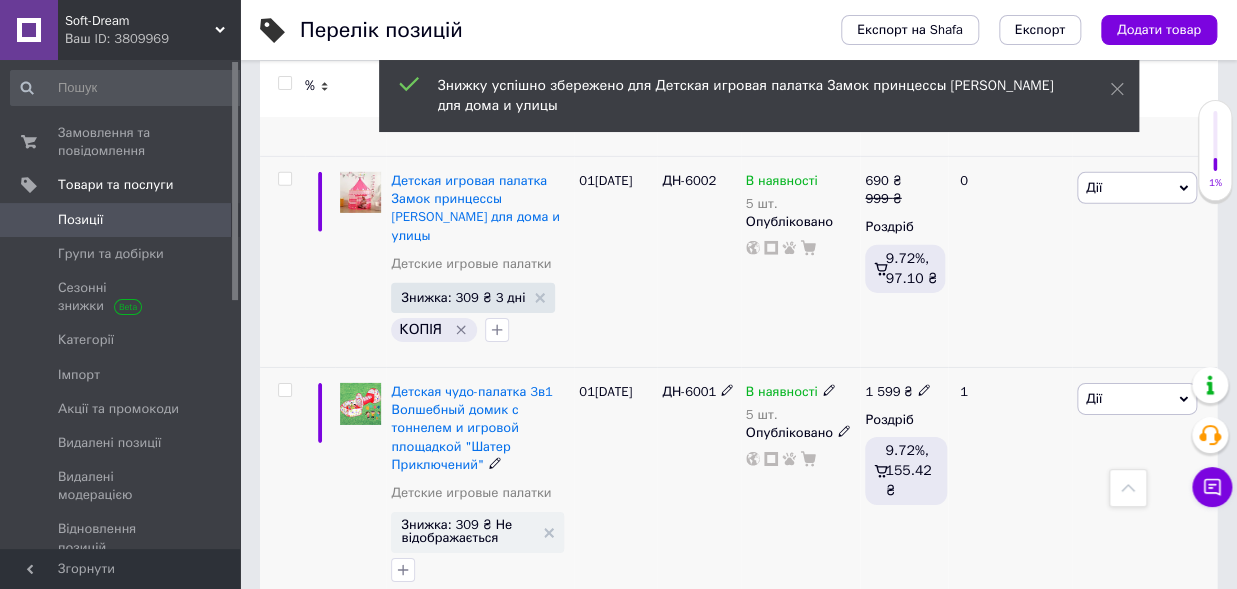 scroll, scrollTop: 2420, scrollLeft: 0, axis: vertical 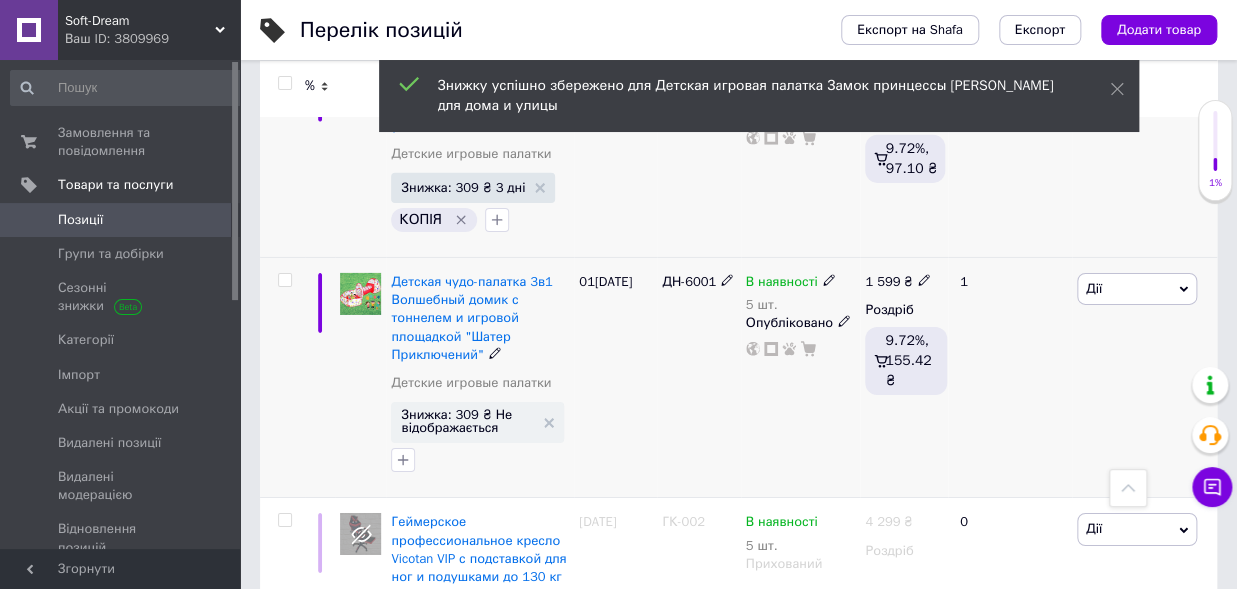 click on "Дії" at bounding box center [1137, 289] 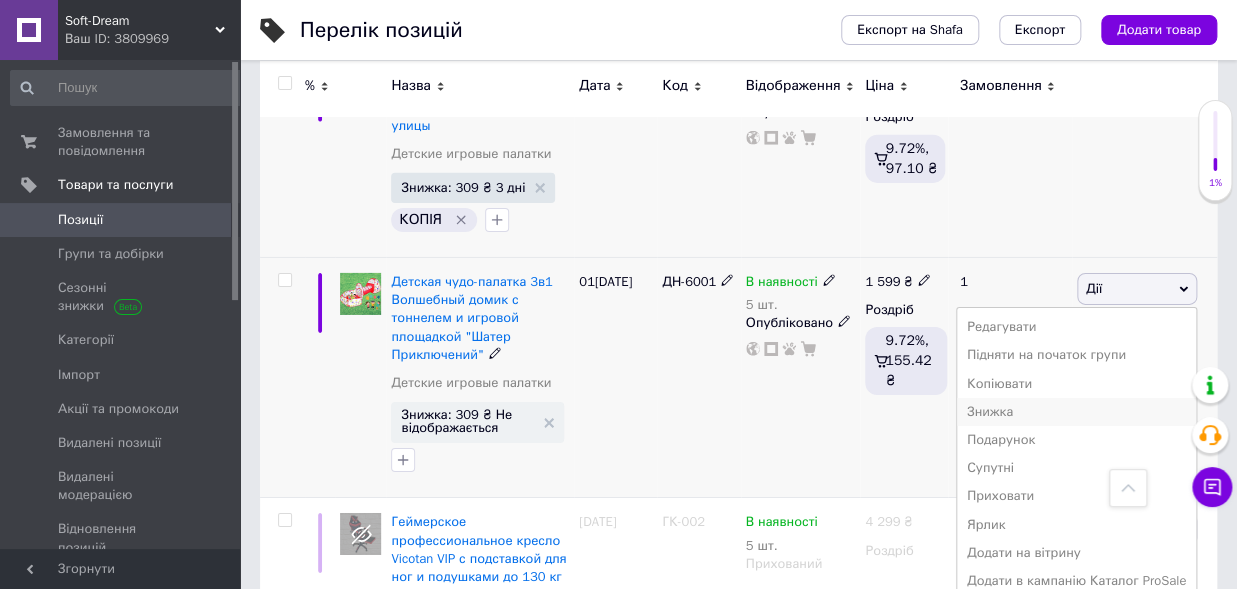 click on "Знижка" at bounding box center (1076, 412) 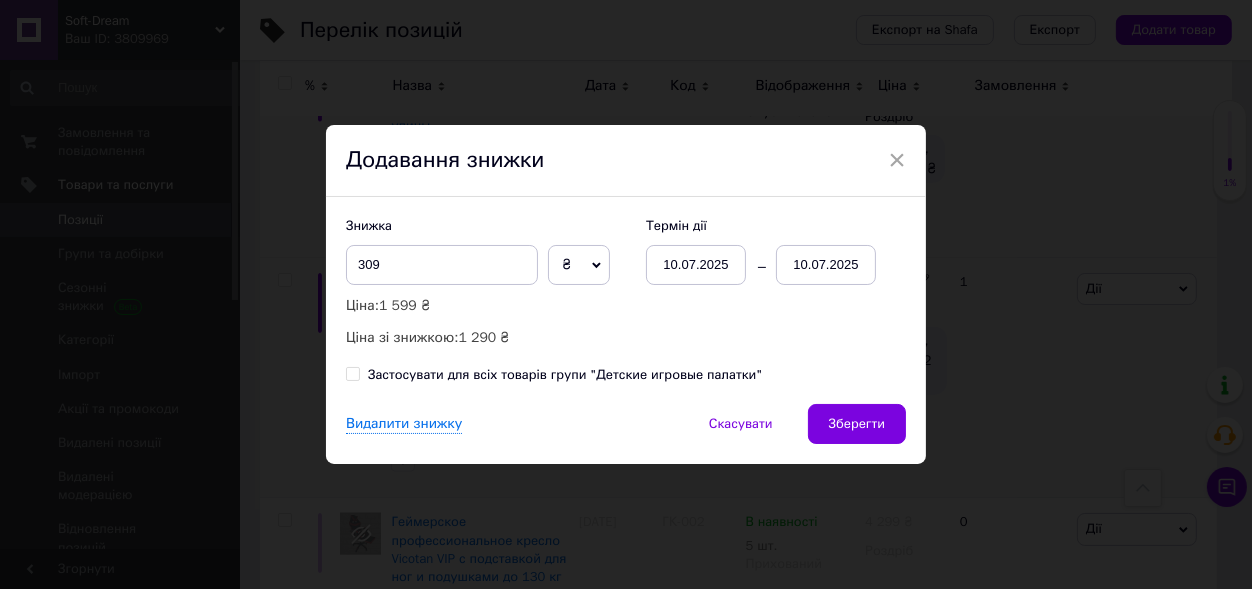 click on "10.07.2025" at bounding box center (826, 265) 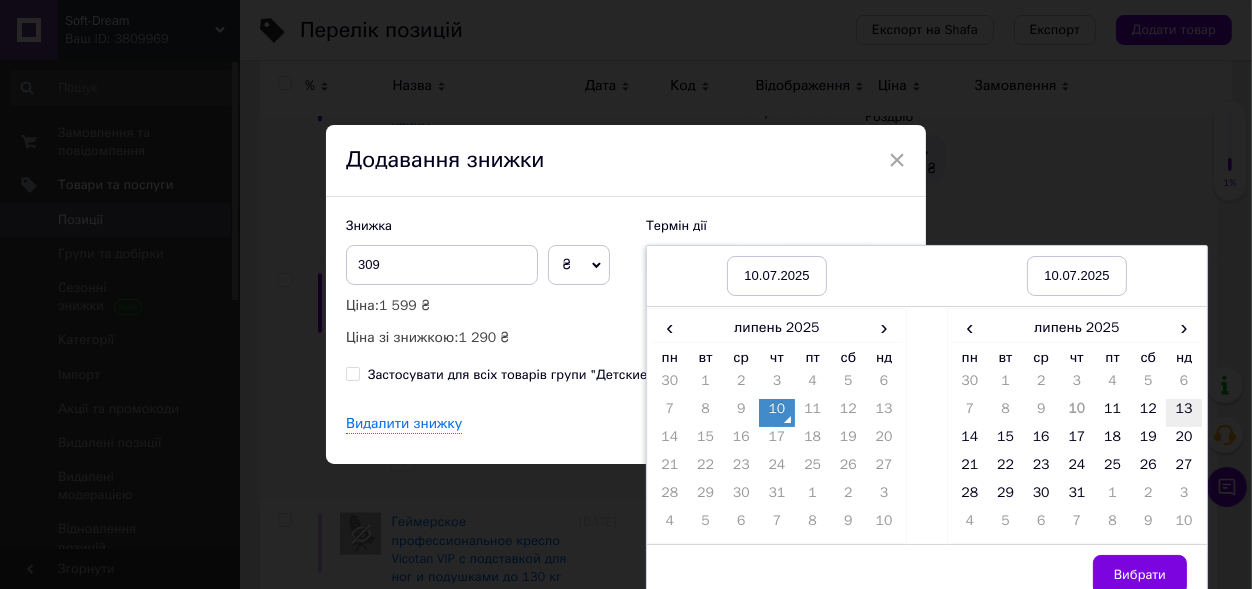 click on "13" at bounding box center [1184, 413] 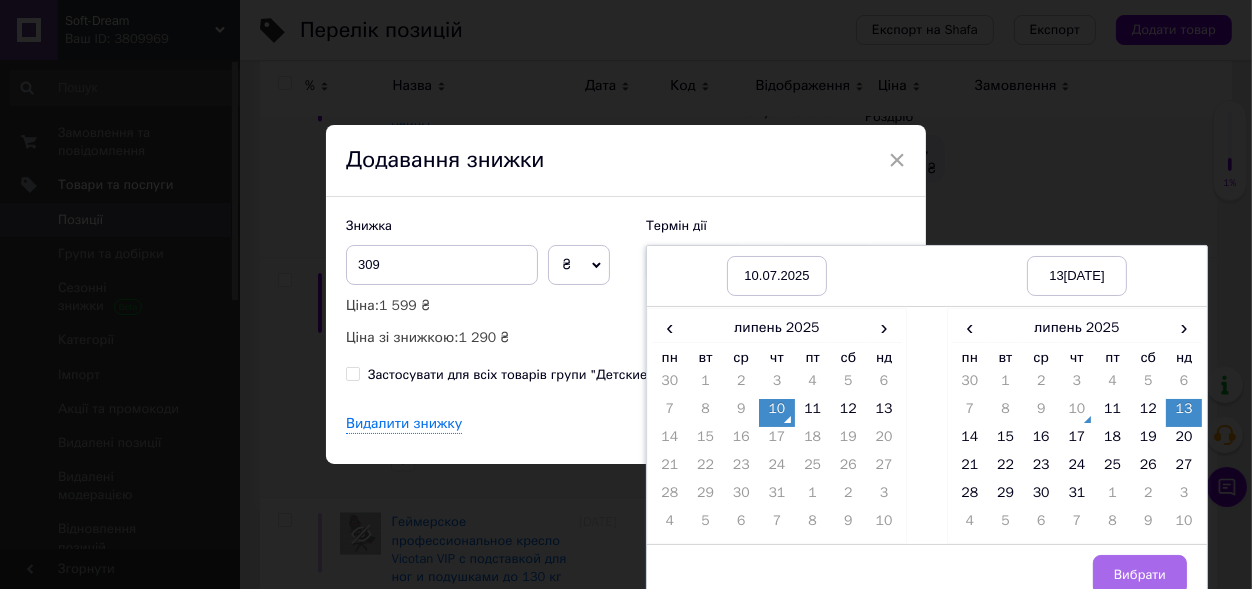 click on "Вибрати" at bounding box center [1140, 575] 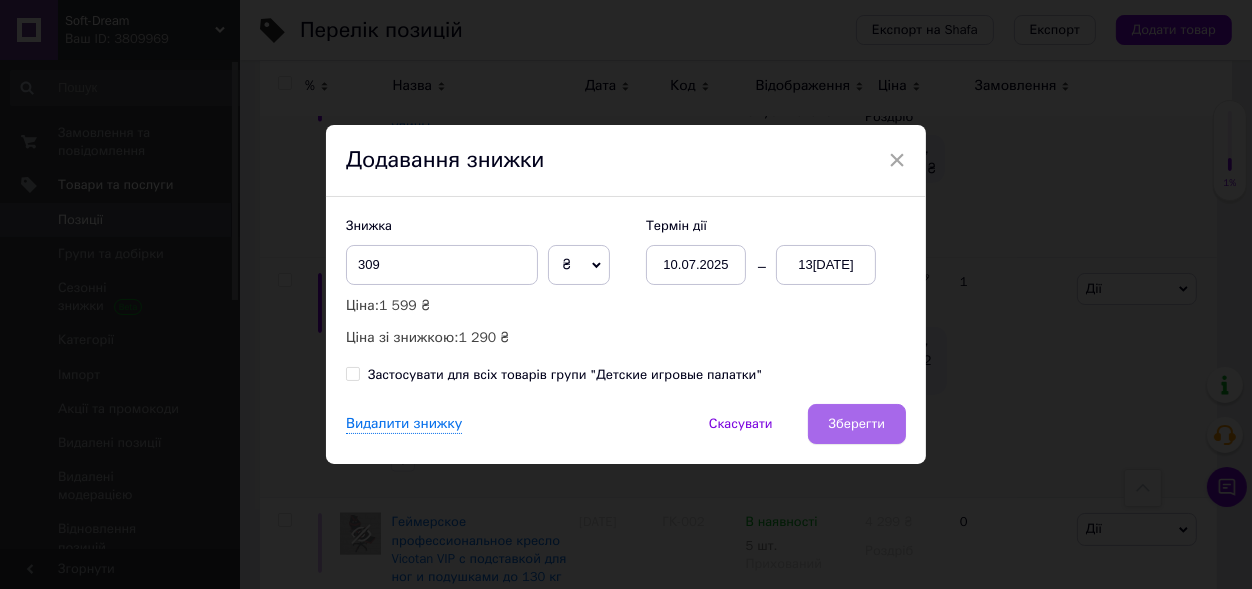 click on "Зберегти" at bounding box center [857, 424] 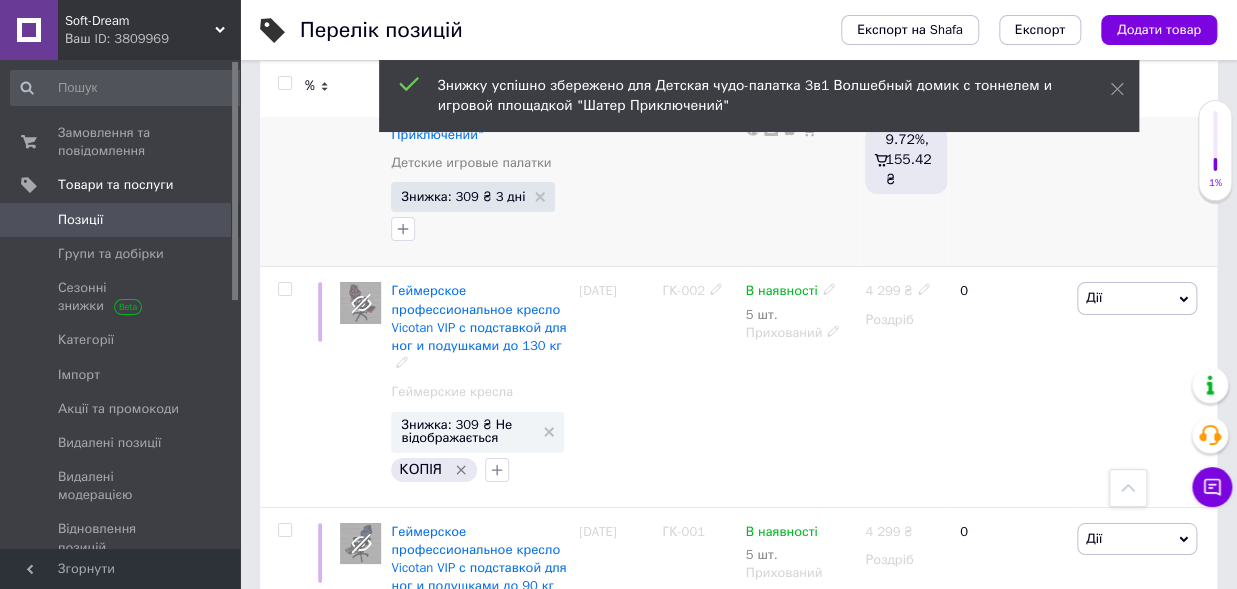 scroll, scrollTop: 2970, scrollLeft: 0, axis: vertical 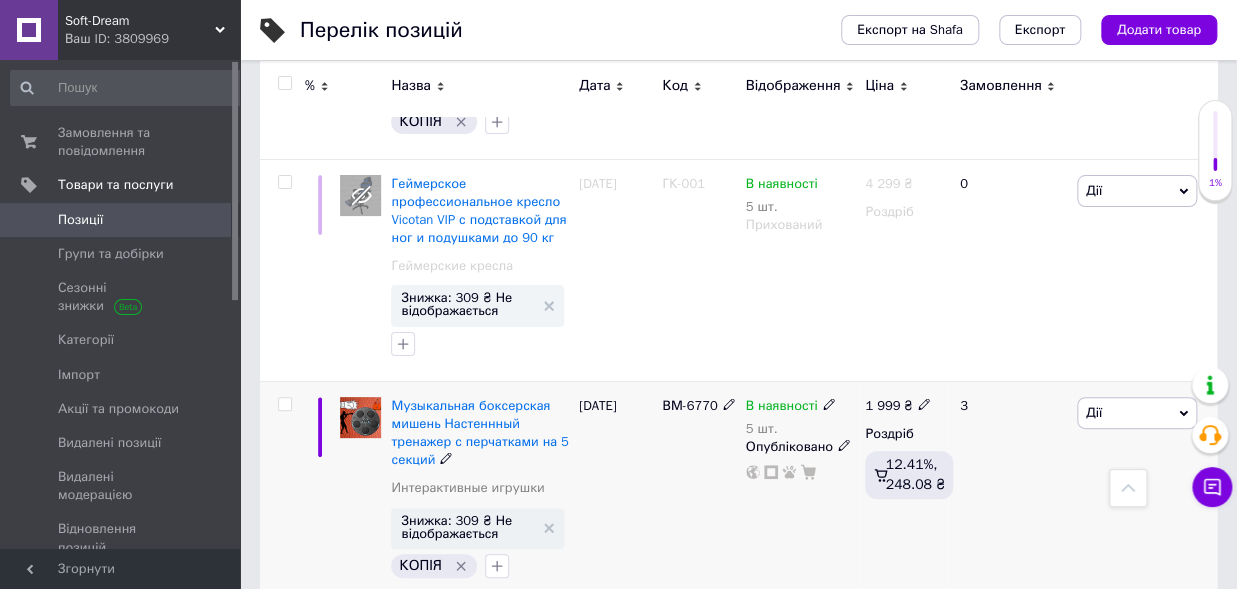 click on "Дії" at bounding box center [1137, 413] 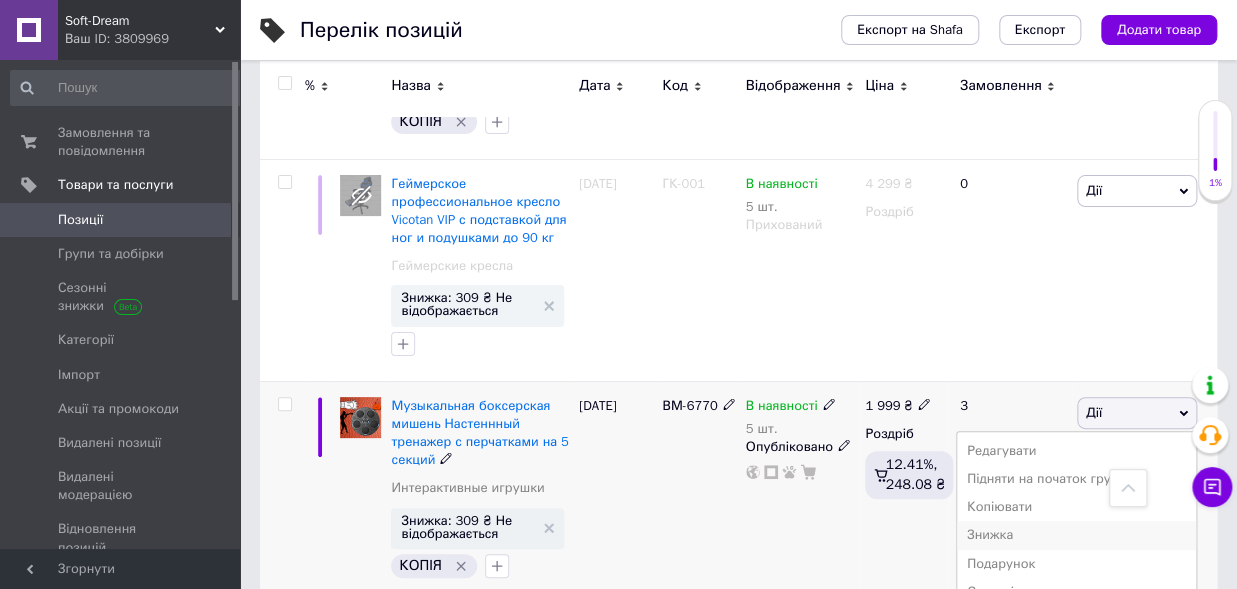 click on "Знижка" at bounding box center (1076, 535) 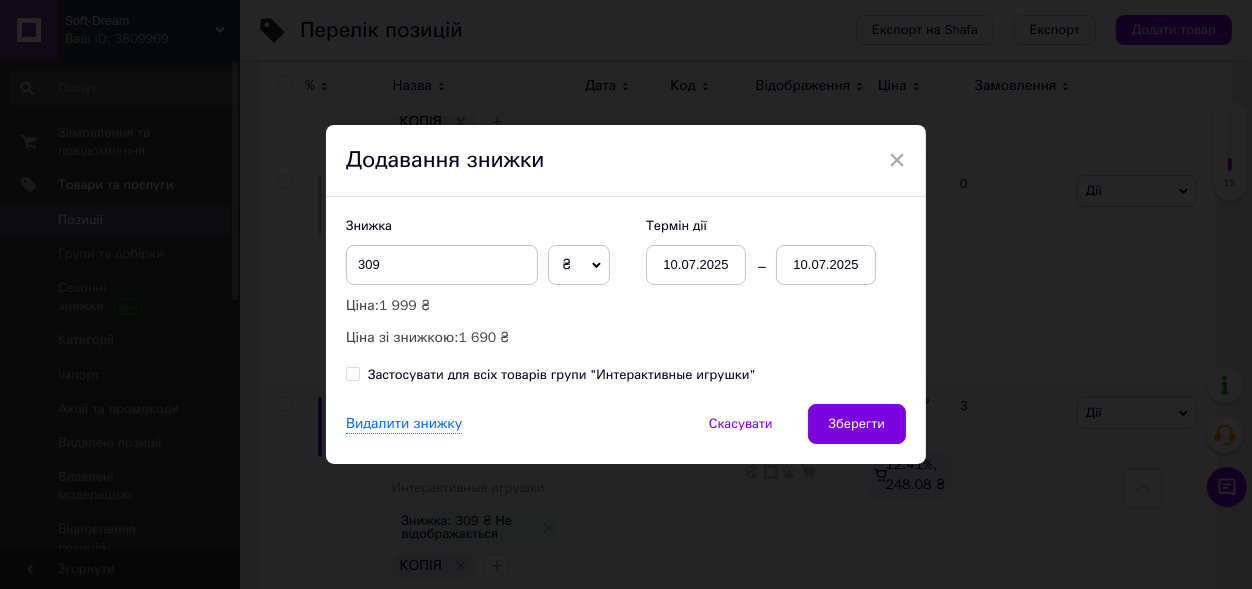 click on "10.07.2025" at bounding box center (826, 265) 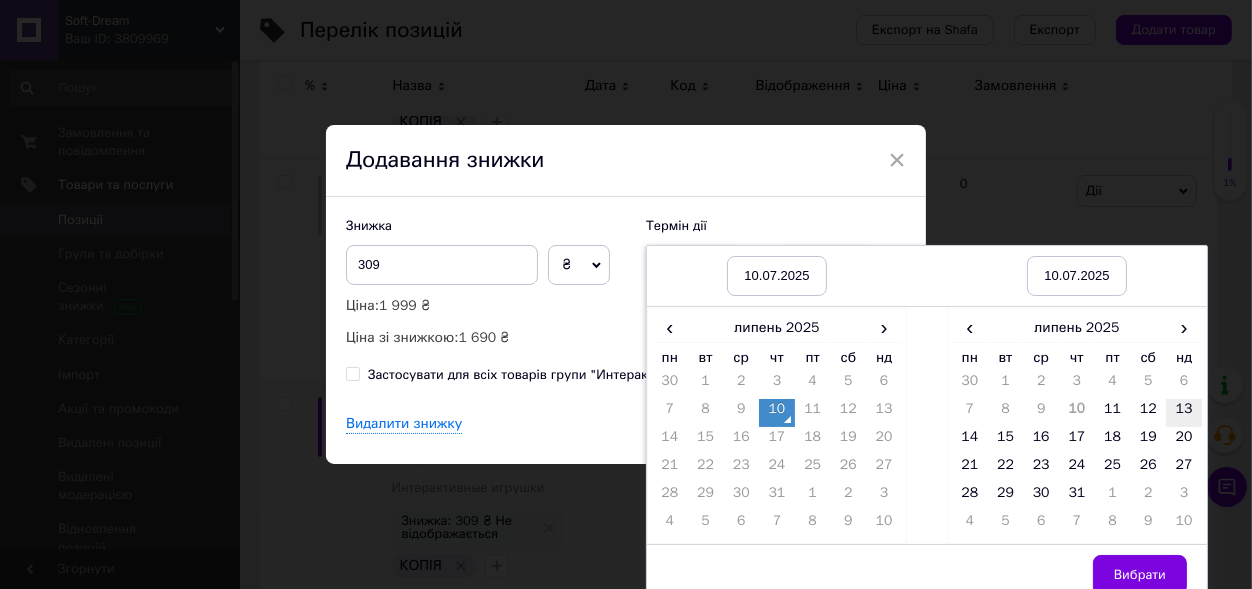 click on "13" at bounding box center (1184, 413) 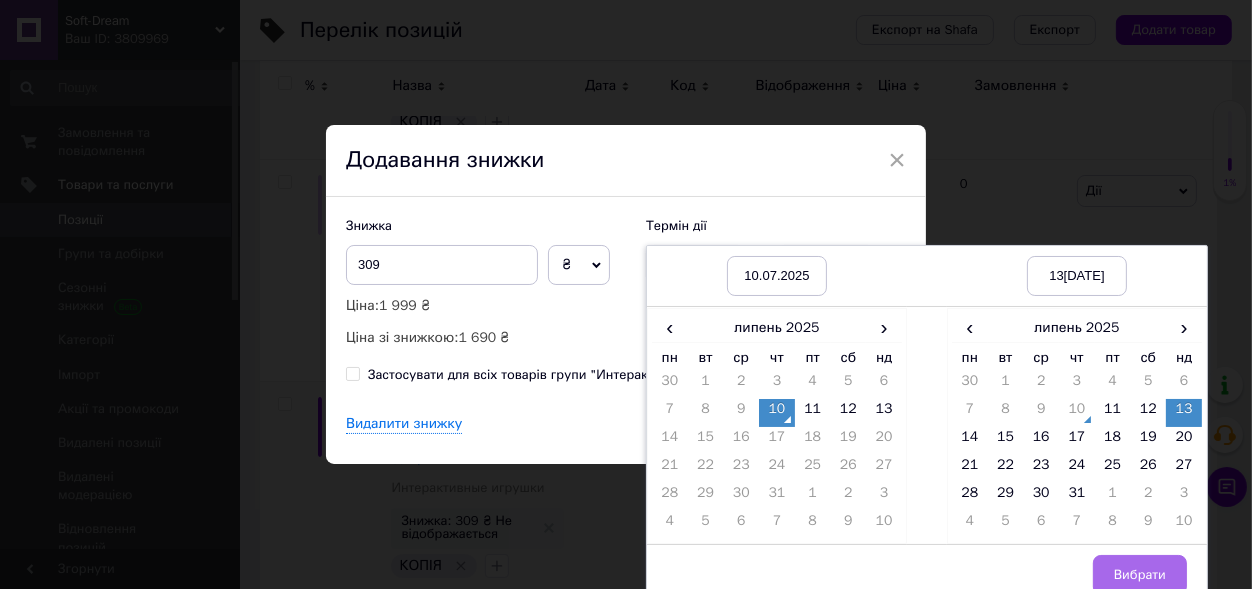 click on "Вибрати" at bounding box center [1140, 575] 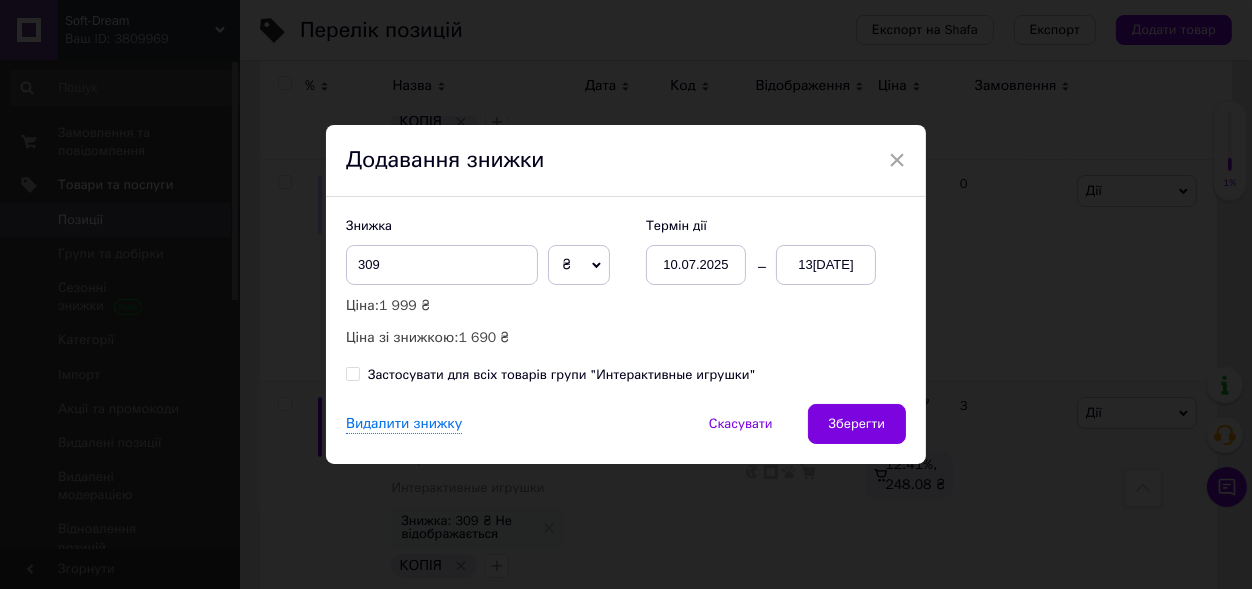 click on "13[DATE]" at bounding box center [826, 265] 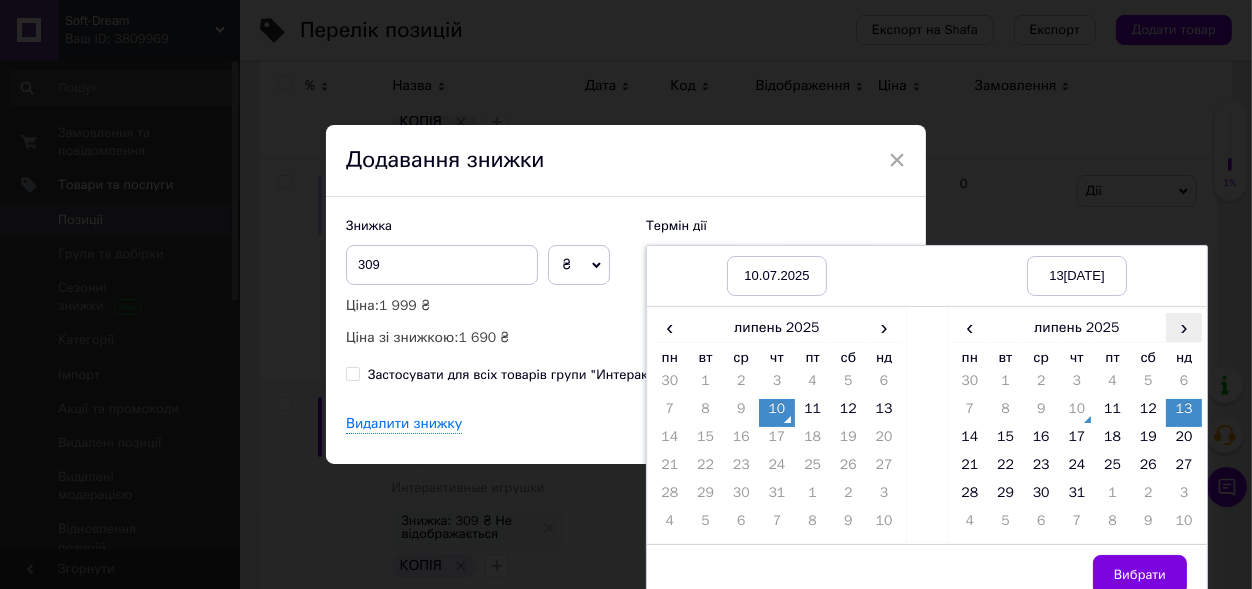 click on "›" at bounding box center (1184, 327) 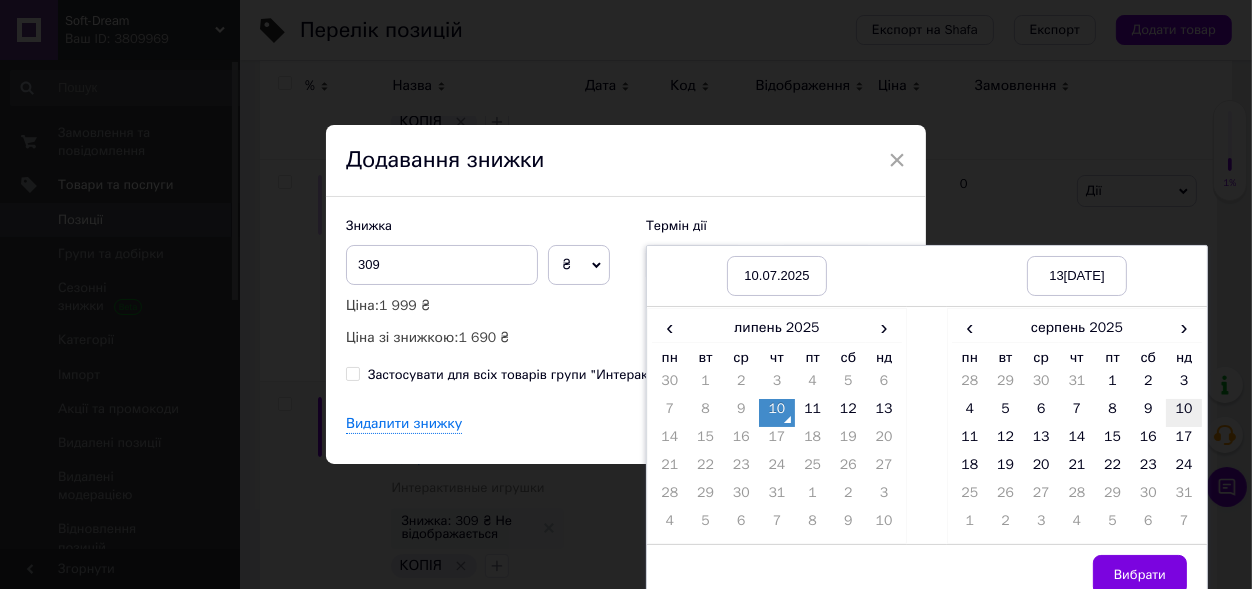 click on "10" at bounding box center [1184, 413] 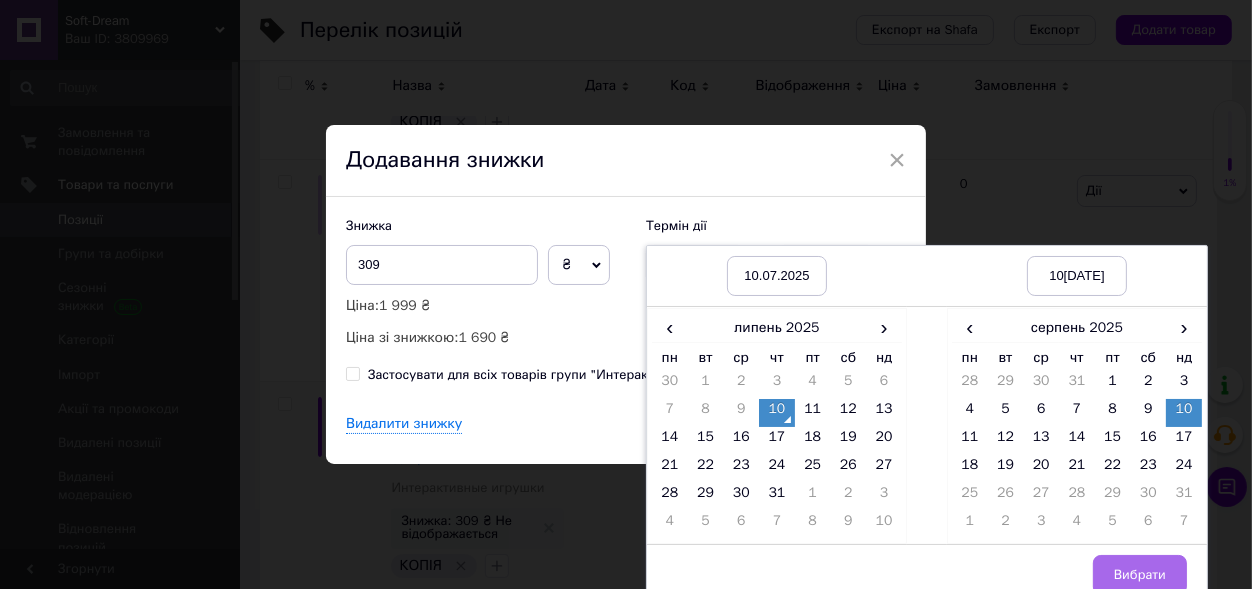 click on "Вибрати" at bounding box center [1140, 575] 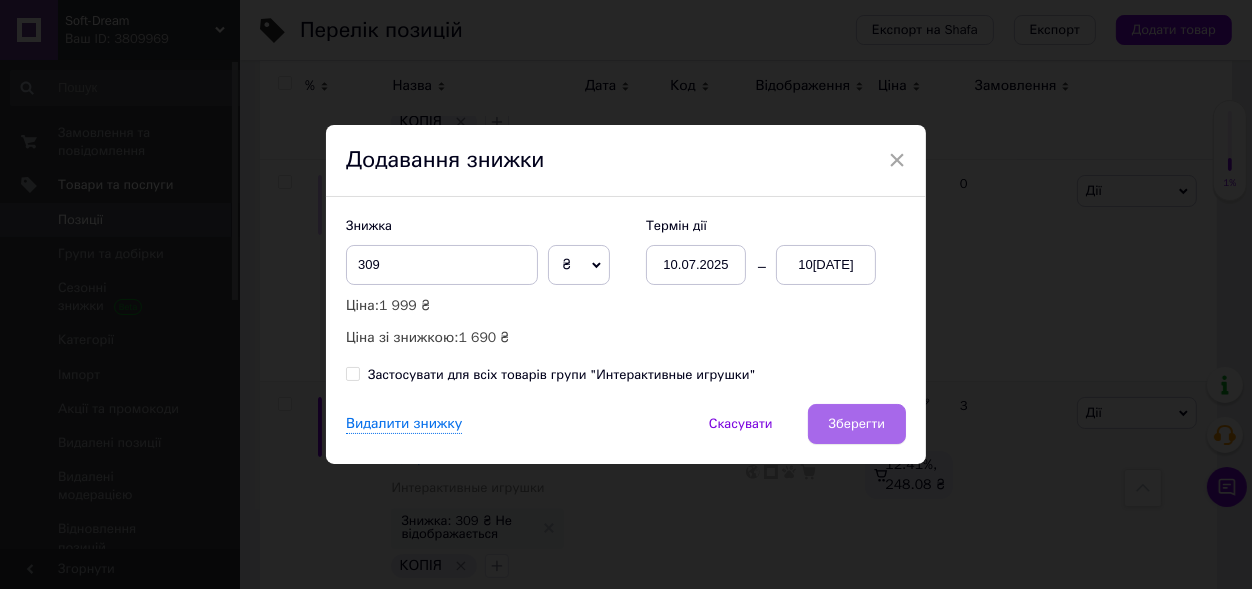click on "Зберегти" at bounding box center (857, 424) 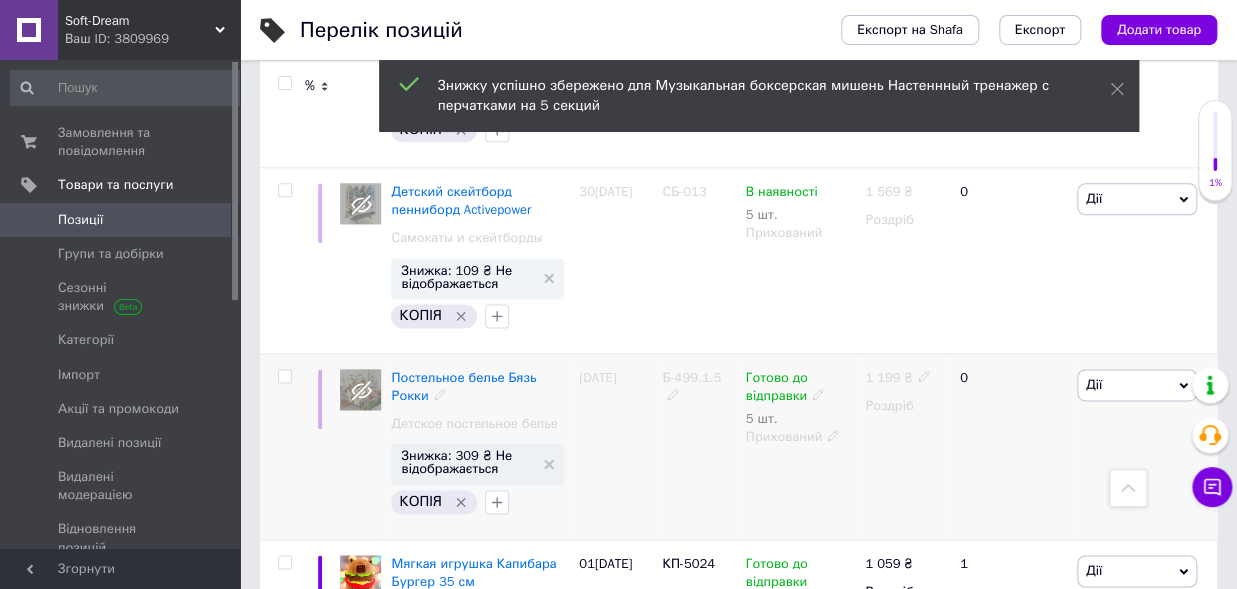 scroll, scrollTop: 4070, scrollLeft: 0, axis: vertical 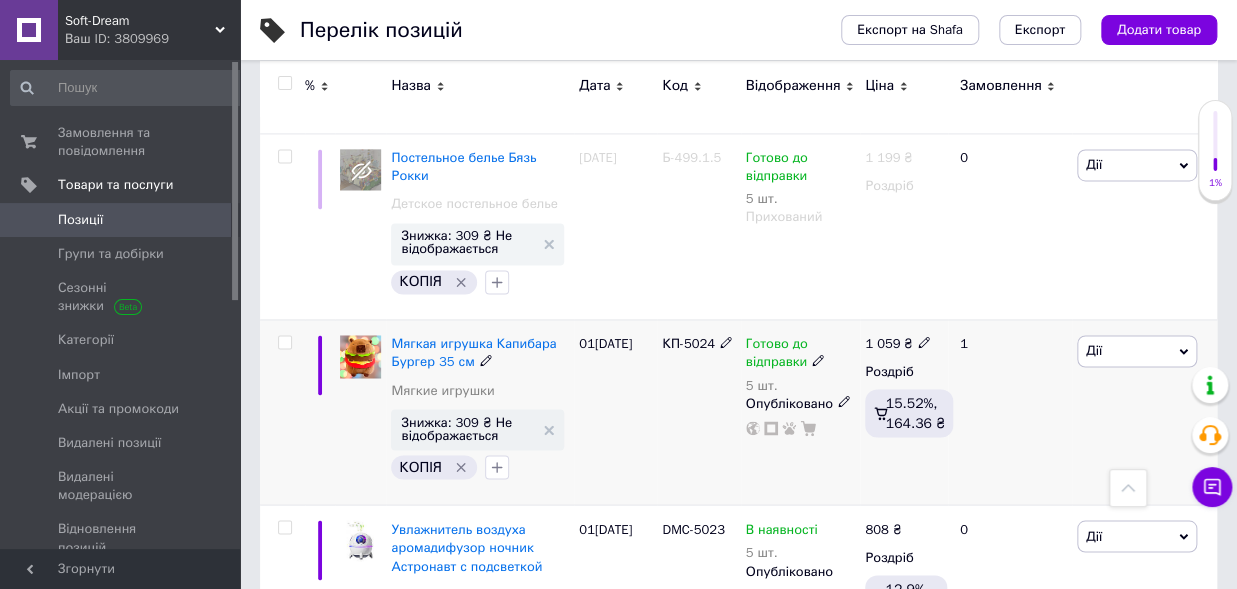click on "Дії" at bounding box center [1137, 351] 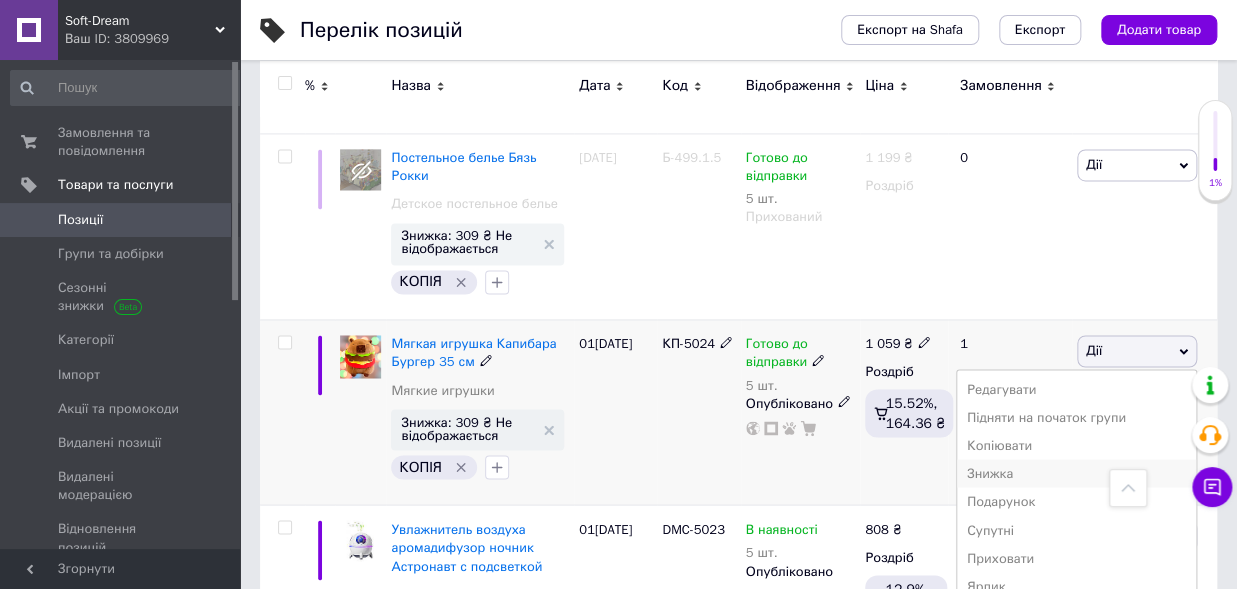 click on "Знижка" at bounding box center (1076, 473) 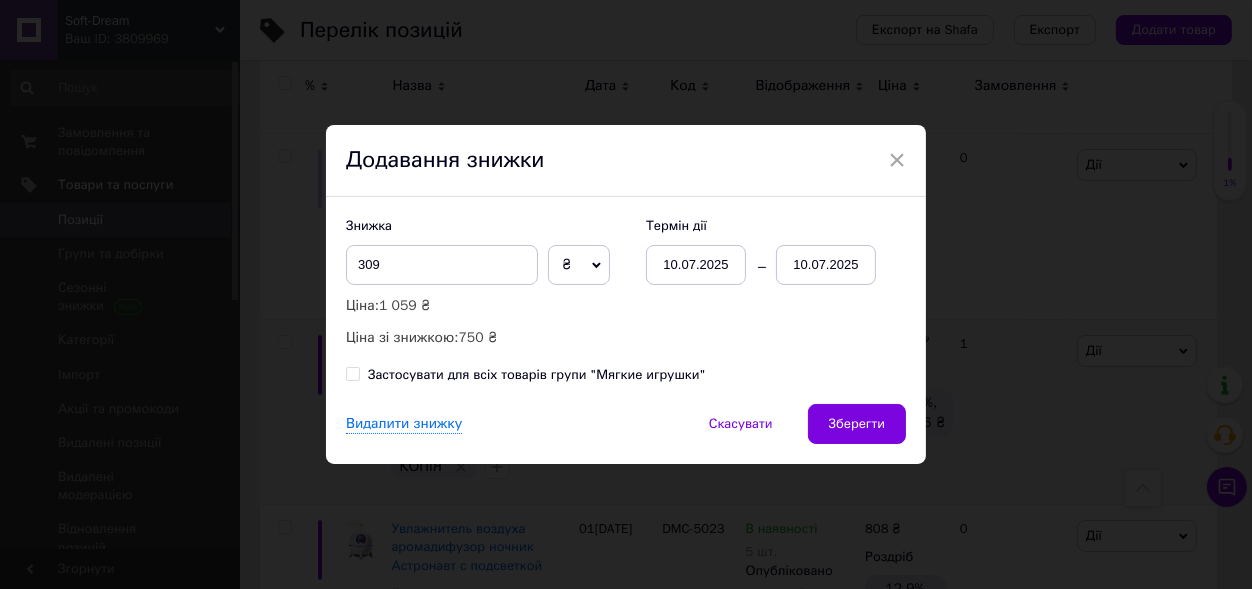 click on "10.07.2025" at bounding box center [826, 265] 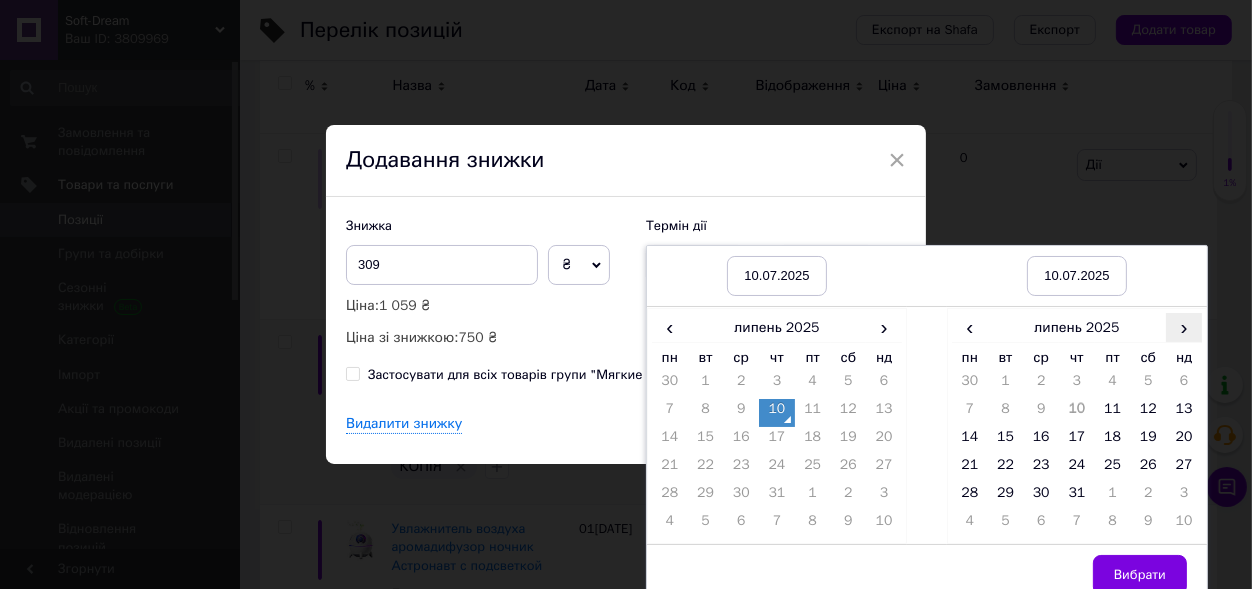 click on "›" at bounding box center [1184, 327] 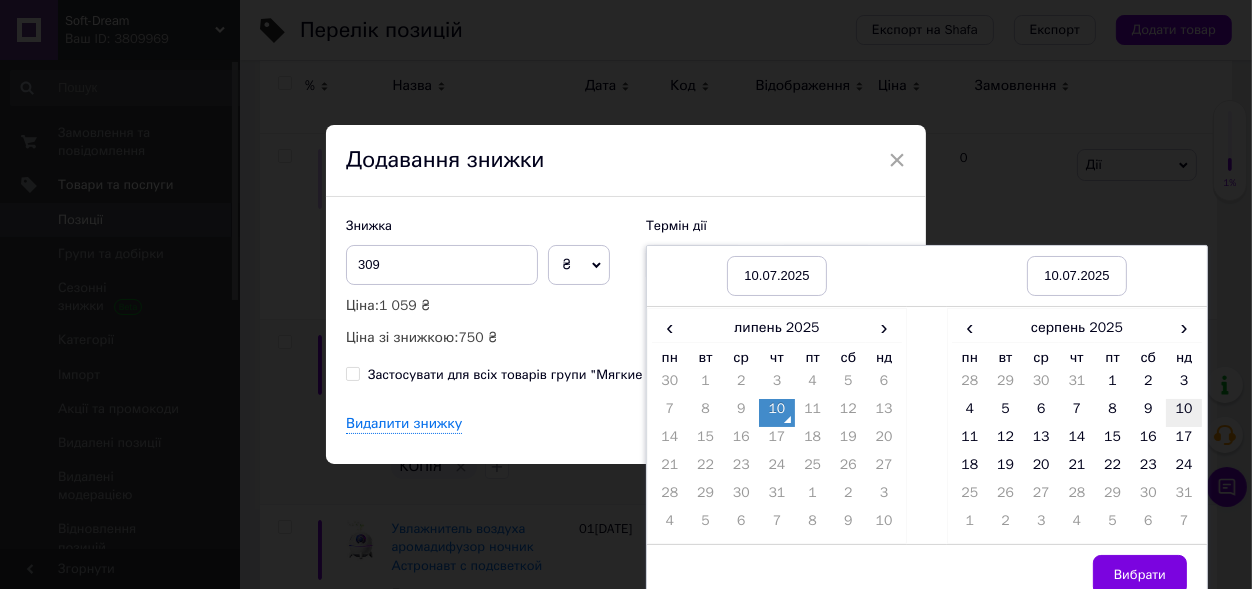 click on "10" at bounding box center (1184, 413) 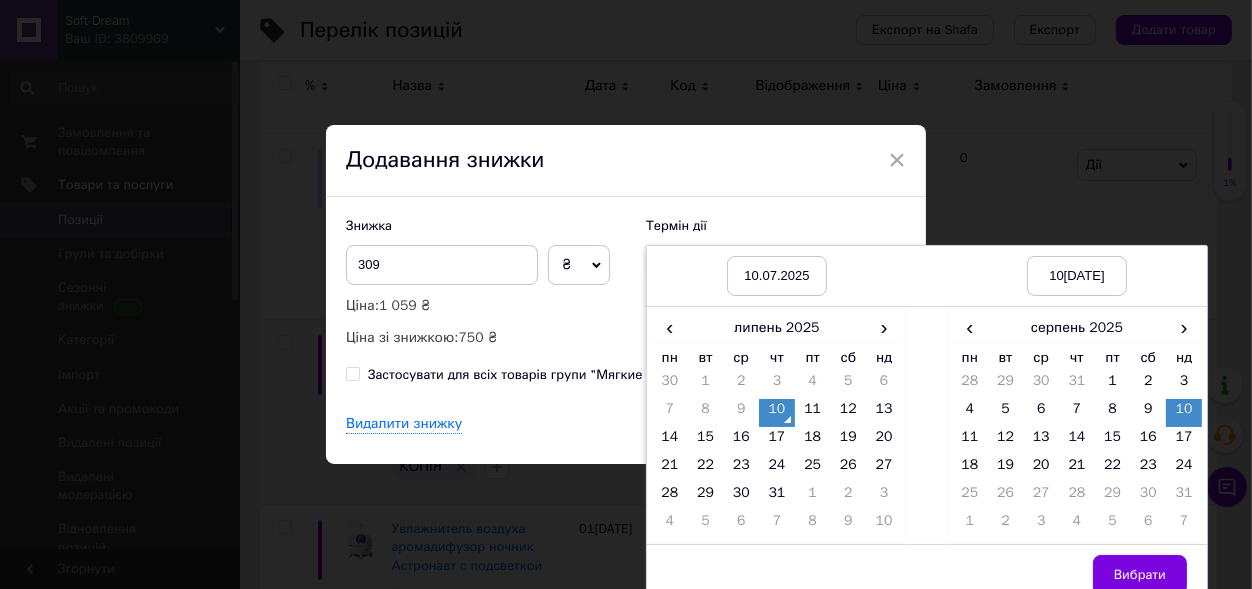 click on "Вибрати" at bounding box center [1140, 575] 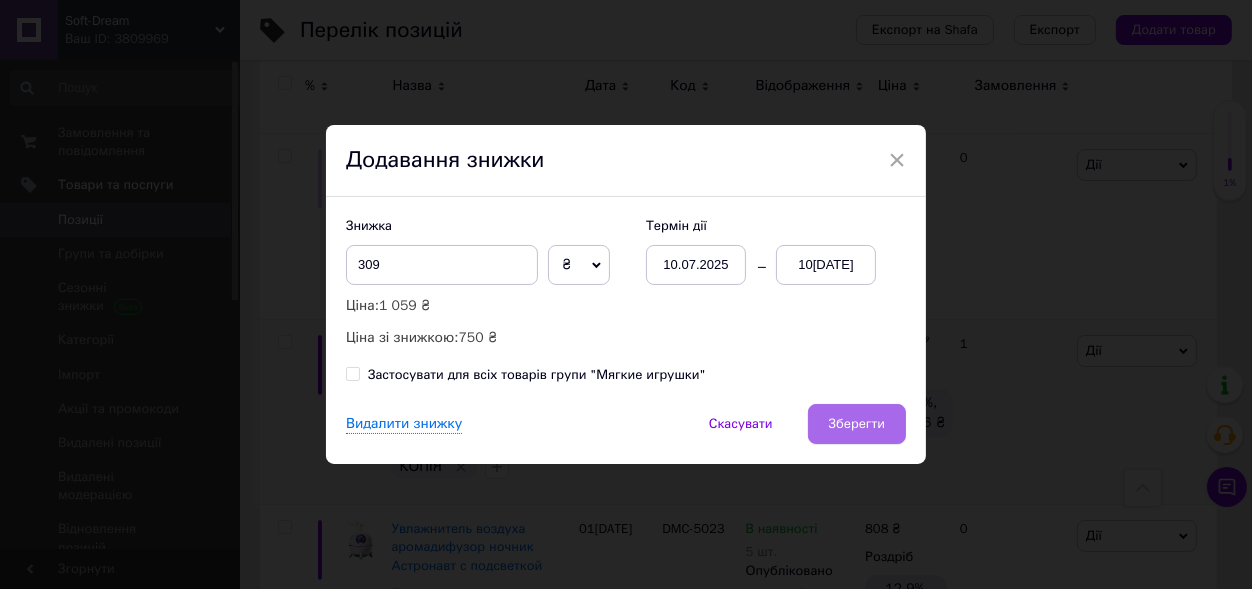 click on "Зберегти" at bounding box center [857, 424] 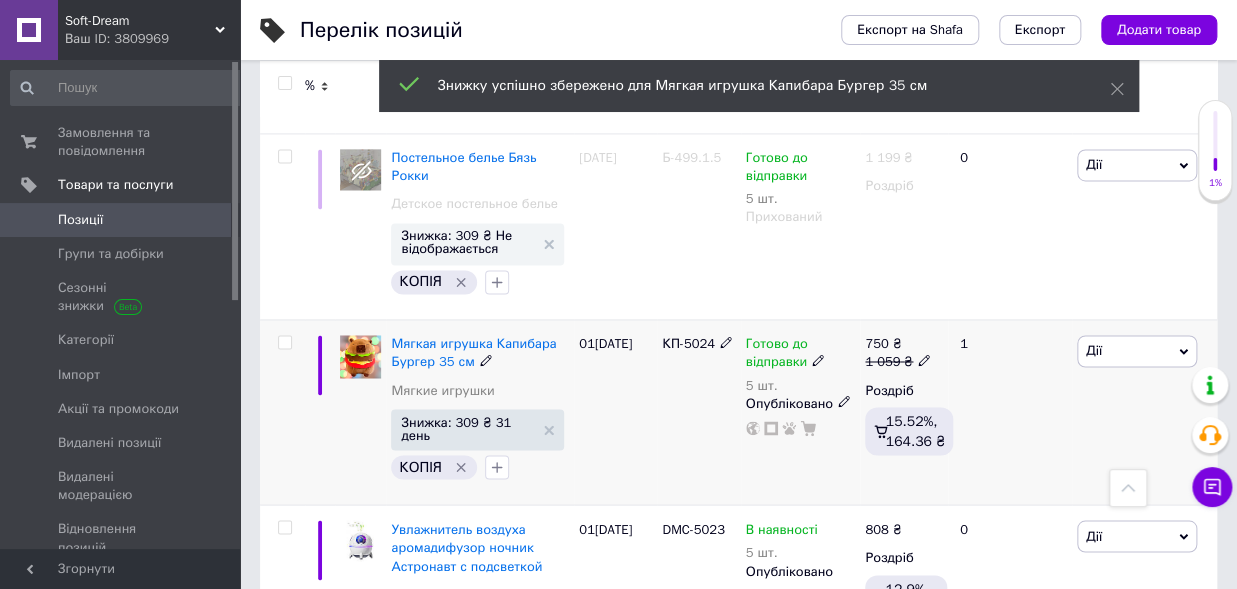 scroll, scrollTop: 4224, scrollLeft: 0, axis: vertical 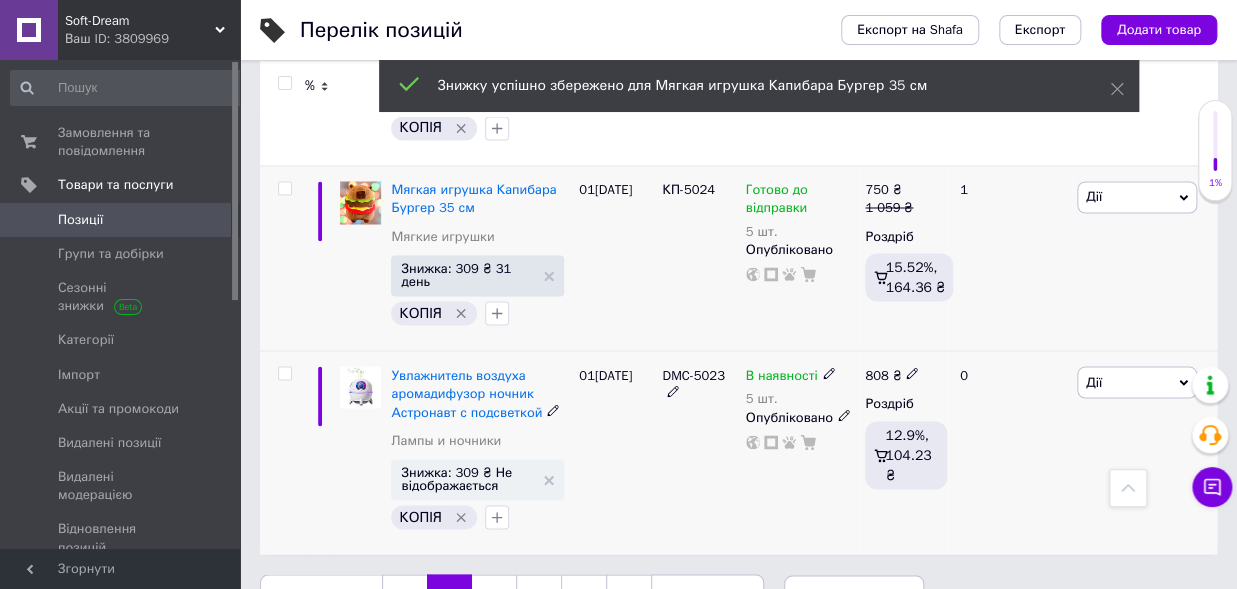 click on "Дії" at bounding box center [1137, 382] 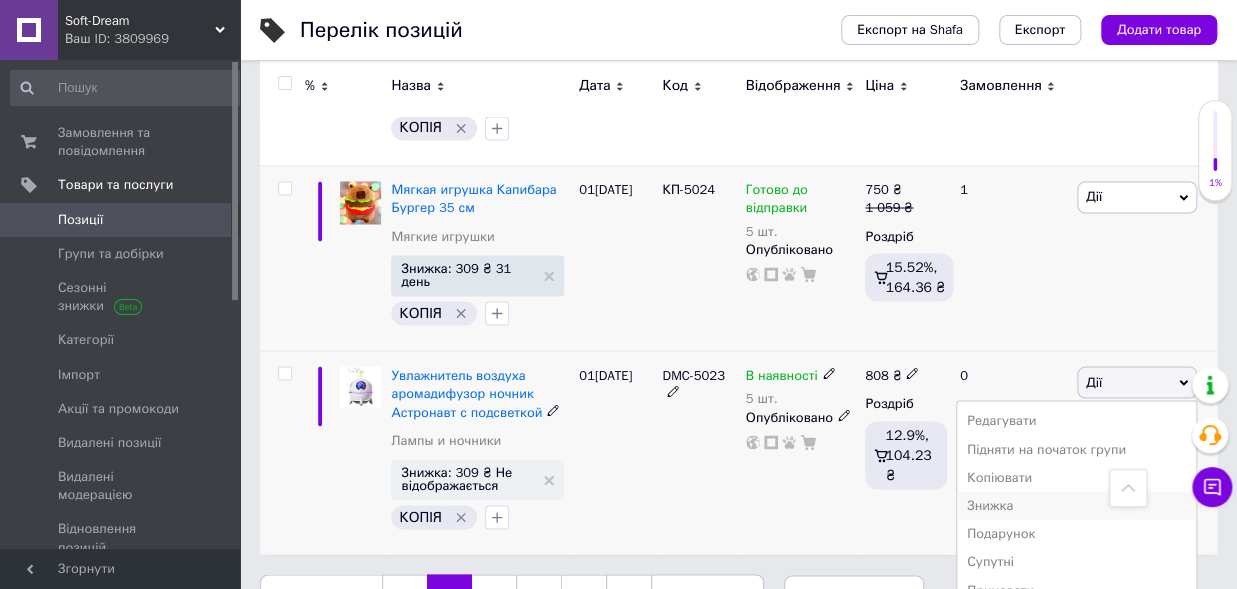 click on "Знижка" at bounding box center [1076, 505] 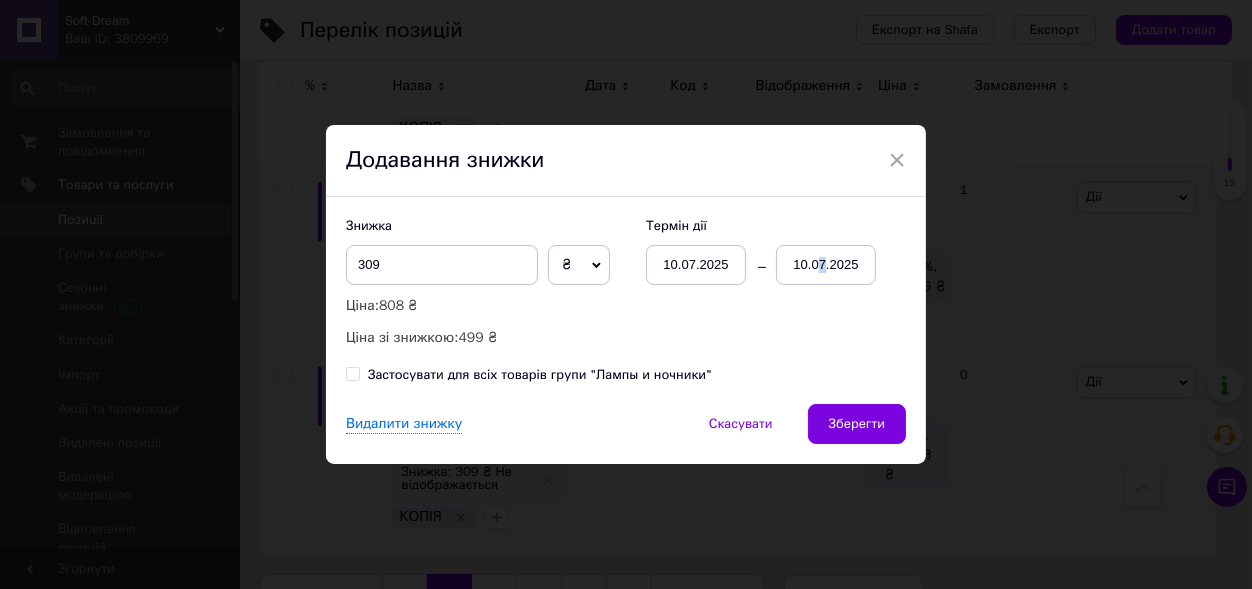 click on "10.07.2025" at bounding box center [826, 265] 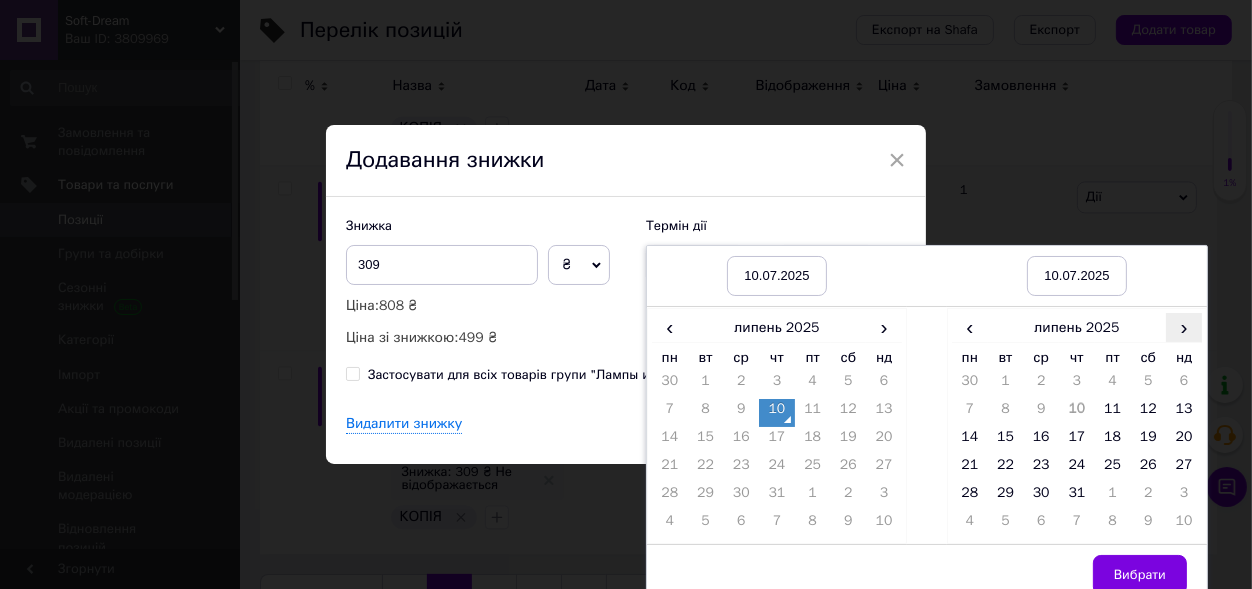click on "›" at bounding box center (1184, 327) 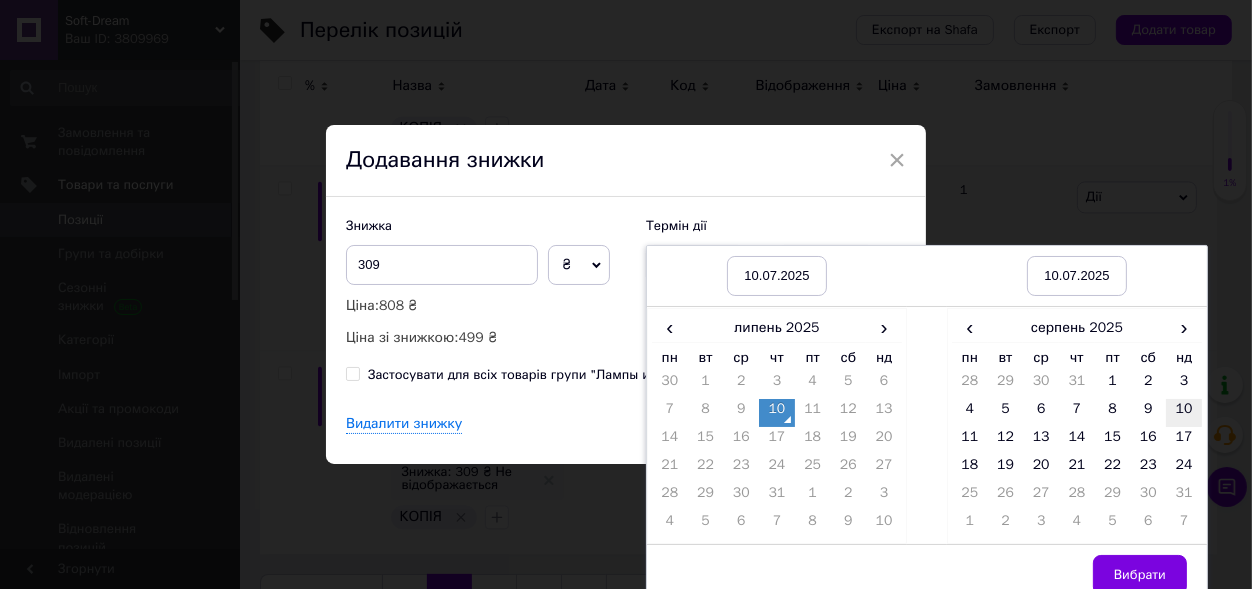 click on "10" at bounding box center (1184, 413) 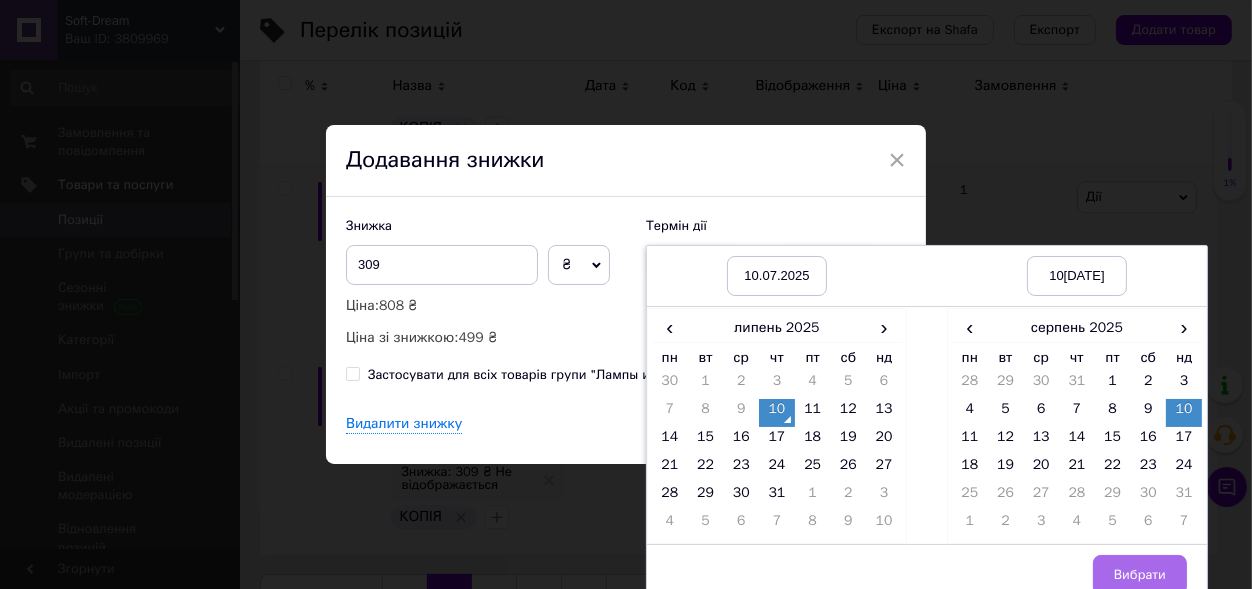 click on "Вибрати" at bounding box center [1140, 575] 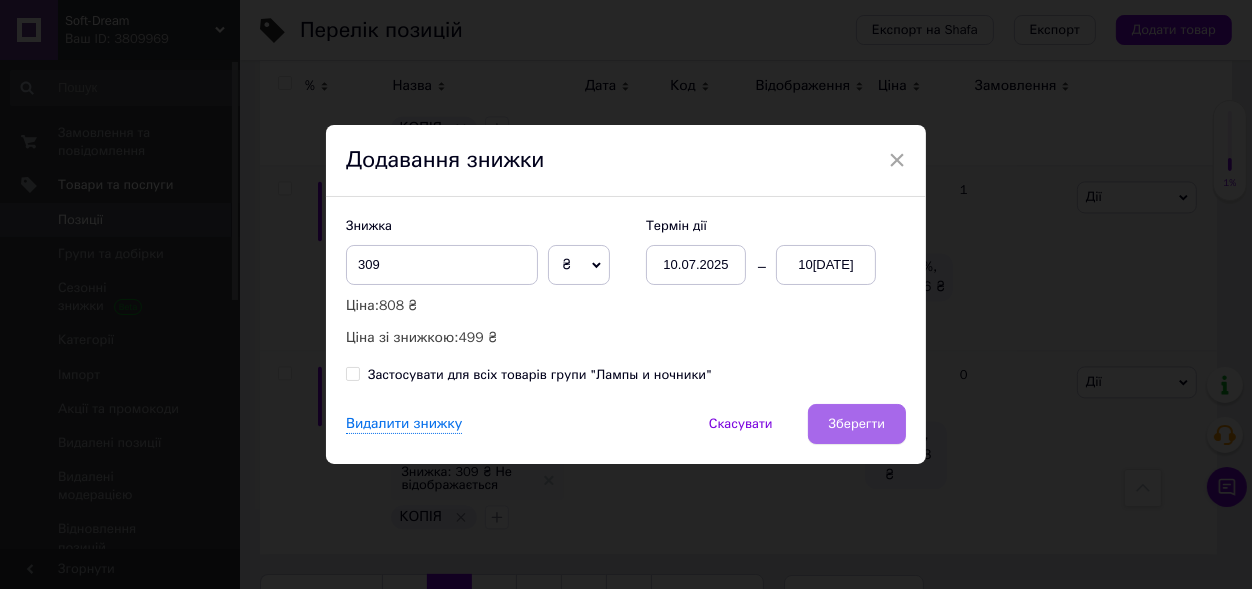 click on "Зберегти" at bounding box center [857, 424] 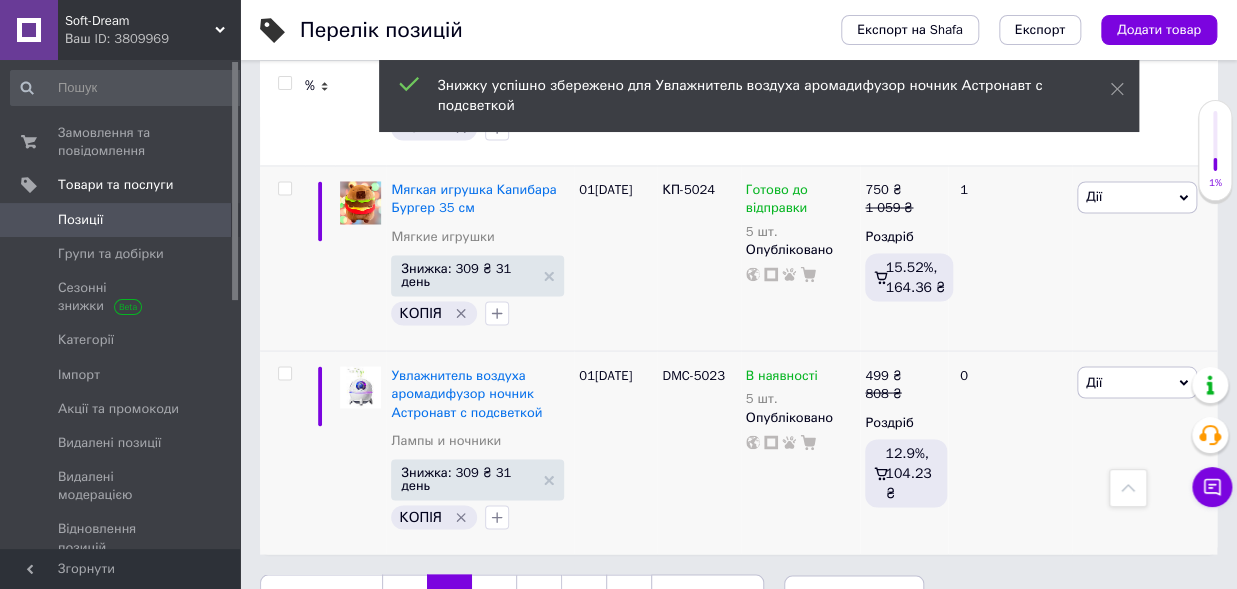 click on "3" at bounding box center (494, 595) 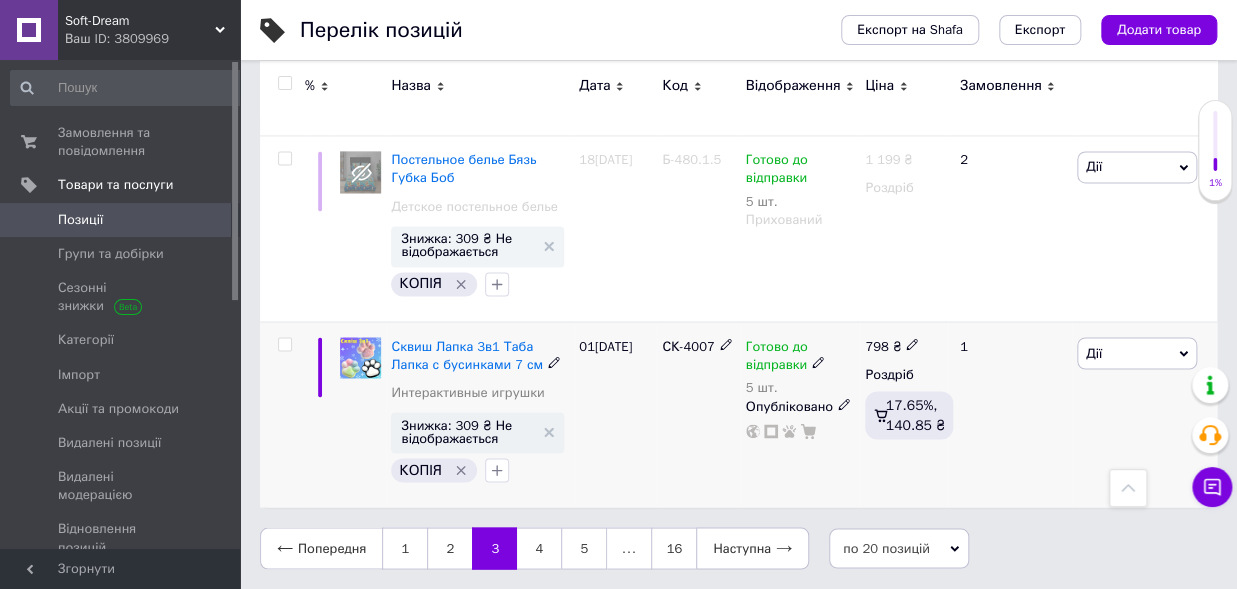 scroll, scrollTop: 4116, scrollLeft: 0, axis: vertical 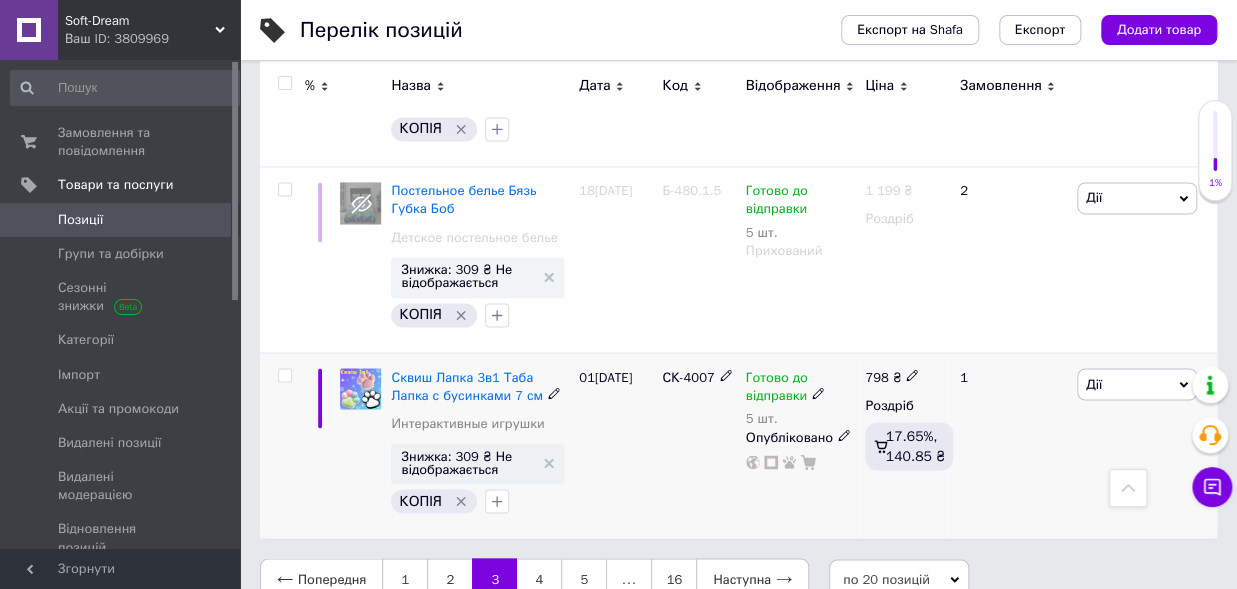 click on "Дії" at bounding box center (1137, 384) 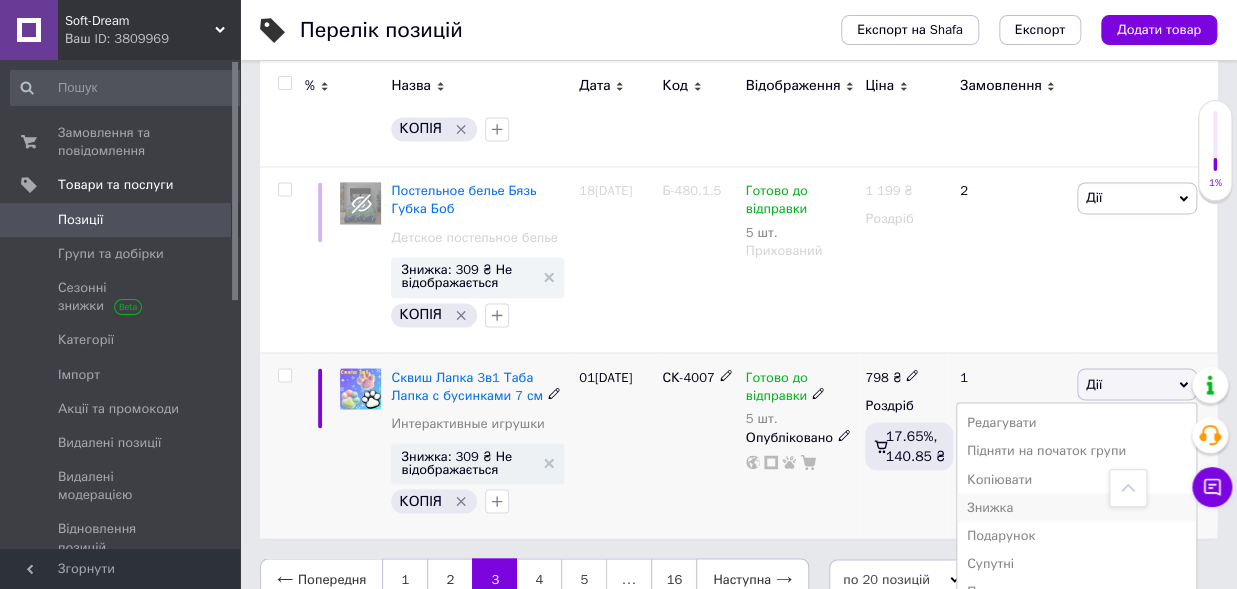 click on "Знижка" at bounding box center (1076, 507) 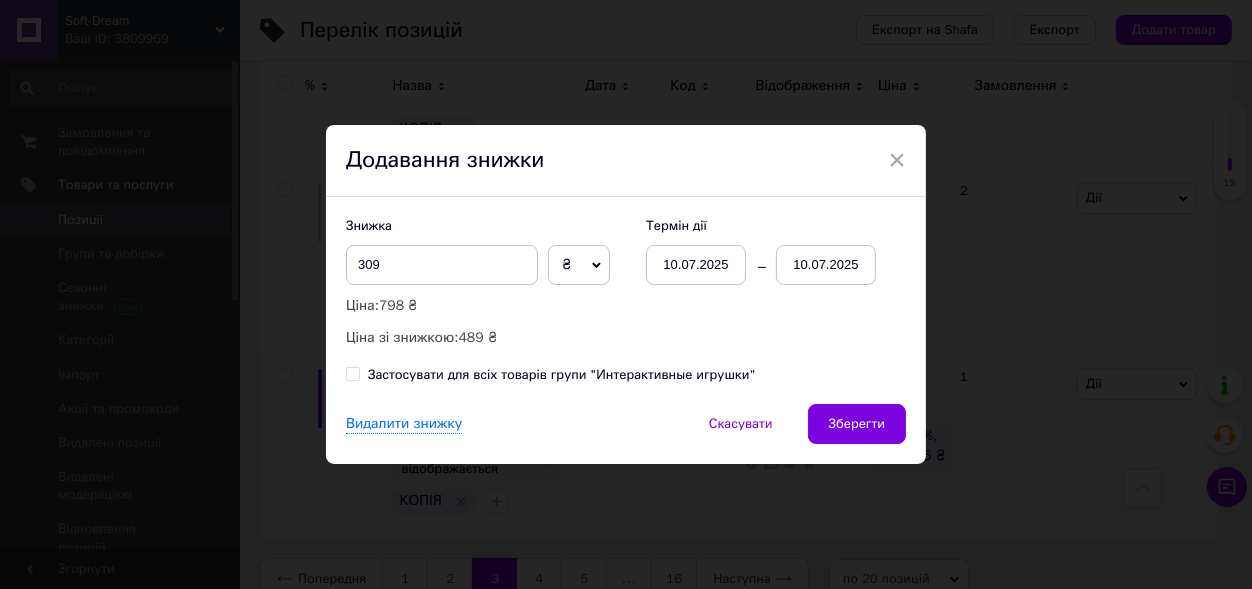 click on "10.07.2025" at bounding box center (826, 265) 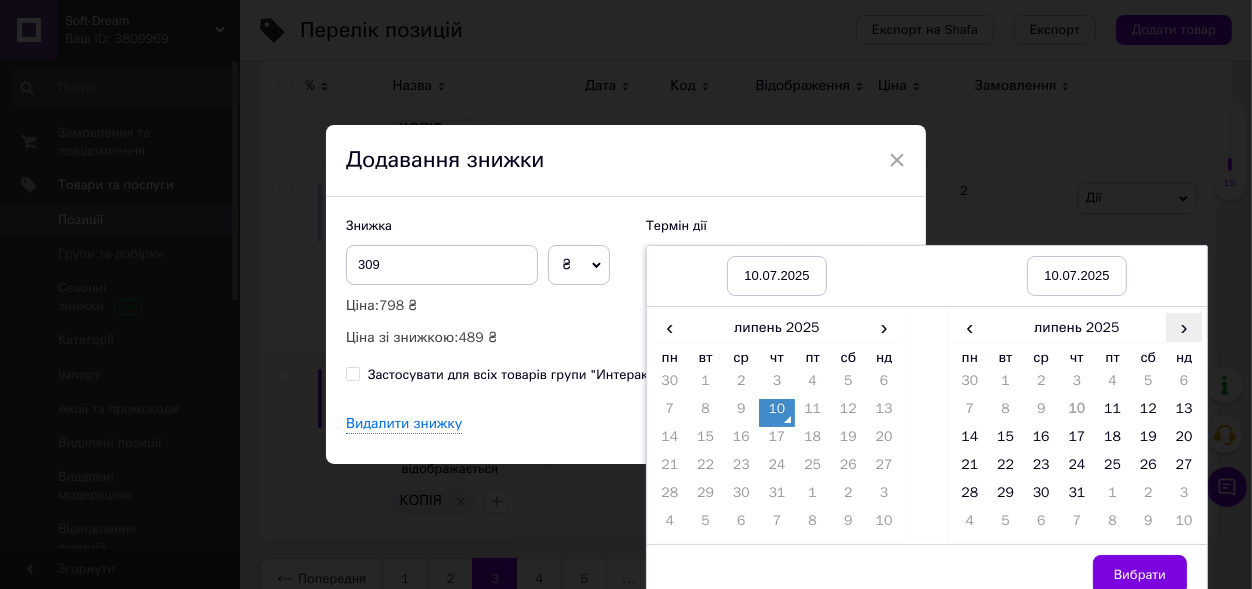 click on "›" at bounding box center (1184, 327) 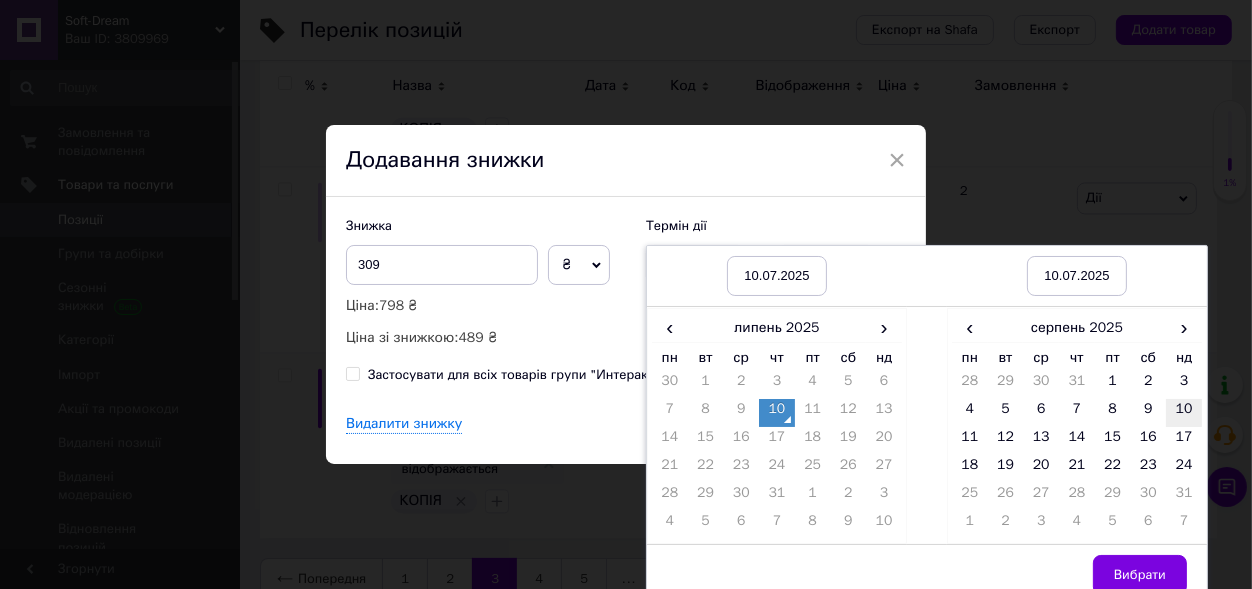click on "10" at bounding box center [1184, 413] 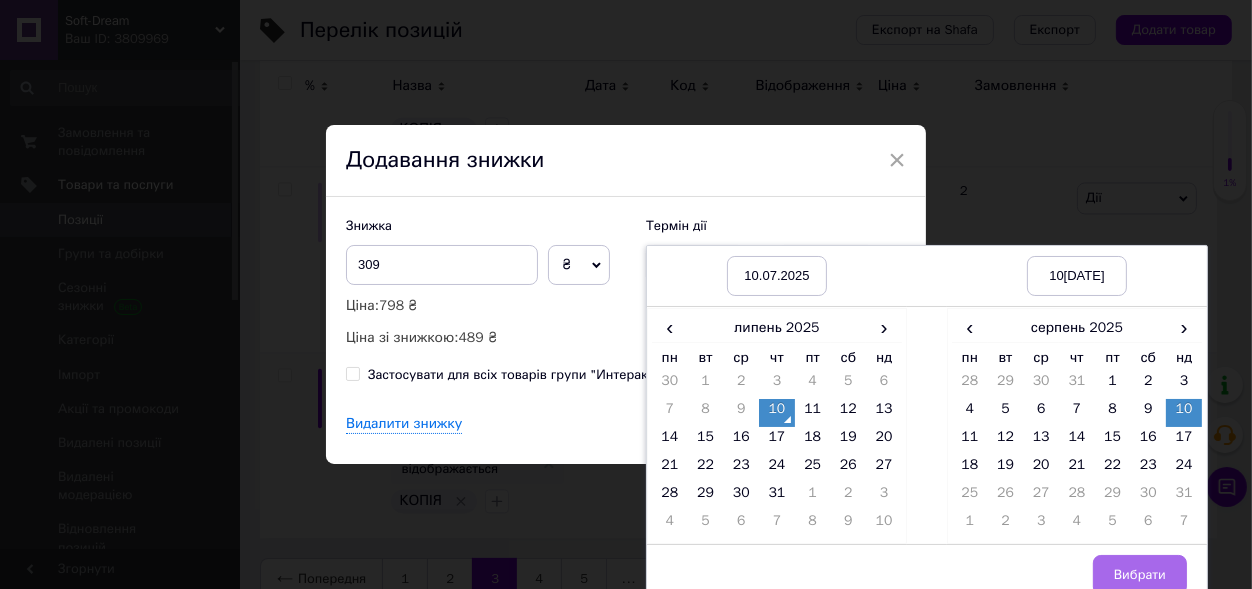 click on "Вибрати" at bounding box center [1140, 575] 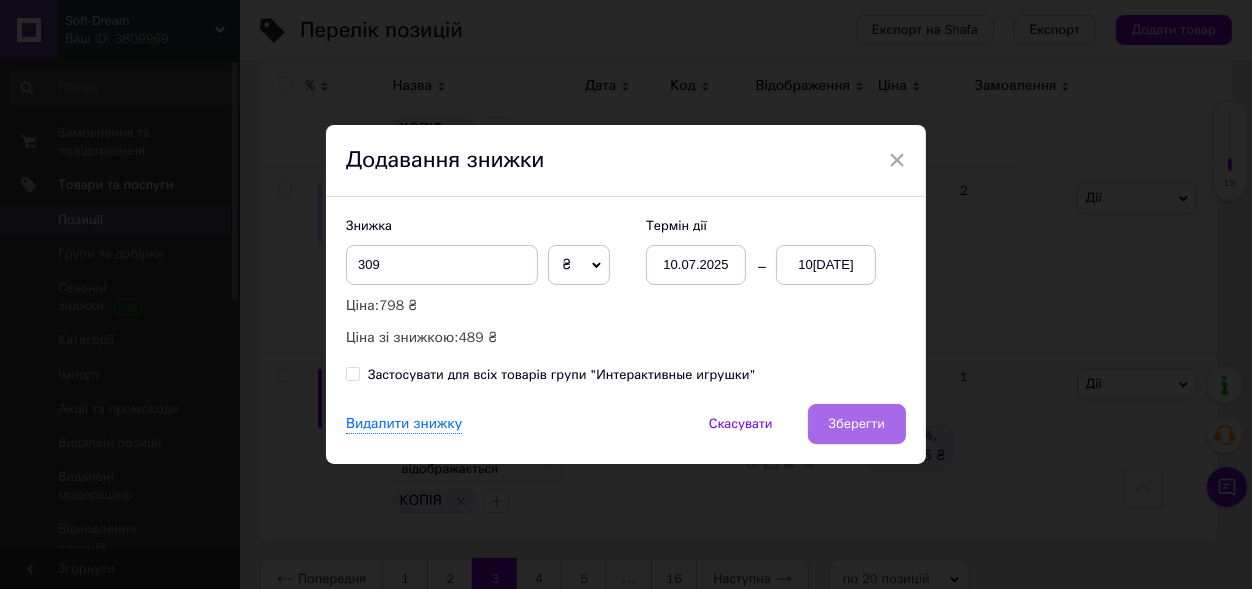 click on "Зберегти" at bounding box center (857, 424) 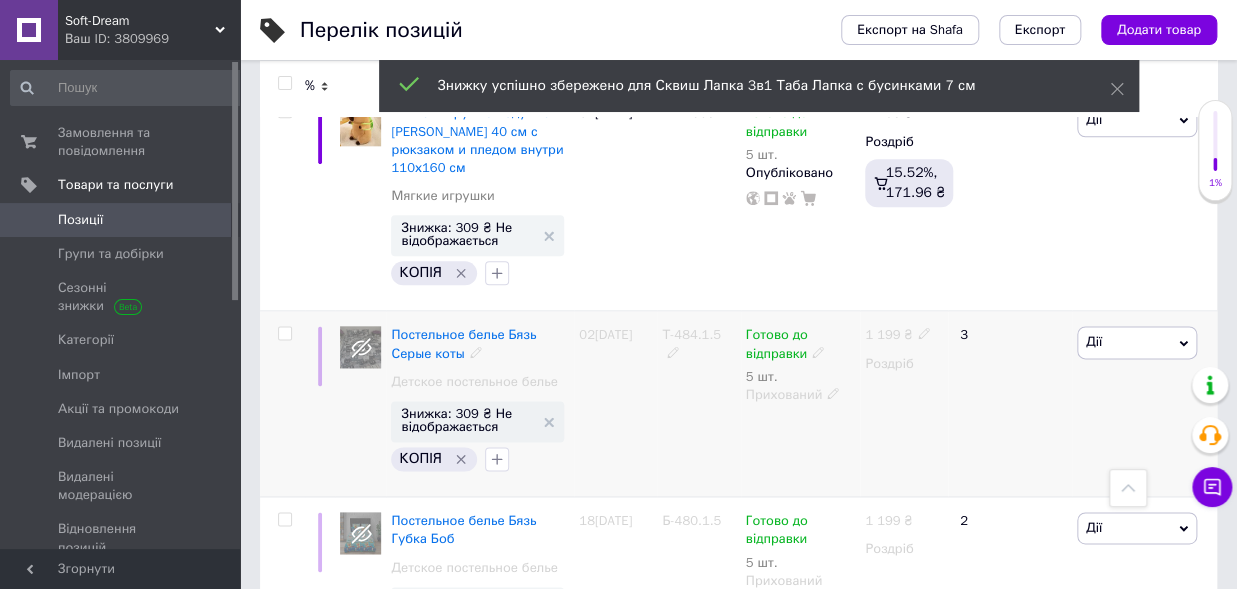 scroll, scrollTop: 3566, scrollLeft: 0, axis: vertical 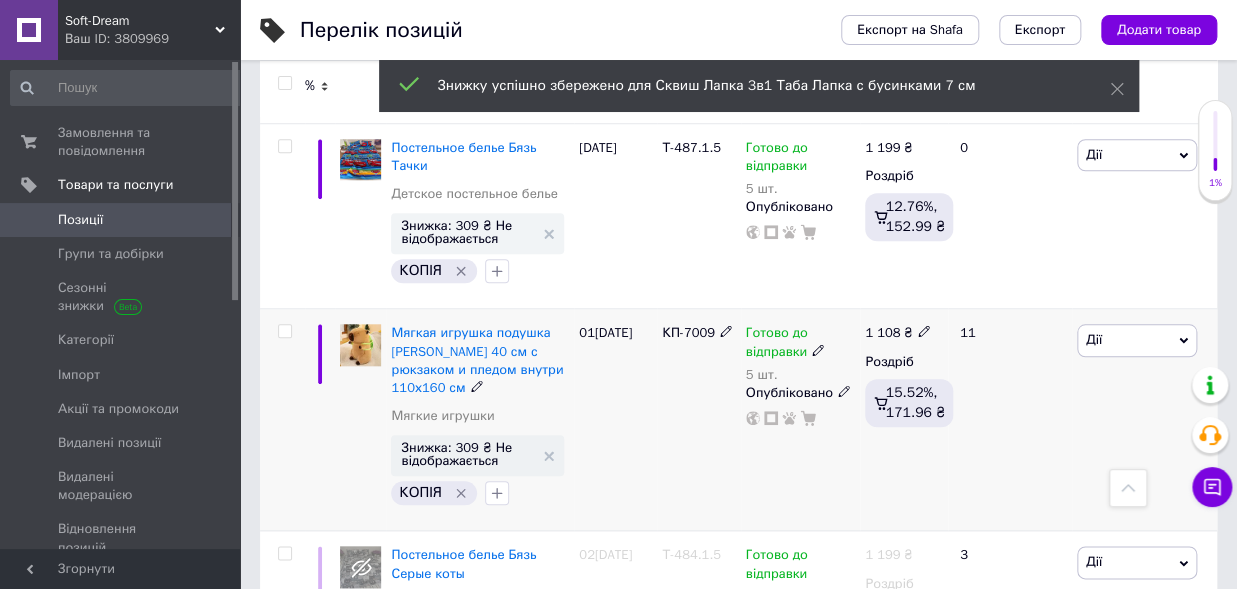 click on "Дії" at bounding box center [1137, 340] 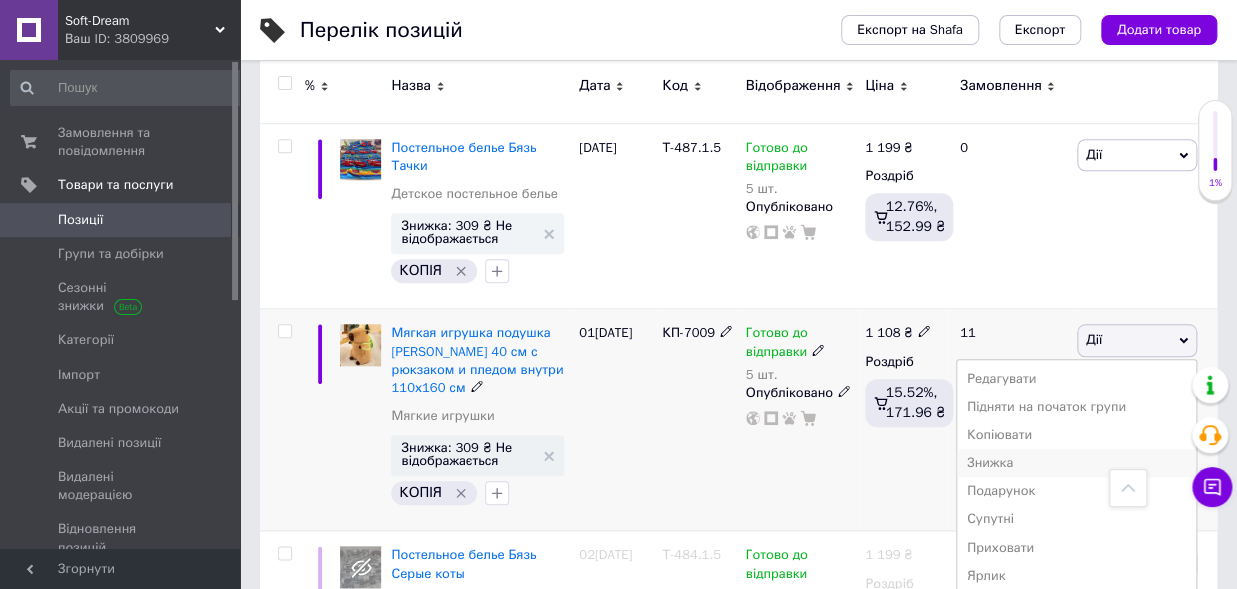 click on "Знижка" at bounding box center [1076, 463] 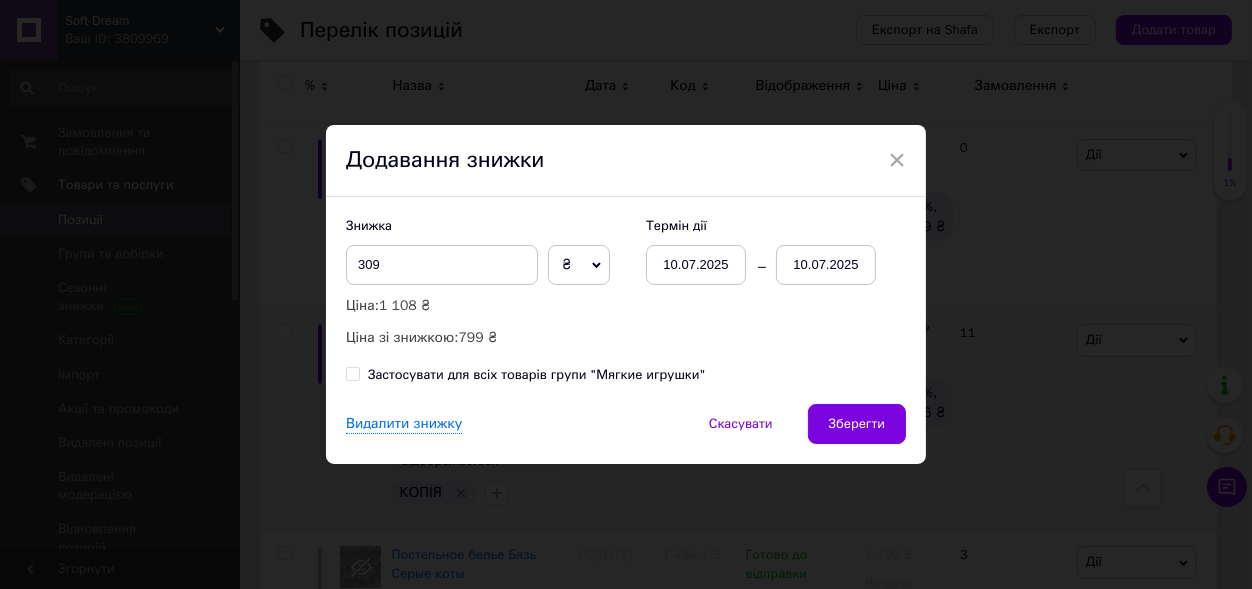 click on "10.07.2025" at bounding box center [826, 265] 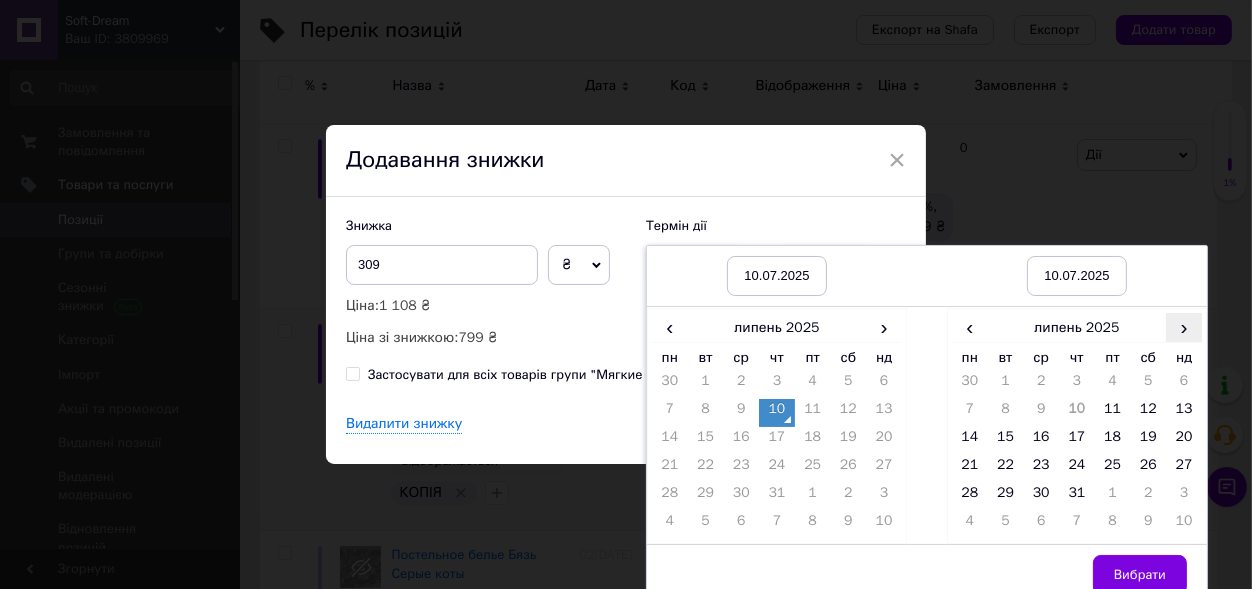 click on "›" at bounding box center [1184, 327] 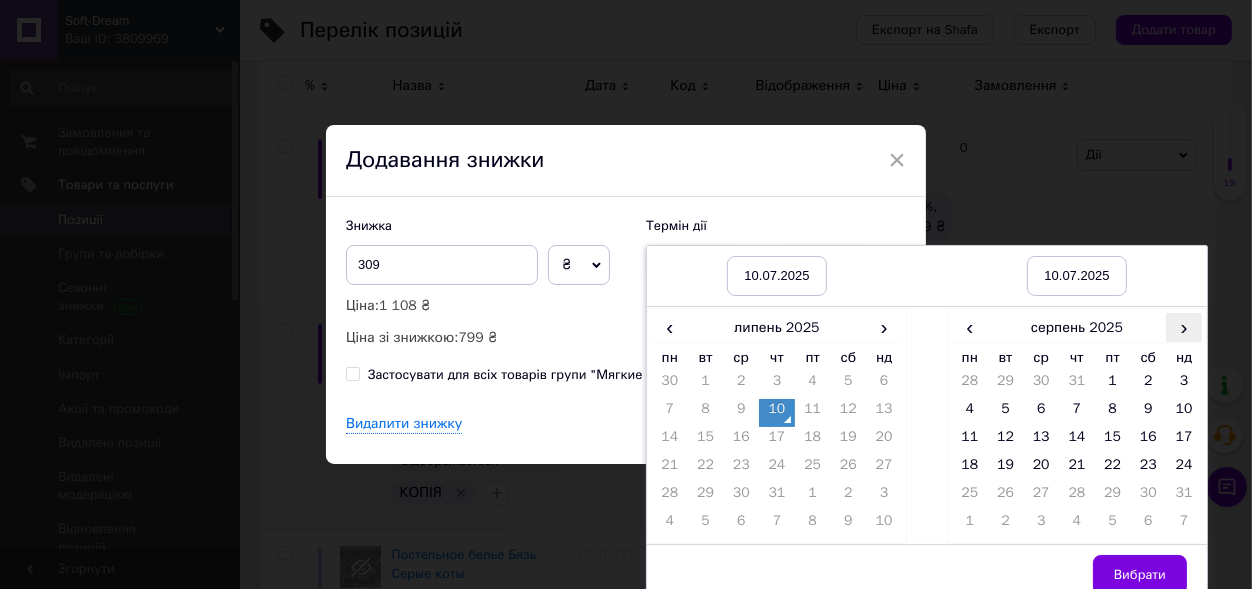 click on "›" at bounding box center (1184, 327) 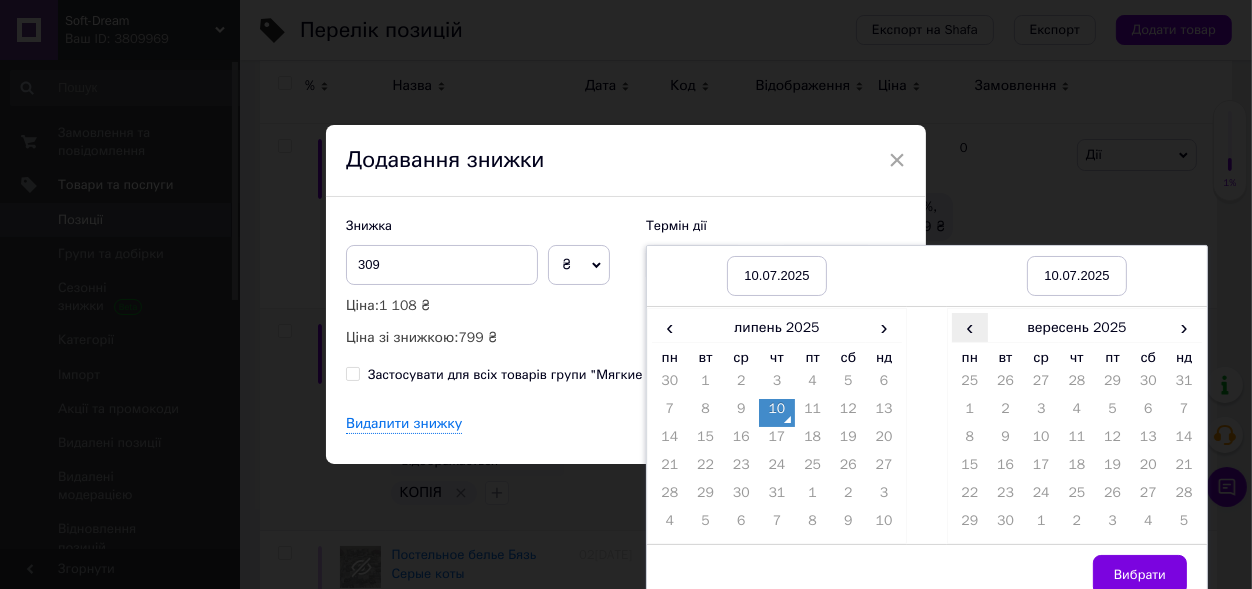 click on "‹" at bounding box center (970, 327) 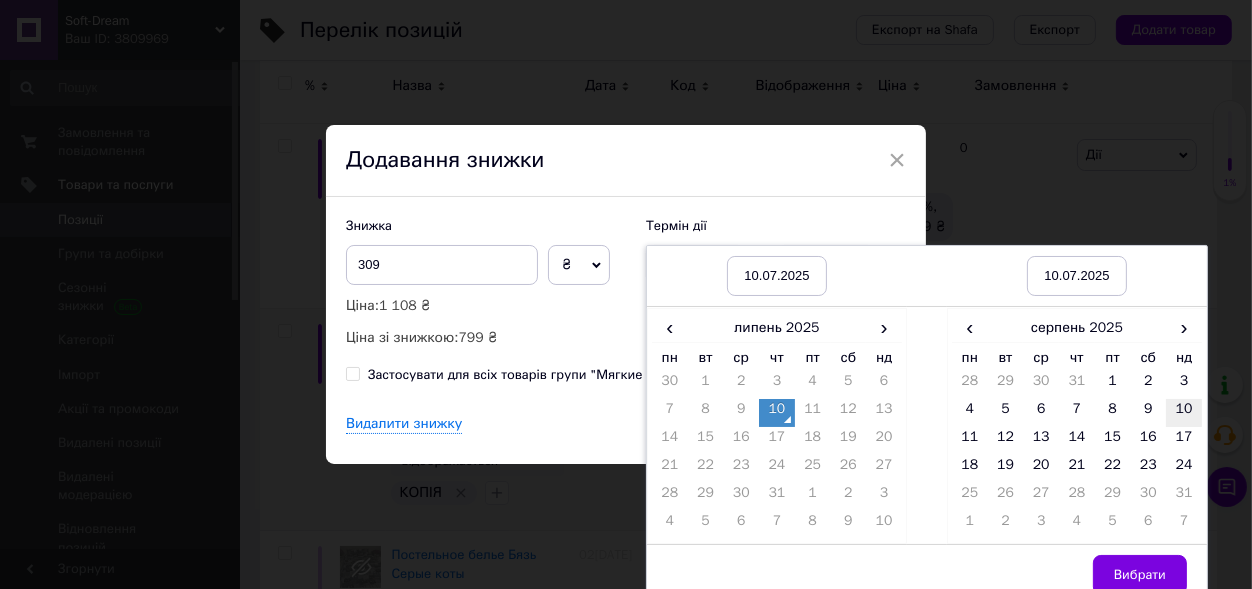 click on "10" at bounding box center (1184, 413) 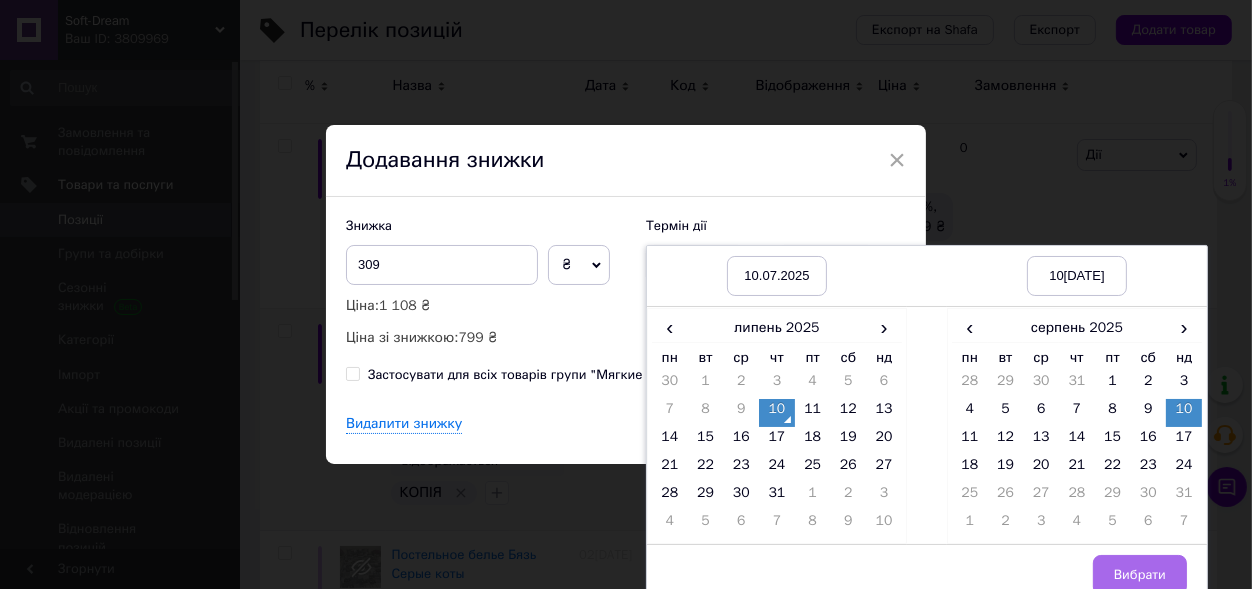 click on "Вибрати" at bounding box center (1140, 575) 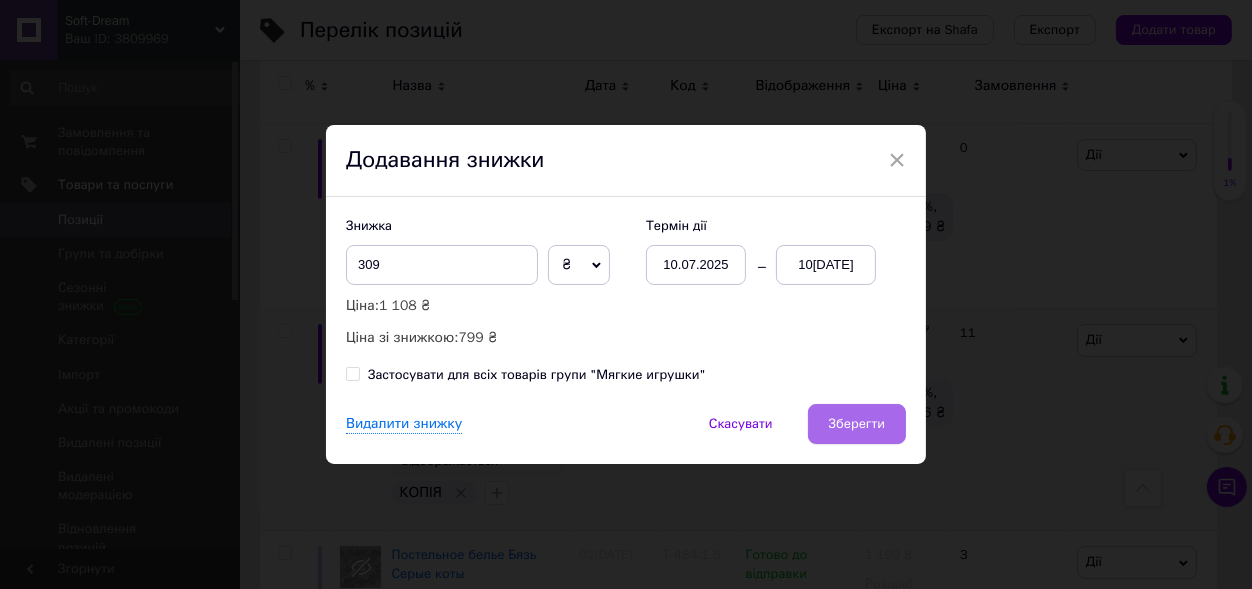 click on "Зберегти" at bounding box center (857, 424) 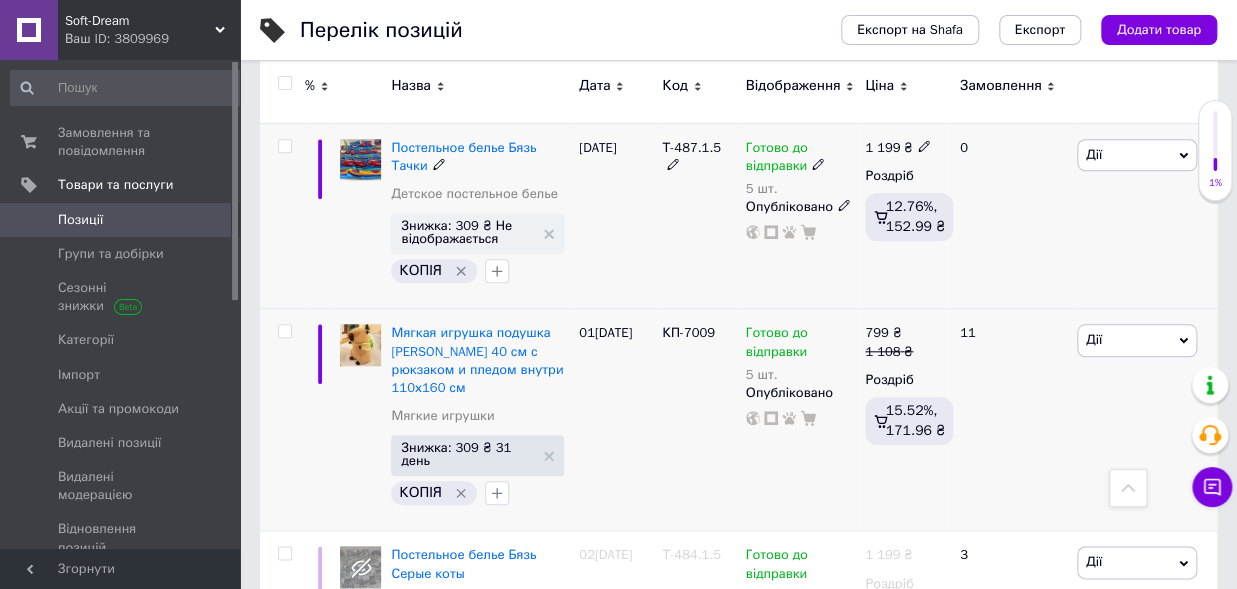 scroll, scrollTop: 3456, scrollLeft: 0, axis: vertical 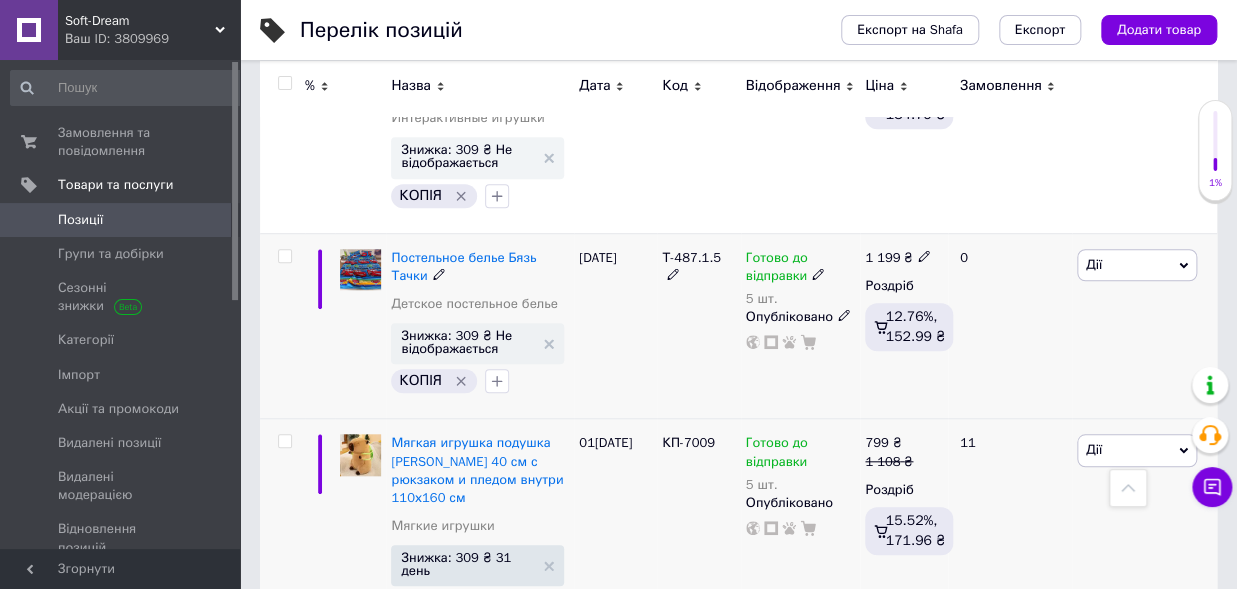 click on "Дії" at bounding box center (1137, 265) 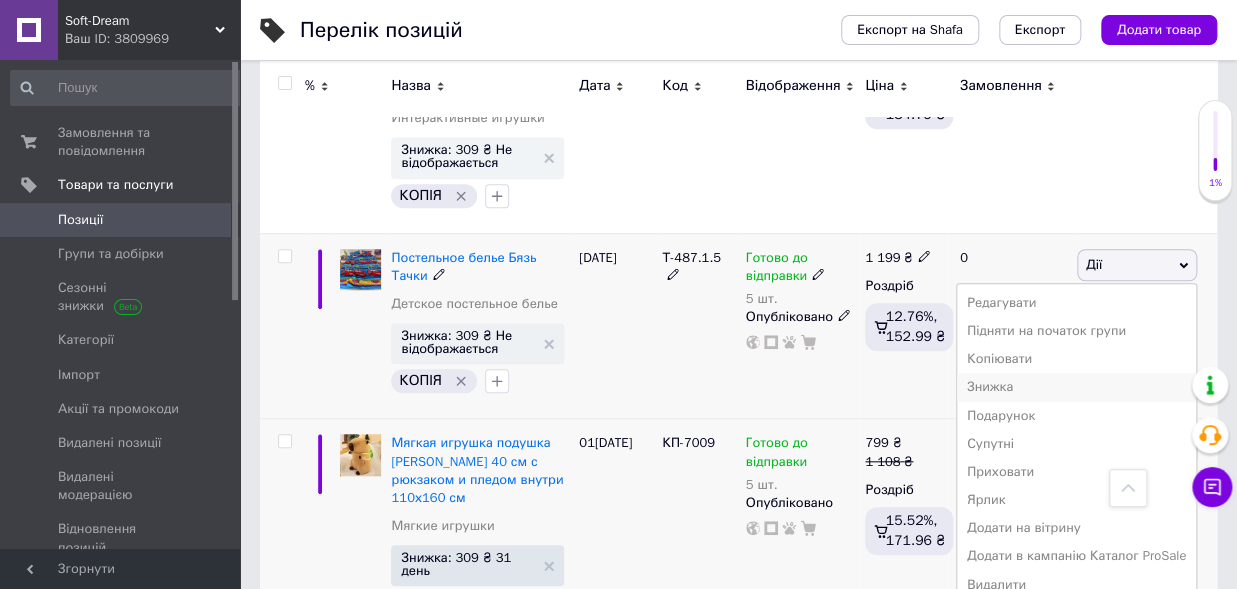 click on "Знижка" at bounding box center (1076, 387) 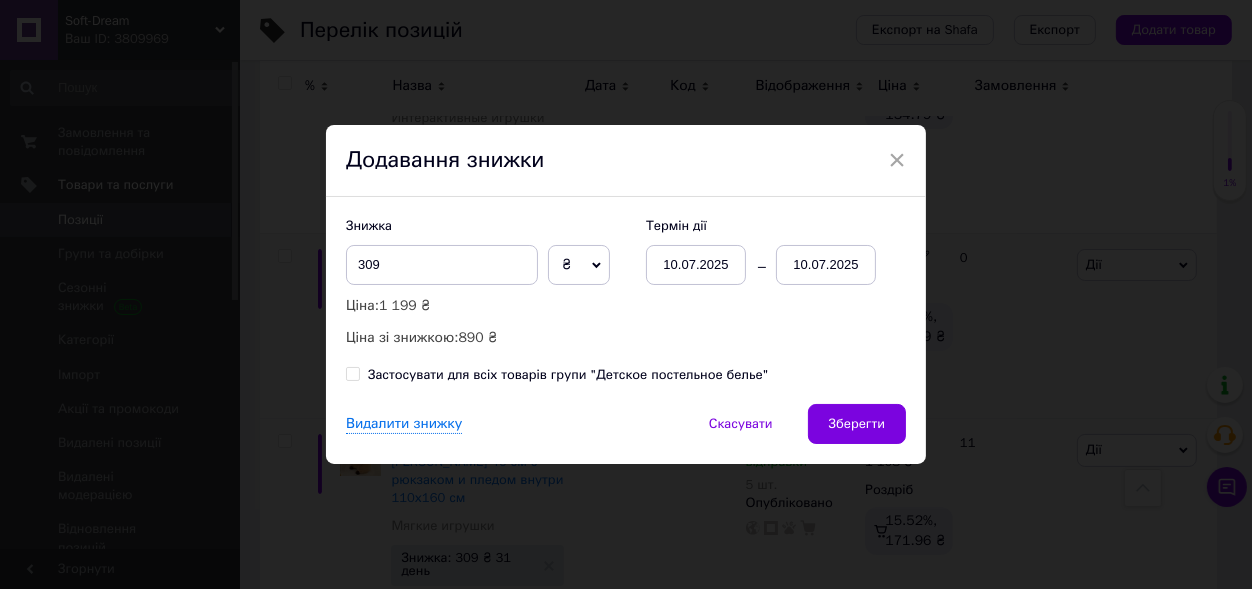 click on "10.07.2025" at bounding box center [826, 265] 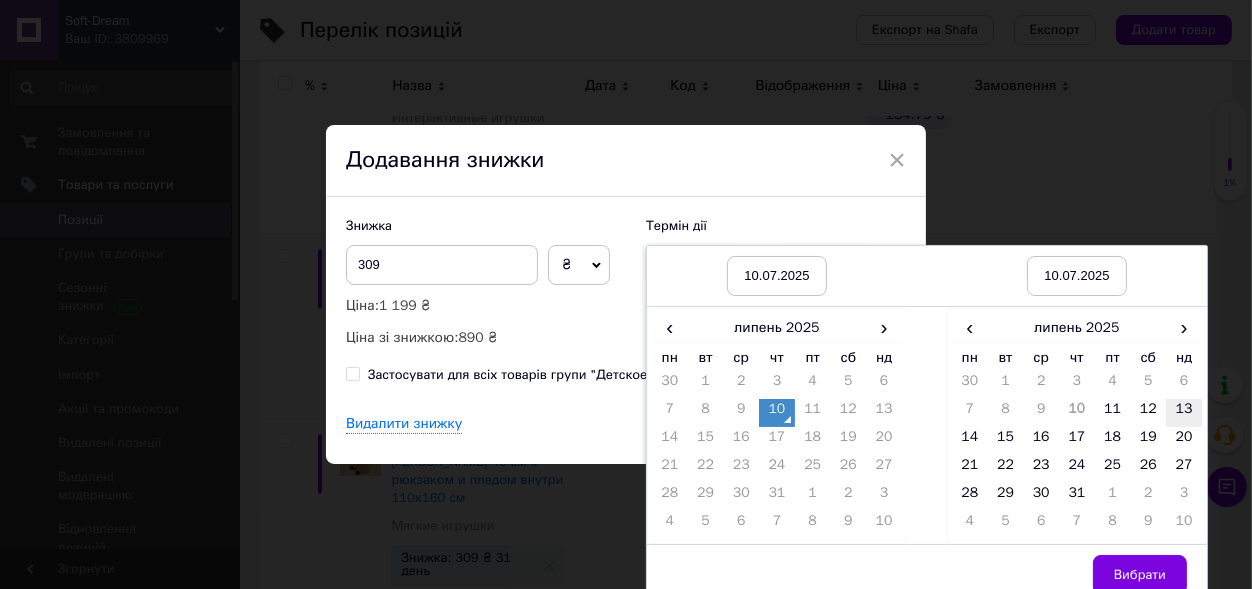 click on "13" at bounding box center (1184, 413) 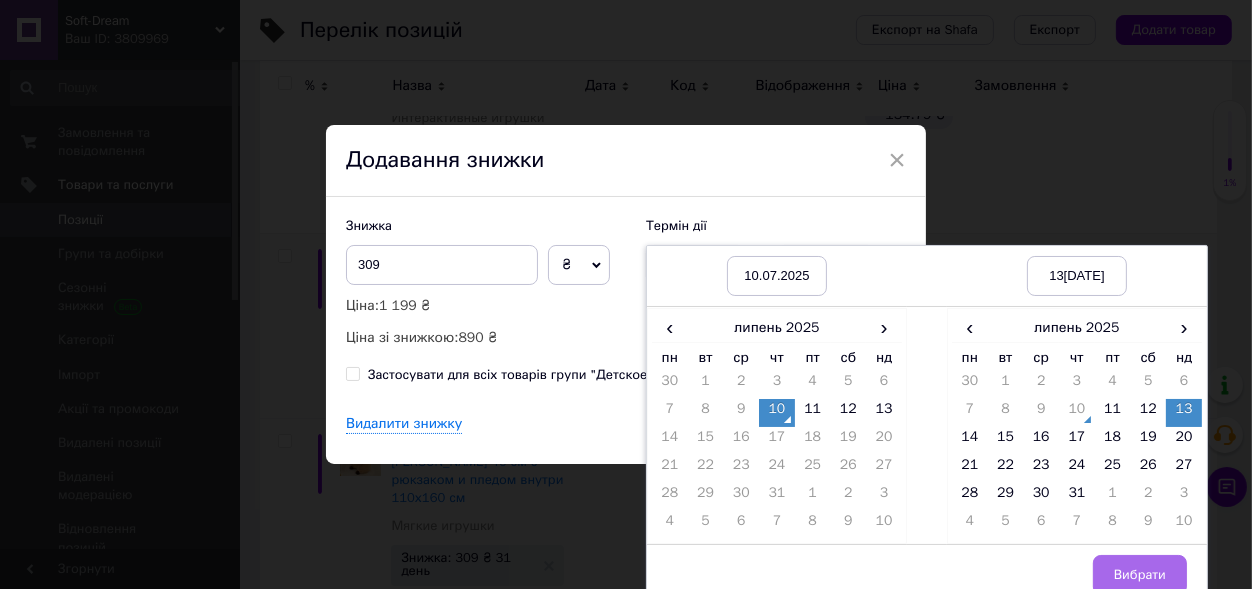 click on "Вибрати" at bounding box center [1140, 575] 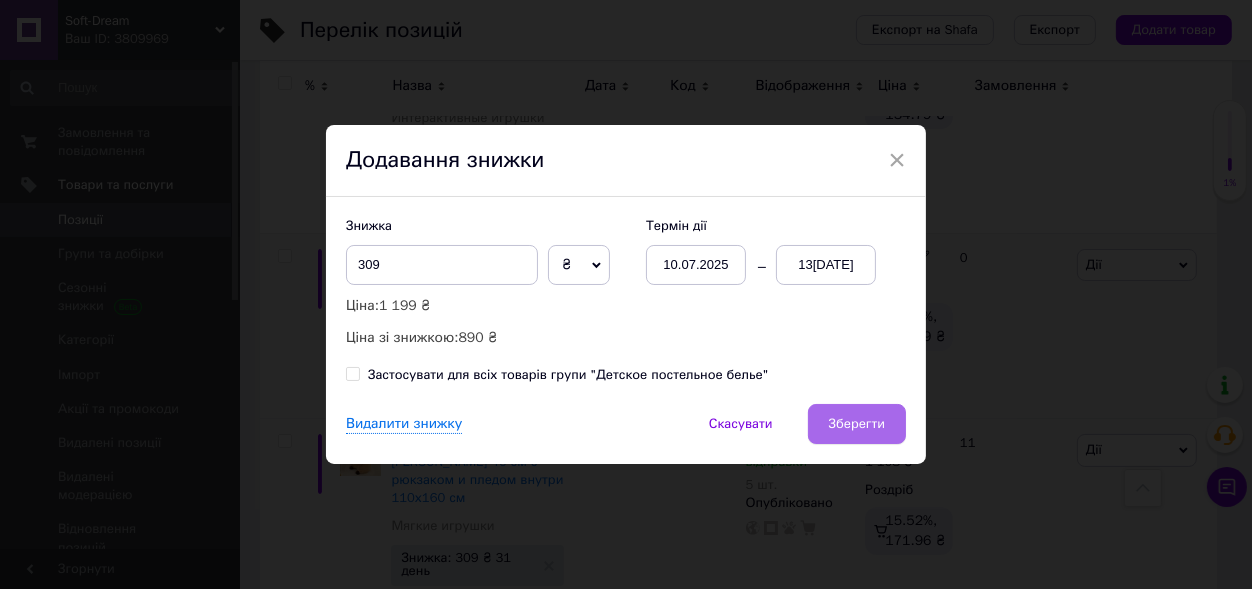 click on "Зберегти" at bounding box center (857, 424) 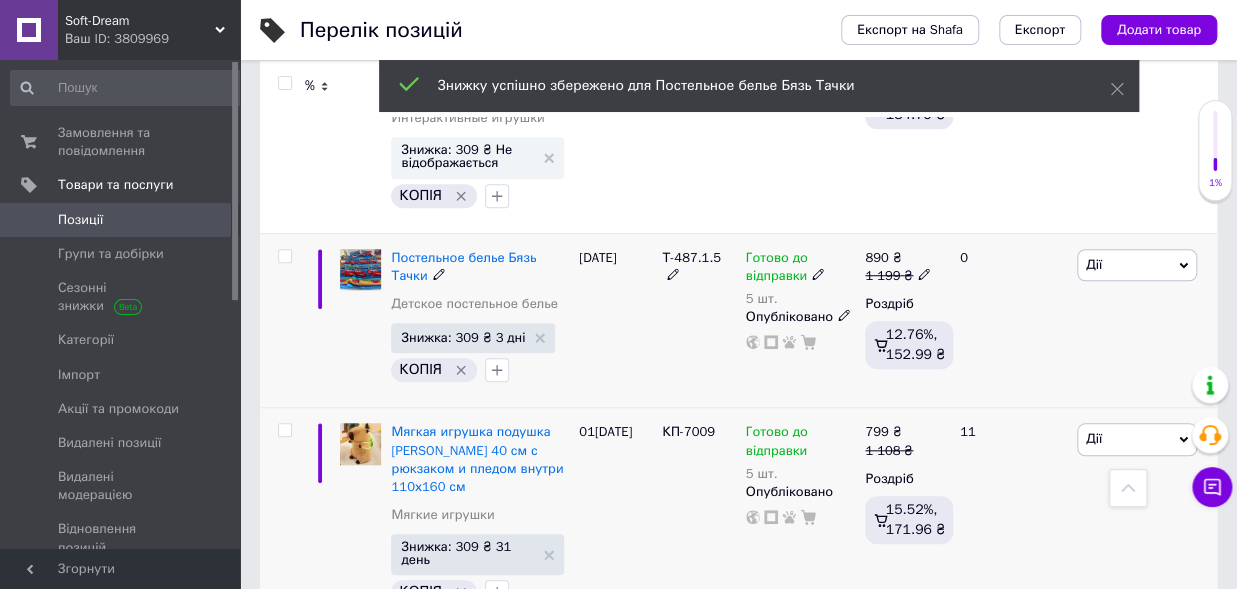 scroll, scrollTop: 3236, scrollLeft: 0, axis: vertical 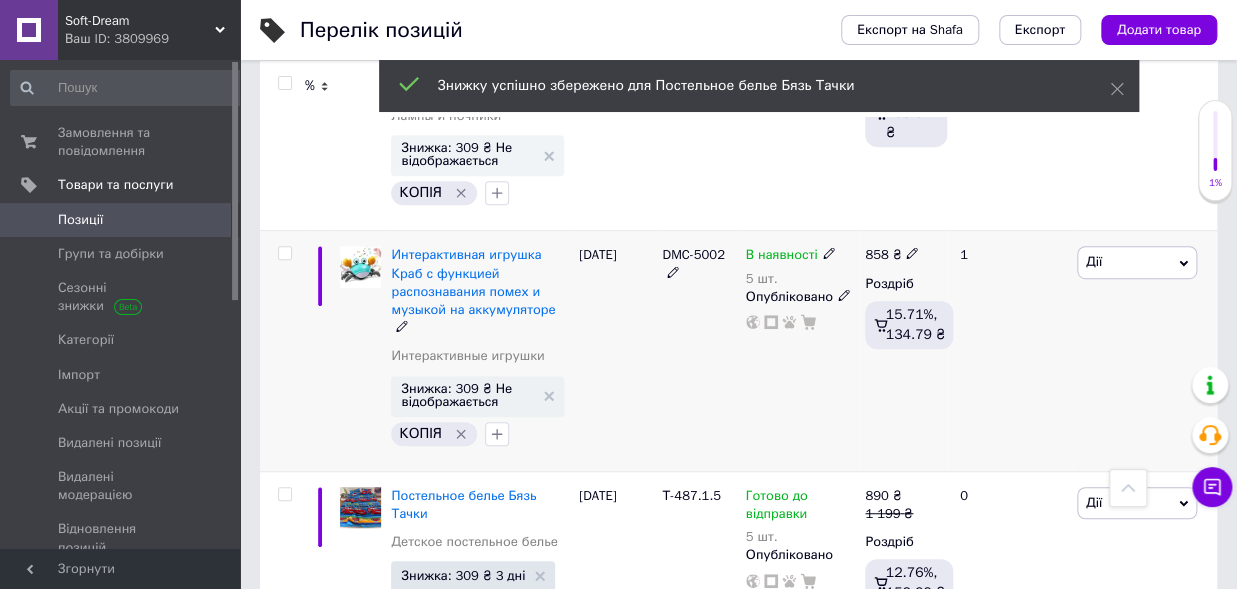 click on "Дії" at bounding box center [1137, 262] 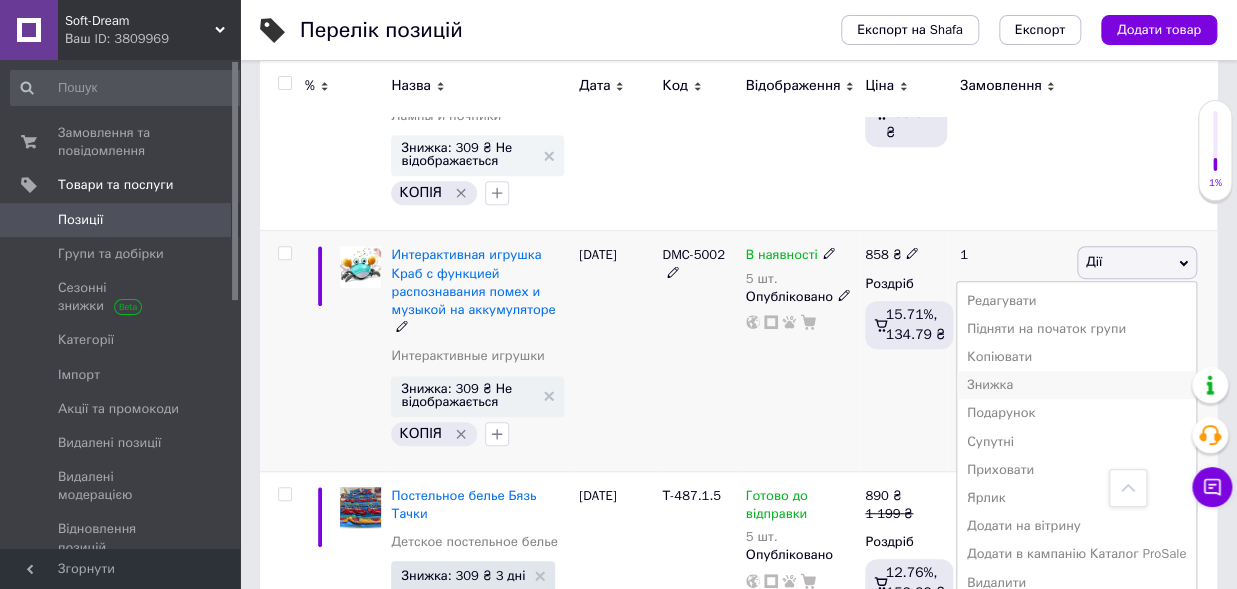 click on "Знижка" at bounding box center (1076, 385) 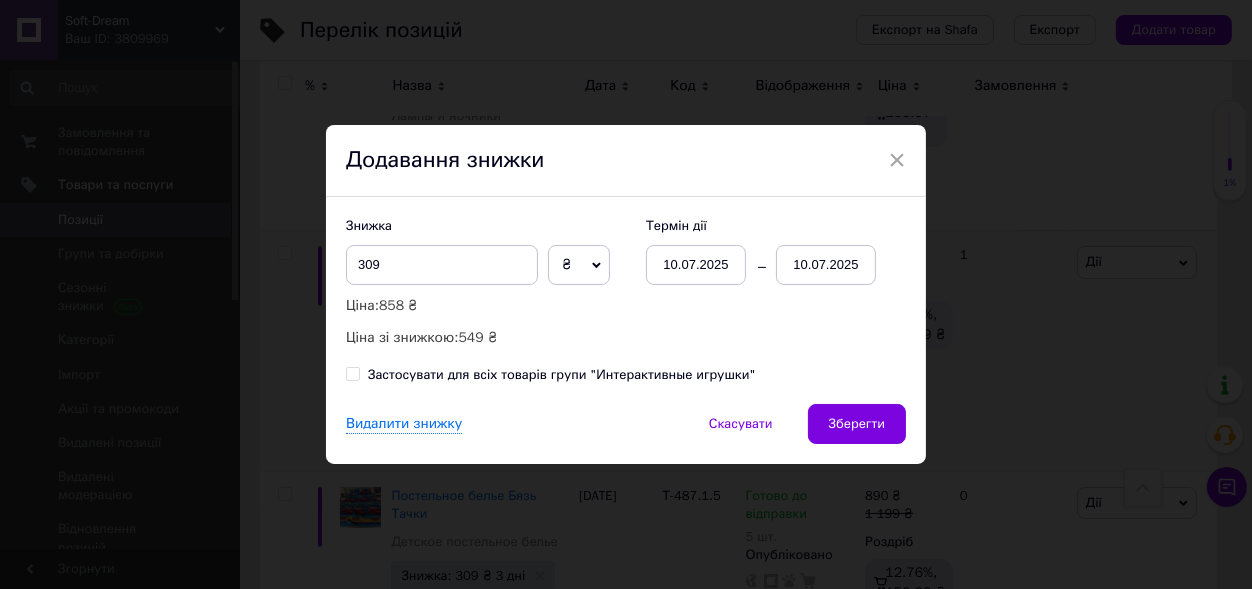 click on "10.07.2025" at bounding box center (826, 265) 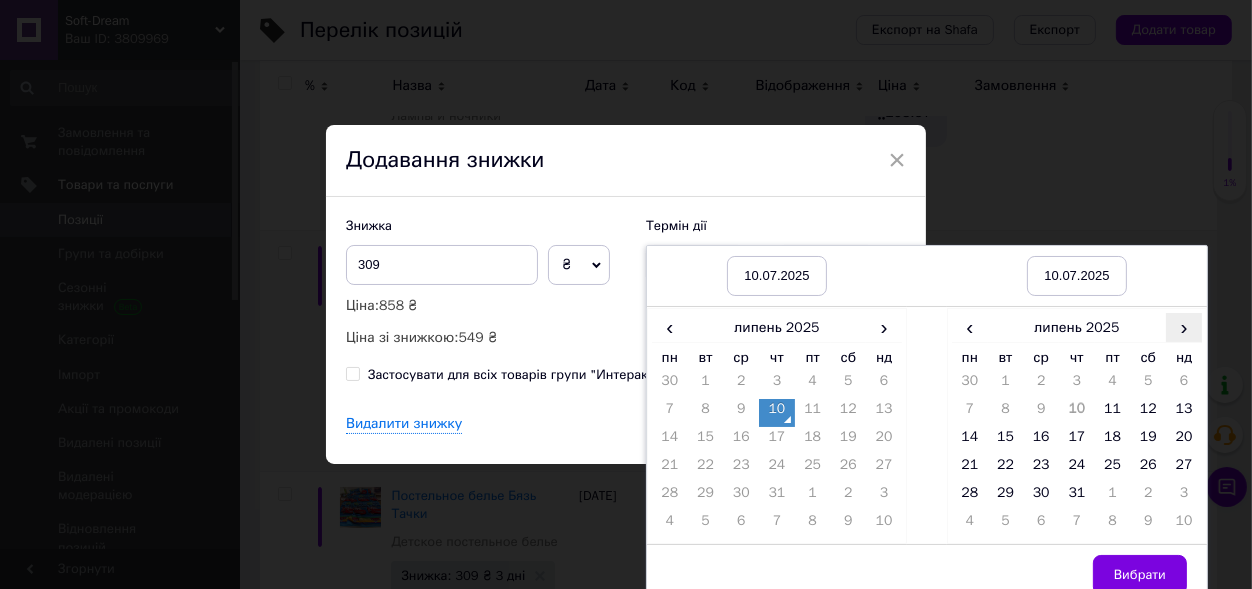 click on "›" at bounding box center [1184, 327] 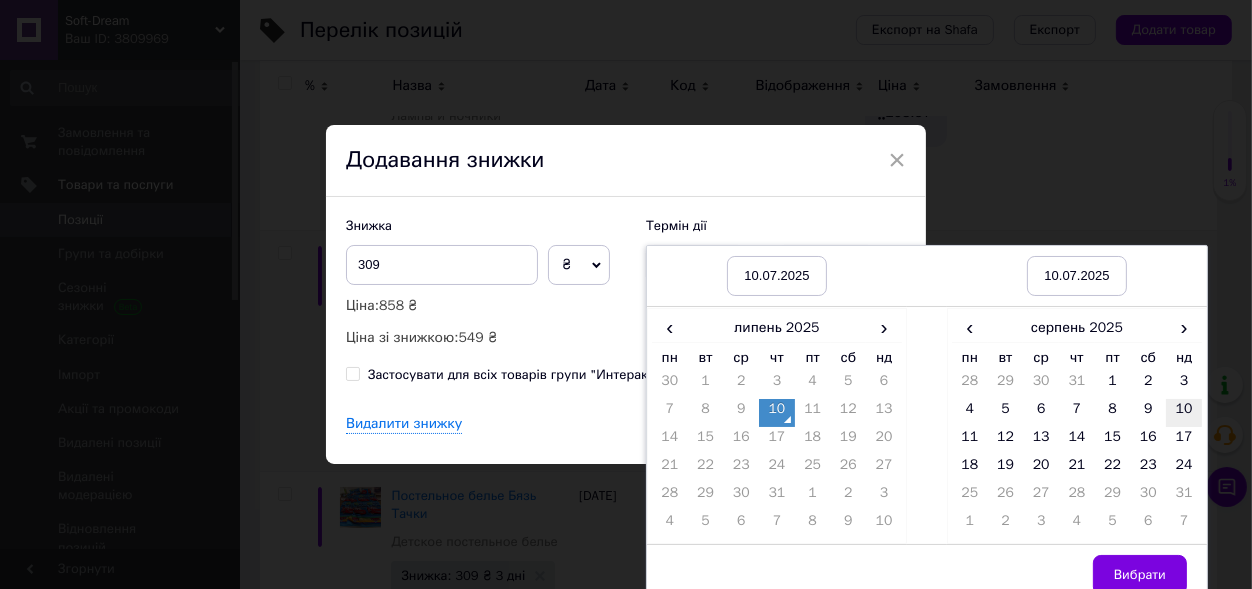 click on "10" at bounding box center [1184, 413] 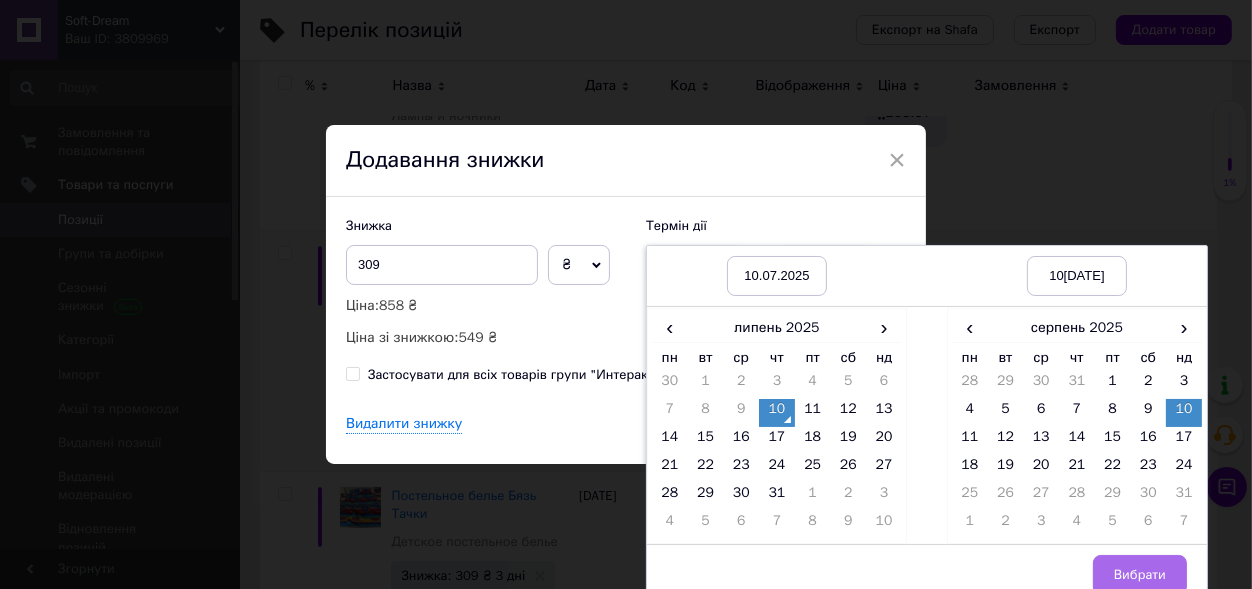 click on "Вибрати" at bounding box center (1140, 575) 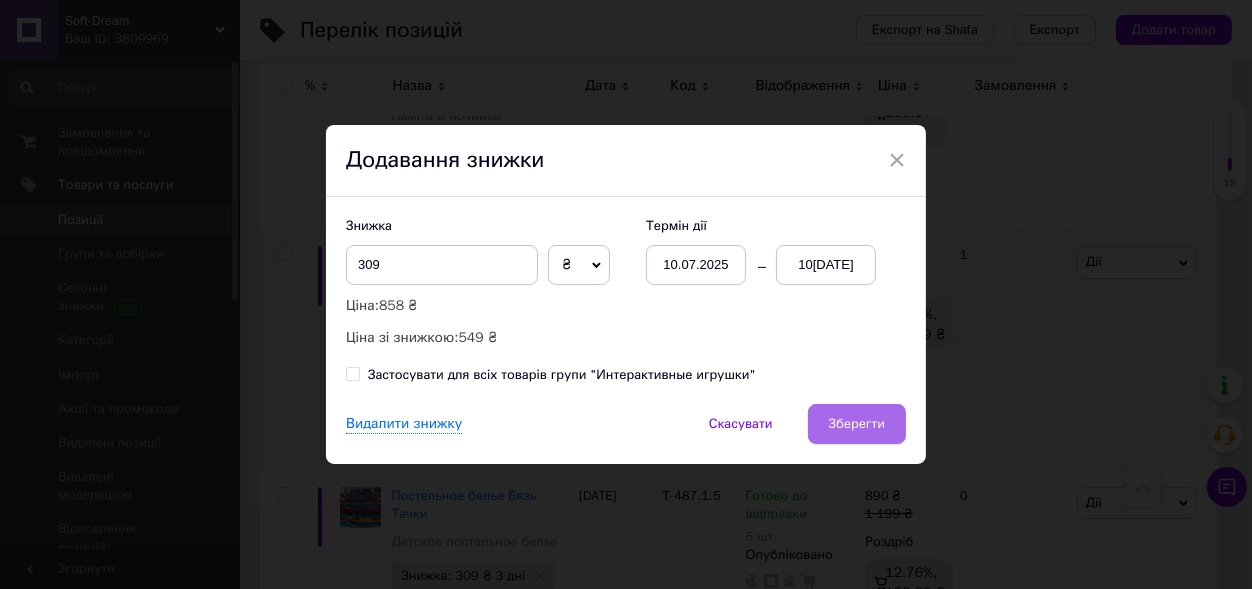 click on "Зберегти" at bounding box center [857, 424] 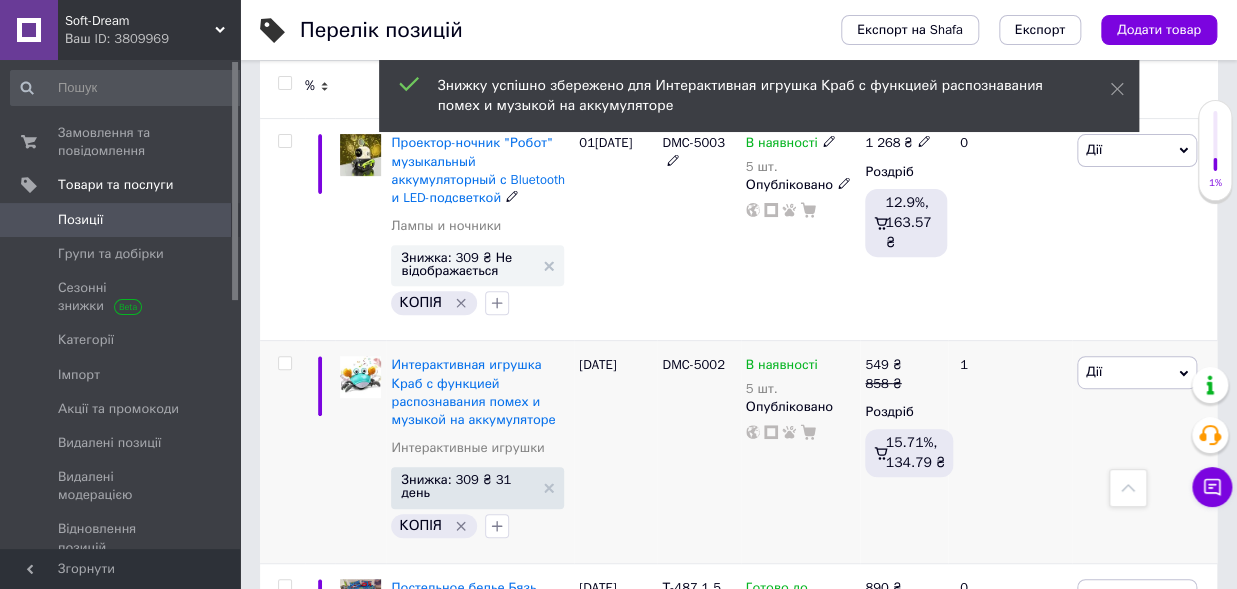 scroll, scrollTop: 3016, scrollLeft: 0, axis: vertical 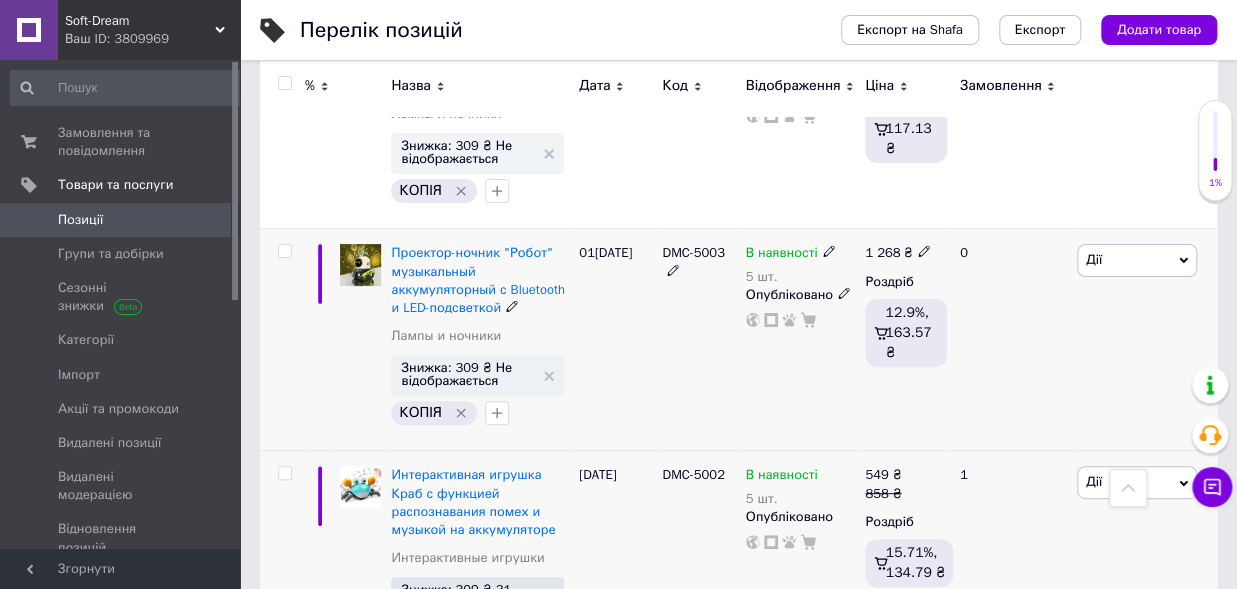 click on "Дії" at bounding box center (1137, 260) 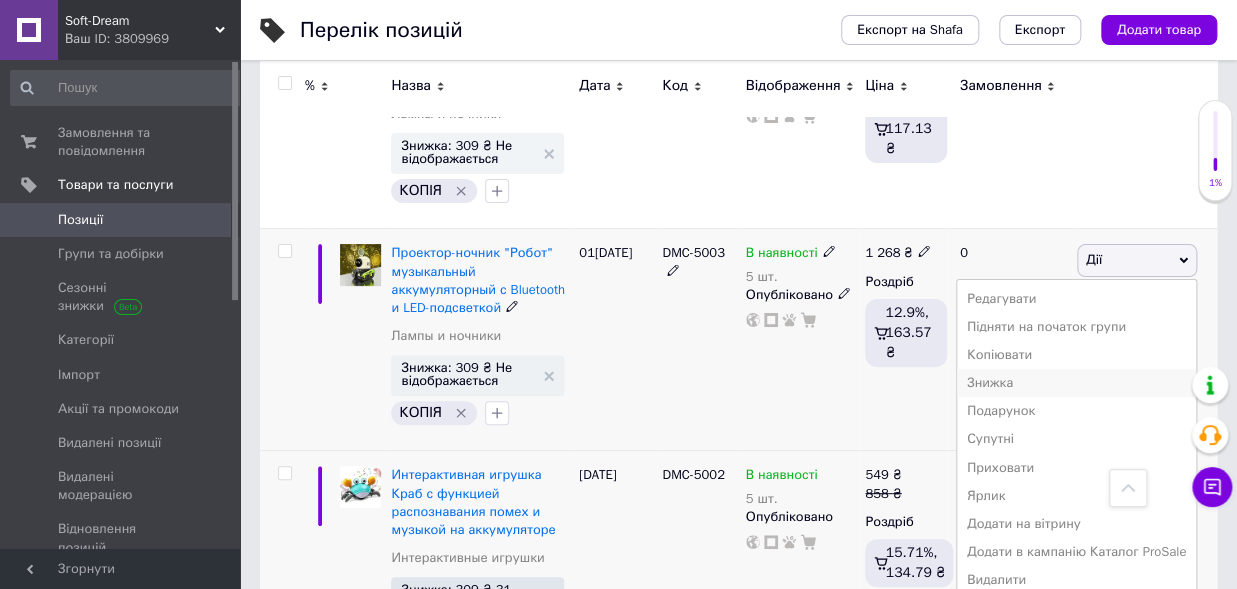 click on "Знижка" at bounding box center [1076, 383] 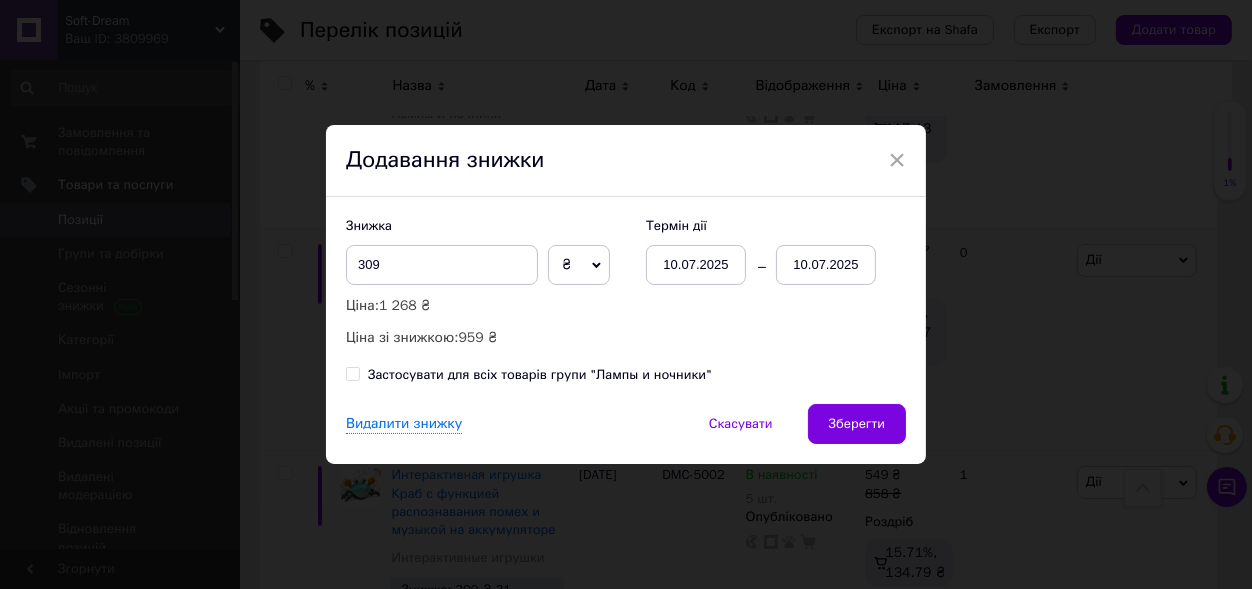 click on "10.07.2025" at bounding box center (826, 265) 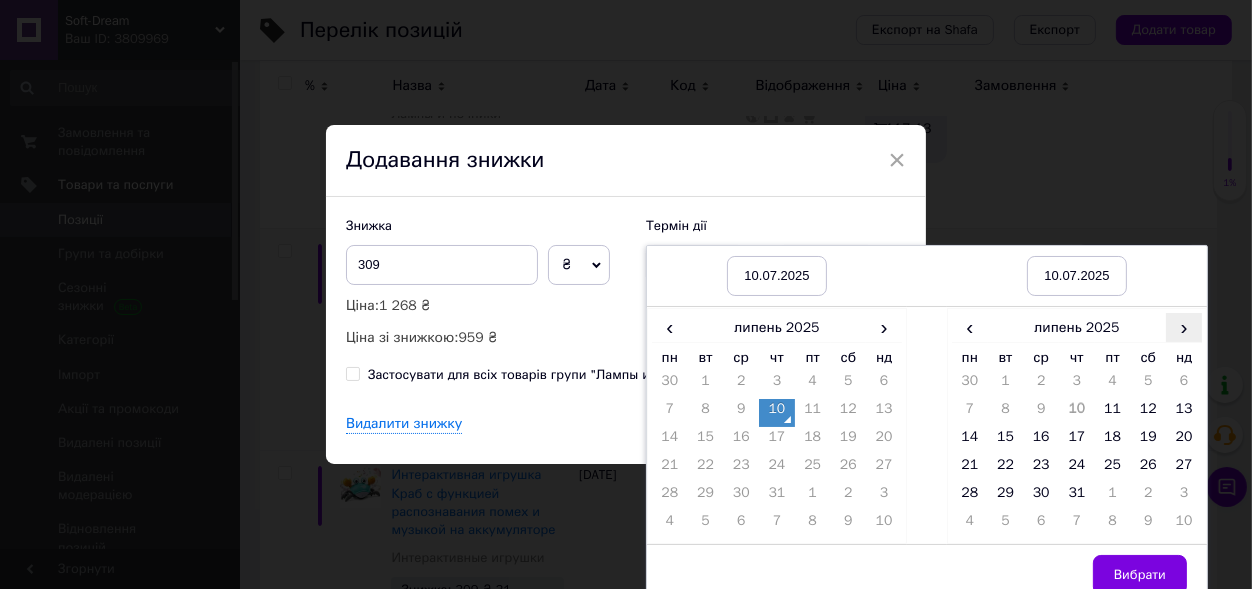 click on "›" at bounding box center (1184, 327) 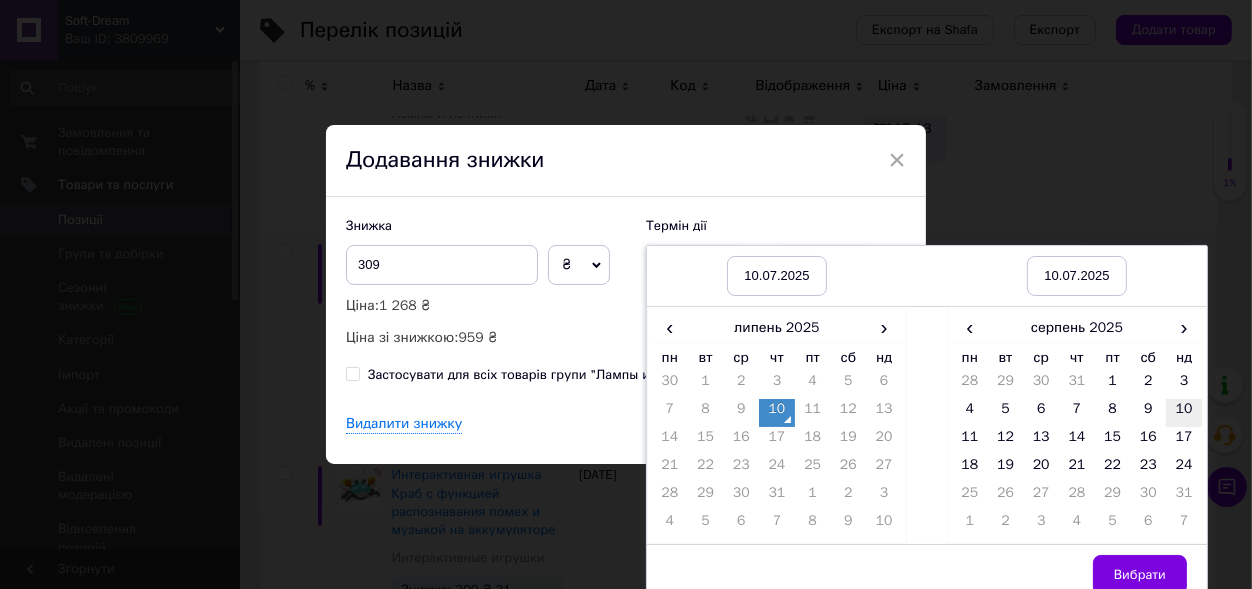 click on "10" at bounding box center (1184, 413) 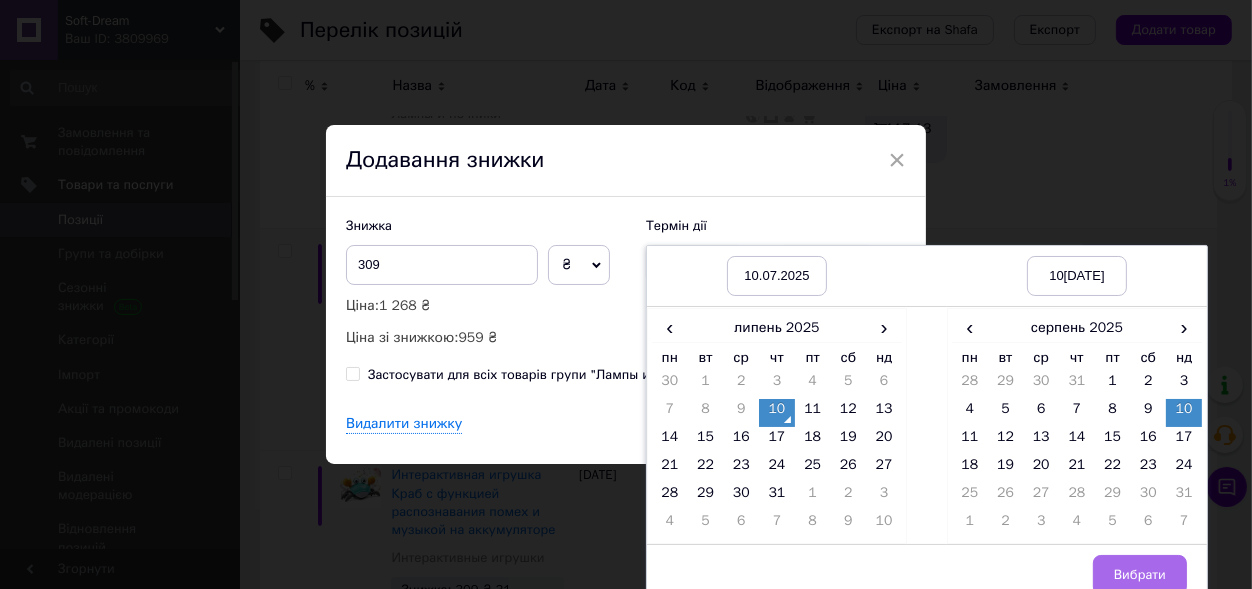 click on "Вибрати" at bounding box center [1140, 575] 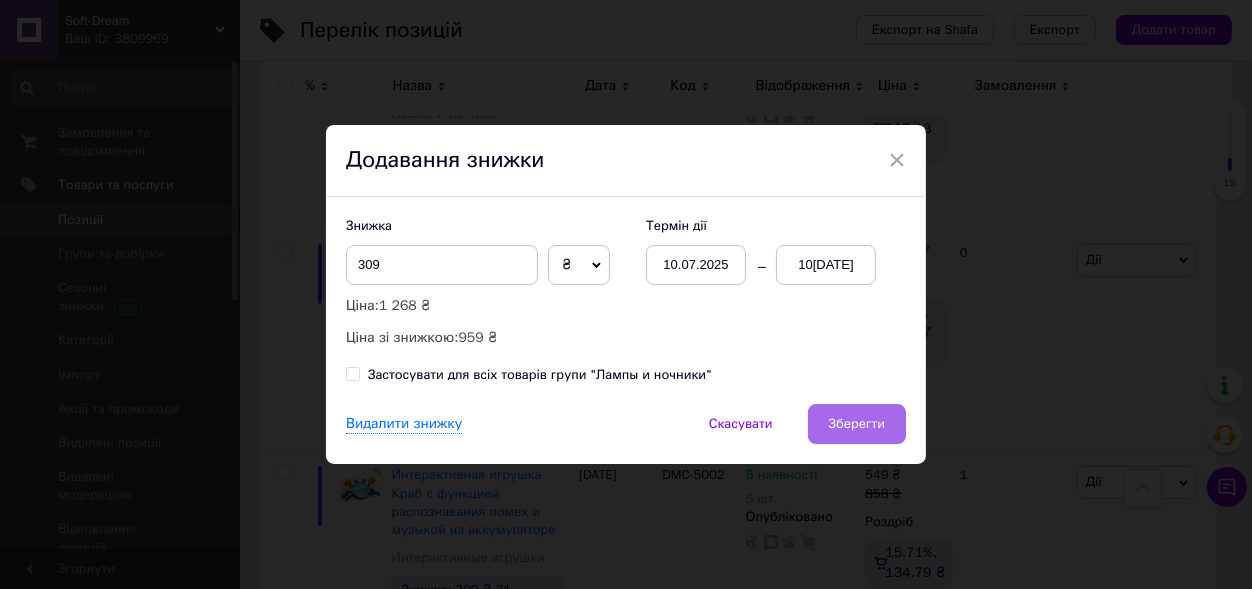 click on "Зберегти" at bounding box center (857, 424) 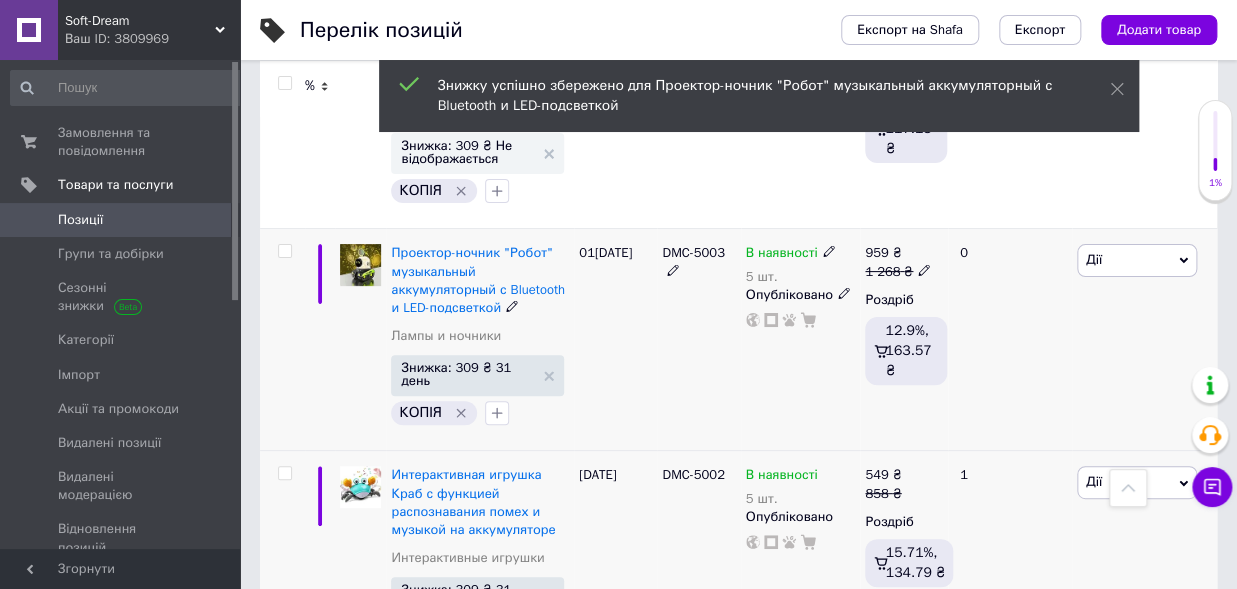 scroll, scrollTop: 2796, scrollLeft: 0, axis: vertical 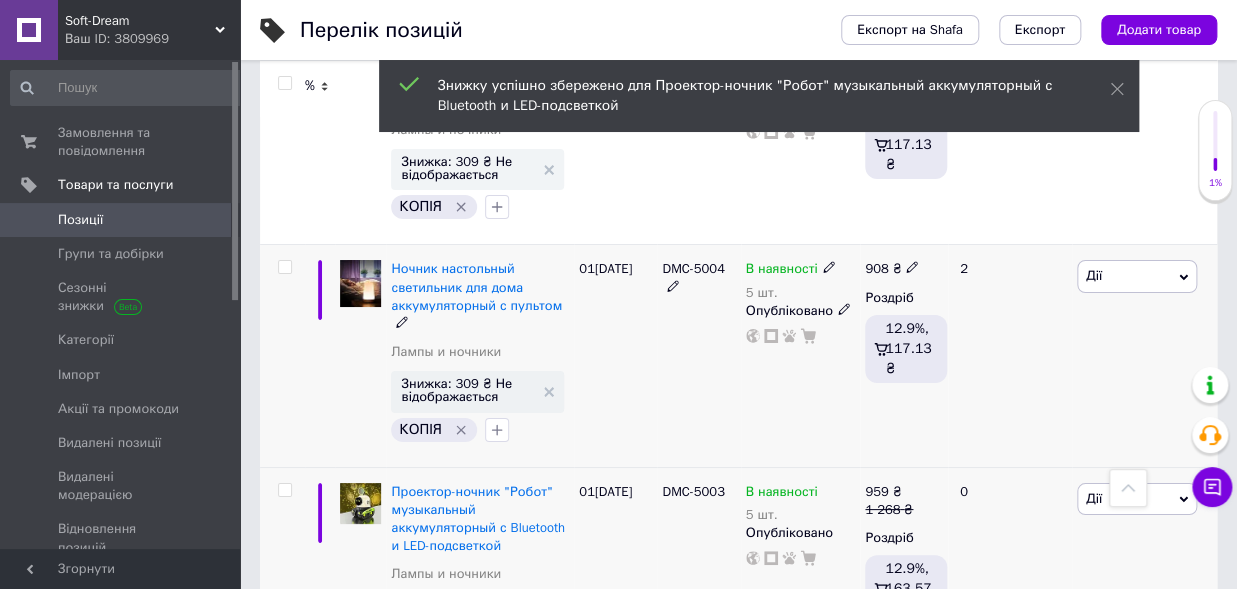 click on "Дії" at bounding box center (1137, 276) 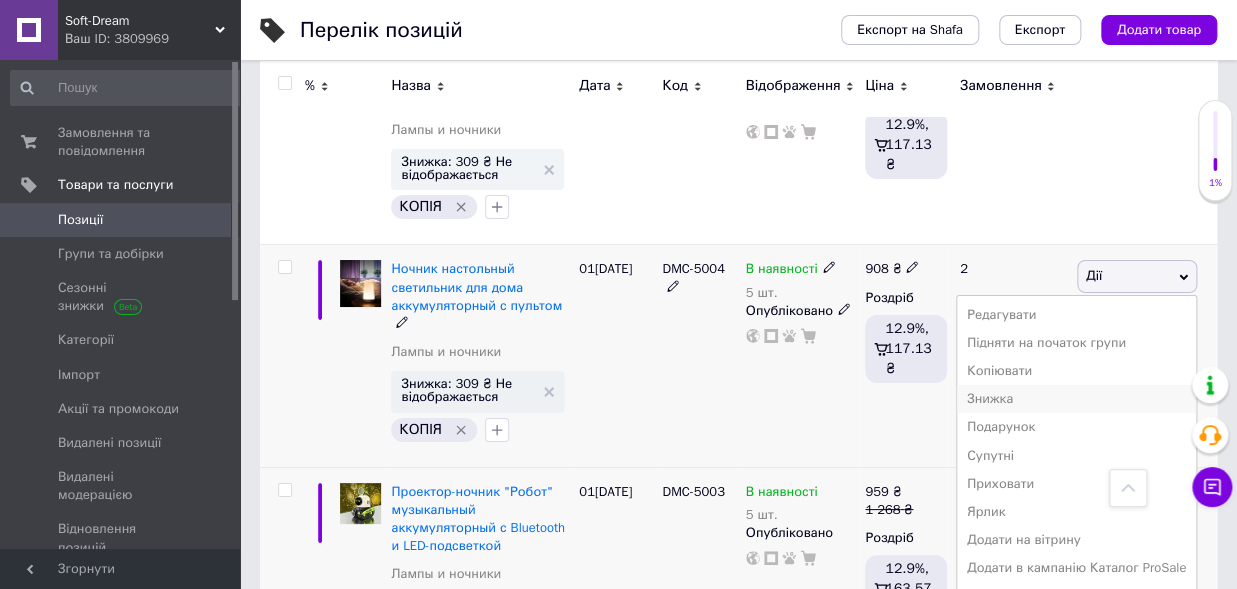 click on "Знижка" at bounding box center (1076, 399) 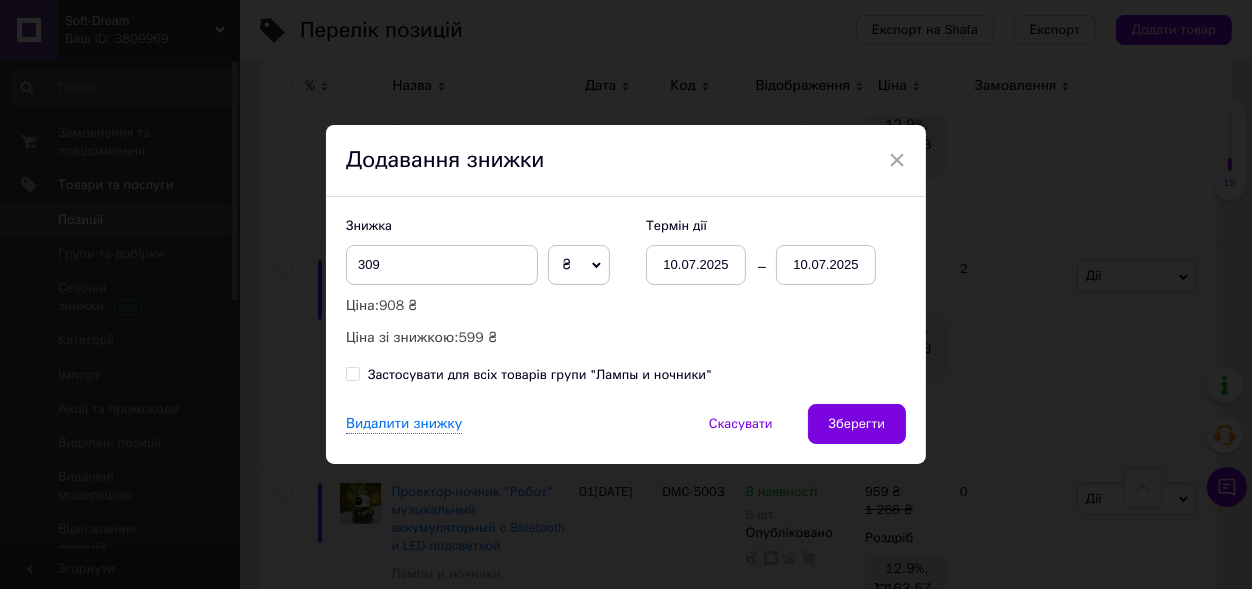 click on "10.07.2025" at bounding box center [826, 265] 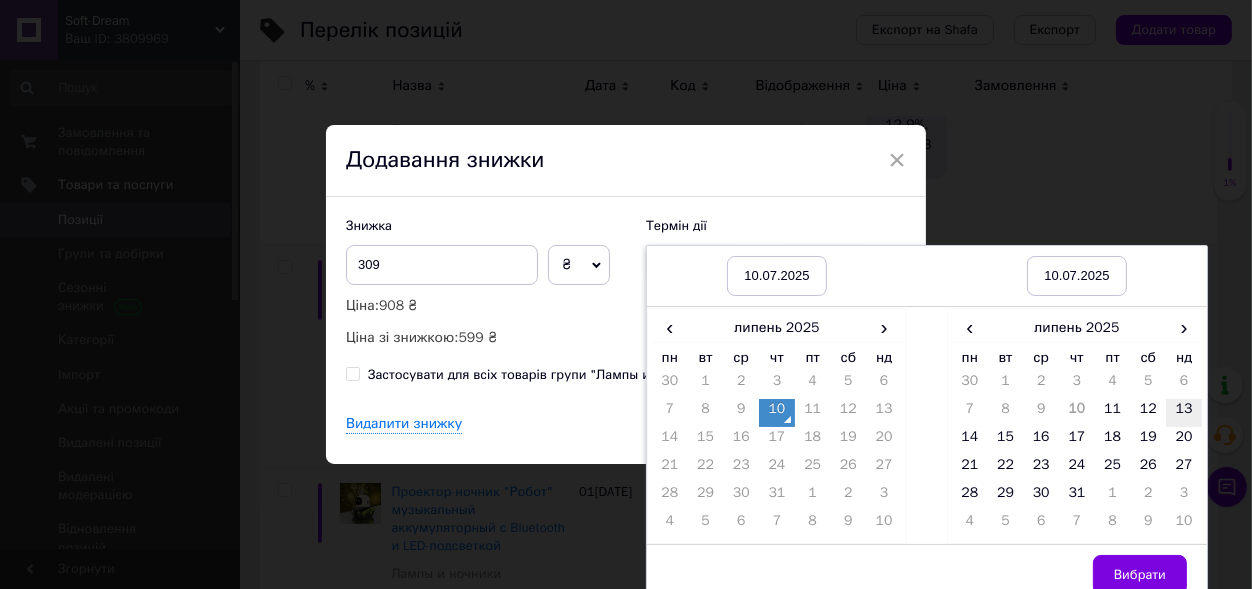 click on "13" at bounding box center [1184, 413] 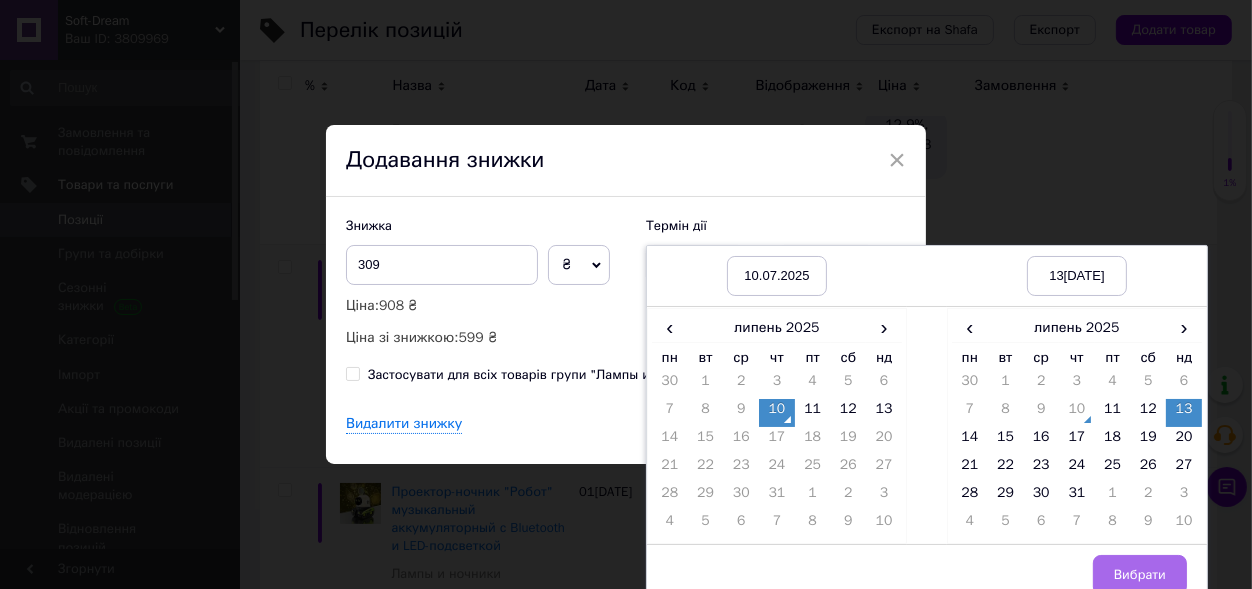 click on "Вибрати" at bounding box center (1140, 575) 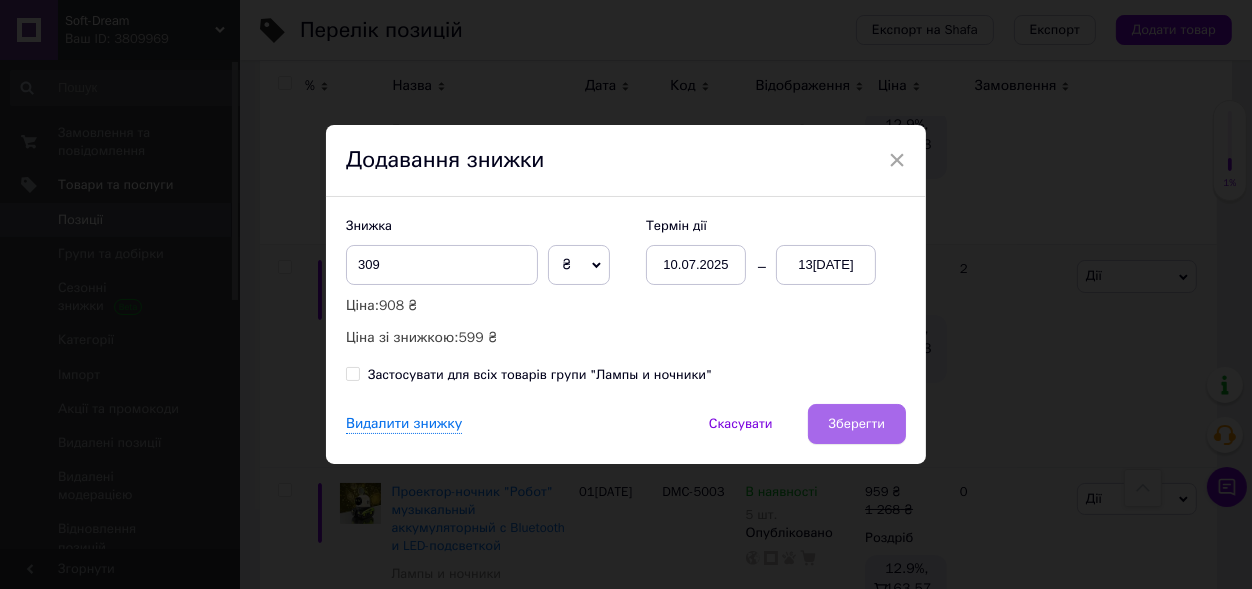 click on "Зберегти" at bounding box center (857, 424) 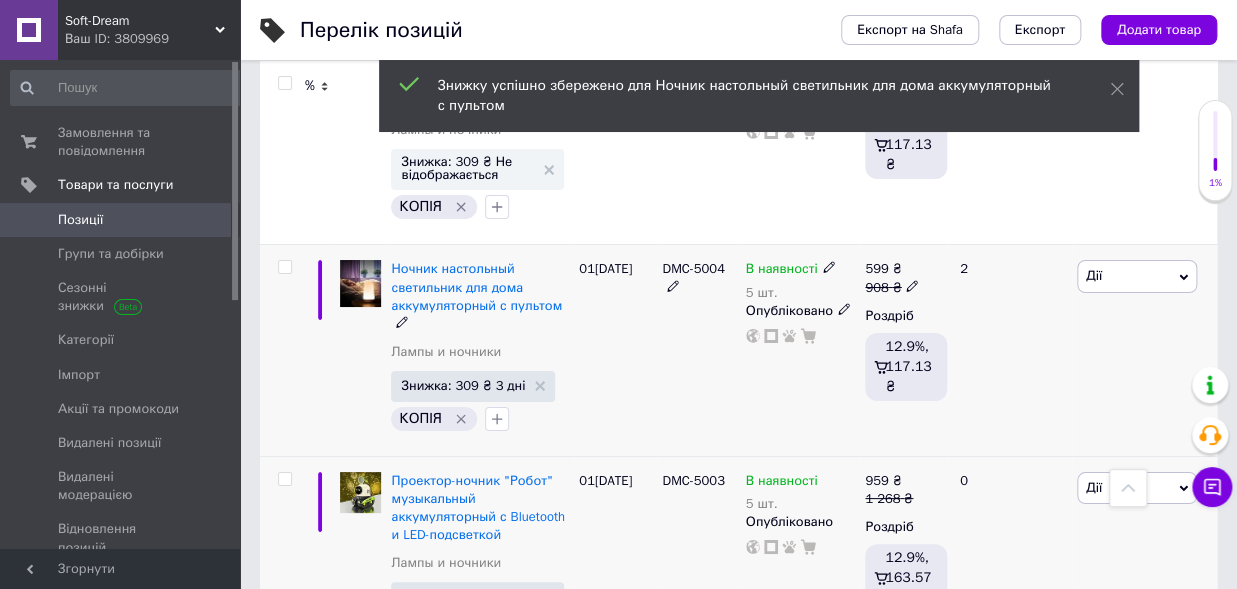 scroll, scrollTop: 2576, scrollLeft: 0, axis: vertical 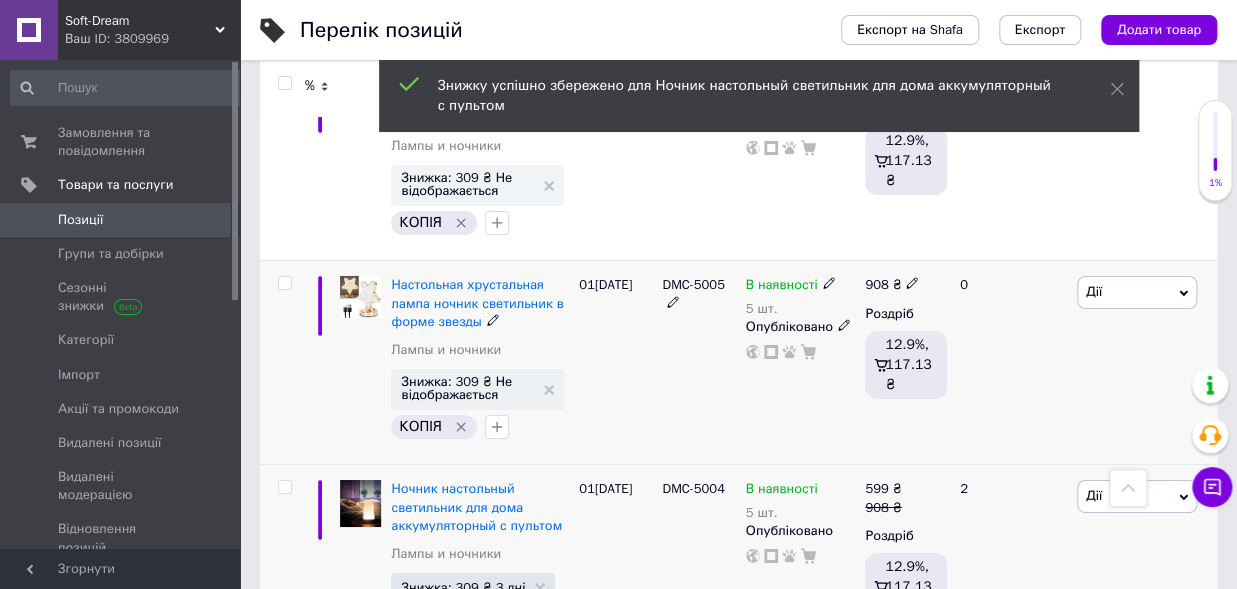 click on "Дії" at bounding box center [1137, 292] 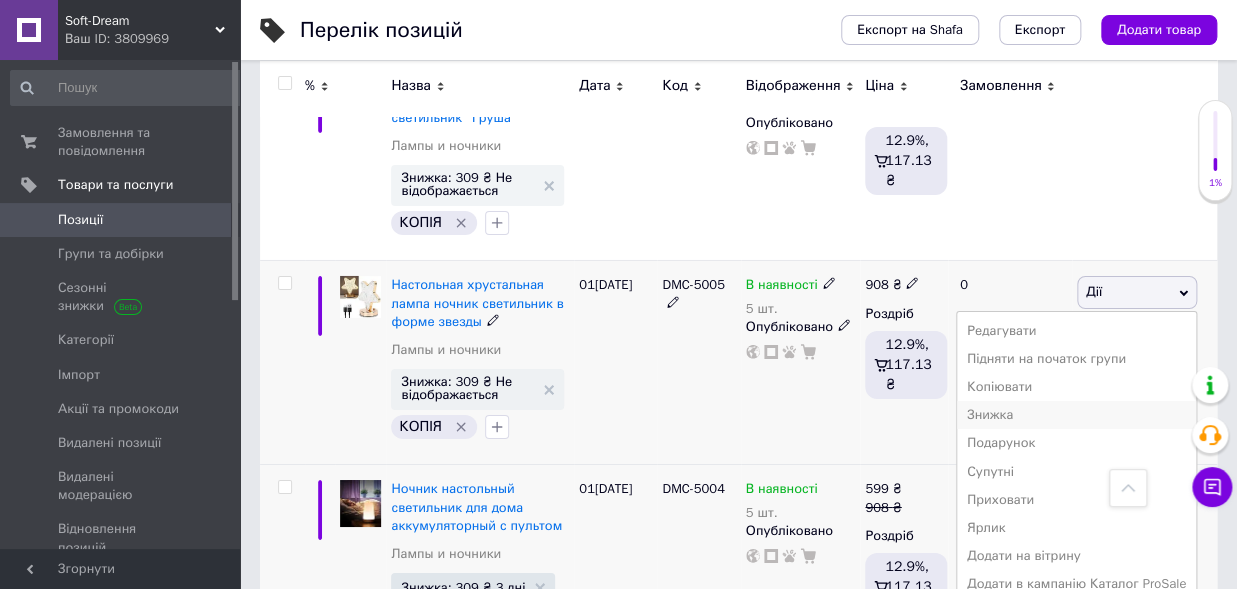 click on "Знижка" at bounding box center [1076, 415] 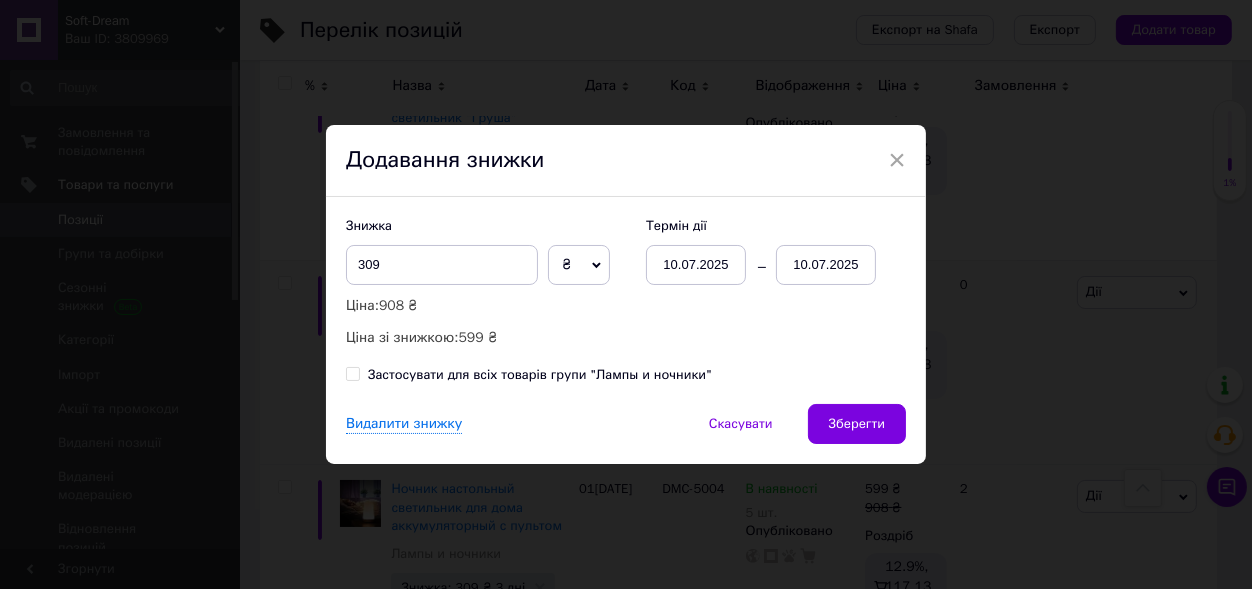 click on "10.07.2025" at bounding box center [826, 265] 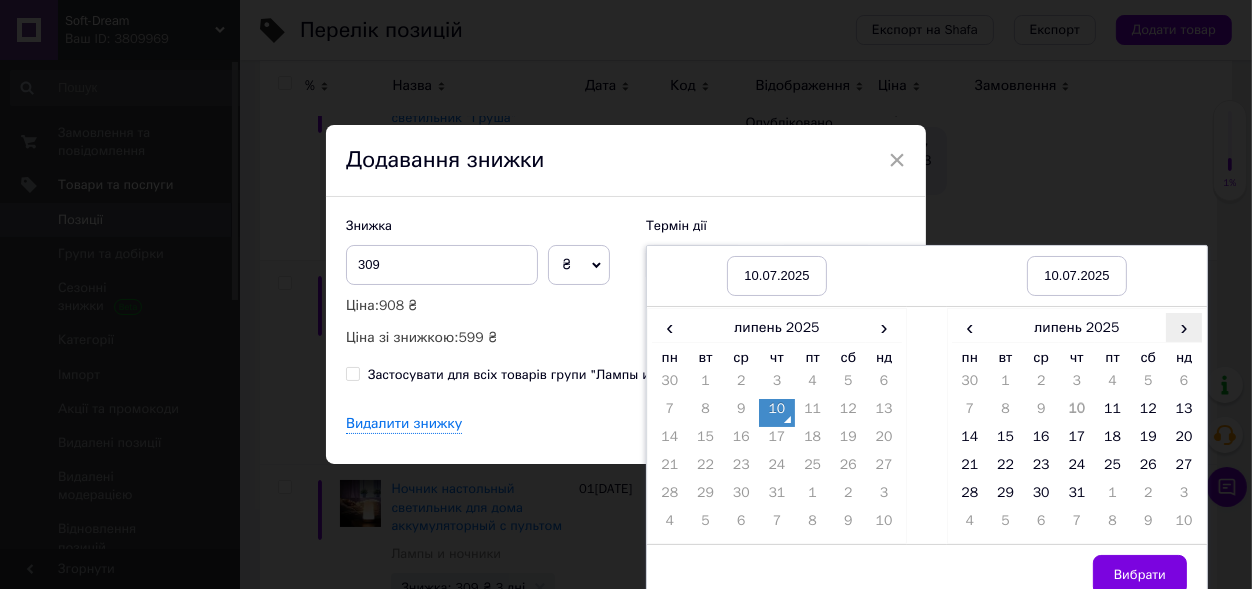 click on "›" at bounding box center (1184, 327) 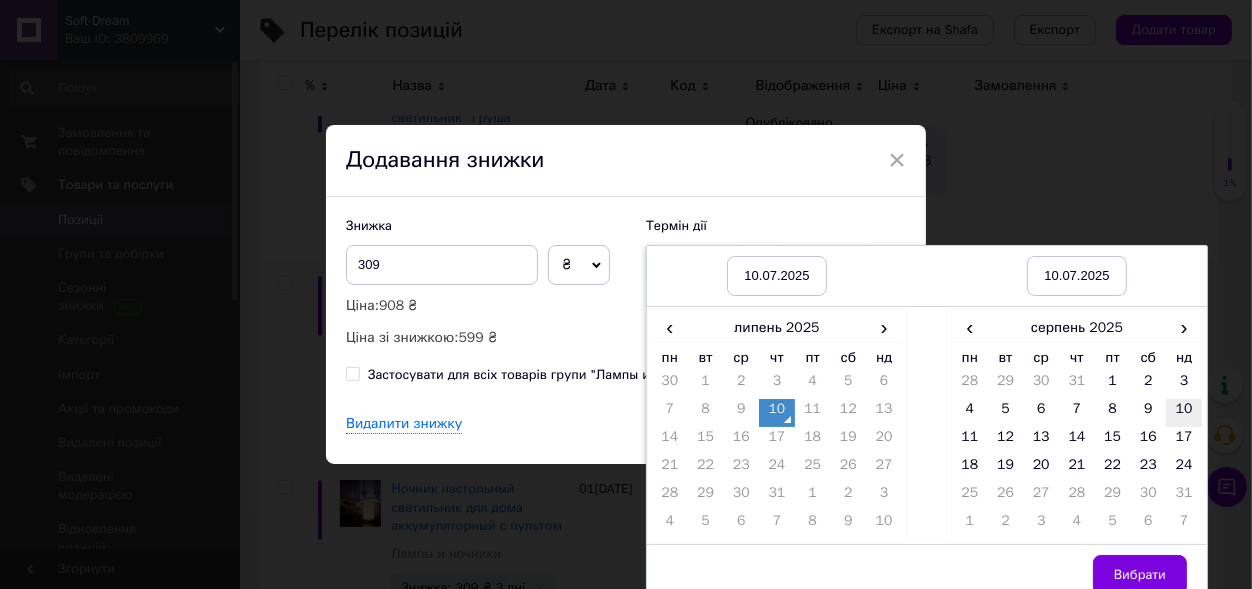 click on "10" at bounding box center (1184, 413) 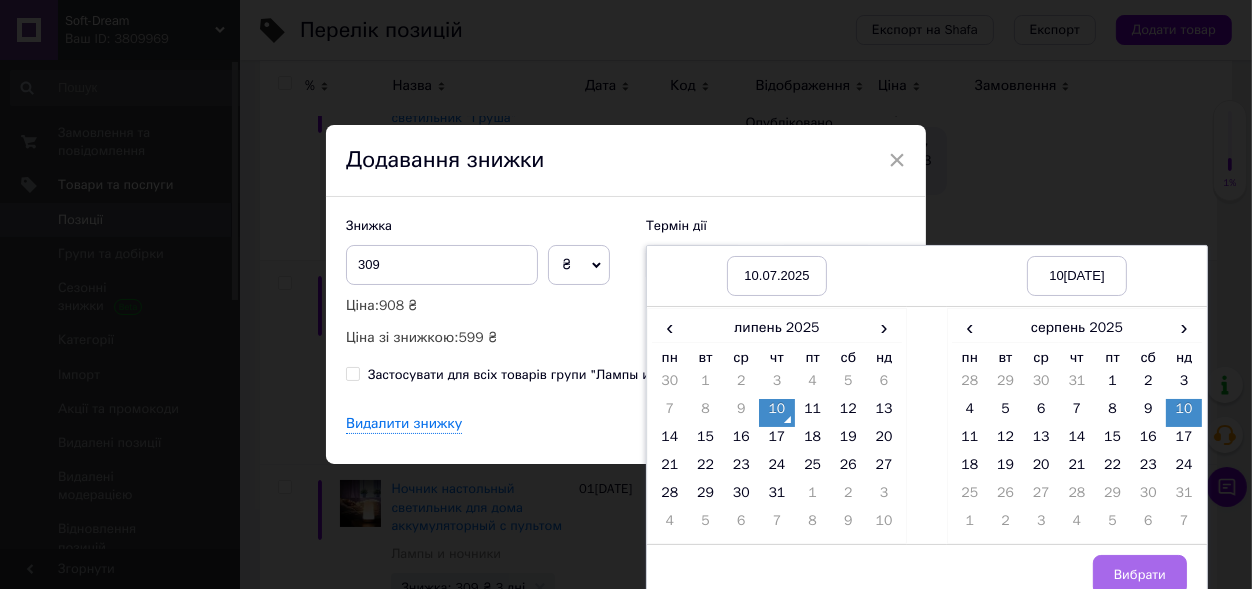 click on "Вибрати" at bounding box center (1140, 575) 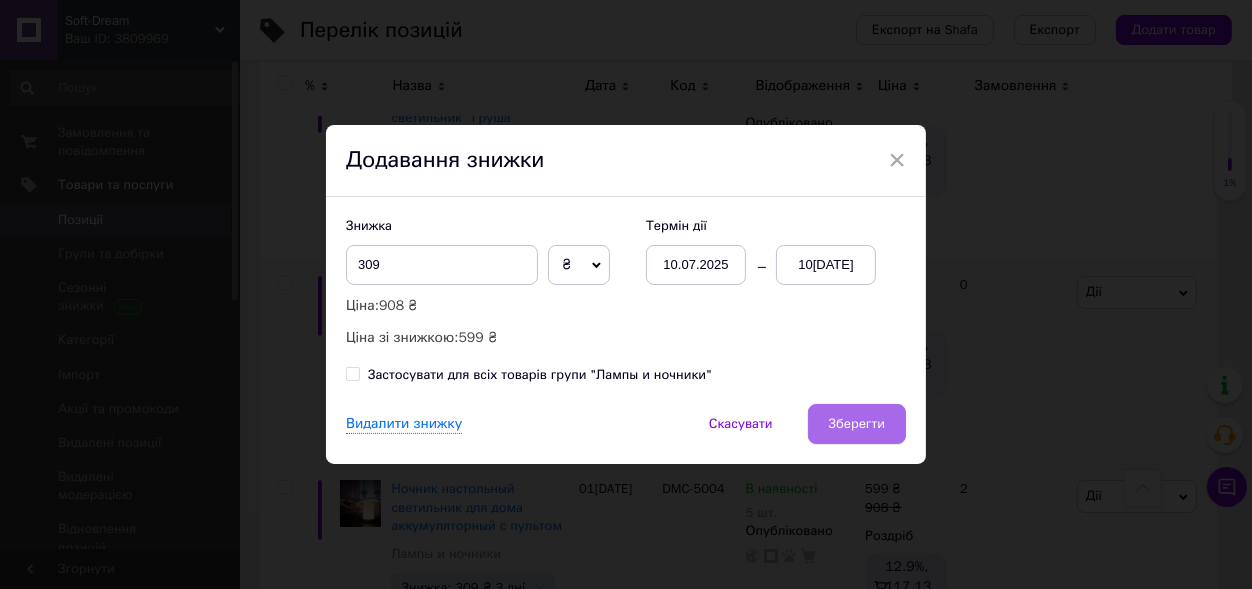 click on "Зберегти" at bounding box center [857, 424] 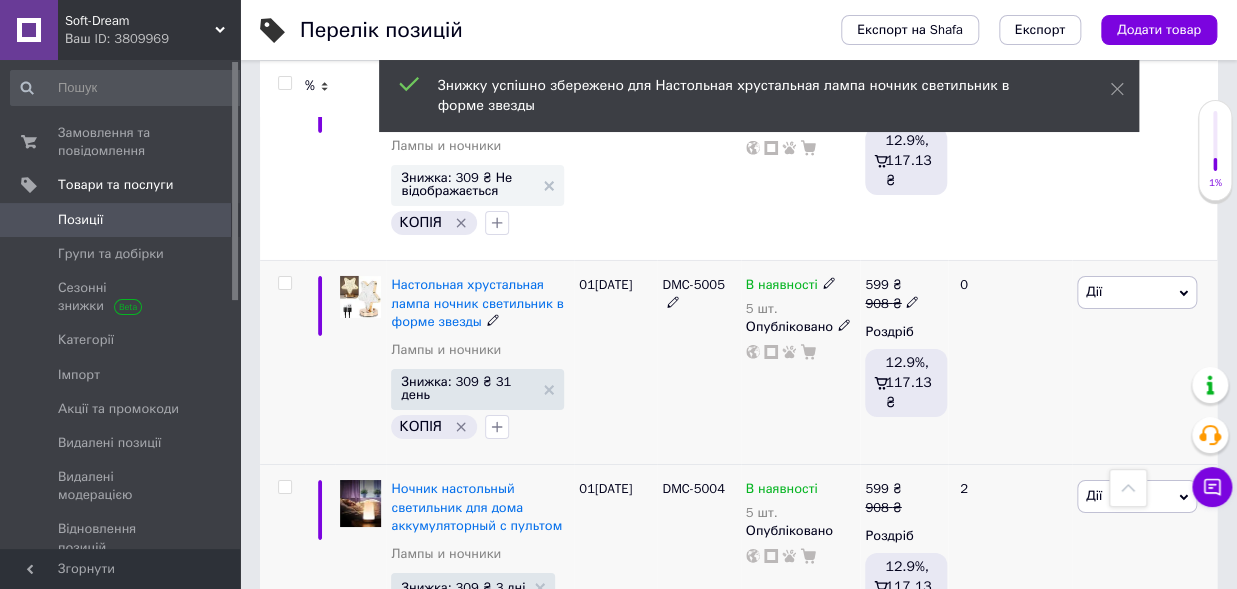 scroll, scrollTop: 2356, scrollLeft: 0, axis: vertical 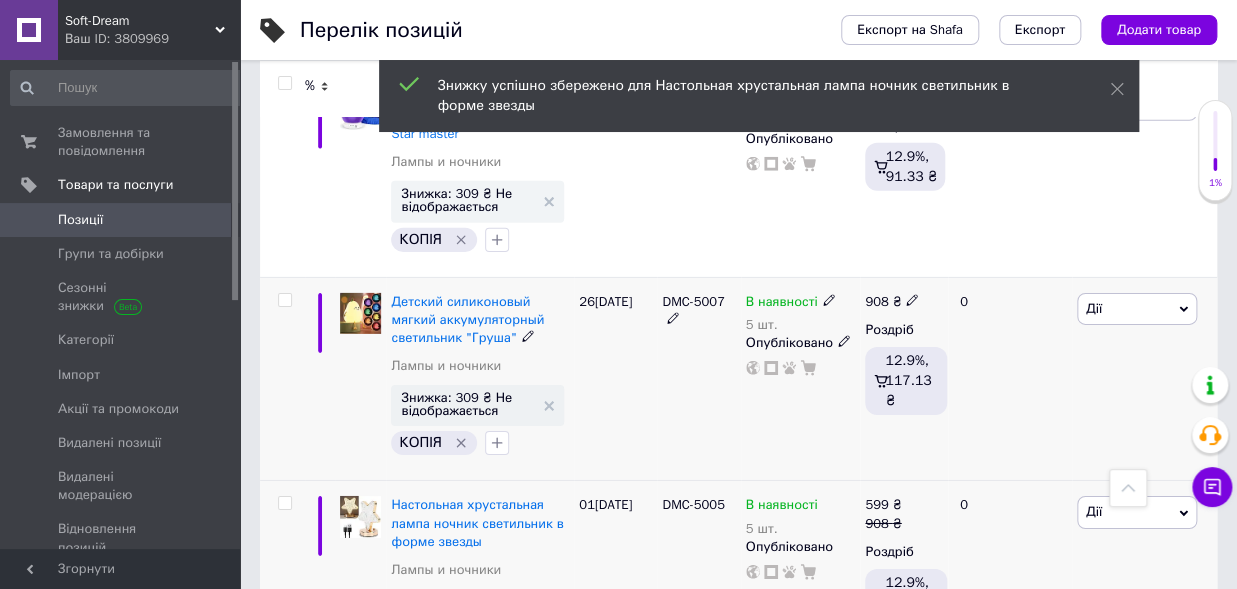 click on "Дії" at bounding box center [1137, 309] 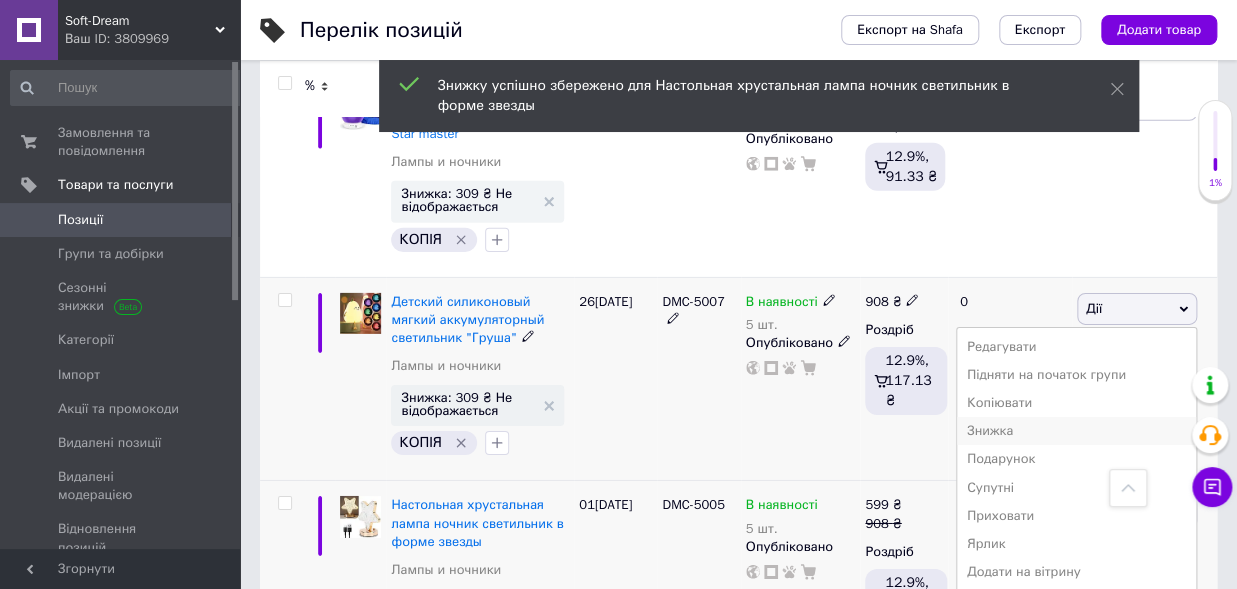 click on "Знижка" at bounding box center [1076, 431] 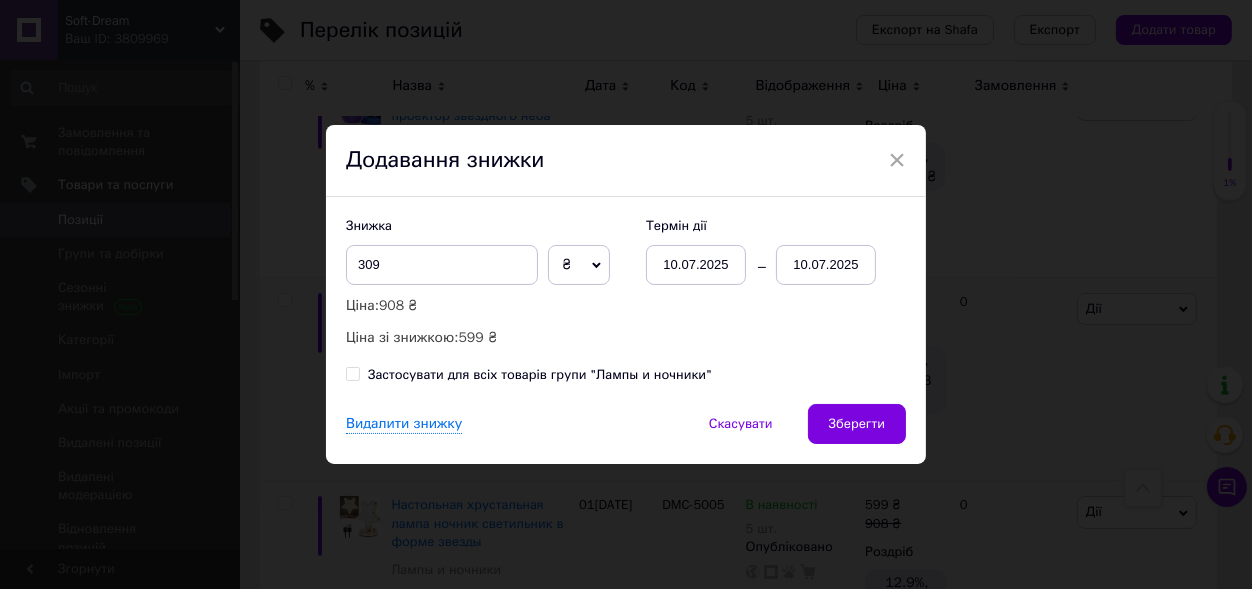 click on "10.07.2025" at bounding box center [826, 265] 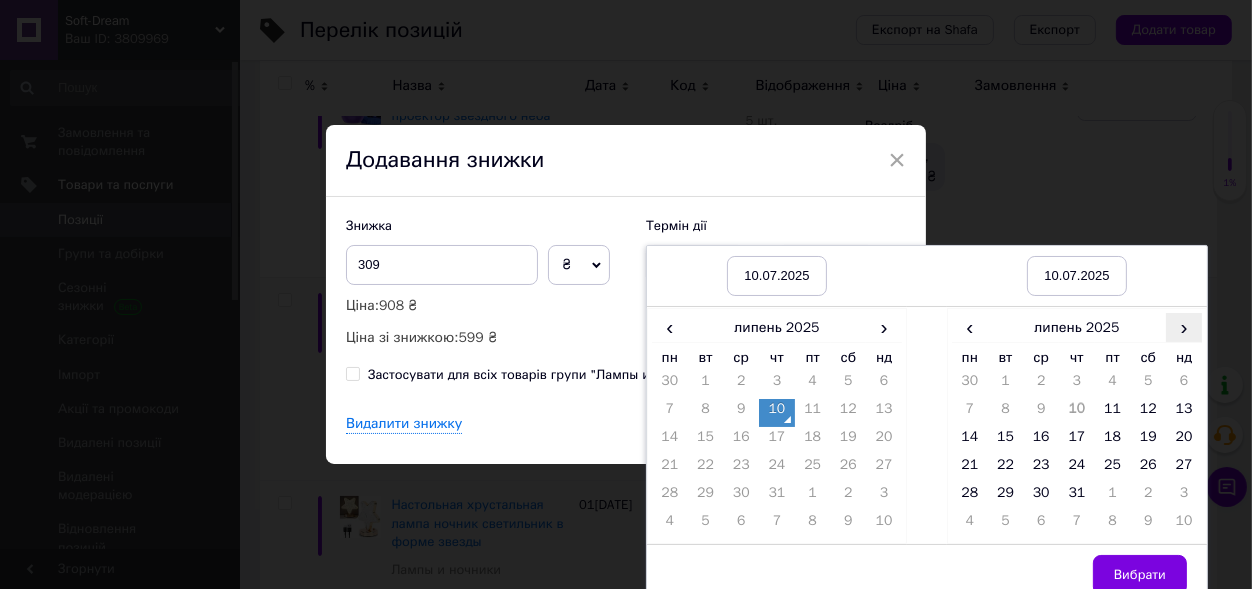 click on "›" at bounding box center (1184, 327) 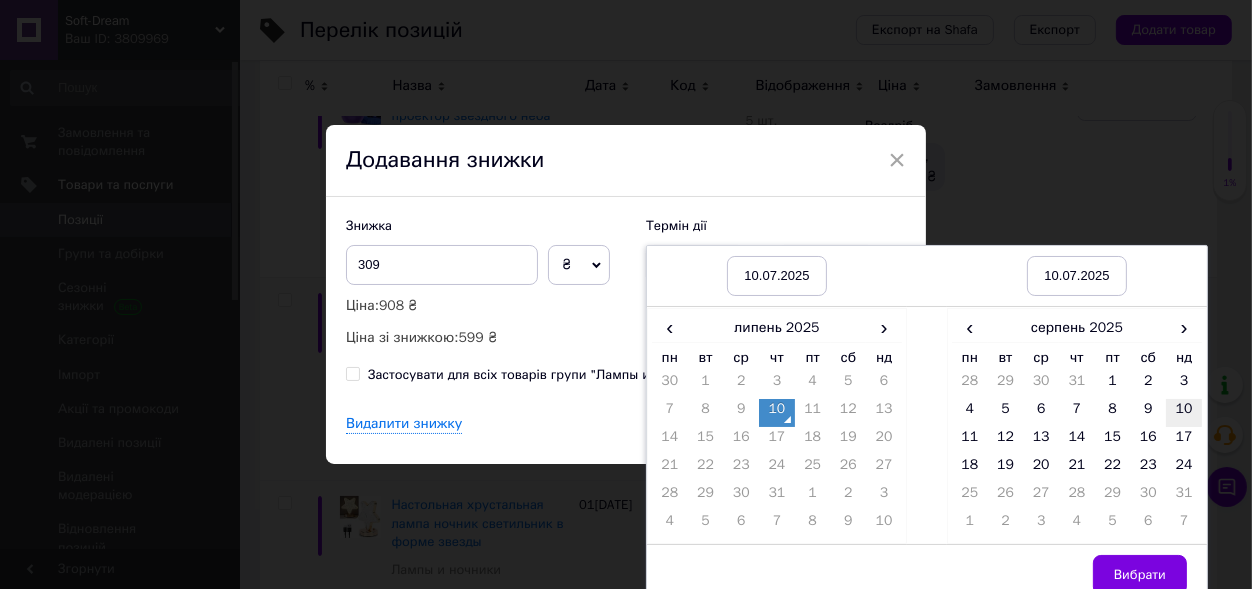 click on "10" at bounding box center [1184, 413] 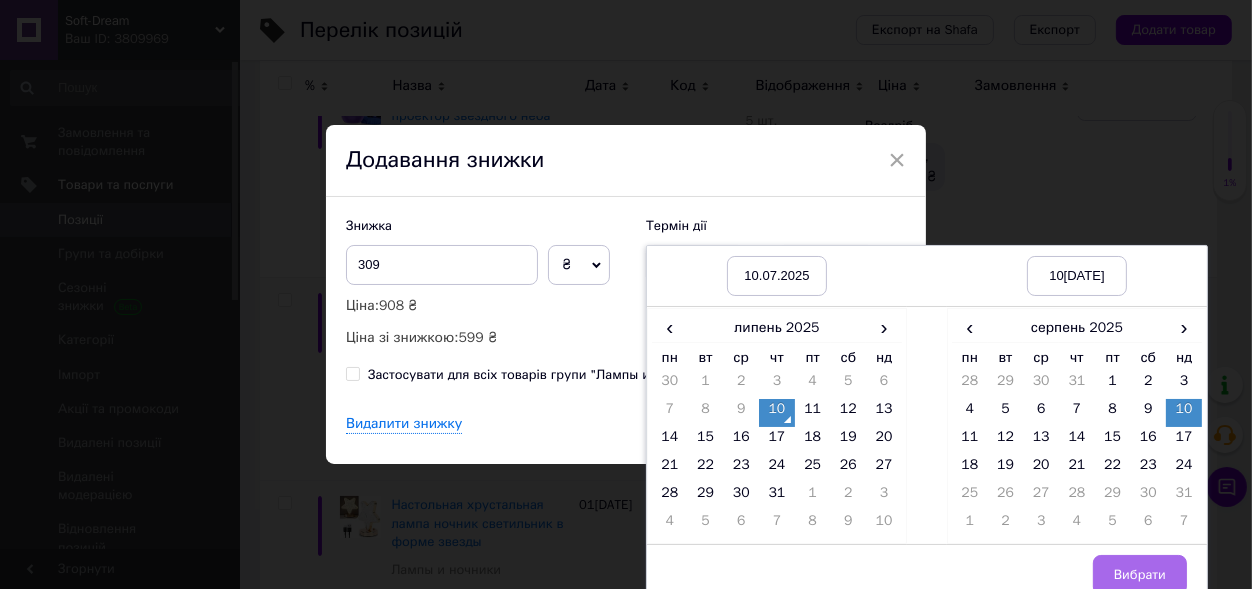 click on "Вибрати" at bounding box center (1140, 575) 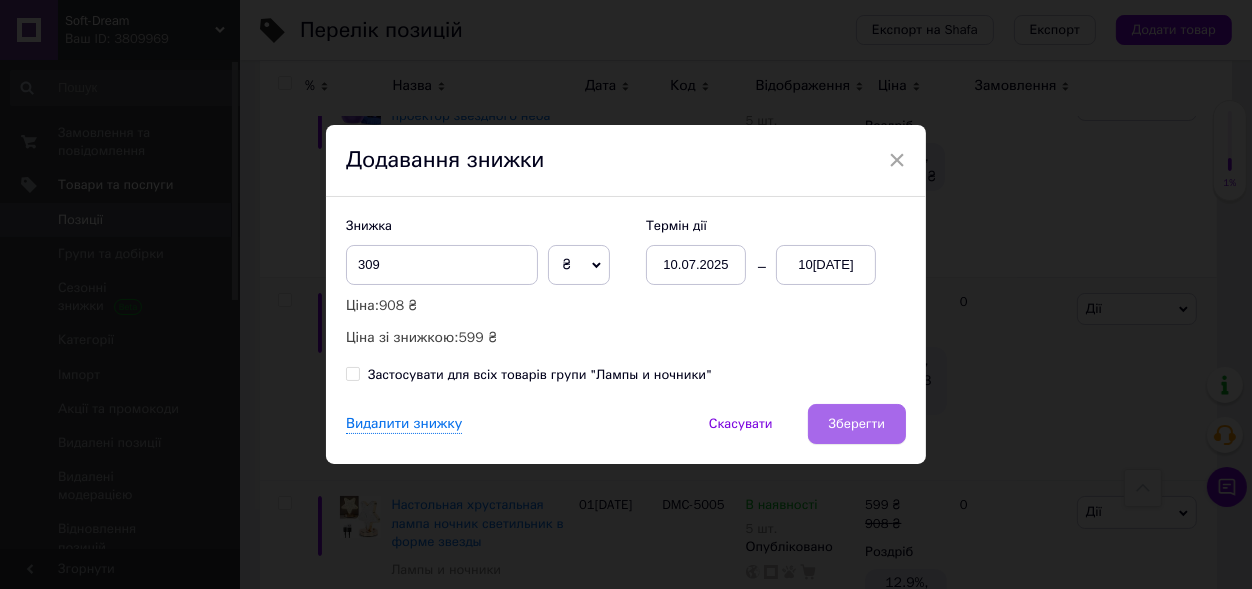 click on "Зберегти" at bounding box center (857, 424) 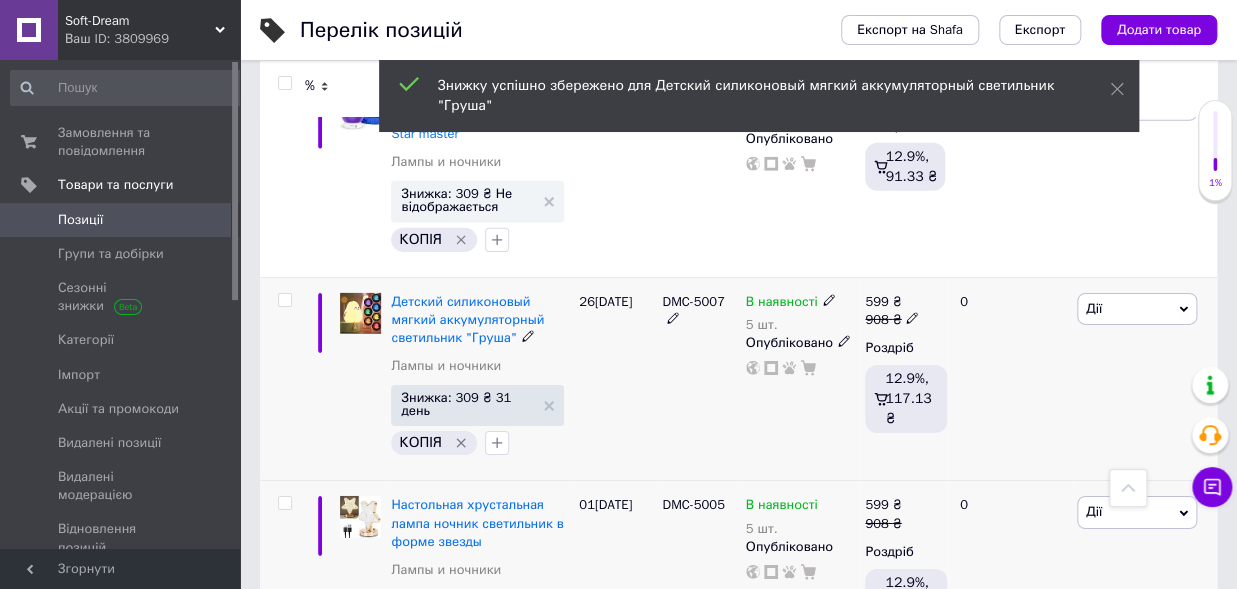 scroll, scrollTop: 2136, scrollLeft: 0, axis: vertical 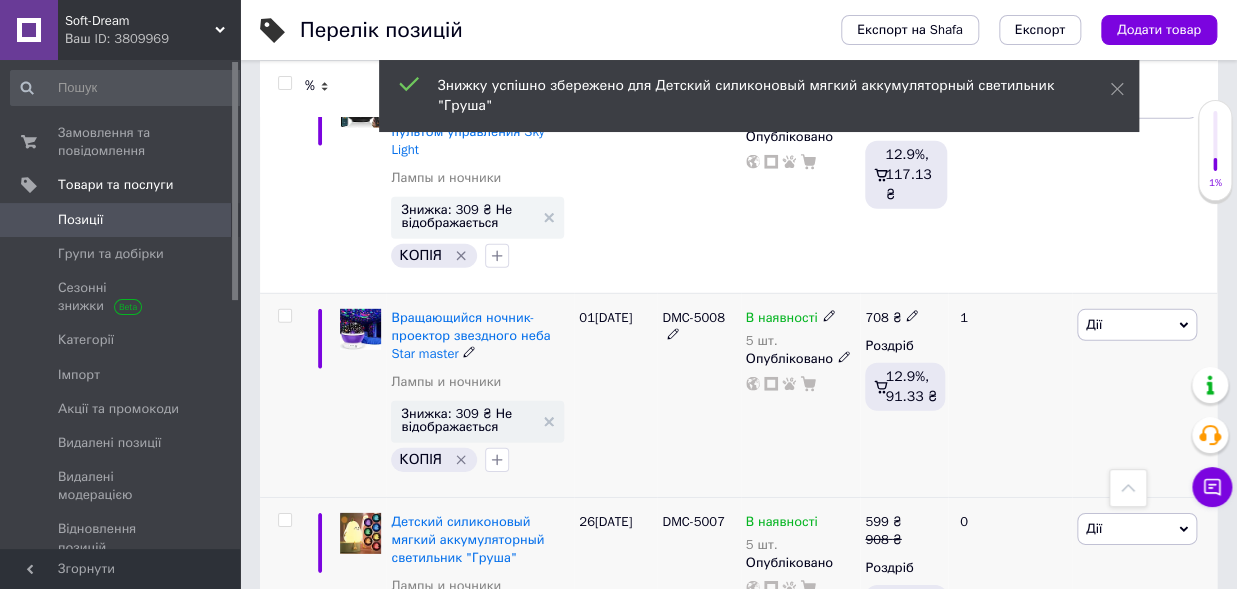 click on "Дії" at bounding box center [1137, 325] 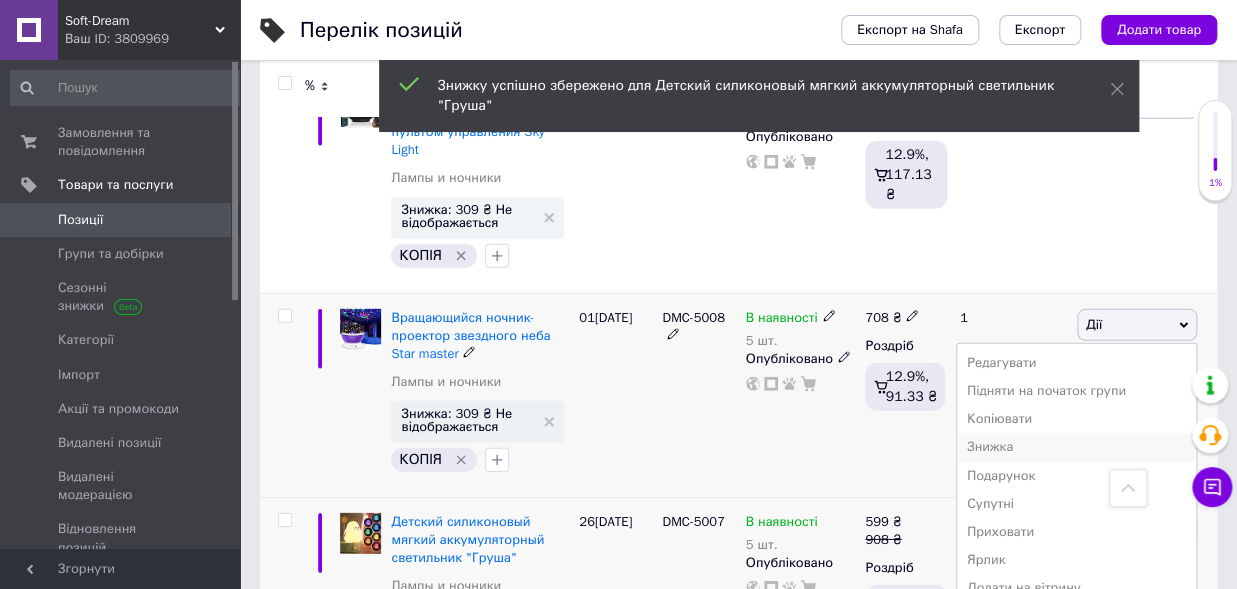 click on "Знижка" at bounding box center (1076, 447) 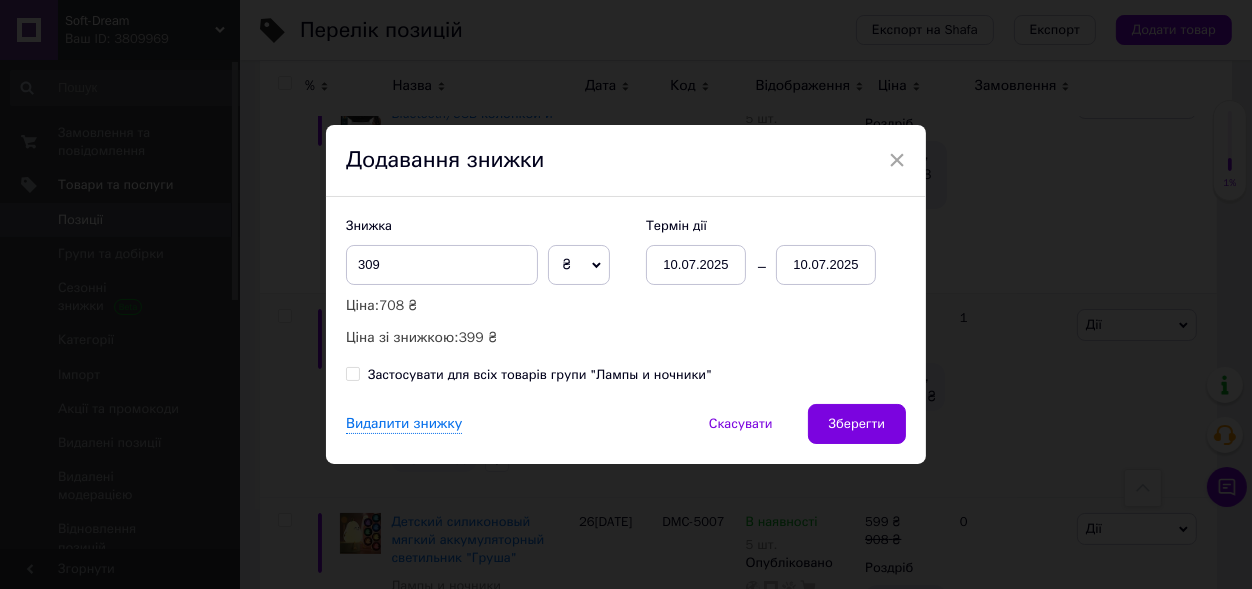 click on "10.07.2025" at bounding box center (826, 265) 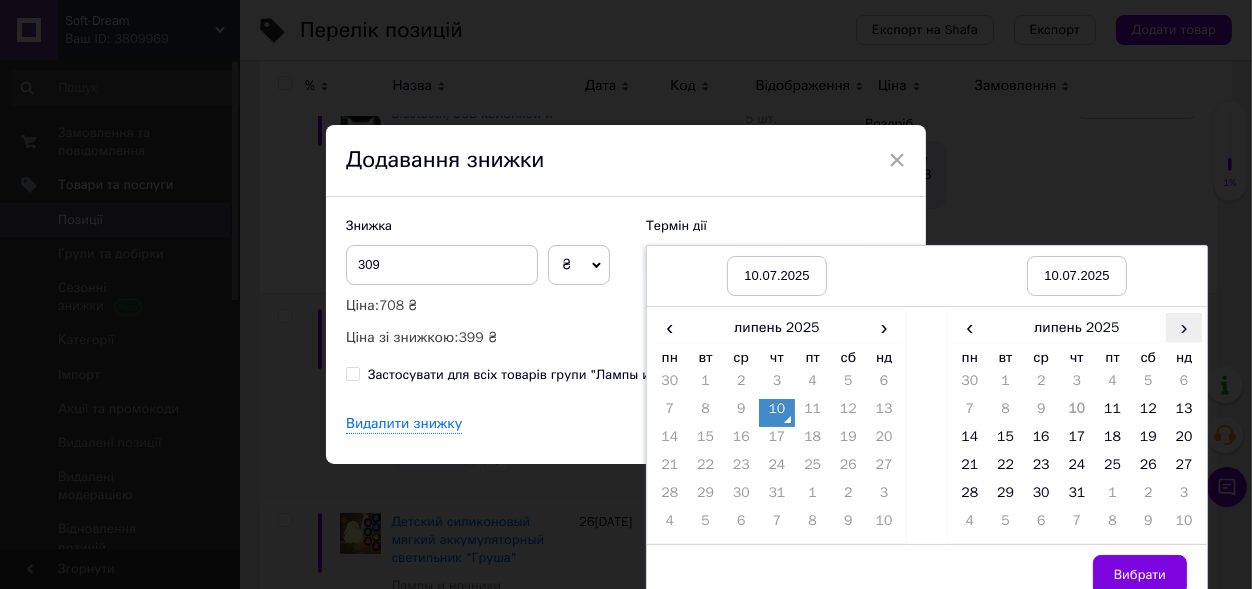 click on "›" at bounding box center [1184, 327] 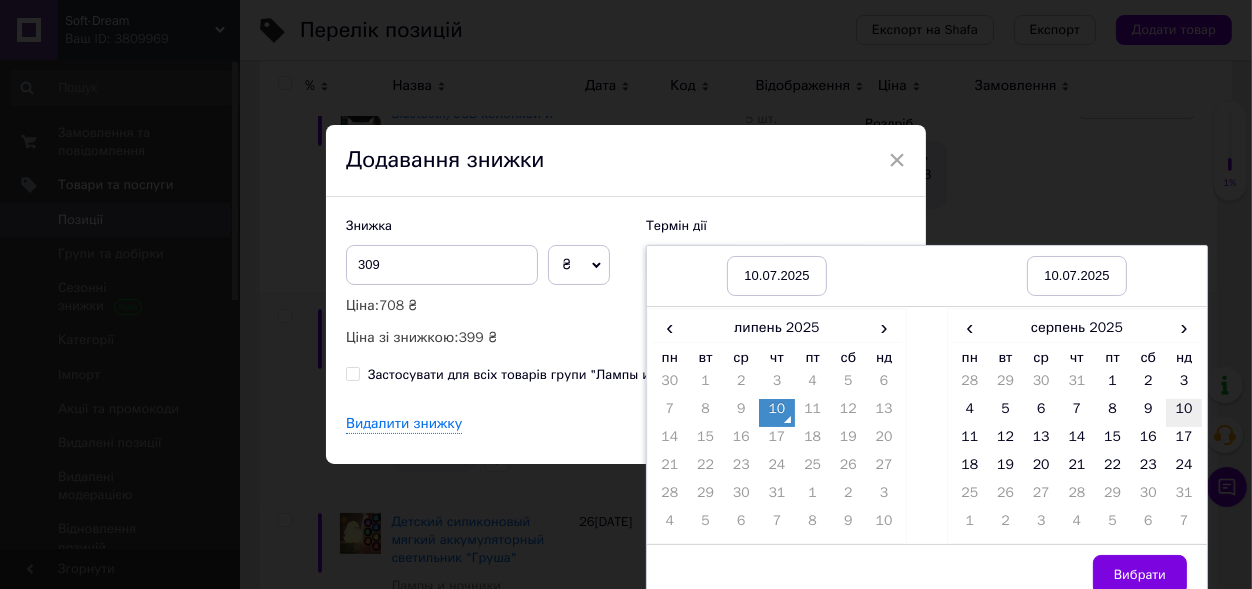 click on "10" at bounding box center [1184, 413] 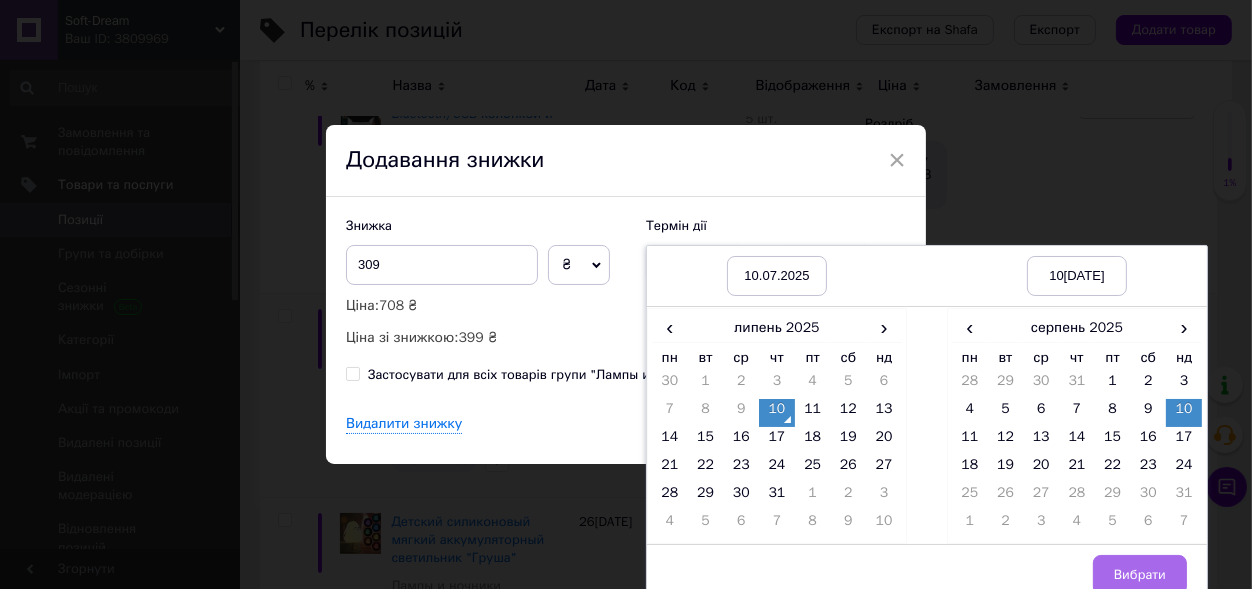 click on "Вибрати" at bounding box center [1140, 575] 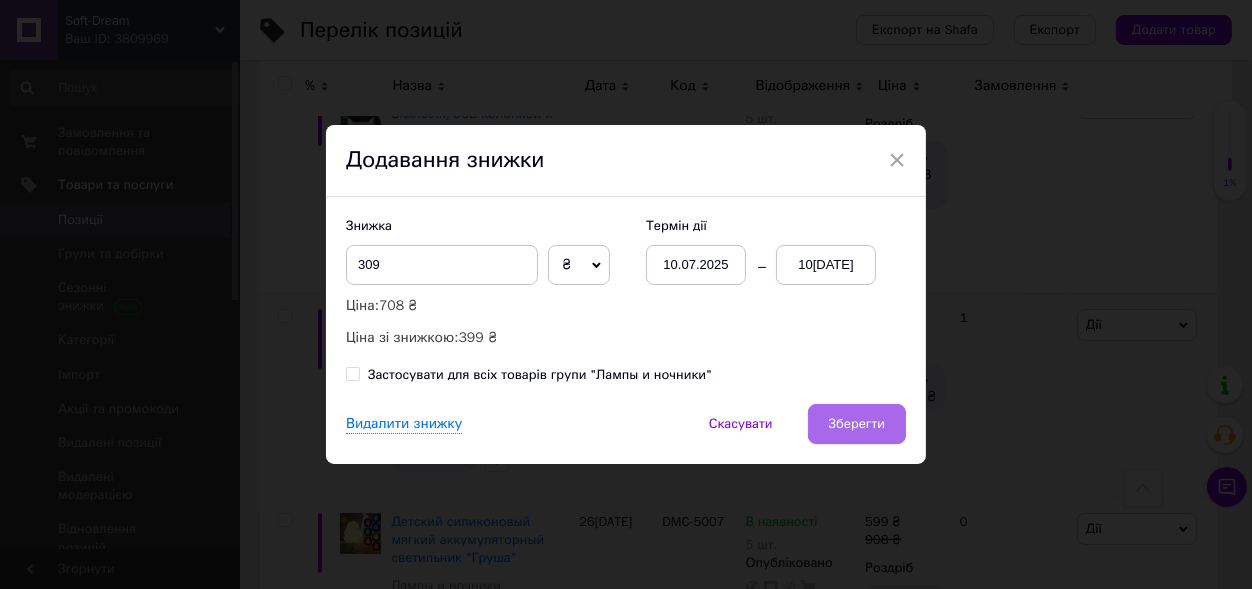 click on "Зберегти" at bounding box center (857, 424) 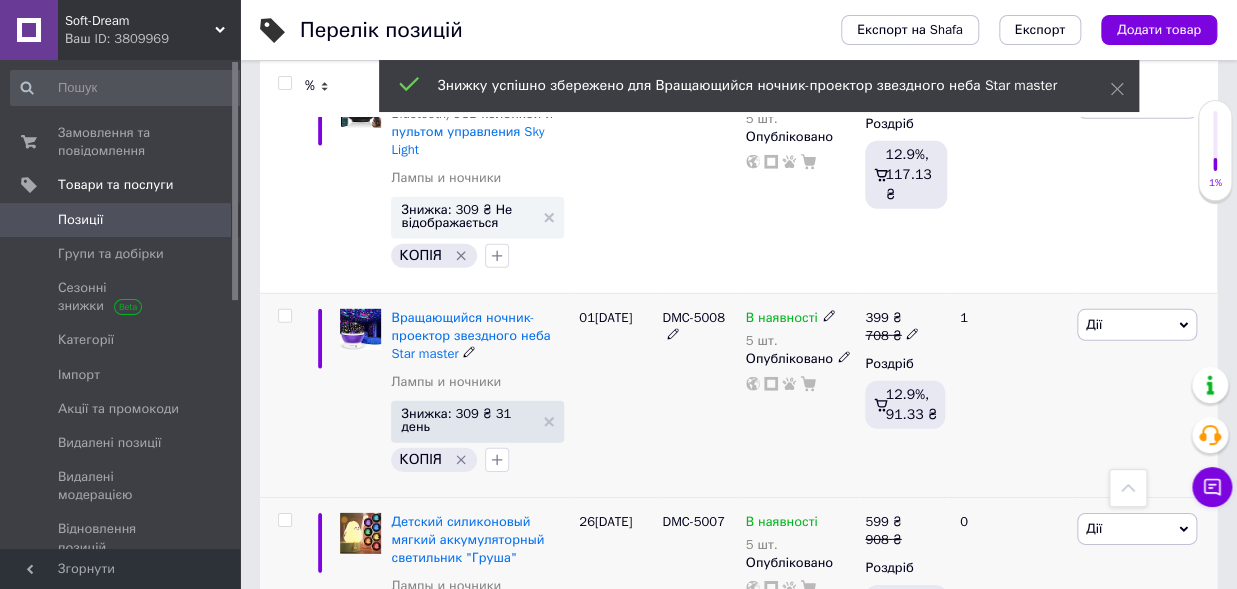 scroll, scrollTop: 1916, scrollLeft: 0, axis: vertical 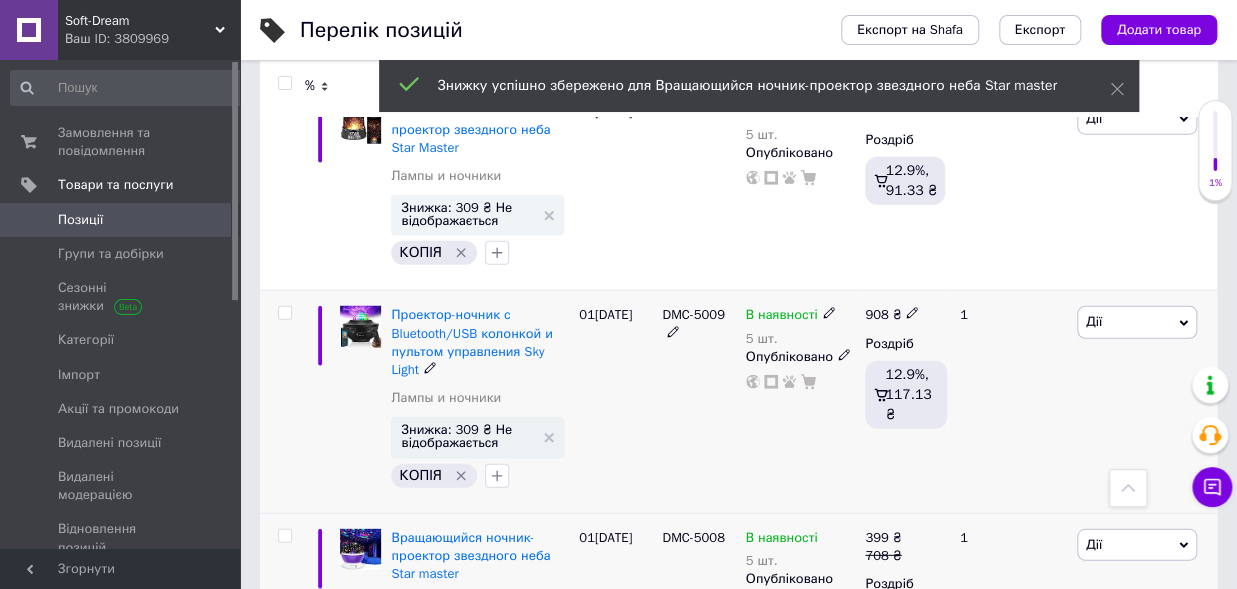 click on "Дії" at bounding box center (1137, 322) 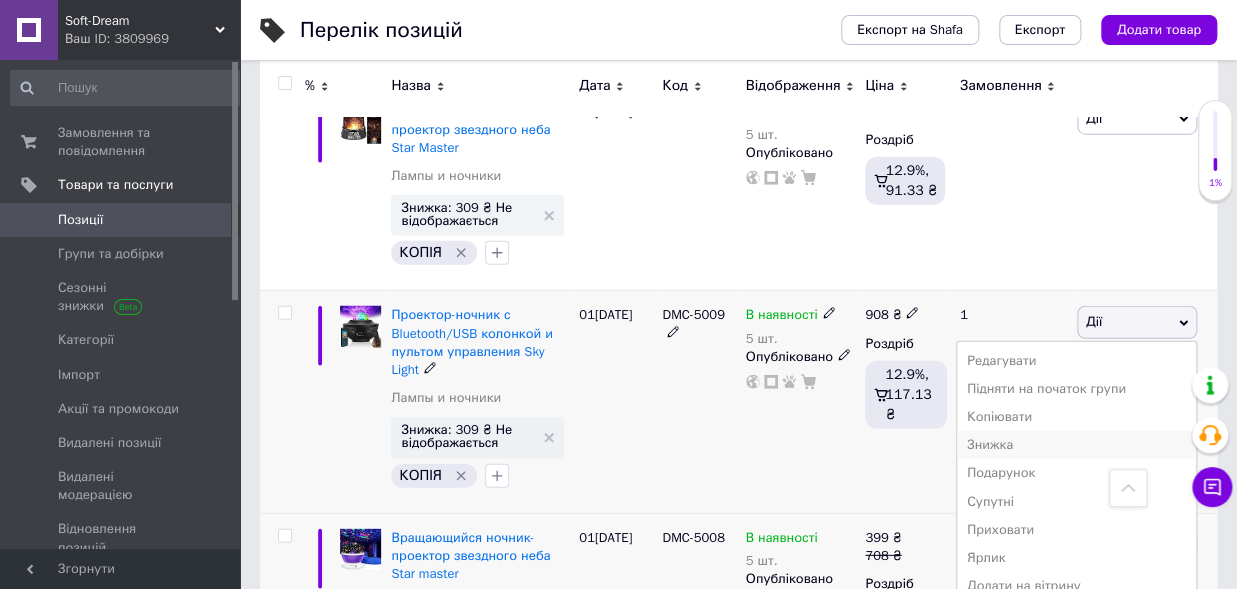 click on "Знижка" at bounding box center (1076, 445) 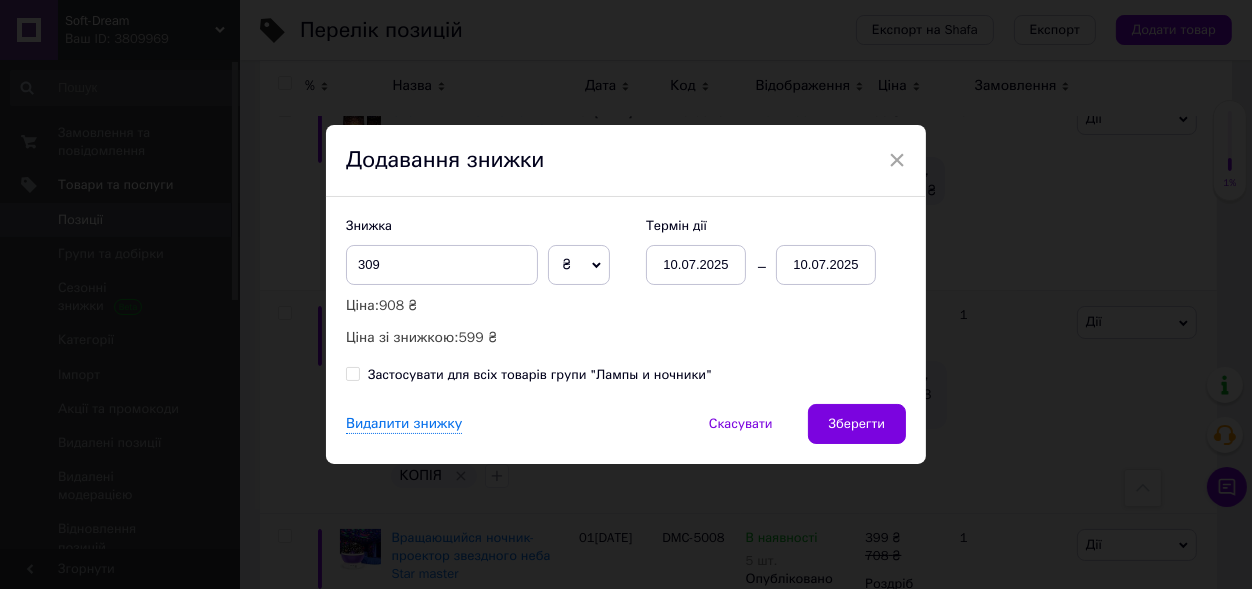 click on "10.07.2025" at bounding box center [826, 265] 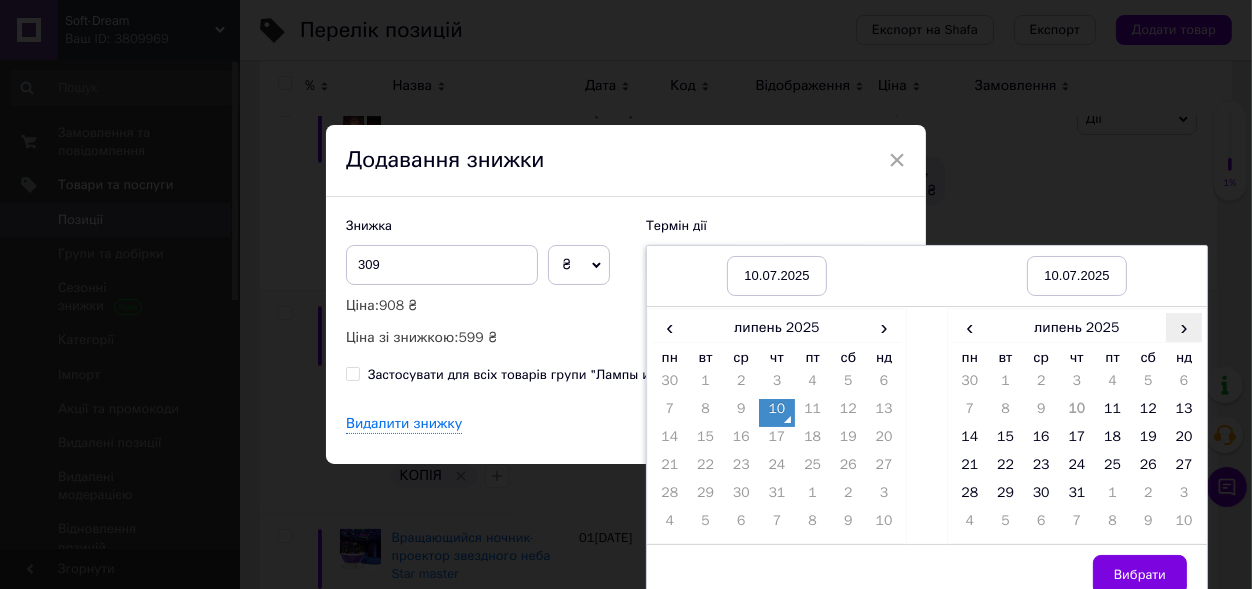 click on "›" at bounding box center (1184, 327) 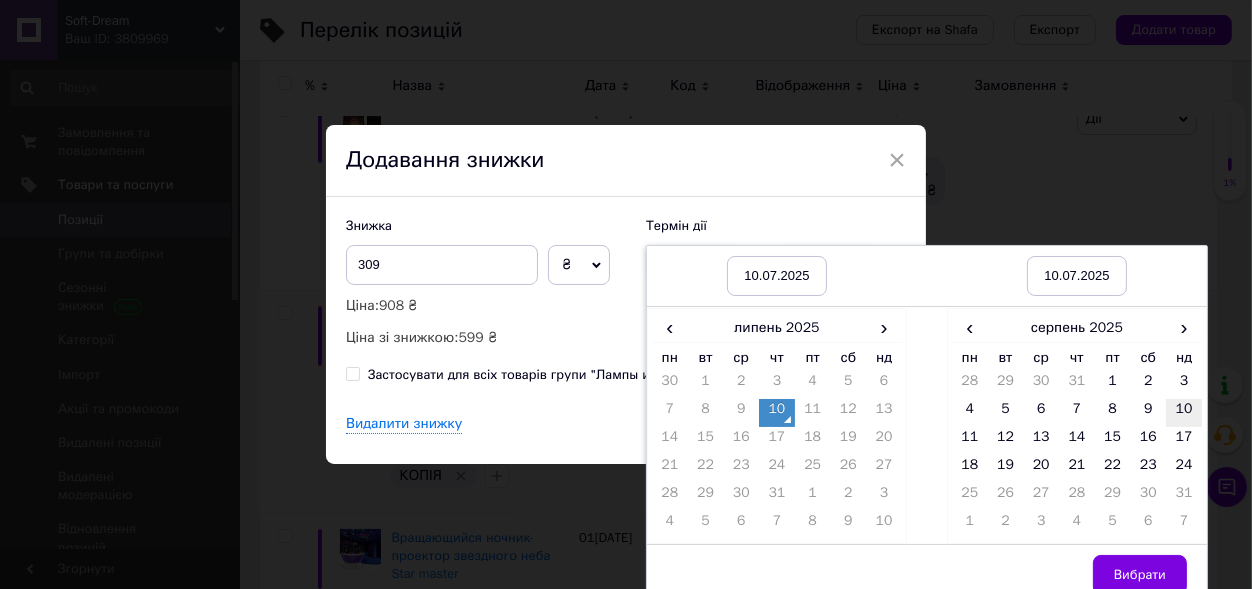 click on "10" at bounding box center (1184, 413) 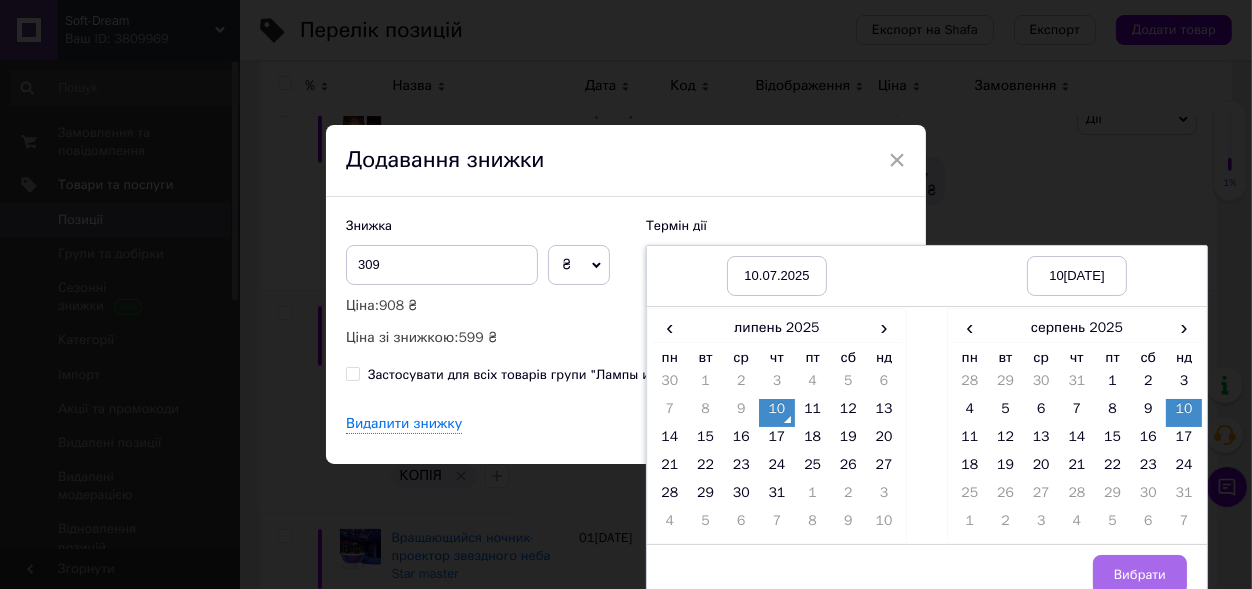 click on "Вибрати" at bounding box center (1140, 575) 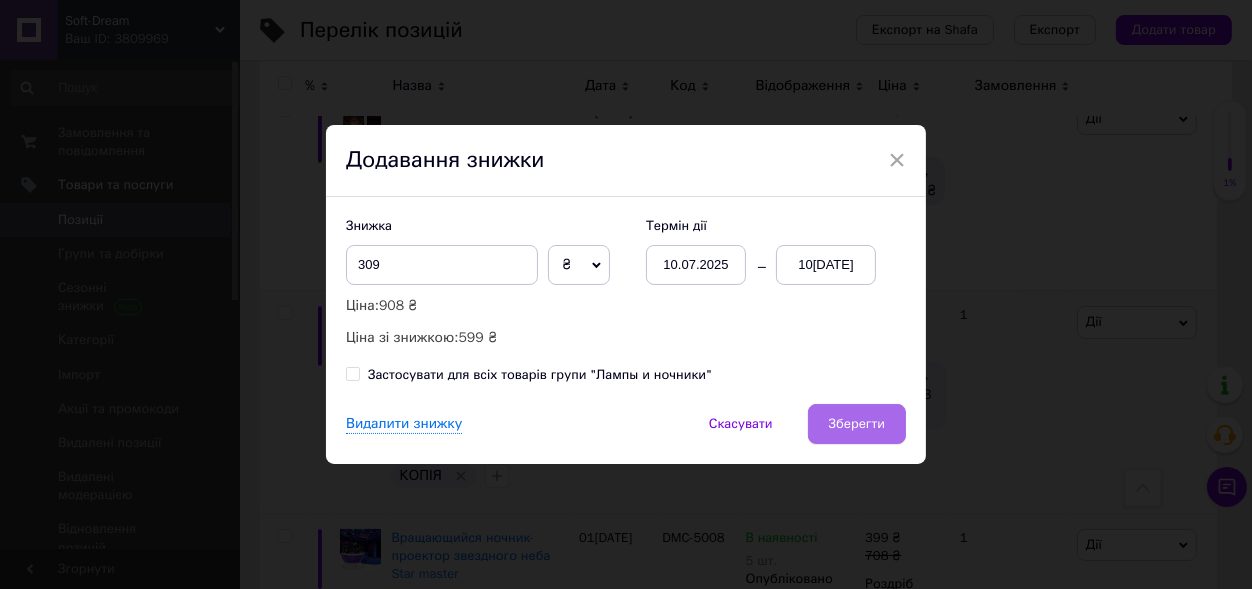 click on "Зберегти" at bounding box center (857, 424) 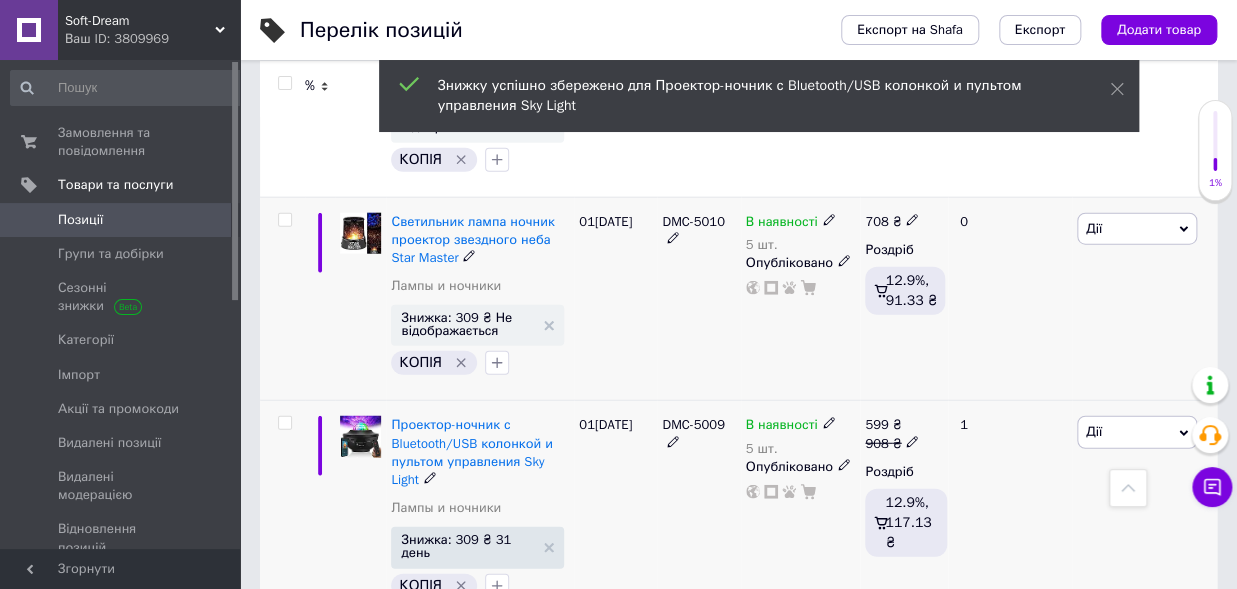 scroll, scrollTop: 1696, scrollLeft: 0, axis: vertical 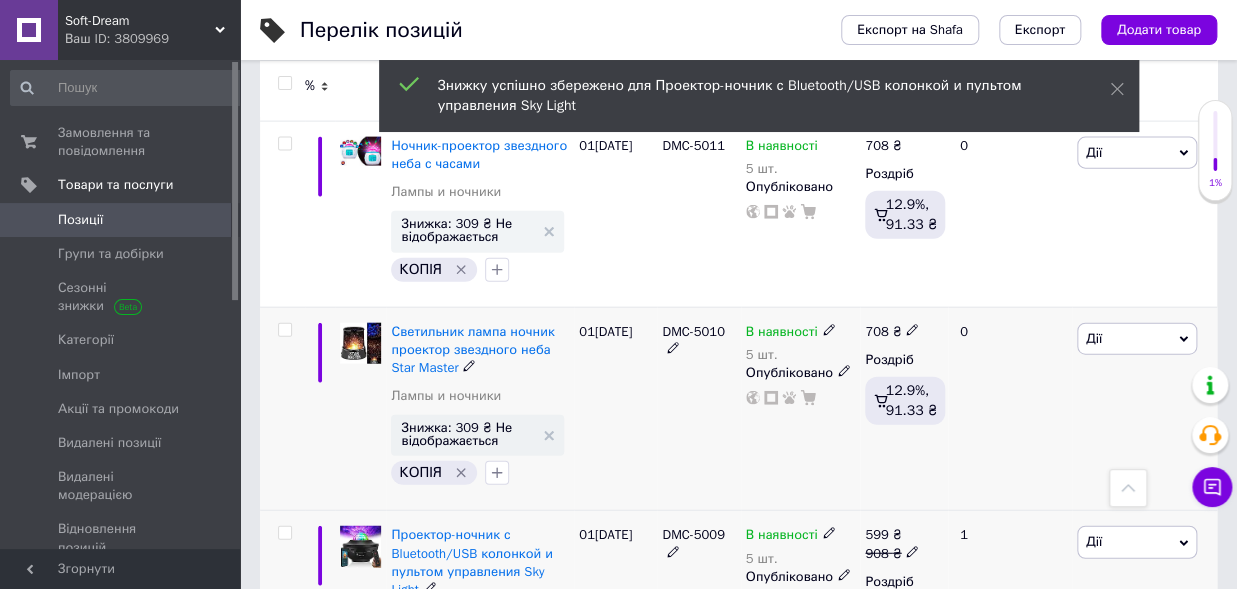 click on "Дії" at bounding box center [1137, 339] 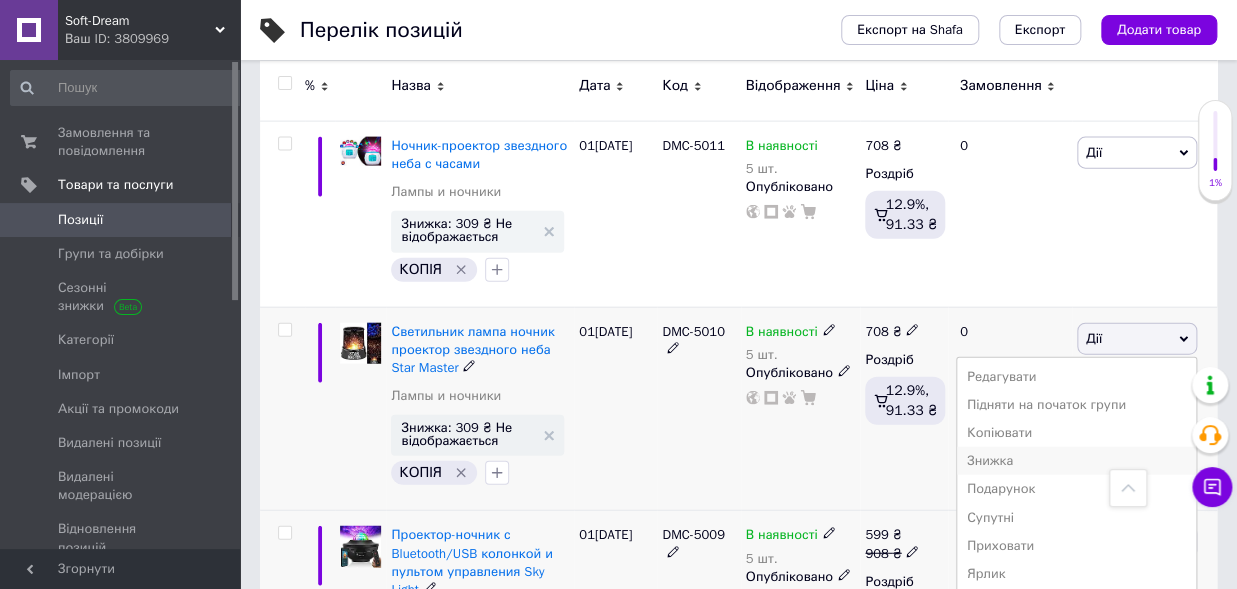 click on "Знижка" at bounding box center (1076, 461) 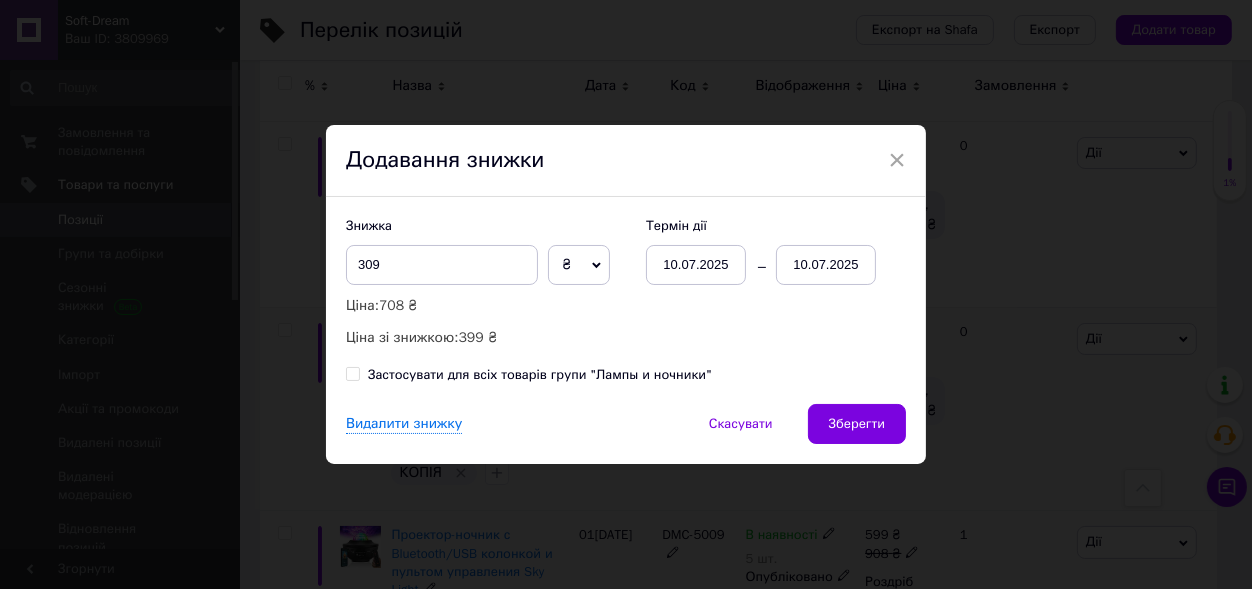 click on "10.07.2025" at bounding box center [826, 265] 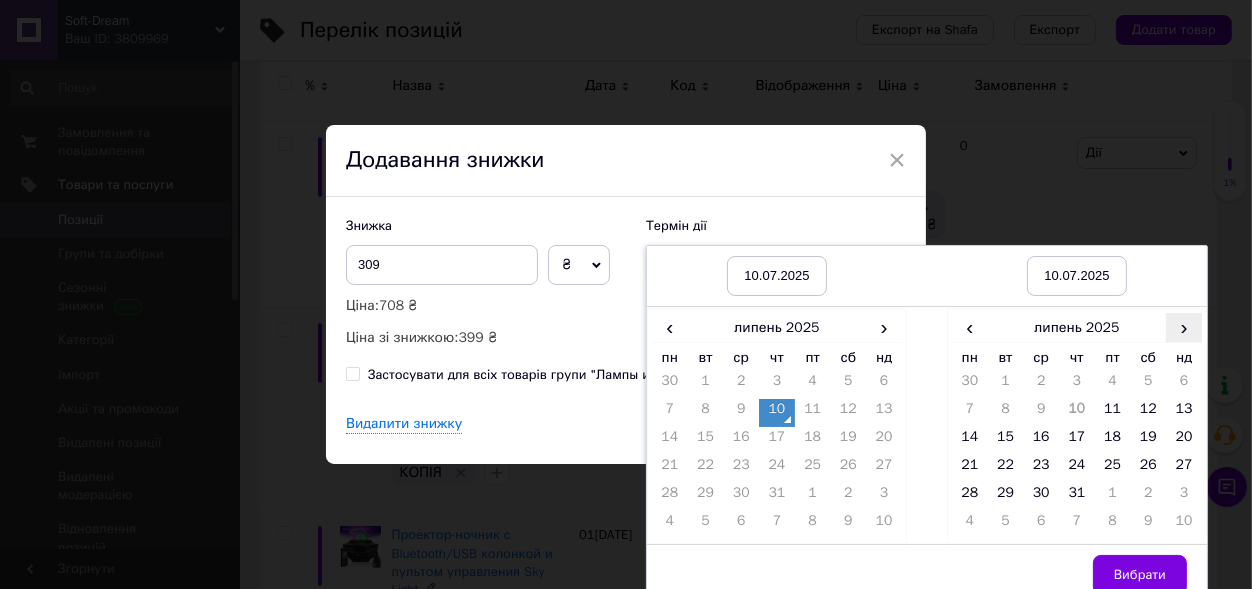 click on "›" at bounding box center (1184, 327) 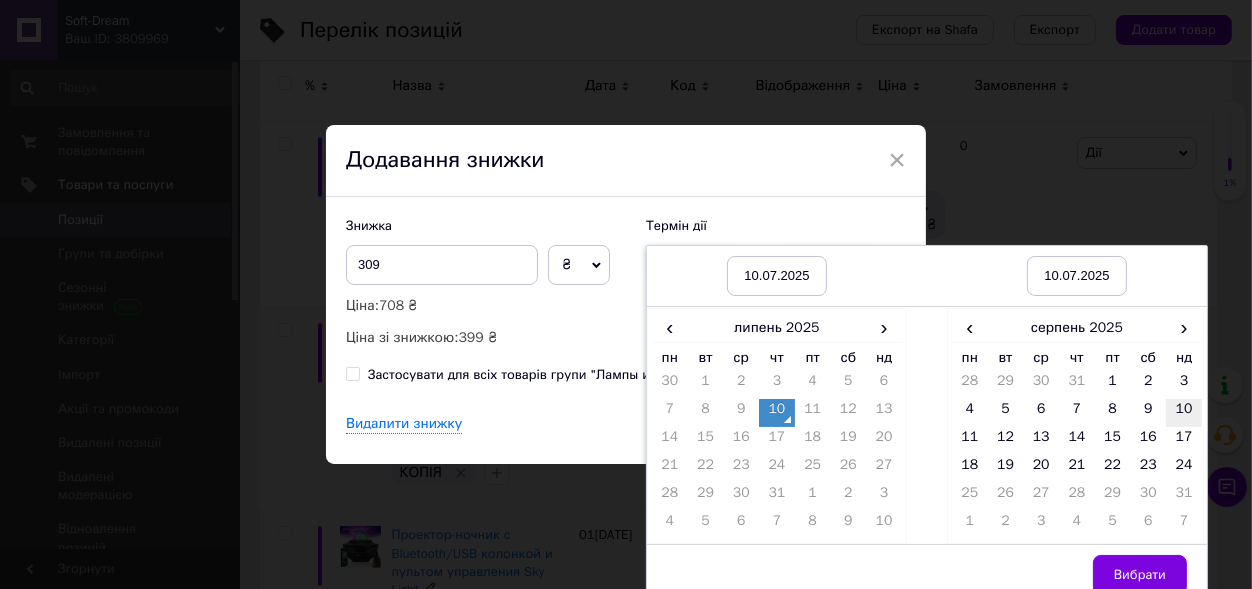 click on "10" at bounding box center (1184, 413) 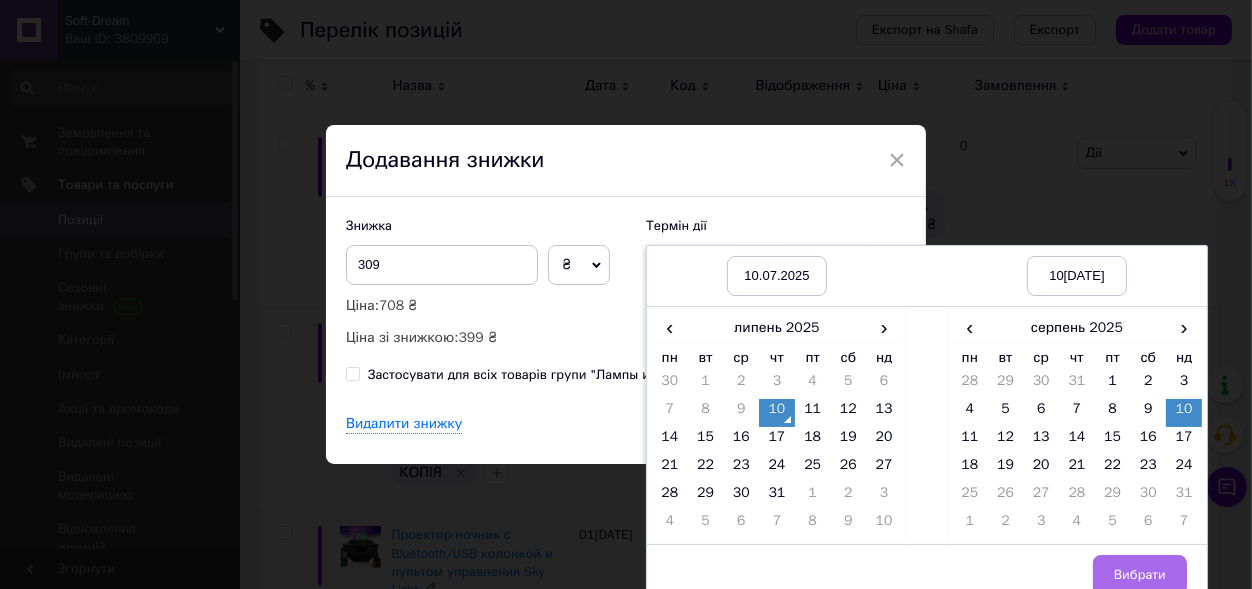 click on "Вибрати" at bounding box center (1140, 575) 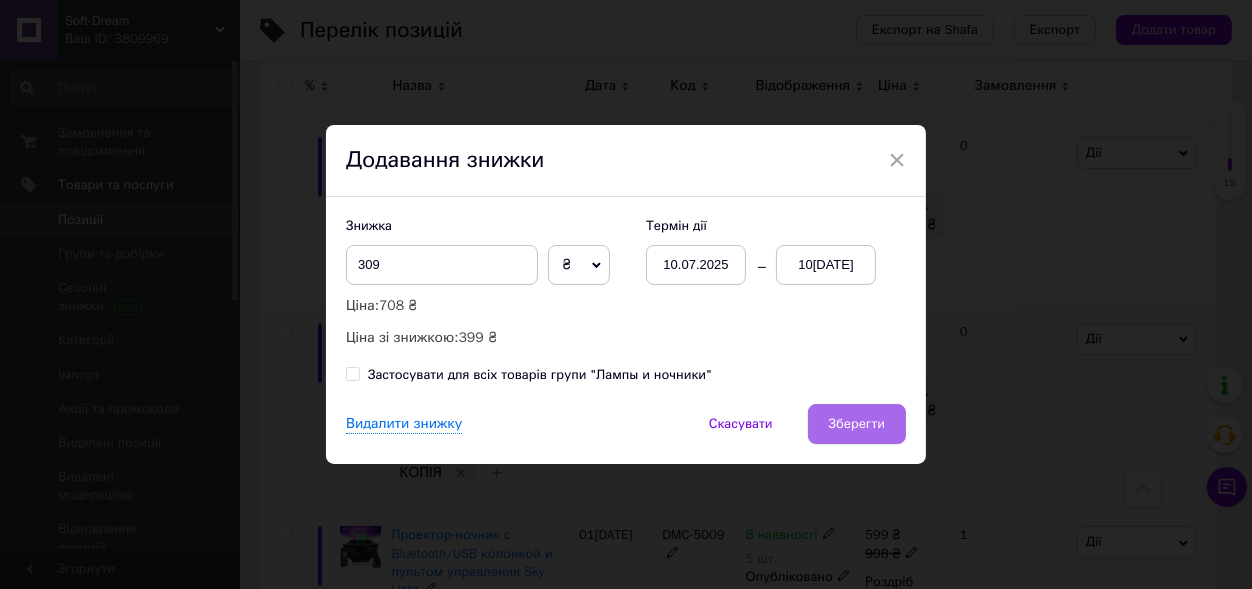 click on "Зберегти" at bounding box center [857, 424] 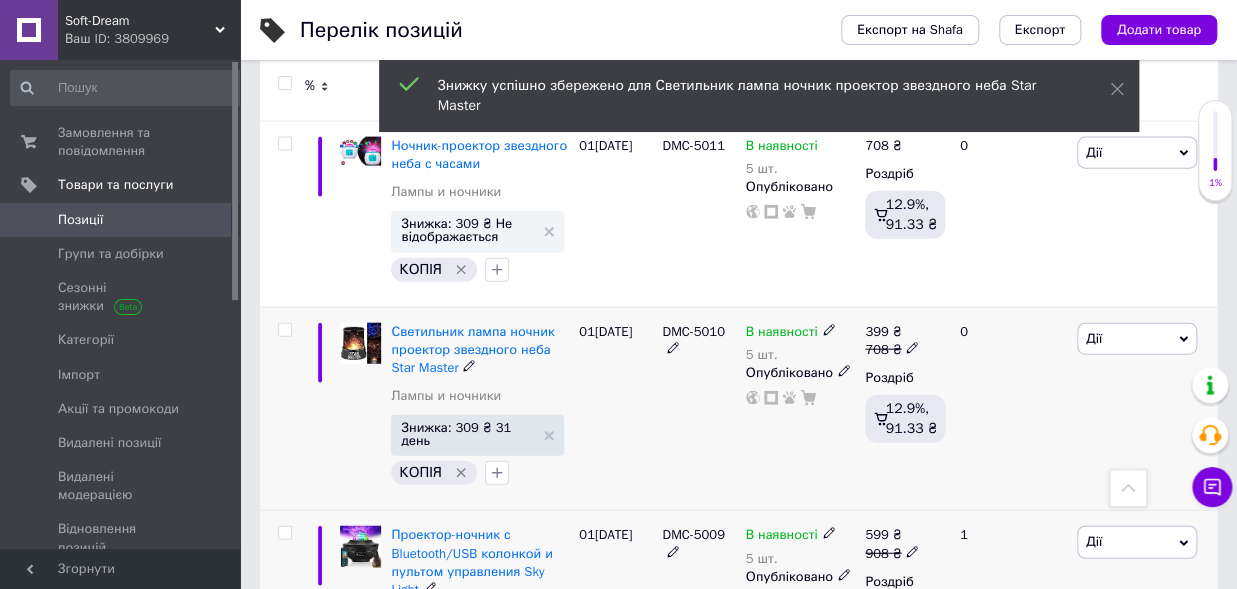 scroll, scrollTop: 1586, scrollLeft: 0, axis: vertical 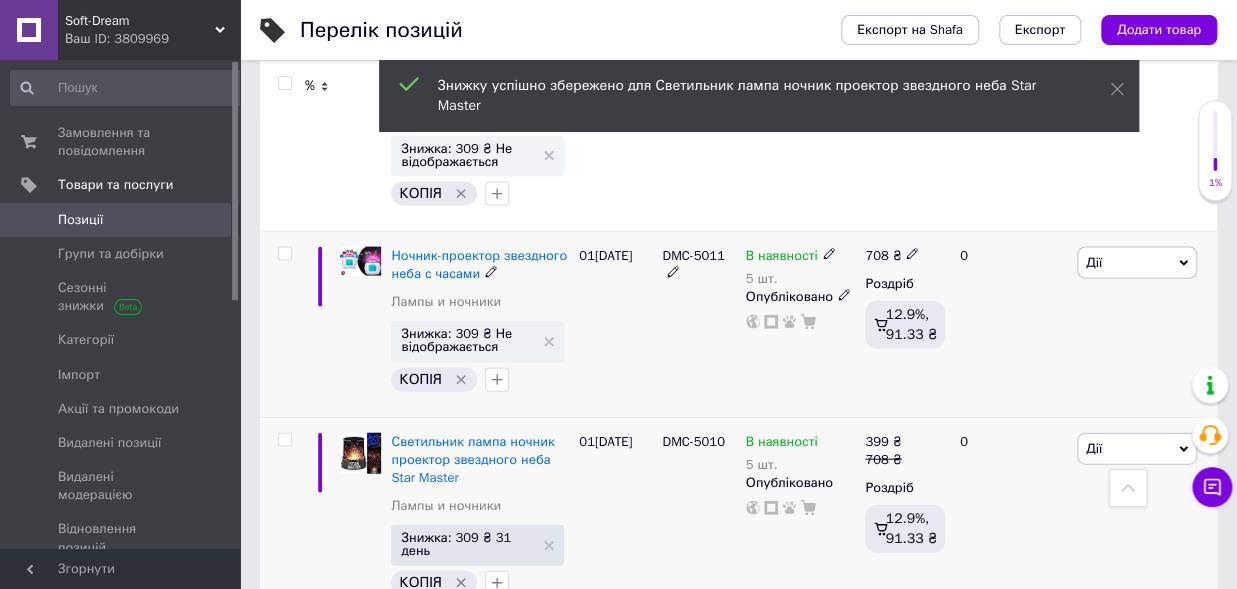 click on "Дії" at bounding box center (1137, 263) 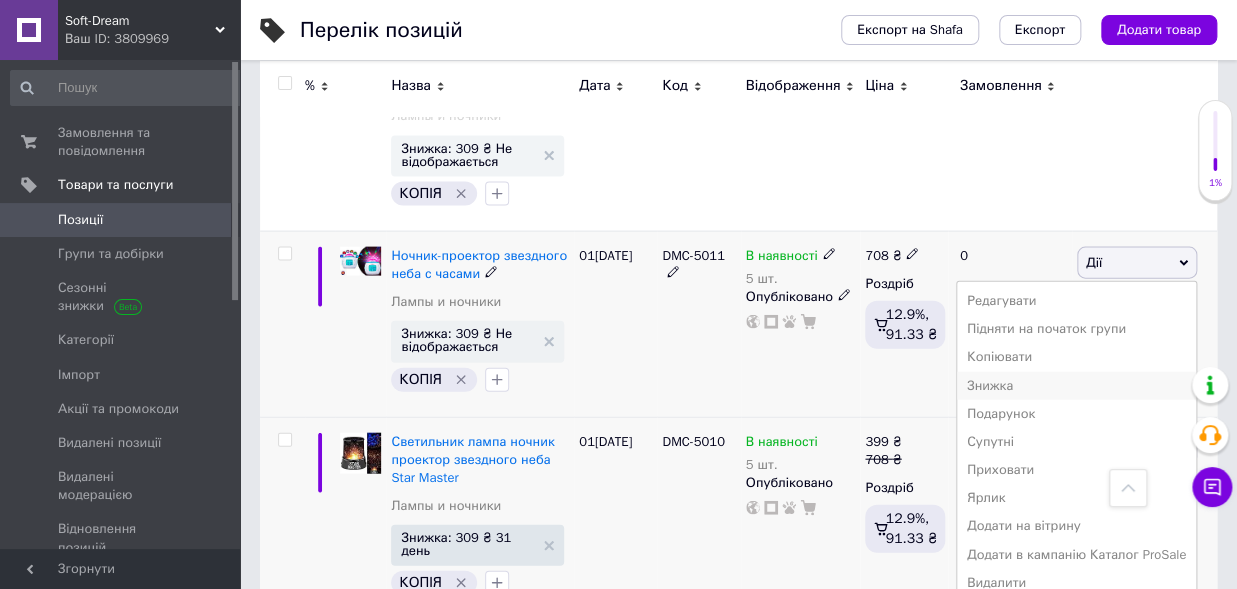 click on "Знижка" at bounding box center (1076, 386) 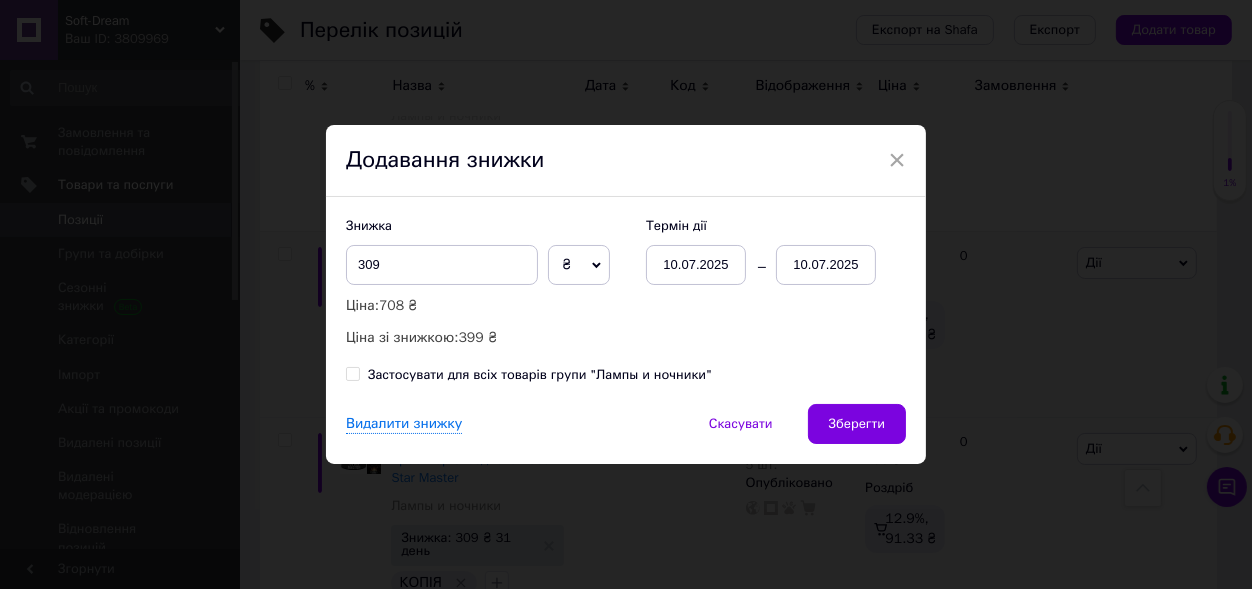 click on "10.07.2025" at bounding box center [826, 265] 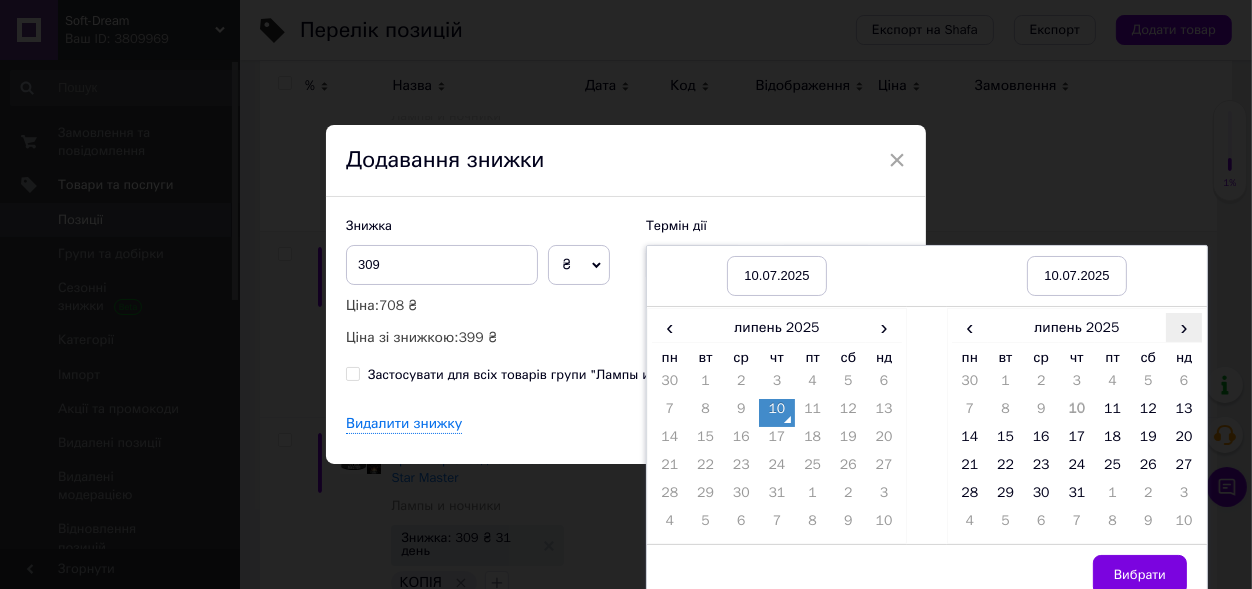 click on "›" at bounding box center [1184, 327] 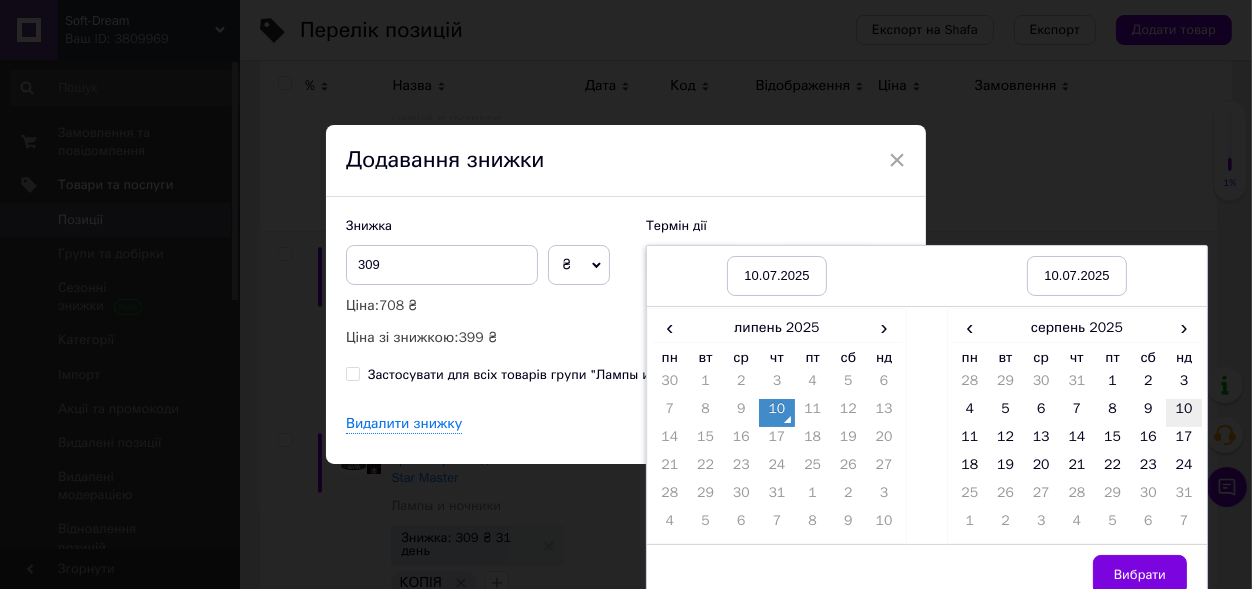 click on "10" at bounding box center (1184, 413) 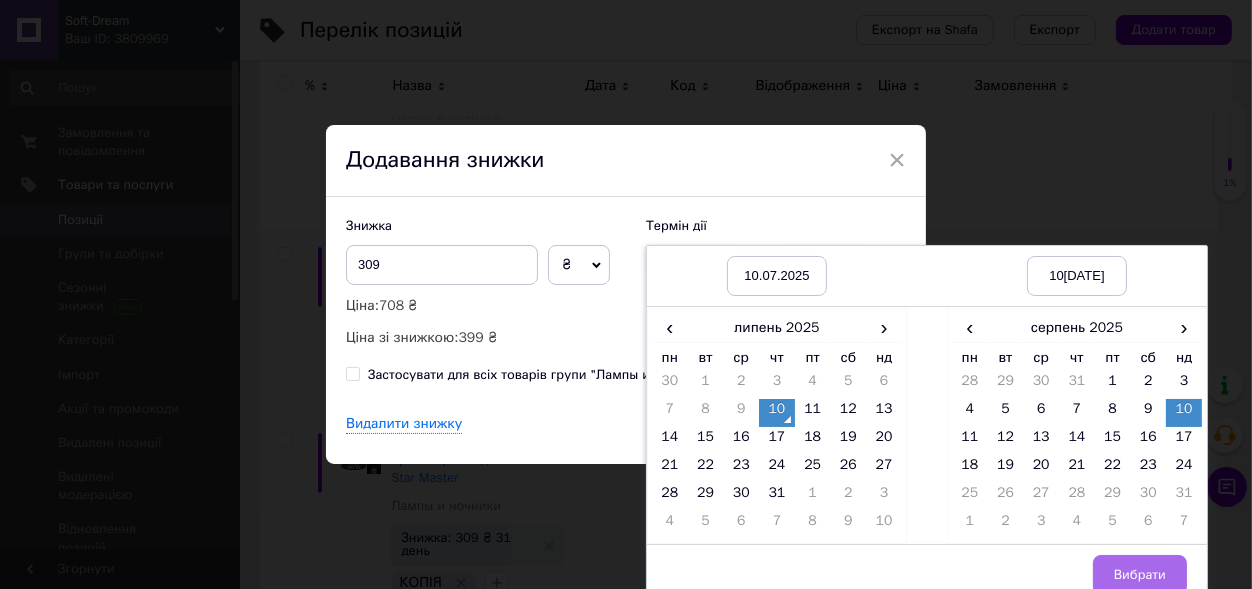 click on "Вибрати" at bounding box center [1140, 575] 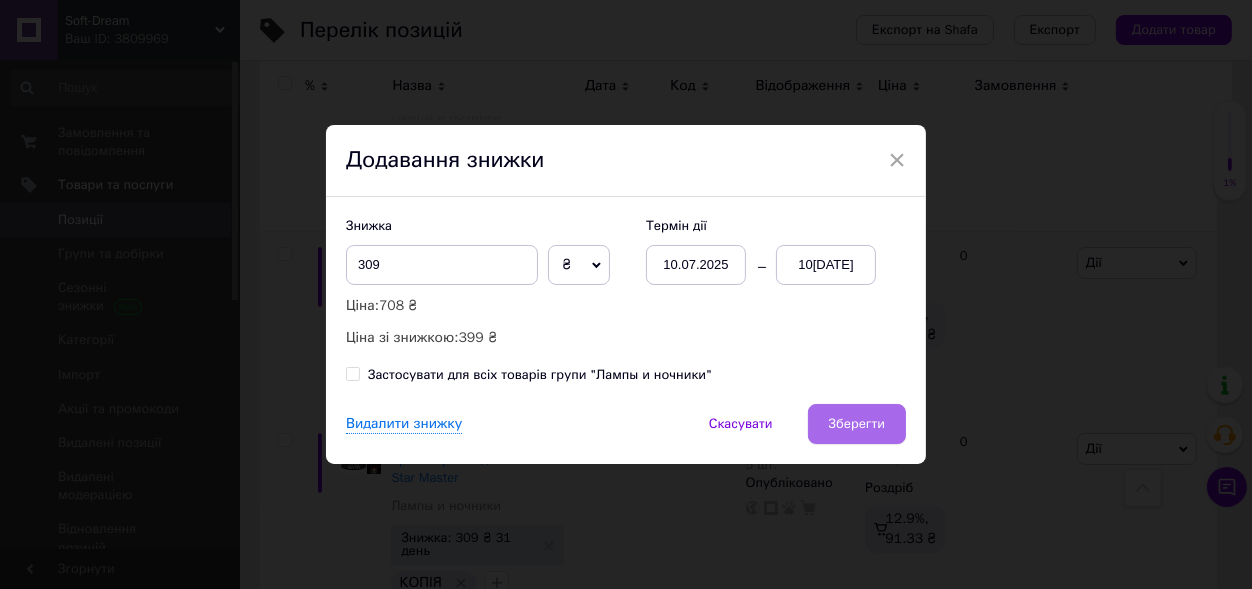 click on "Зберегти" at bounding box center [857, 424] 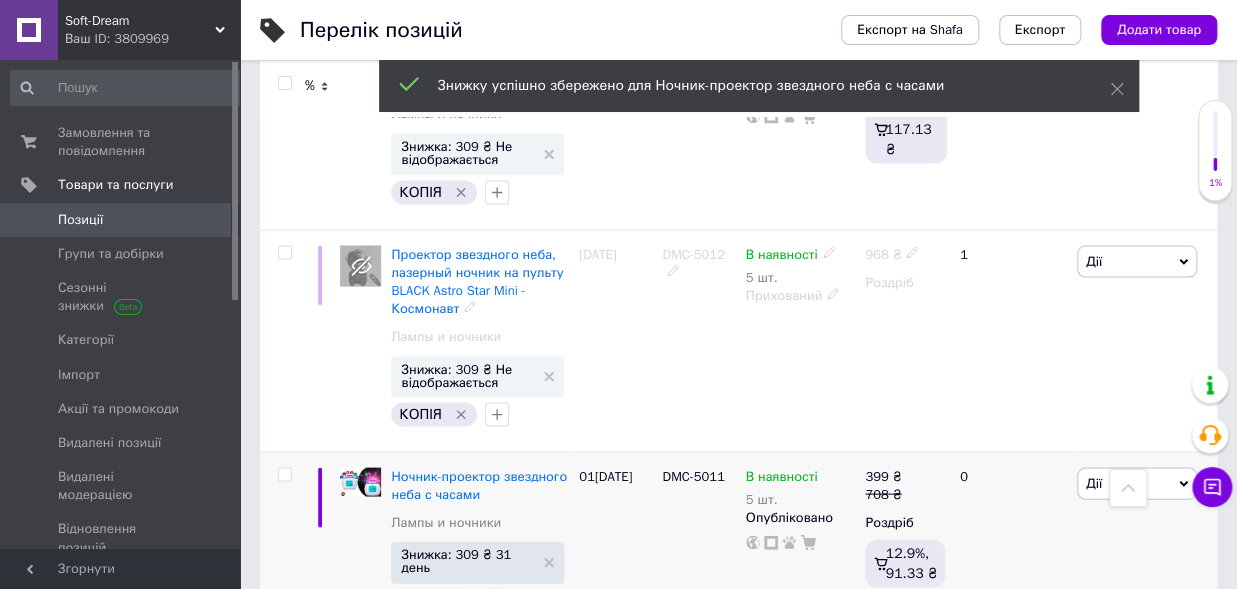 scroll, scrollTop: 1146, scrollLeft: 0, axis: vertical 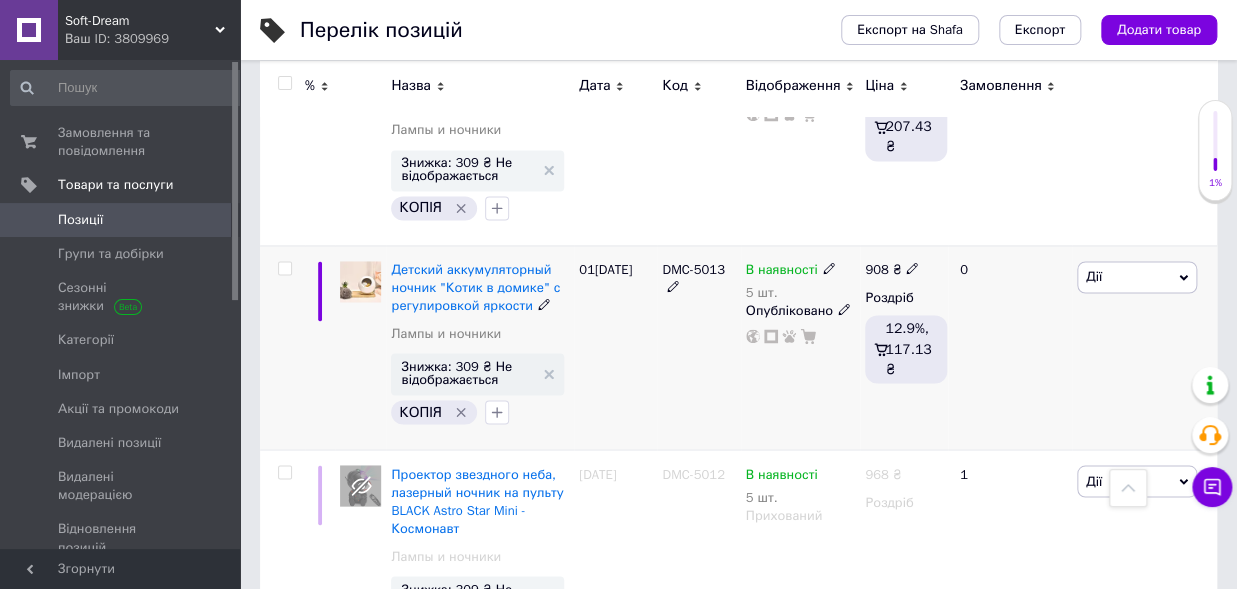 click on "Дії" at bounding box center [1137, 277] 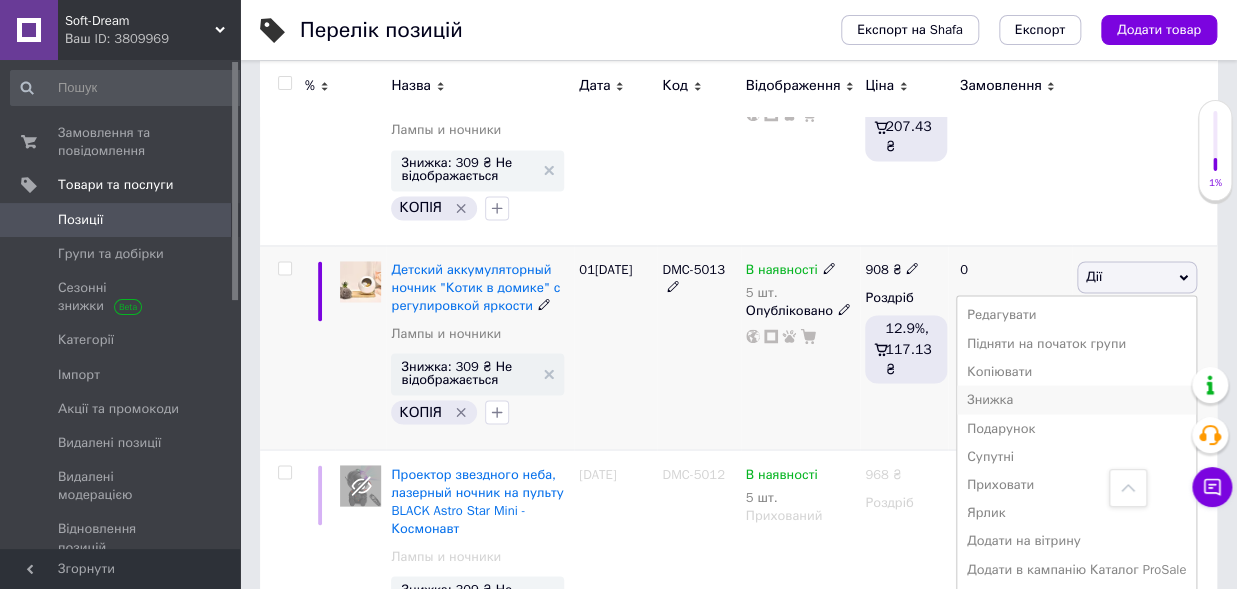 click on "Знижка" at bounding box center [1076, 399] 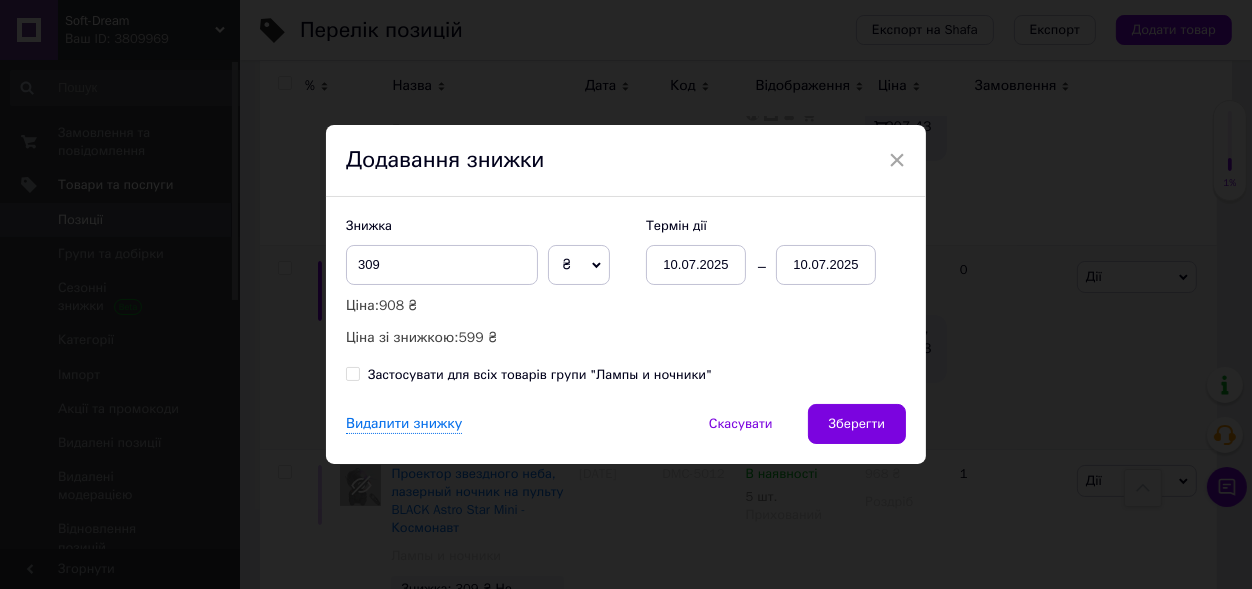 click on "10.07.2025" at bounding box center [826, 265] 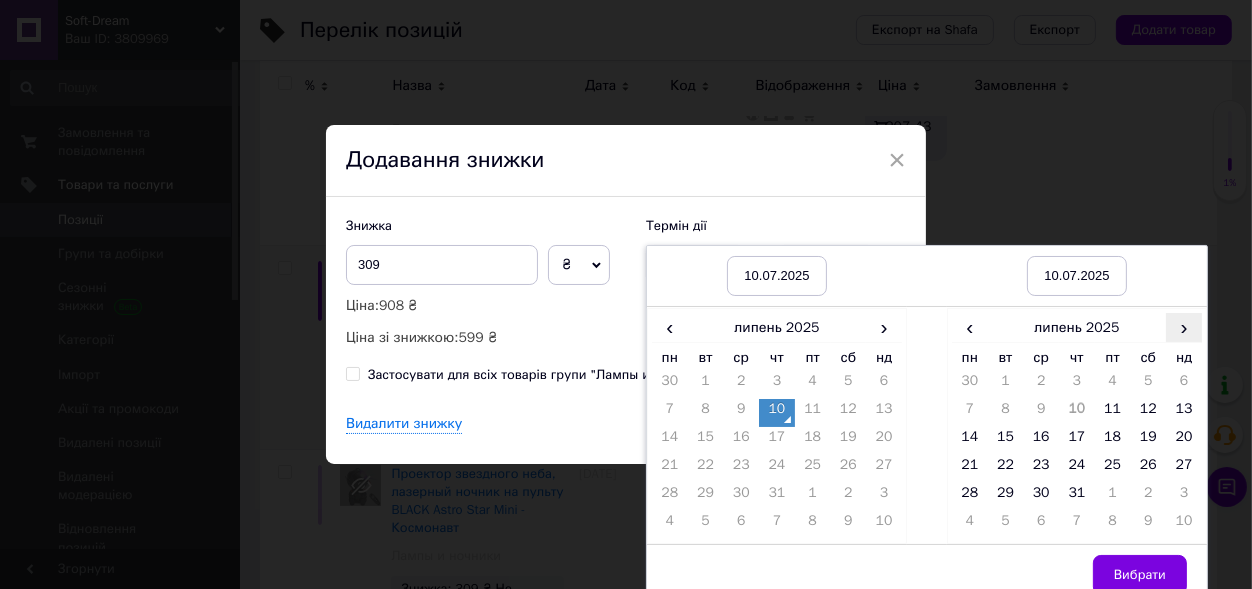 click on "›" at bounding box center [1184, 327] 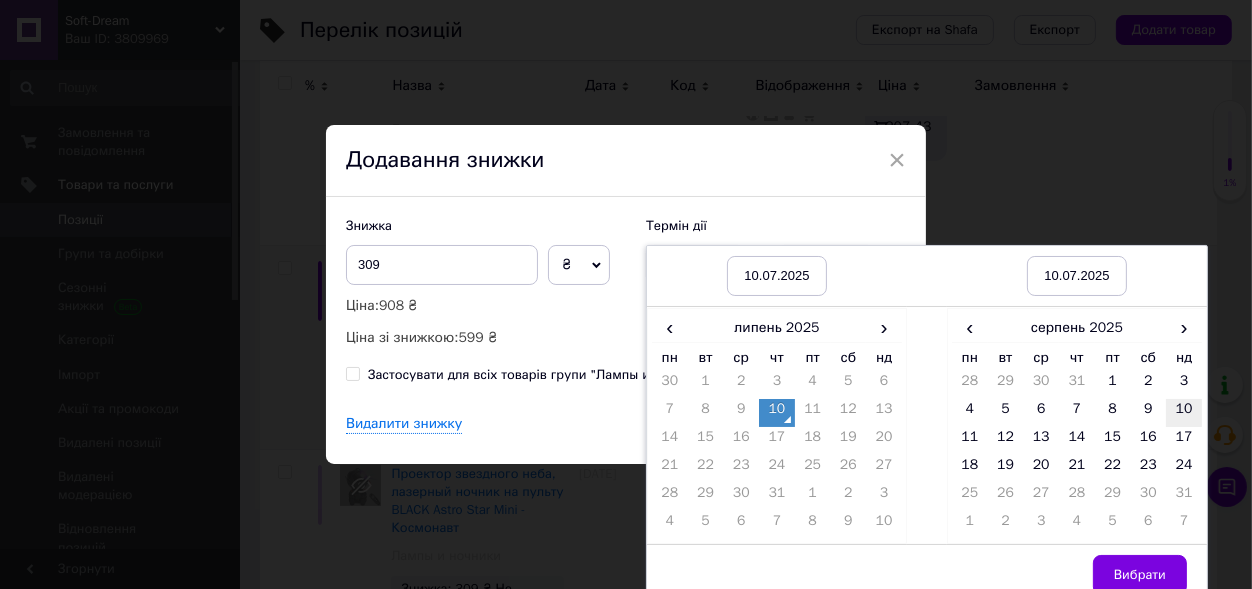 click on "10" at bounding box center [1184, 413] 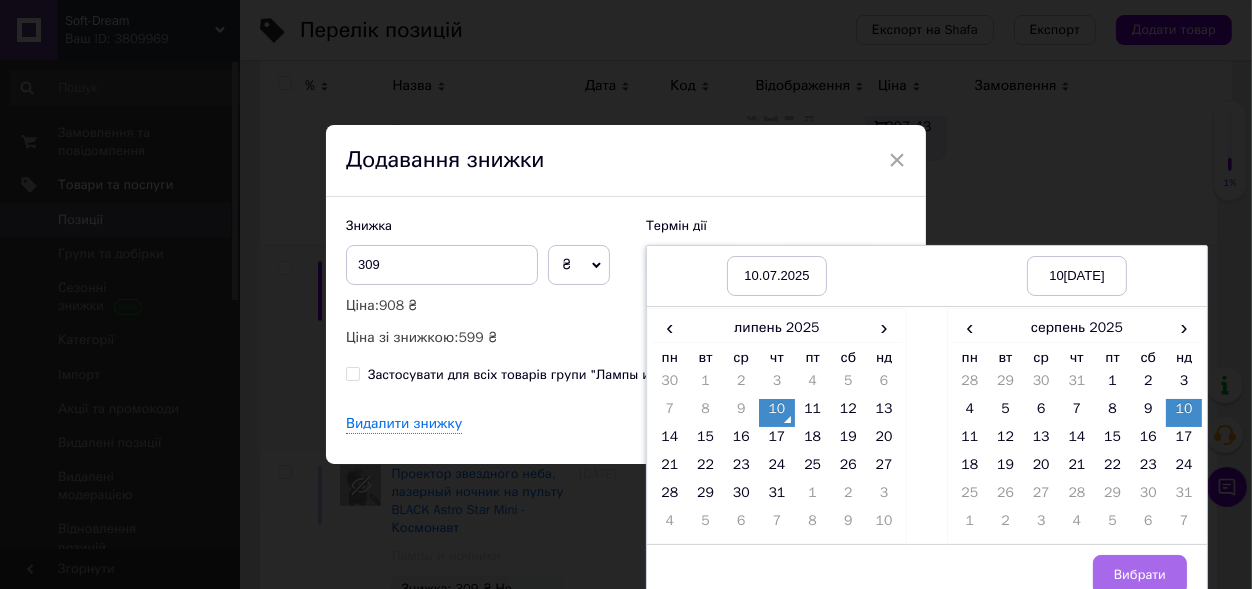 click on "Вибрати" at bounding box center [1140, 575] 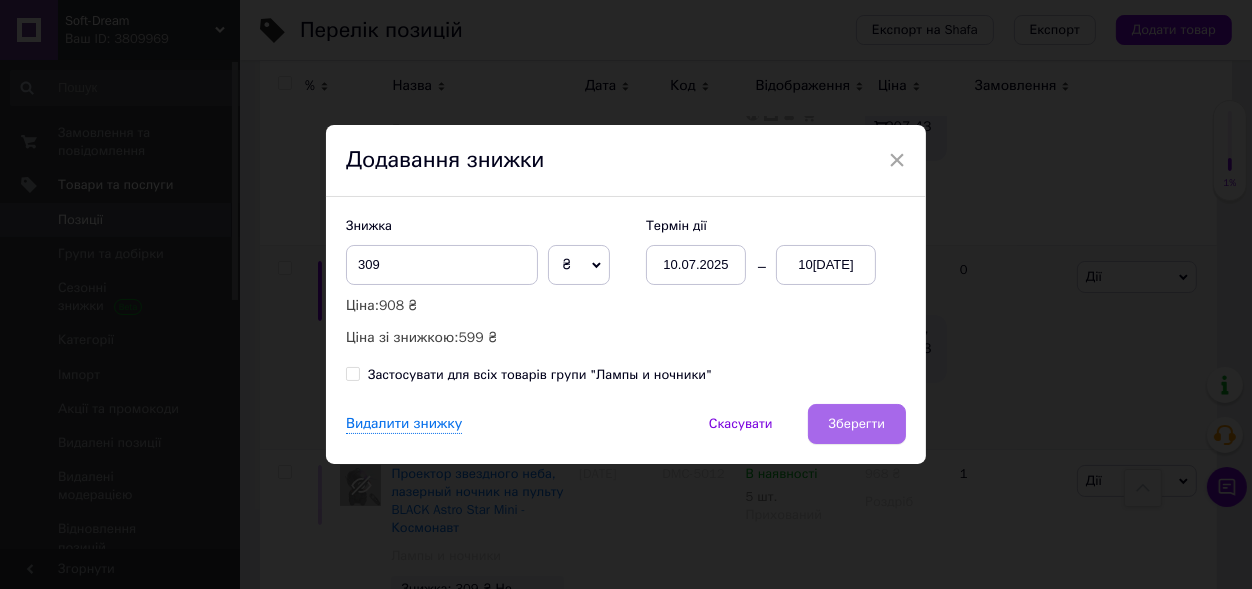 click on "Зберегти" at bounding box center (857, 424) 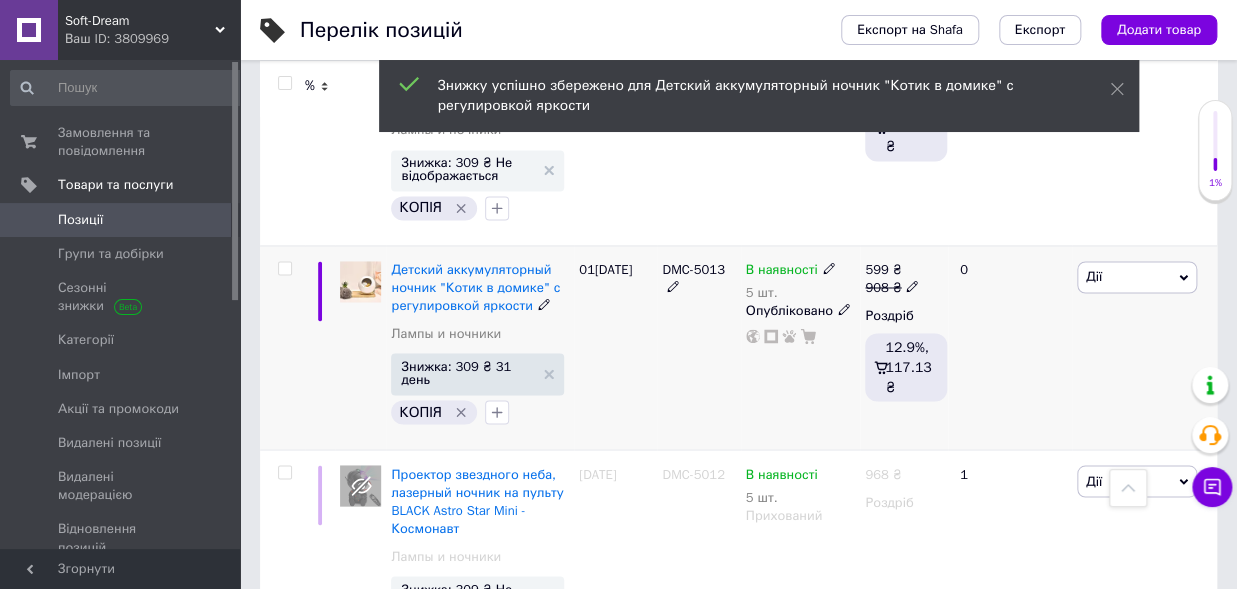 scroll, scrollTop: 816, scrollLeft: 0, axis: vertical 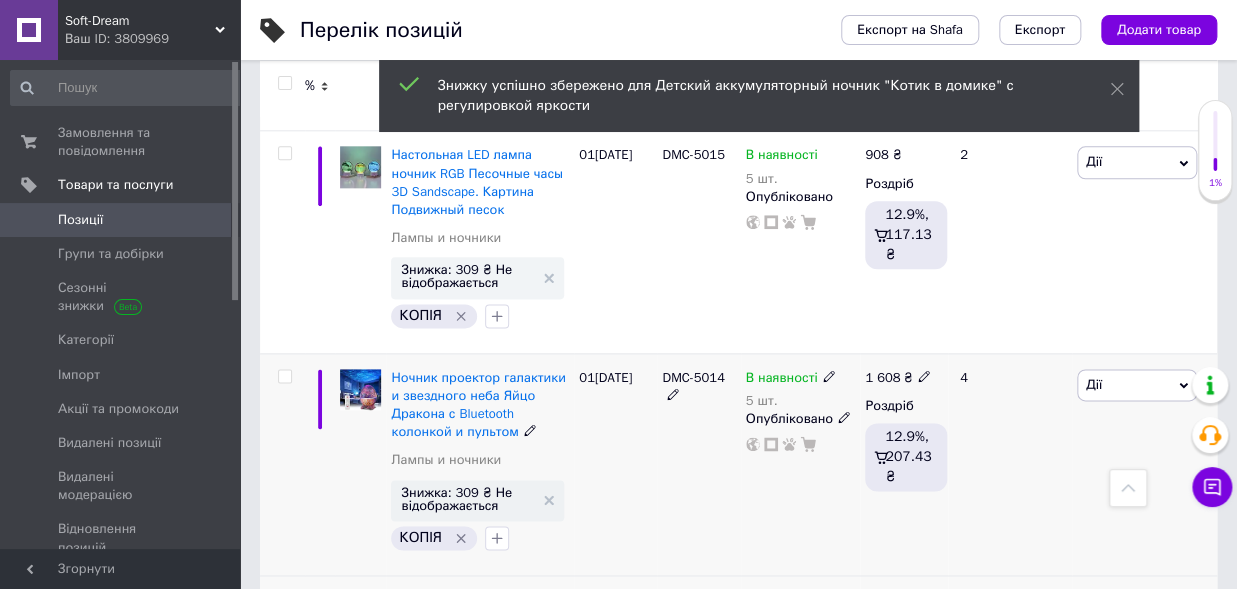 click on "Дії" at bounding box center [1137, 385] 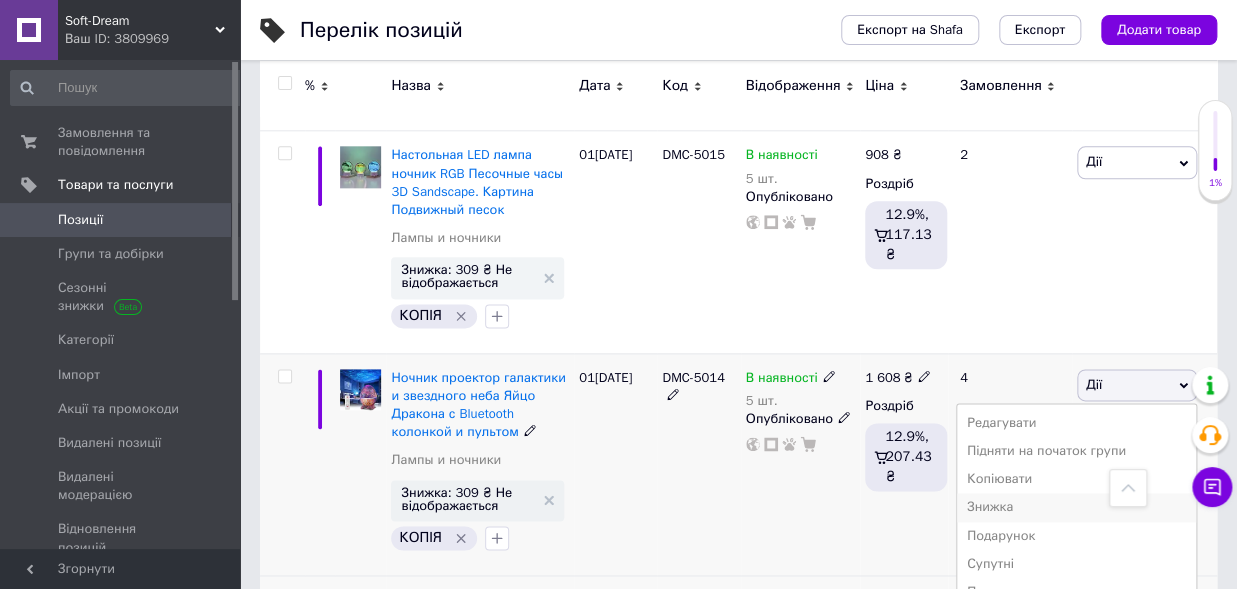 click on "Знижка" at bounding box center (1076, 507) 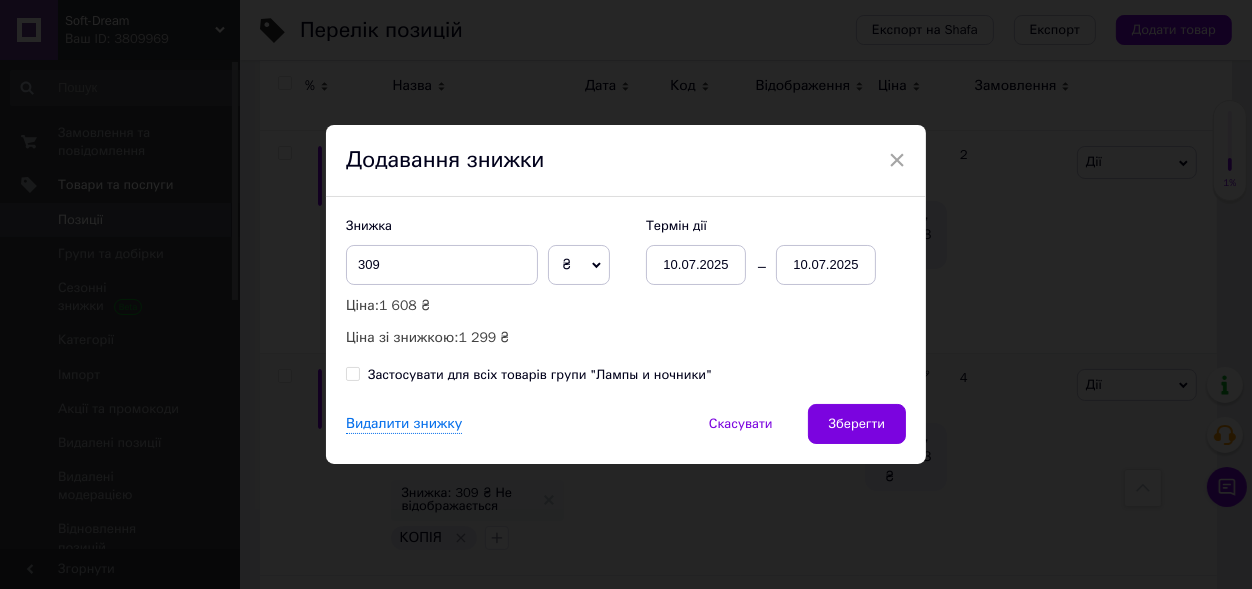 click on "10.07.2025" at bounding box center (826, 265) 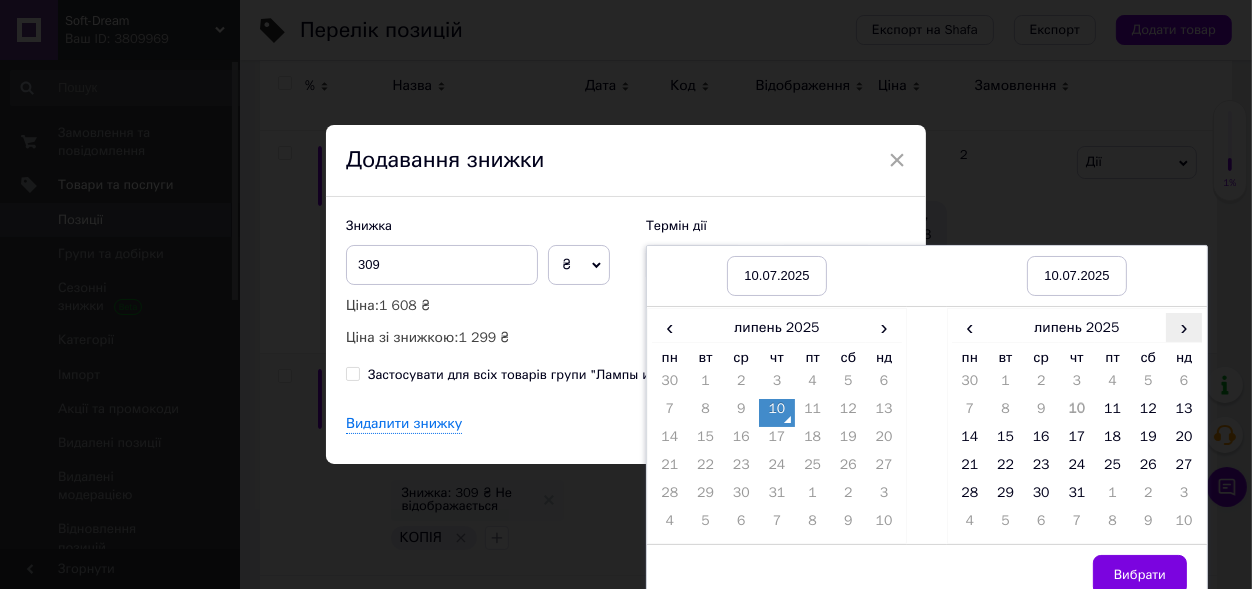 click on "›" at bounding box center [1184, 327] 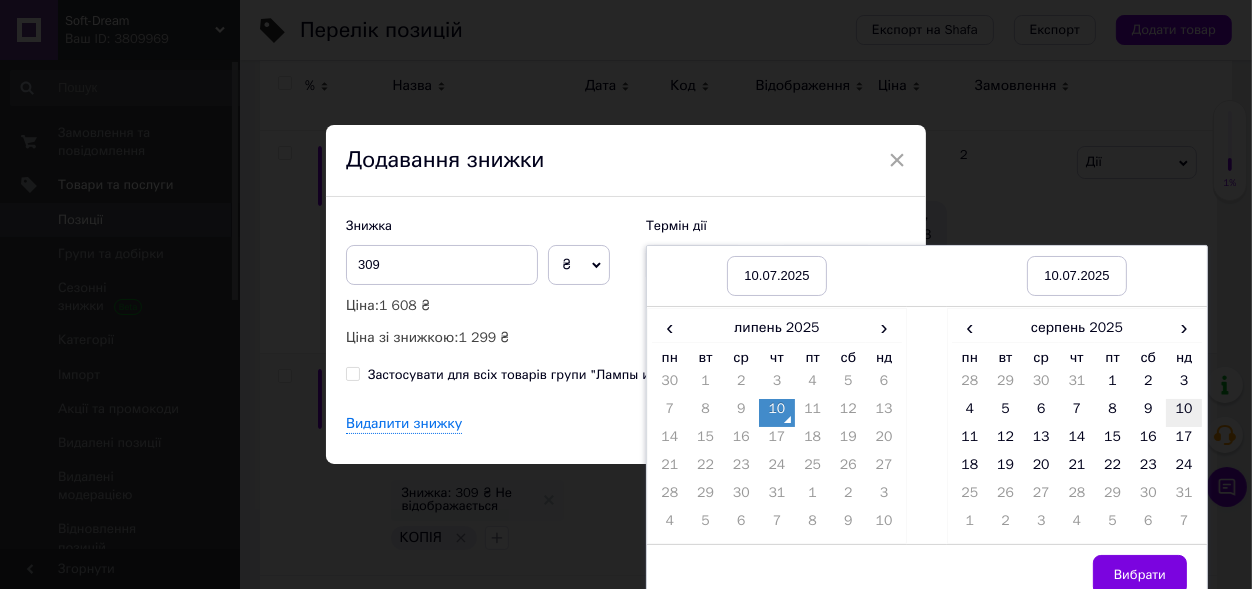 click on "10" at bounding box center [1184, 413] 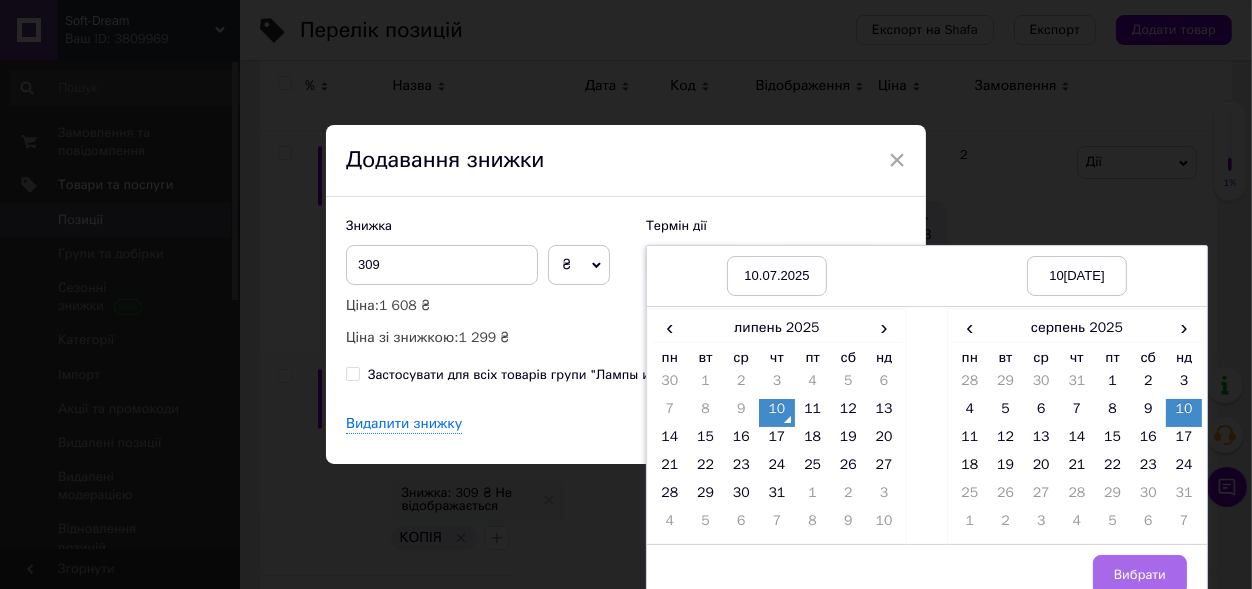 click on "Вибрати" at bounding box center [1140, 575] 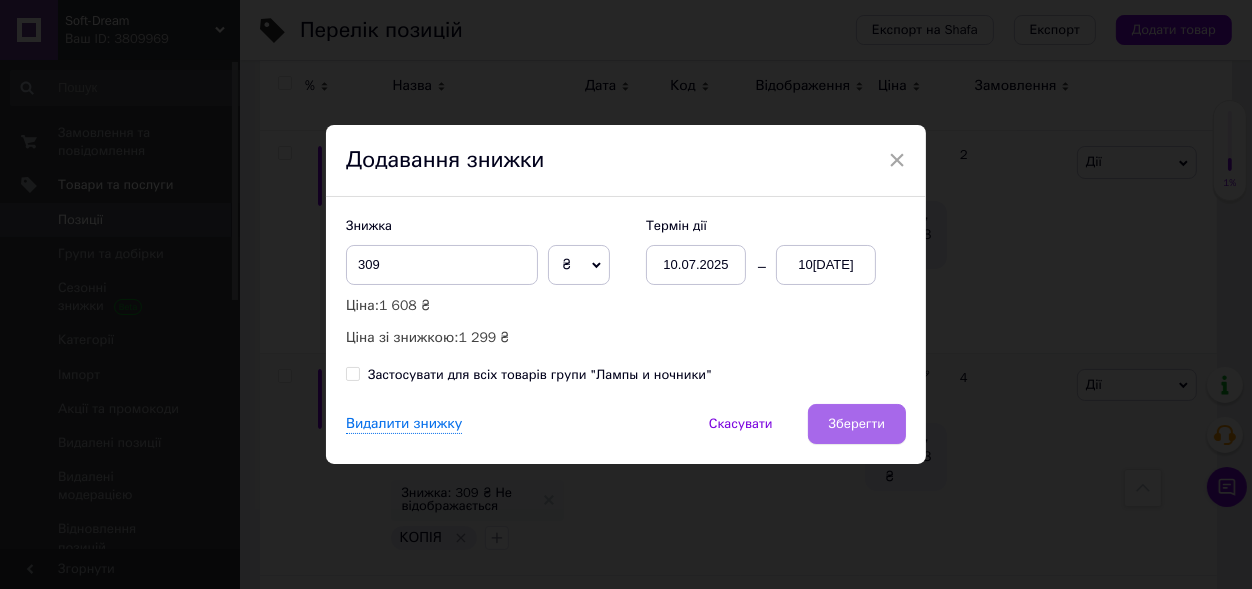 click on "Зберегти" at bounding box center (857, 424) 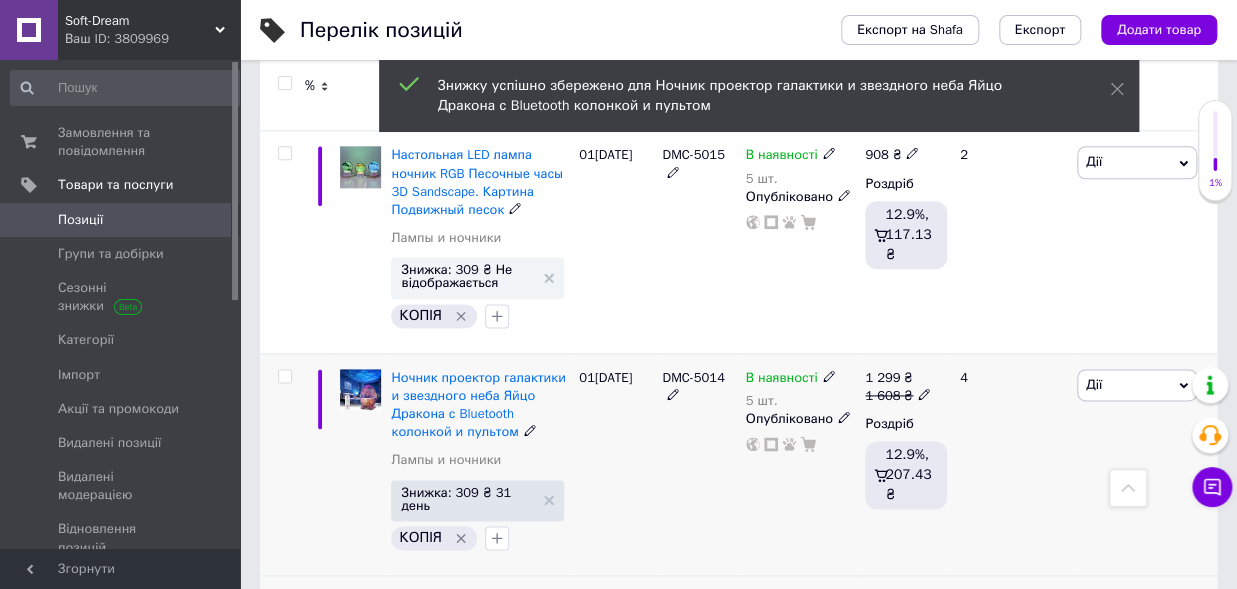 scroll, scrollTop: 706, scrollLeft: 0, axis: vertical 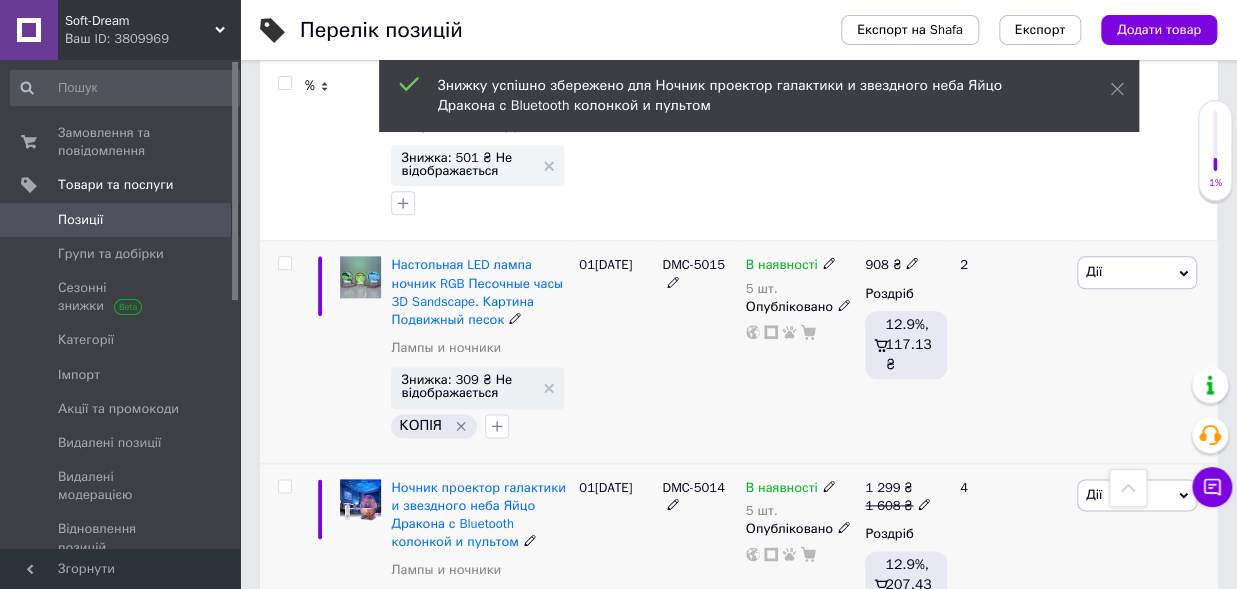 click on "Дії" at bounding box center [1137, 272] 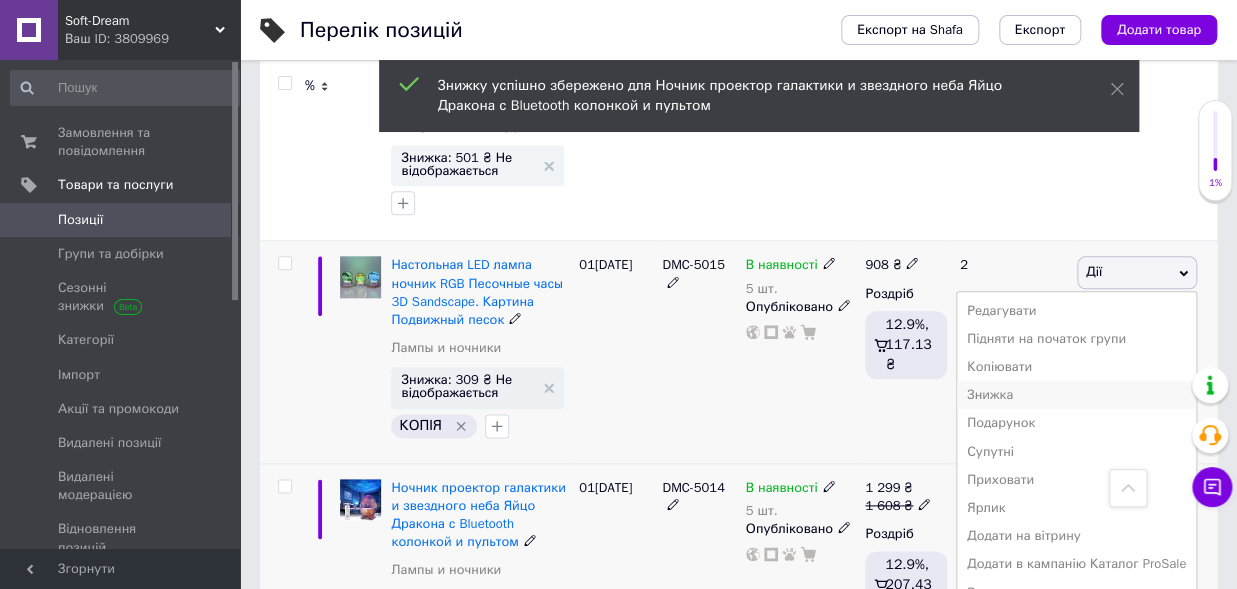 click on "Знижка" at bounding box center [1076, 395] 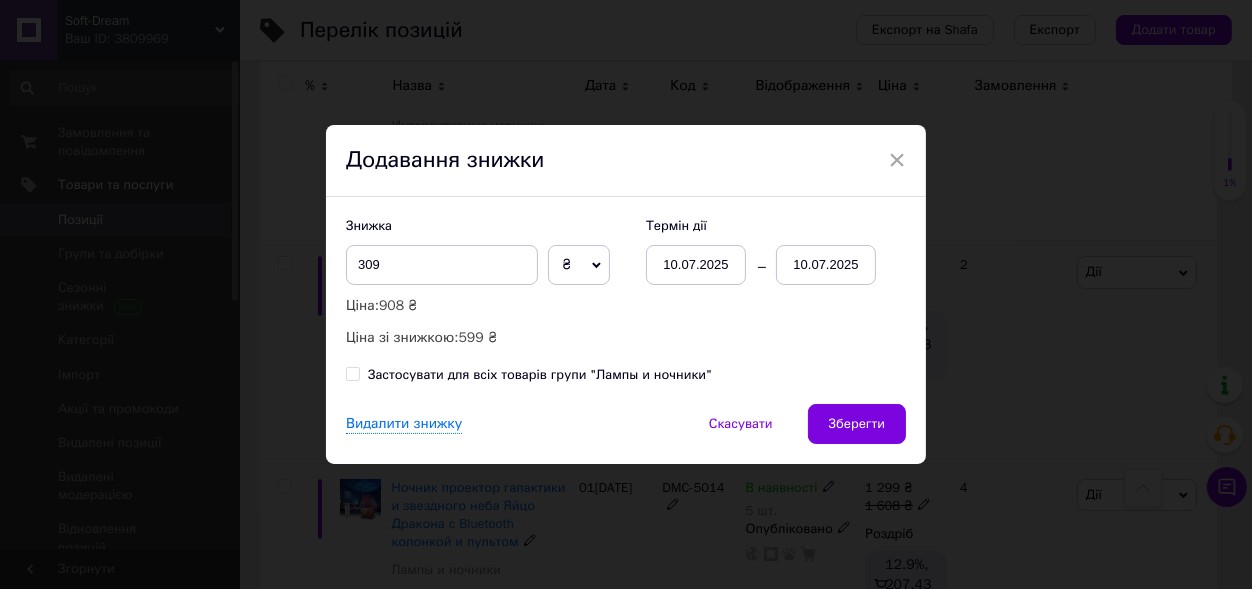 click on "10.07.2025" at bounding box center [826, 265] 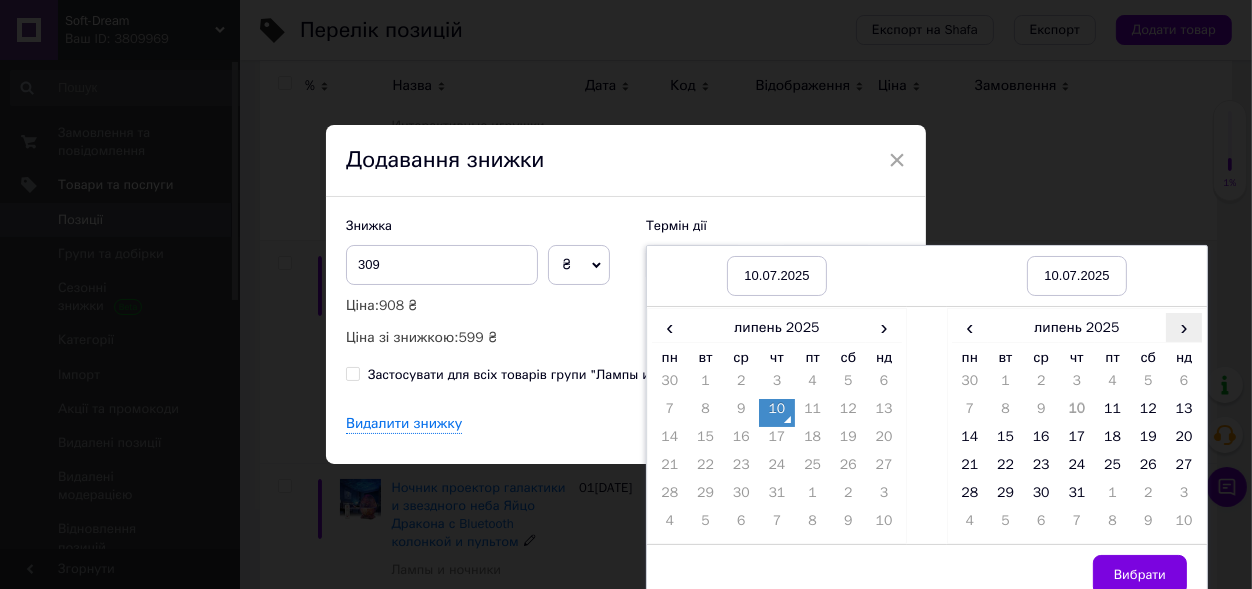 click on "›" at bounding box center (1184, 327) 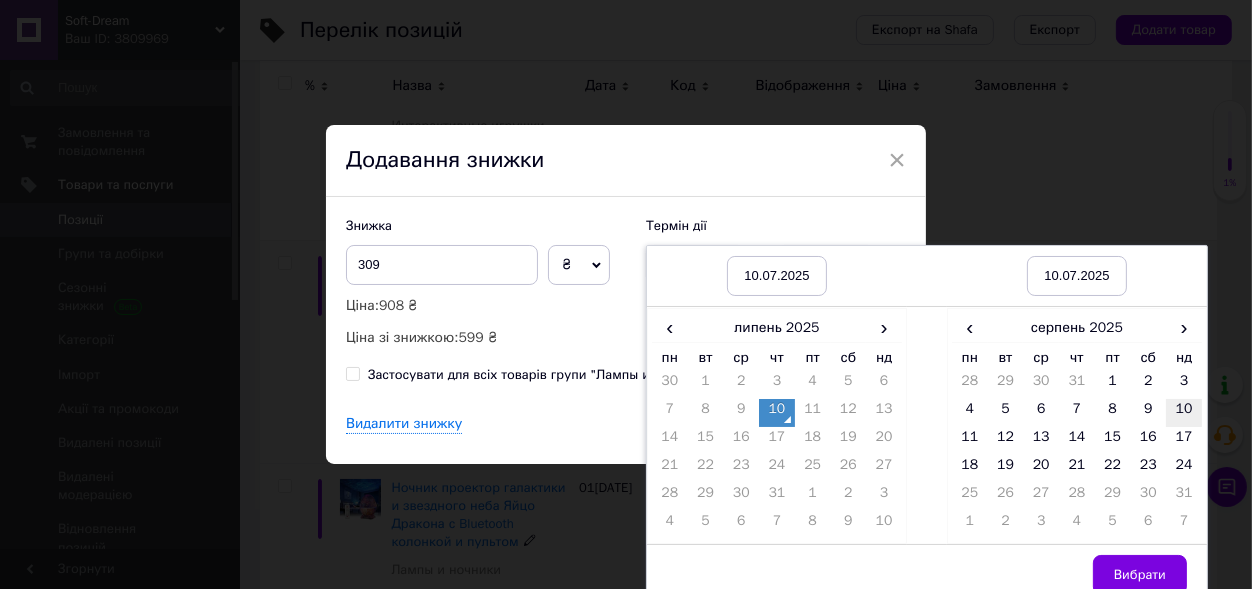 click on "10" at bounding box center (1184, 413) 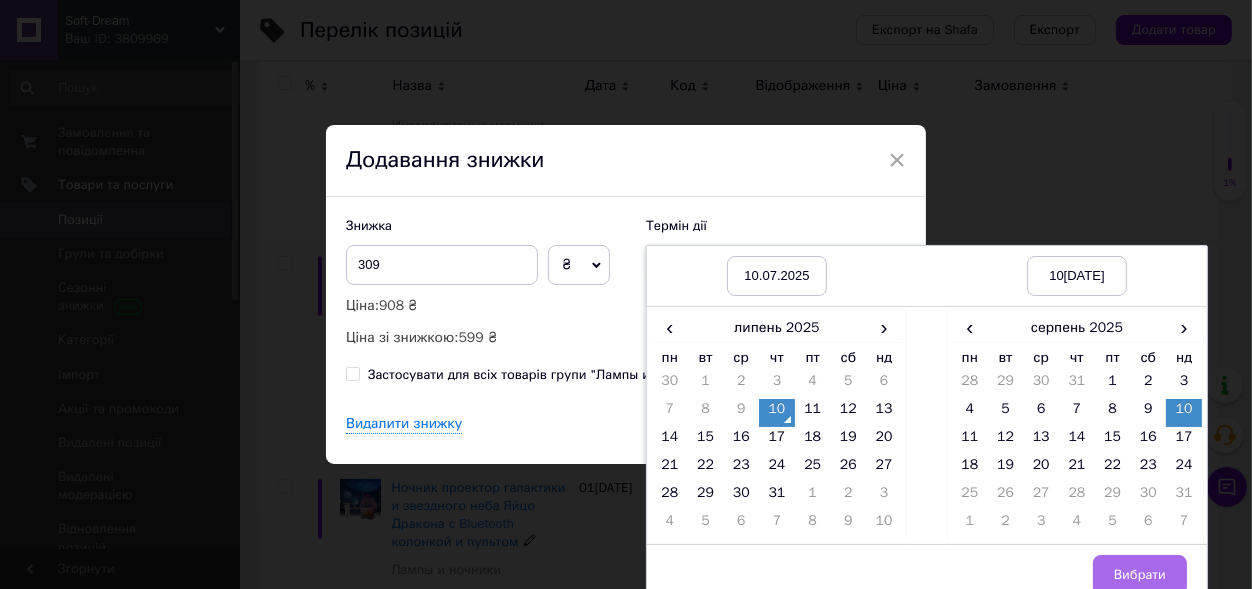 click on "Вибрати" at bounding box center (1140, 575) 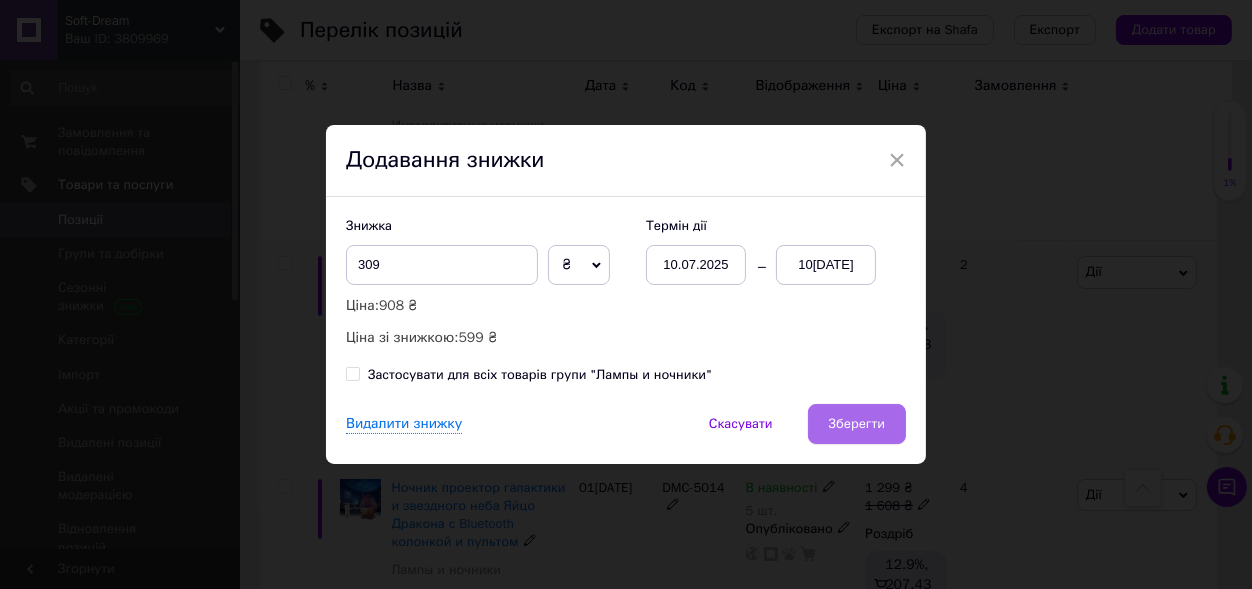 click on "Зберегти" at bounding box center [857, 424] 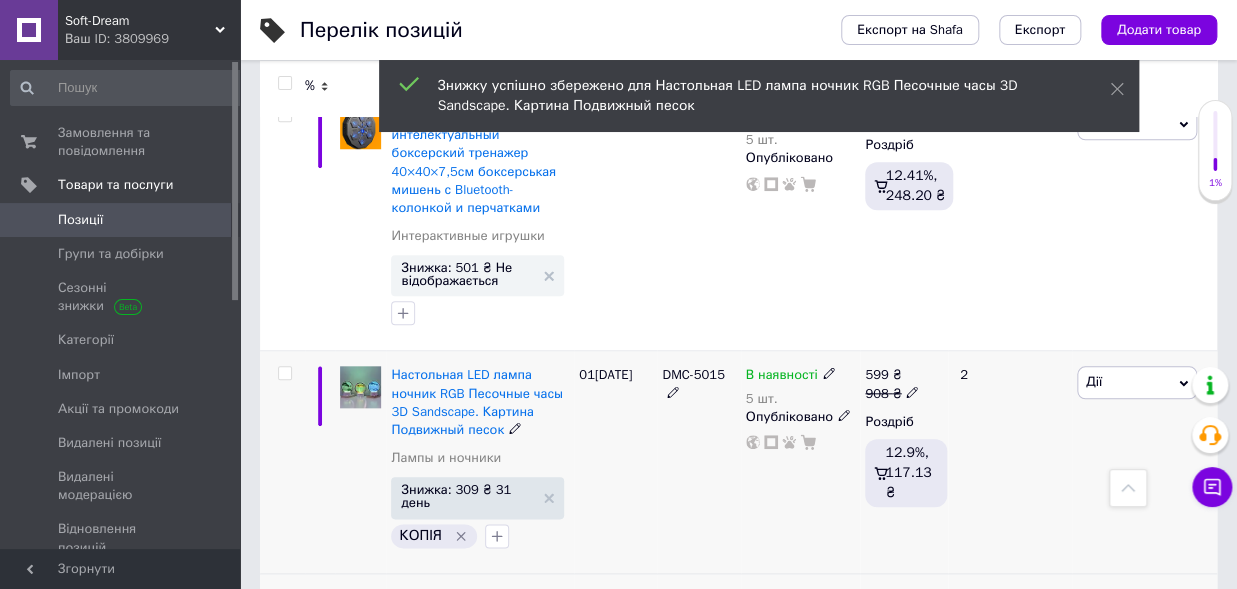 scroll, scrollTop: 486, scrollLeft: 0, axis: vertical 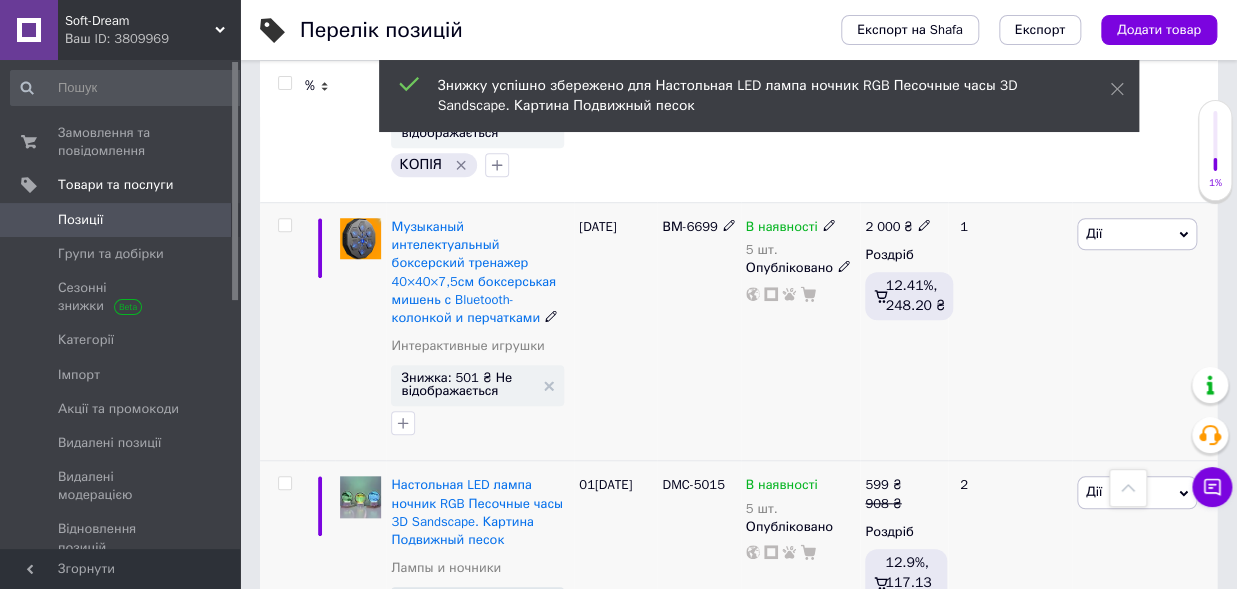 click on "Дії" at bounding box center [1137, 234] 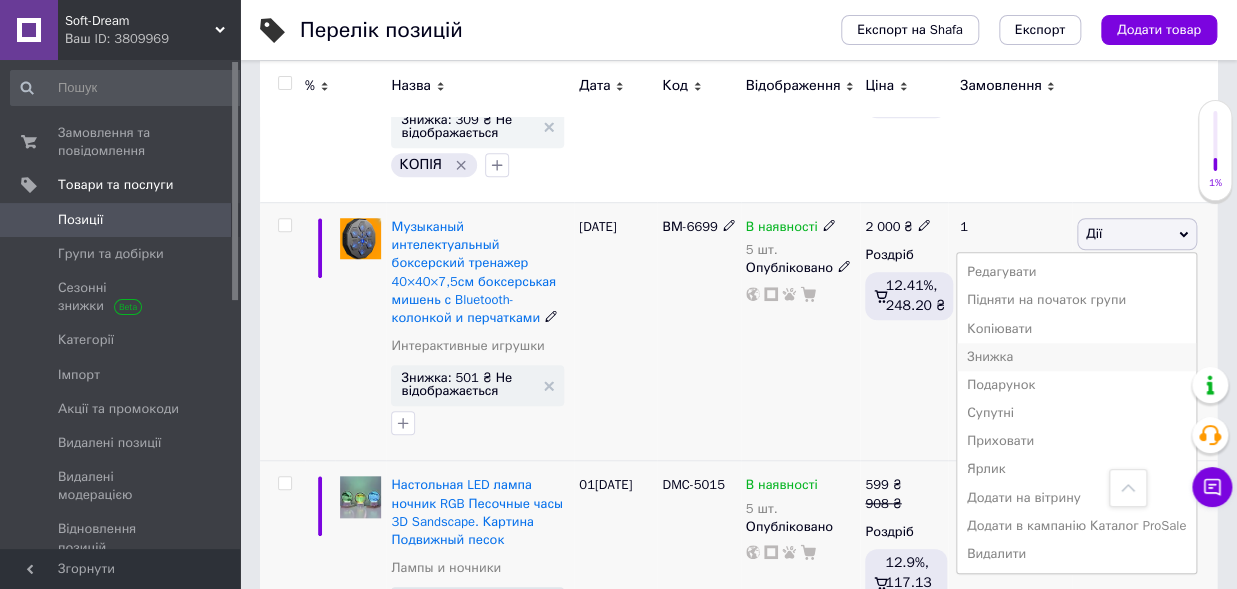 click on "Знижка" at bounding box center [1076, 357] 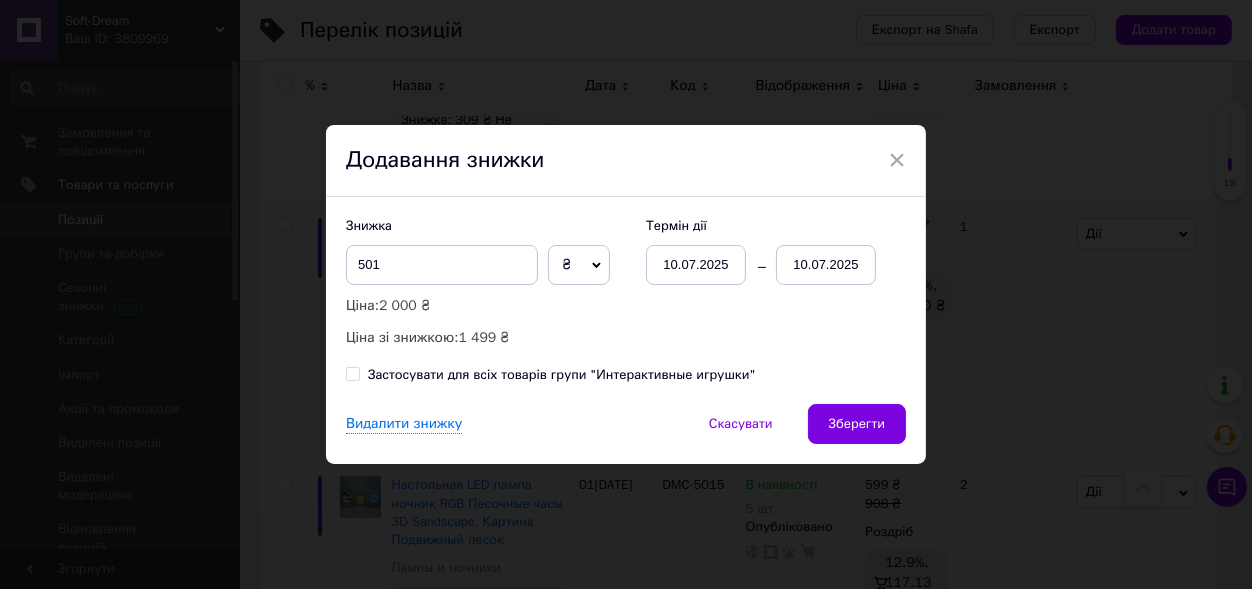 click on "10.07.2025" at bounding box center [826, 265] 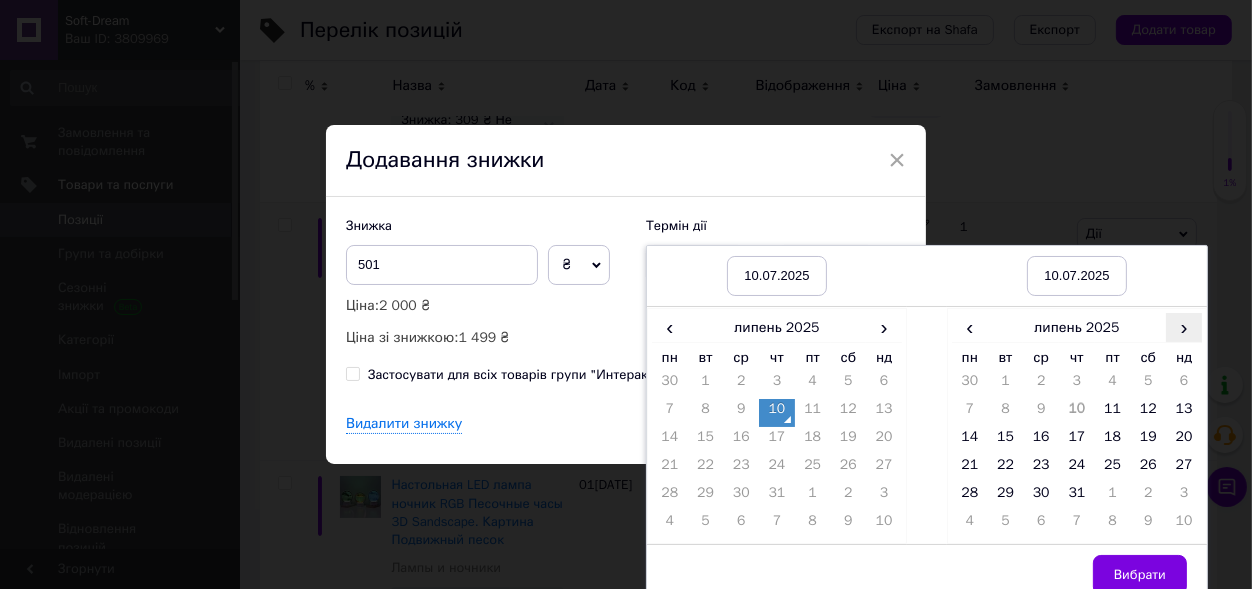click on "›" at bounding box center (1184, 327) 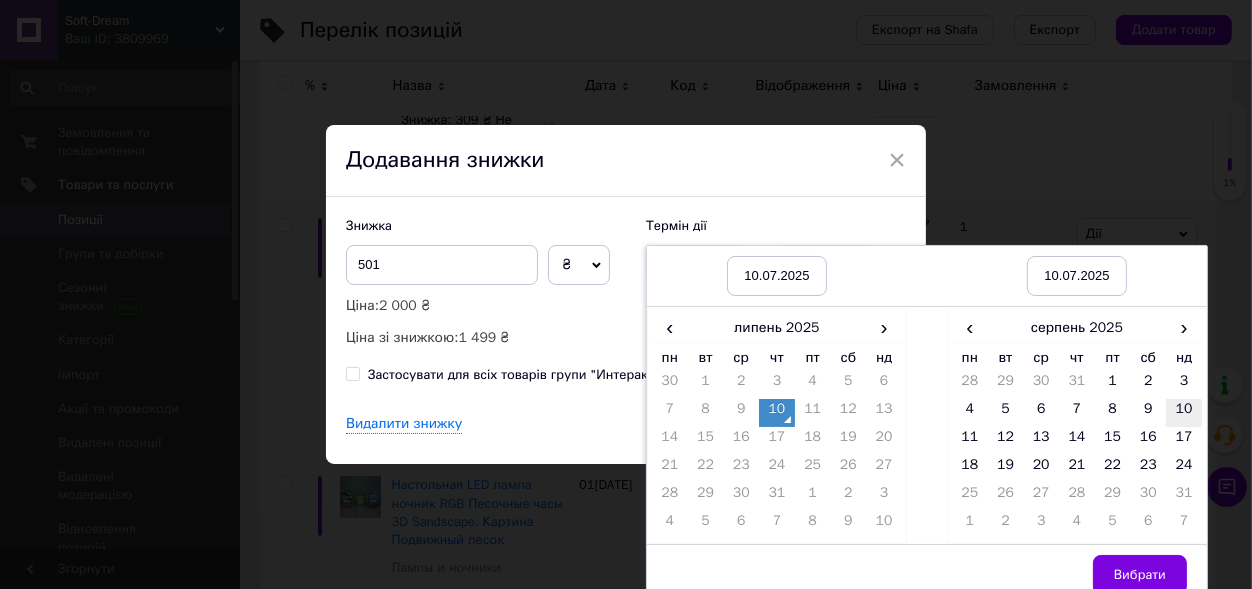 click on "10" at bounding box center [1184, 413] 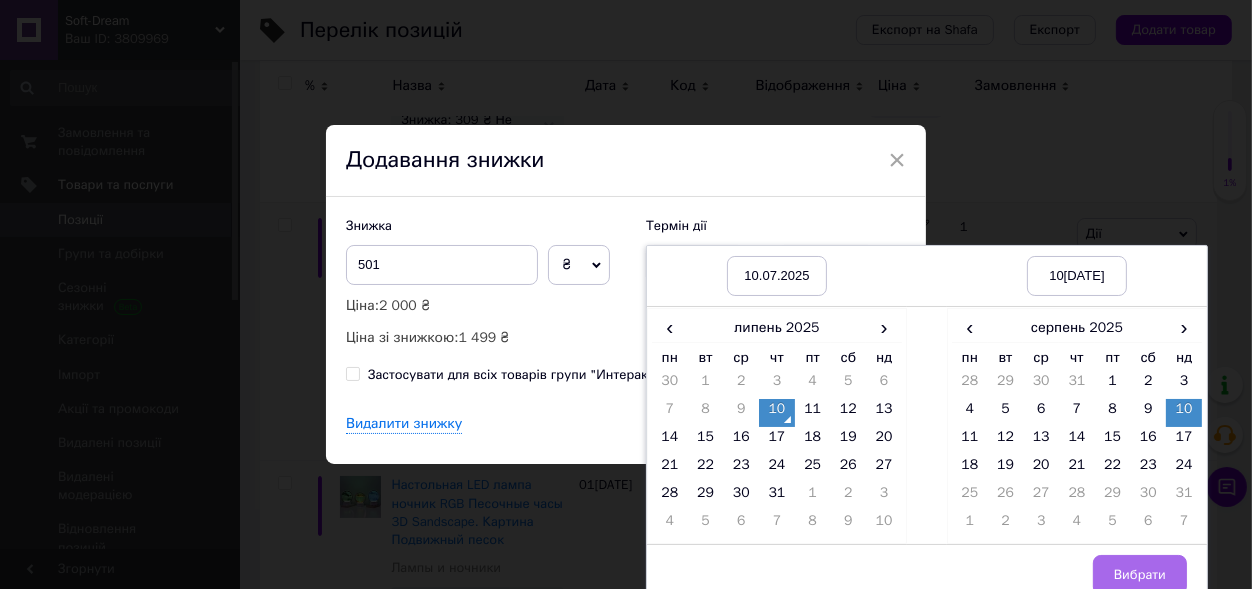 click on "Вибрати" at bounding box center (1140, 575) 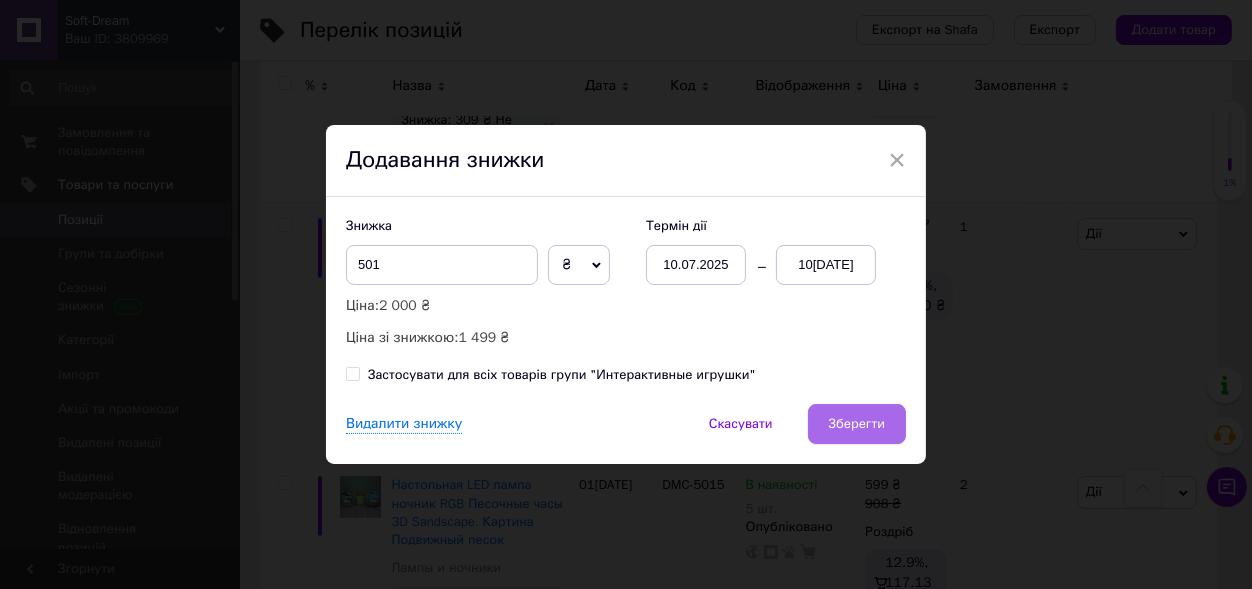 click on "Зберегти" at bounding box center [857, 424] 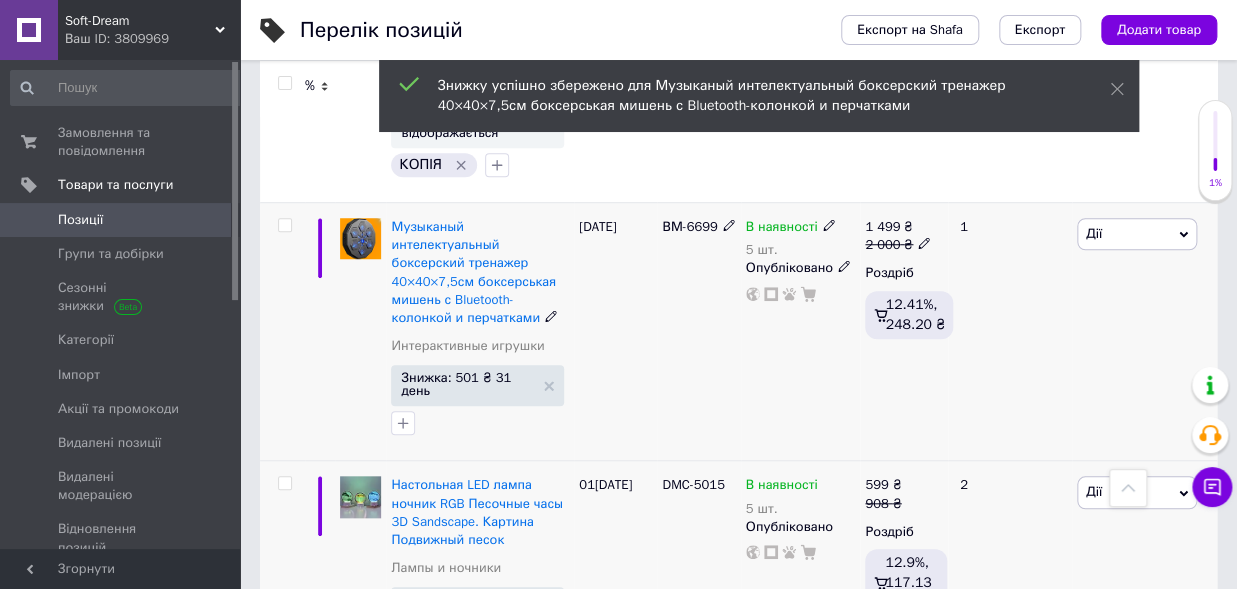 scroll, scrollTop: 266, scrollLeft: 0, axis: vertical 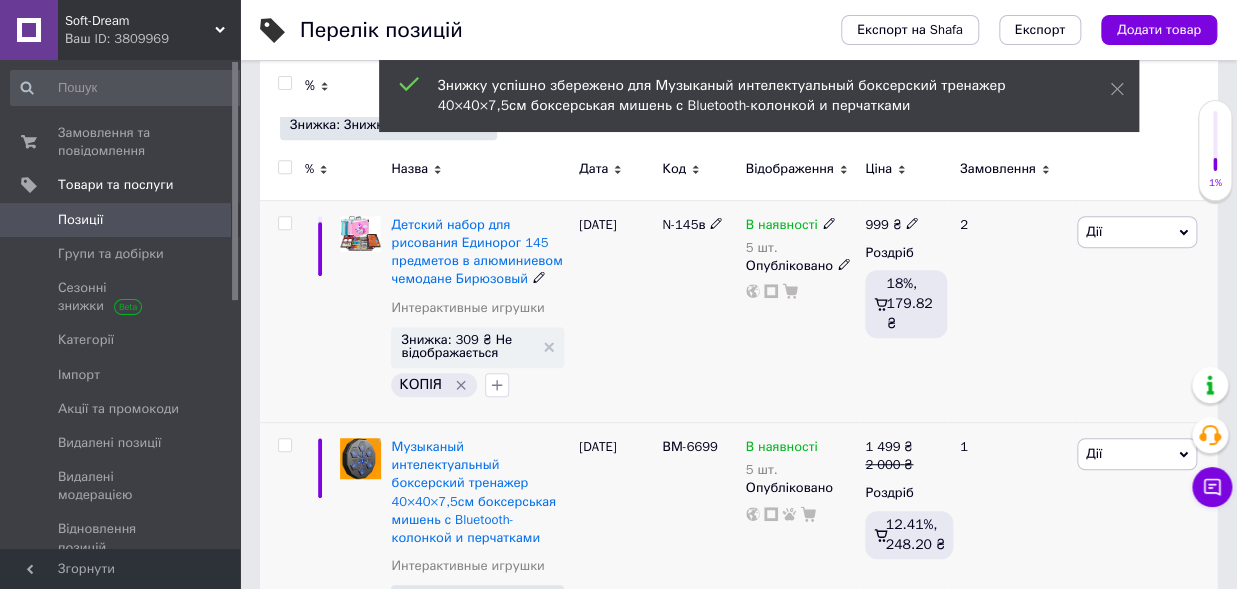 click on "Дії" at bounding box center [1137, 232] 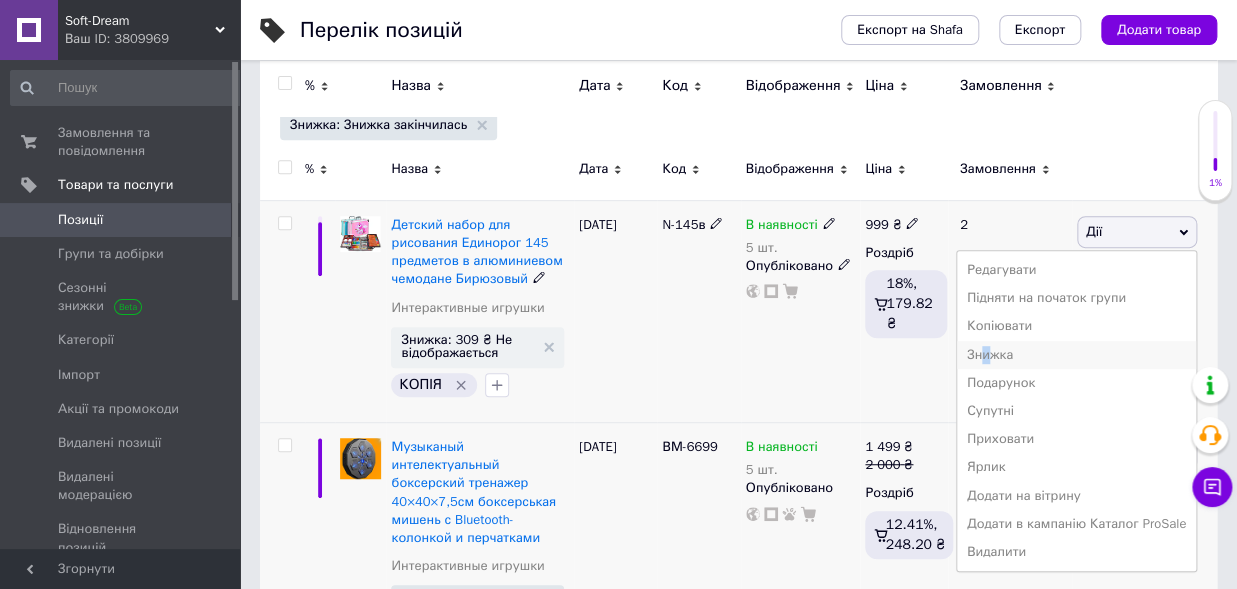 click on "Знижка" at bounding box center (1076, 355) 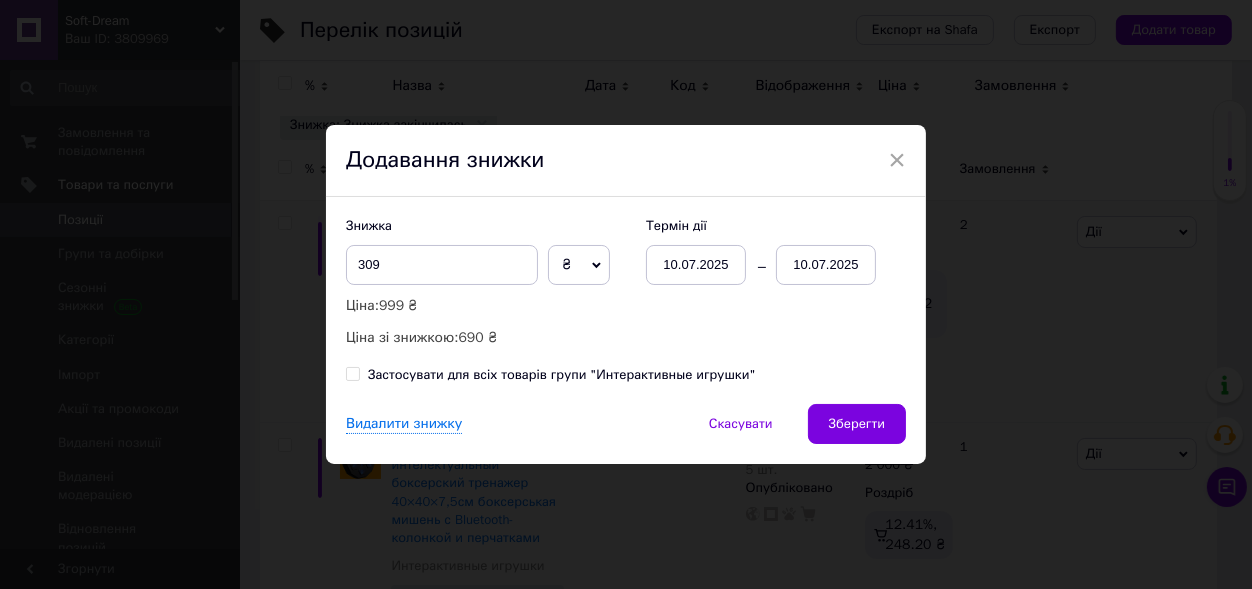 click on "Термін дії 10[DATE]0[DATE]" at bounding box center (766, 251) 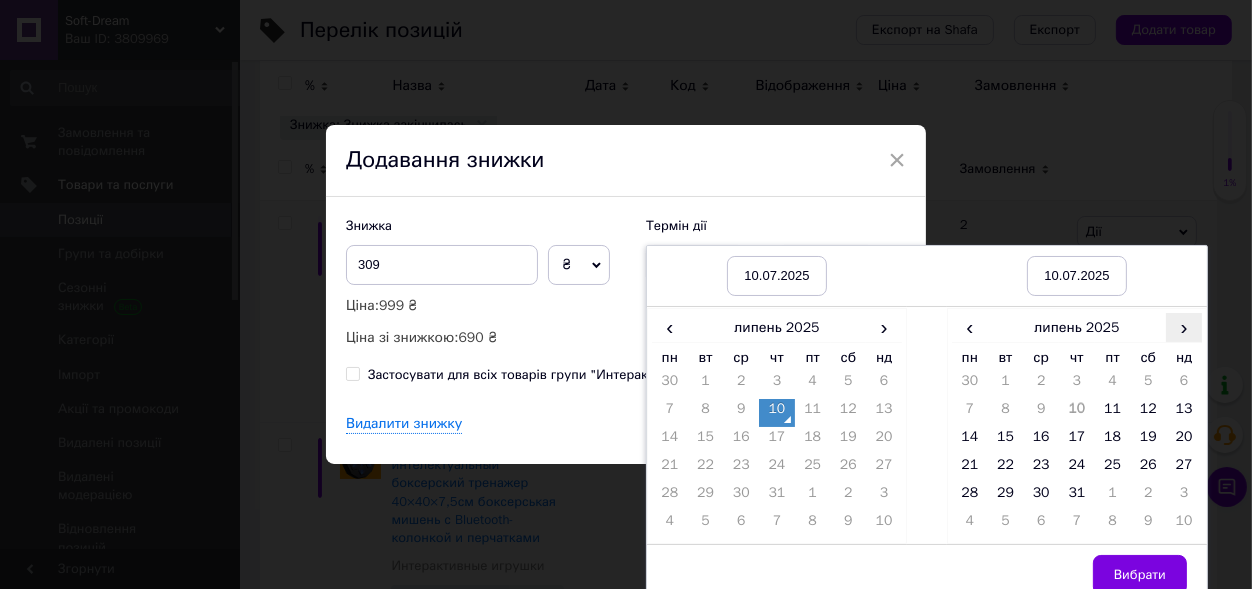 click on "›" at bounding box center (1184, 327) 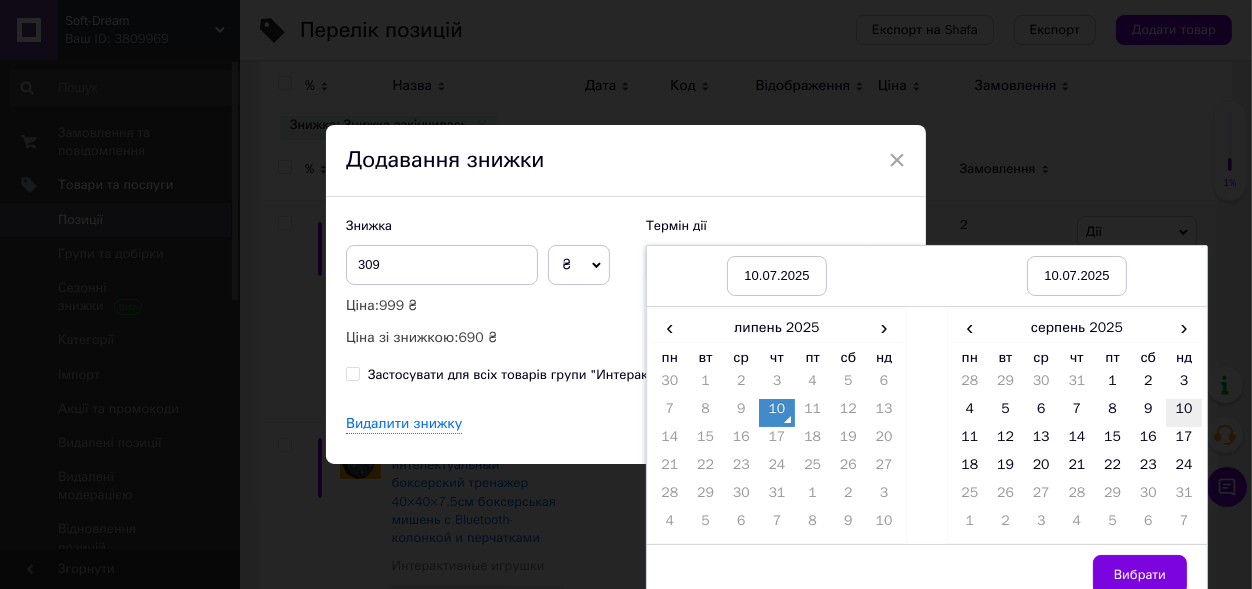 click on "10" at bounding box center (1184, 413) 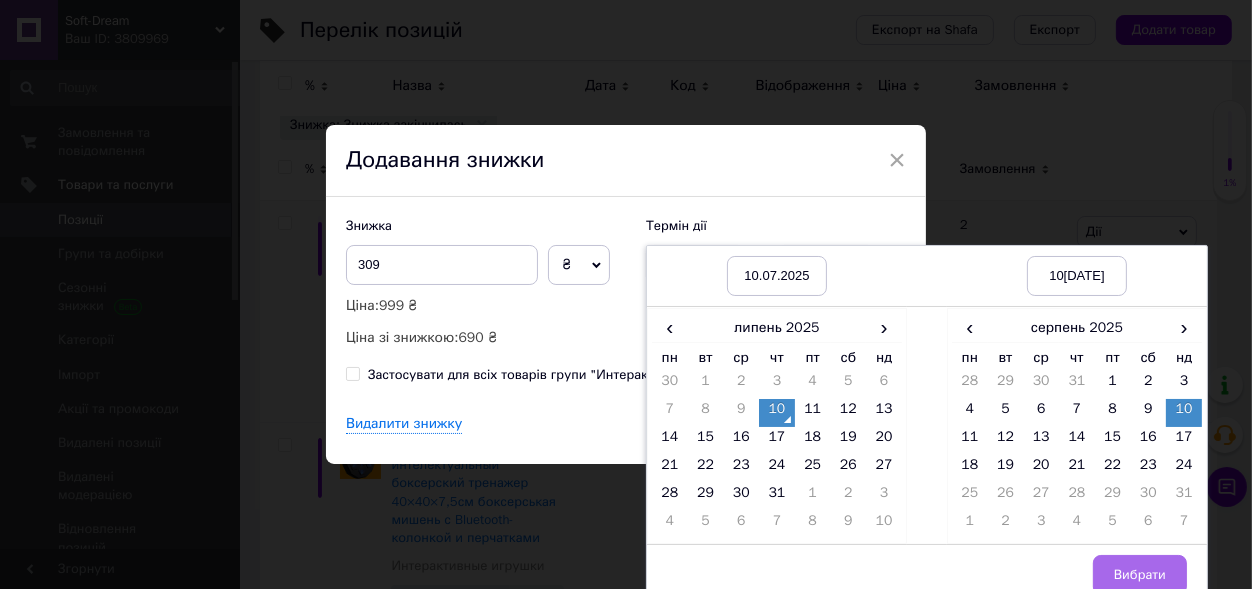 click on "Вибрати" at bounding box center [1140, 575] 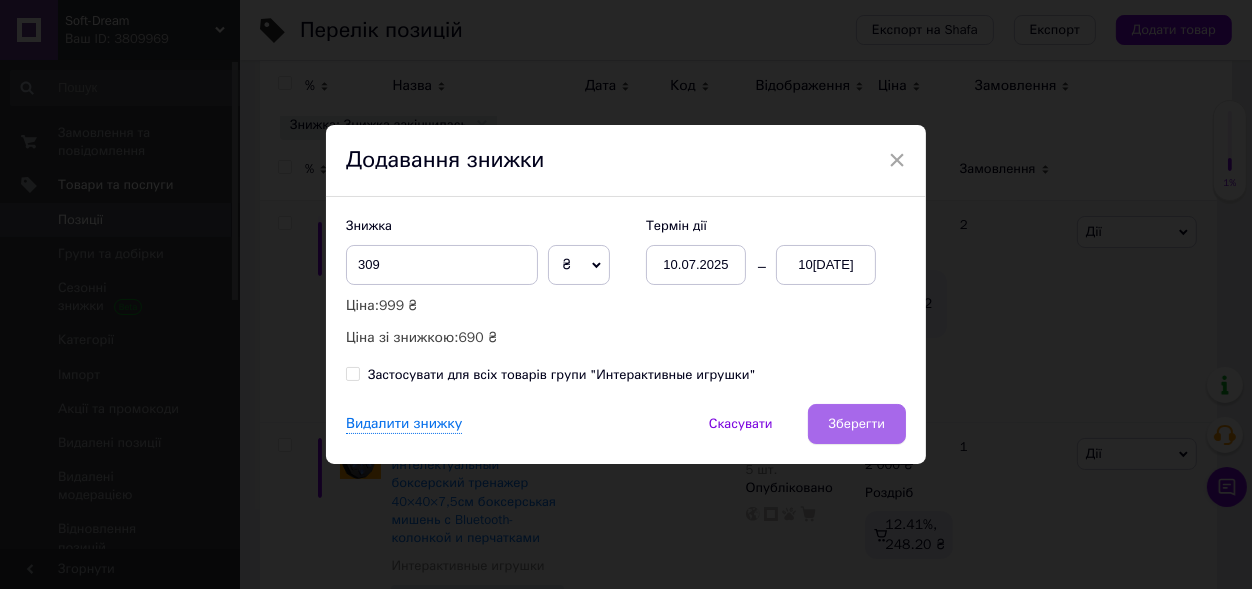 click on "Зберегти" at bounding box center (857, 424) 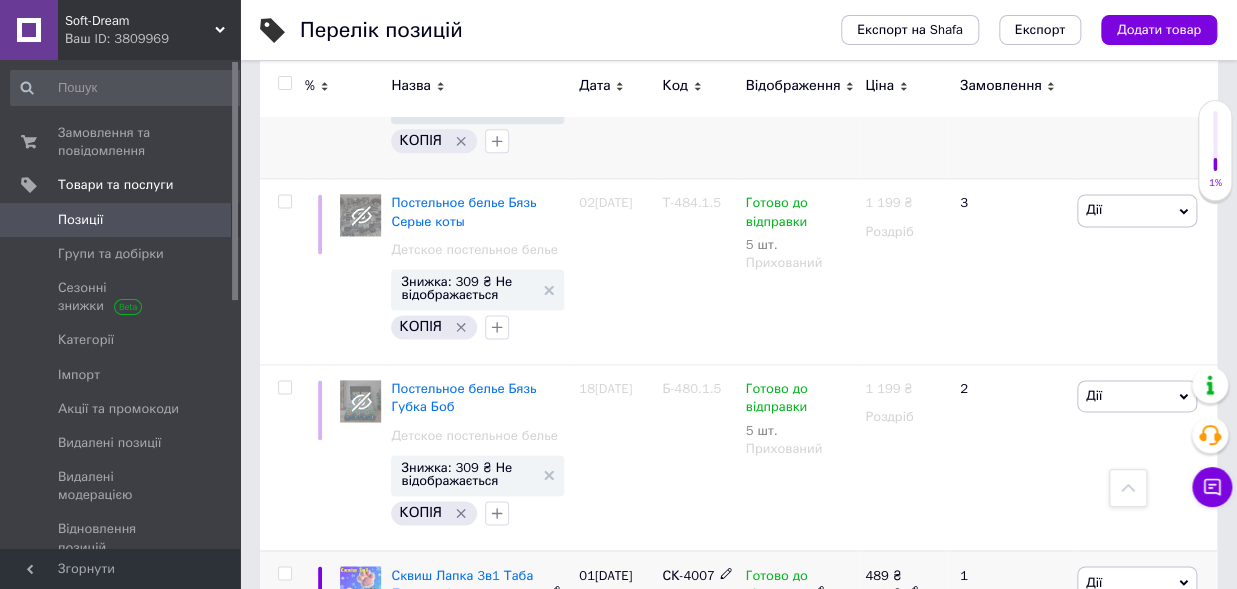scroll, scrollTop: 4095, scrollLeft: 0, axis: vertical 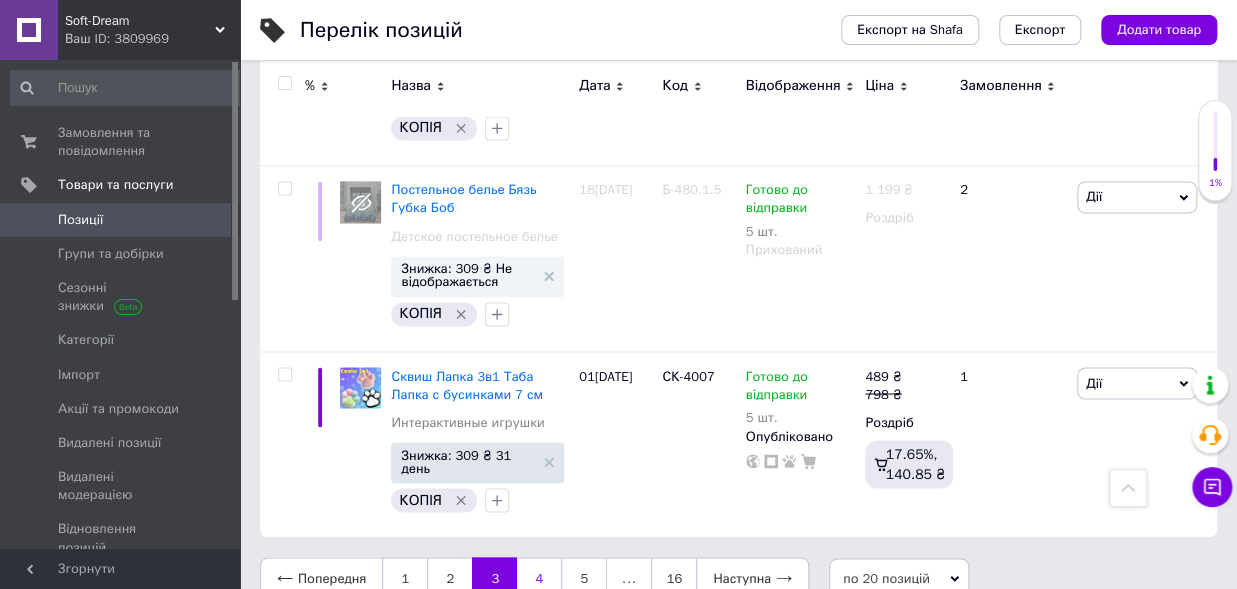 click on "4" at bounding box center (539, 578) 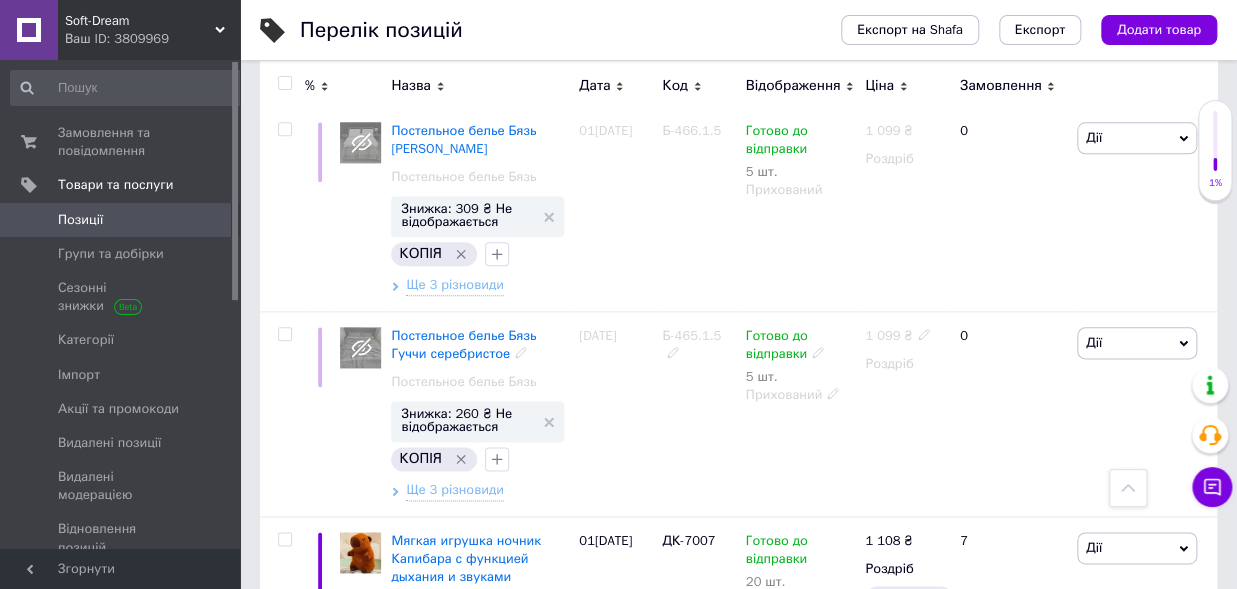 scroll, scrollTop: 990, scrollLeft: 0, axis: vertical 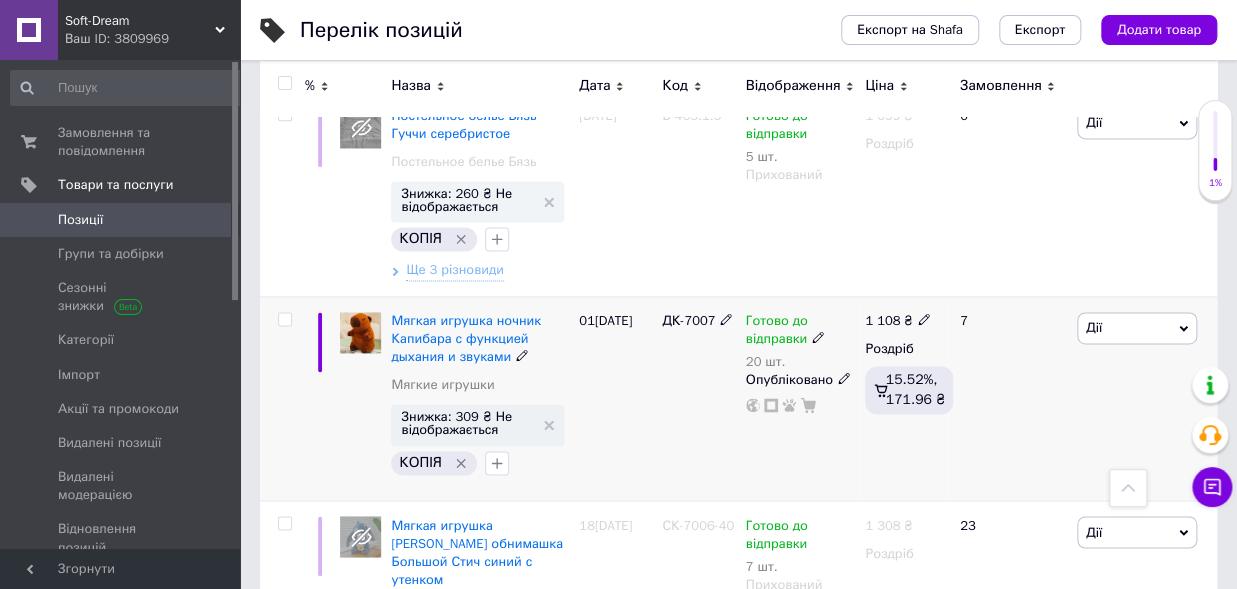 click on "Дії" at bounding box center (1137, 328) 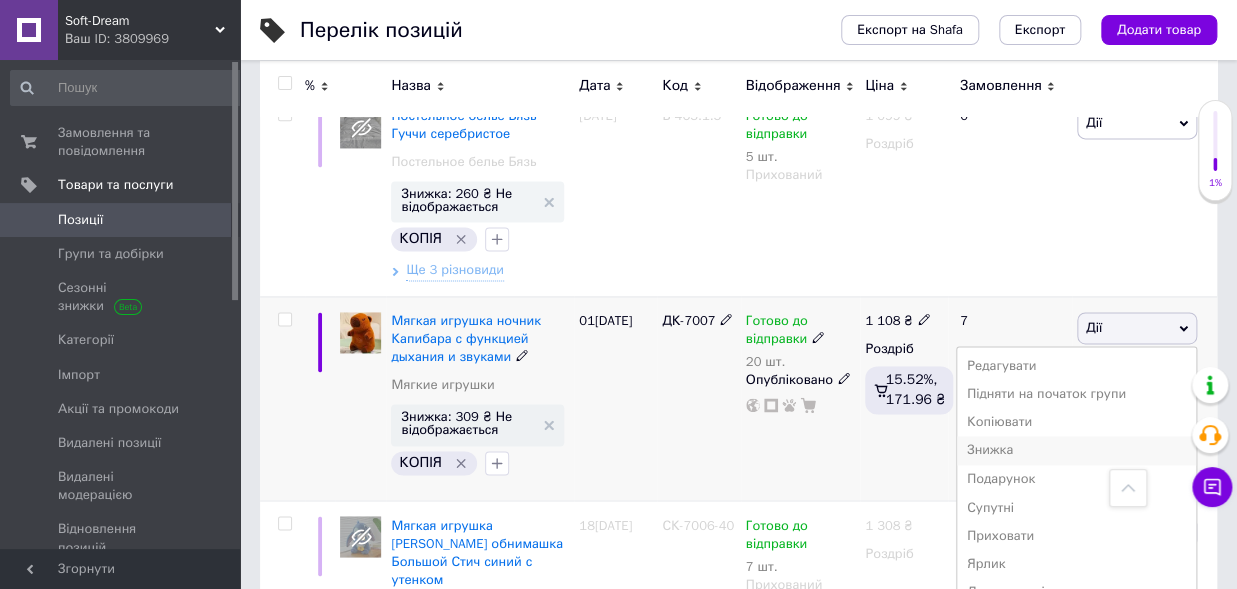 click on "Знижка" at bounding box center [1076, 450] 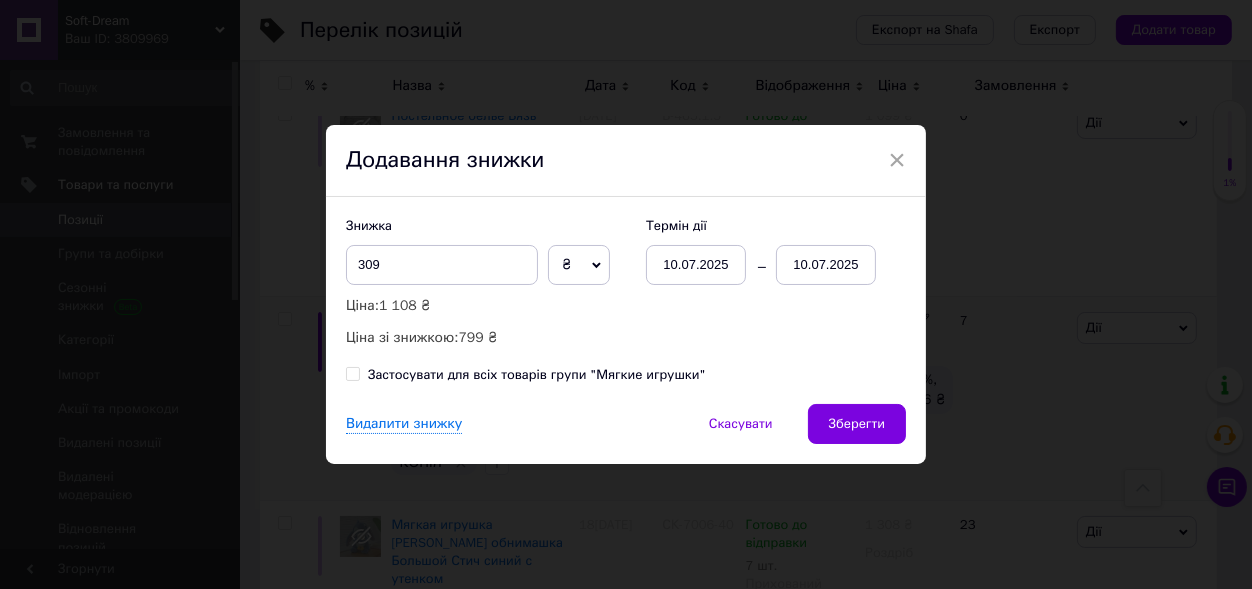 click on "10.07.2025" at bounding box center [826, 265] 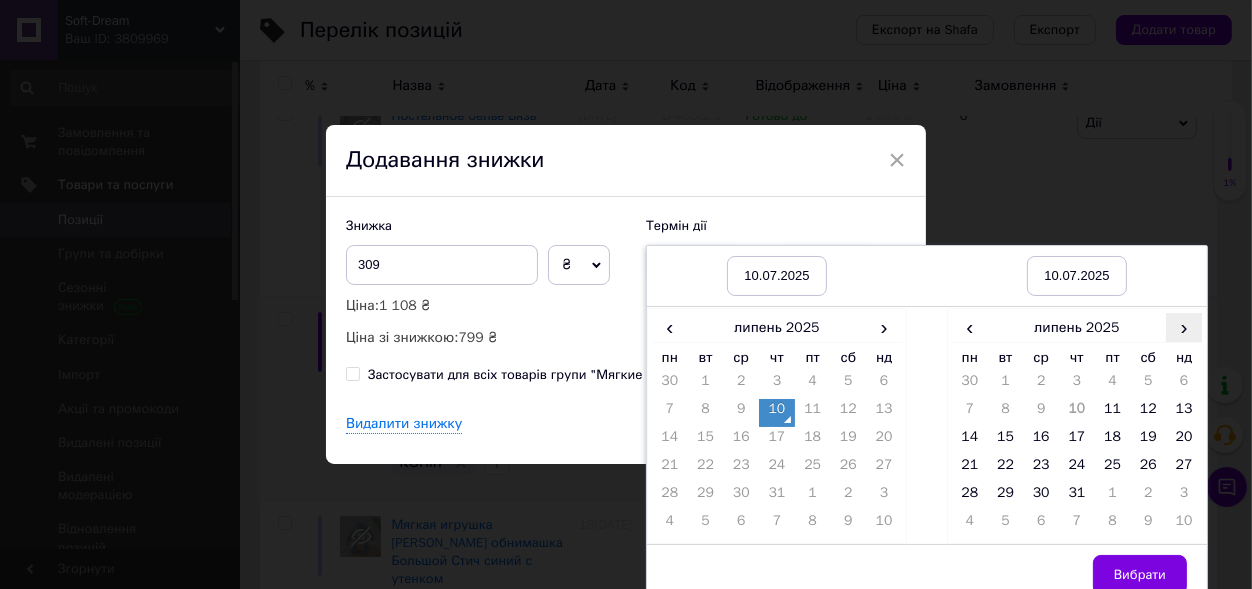 click on "›" at bounding box center [1184, 327] 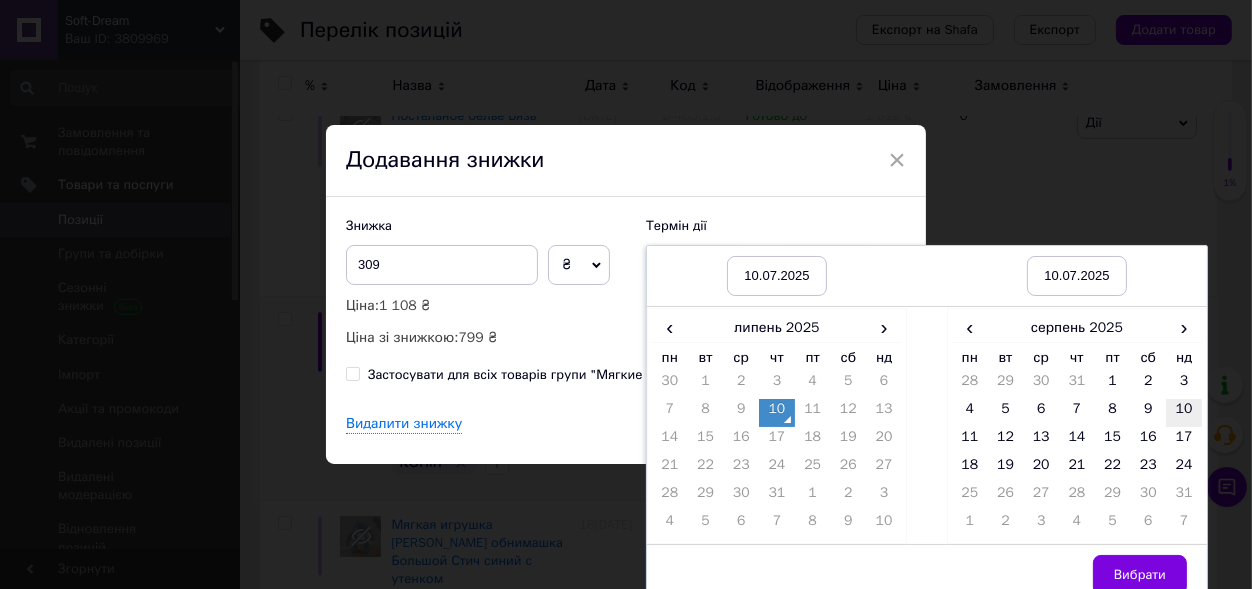 click on "10" at bounding box center (1184, 413) 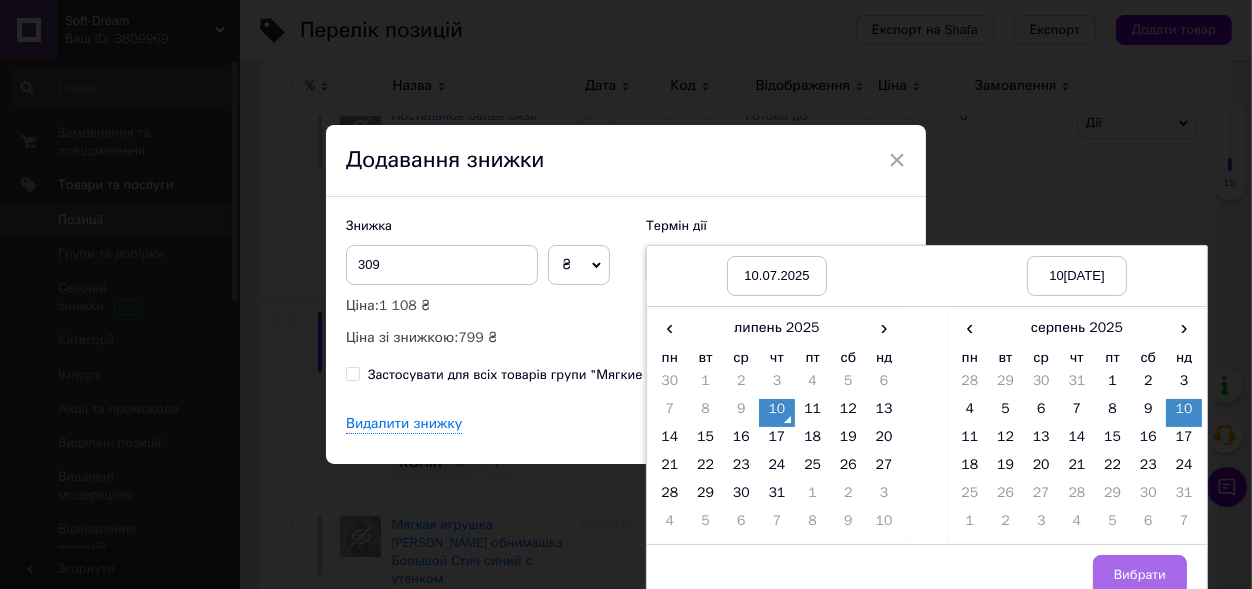 click on "Вибрати" at bounding box center [1140, 575] 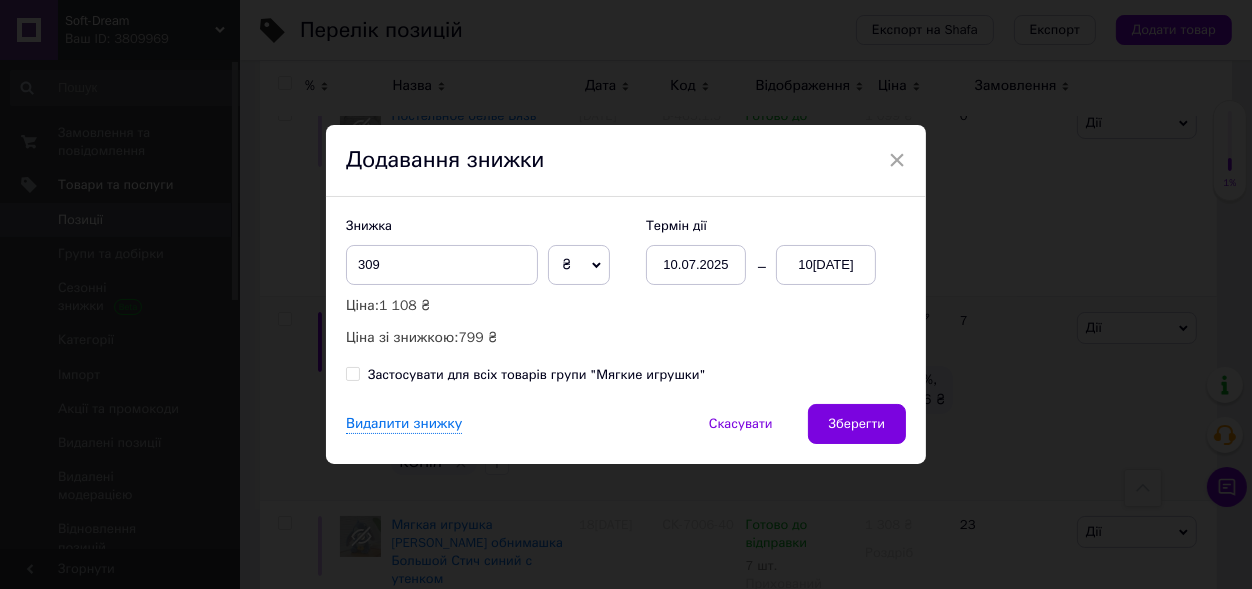 click on "Зберегти" at bounding box center (857, 424) 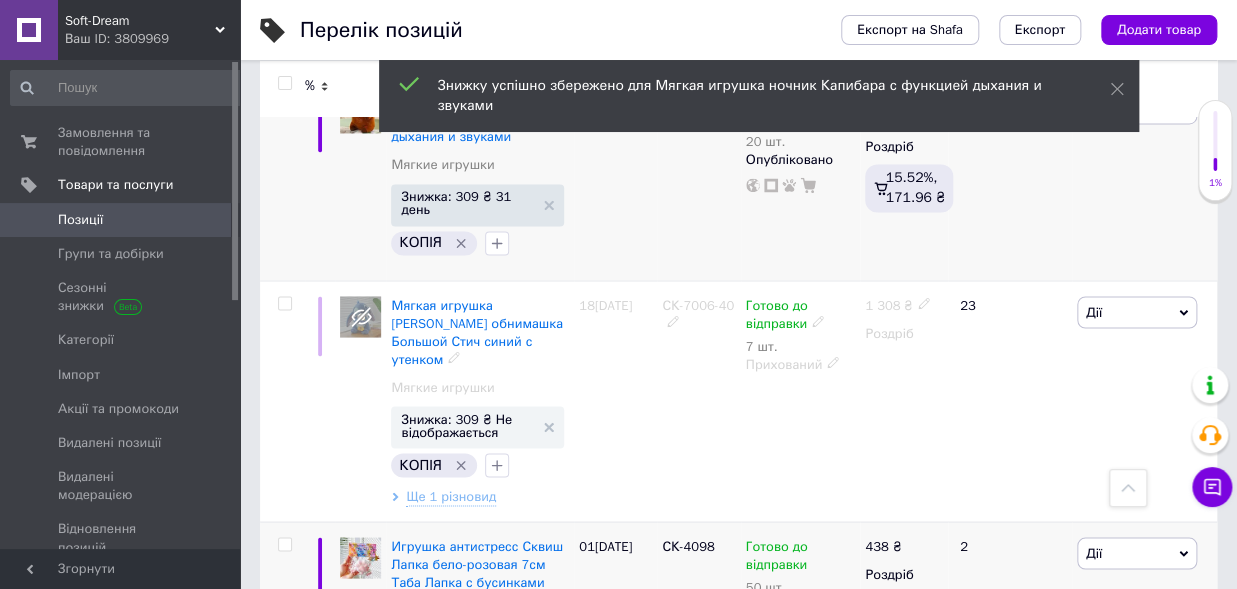scroll, scrollTop: 1430, scrollLeft: 0, axis: vertical 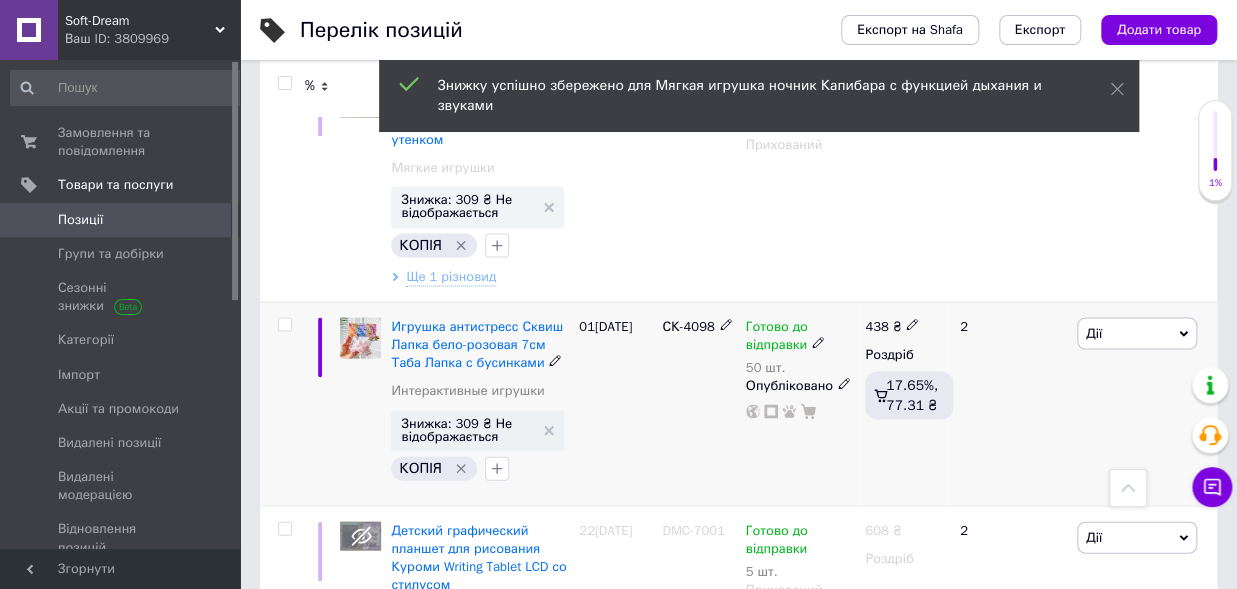 click on "Дії" at bounding box center (1137, 333) 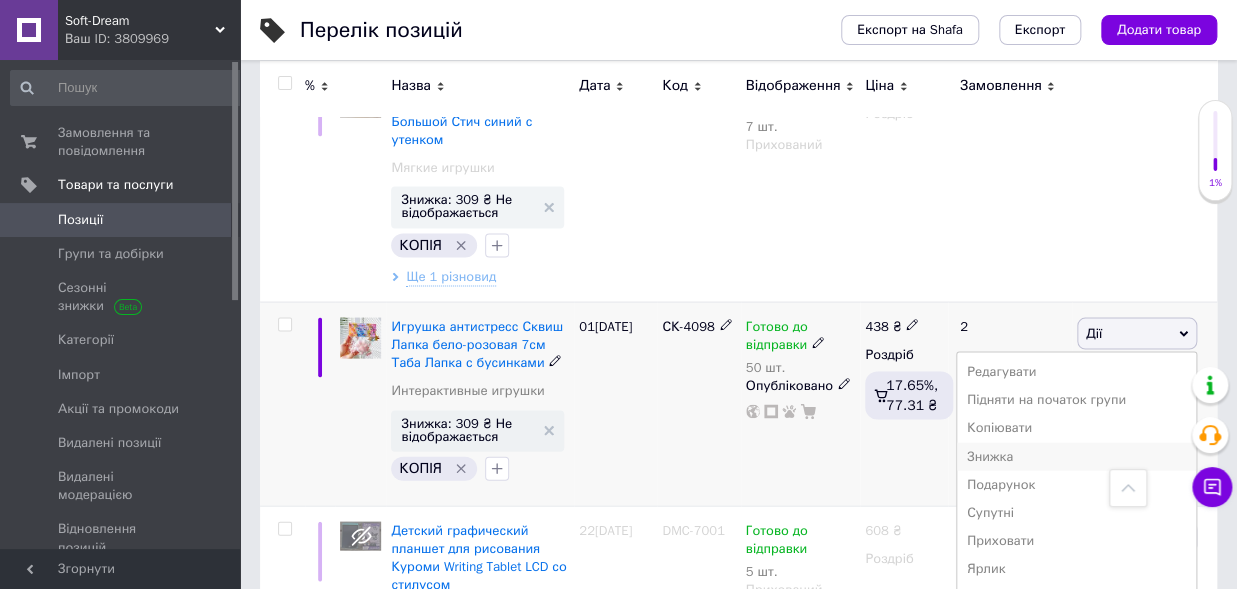 click on "Знижка" at bounding box center [1076, 456] 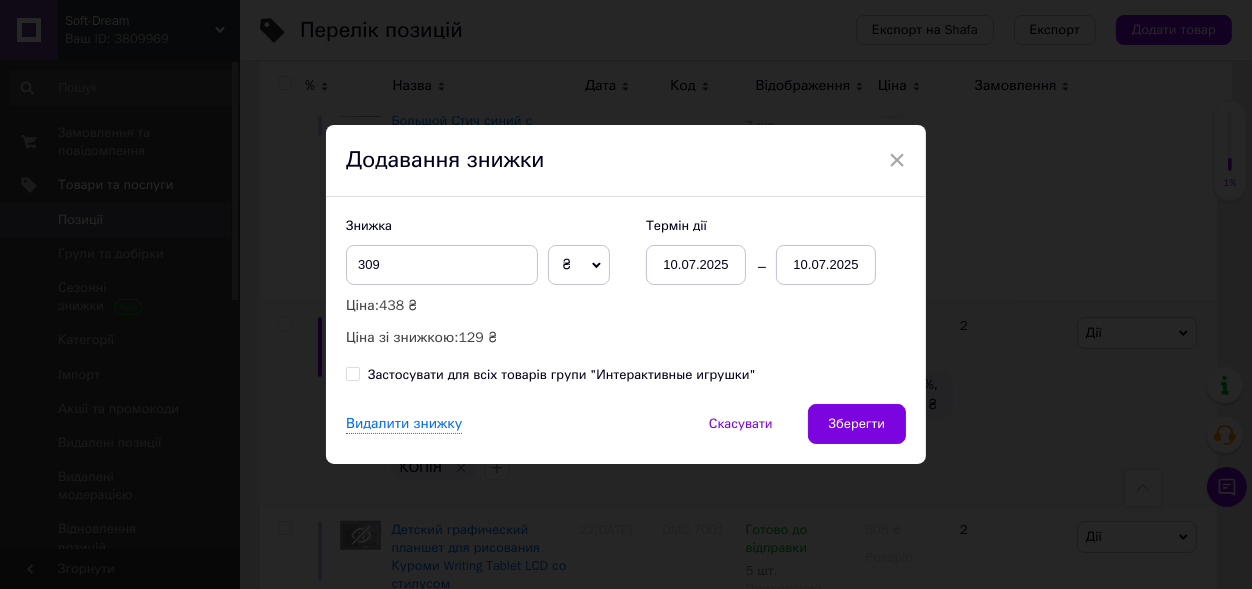click on "Термін дії 10[DATE]0[DATE]" at bounding box center [766, 251] 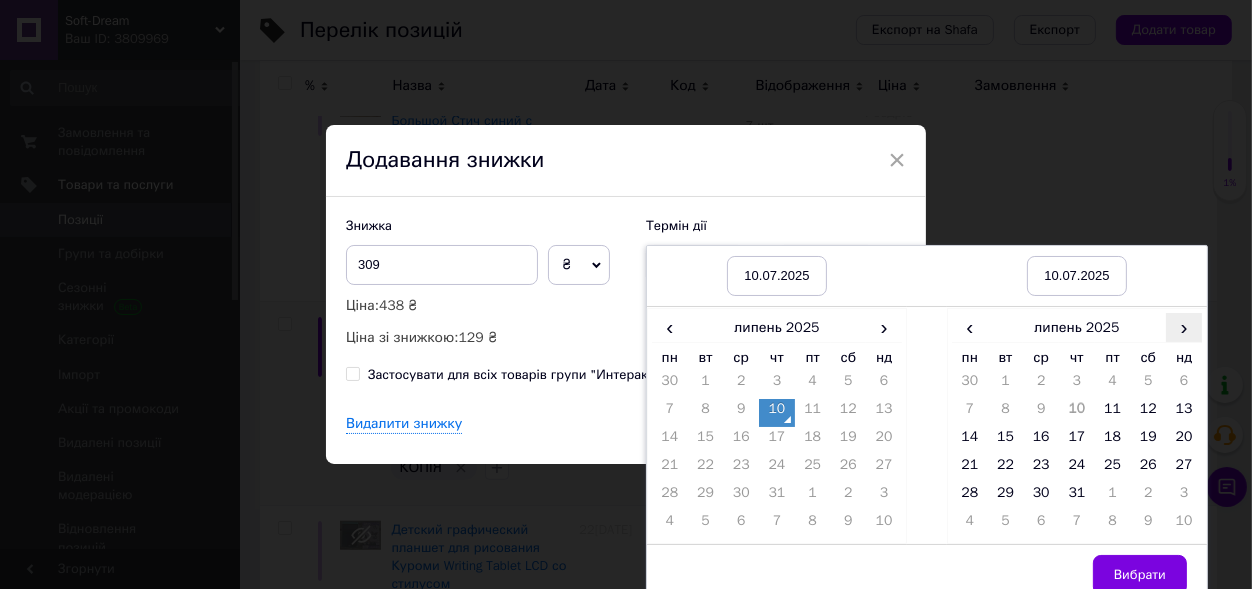 click on "›" at bounding box center [1184, 327] 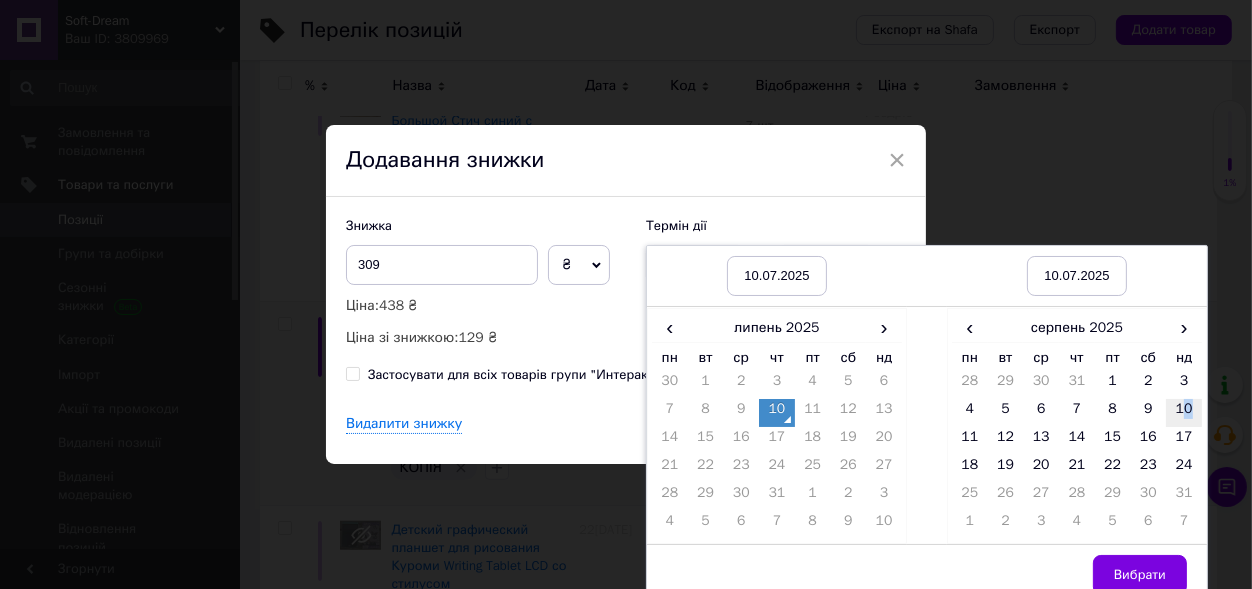 click on "10" at bounding box center (1184, 413) 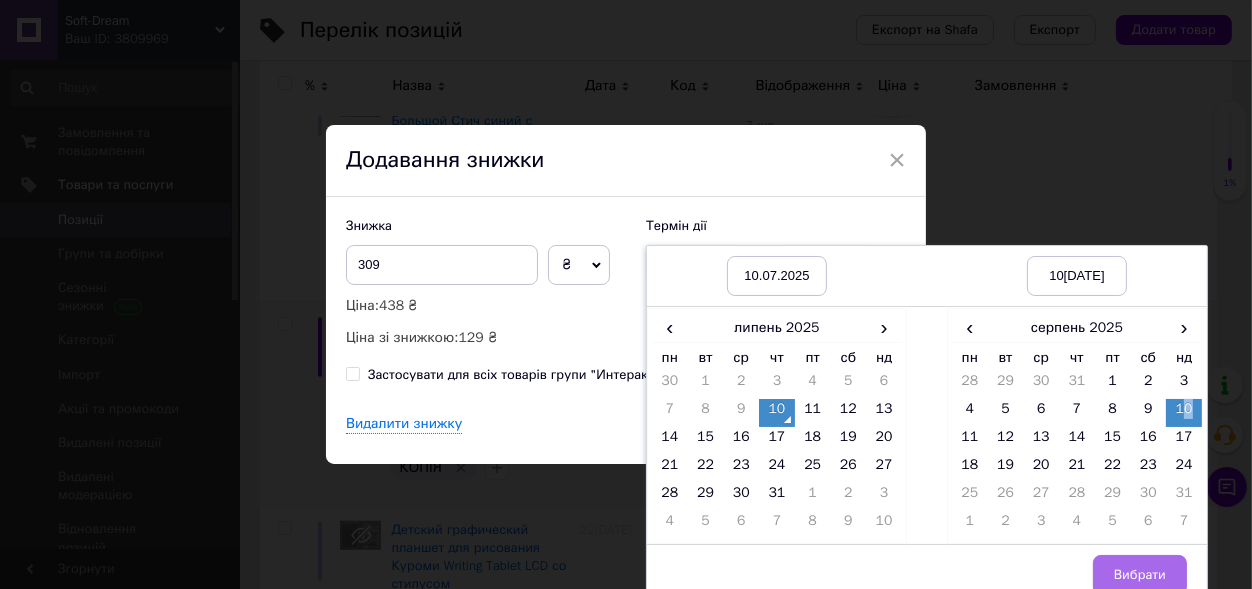 click on "Вибрати" at bounding box center (1140, 575) 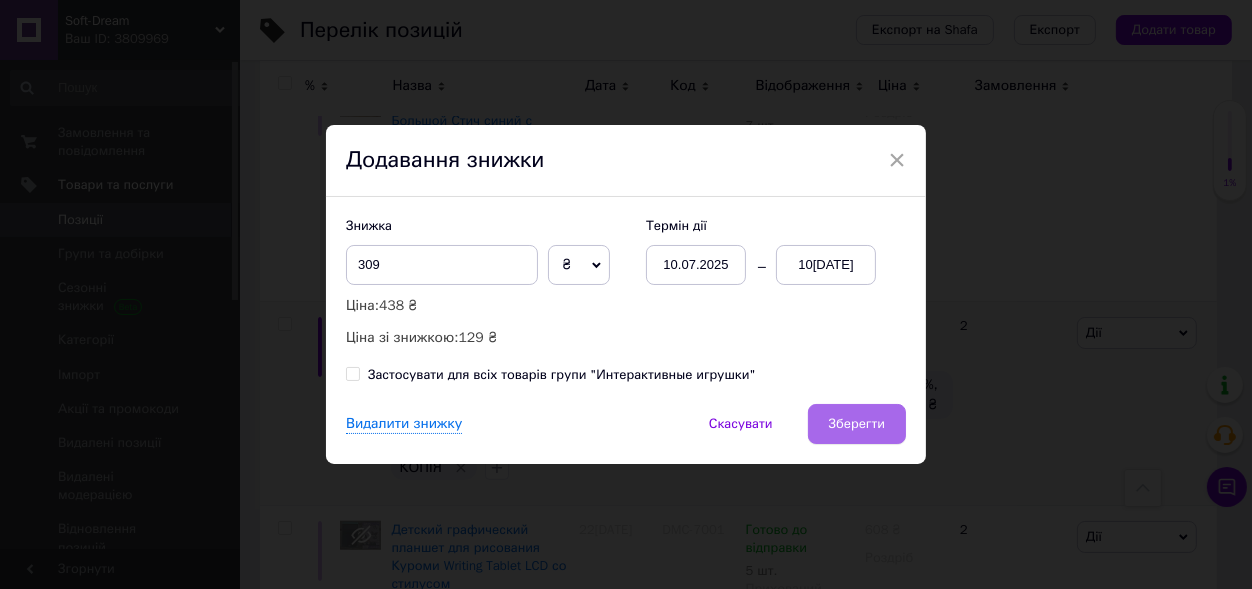 click on "Зберегти" at bounding box center [857, 424] 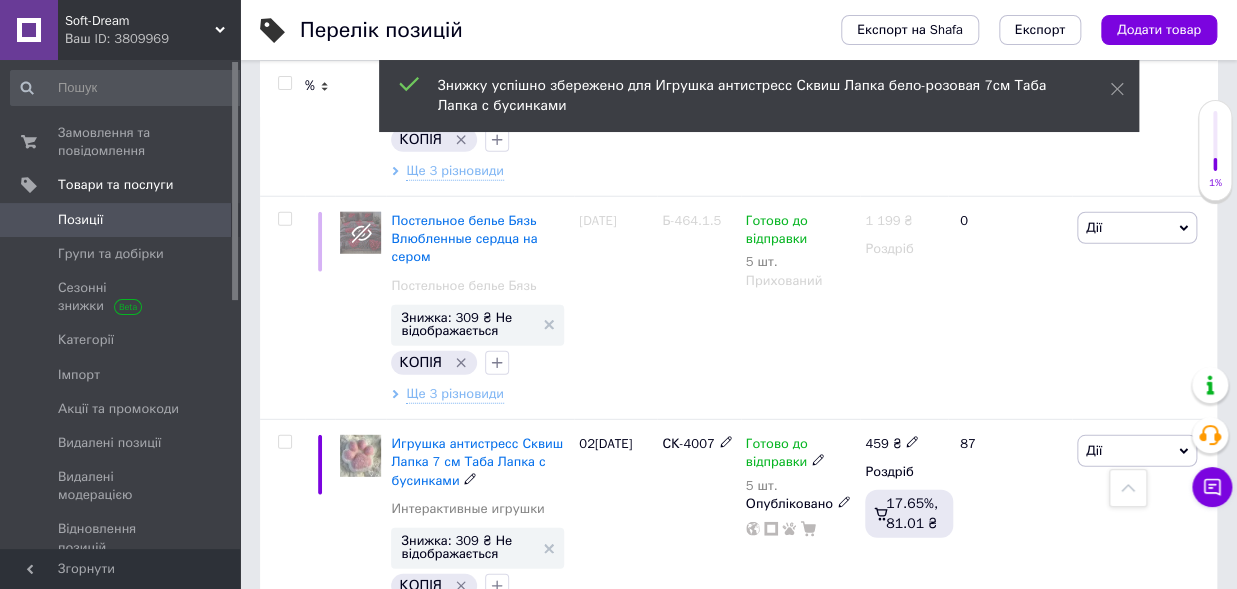 scroll, scrollTop: 2200, scrollLeft: 0, axis: vertical 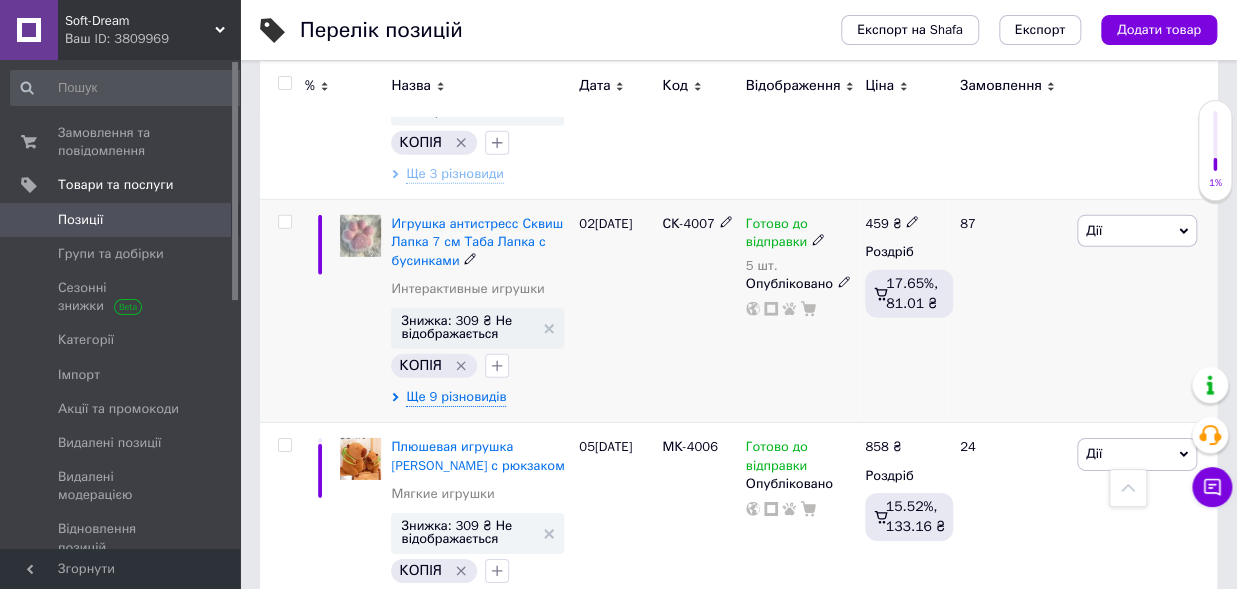 click on "Дії" at bounding box center (1137, 231) 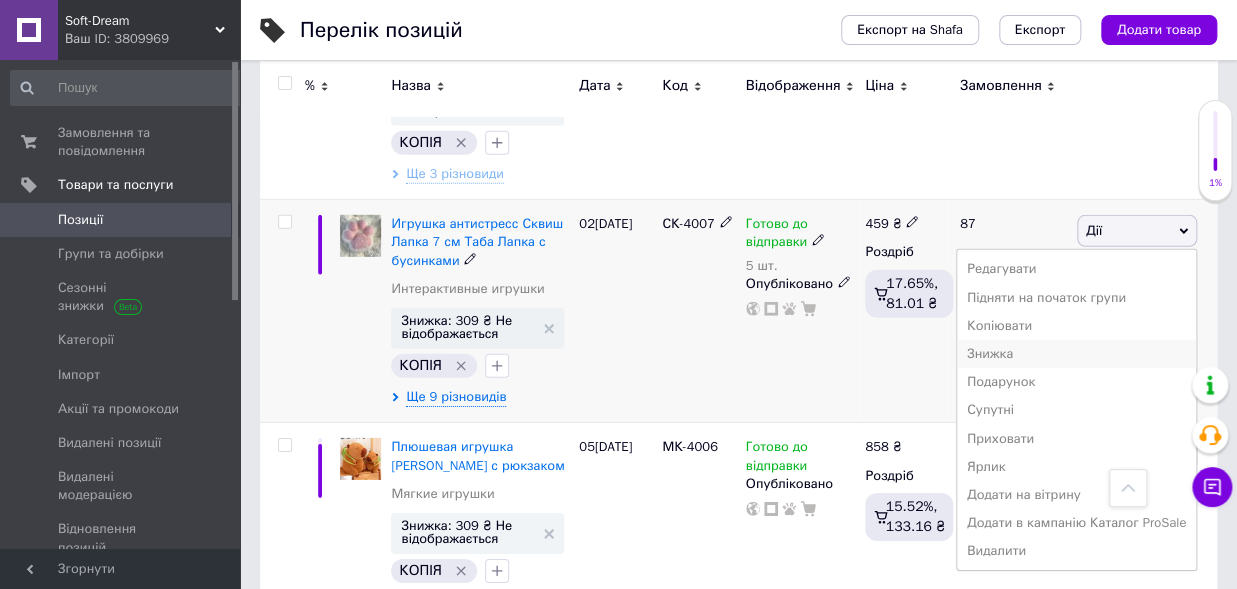 click on "Знижка" at bounding box center [1076, 354] 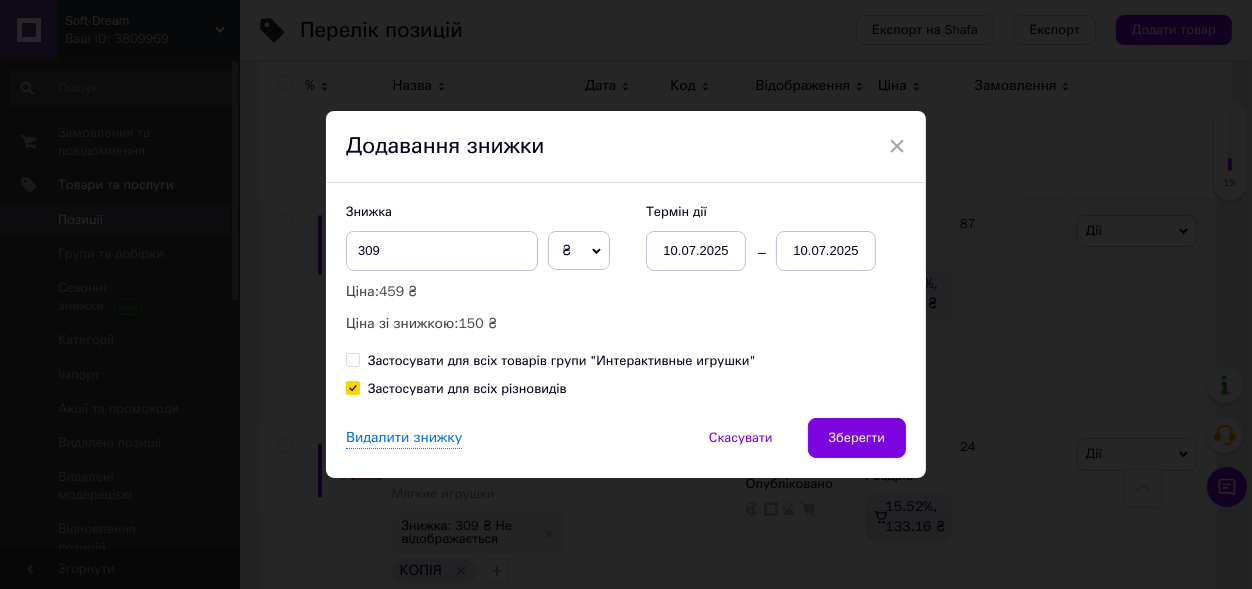 click on "10.07.2025" at bounding box center [826, 251] 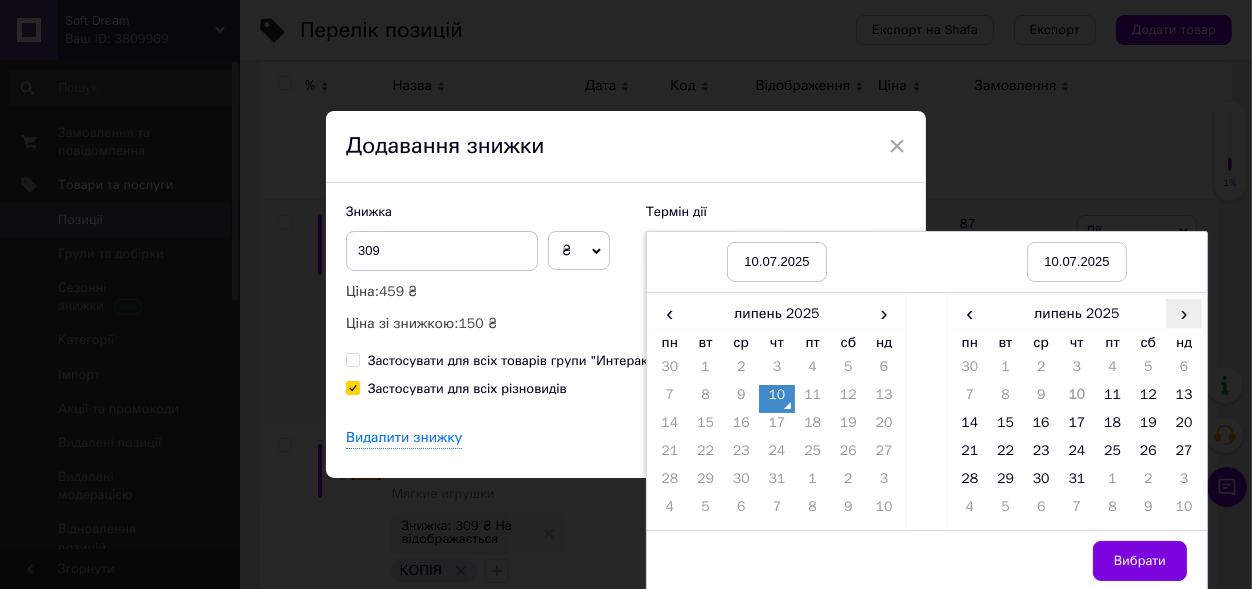 click on "›" at bounding box center [1184, 313] 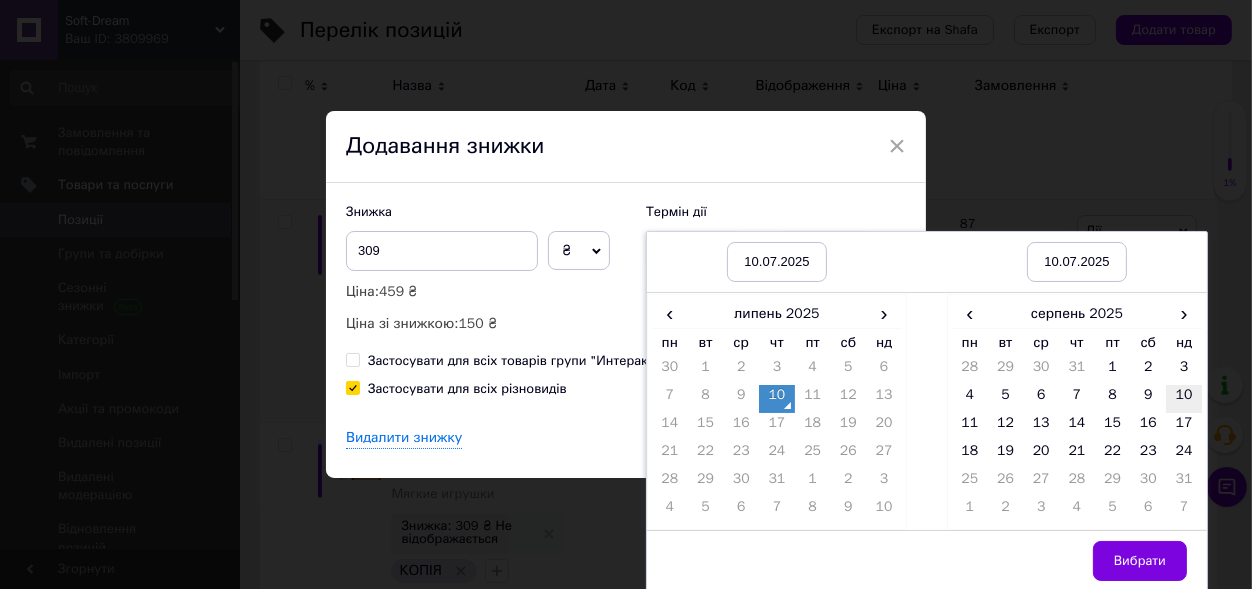 click on "10" at bounding box center [1184, 399] 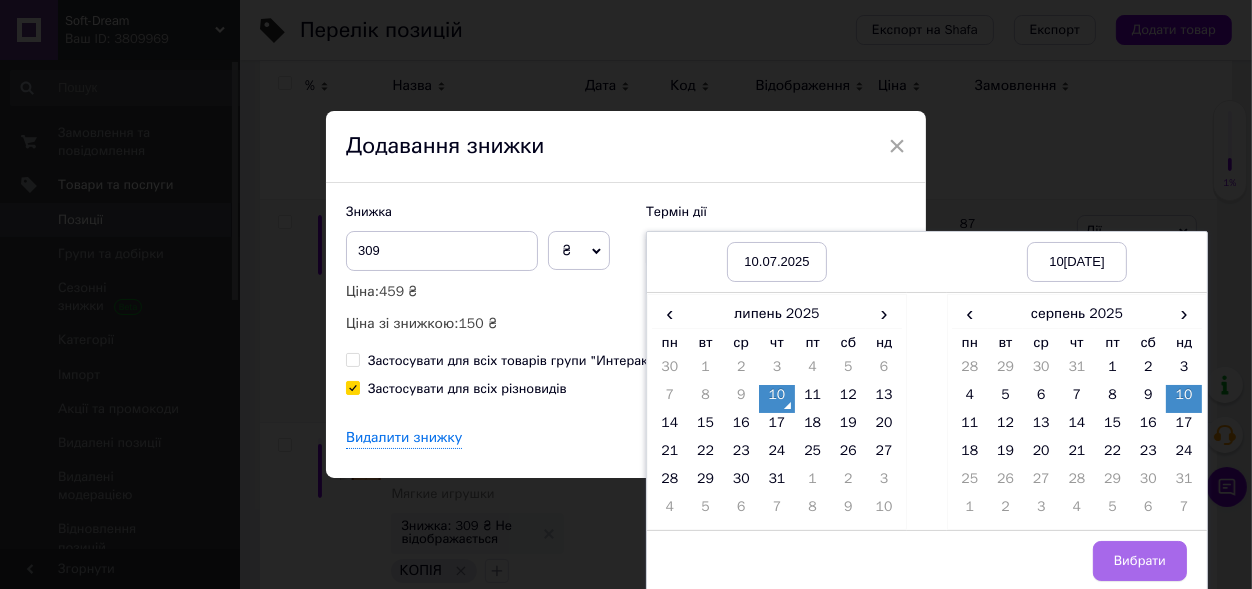 click on "Вибрати" at bounding box center (1140, 561) 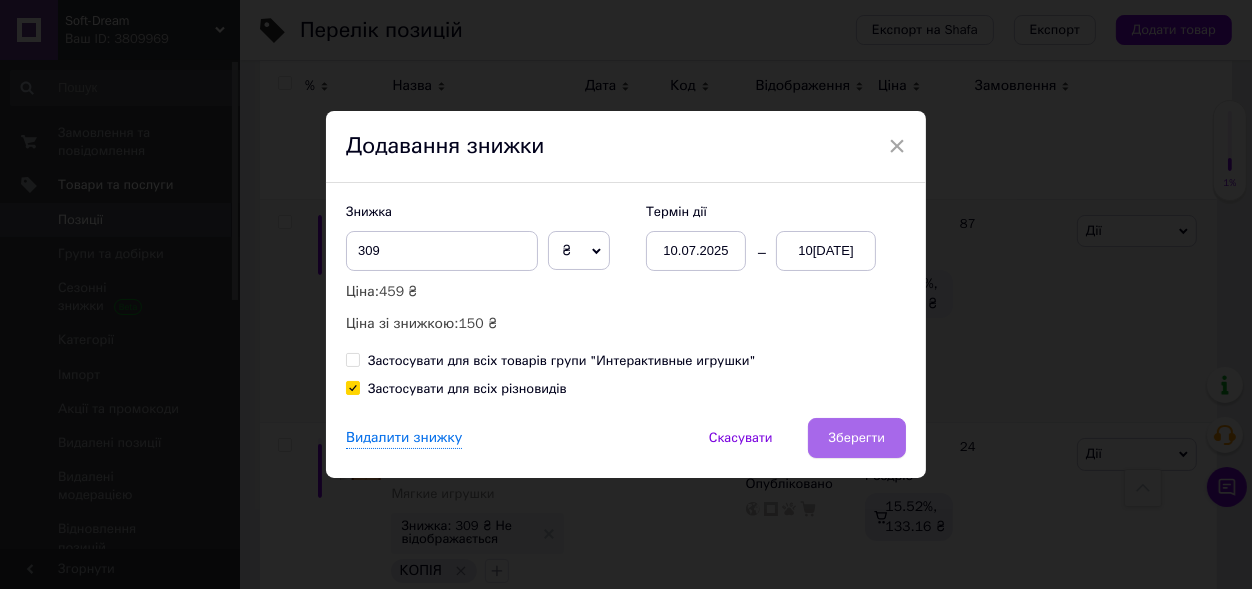 click on "Зберегти" at bounding box center [857, 438] 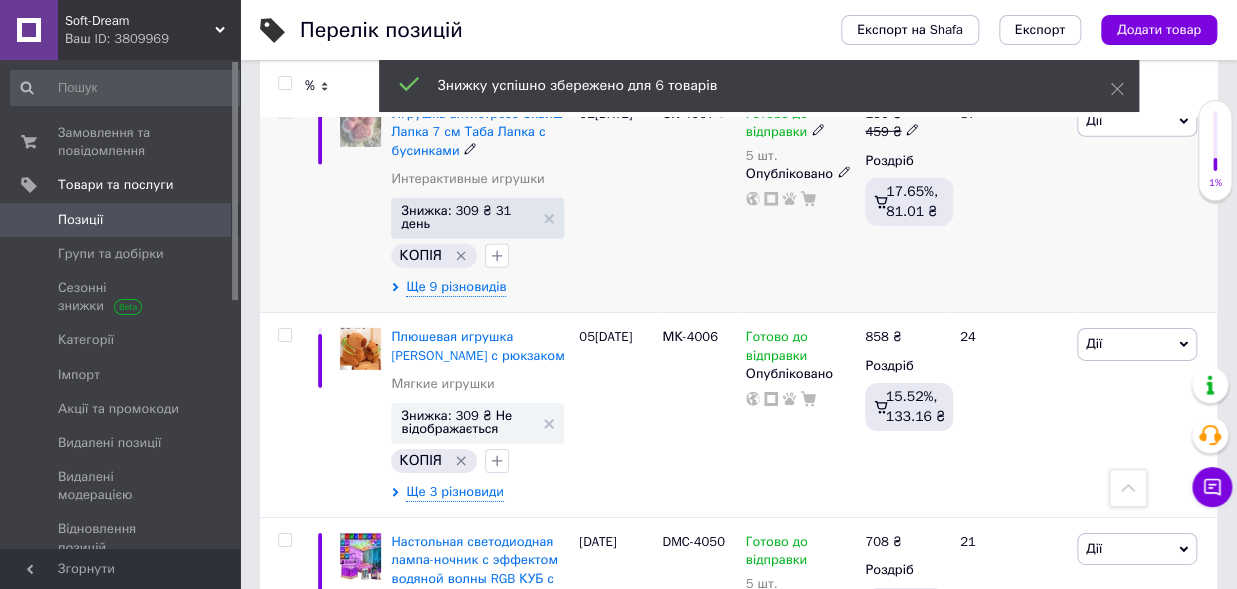 scroll, scrollTop: 2420, scrollLeft: 0, axis: vertical 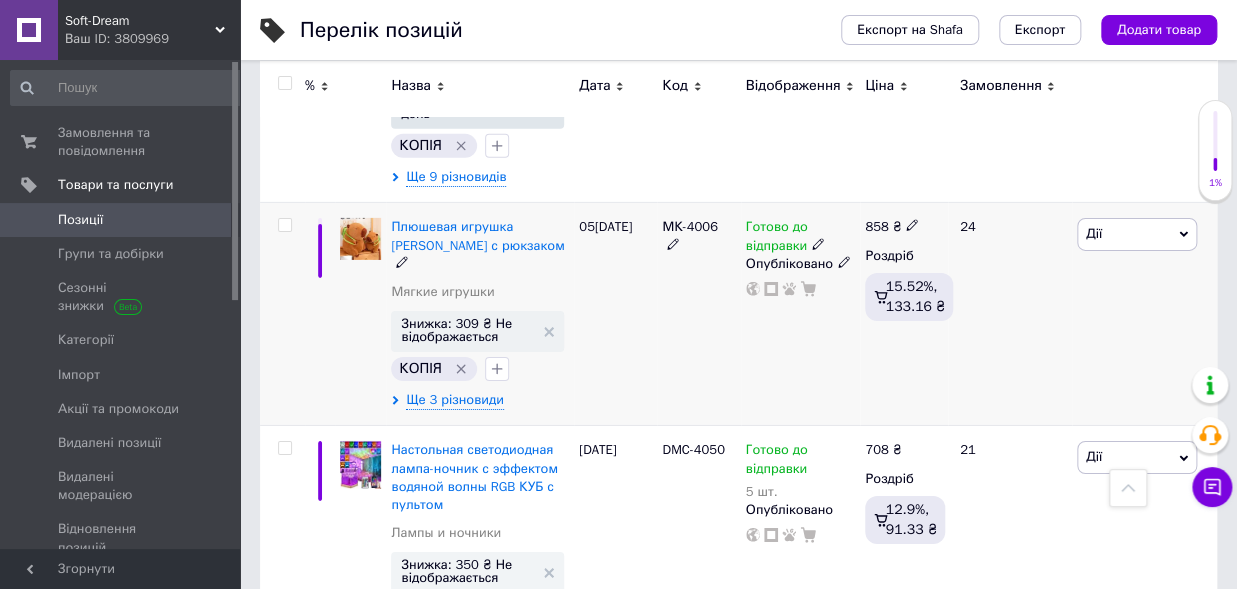 click on "Дії" at bounding box center (1137, 234) 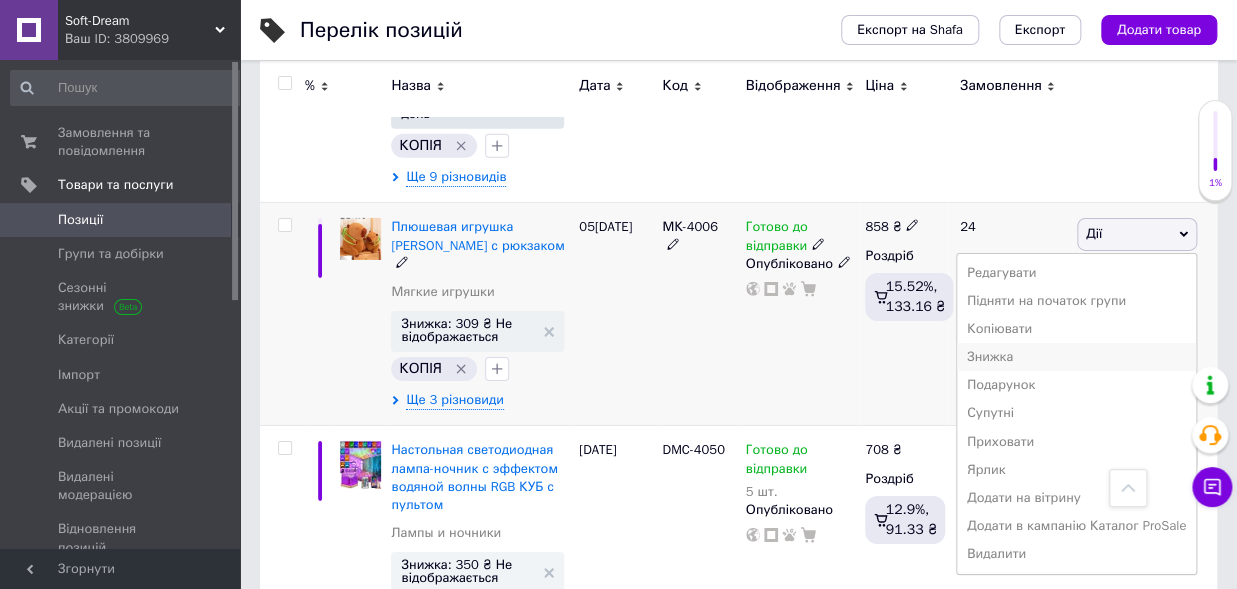 click on "Знижка" at bounding box center (1076, 357) 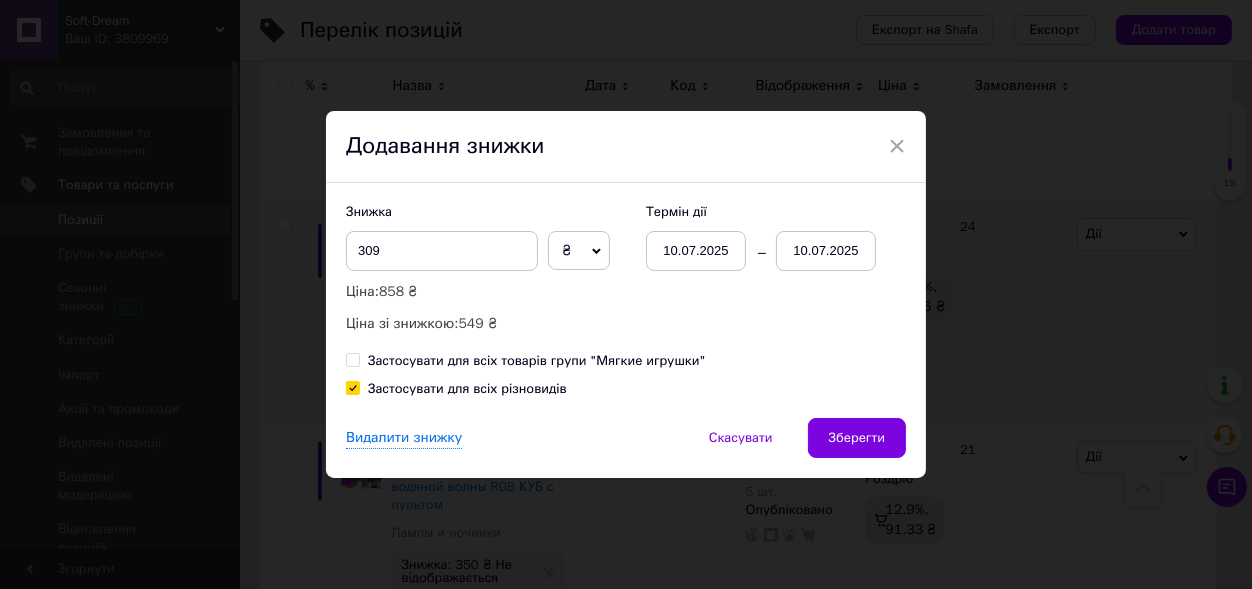 click on "10.07.2025" at bounding box center [826, 251] 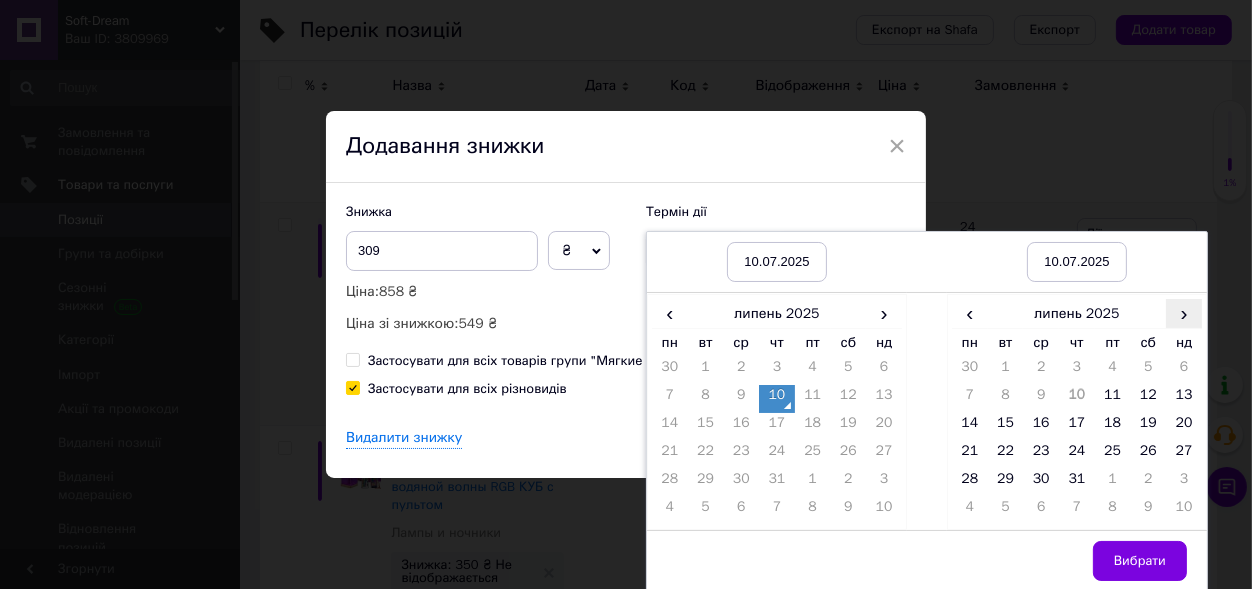 click on "›" at bounding box center (1184, 313) 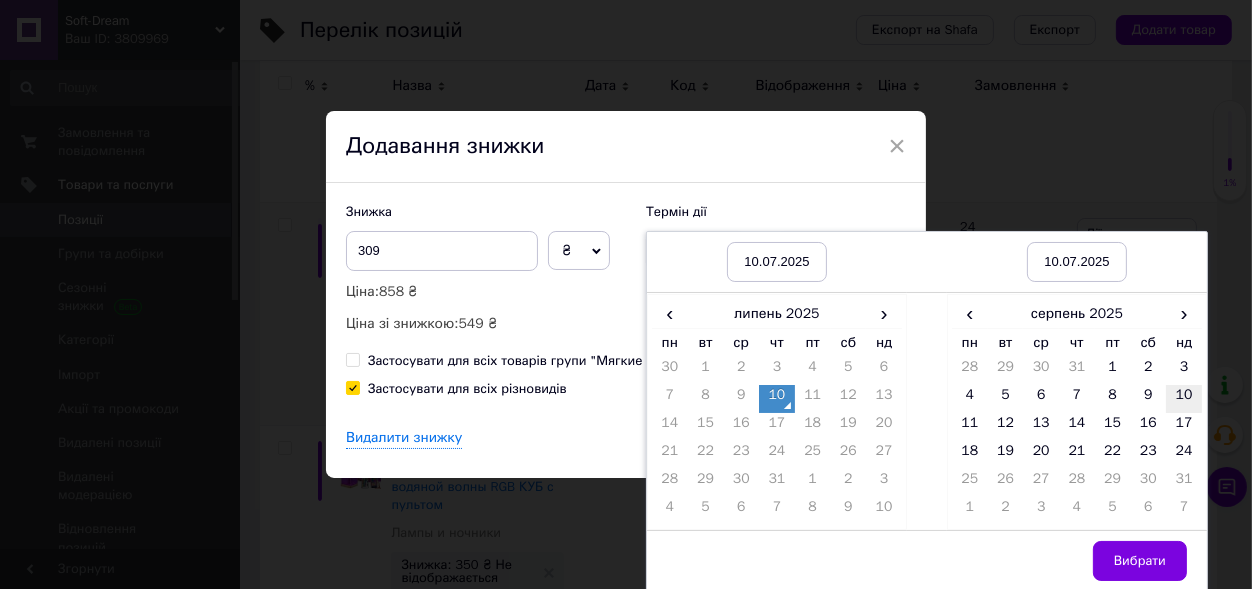 click on "10" at bounding box center [1184, 399] 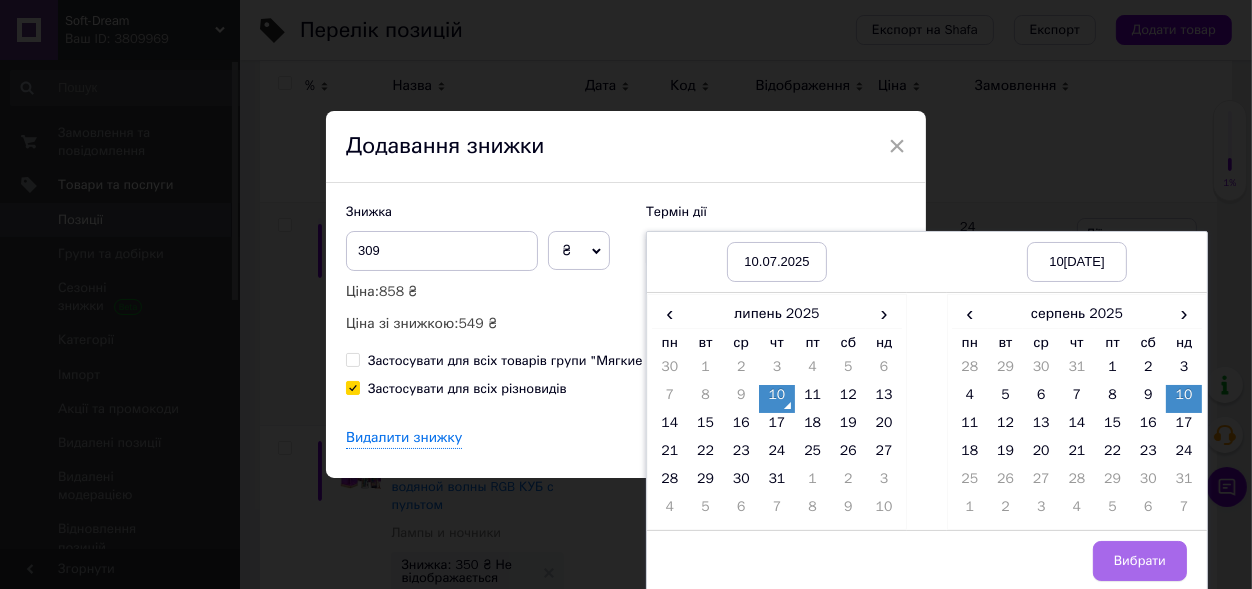 click on "Вибрати" at bounding box center (1140, 561) 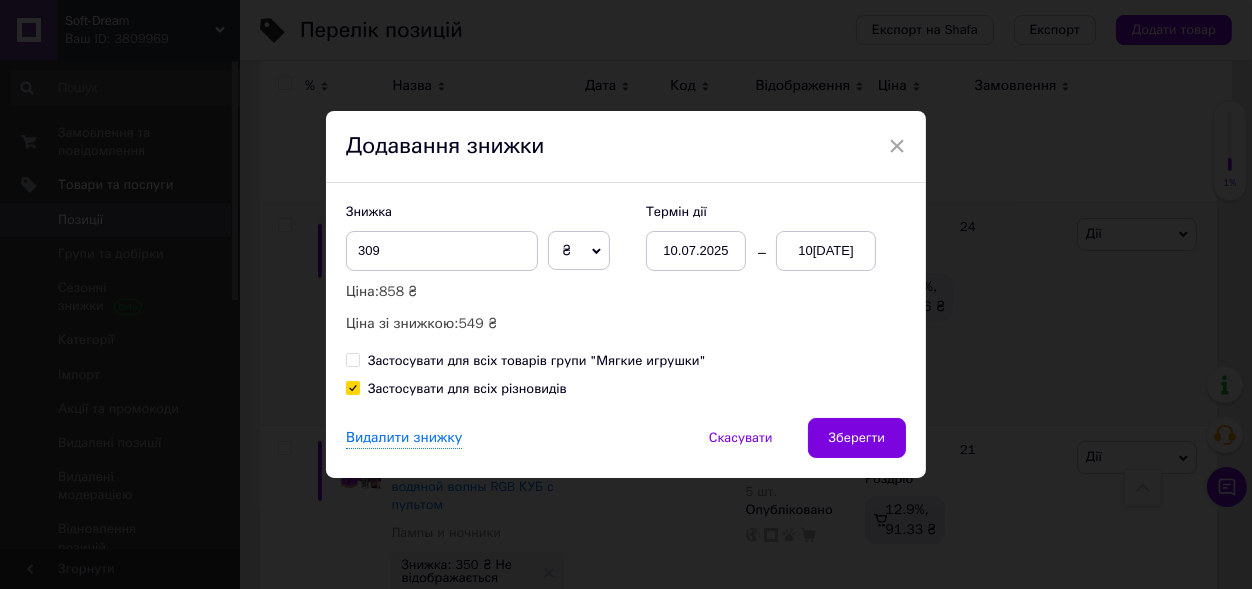 click on "Зберегти" at bounding box center (857, 438) 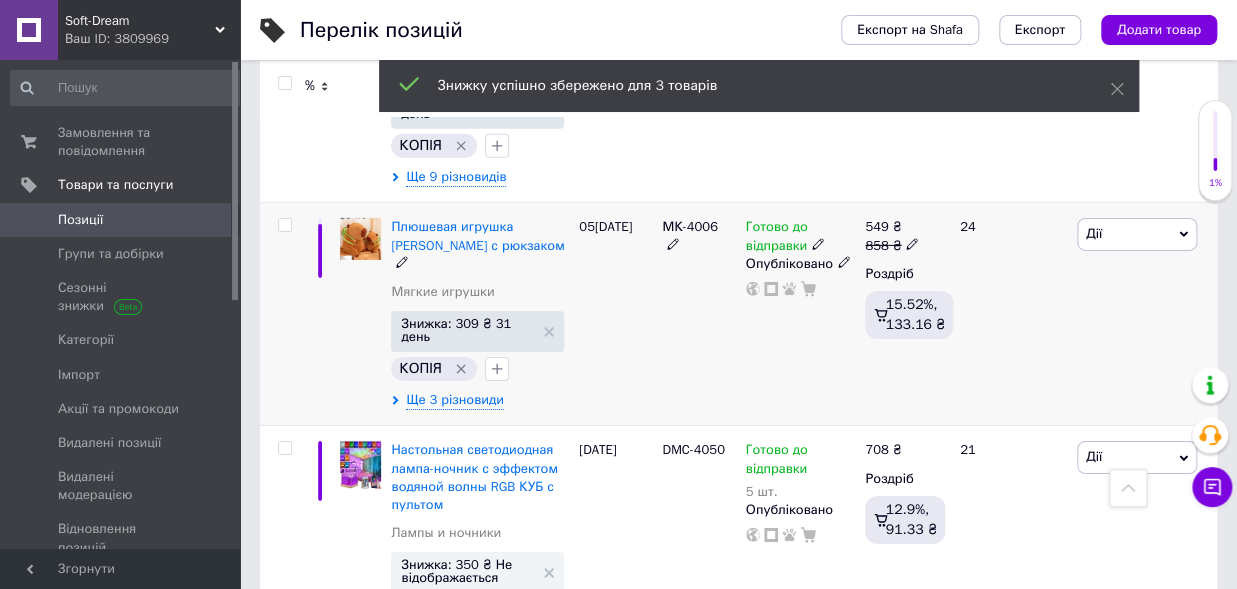 scroll, scrollTop: 2530, scrollLeft: 0, axis: vertical 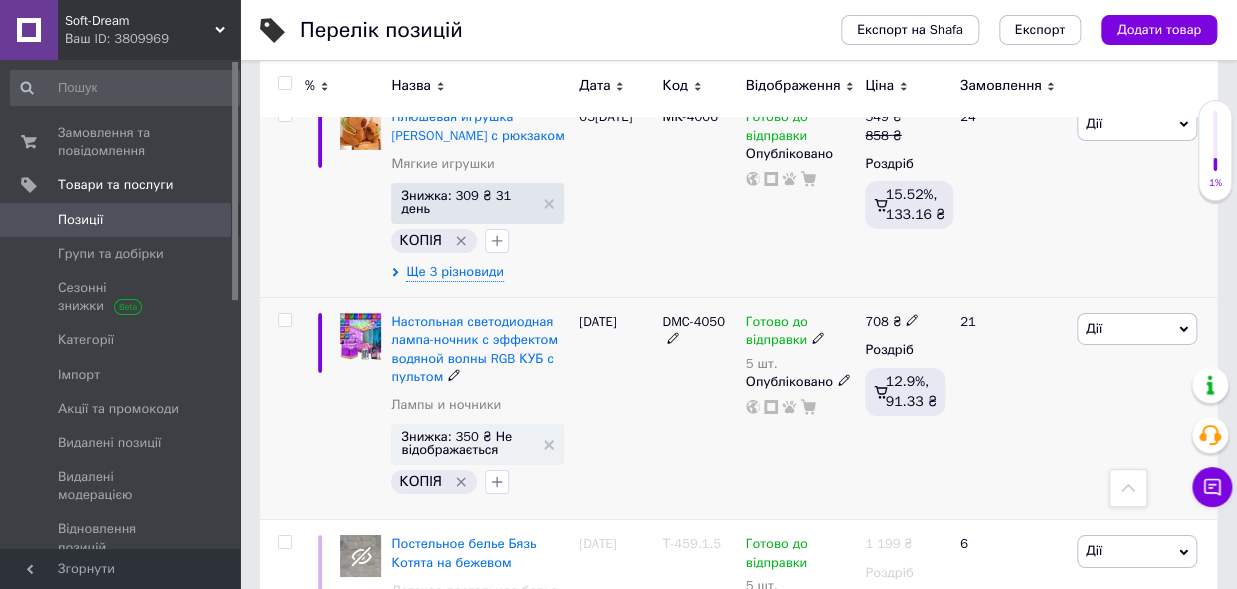 click on "Дії" at bounding box center (1137, 329) 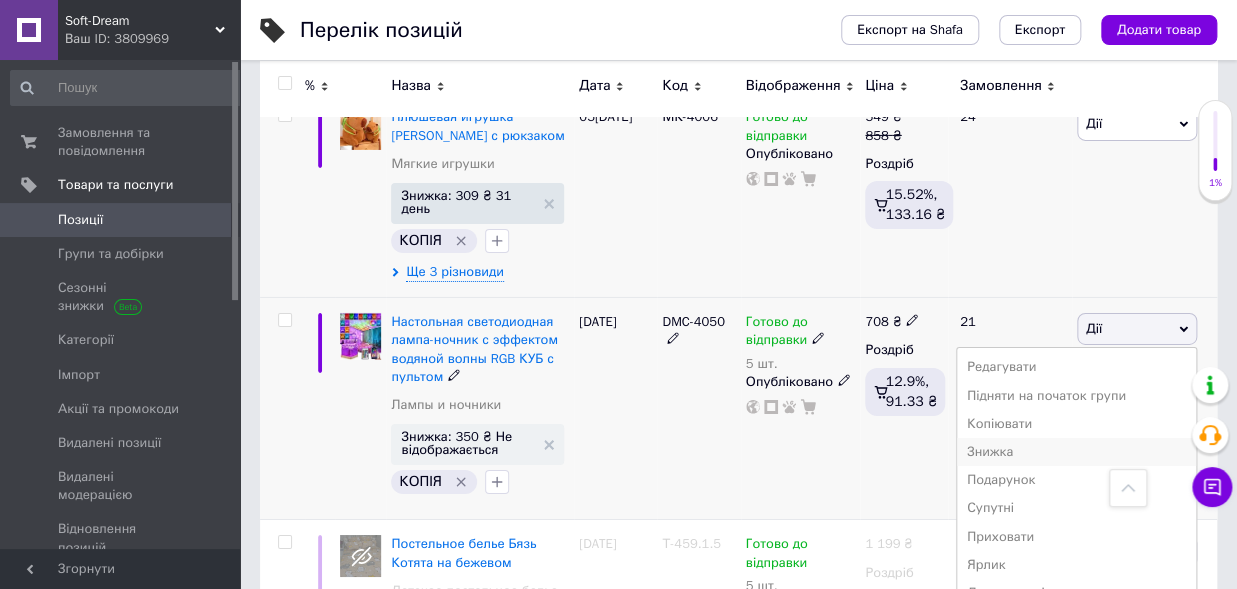 click on "Знижка" at bounding box center [1076, 452] 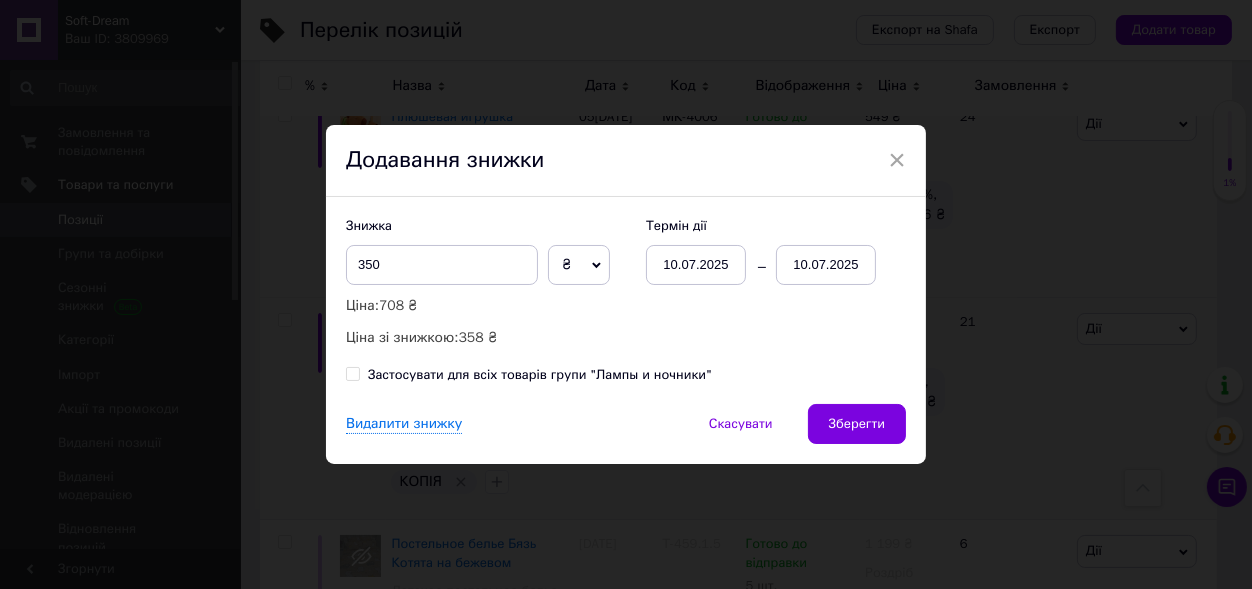 click on "10.07.2025" at bounding box center [826, 265] 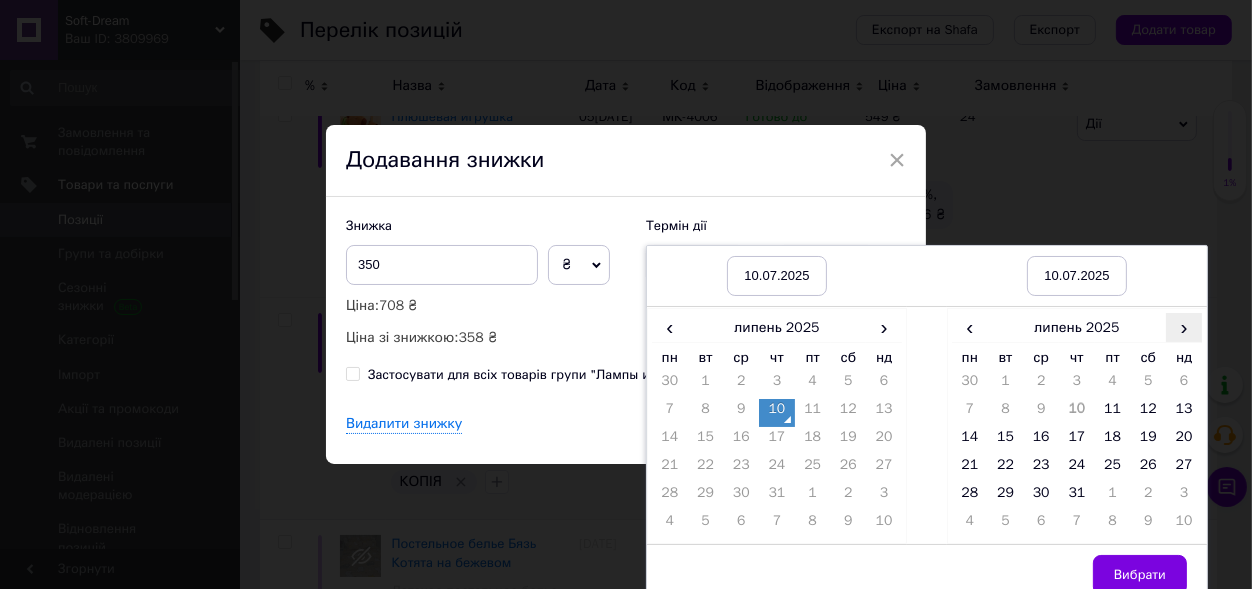 click on "›" at bounding box center (1184, 327) 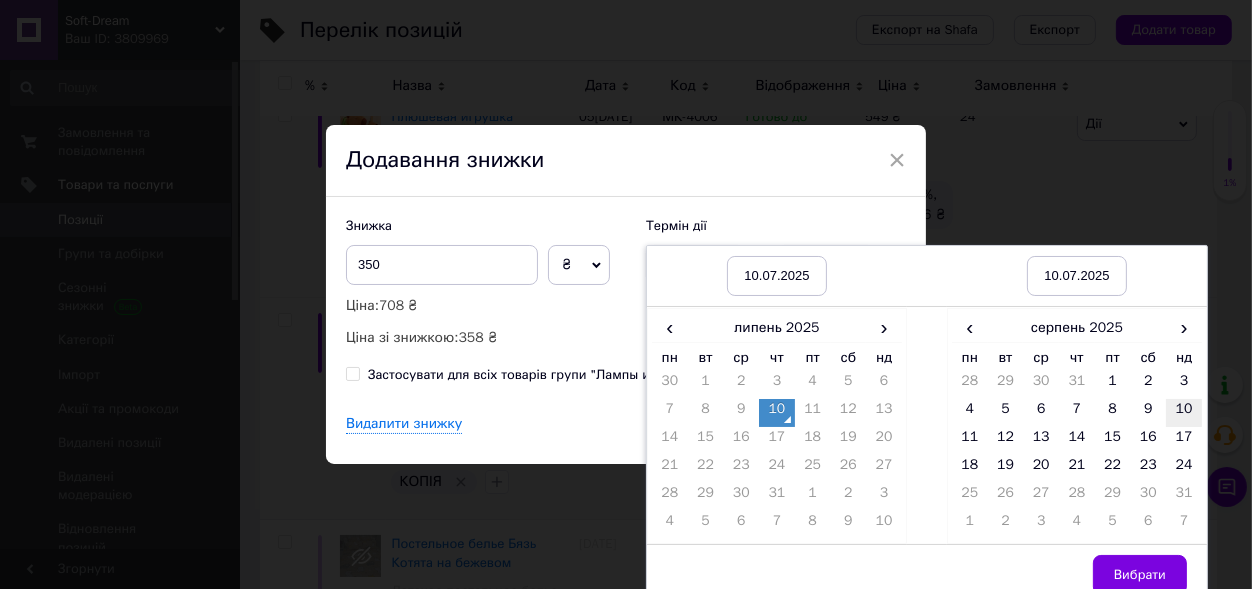 click on "10" at bounding box center [1184, 413] 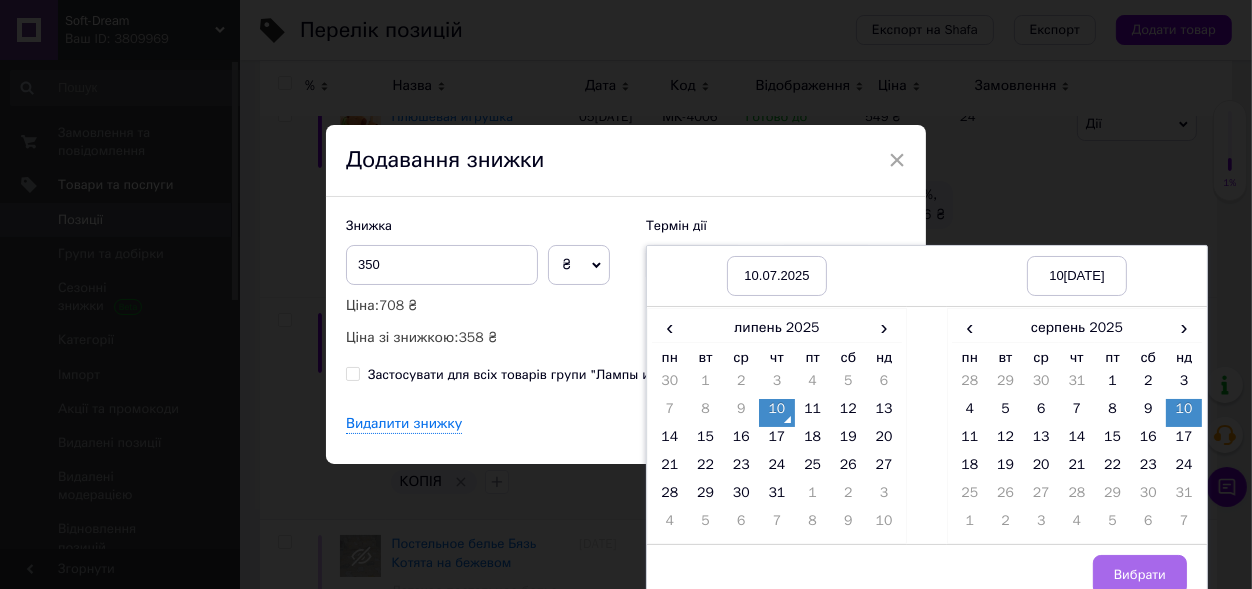 click on "Вибрати" at bounding box center (1140, 575) 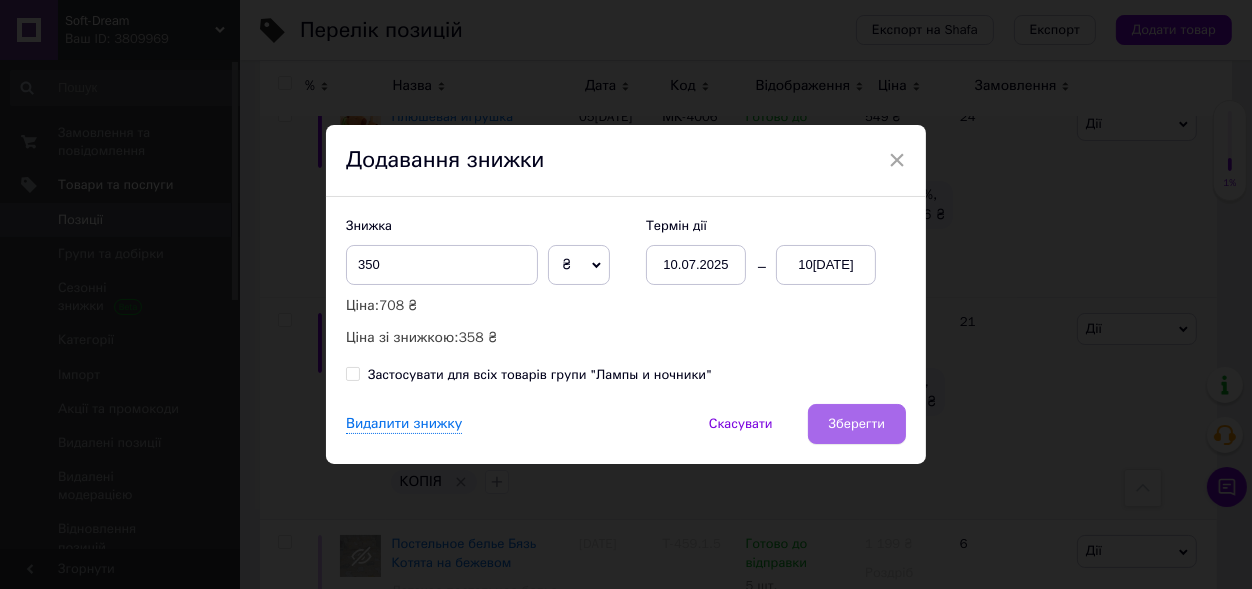 click on "Зберегти" at bounding box center [857, 424] 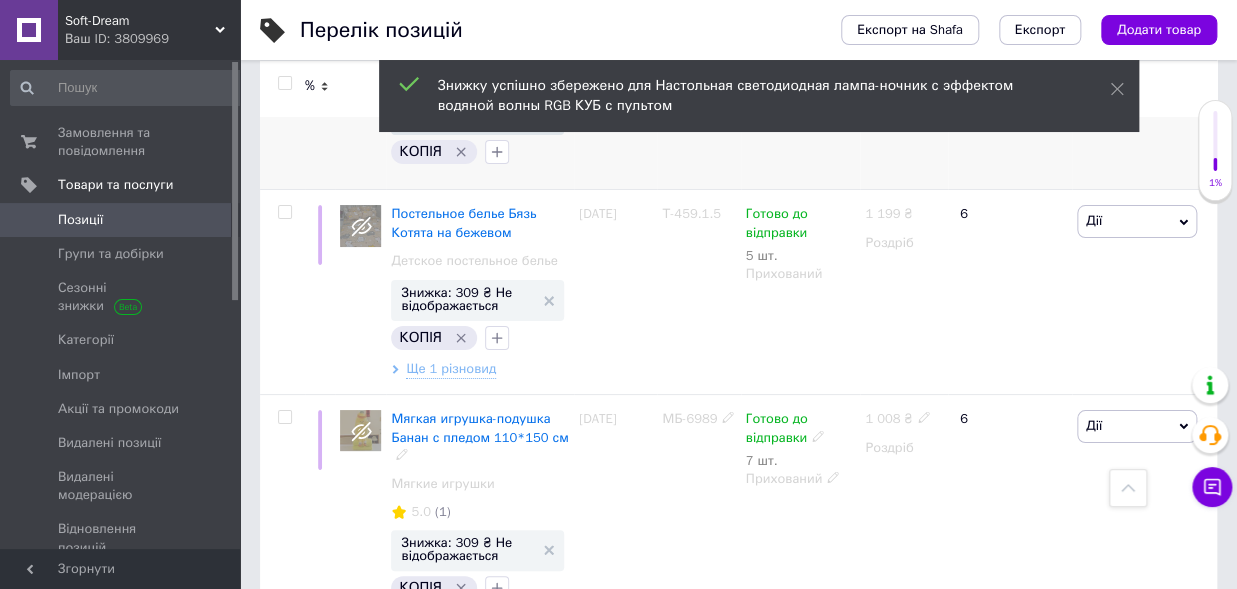 scroll, scrollTop: 3080, scrollLeft: 0, axis: vertical 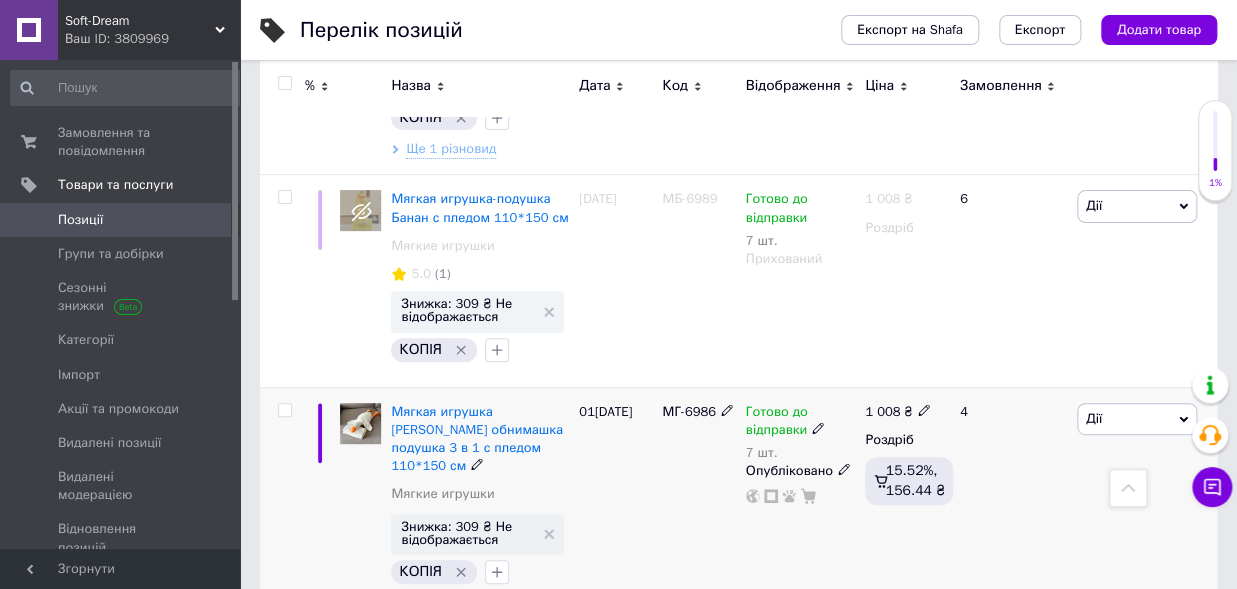 click on "Дії" at bounding box center (1137, 419) 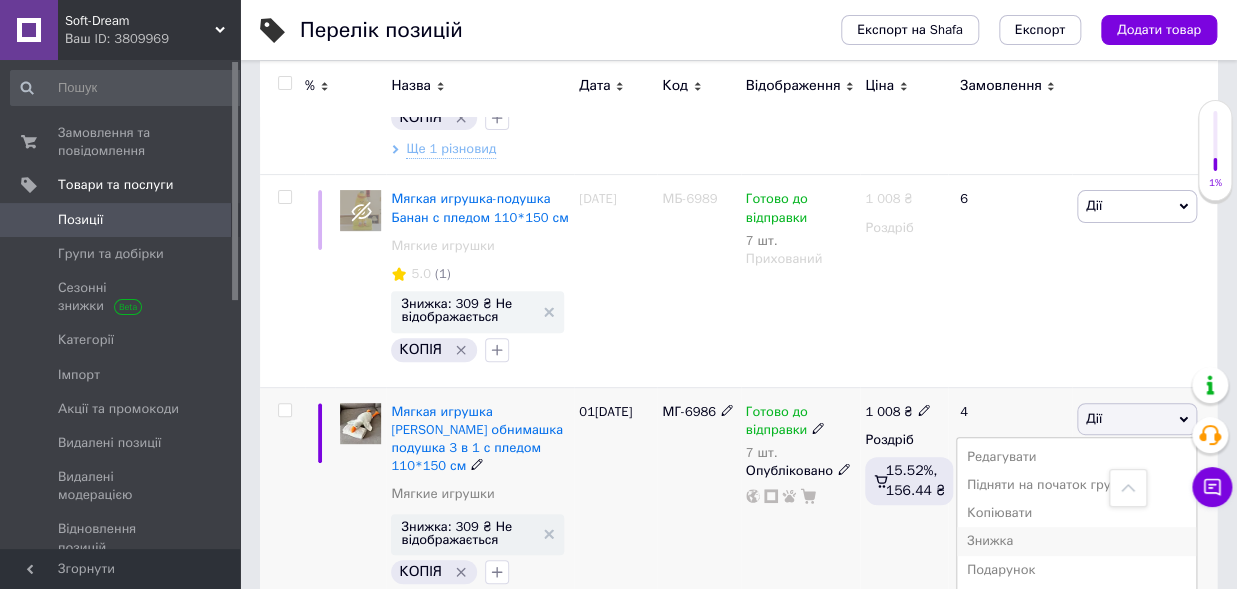 click on "Знижка" at bounding box center (1076, 541) 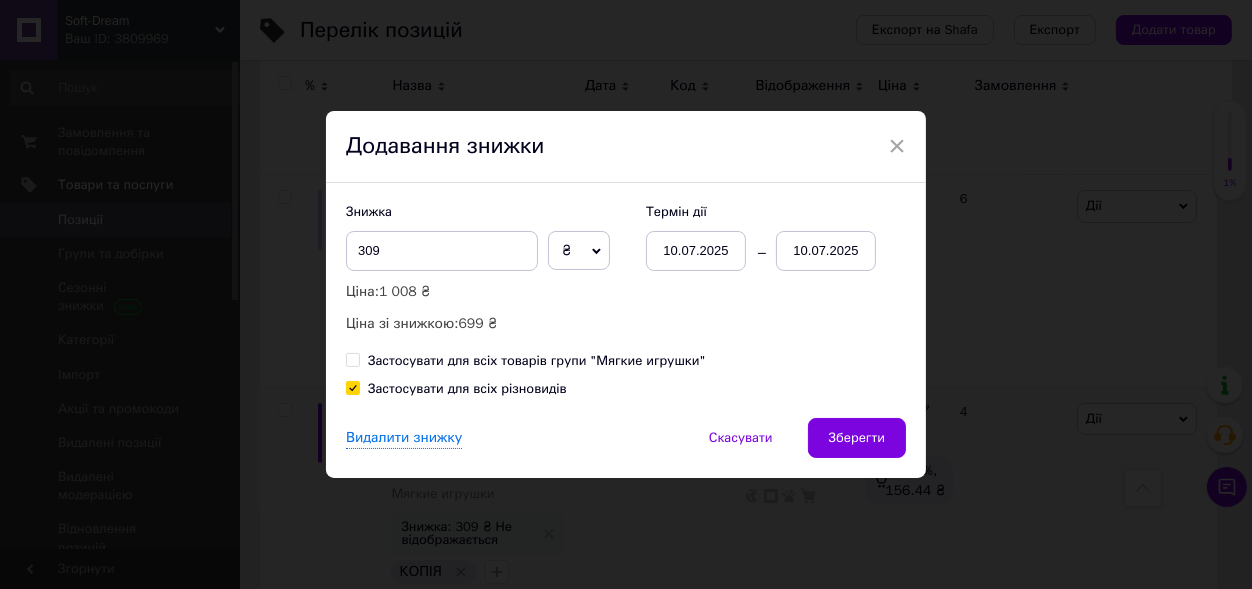 click on "10.07.2025" at bounding box center [826, 251] 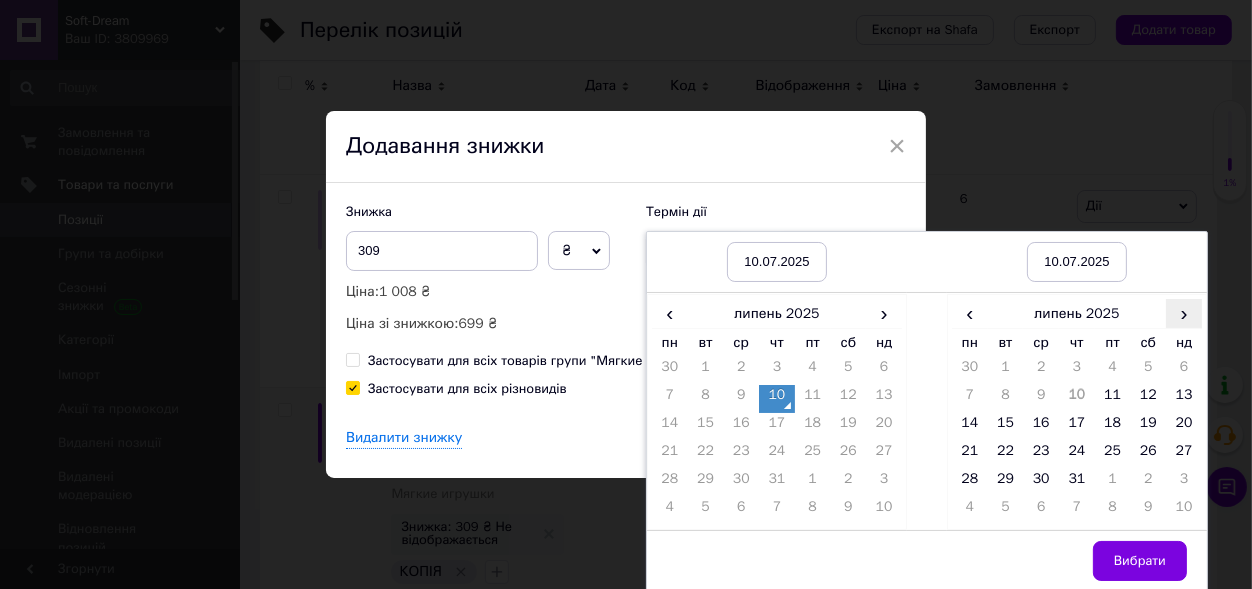 click on "›" at bounding box center (1184, 313) 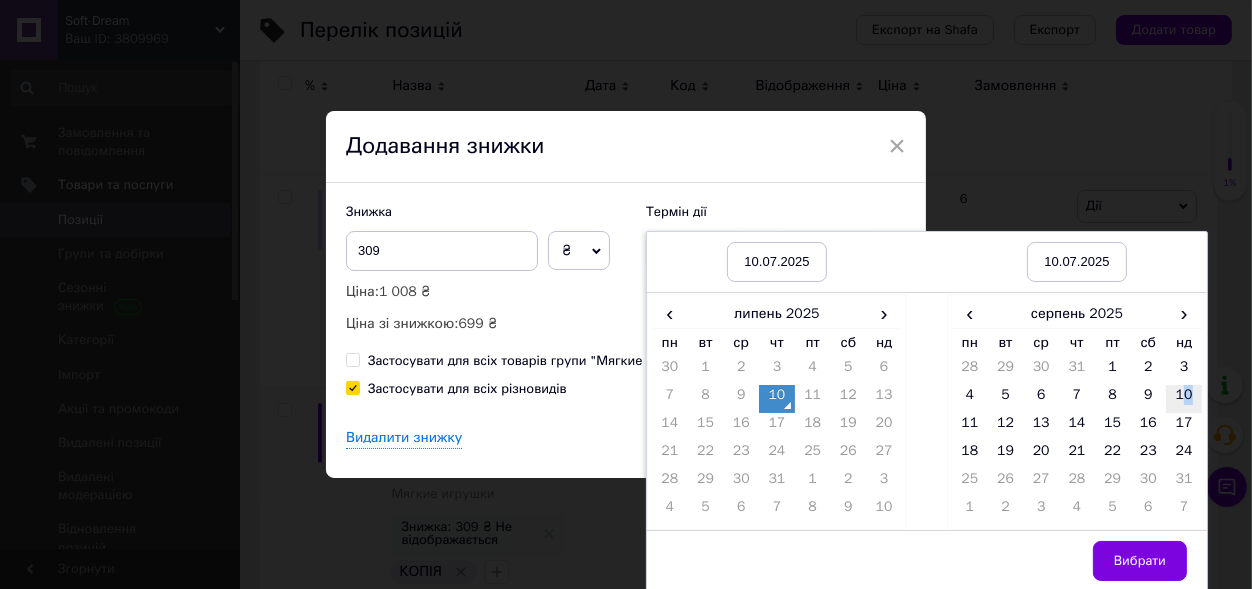 click on "10" at bounding box center (1184, 399) 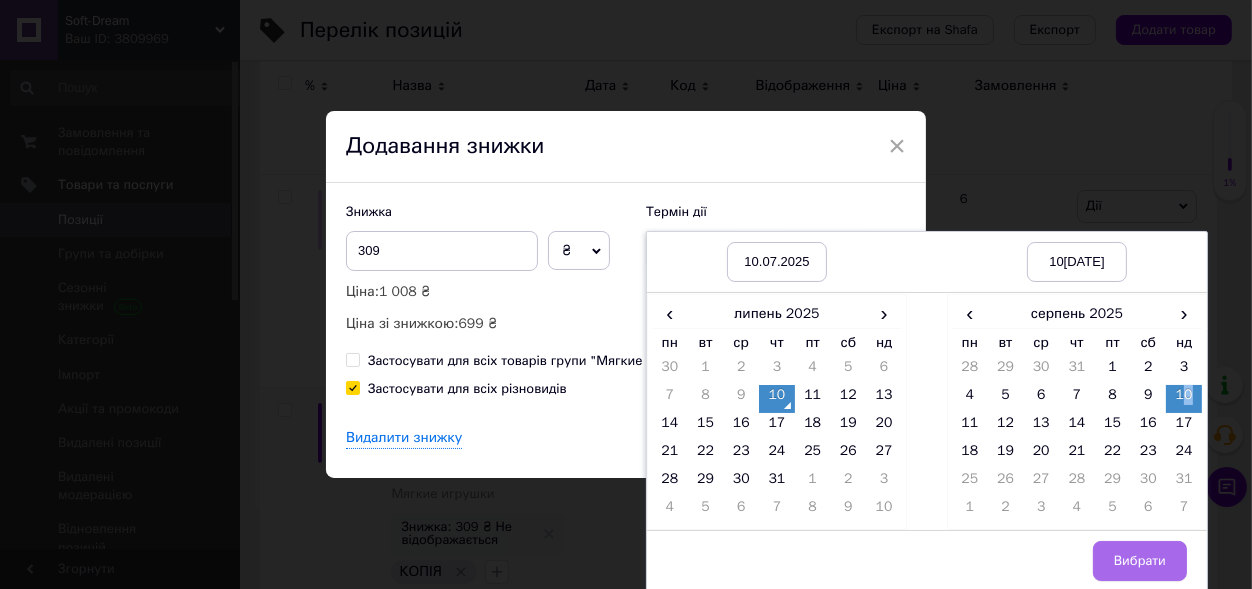 click on "Вибрати" at bounding box center (1140, 561) 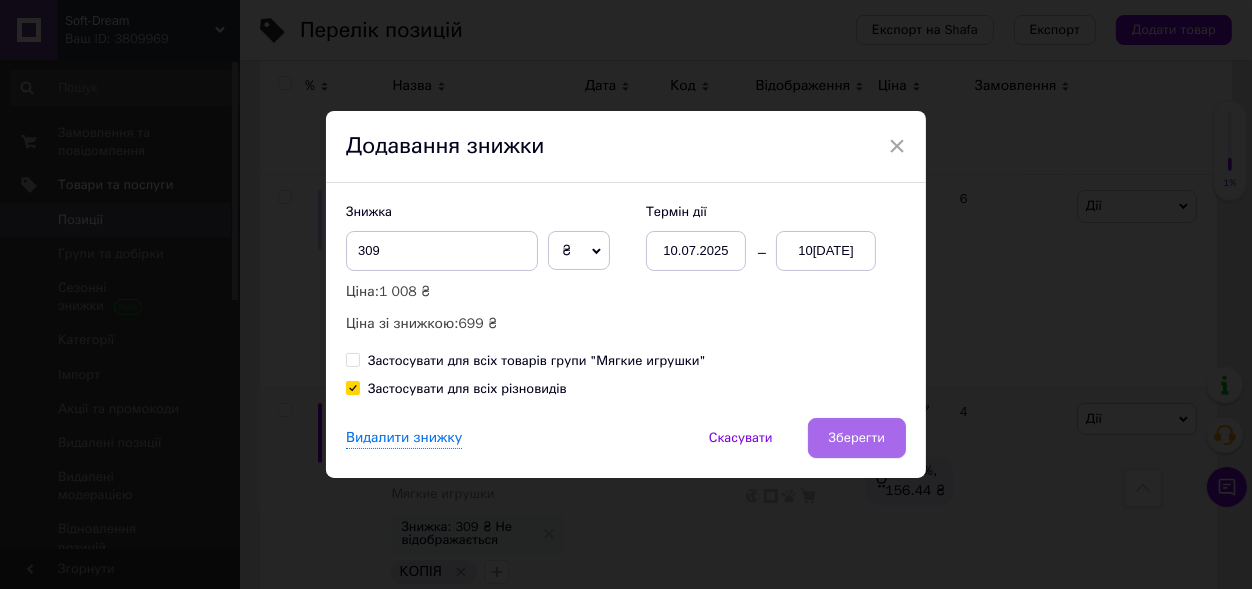click on "Зберегти" at bounding box center [857, 438] 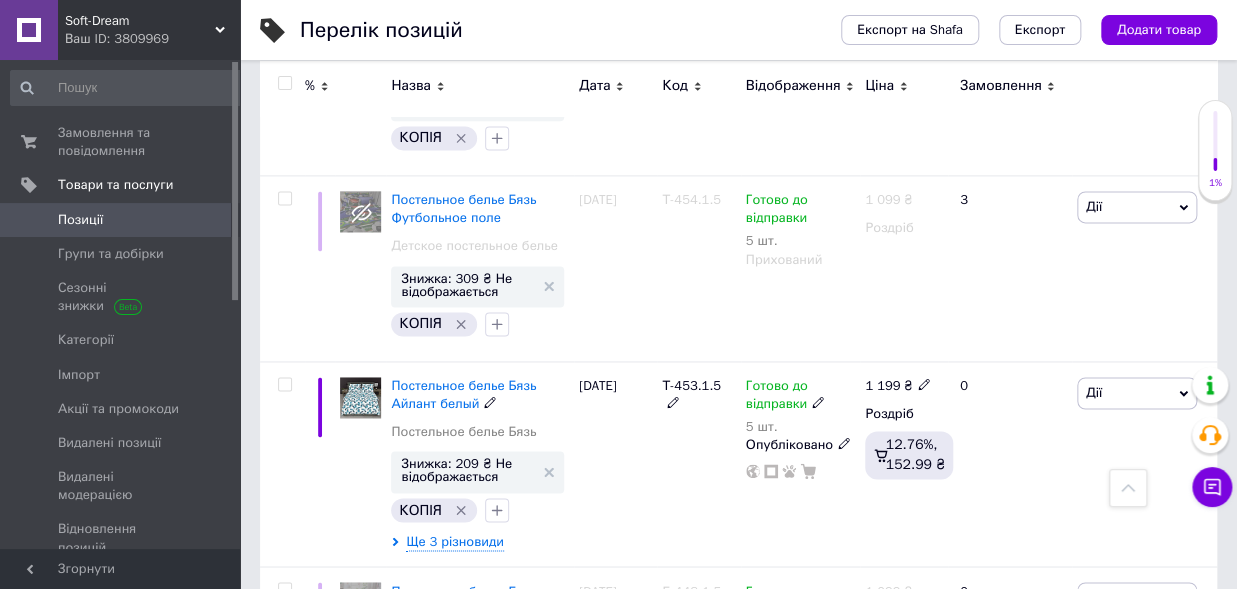 scroll, scrollTop: 4174, scrollLeft: 0, axis: vertical 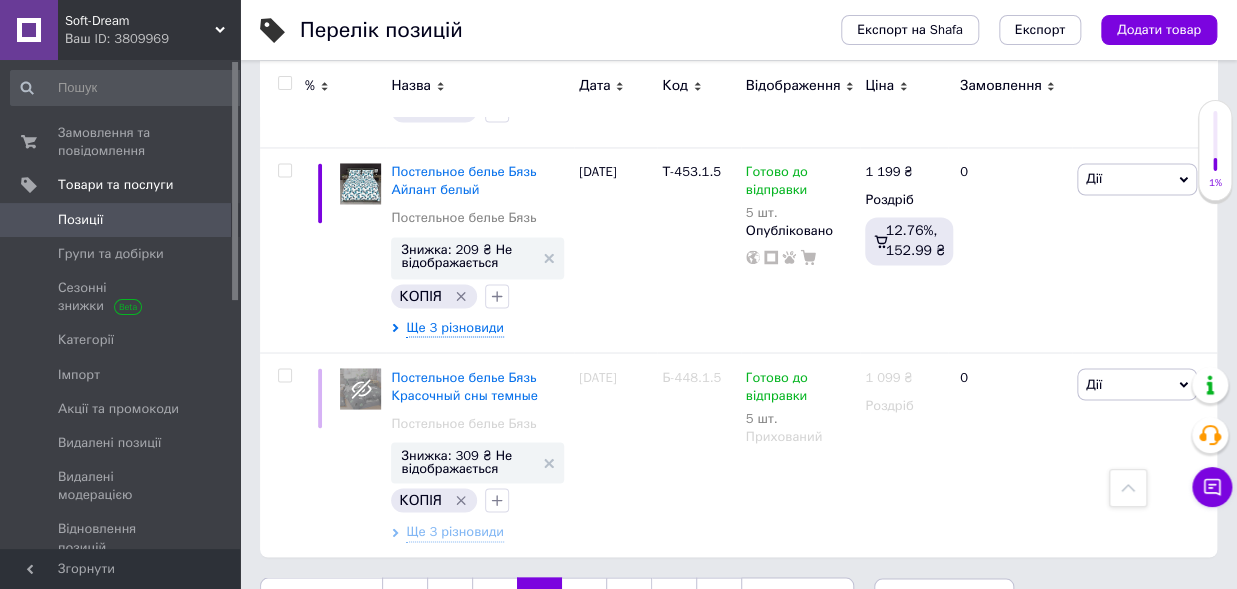 click on "5" at bounding box center [584, 598] 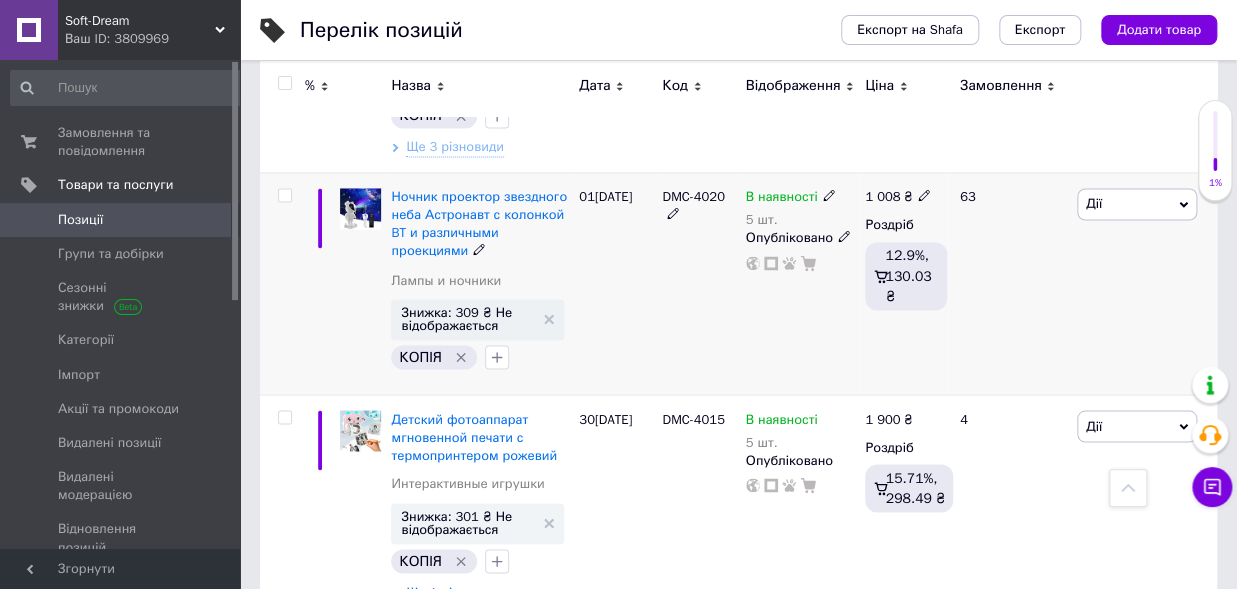 click on "Дії" at bounding box center [1137, 204] 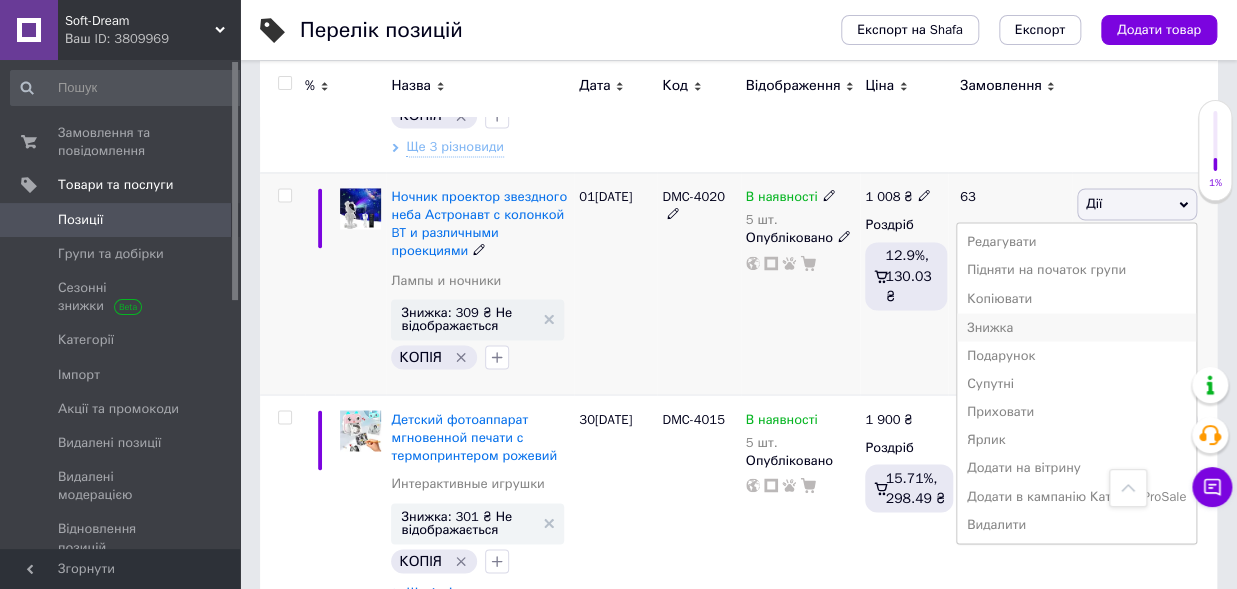 click on "Знижка" at bounding box center [1076, 327] 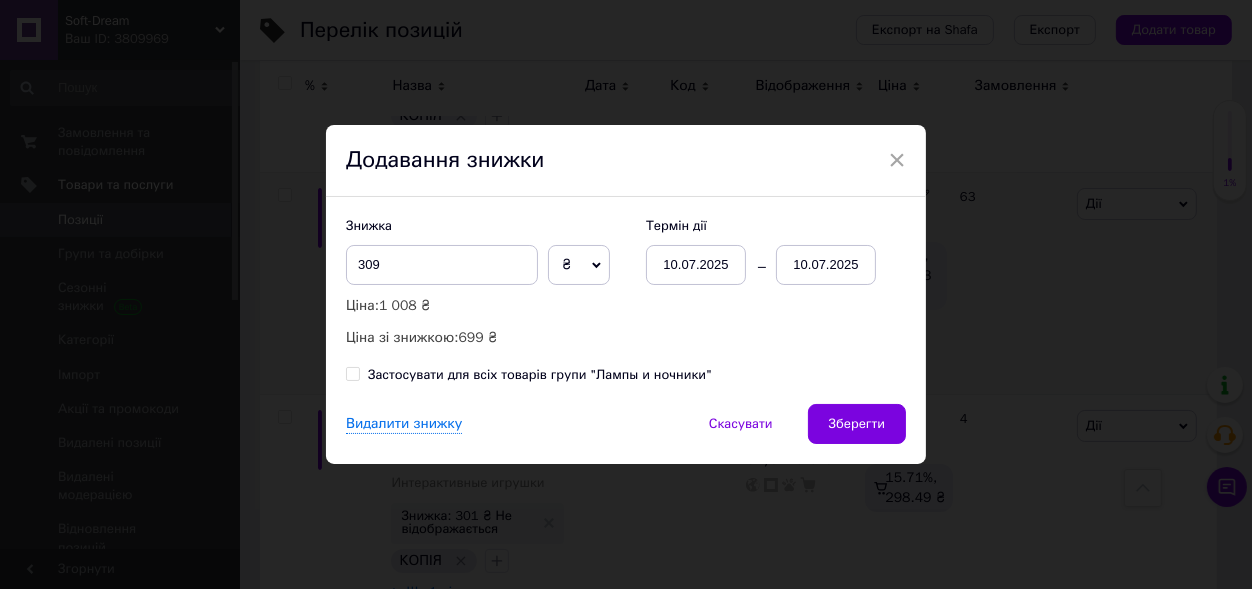 click on "10.07.2025" at bounding box center [826, 265] 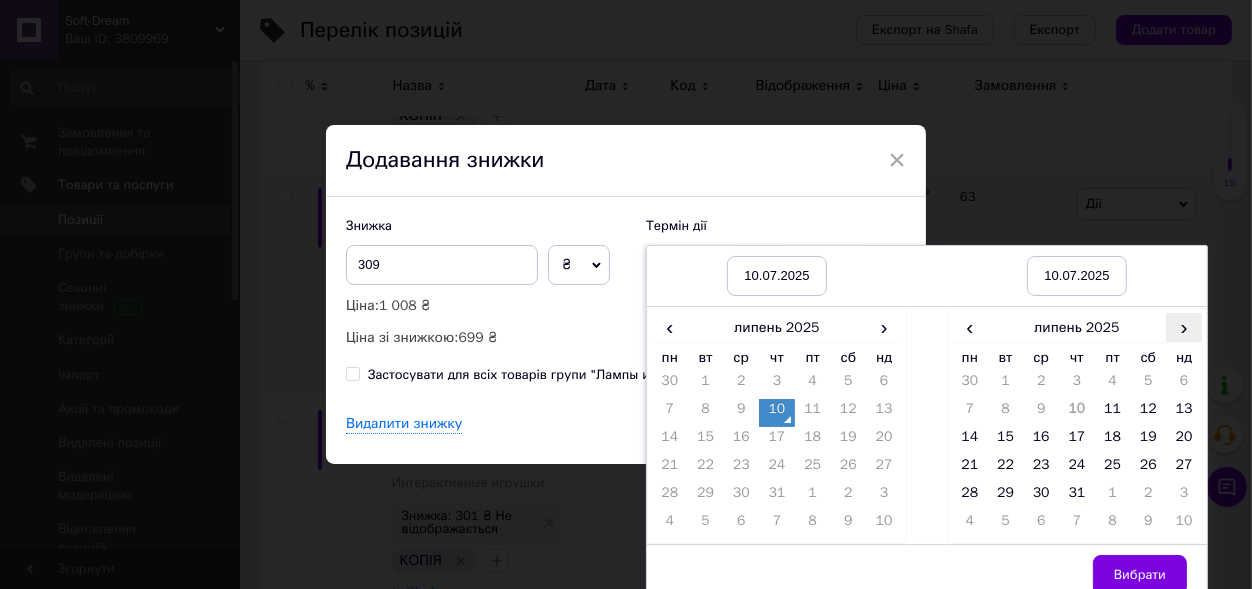 click on "›" at bounding box center [1184, 327] 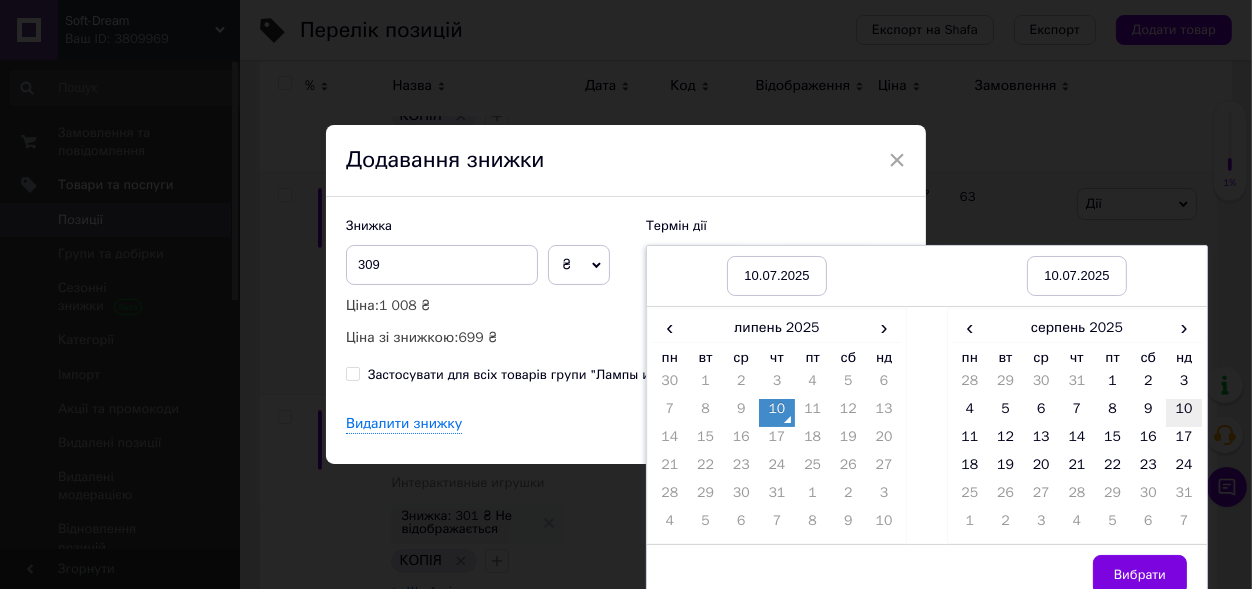 click on "10" at bounding box center [1184, 413] 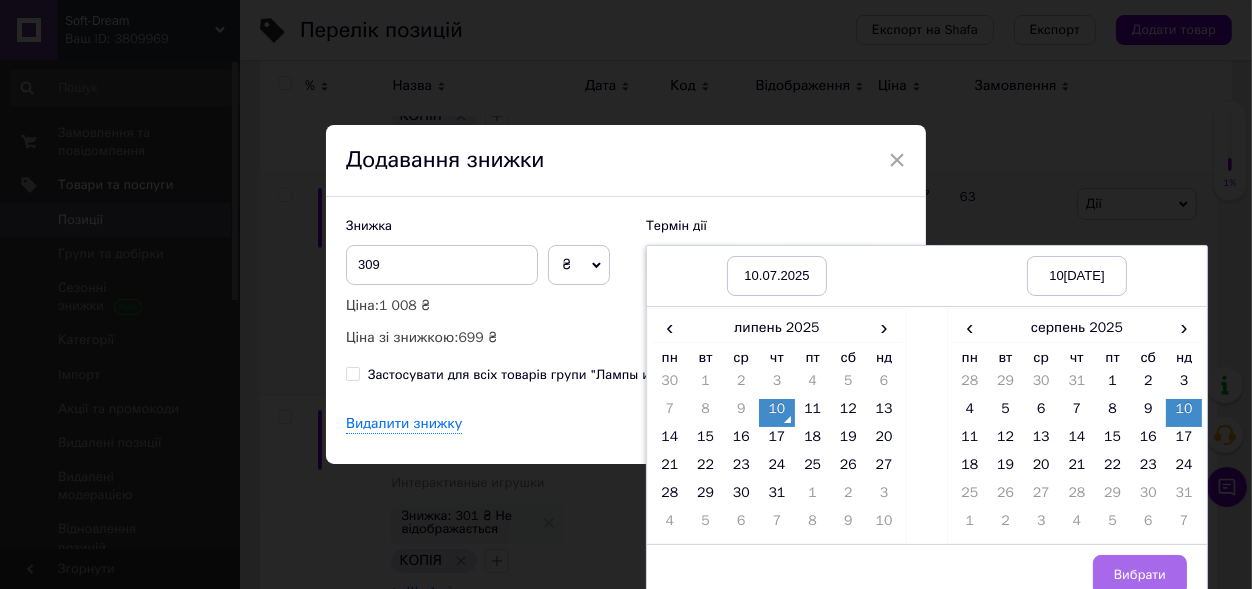 click on "Вибрати" at bounding box center (1140, 575) 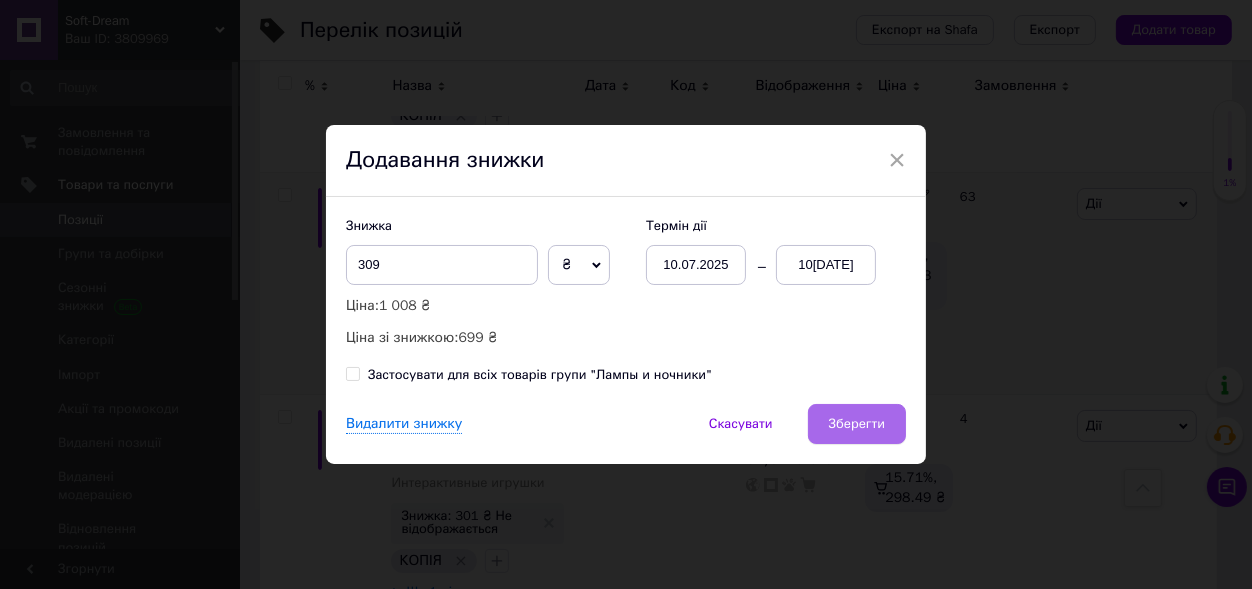 click on "Зберегти" at bounding box center (857, 424) 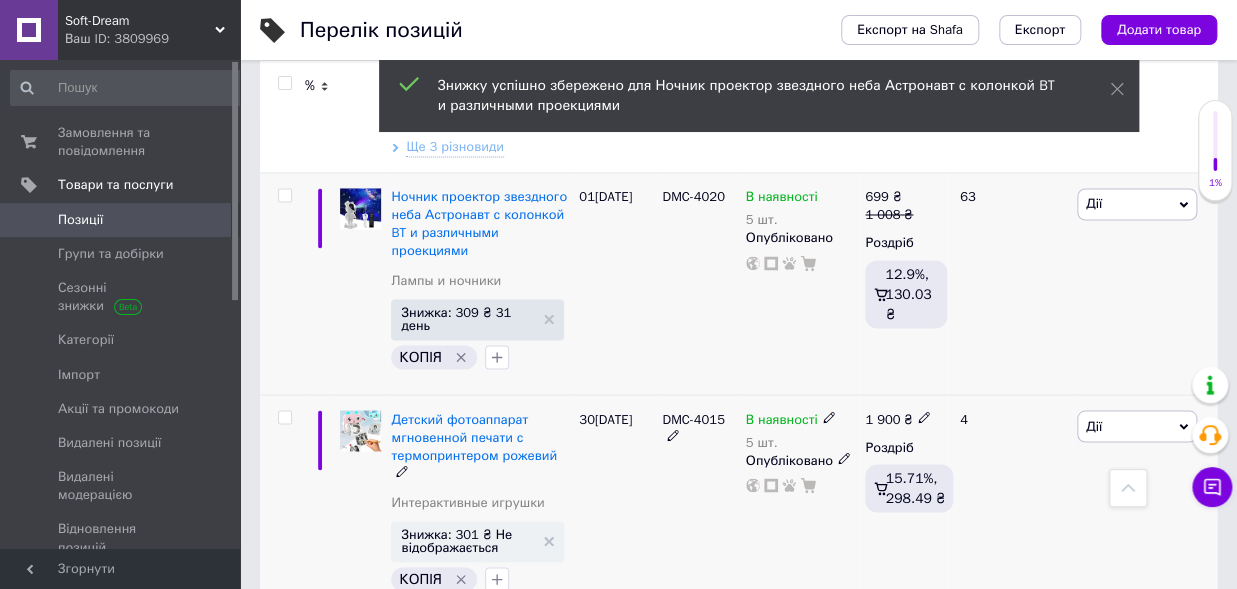 click on "Дії" at bounding box center (1137, 426) 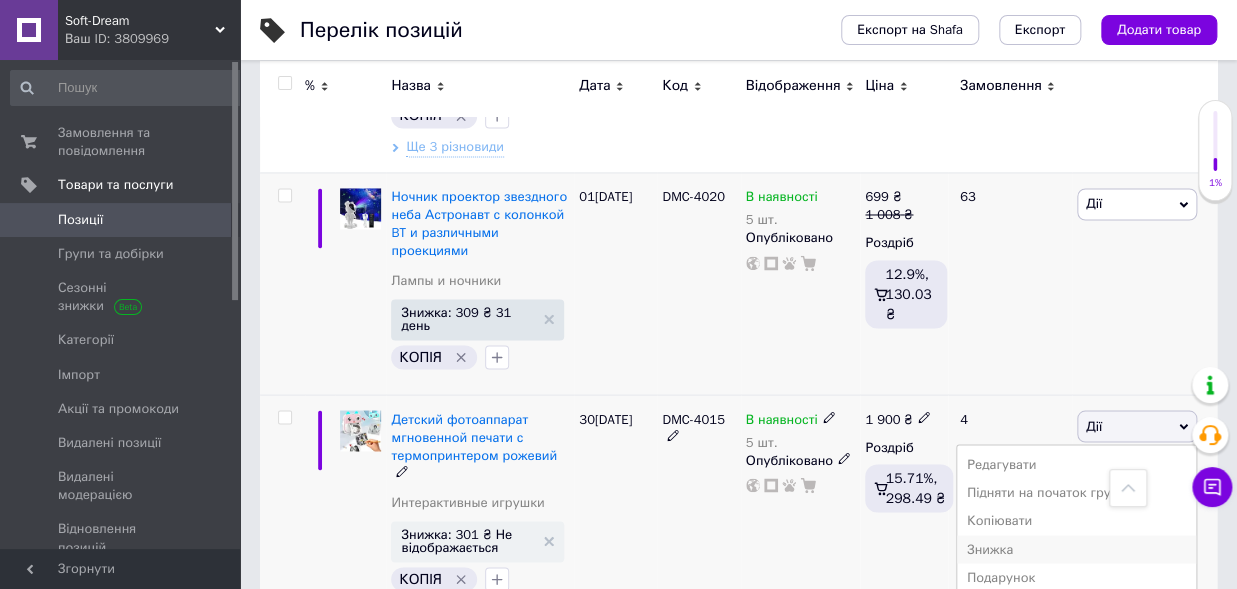 click on "Знижка" at bounding box center [1076, 549] 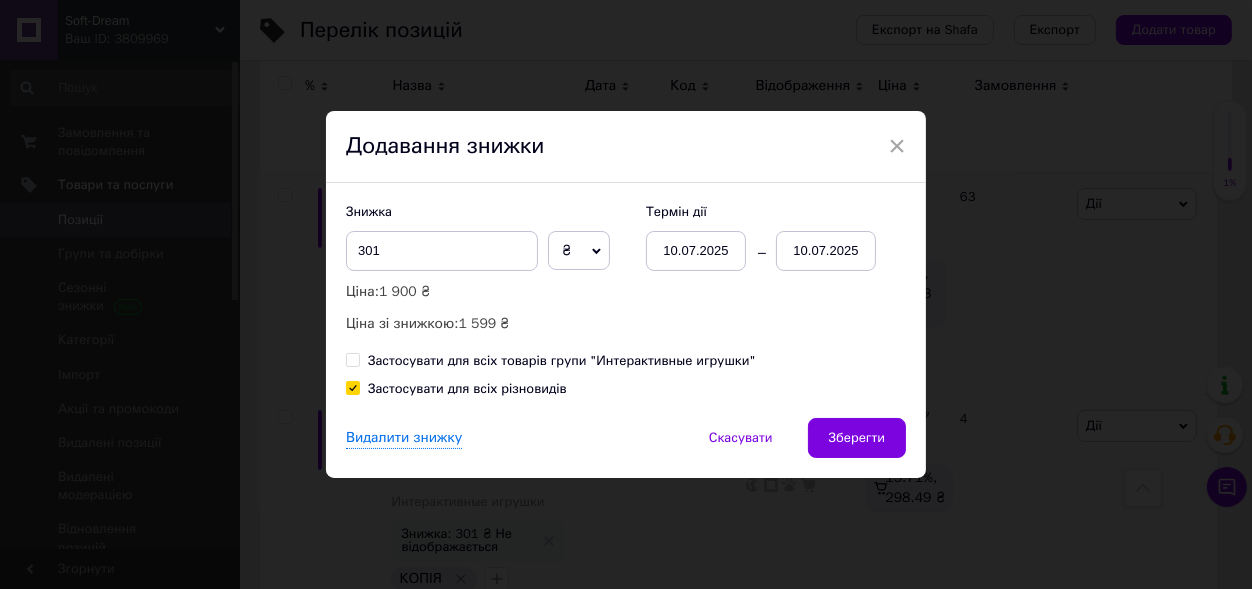 click on "10.07.2025" at bounding box center [826, 251] 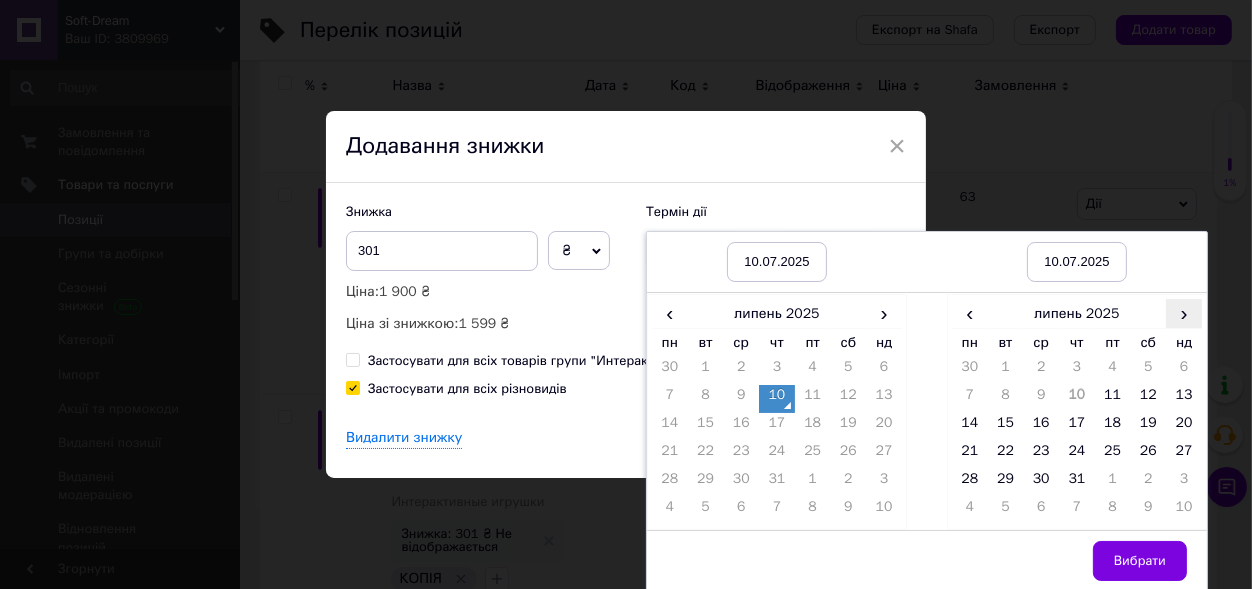click on "›" at bounding box center [1184, 313] 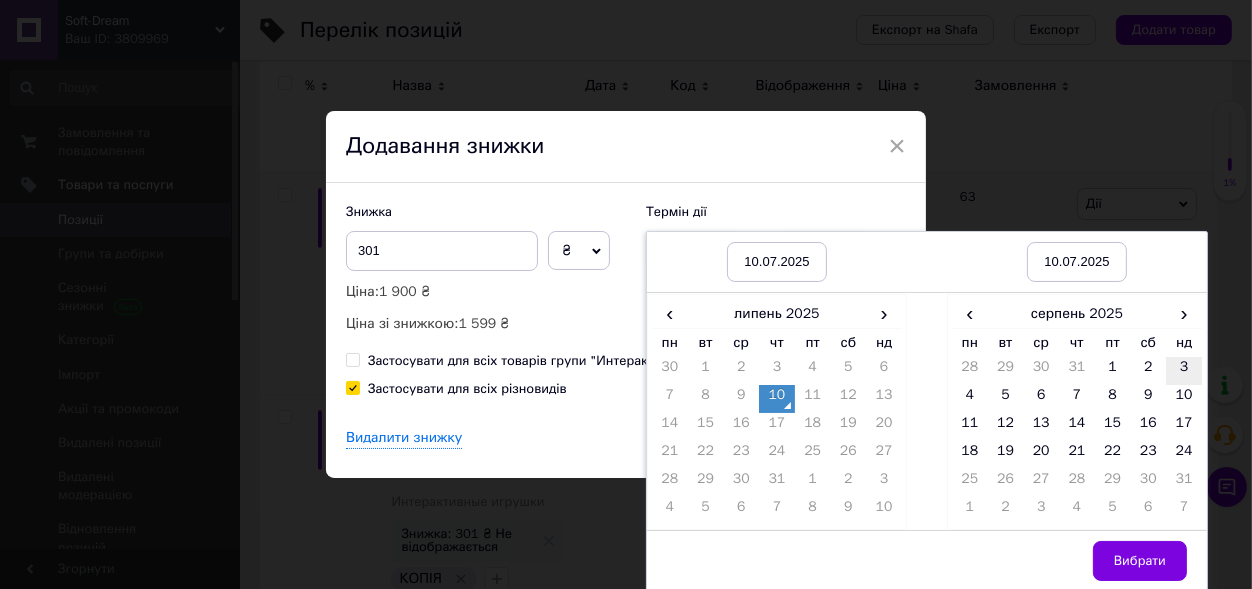 click on "3" at bounding box center (1184, 371) 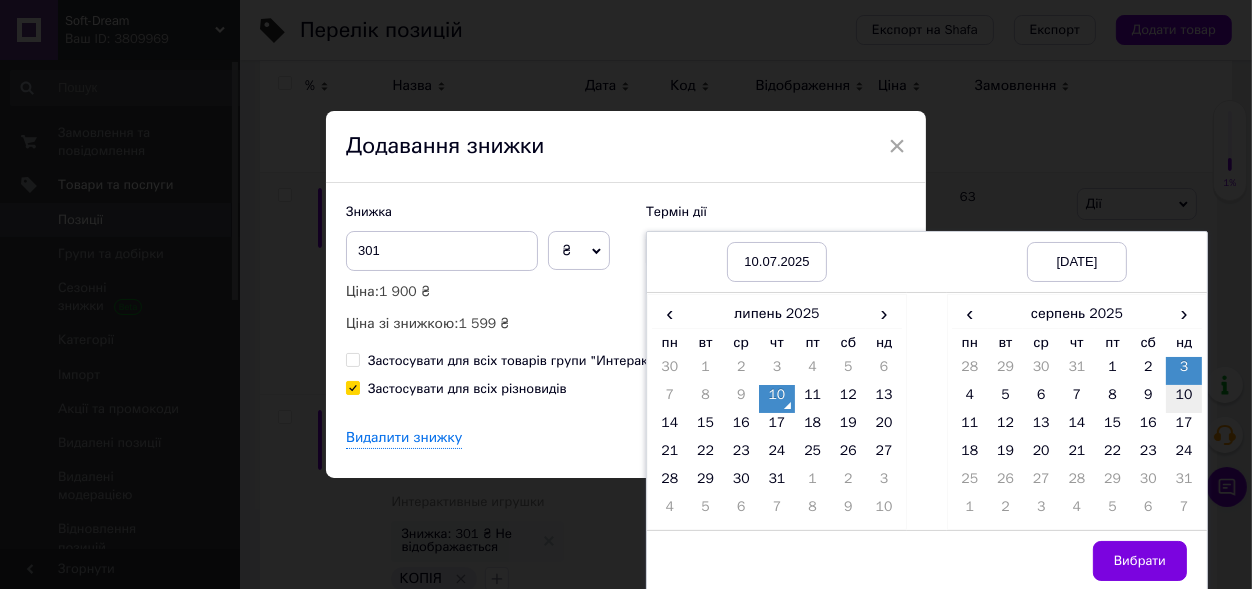 click on "10" at bounding box center [1184, 399] 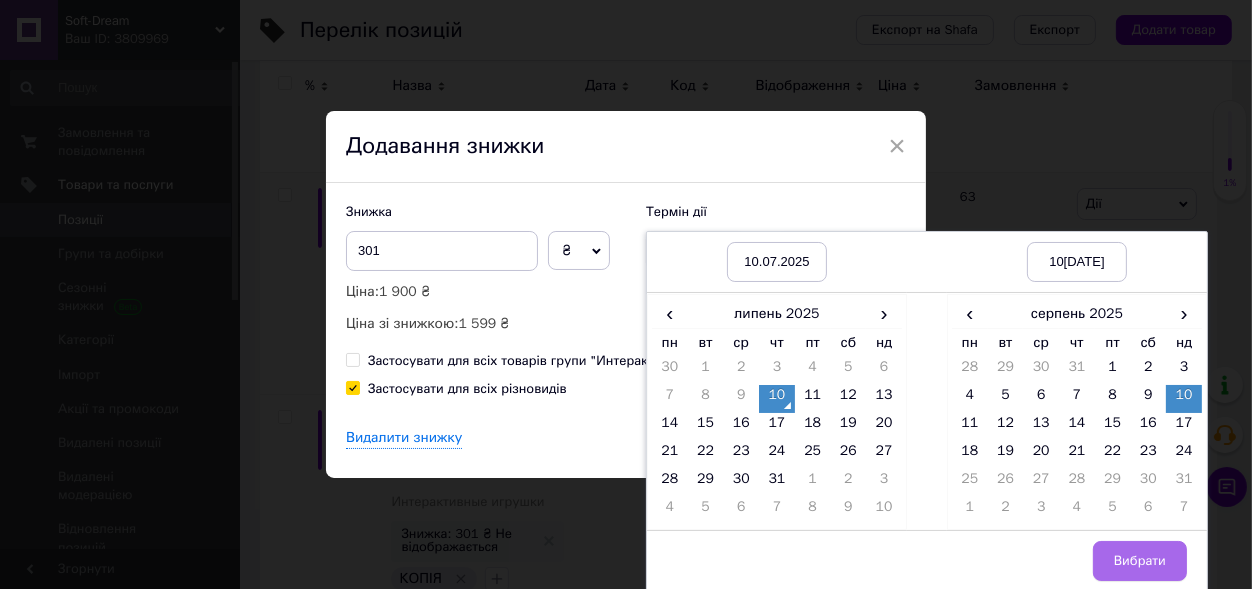 click on "Вибрати" at bounding box center [1140, 561] 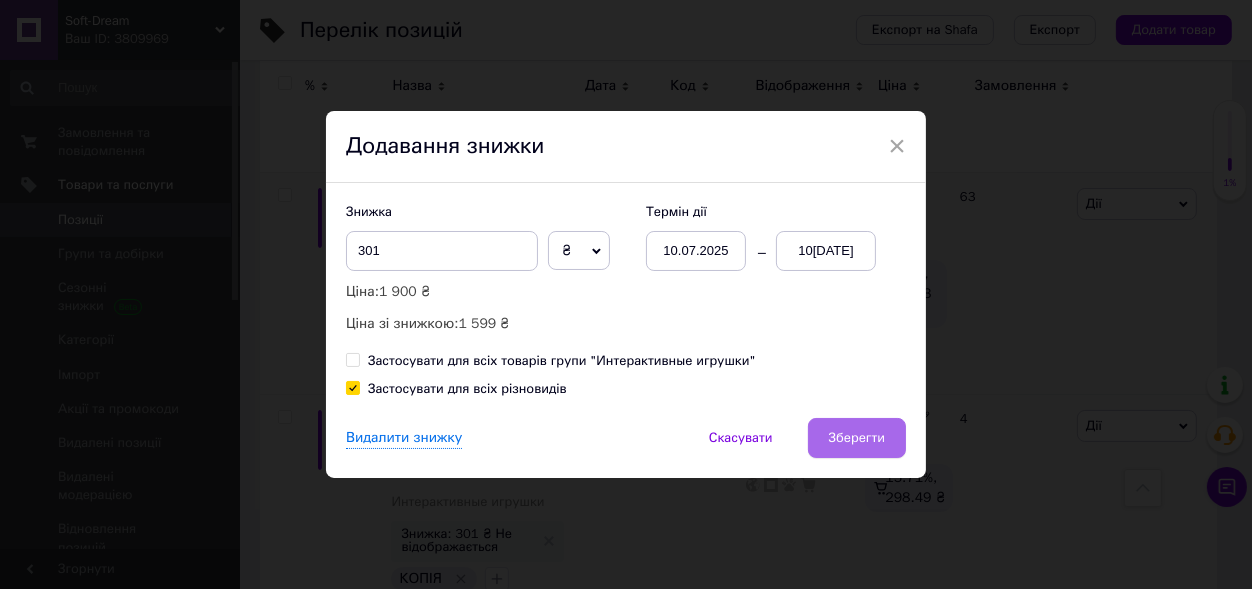 click on "Зберегти" at bounding box center [857, 438] 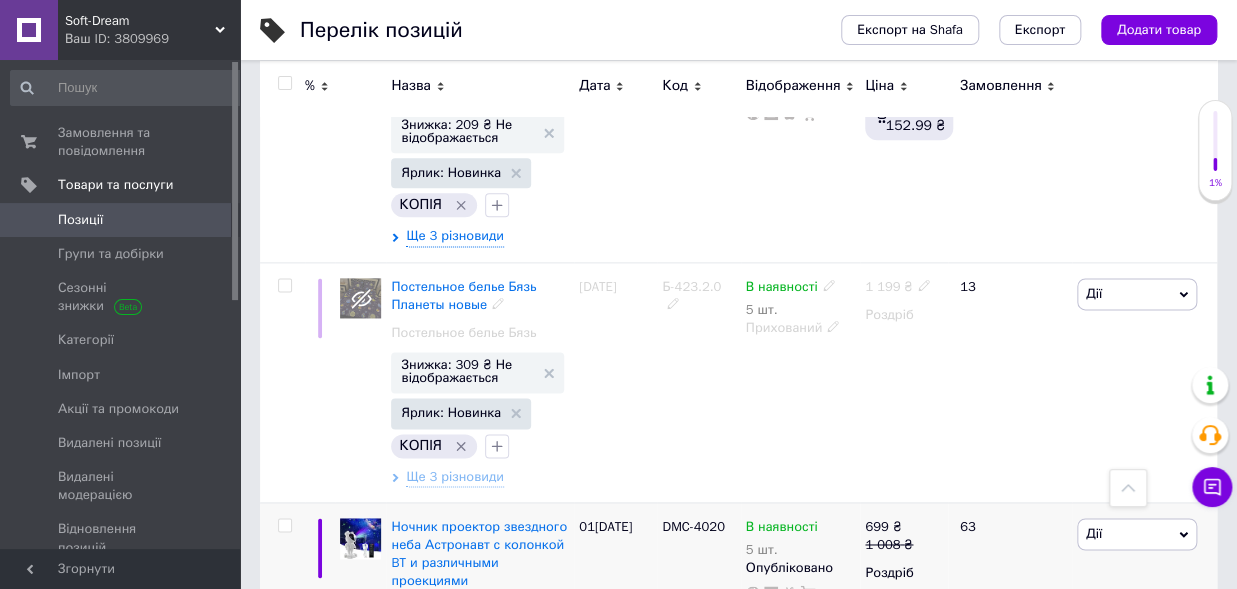 scroll, scrollTop: 3624, scrollLeft: 0, axis: vertical 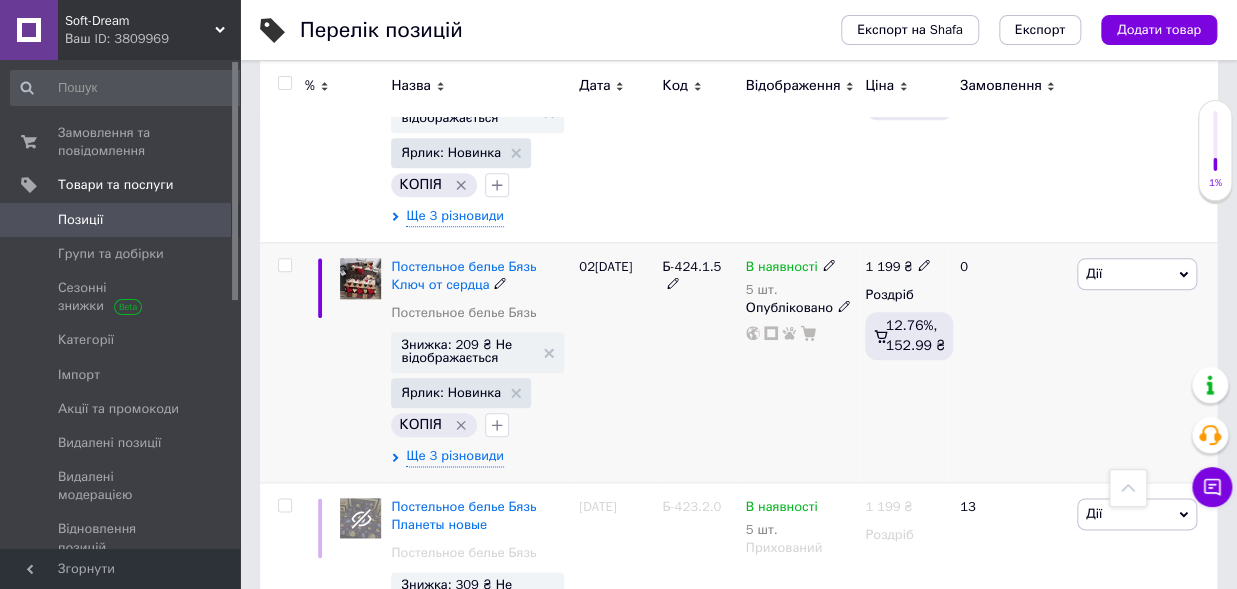 click on "Дії" at bounding box center (1137, 274) 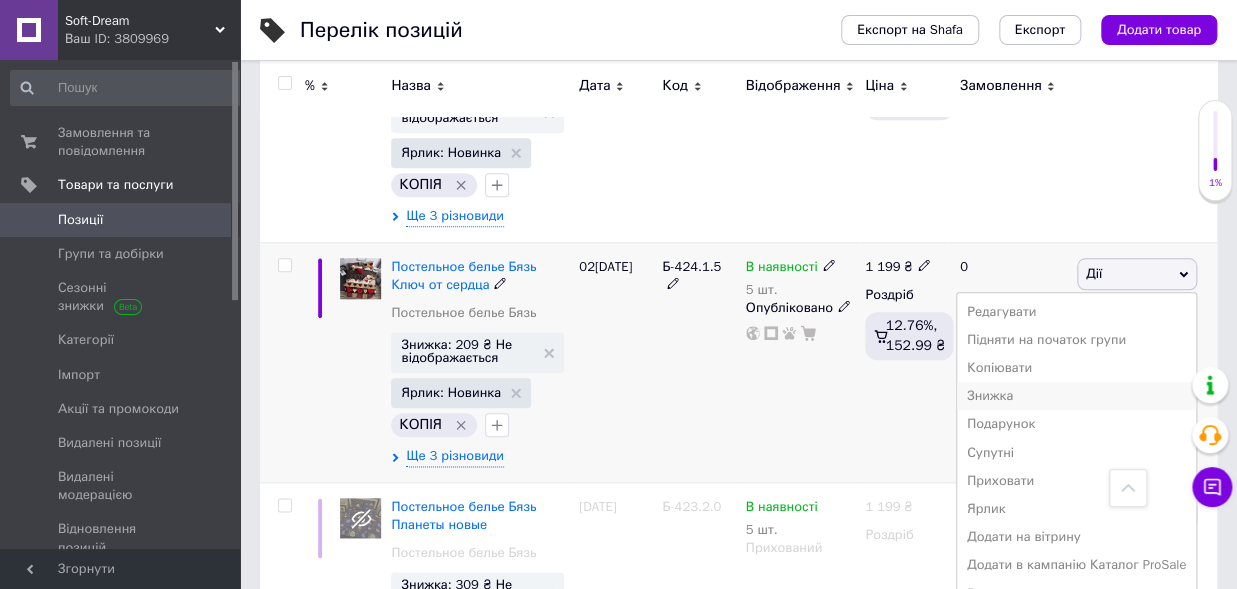 click on "Знижка" at bounding box center (1076, 396) 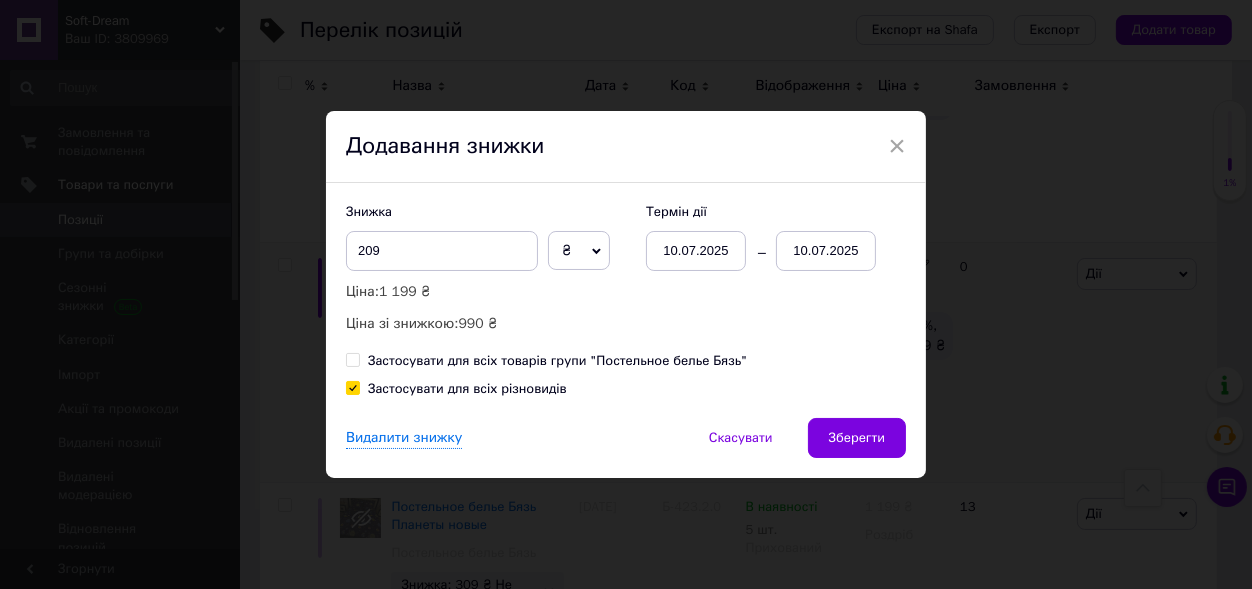 click on "10.07.2025" at bounding box center [826, 251] 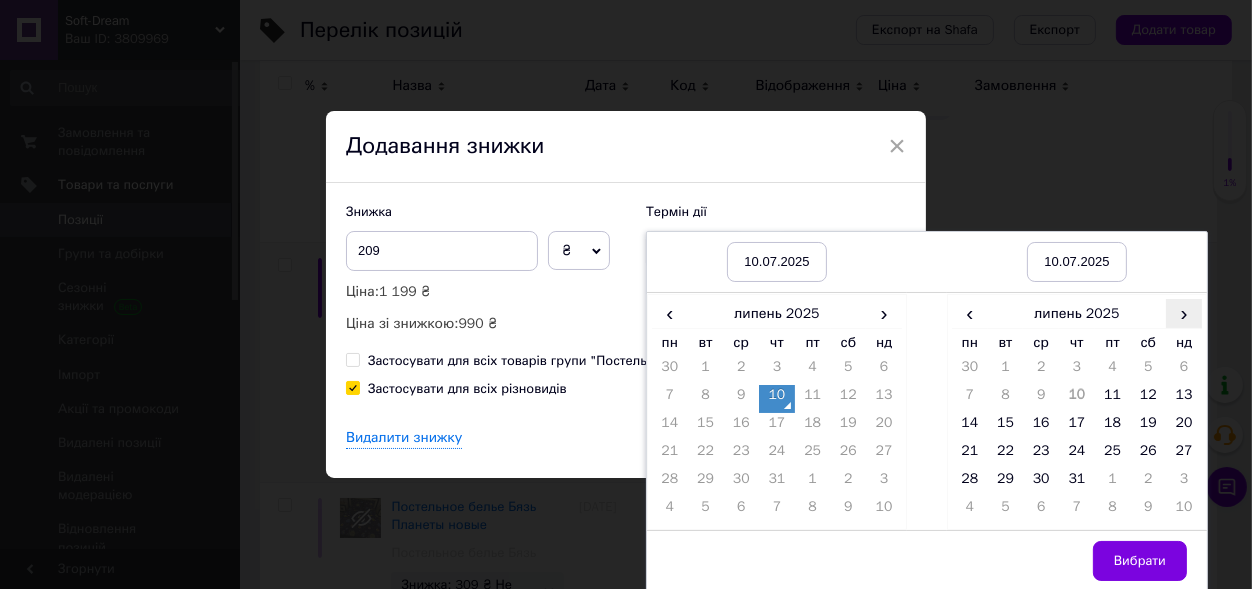 click on "›" at bounding box center [1184, 313] 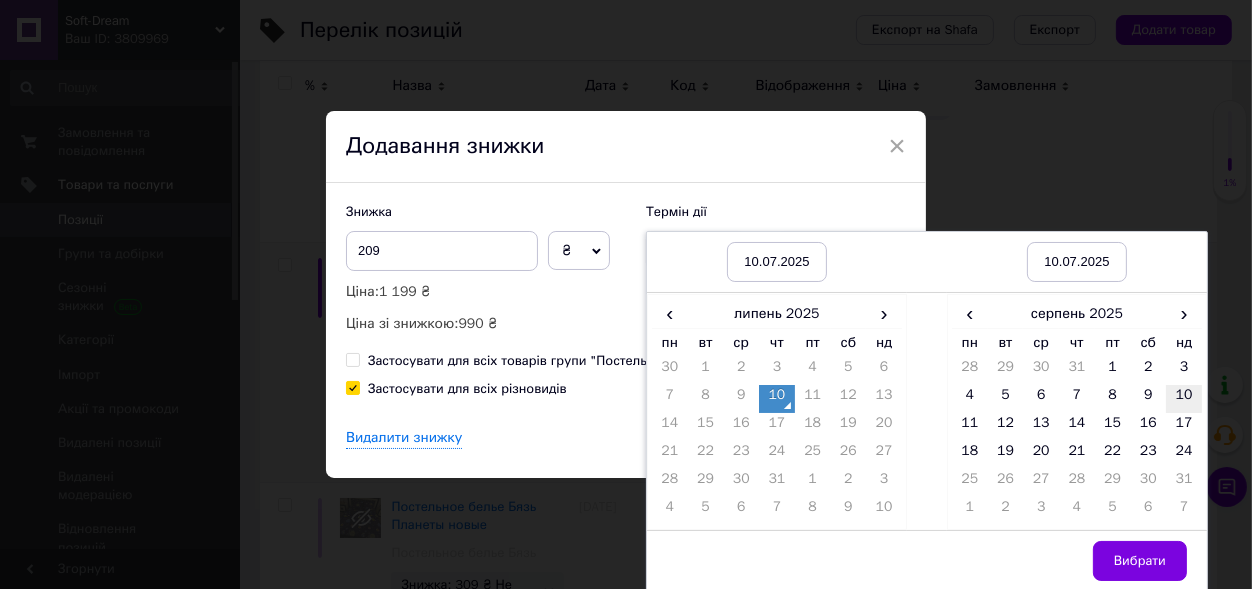 click on "10" at bounding box center [1184, 399] 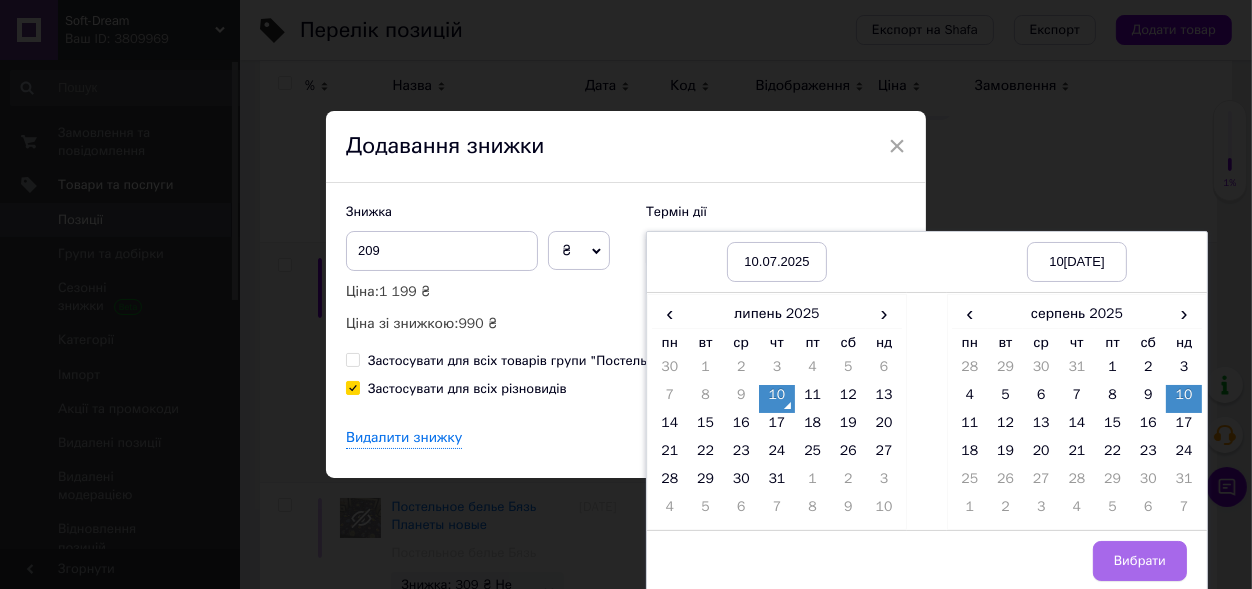 click on "Вибрати" at bounding box center [1140, 561] 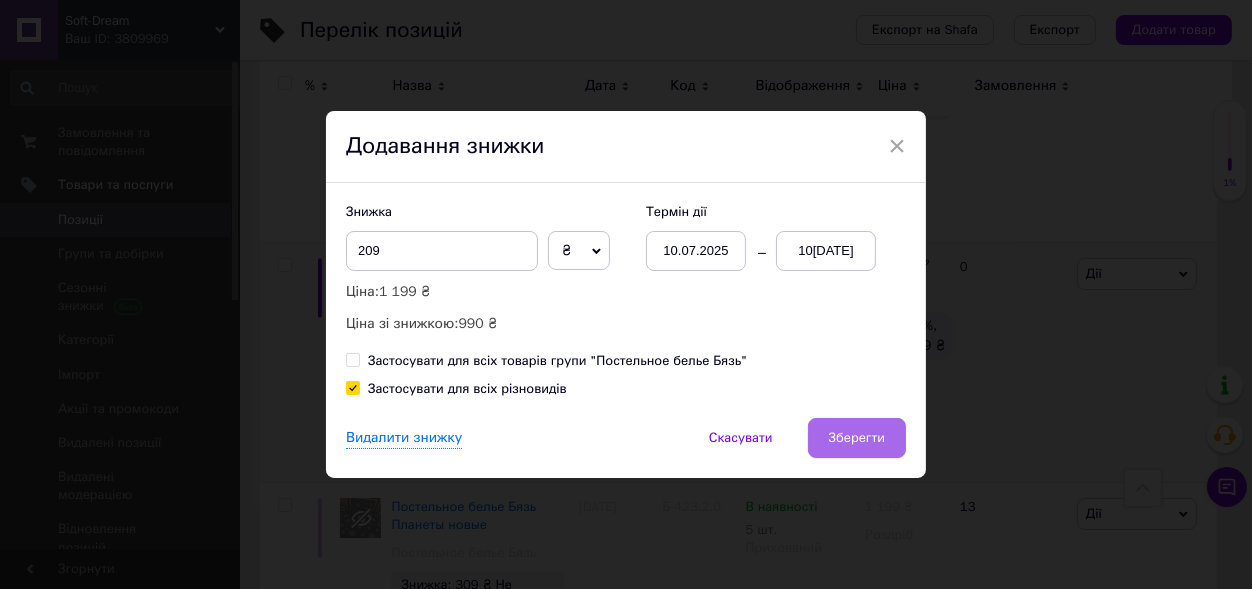 click on "Зберегти" at bounding box center [857, 438] 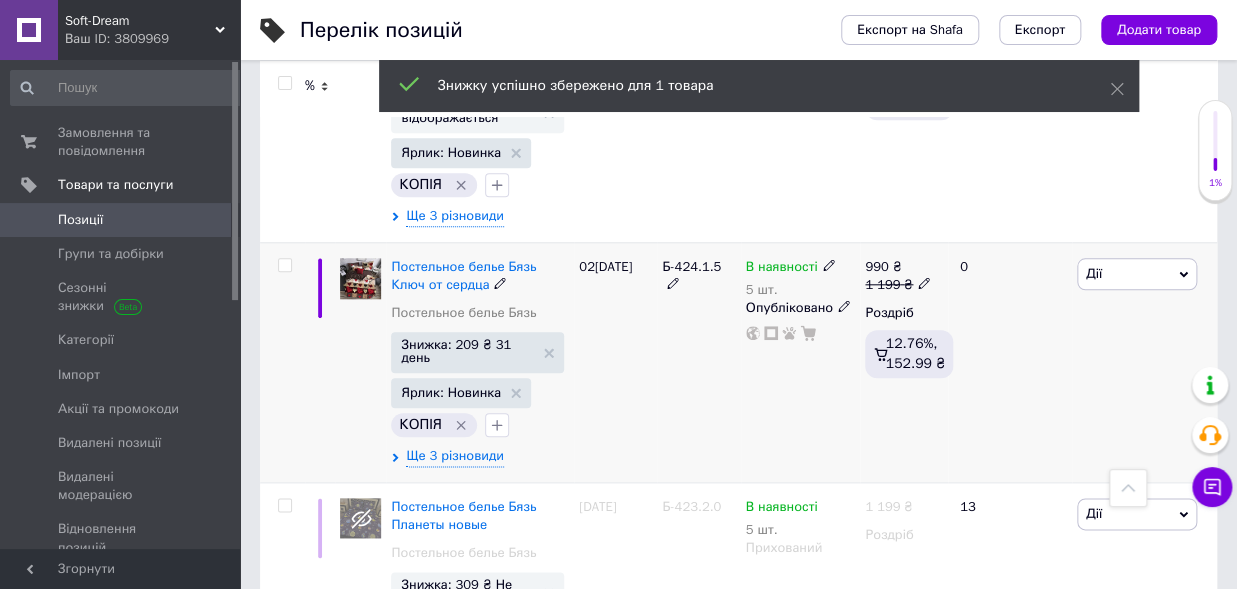 scroll, scrollTop: 3404, scrollLeft: 0, axis: vertical 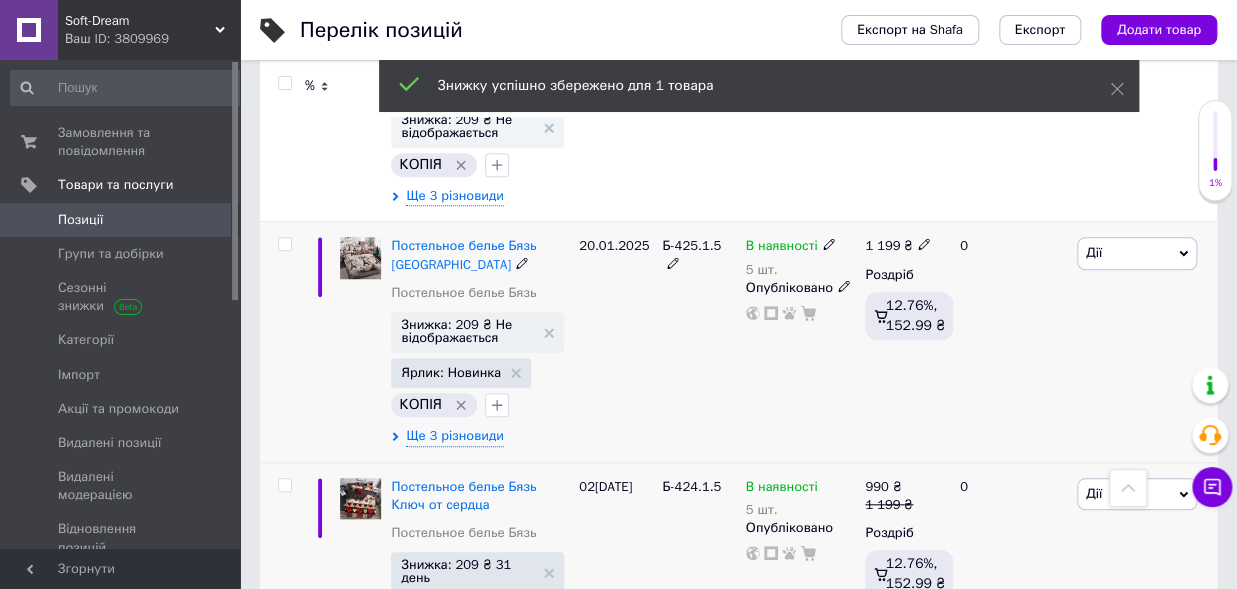 click on "Дії" at bounding box center [1137, 253] 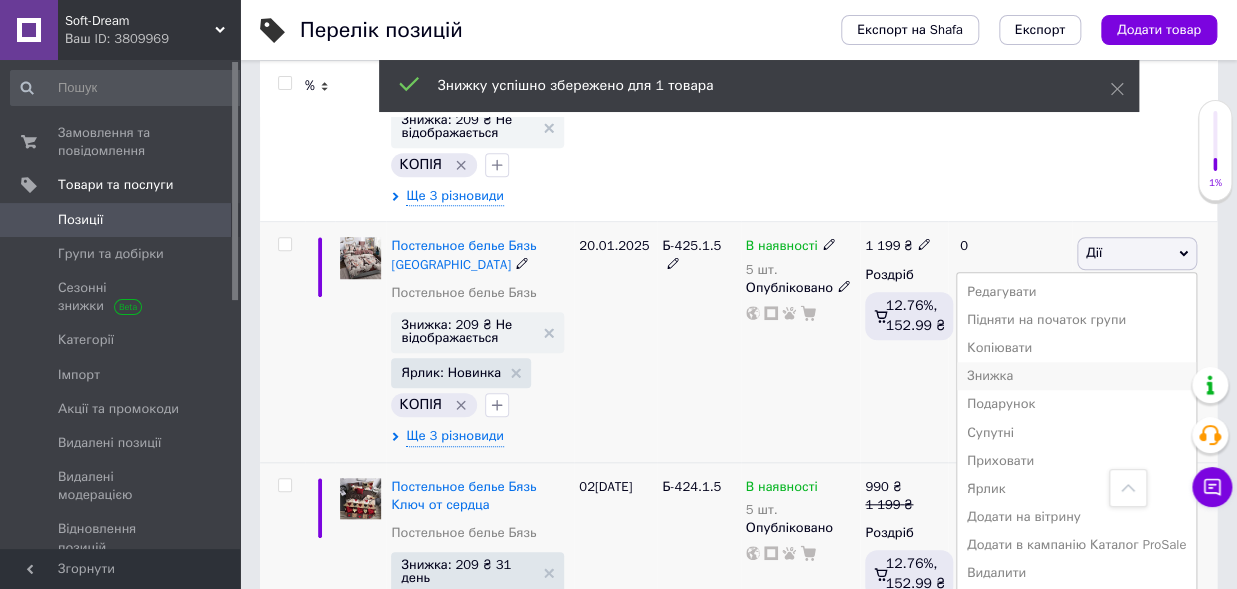 click on "Знижка" at bounding box center (1076, 376) 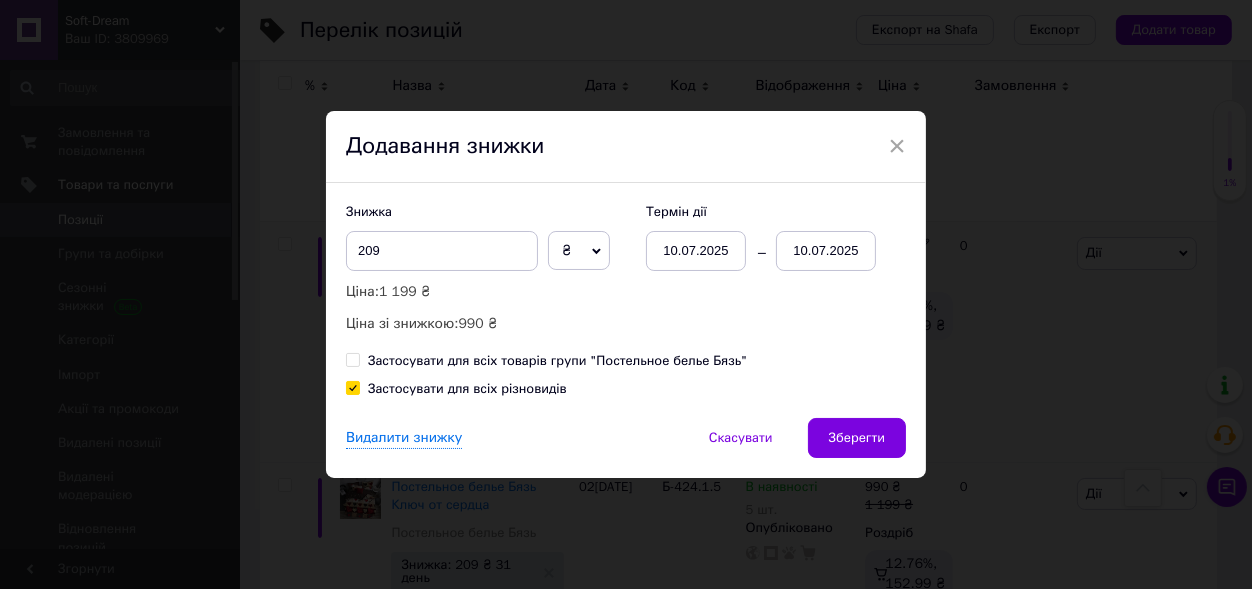 click on "10.07.2025" at bounding box center [826, 251] 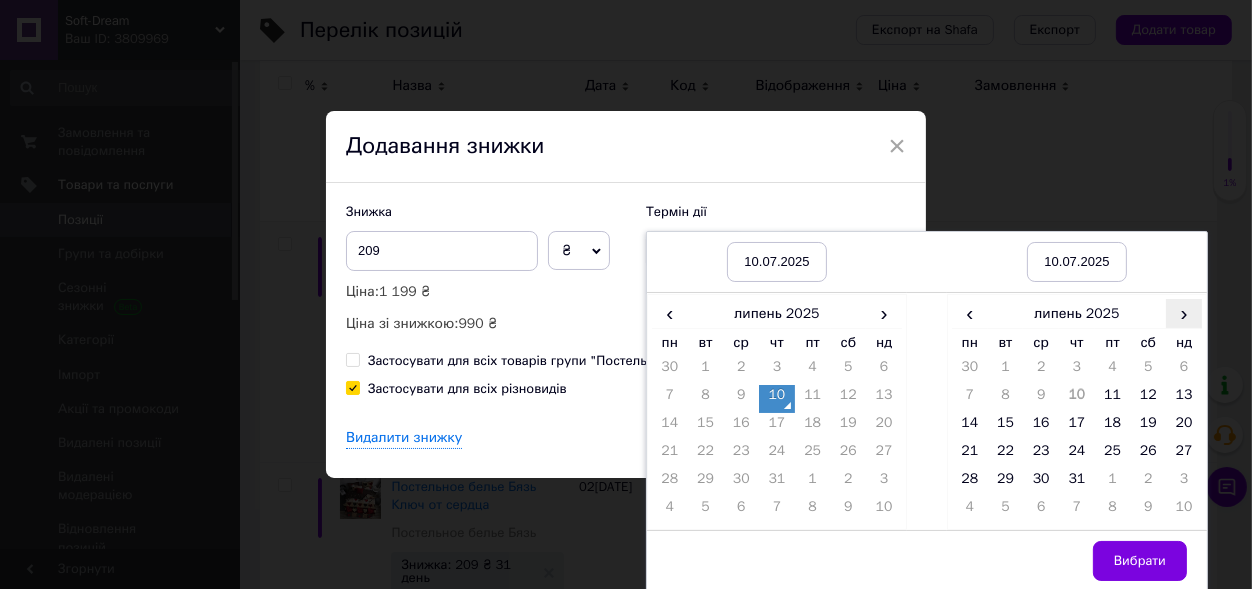 click on "›" at bounding box center [1184, 313] 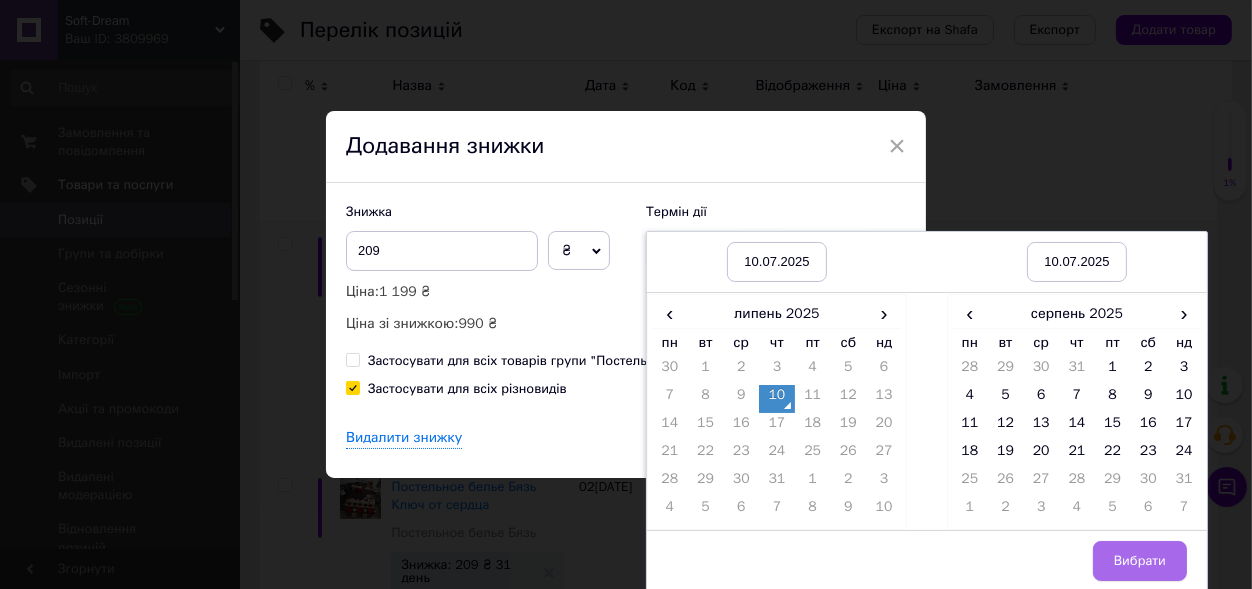 click on "Вибрати" at bounding box center (1140, 561) 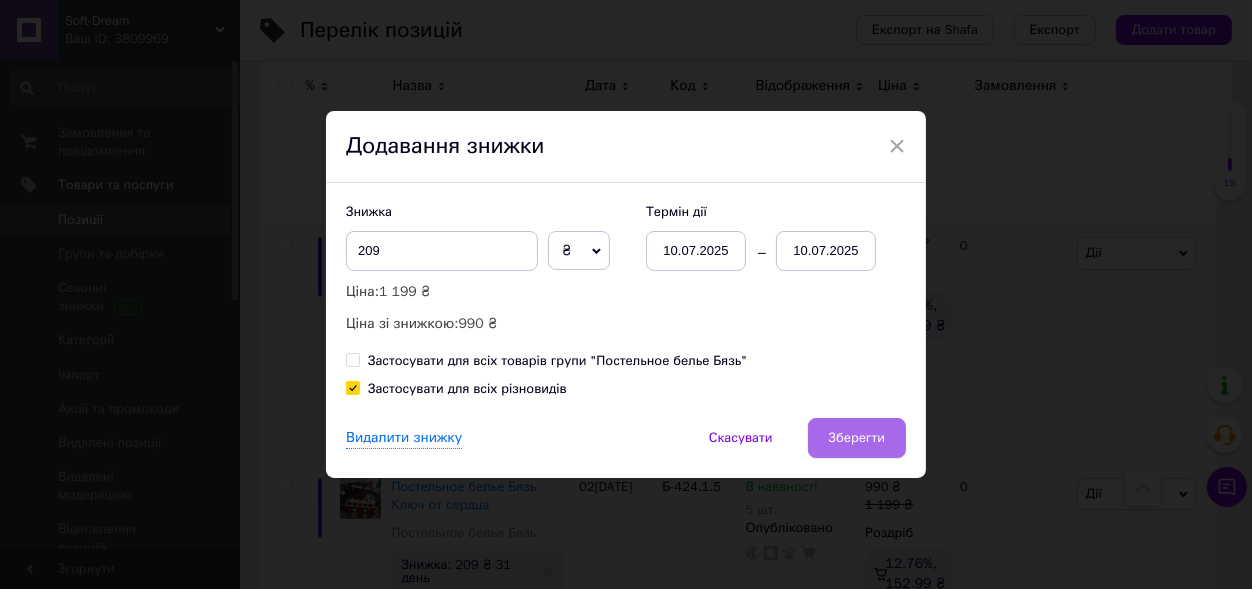 click on "Зберегти" at bounding box center [857, 438] 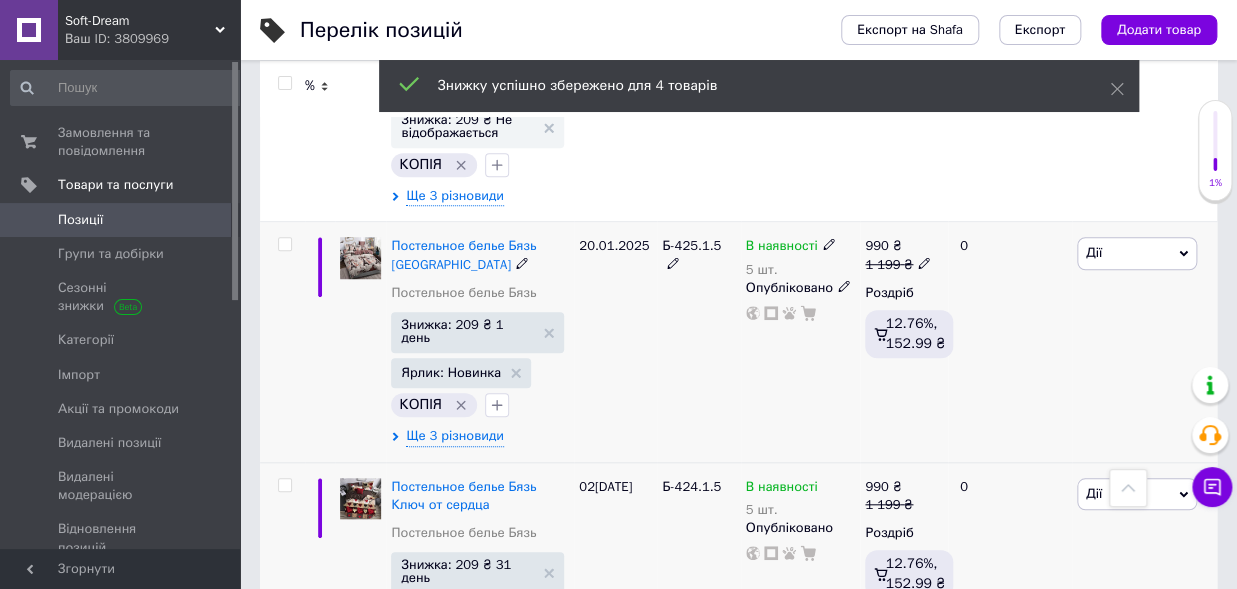 scroll, scrollTop: 3184, scrollLeft: 0, axis: vertical 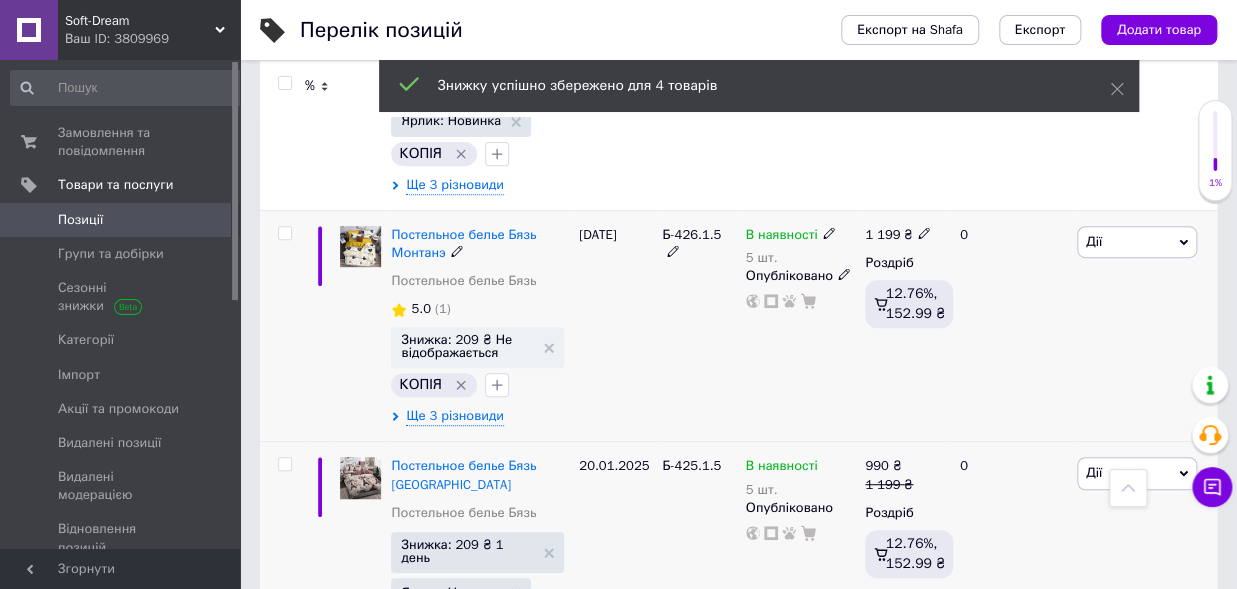 click on "Дії" at bounding box center [1137, 242] 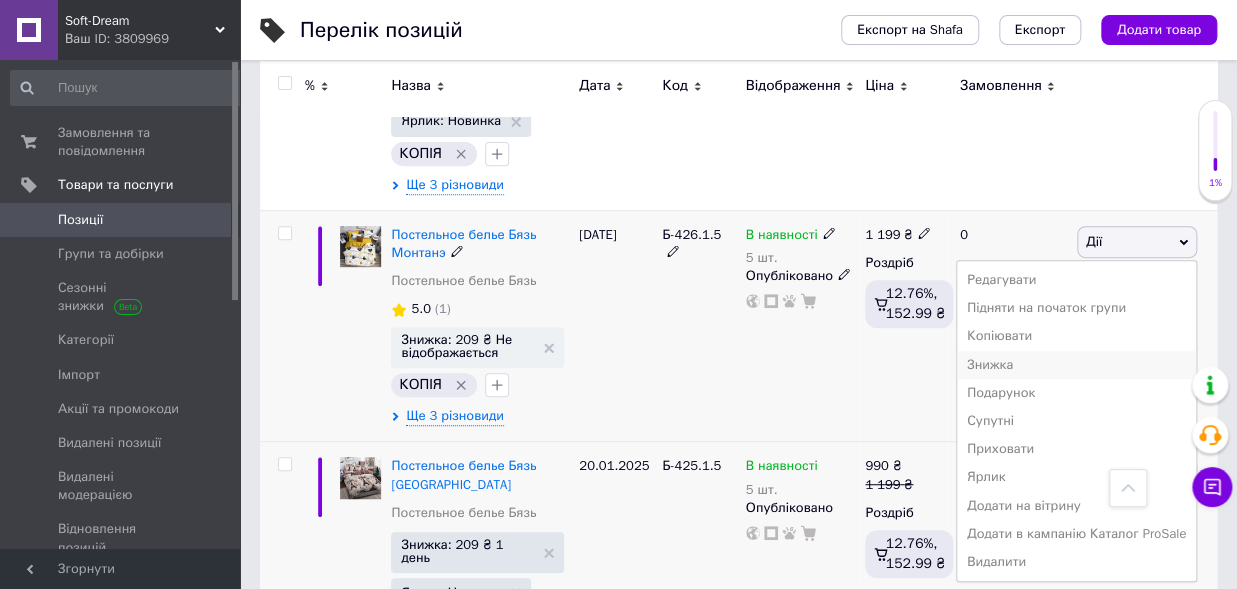 click on "Знижка" at bounding box center [1076, 365] 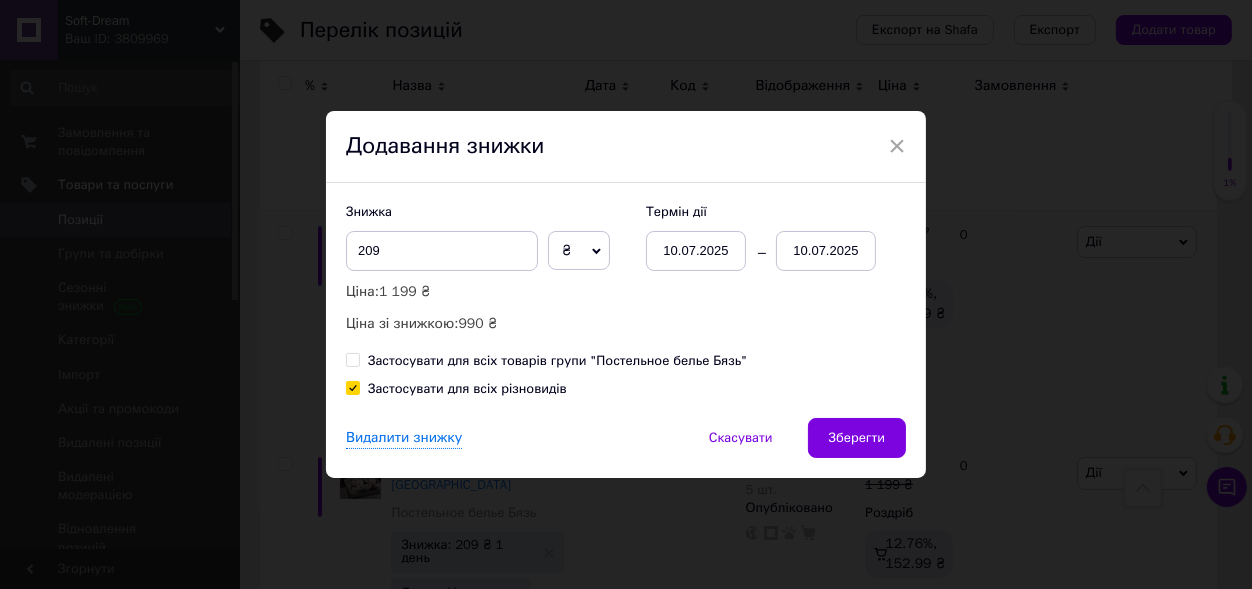 click on "10.07.2025" at bounding box center (826, 251) 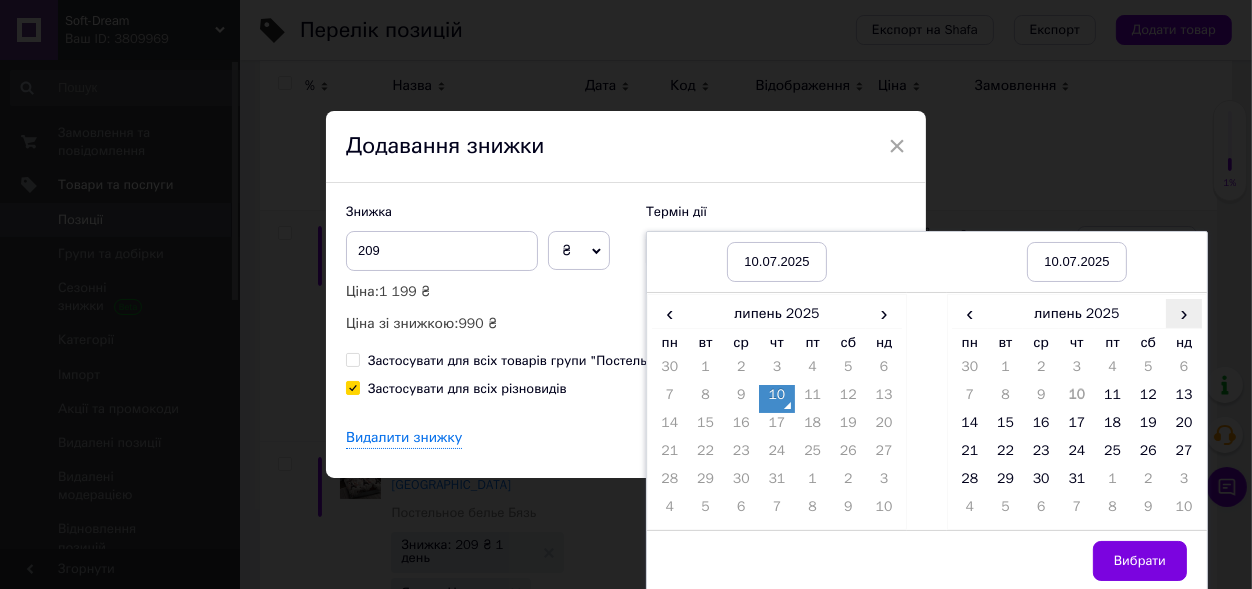 click on "›" at bounding box center (1184, 313) 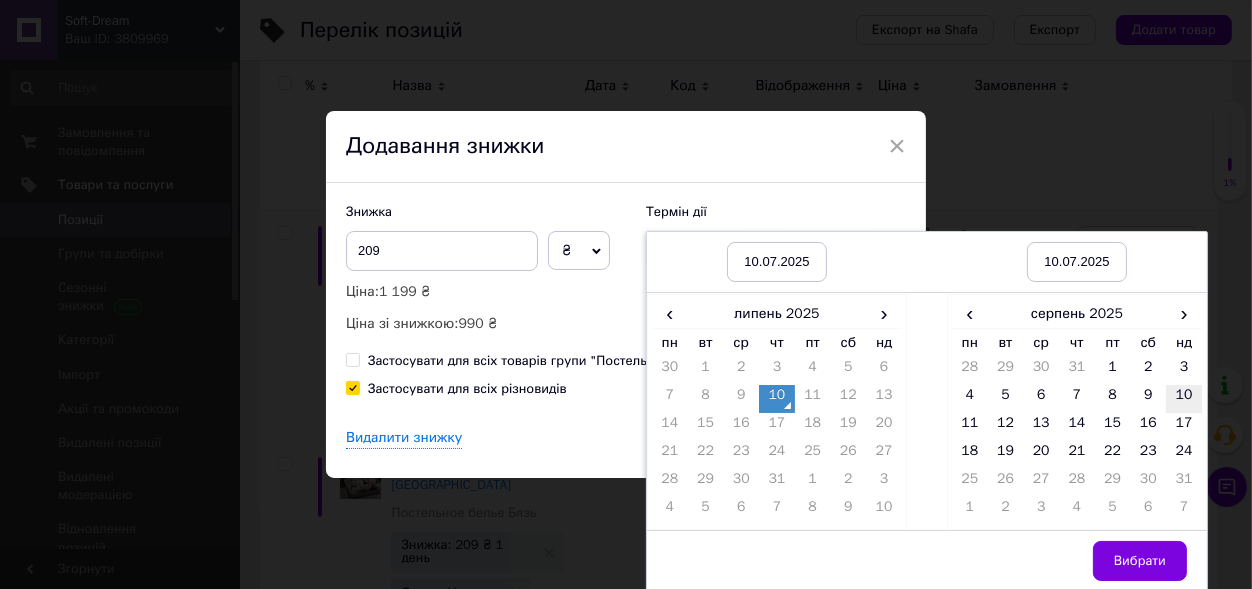 click on "10" at bounding box center (1184, 399) 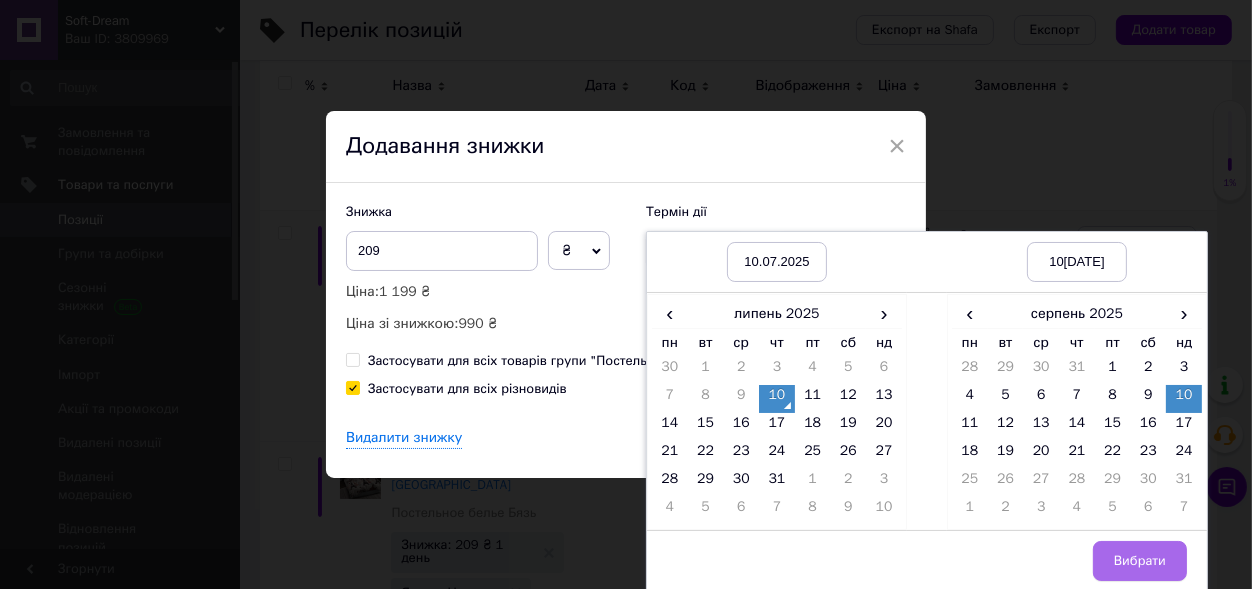 click on "Вибрати" at bounding box center (1140, 561) 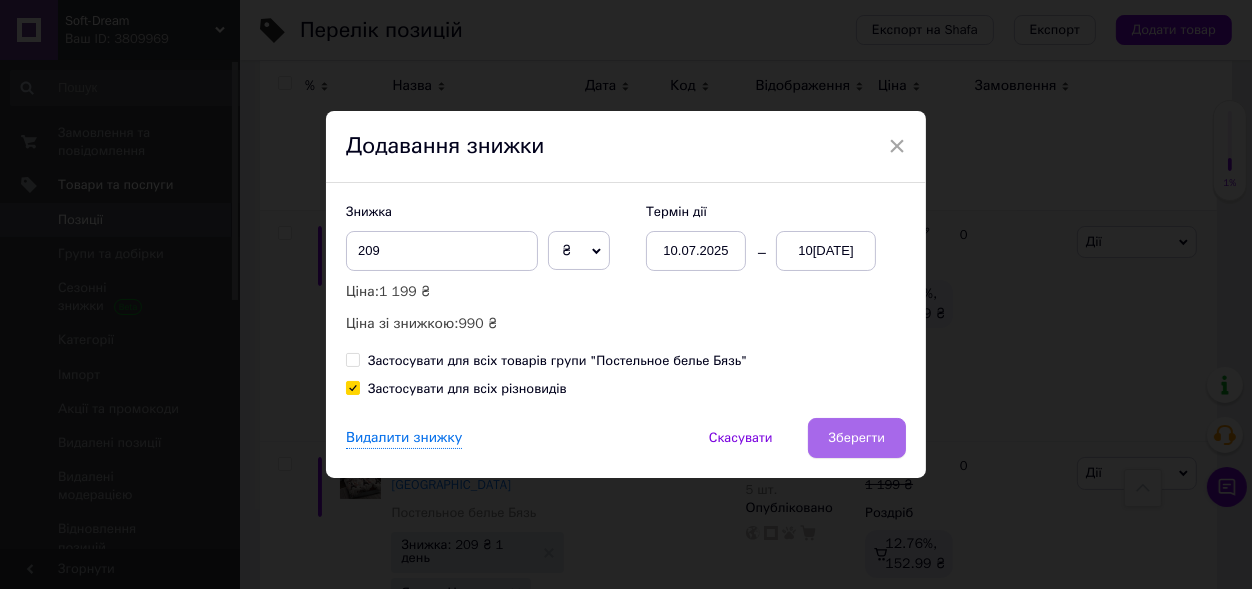 click on "Зберегти" at bounding box center [857, 438] 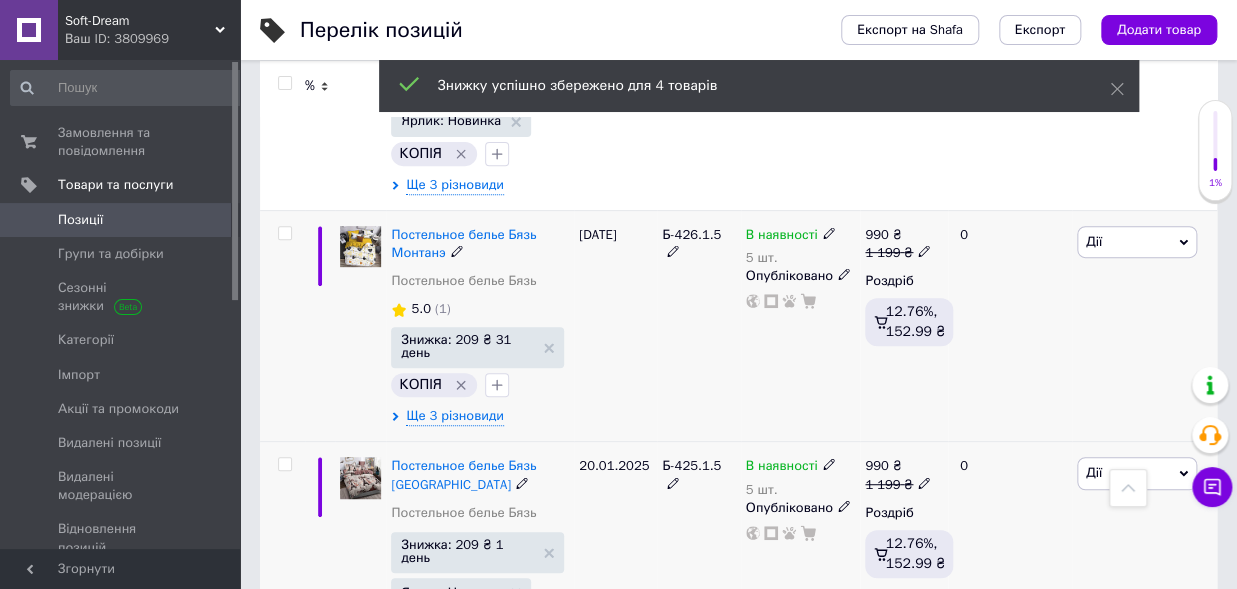 scroll, scrollTop: 2964, scrollLeft: 0, axis: vertical 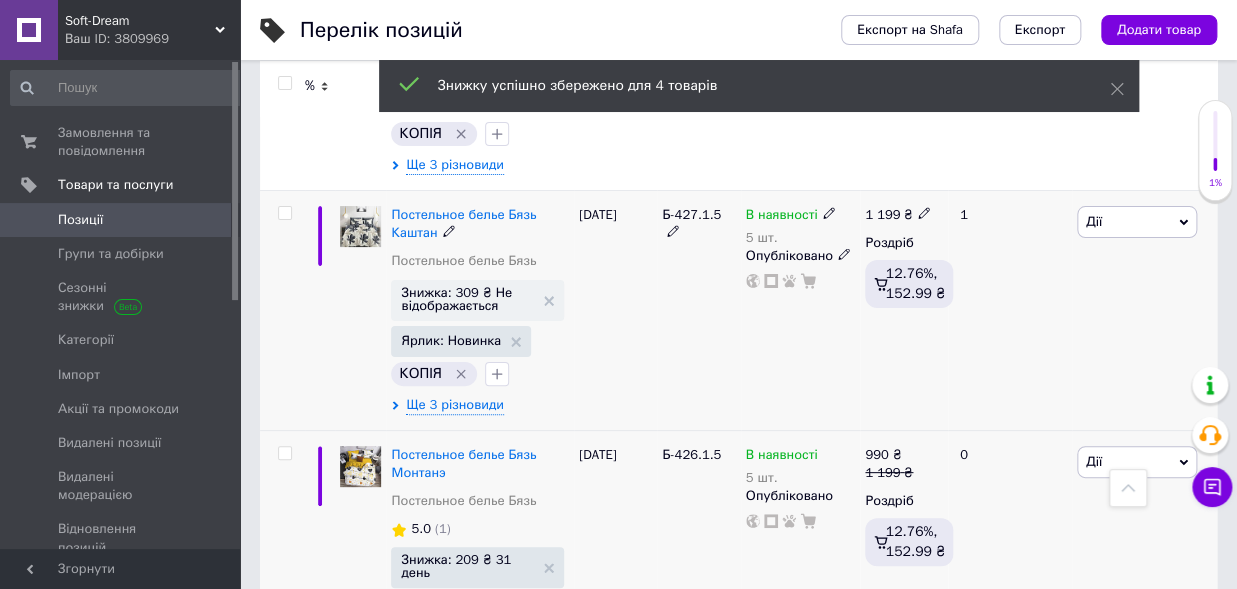 click on "Дії" at bounding box center (1137, 222) 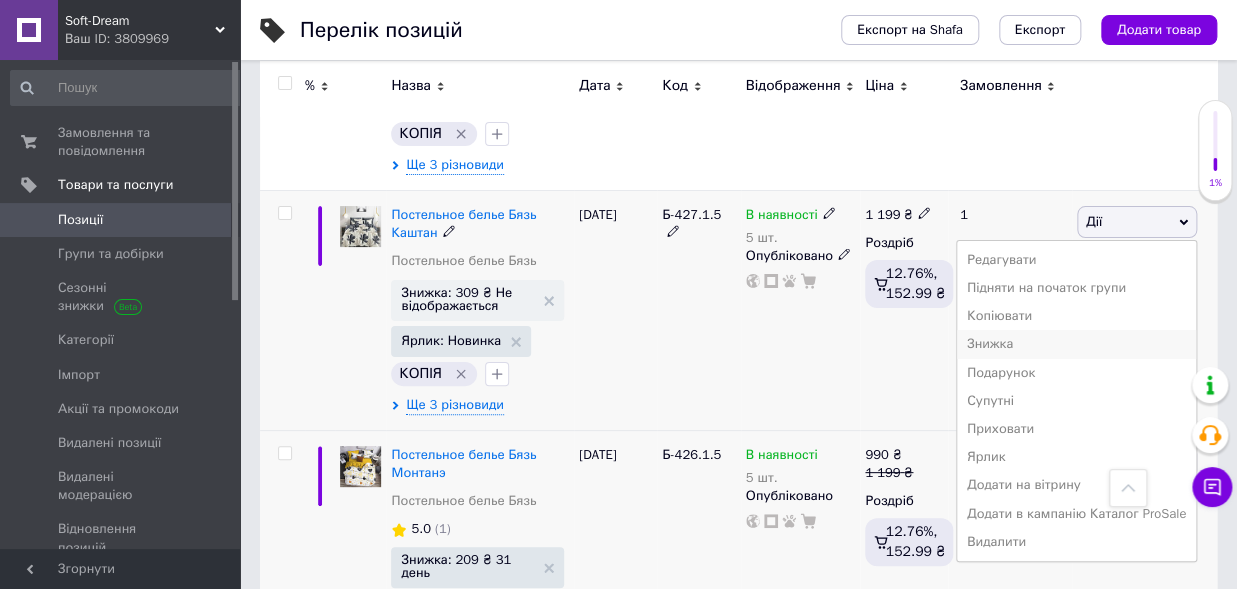 click on "Знижка" at bounding box center (1076, 344) 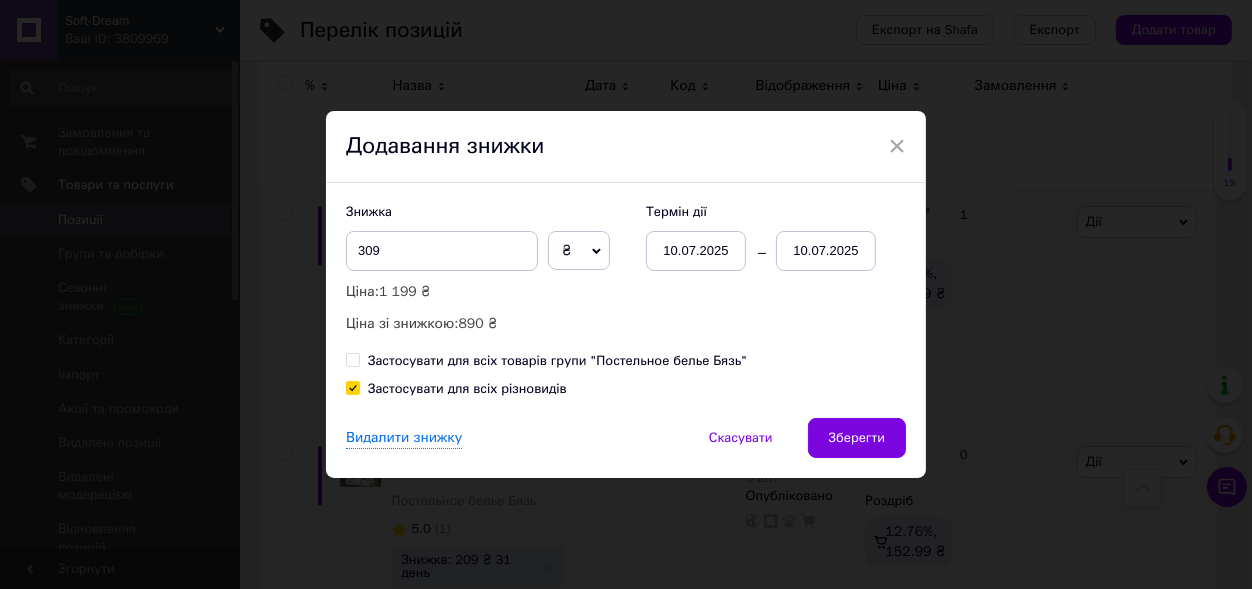 click on "10.07.2025" at bounding box center [826, 251] 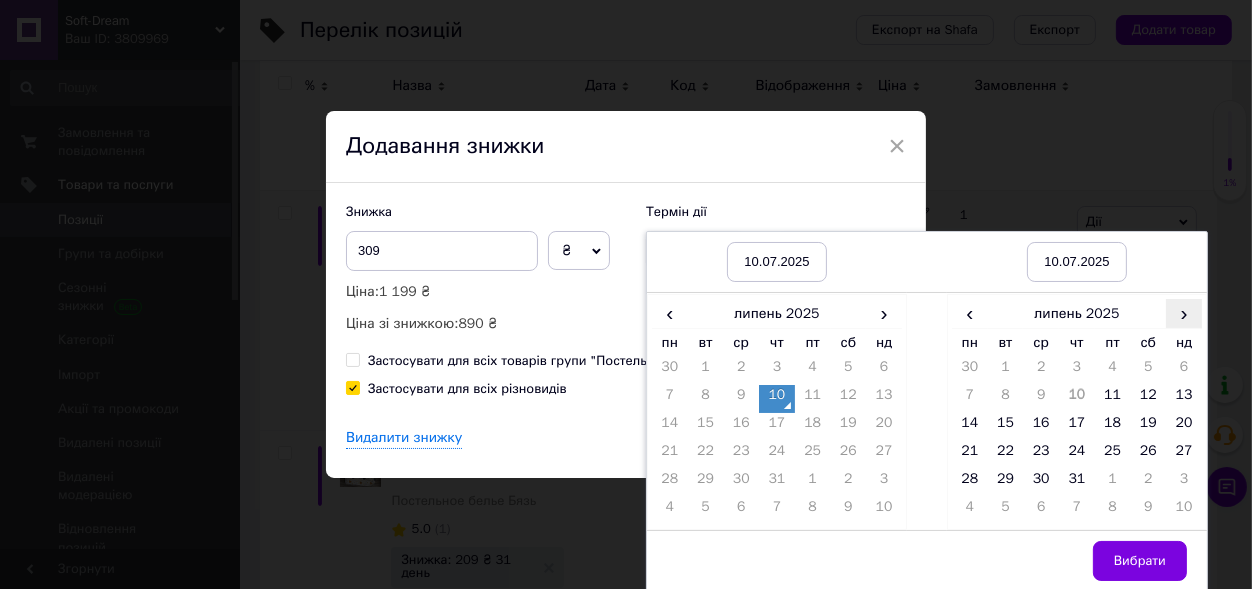 click on "›" at bounding box center (1184, 313) 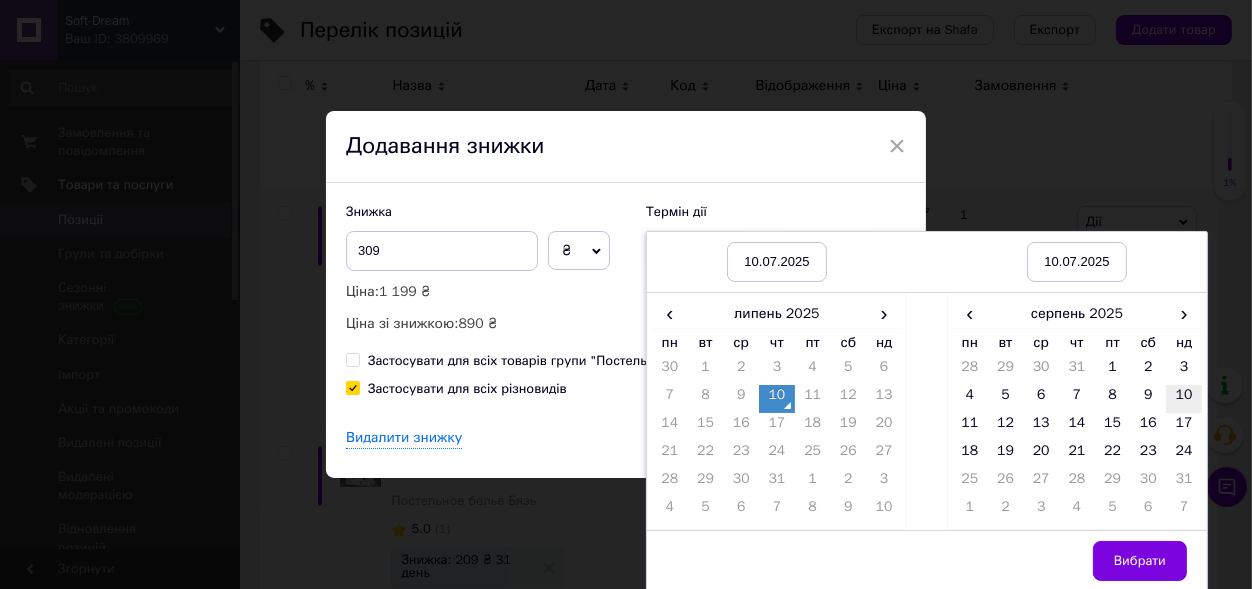 click on "10" at bounding box center [1184, 399] 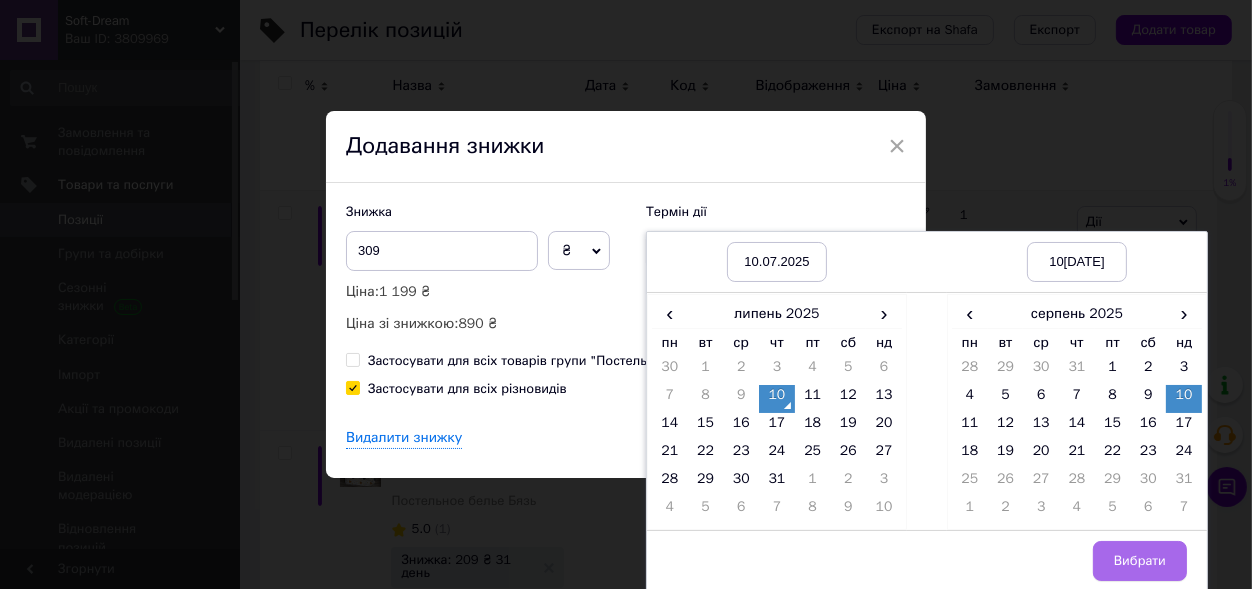 click on "Вибрати" at bounding box center [1140, 561] 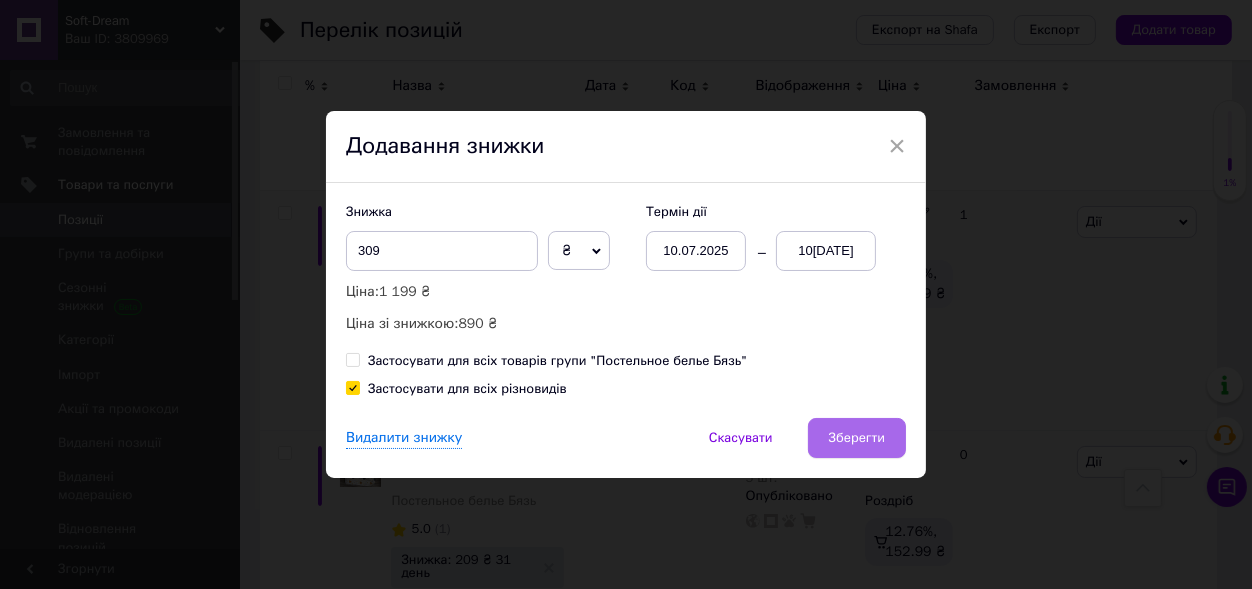 click on "Зберегти" at bounding box center [857, 438] 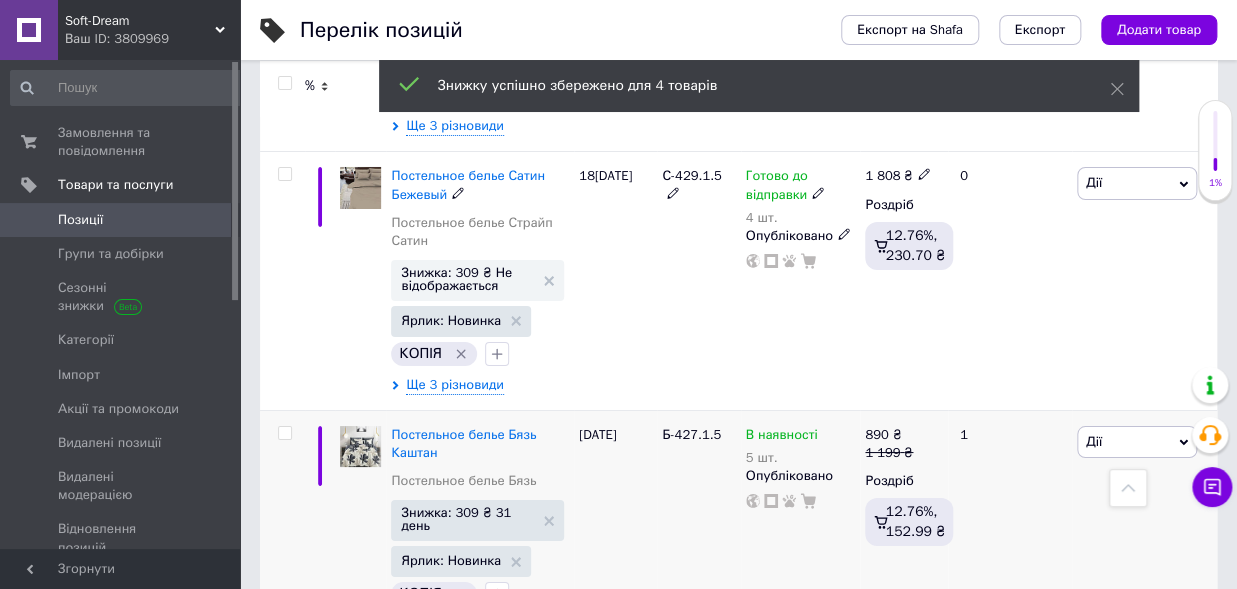 scroll, scrollTop: 2634, scrollLeft: 0, axis: vertical 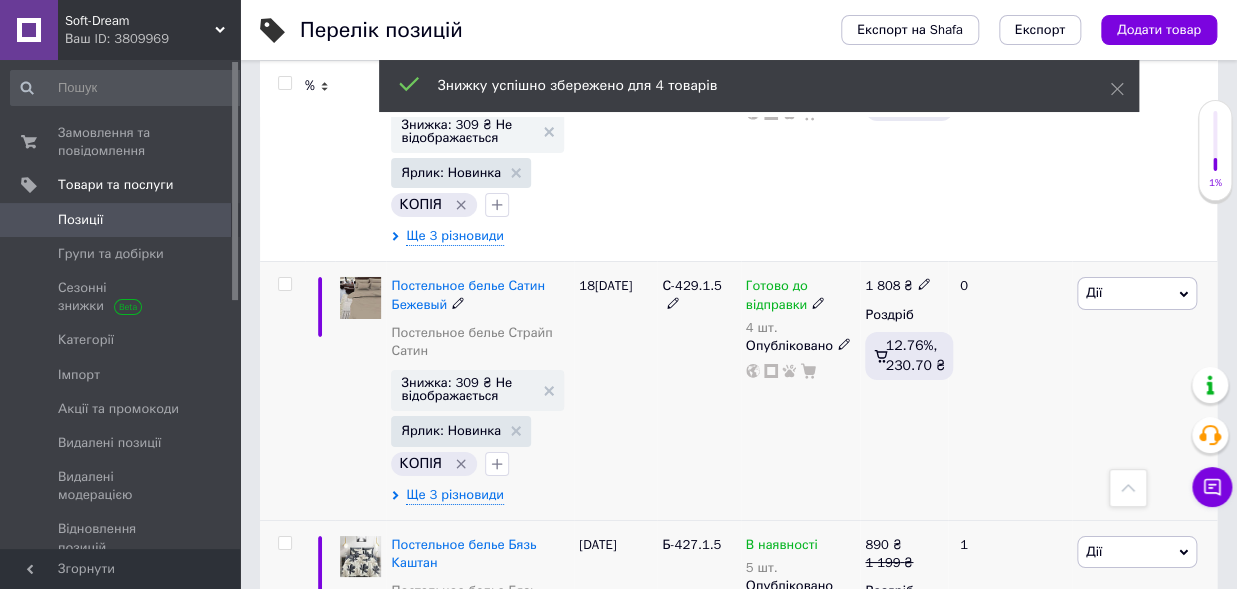 click on "Дії" at bounding box center [1137, 293] 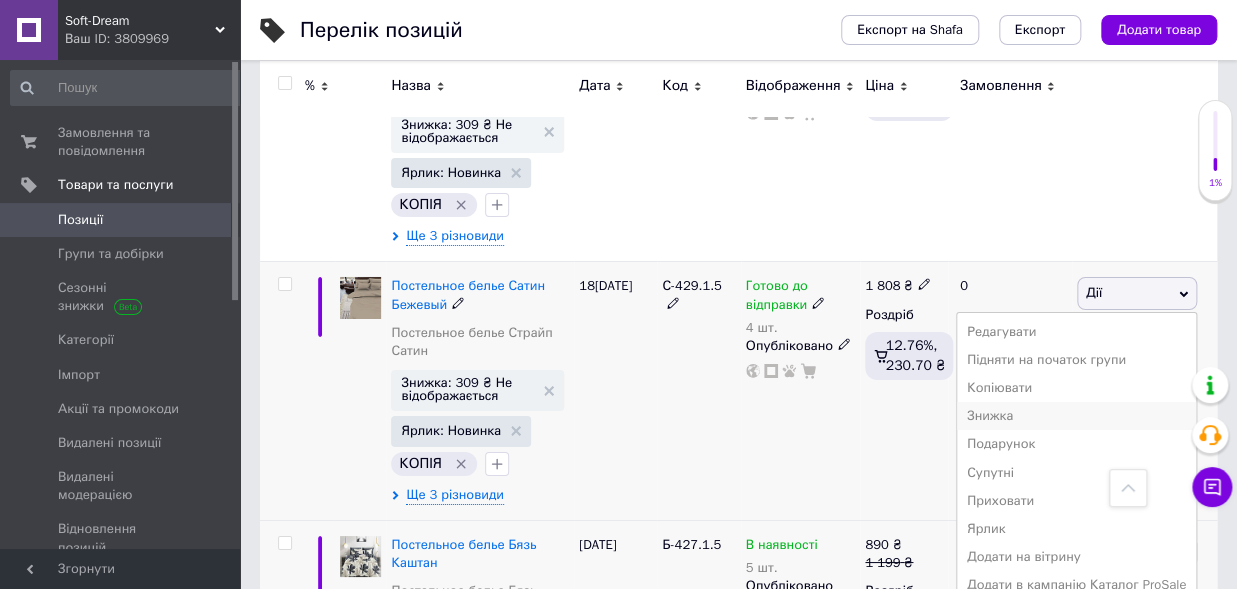 click on "Знижка" at bounding box center (1076, 416) 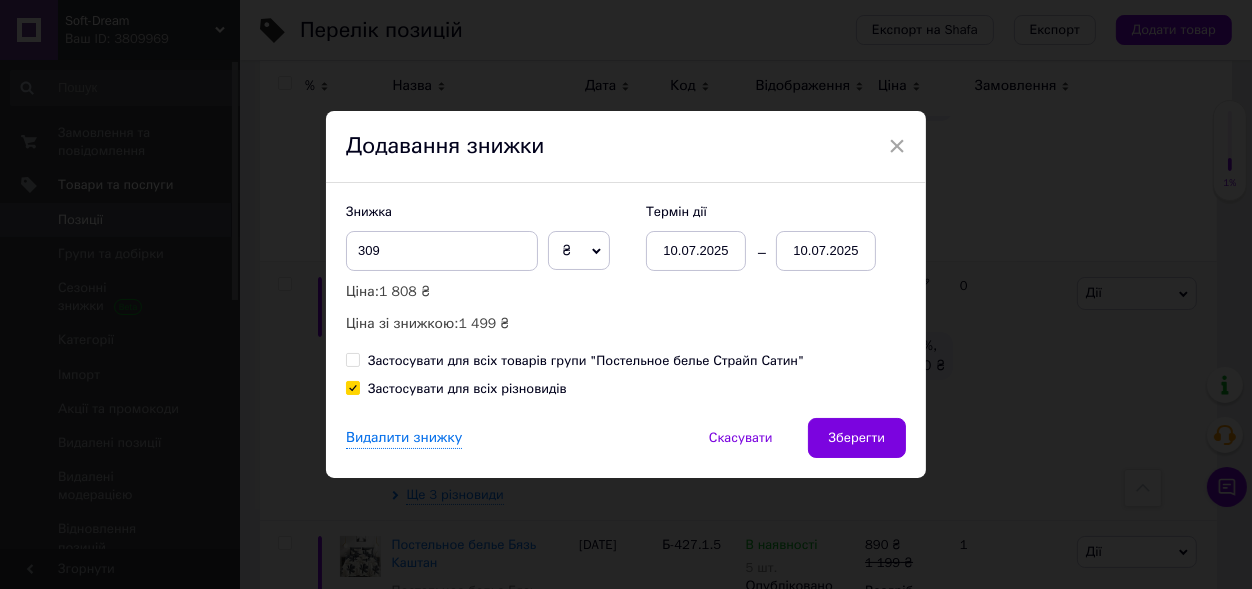 click on "10.07.2025" at bounding box center [826, 251] 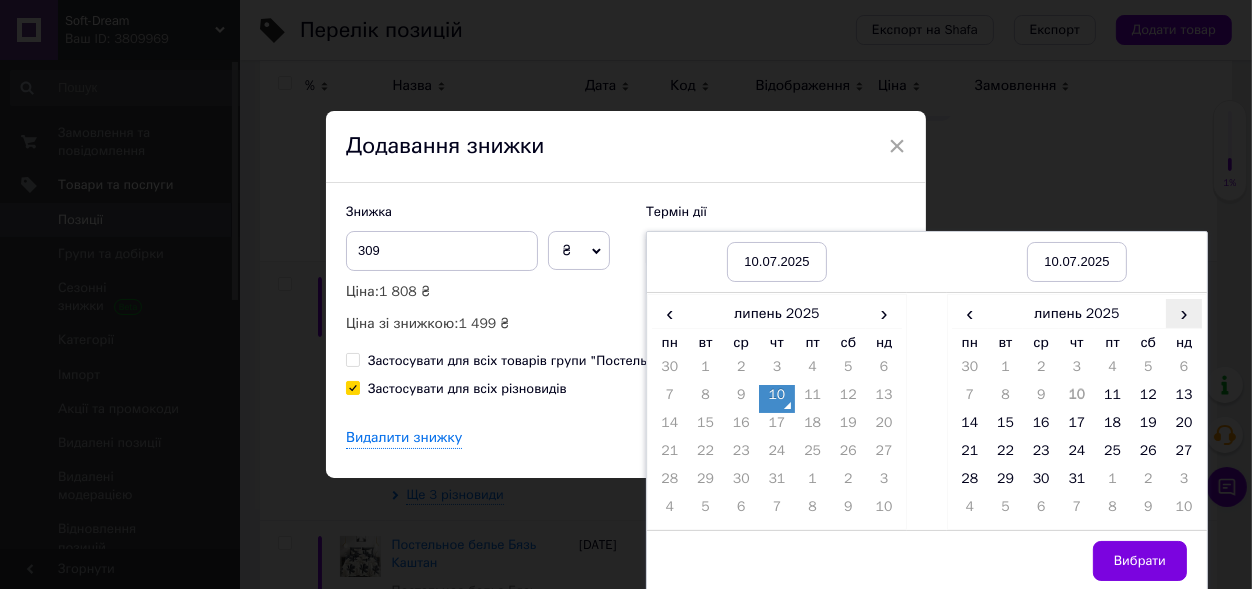 click on "›" at bounding box center [1184, 313] 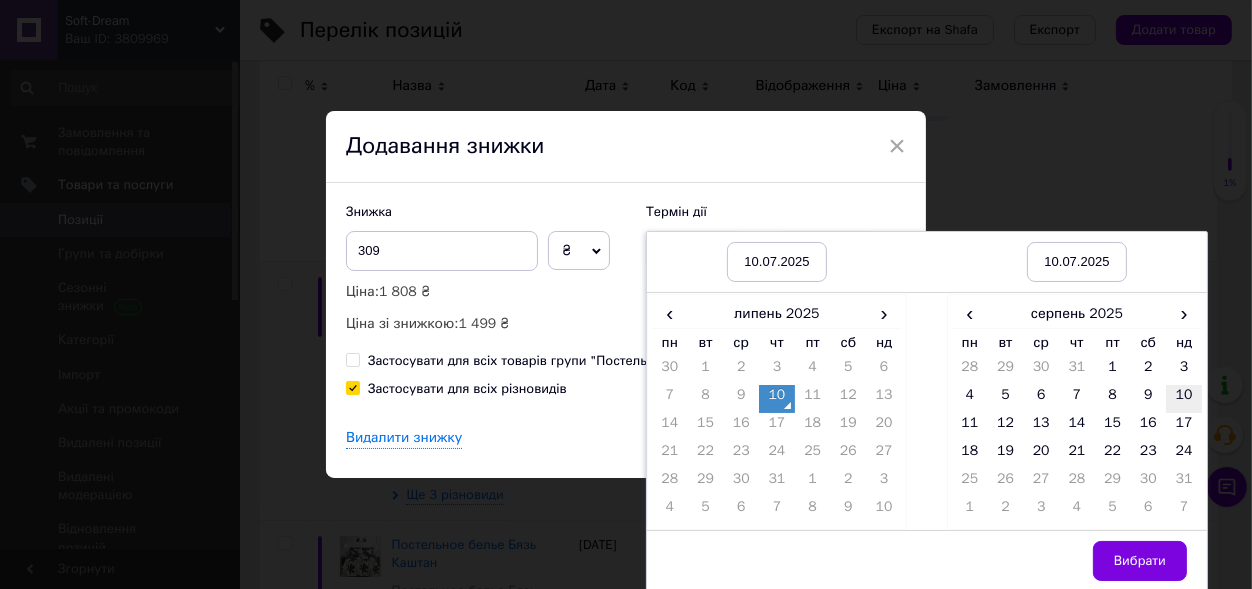 click on "10" at bounding box center (1184, 399) 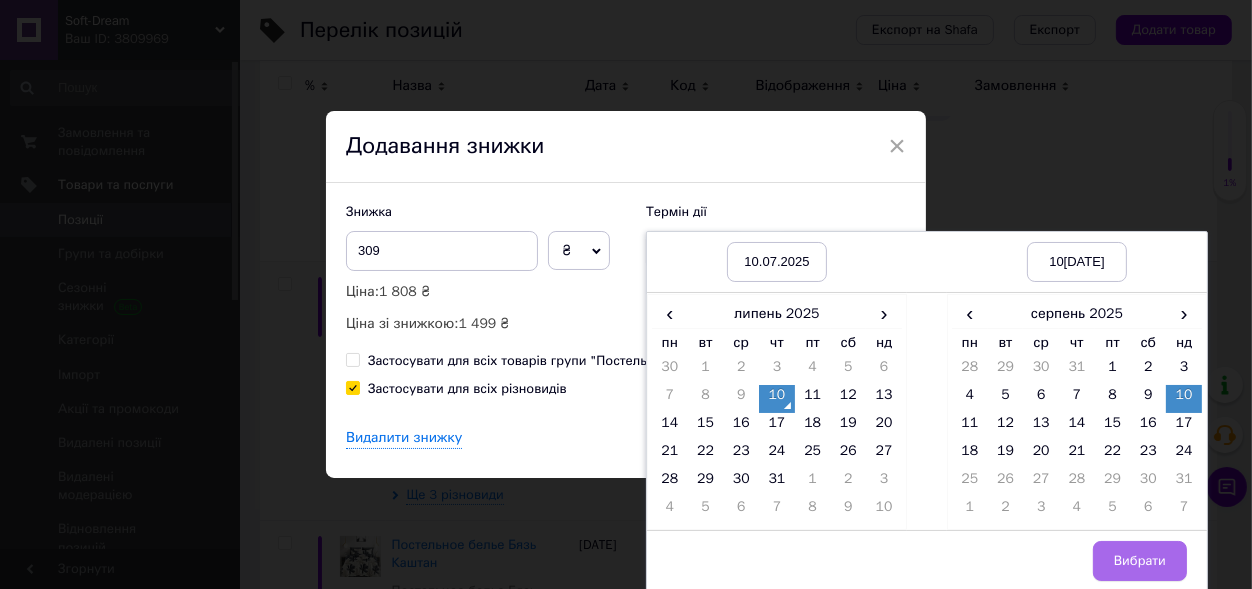 click on "Вибрати" at bounding box center [1140, 561] 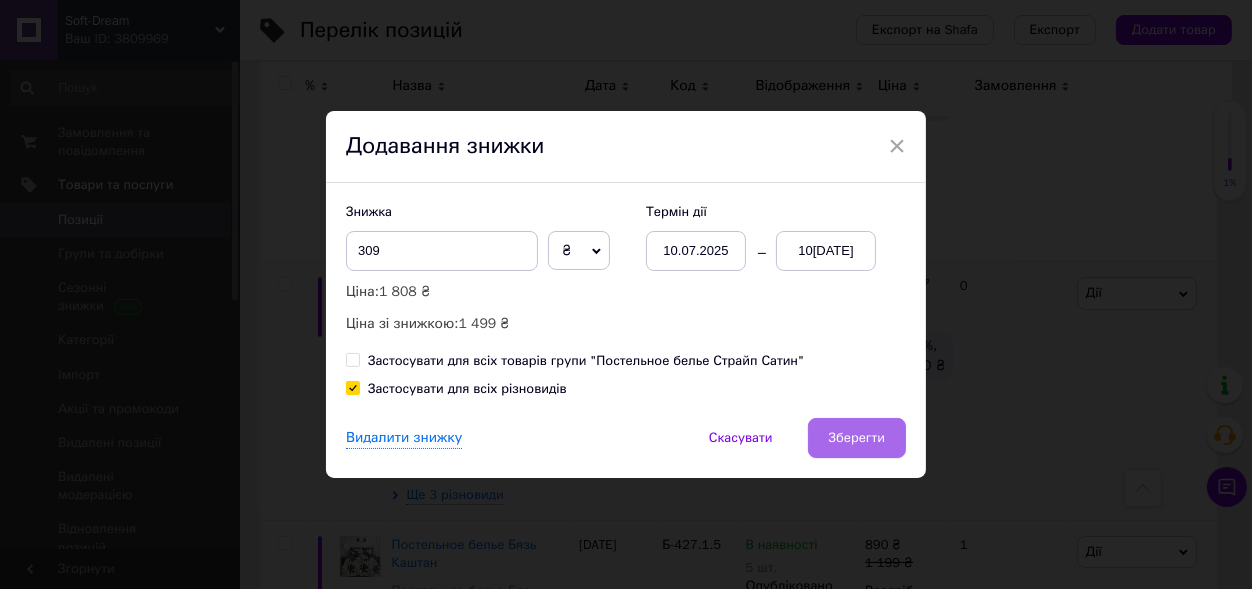 click on "Зберегти" at bounding box center (857, 438) 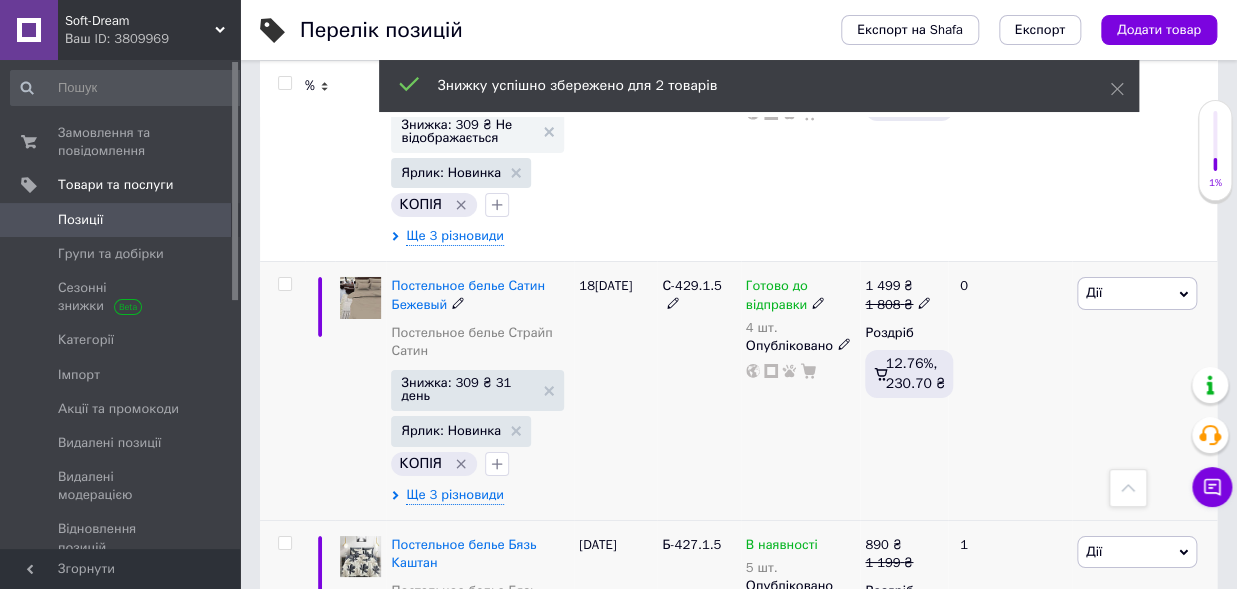 scroll, scrollTop: 2414, scrollLeft: 0, axis: vertical 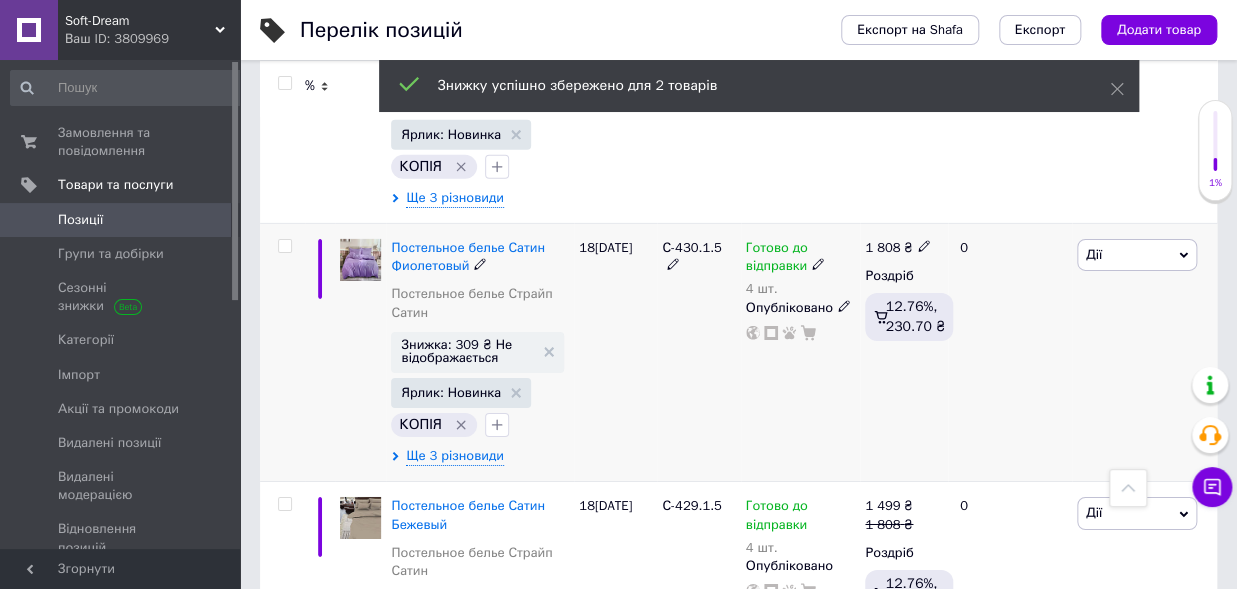 click on "Дії" at bounding box center (1137, 255) 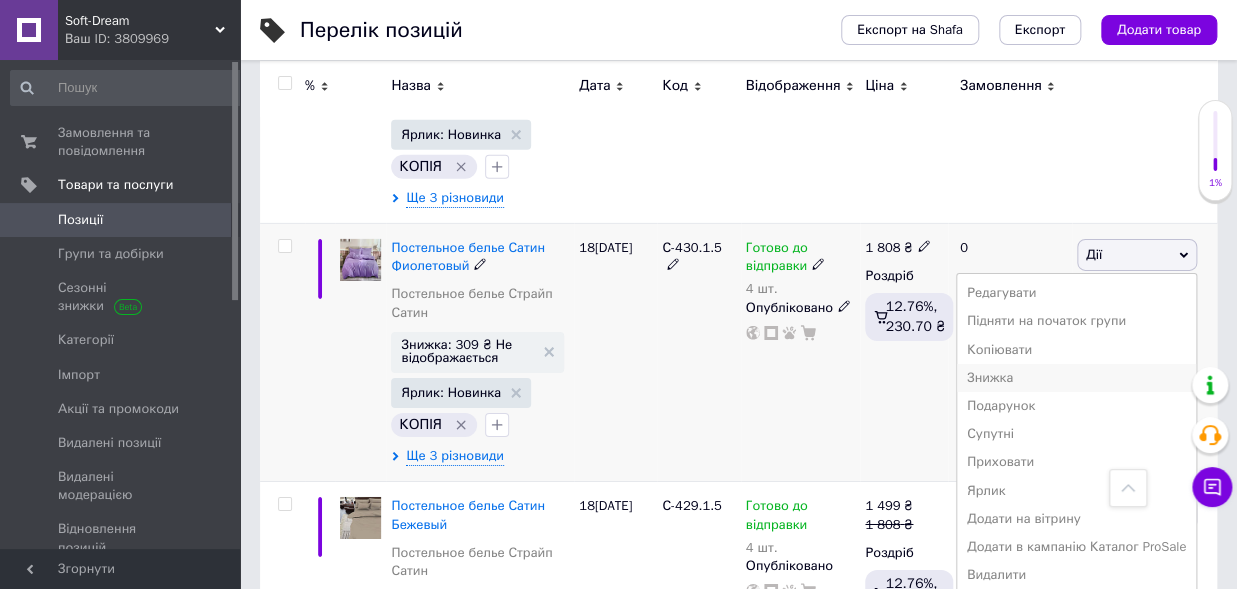 click on "Знижка" at bounding box center (1076, 378) 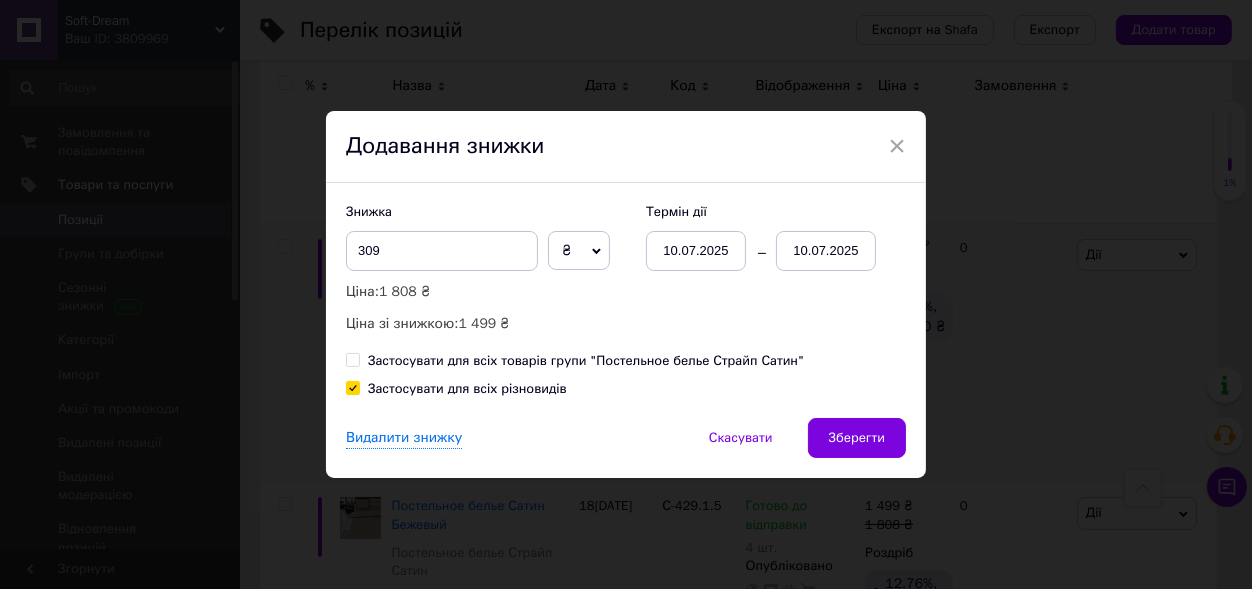 click on "10.07.2025" at bounding box center (826, 251) 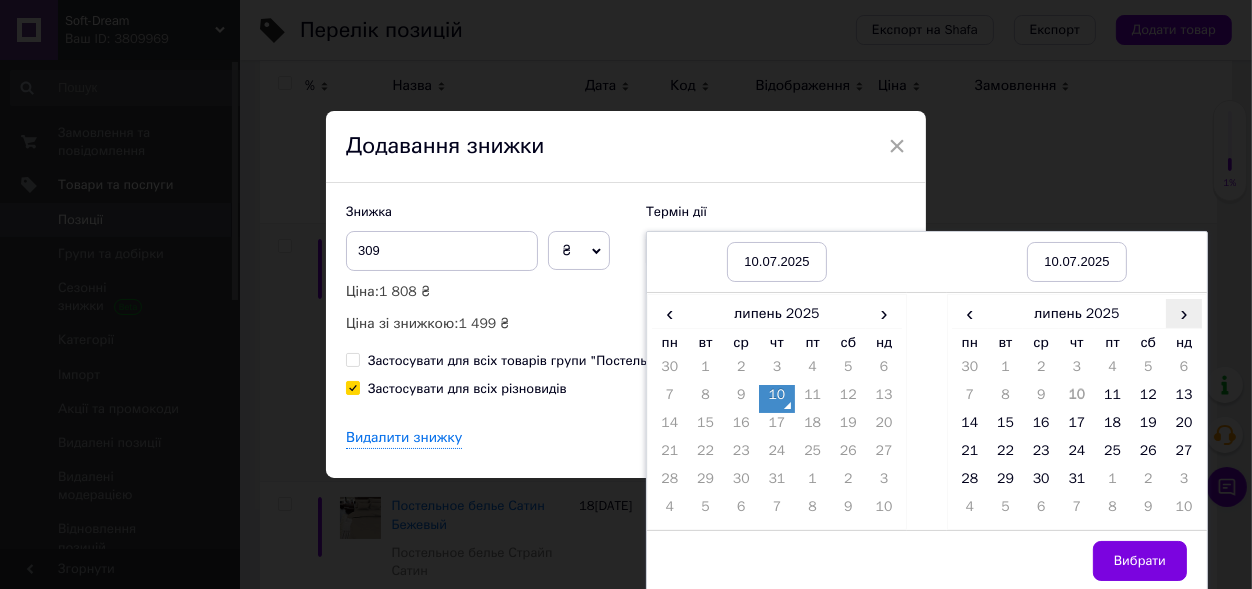 click on "›" at bounding box center [1184, 313] 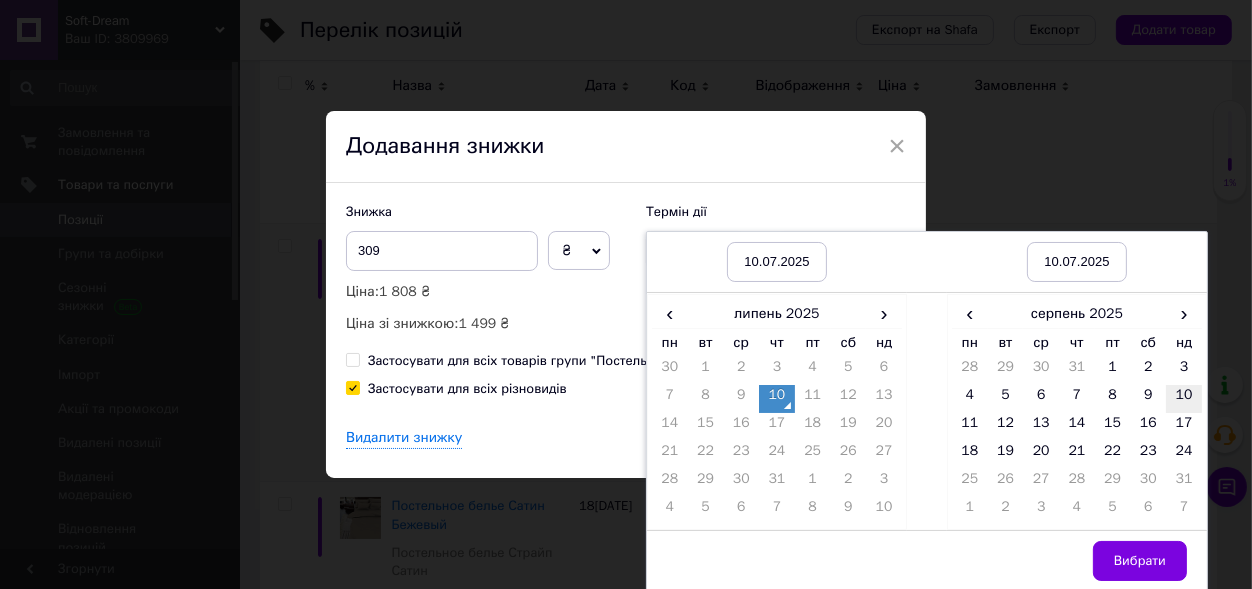 click on "10" at bounding box center [1184, 399] 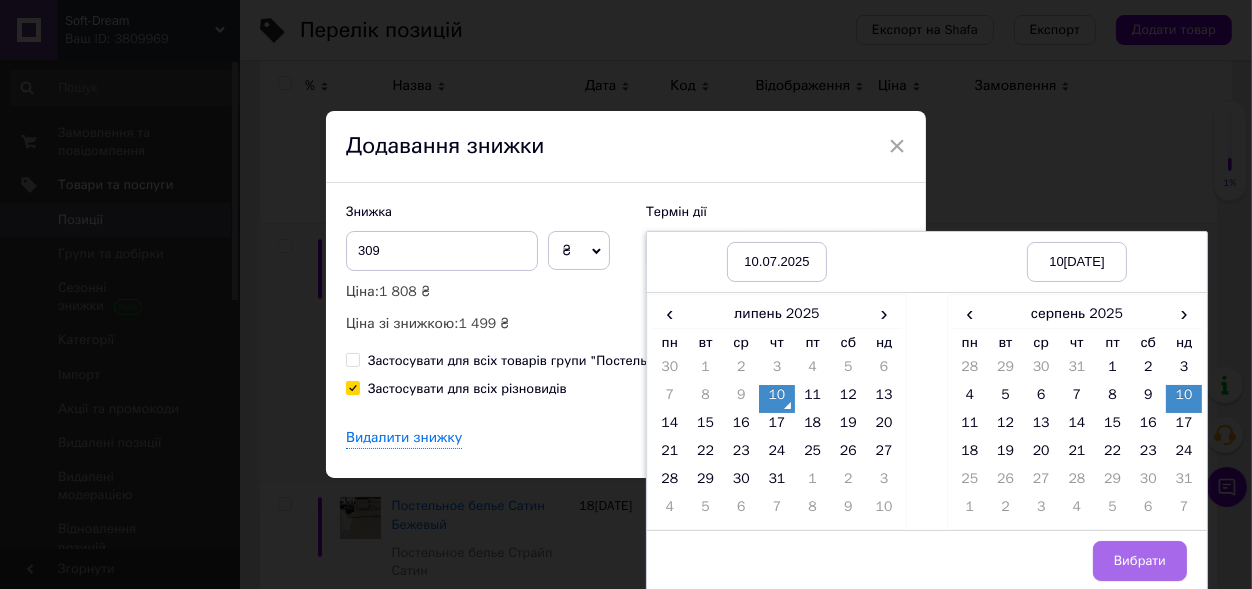 click on "Вибрати" at bounding box center (1140, 561) 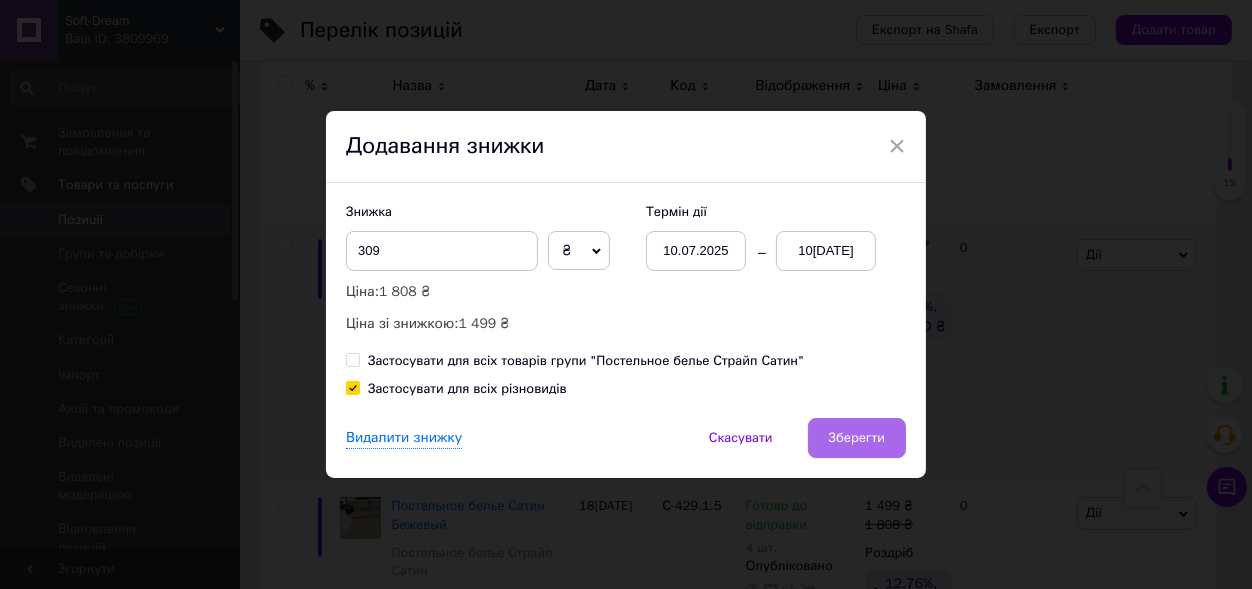 click on "Зберегти" at bounding box center (857, 438) 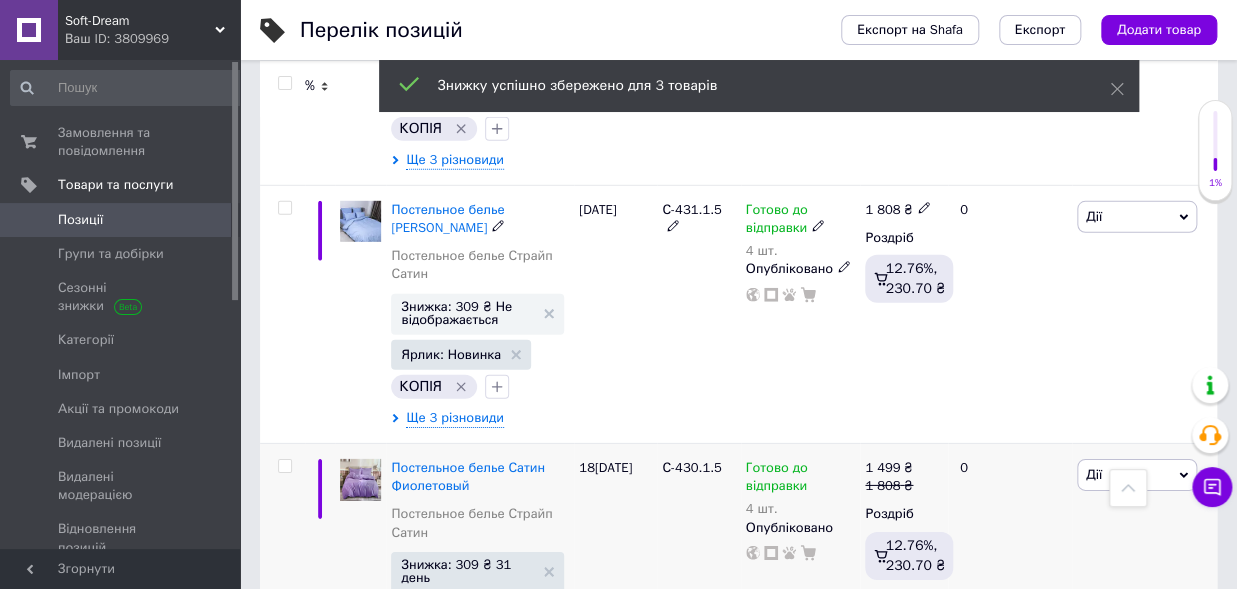 scroll, scrollTop: 2084, scrollLeft: 0, axis: vertical 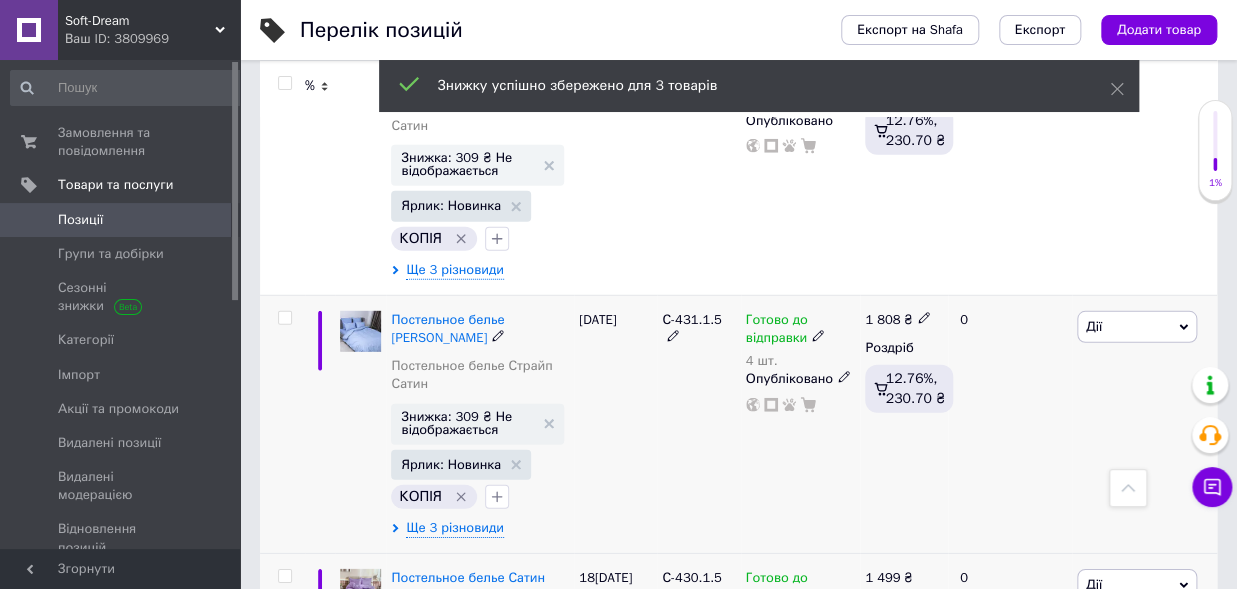 click on "Дії" at bounding box center (1137, 327) 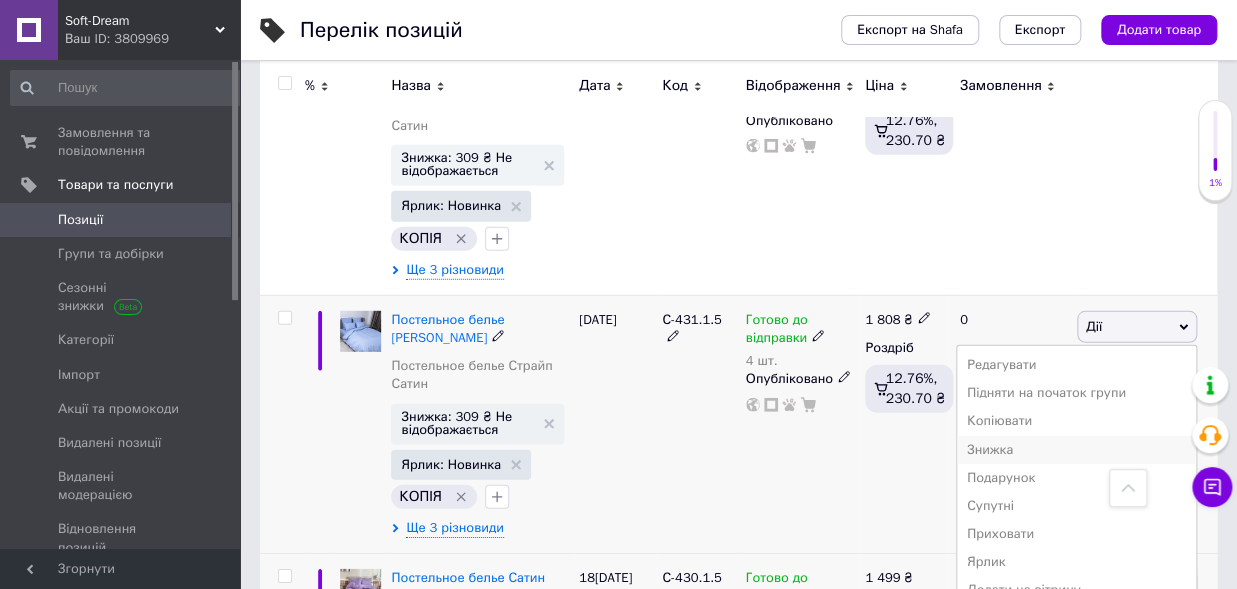 click on "Знижка" at bounding box center [1076, 450] 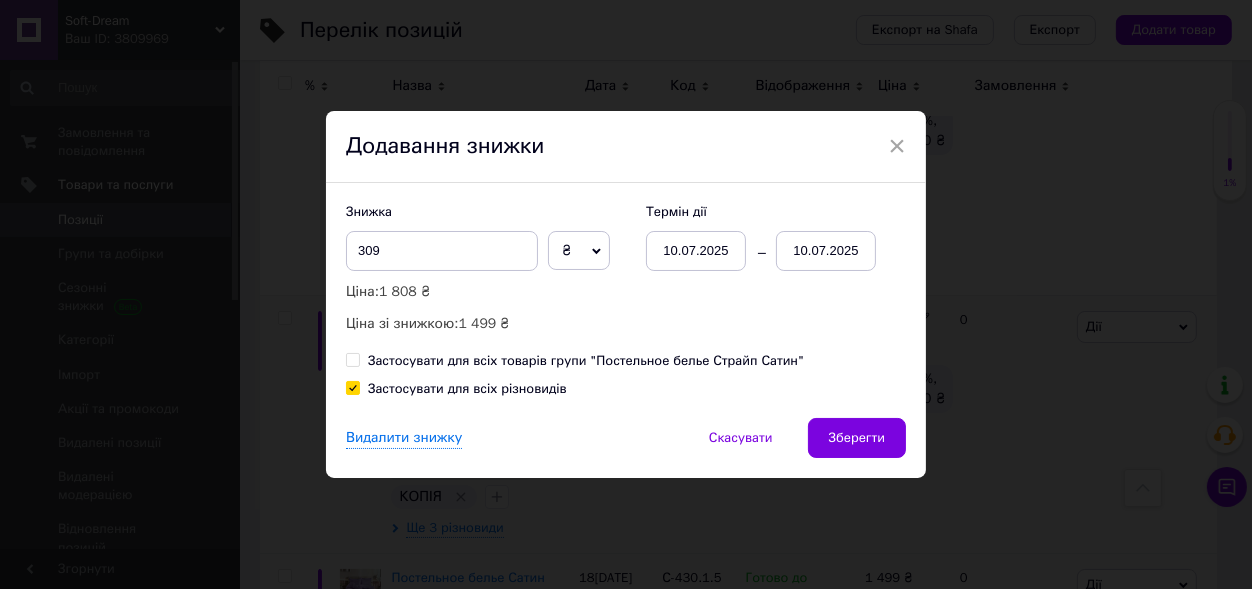 click on "10.07.2025" at bounding box center [826, 251] 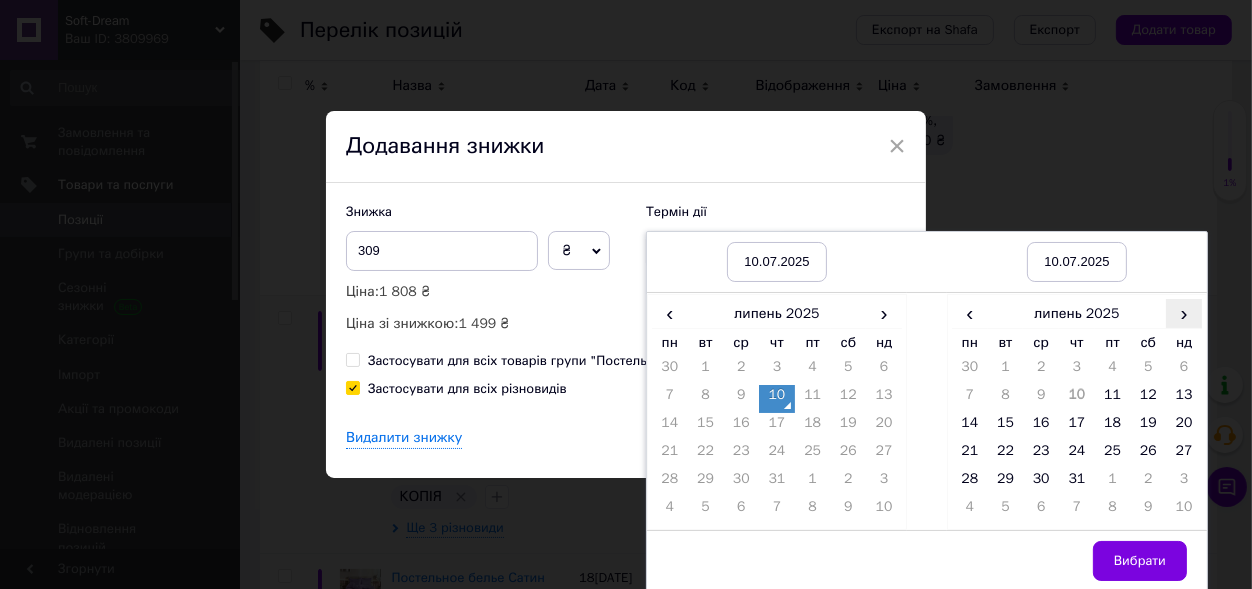 click on "›" at bounding box center (1184, 313) 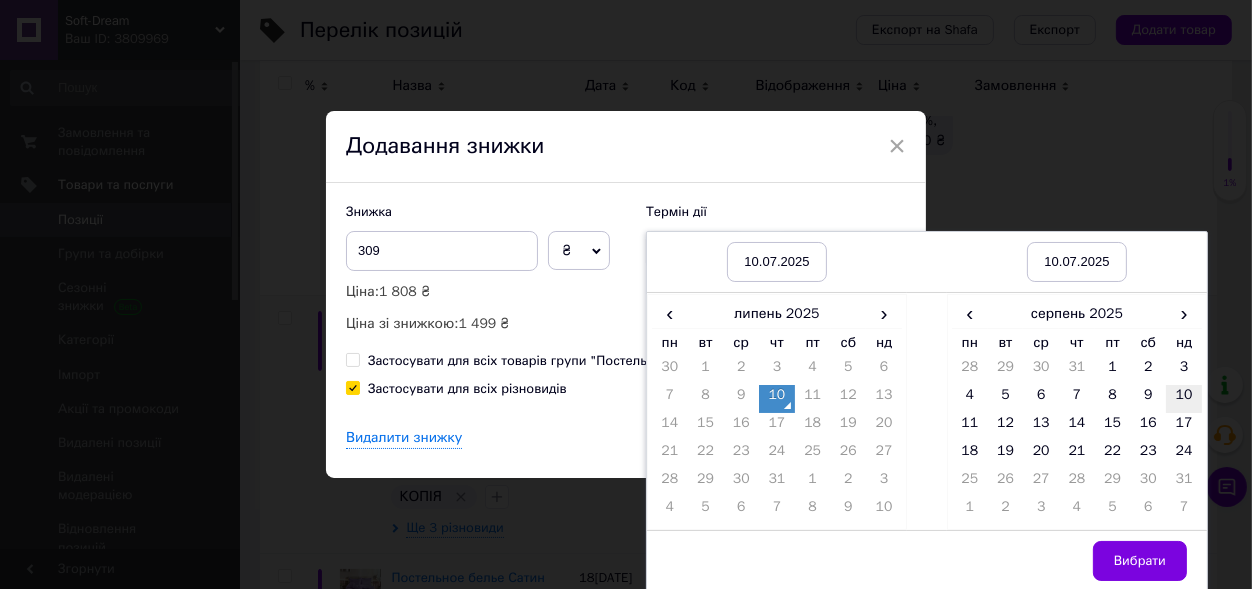 click on "10" at bounding box center (1184, 399) 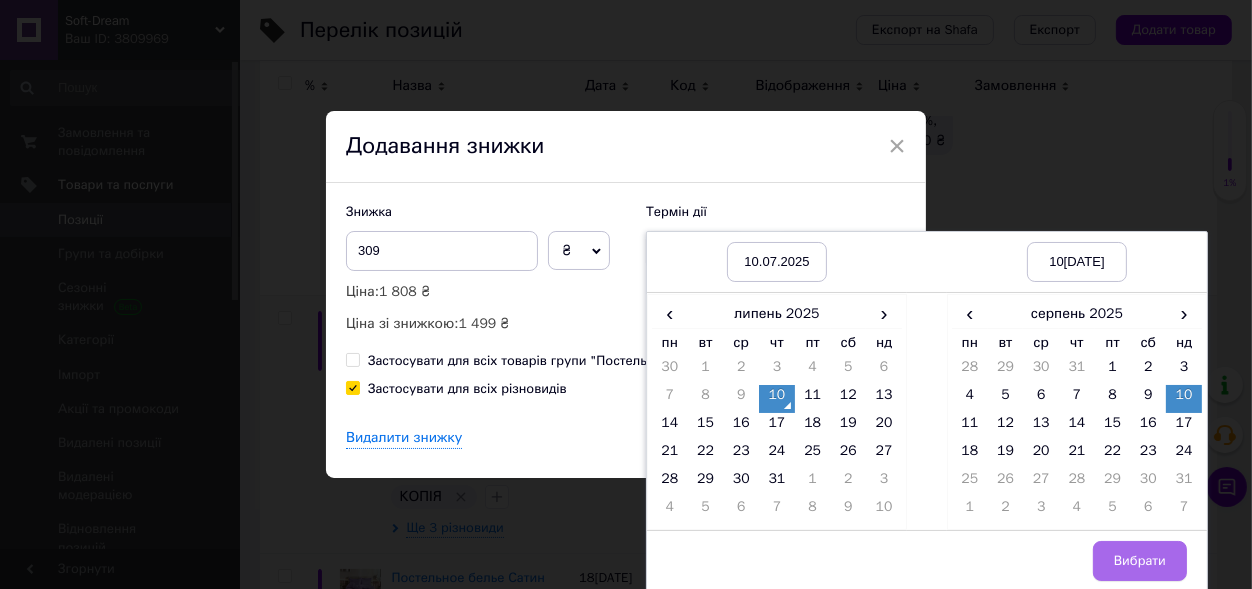 click on "Вибрати" at bounding box center [1140, 561] 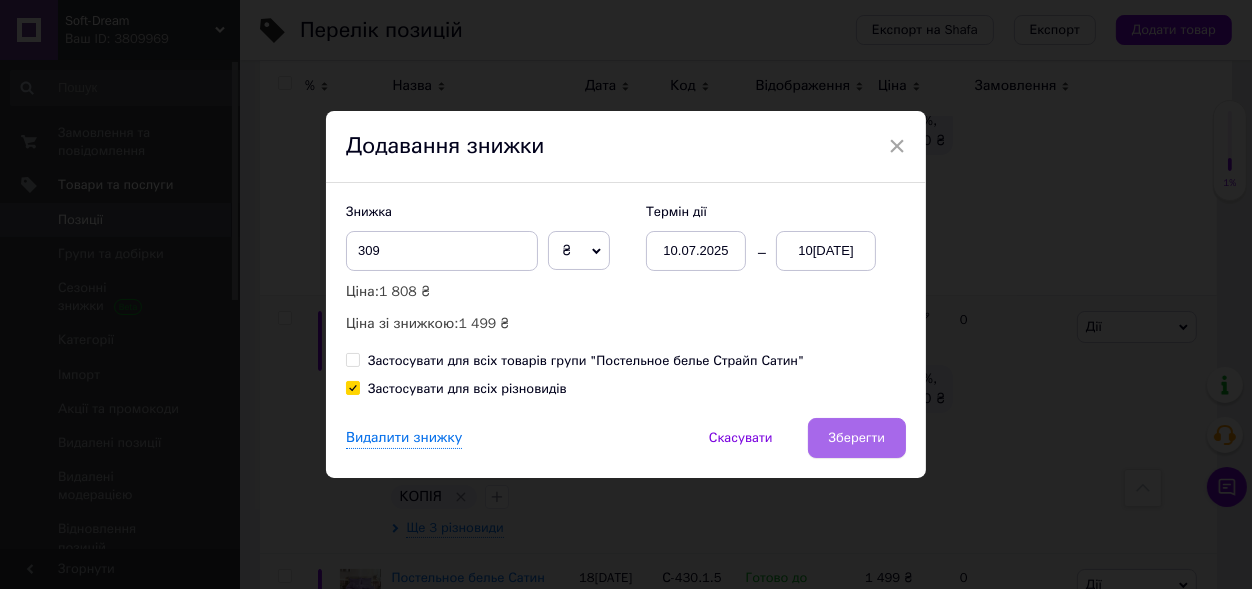 click on "Зберегти" at bounding box center [857, 438] 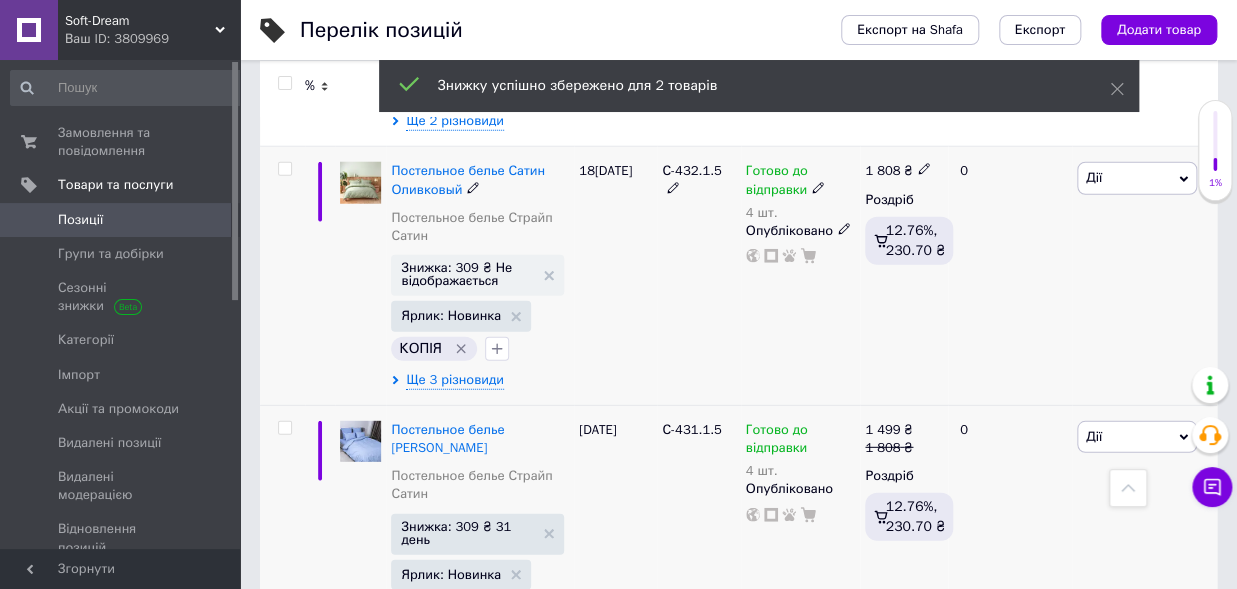 scroll, scrollTop: 1864, scrollLeft: 0, axis: vertical 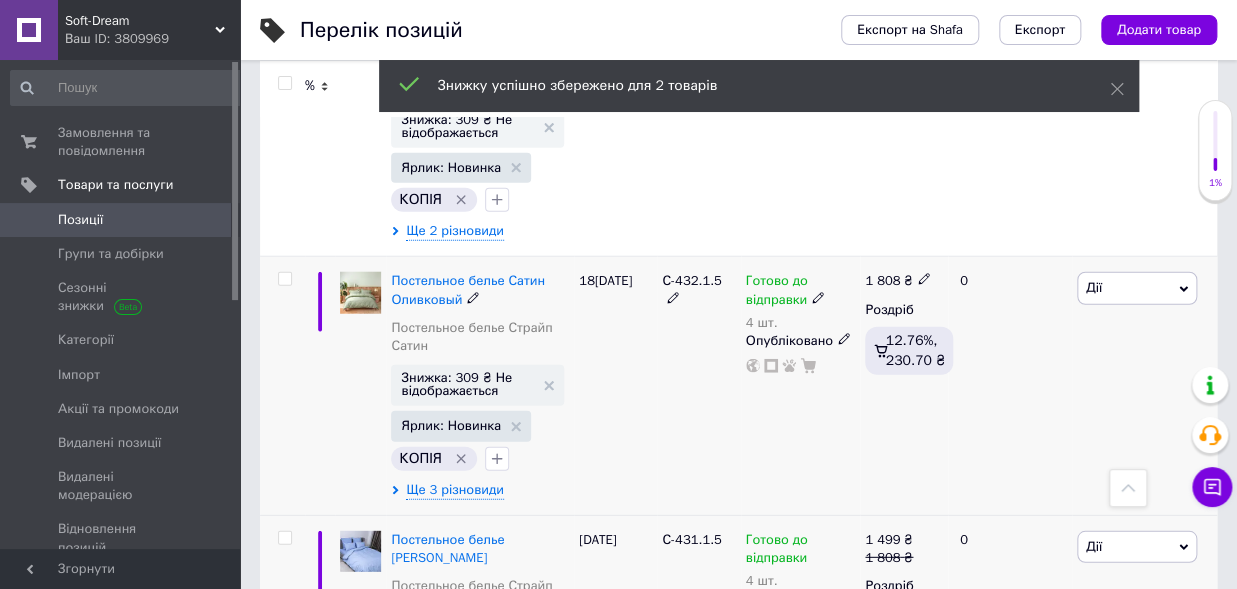 click on "Дії" at bounding box center [1137, 288] 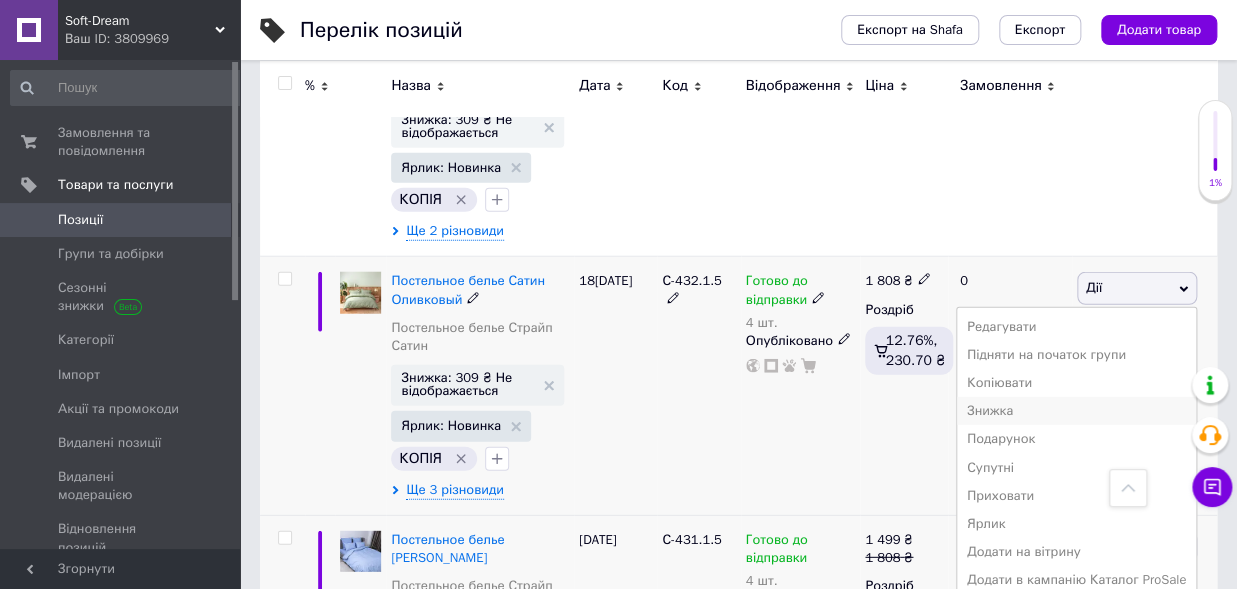 click on "Знижка" at bounding box center (1076, 411) 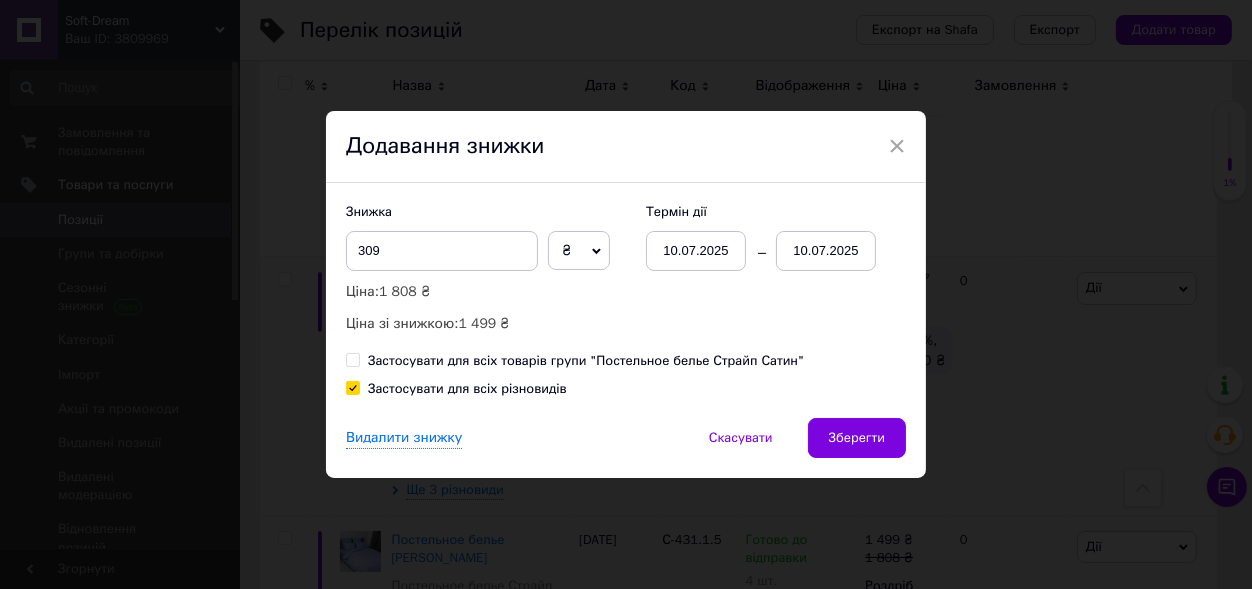 click on "10.07.2025" at bounding box center (826, 251) 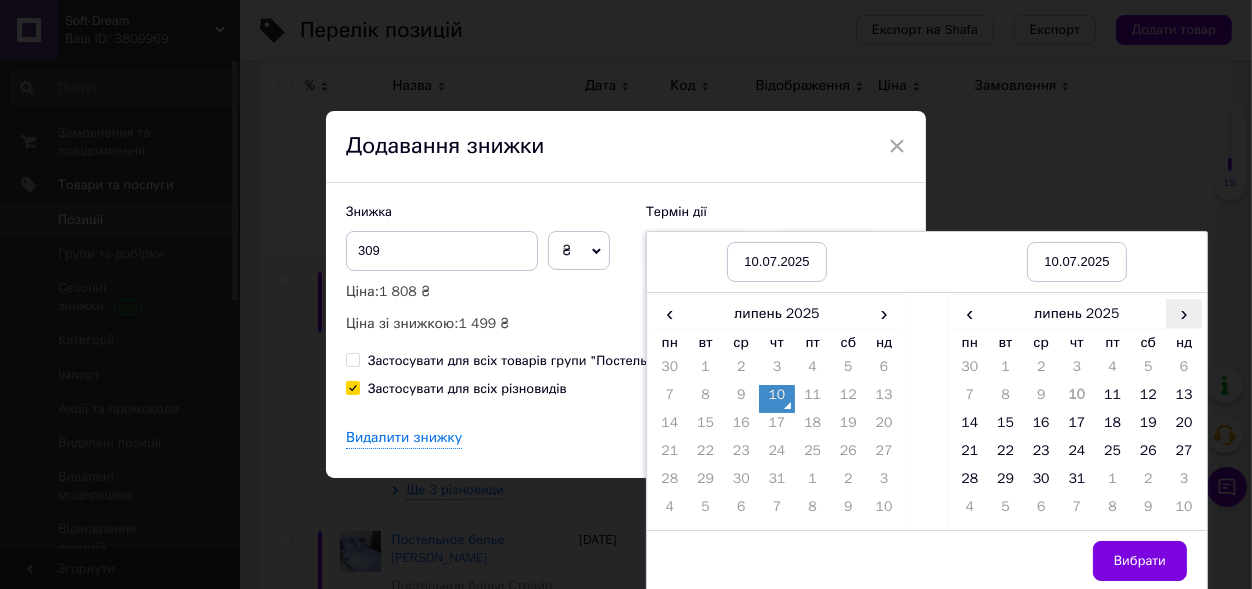 click on "›" at bounding box center [1184, 313] 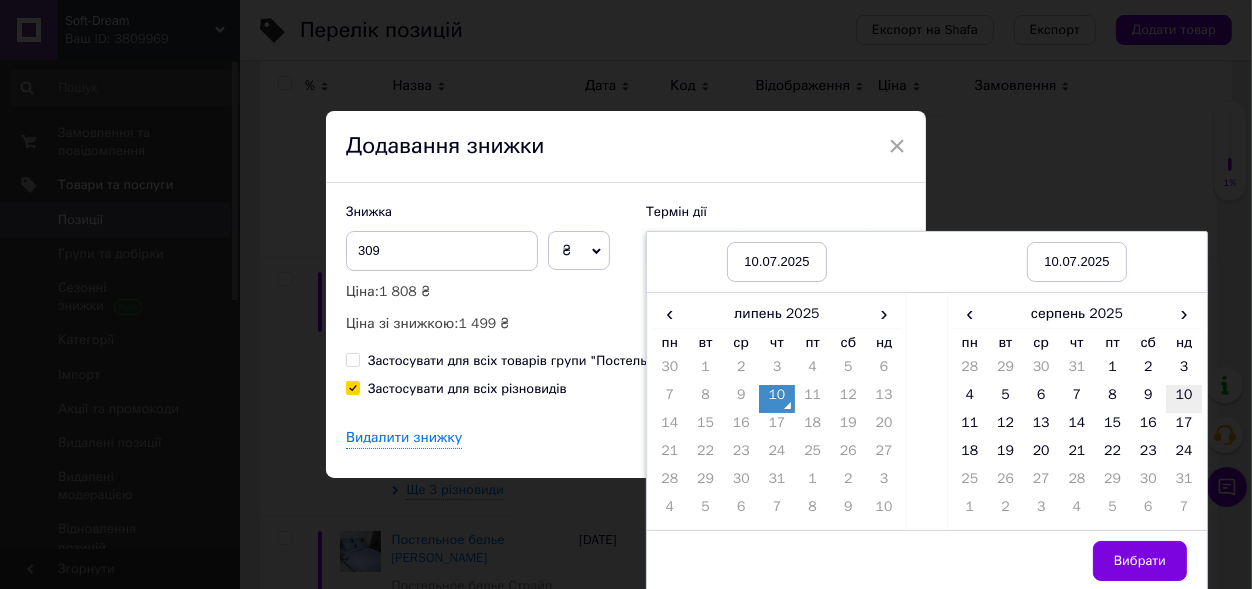 click on "10" at bounding box center (1184, 399) 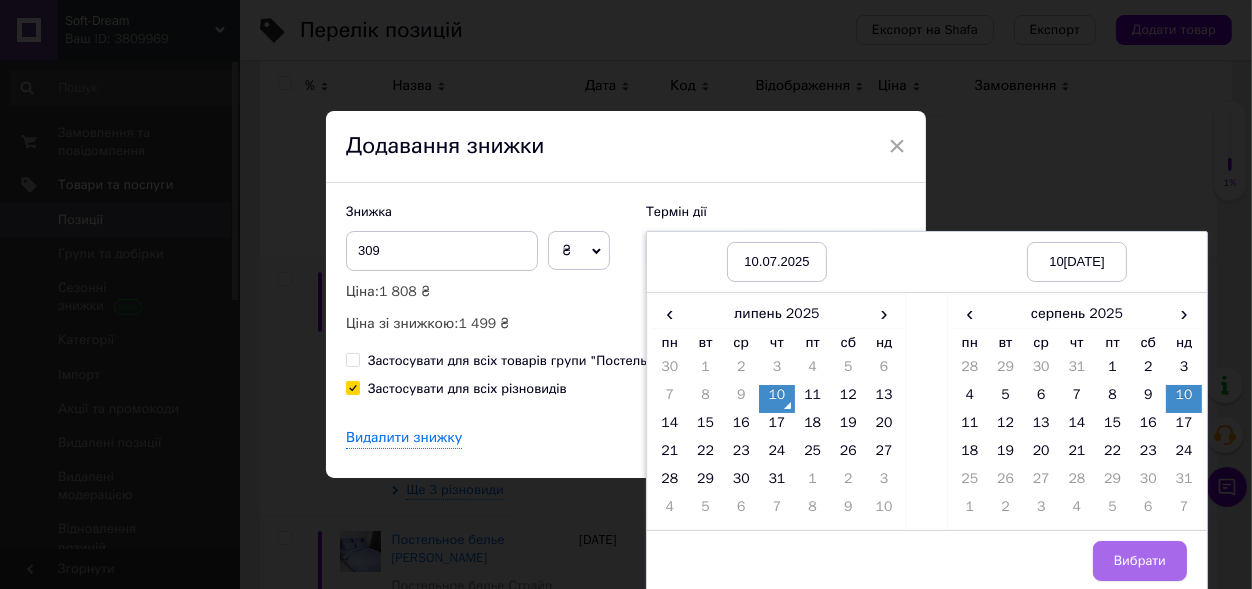 click on "Вибрати" at bounding box center [1140, 561] 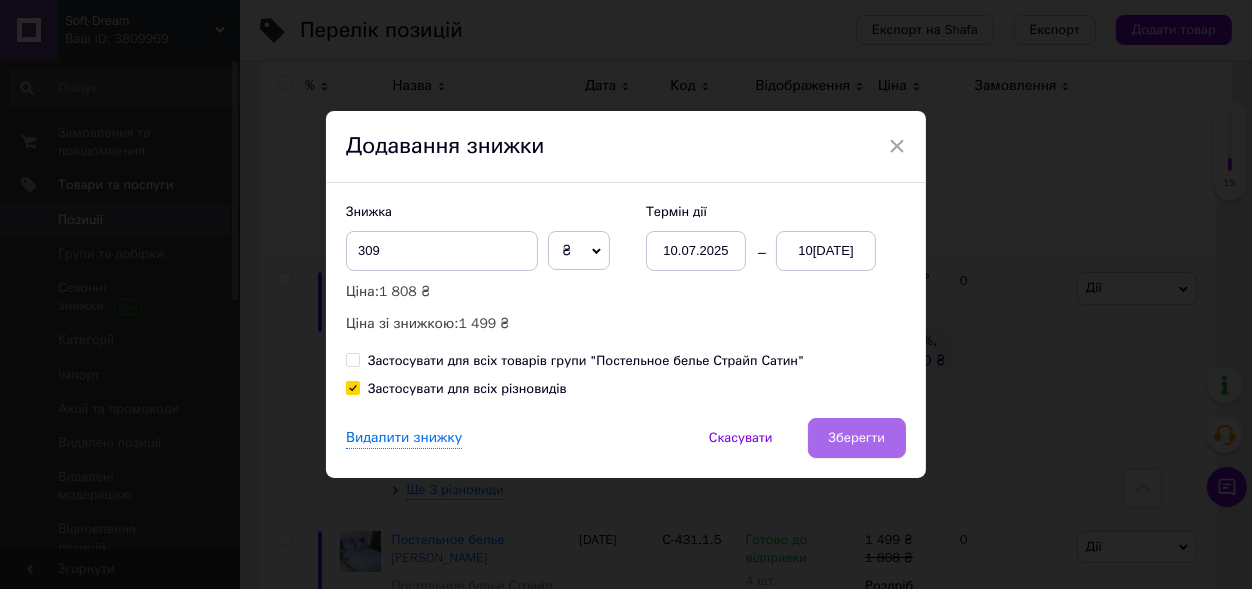 click on "Зберегти" at bounding box center [857, 438] 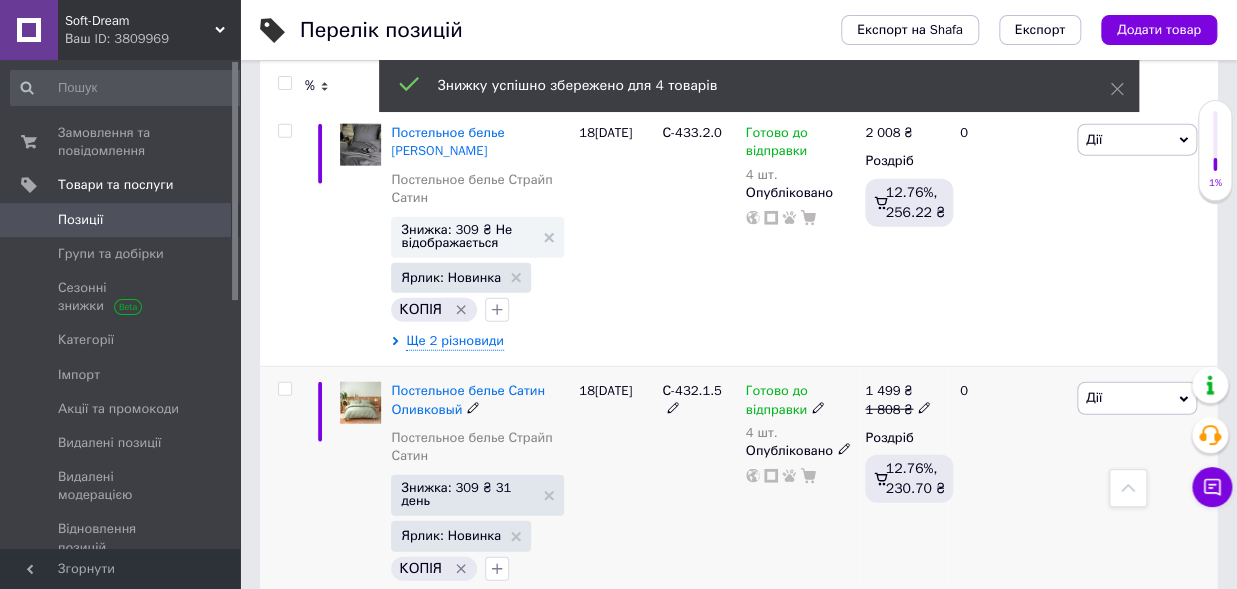 scroll, scrollTop: 1534, scrollLeft: 0, axis: vertical 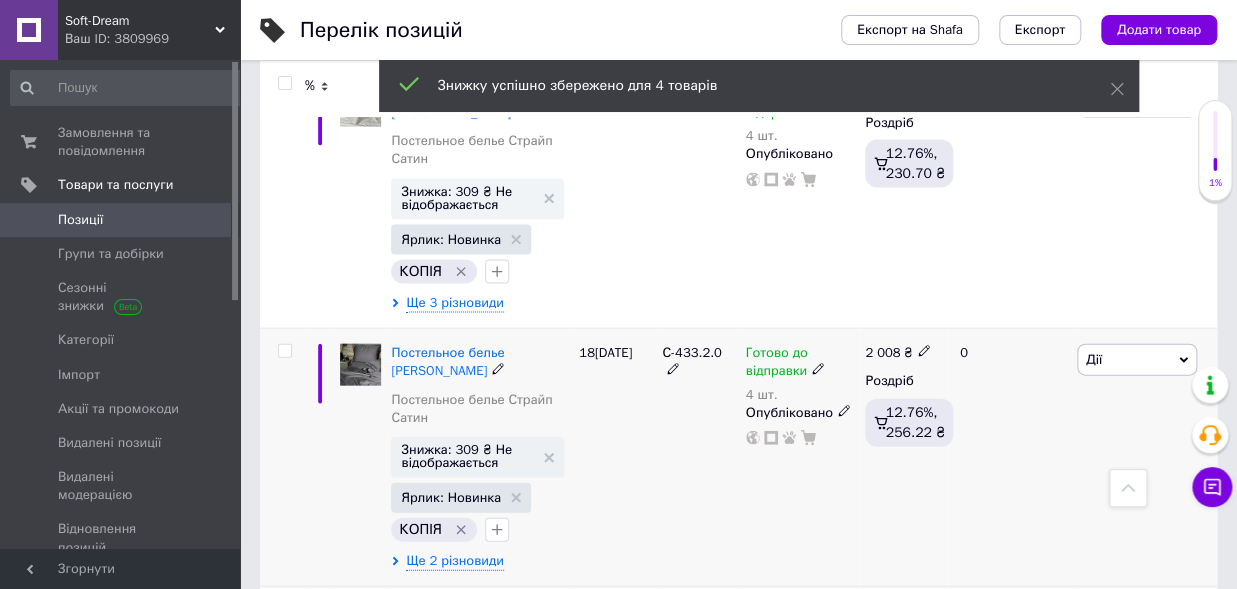click on "Дії" at bounding box center [1137, 360] 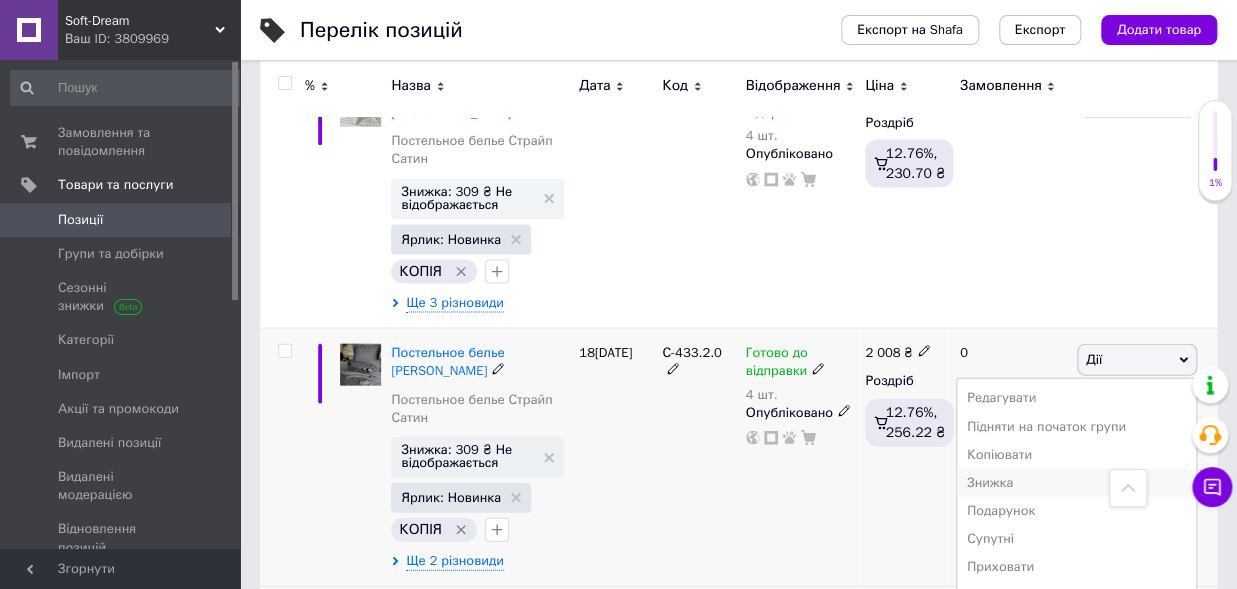 click on "Знижка" at bounding box center [1076, 483] 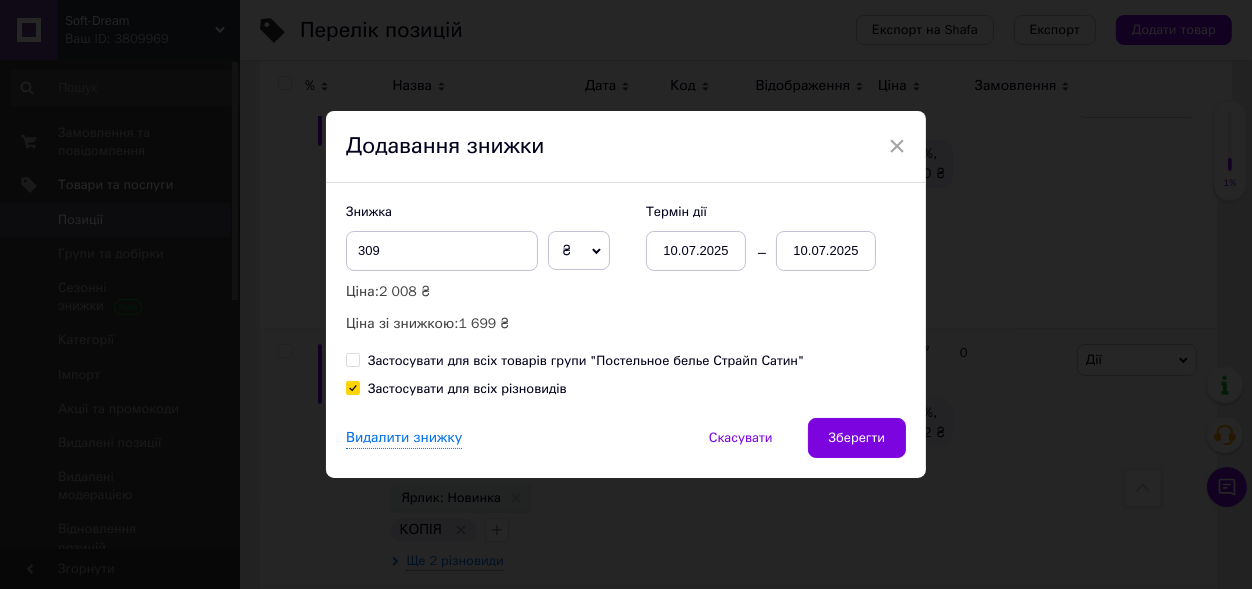 click on "10.07.2025" at bounding box center (826, 251) 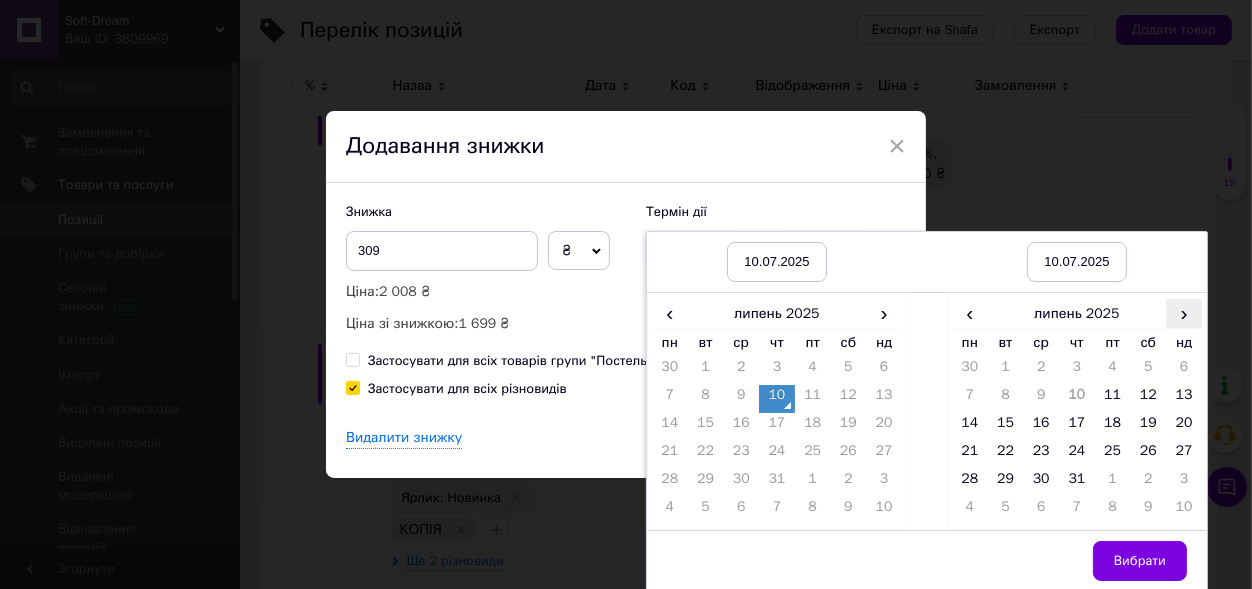 click on "›" at bounding box center [1184, 313] 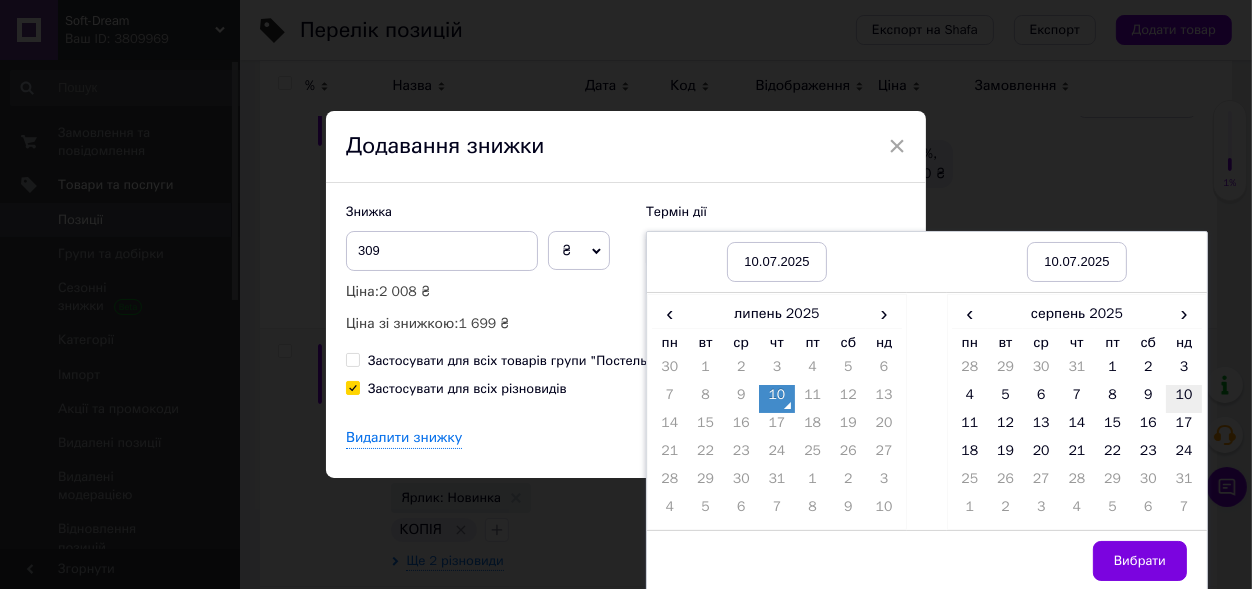 click on "10" at bounding box center [1184, 399] 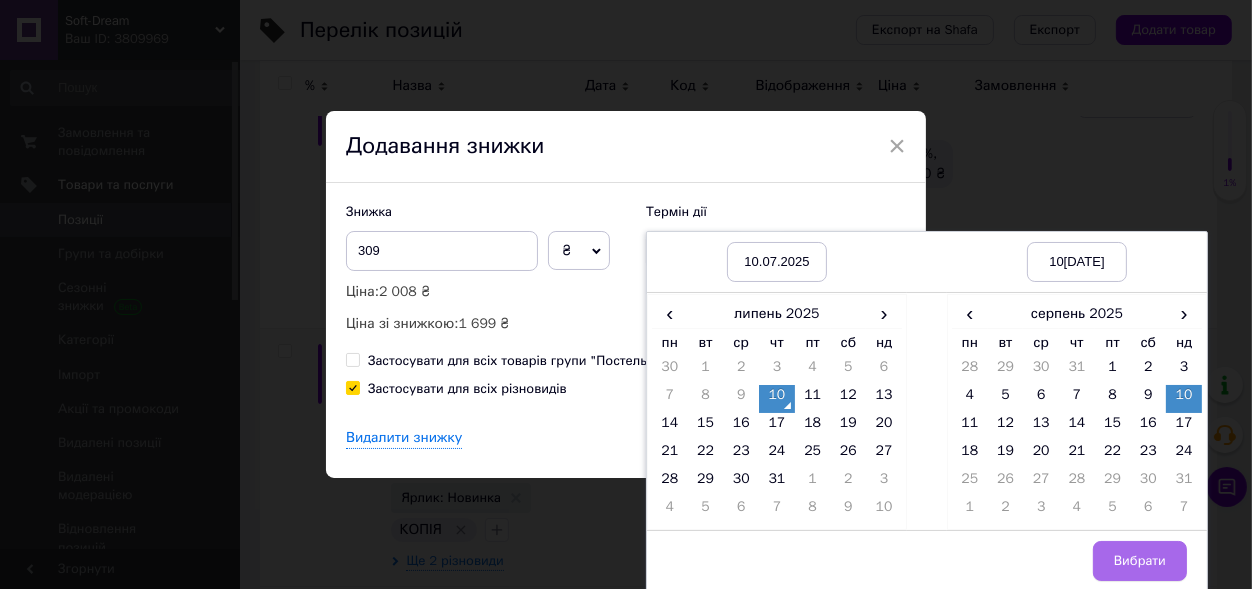 click on "Вибрати" at bounding box center [1140, 561] 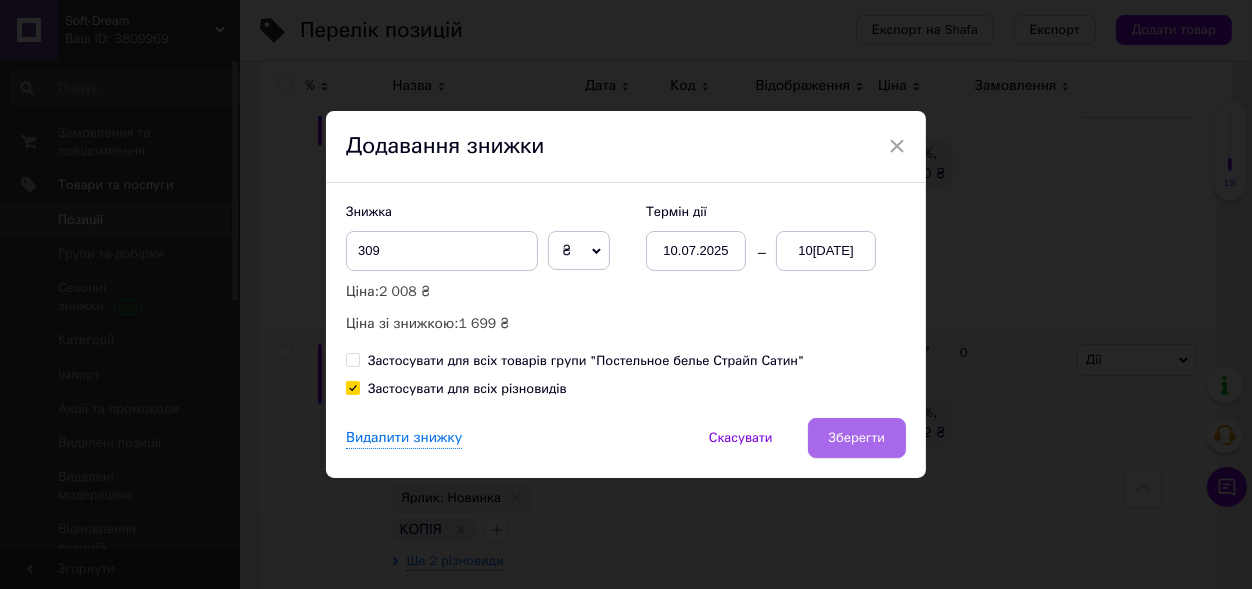 click on "Зберегти" at bounding box center [857, 438] 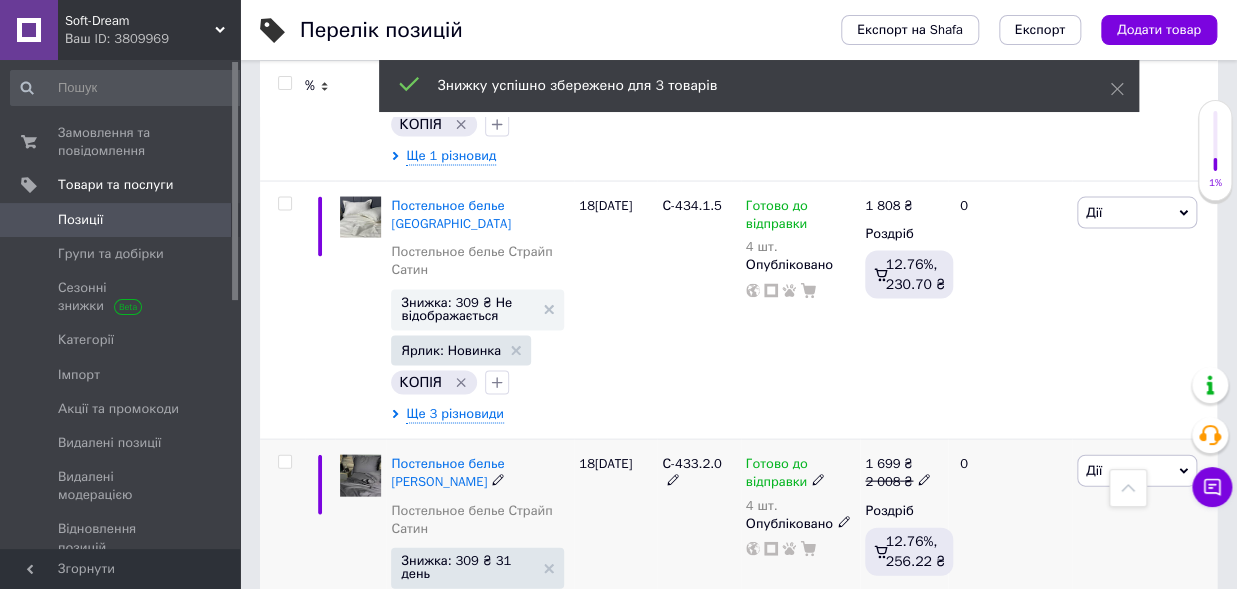 scroll, scrollTop: 1314, scrollLeft: 0, axis: vertical 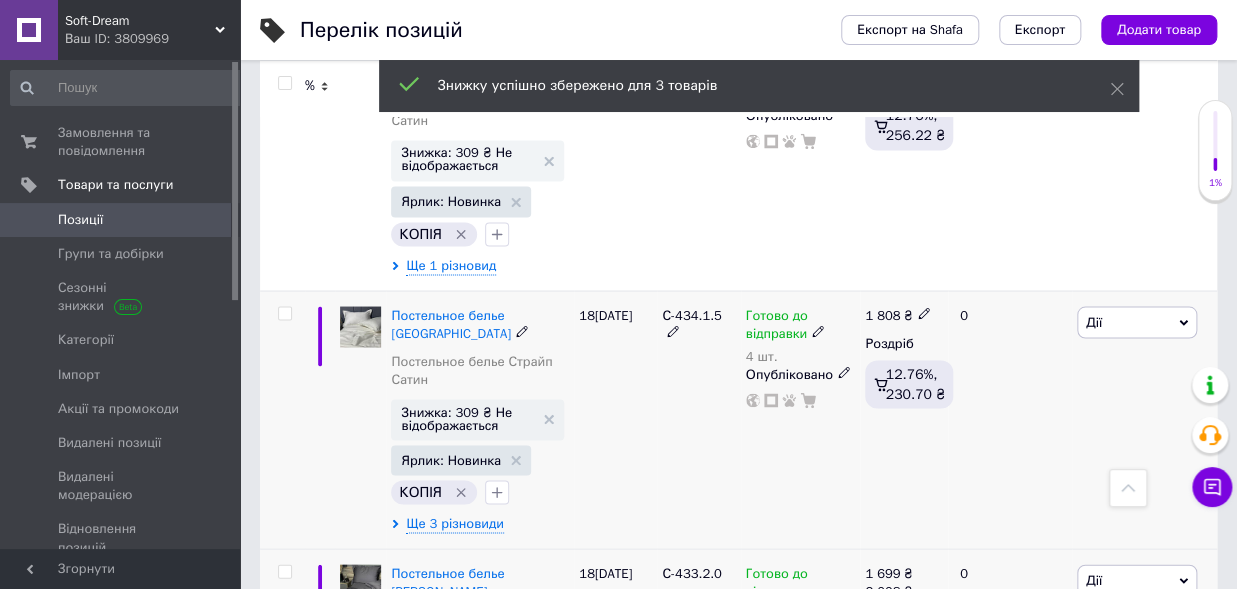 click on "Дії" at bounding box center [1137, 322] 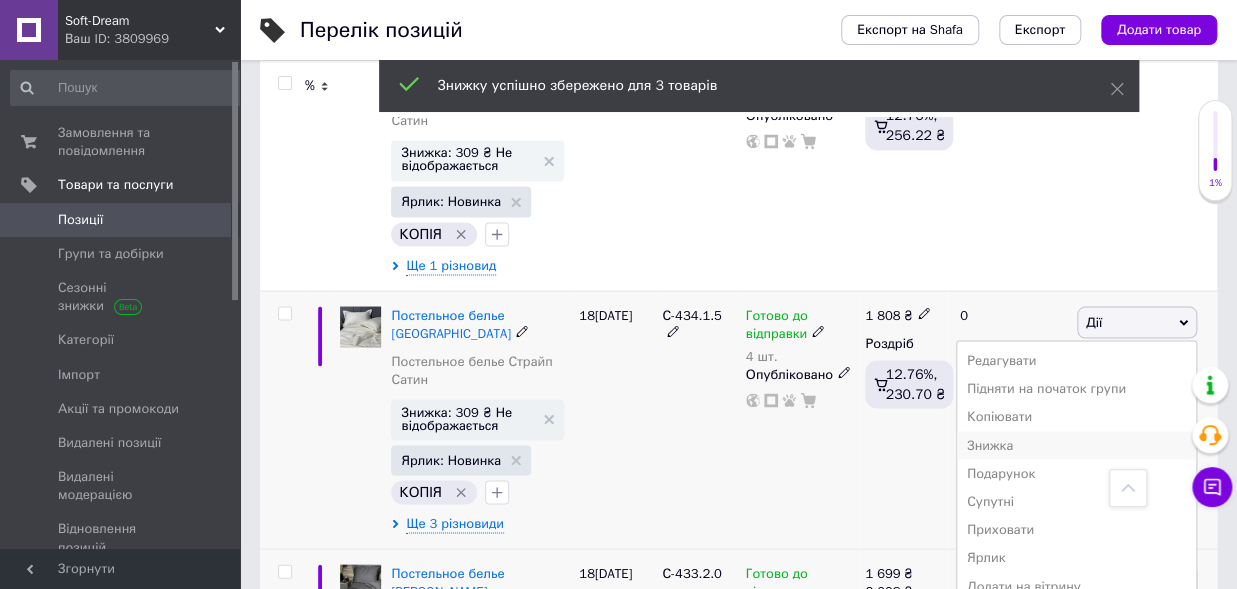 click on "Знижка" at bounding box center [1076, 445] 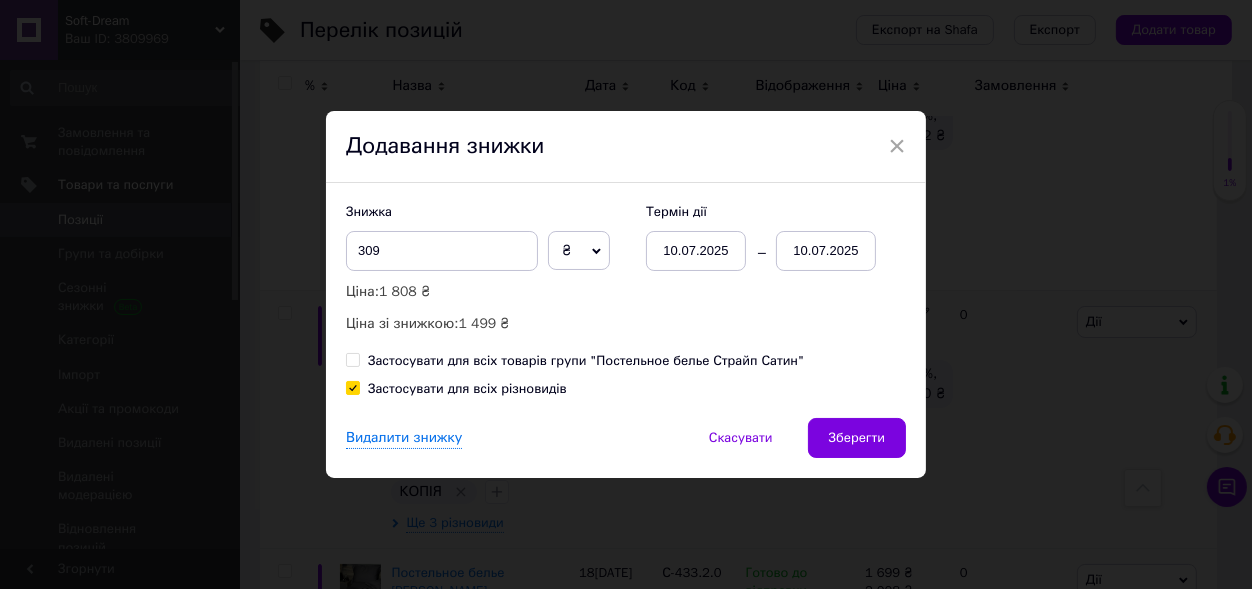 click on "10.07.2025" at bounding box center [826, 251] 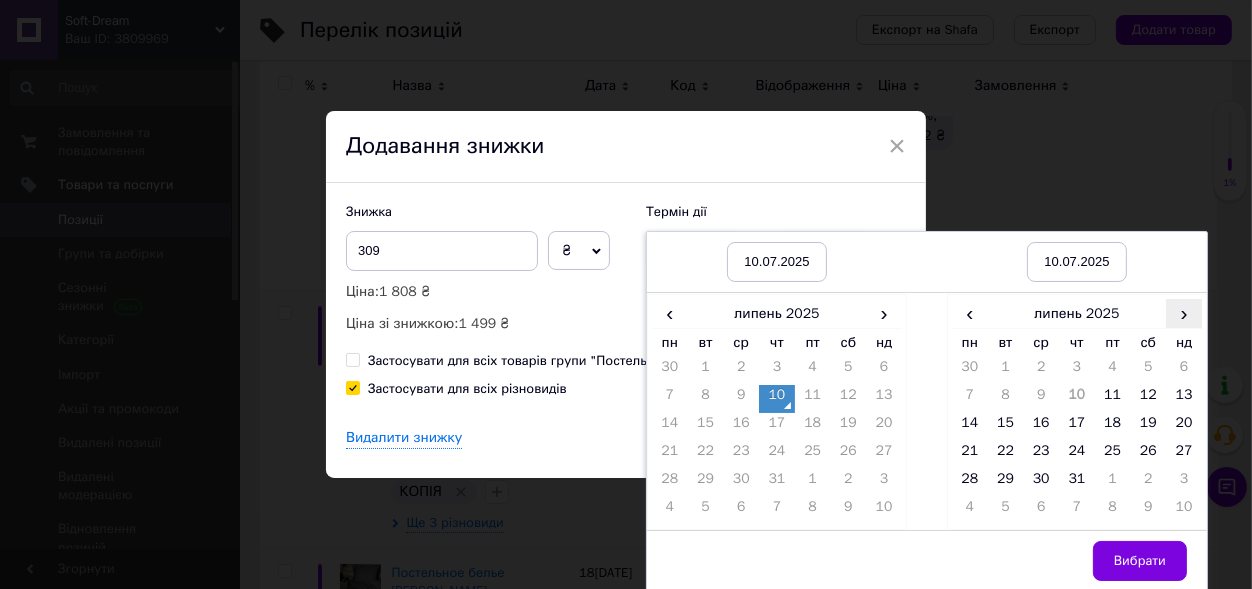 click on "›" at bounding box center (1184, 313) 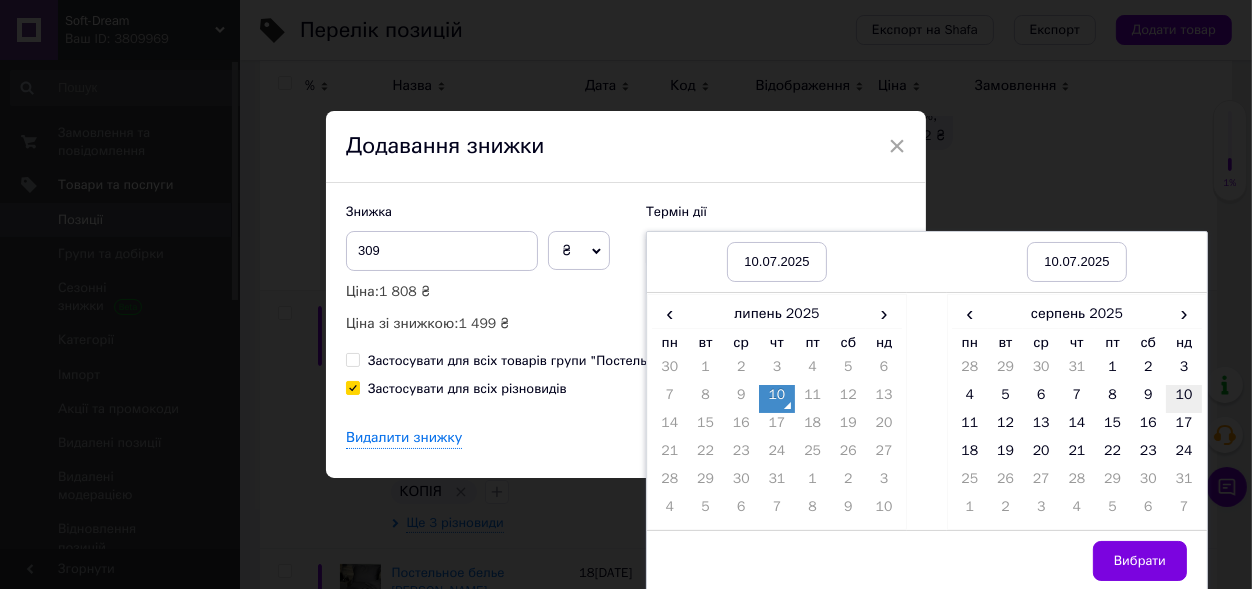 click on "10" at bounding box center (1184, 399) 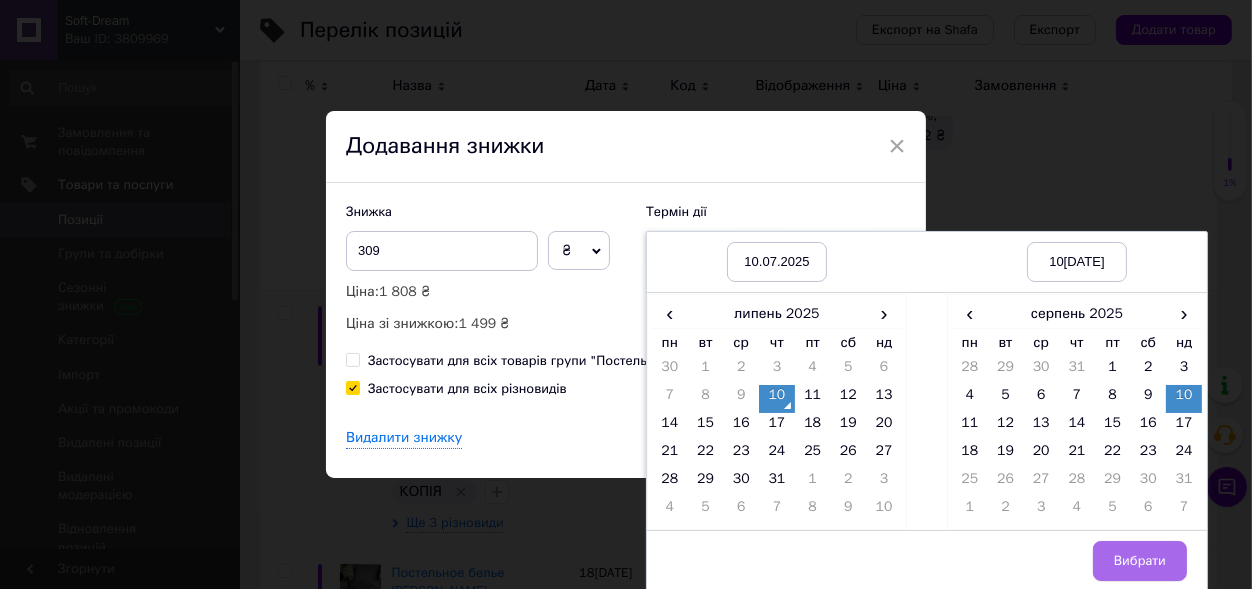 click on "Вибрати" at bounding box center [1140, 561] 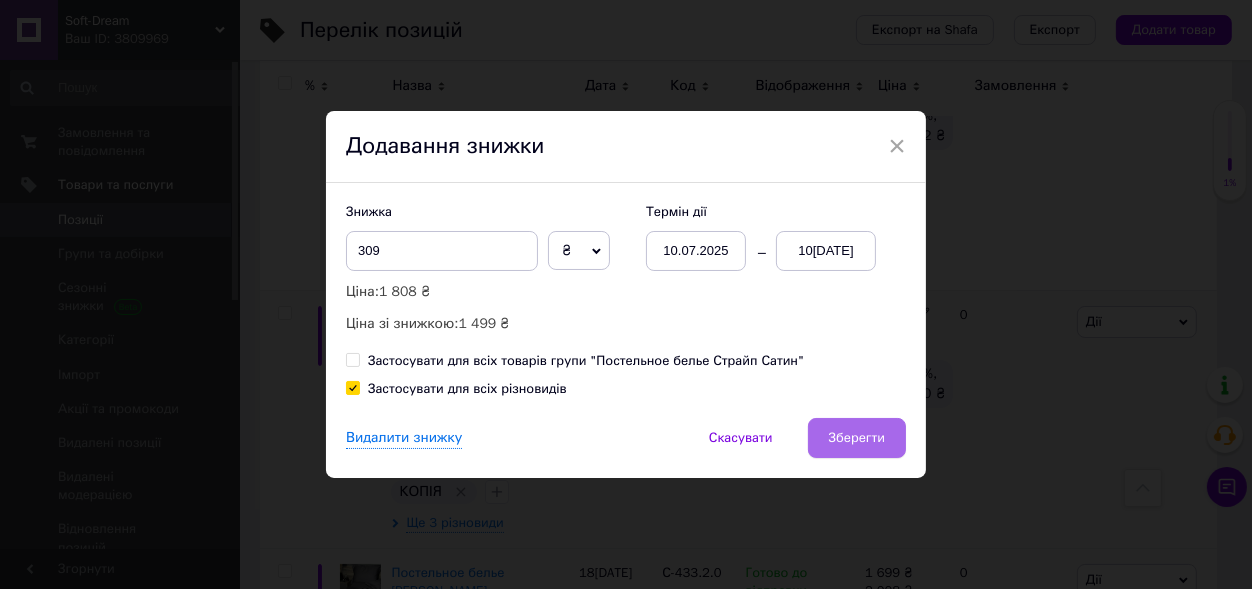 click on "Зберегти" at bounding box center (857, 438) 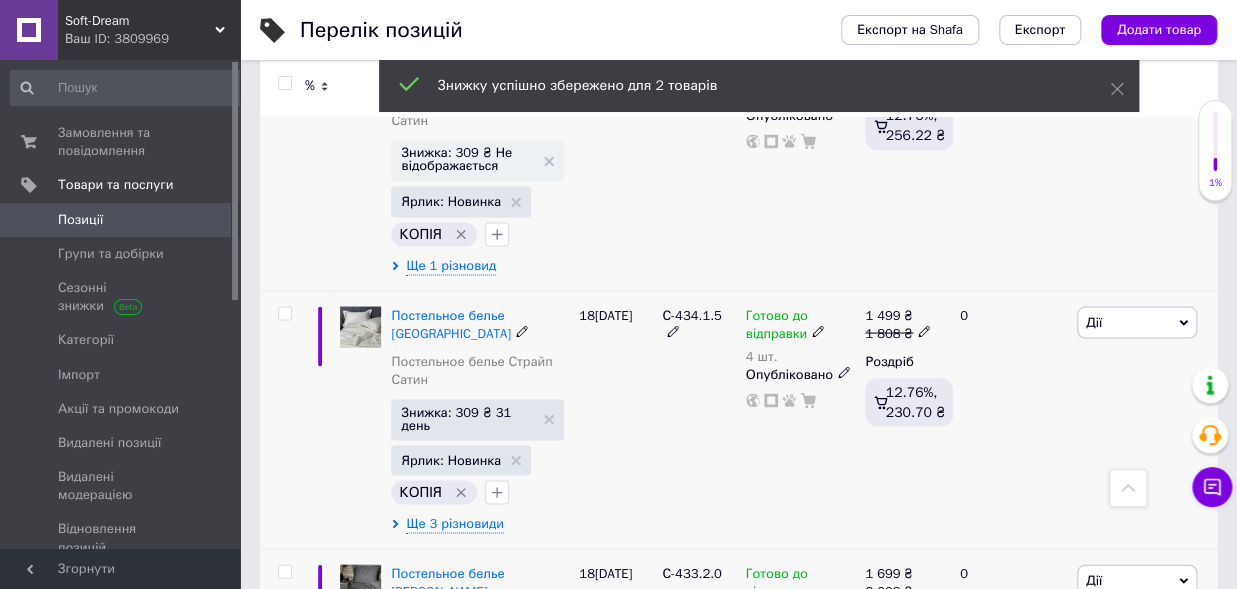 scroll, scrollTop: 1094, scrollLeft: 0, axis: vertical 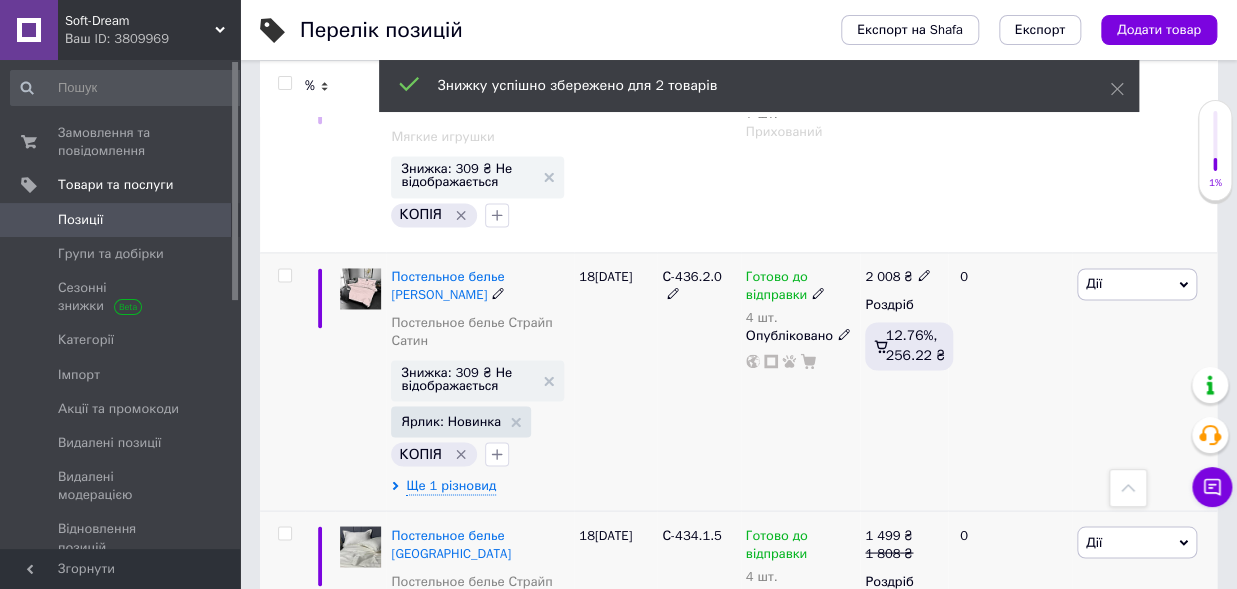 click on "Дії" at bounding box center (1137, 284) 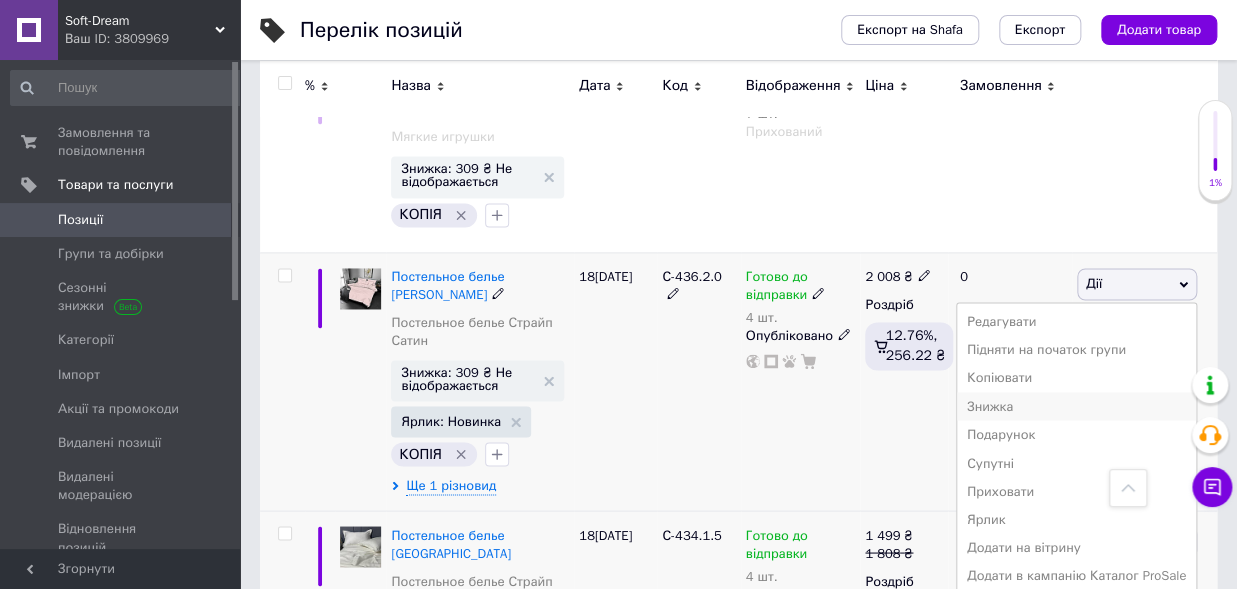 click on "Знижка" at bounding box center [1076, 406] 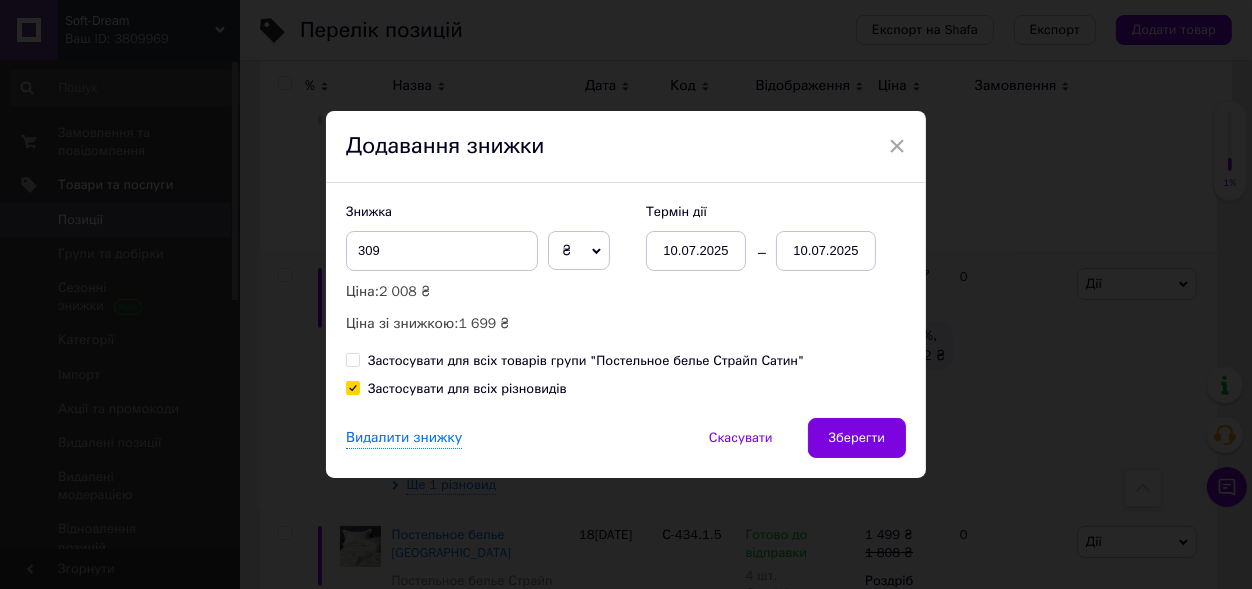 click on "10.07.2025" at bounding box center [826, 251] 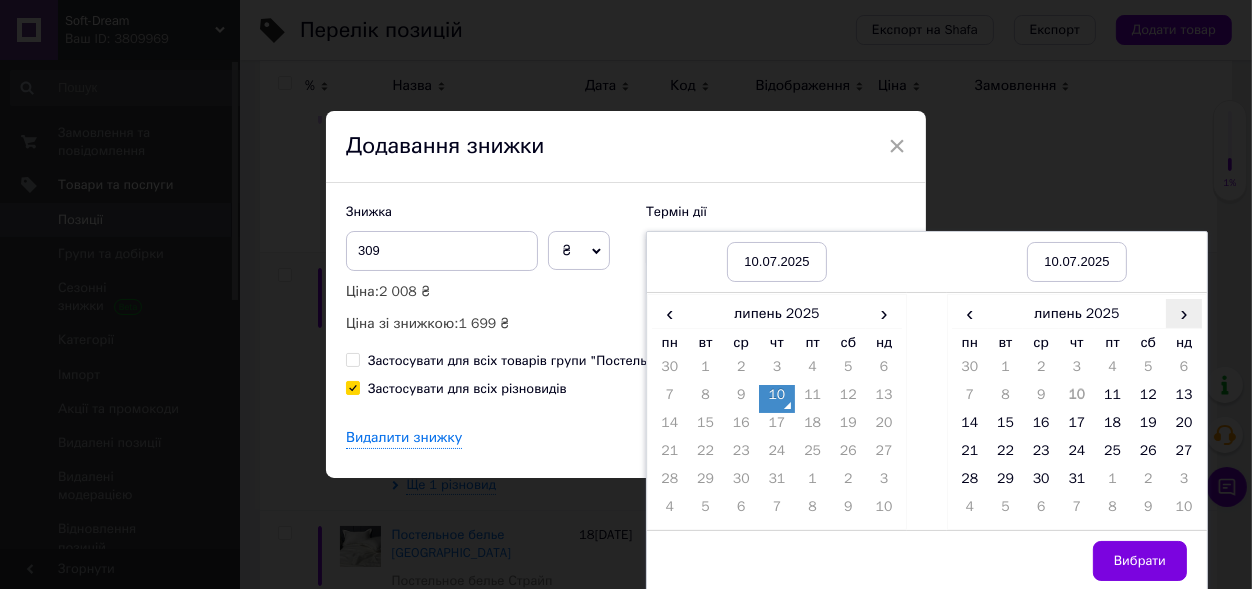 click on "›" at bounding box center (1184, 313) 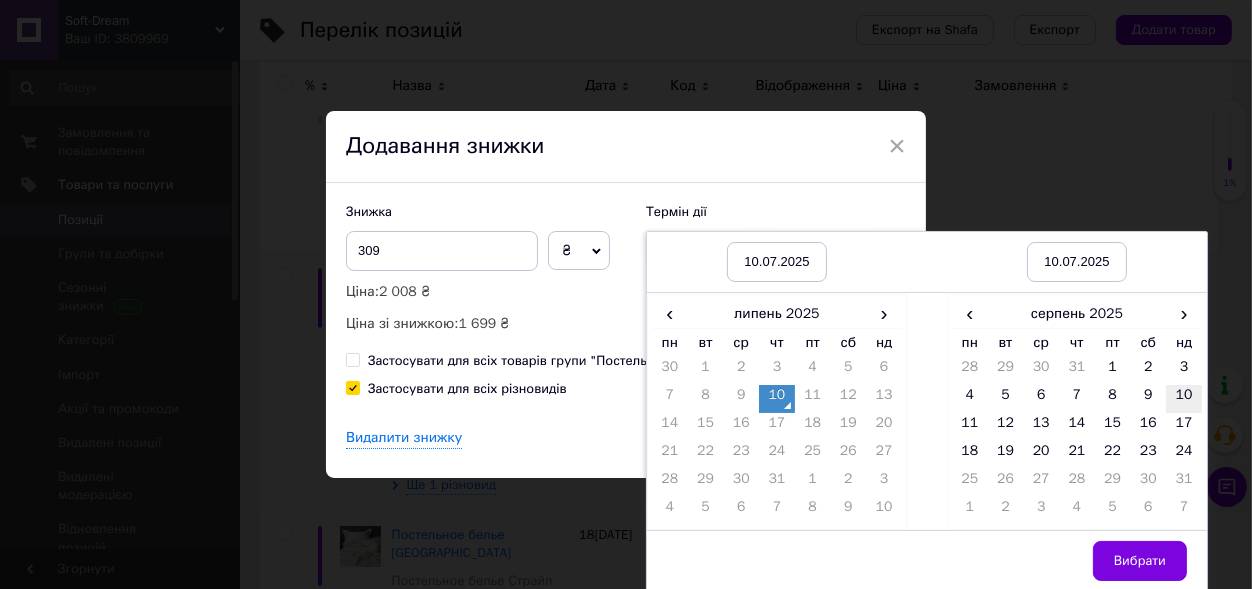 click on "10" at bounding box center (1184, 399) 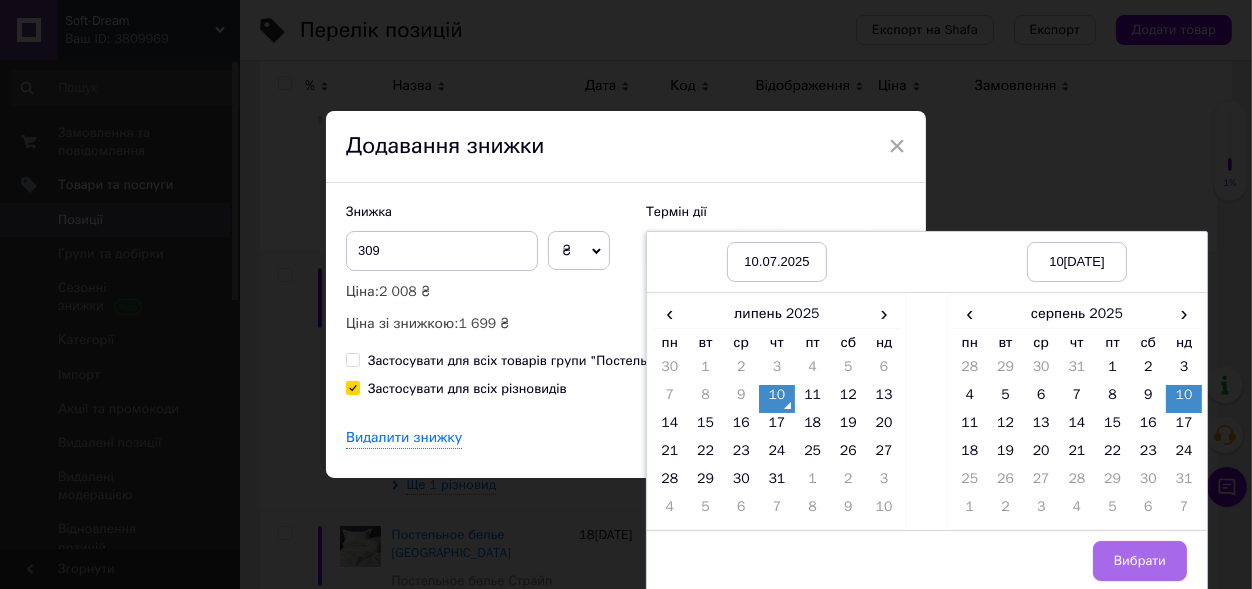 click on "Вибрати" at bounding box center (1140, 561) 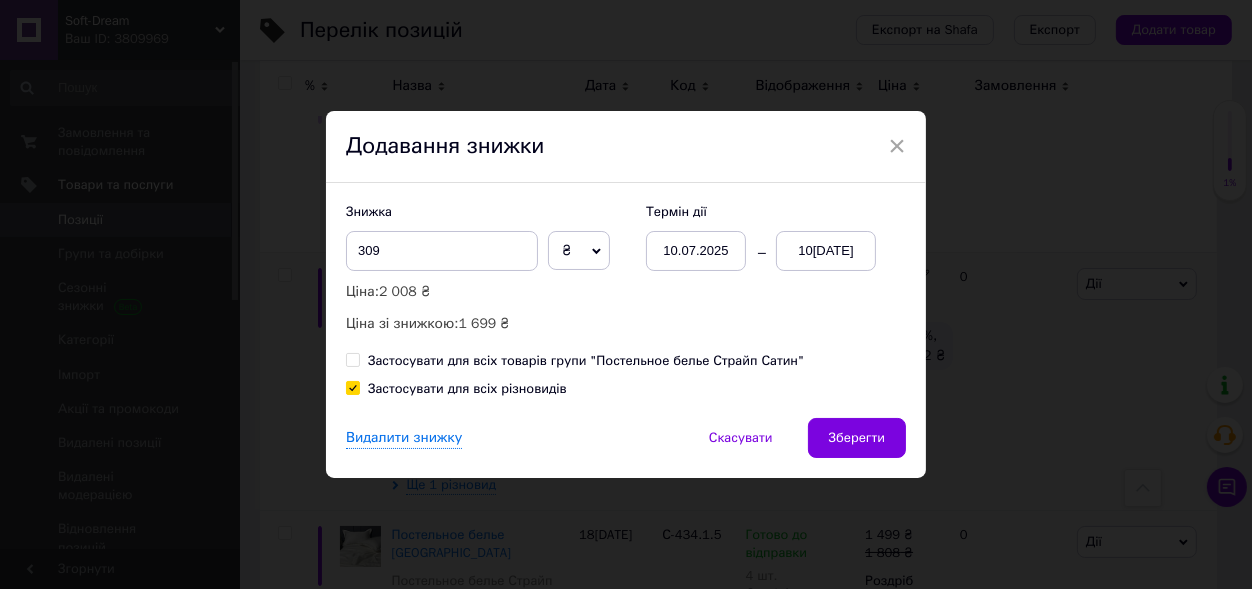 drag, startPoint x: 861, startPoint y: 447, endPoint x: 874, endPoint y: 446, distance: 13.038404 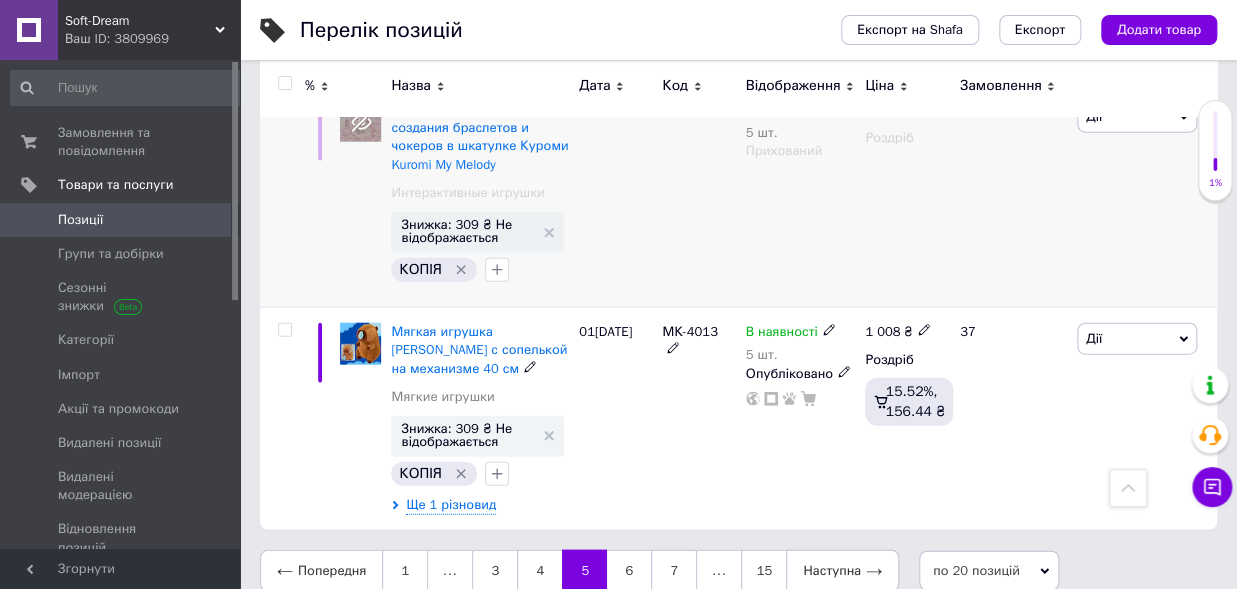 scroll, scrollTop: 4687, scrollLeft: 0, axis: vertical 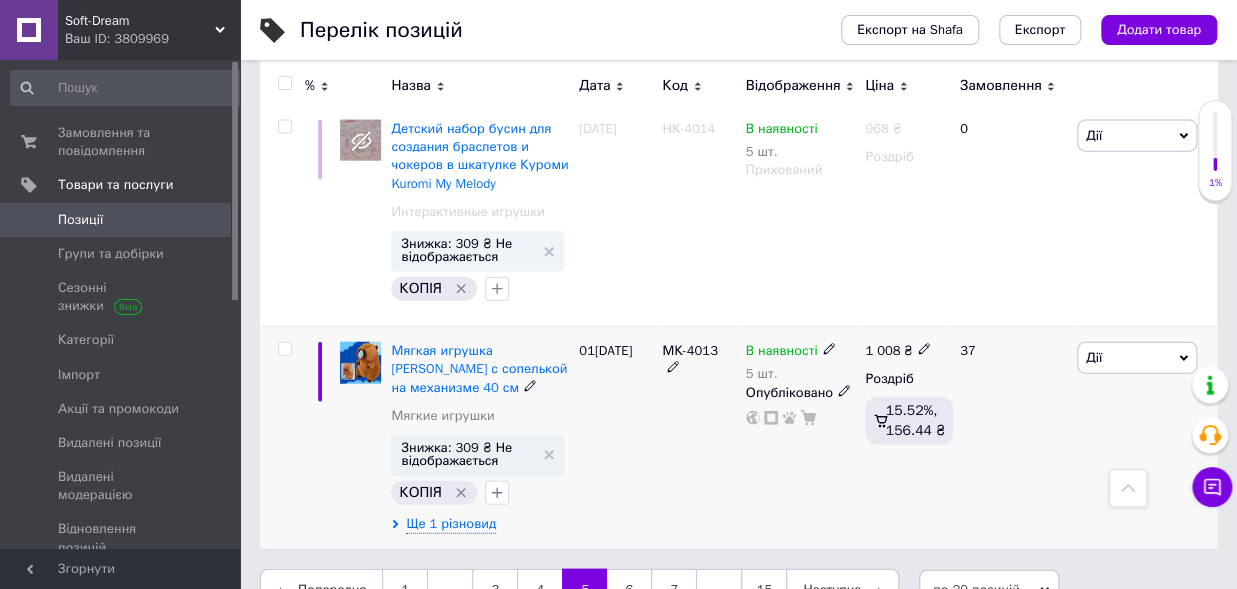 click on "Дії" at bounding box center [1137, 358] 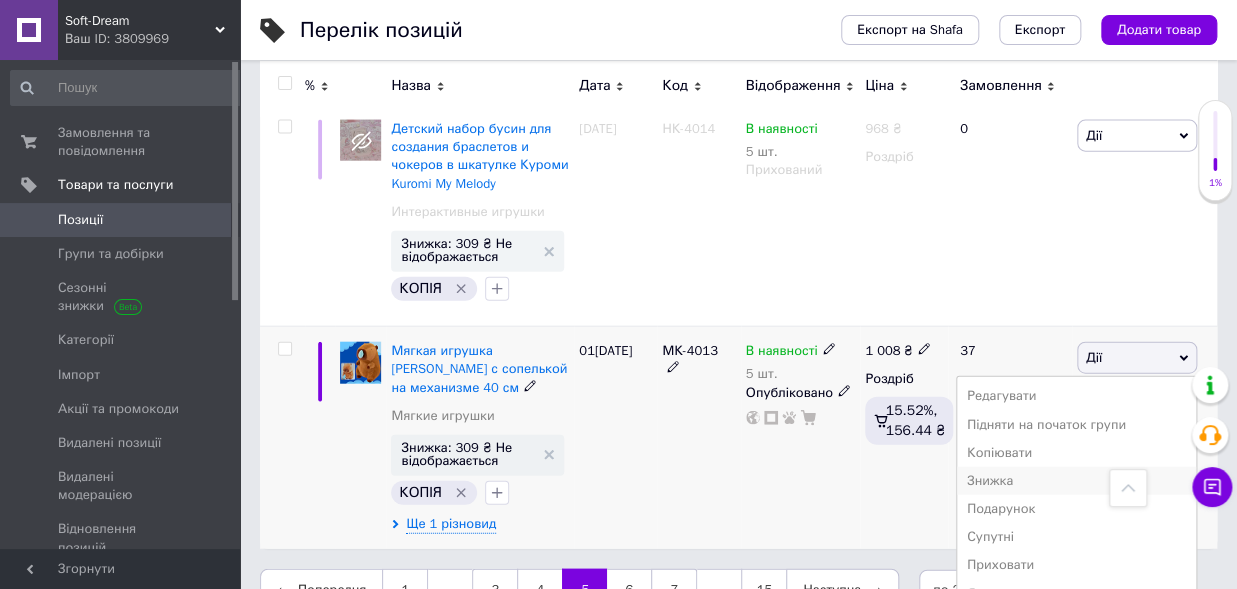 click on "Знижка" at bounding box center (1076, 481) 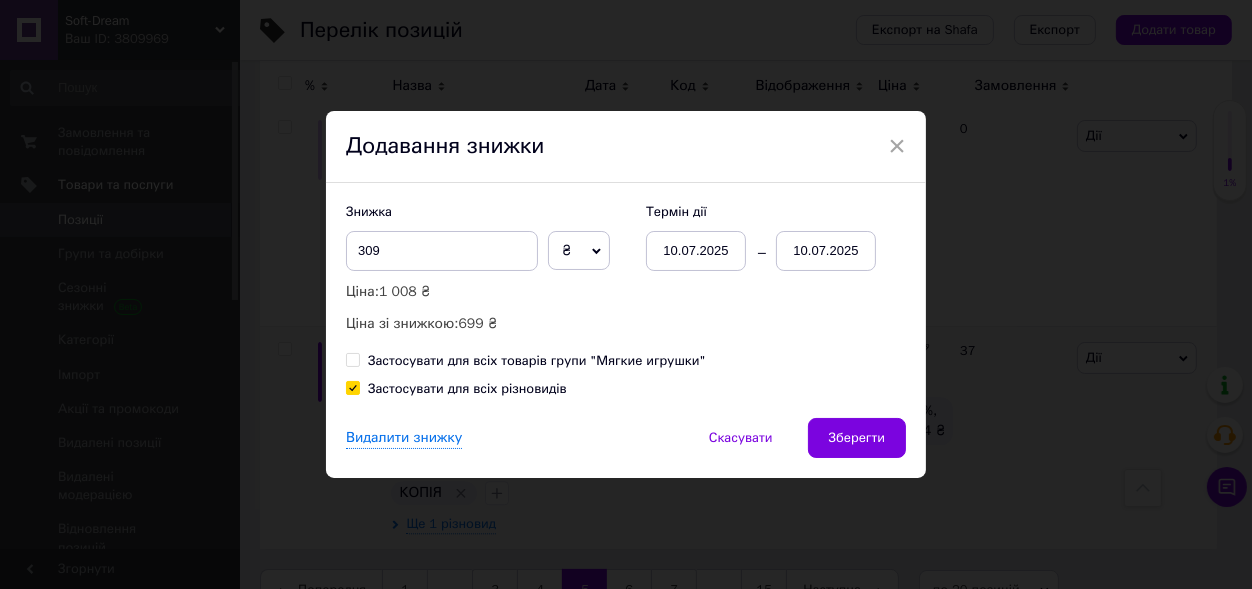 click on "10.07.2025" at bounding box center (826, 251) 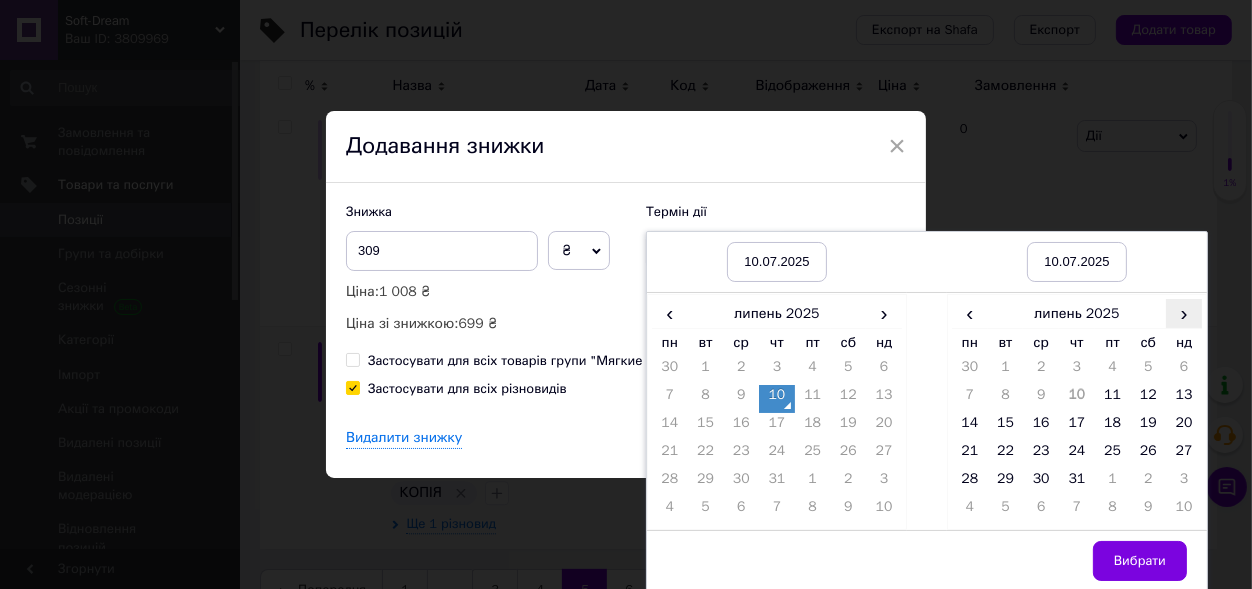 click on "›" at bounding box center [1184, 313] 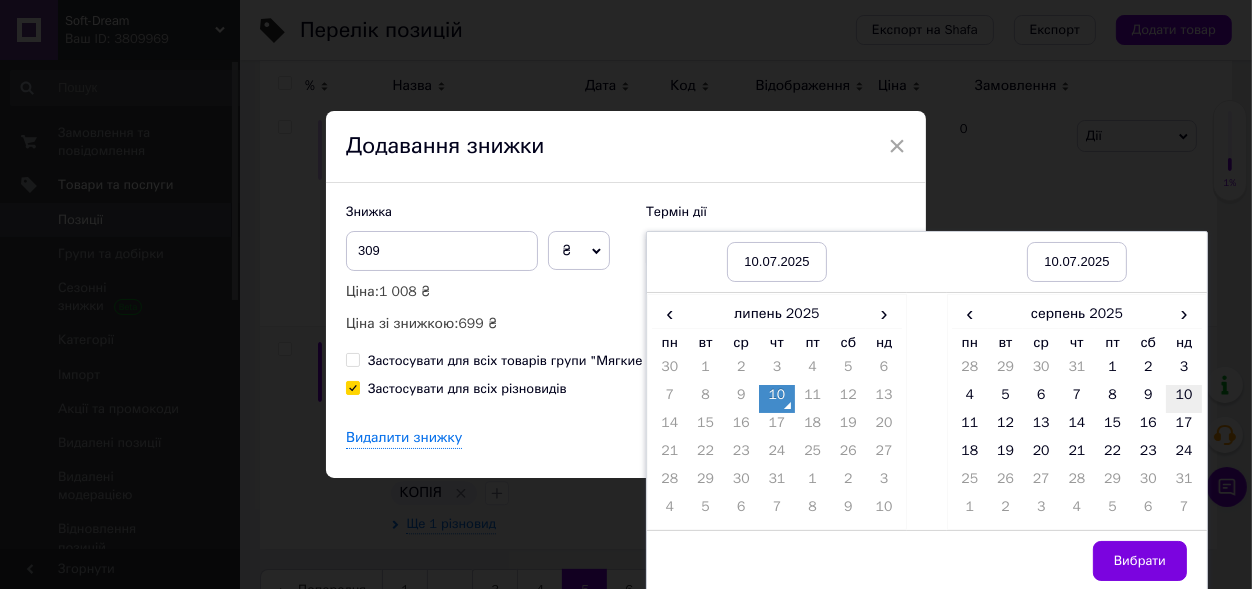 click on "10" at bounding box center (1184, 399) 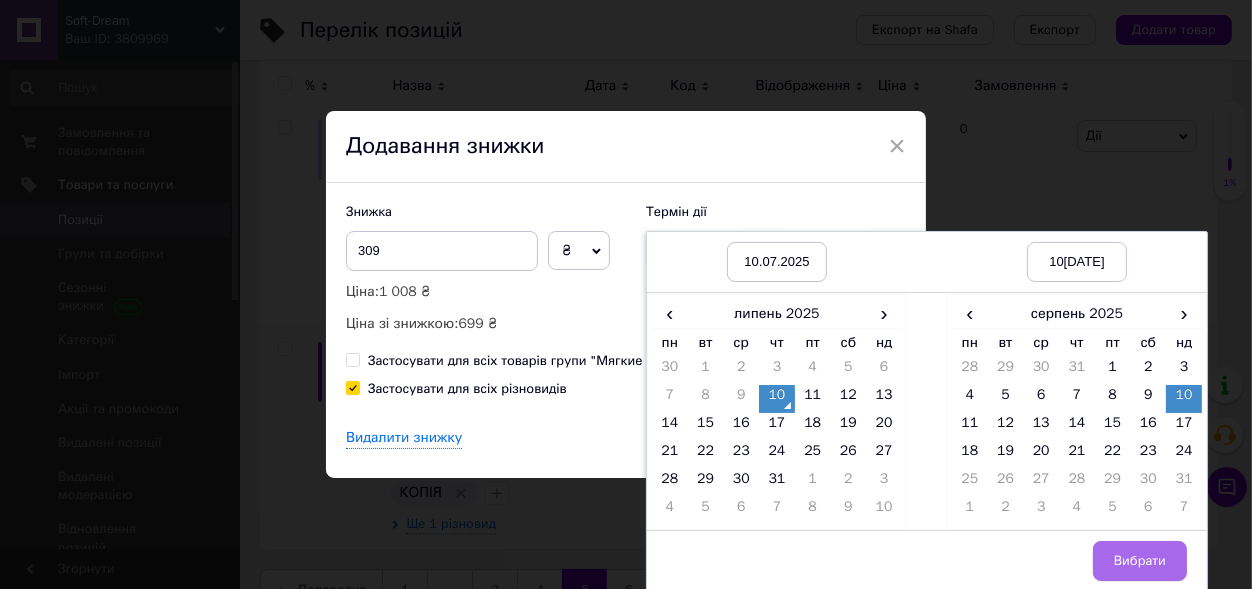click on "Вибрати" at bounding box center [1140, 561] 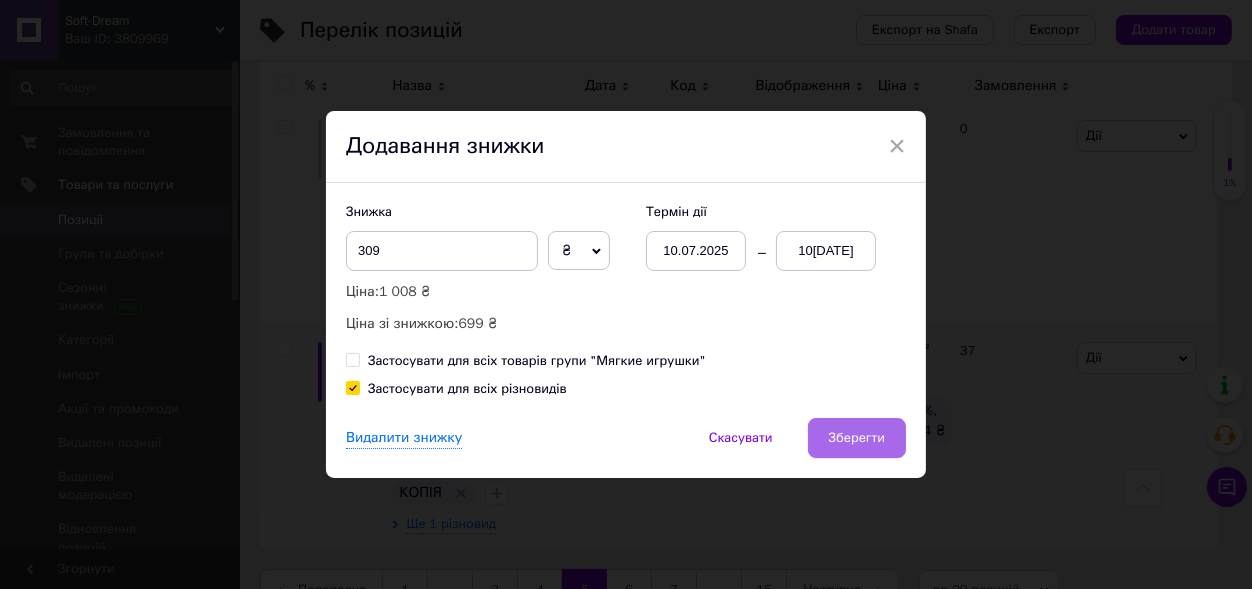 click on "Зберегти" at bounding box center [857, 438] 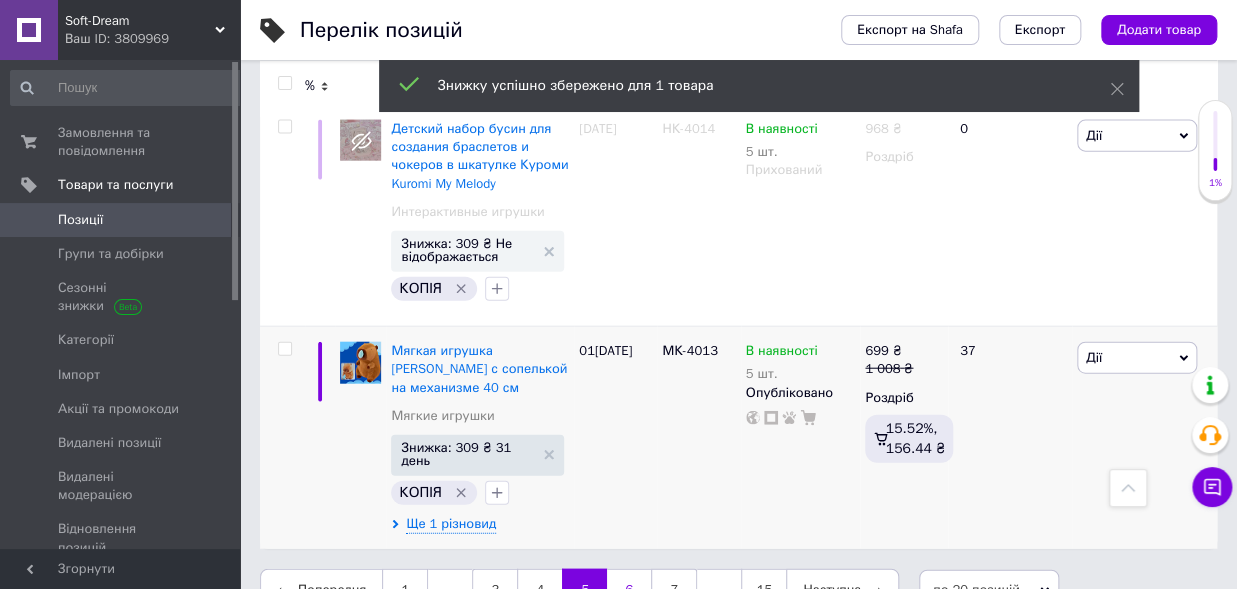 click on "6" at bounding box center [629, 590] 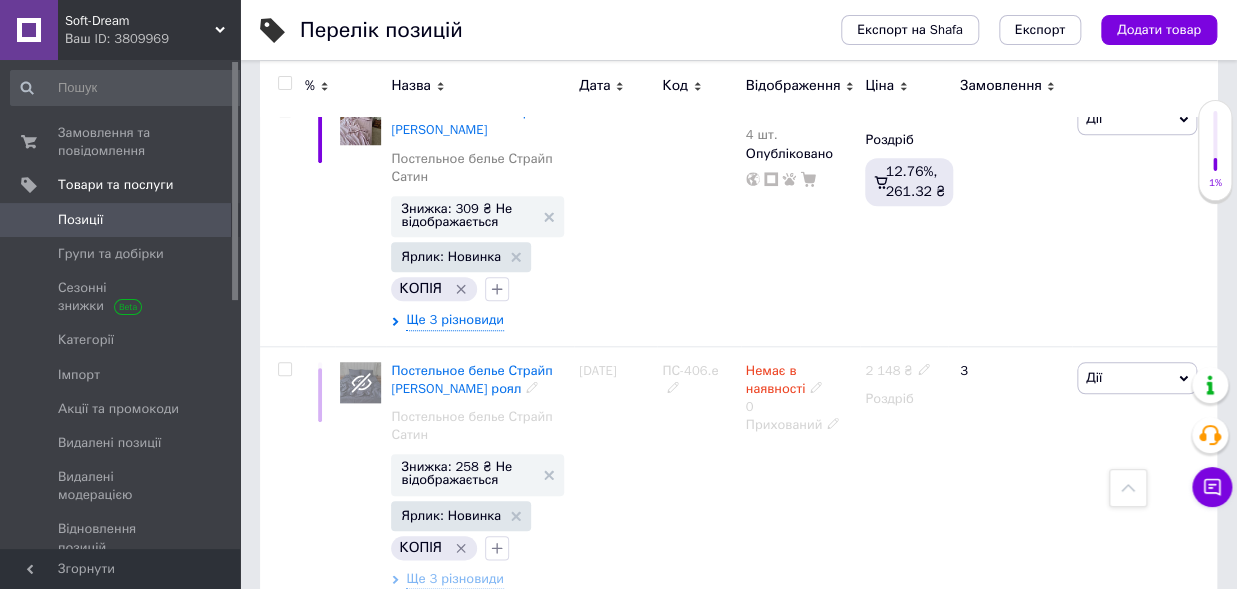 scroll, scrollTop: 3318, scrollLeft: 0, axis: vertical 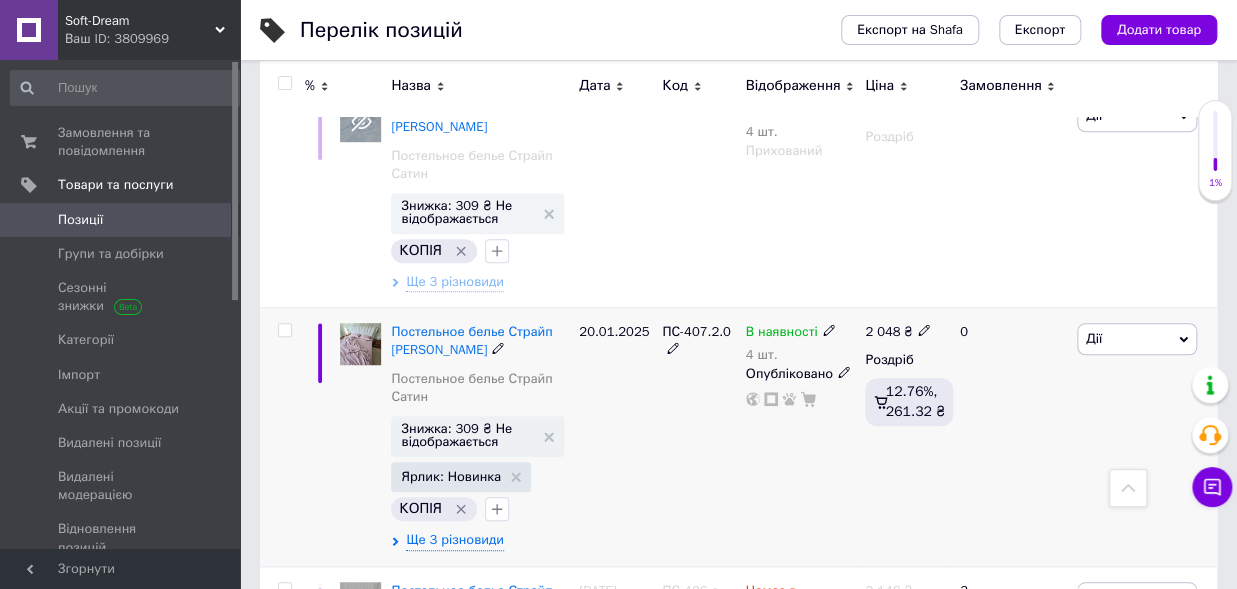 click on "Дії" at bounding box center [1137, 339] 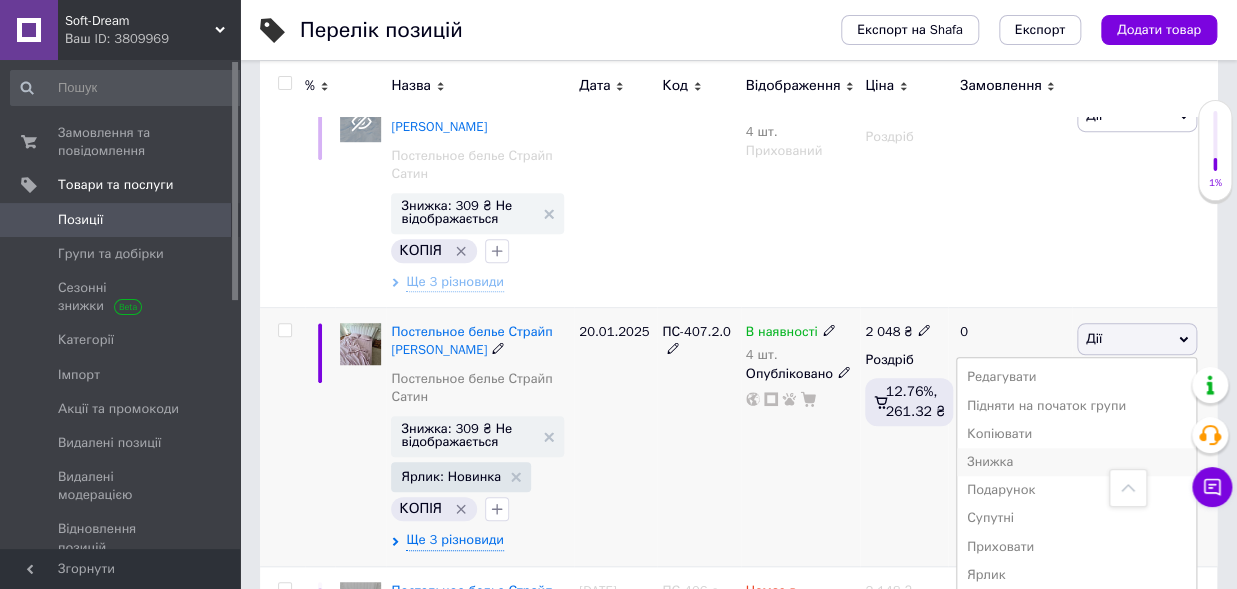 click on "Знижка" at bounding box center (1076, 462) 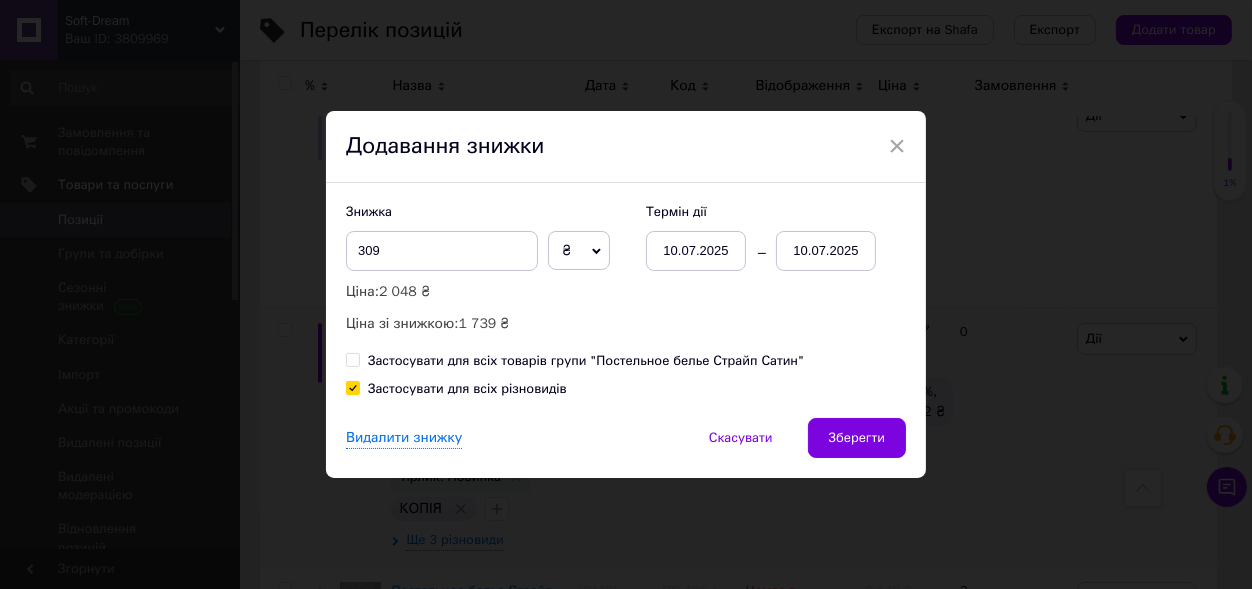 click on "10.07.2025" at bounding box center (826, 251) 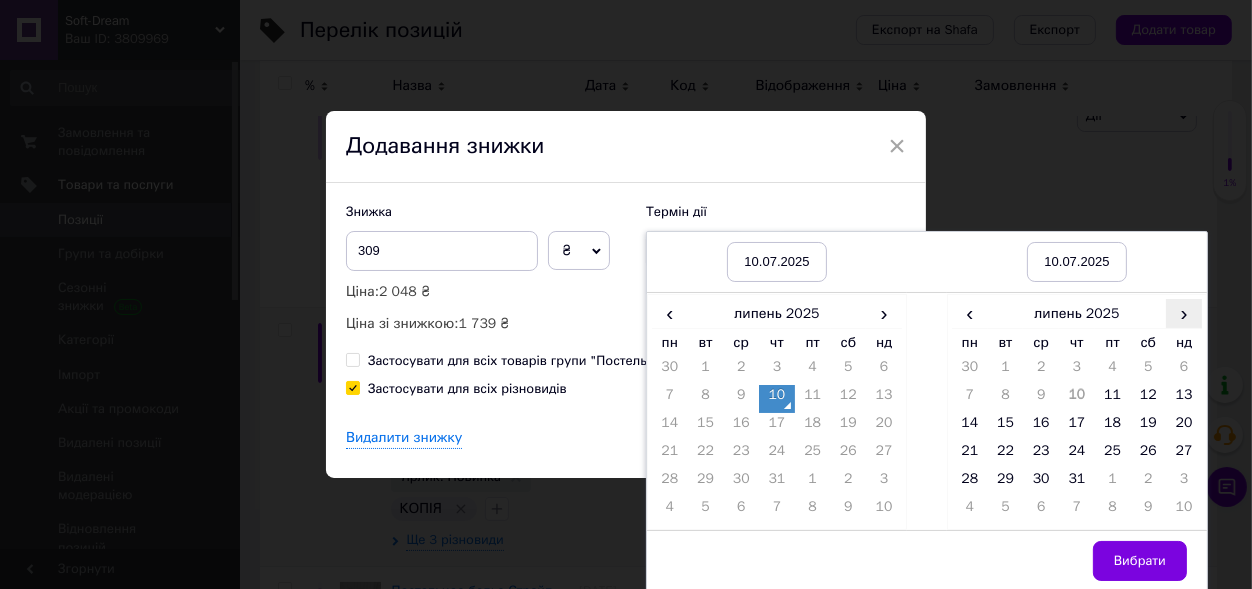 click on "›" at bounding box center (1184, 313) 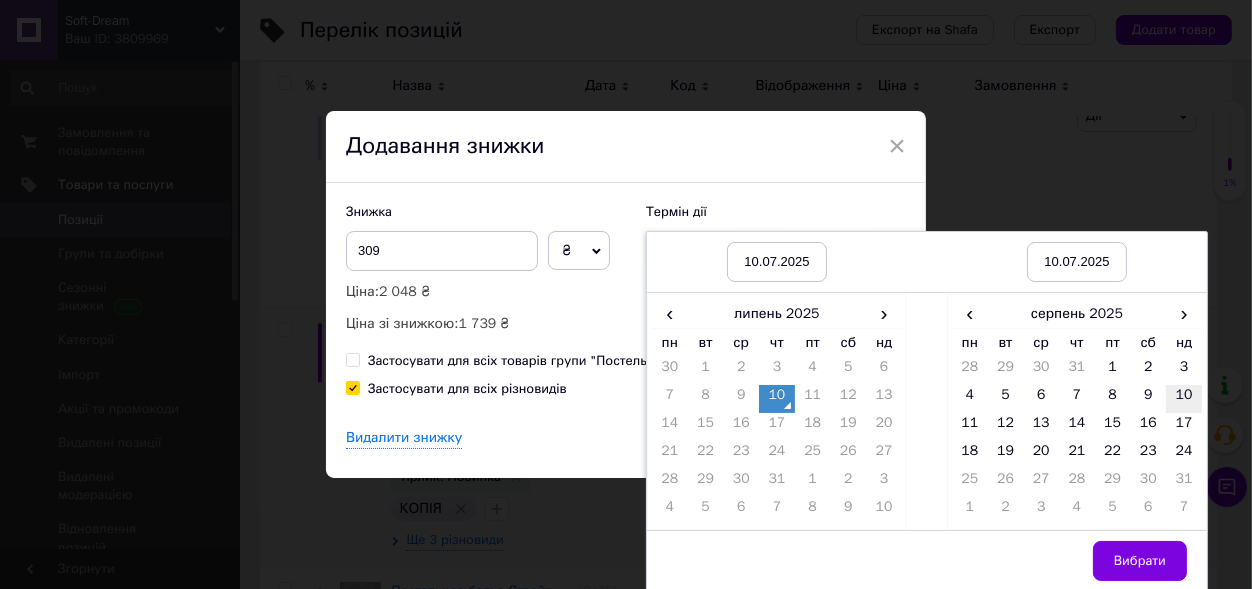 click on "10" at bounding box center (1184, 399) 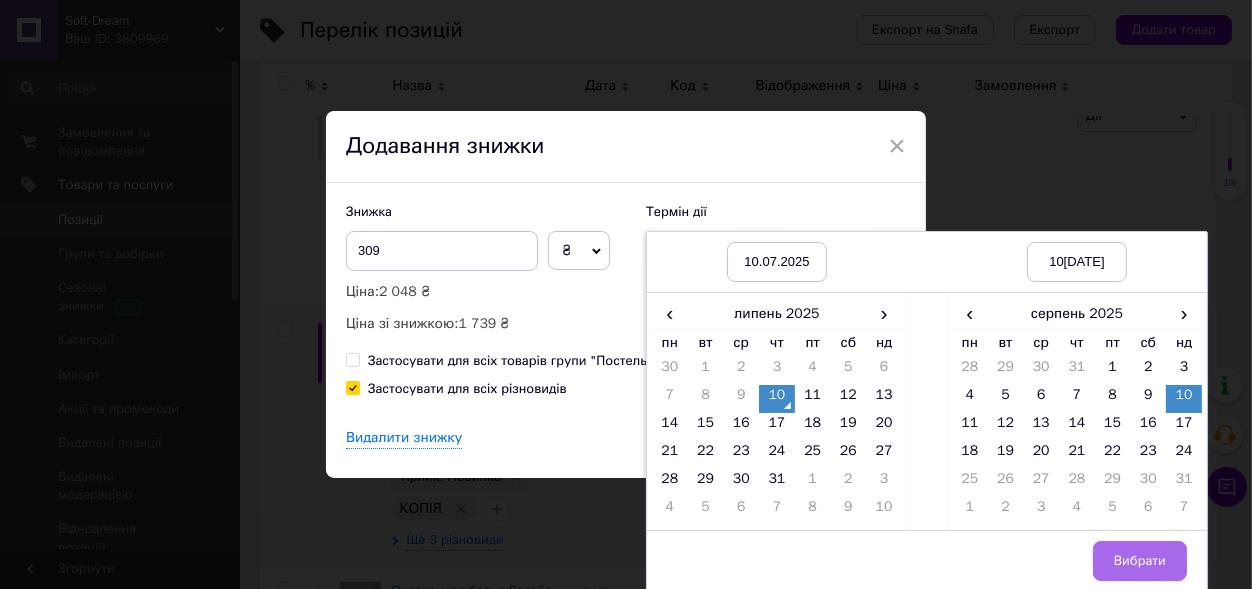 click on "Вибрати" at bounding box center [1140, 561] 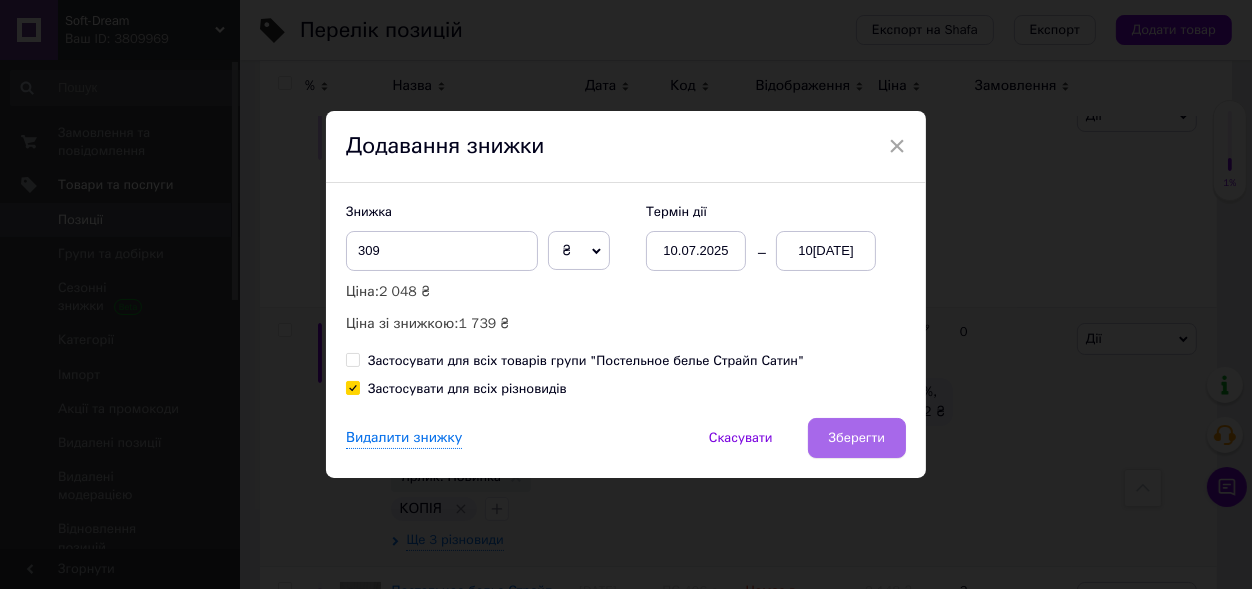 click on "Зберегти" at bounding box center [857, 438] 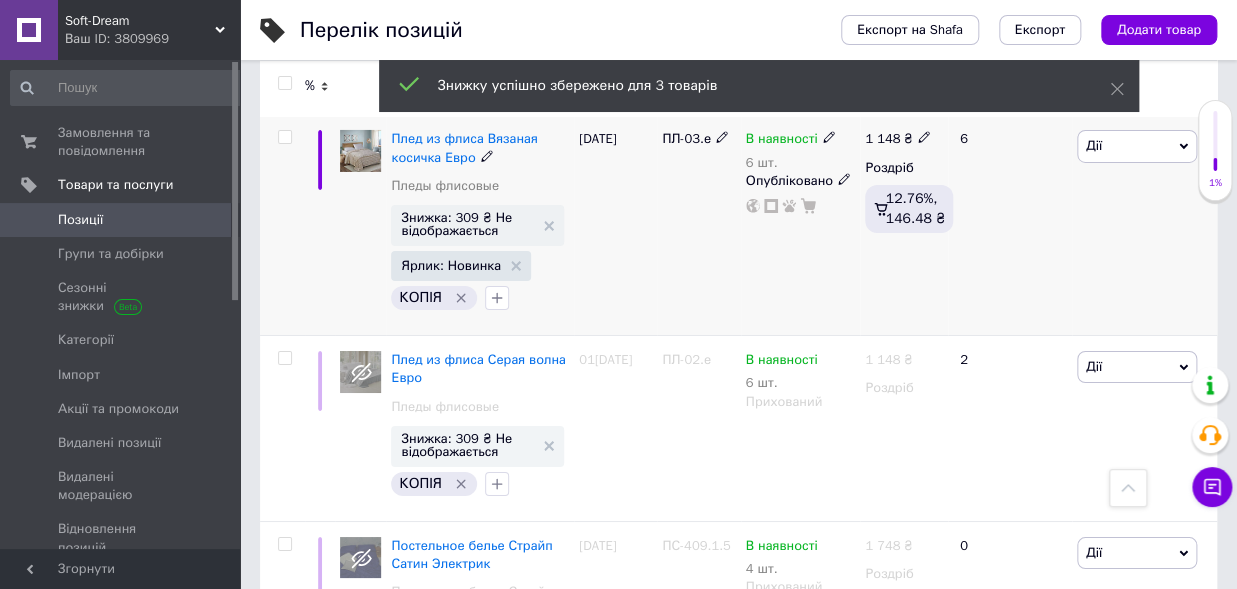 scroll, scrollTop: 2548, scrollLeft: 0, axis: vertical 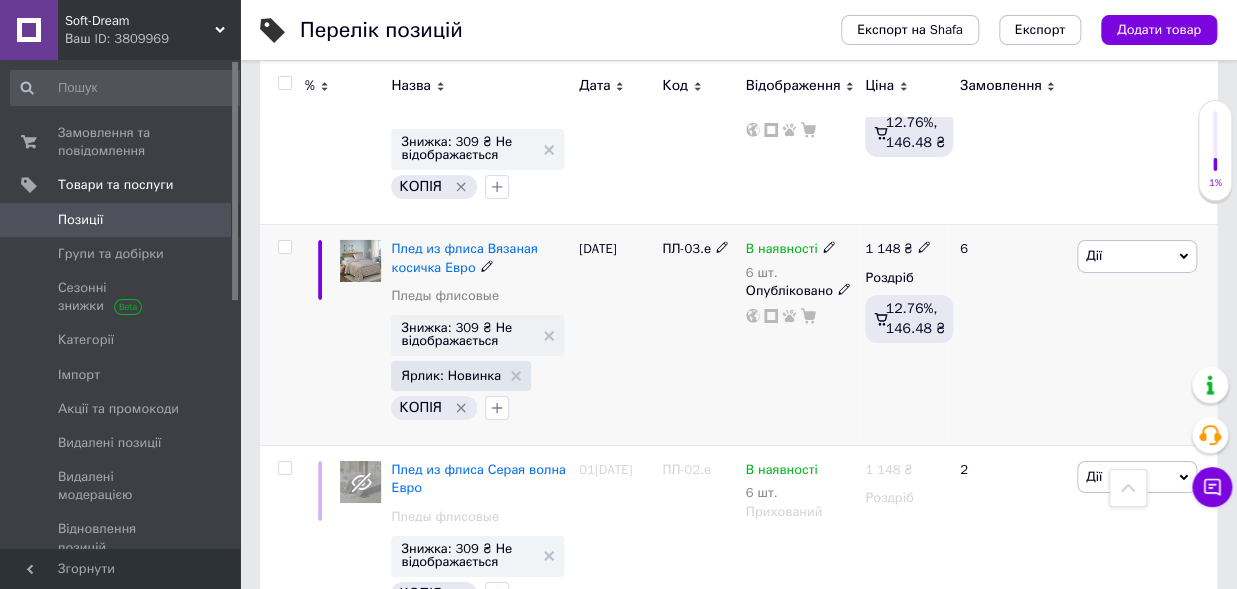 click on "Дії" at bounding box center (1137, 256) 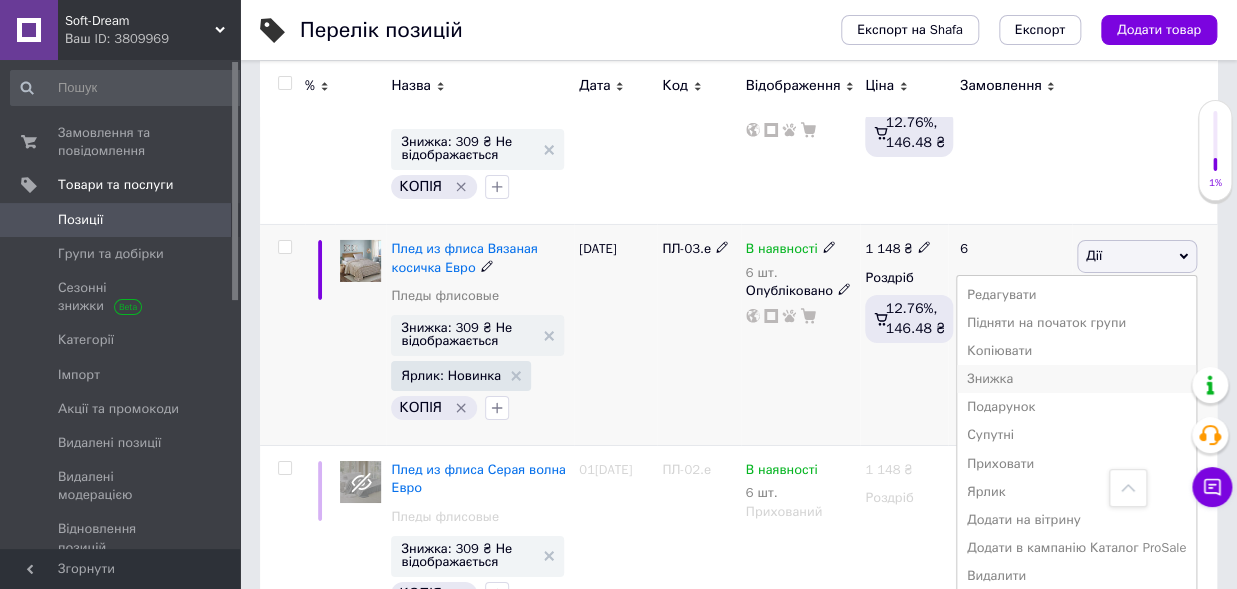 click on "Знижка" at bounding box center [1076, 379] 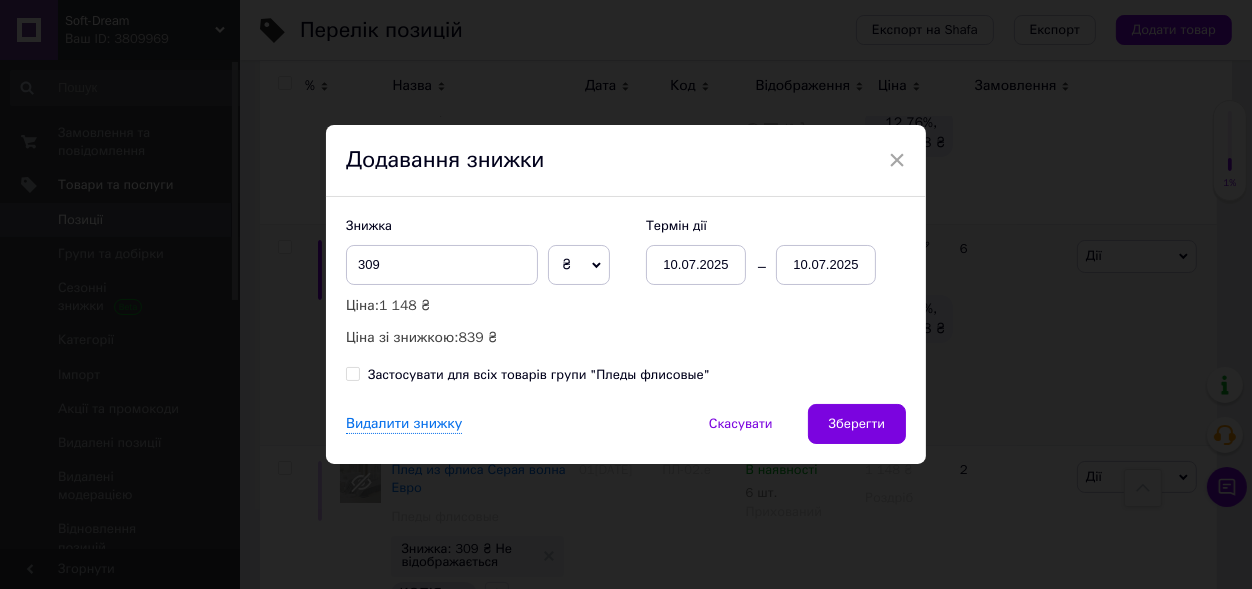 click on "10.07.2025" at bounding box center (826, 265) 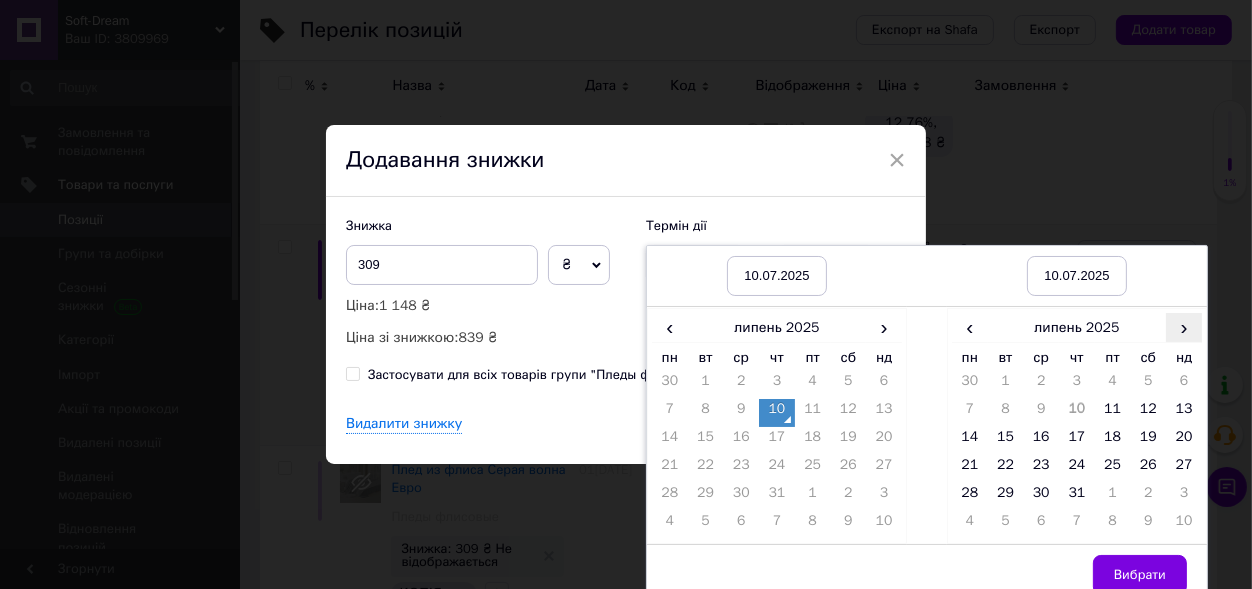 click on "›" at bounding box center [1184, 327] 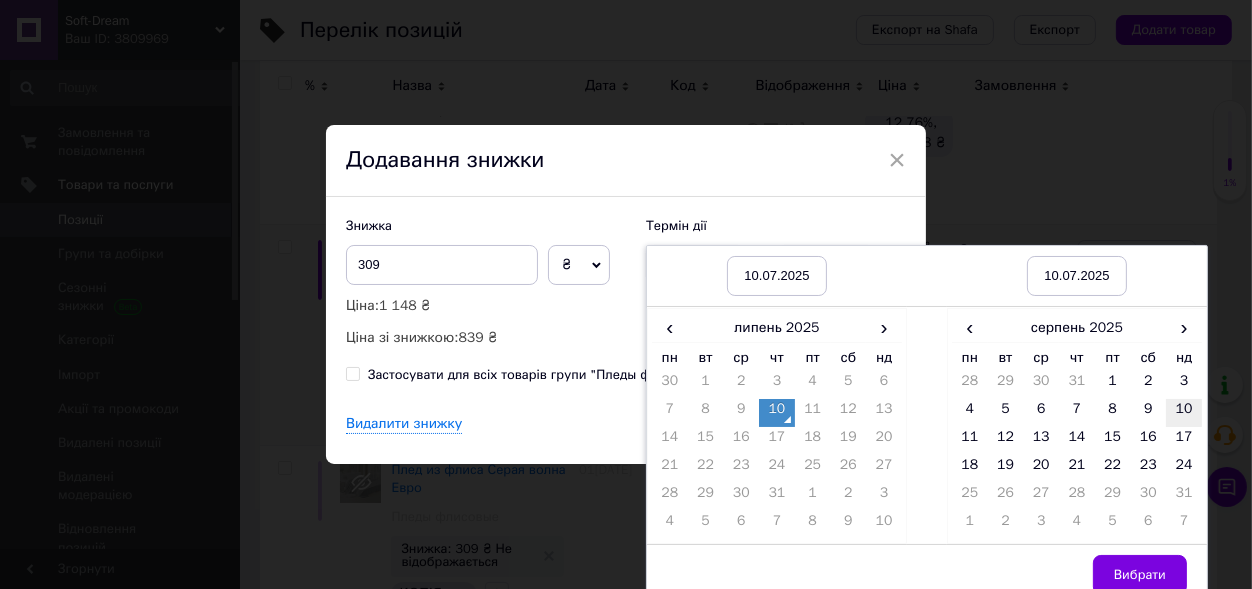 click on "10" at bounding box center [1184, 413] 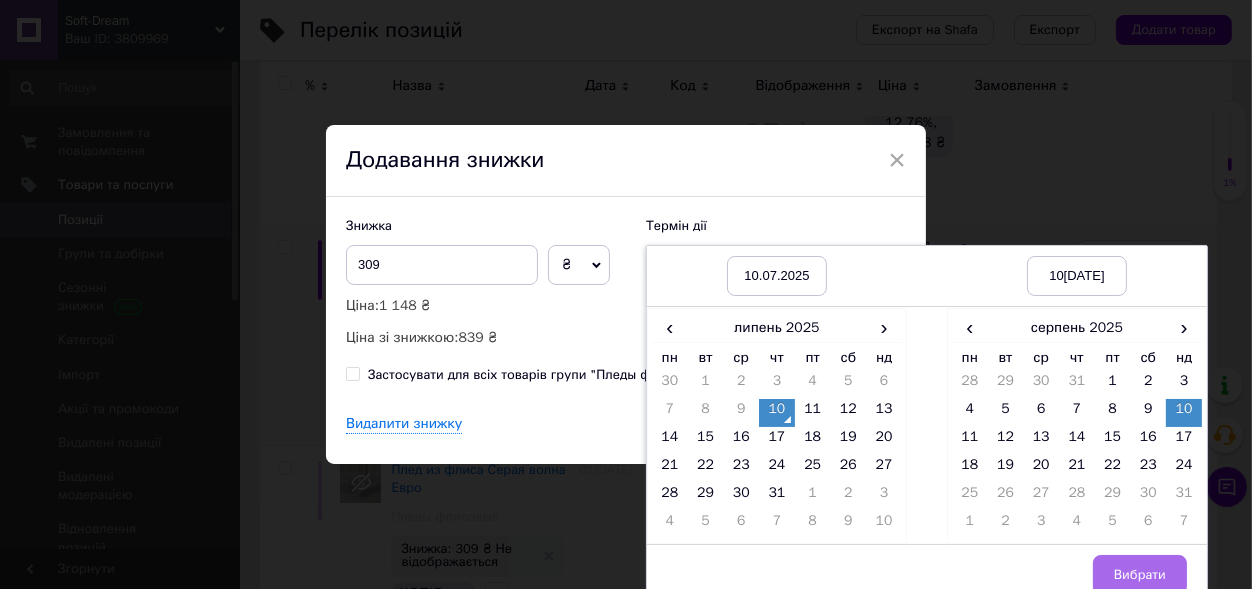 click on "Вибрати" at bounding box center [1140, 575] 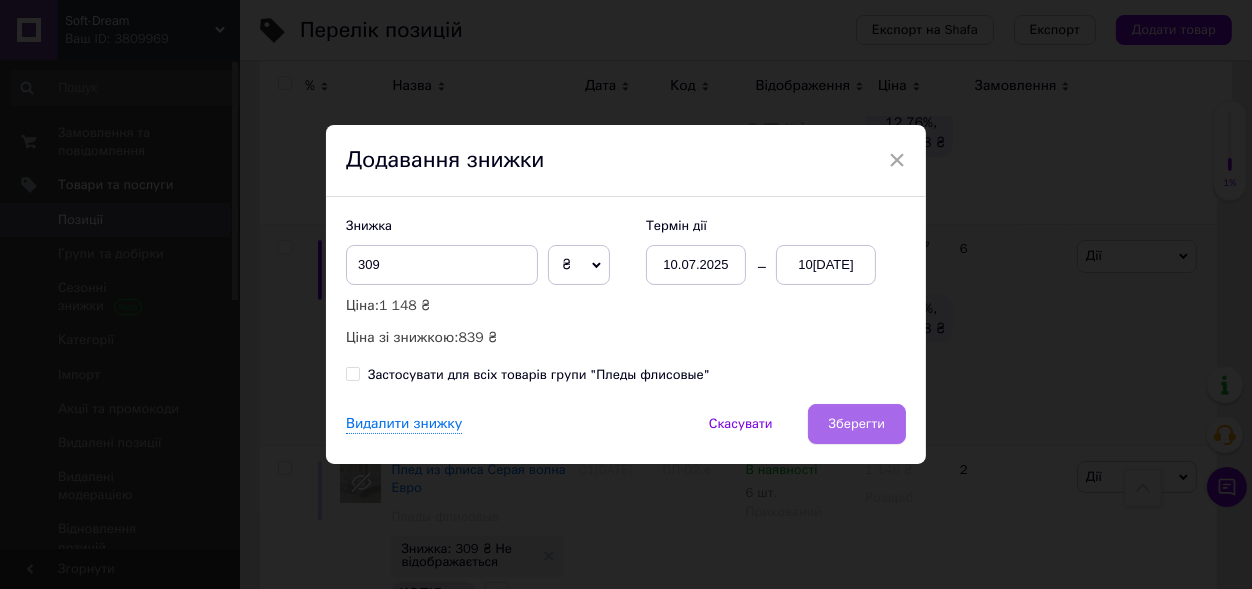 click on "Зберегти" at bounding box center [857, 424] 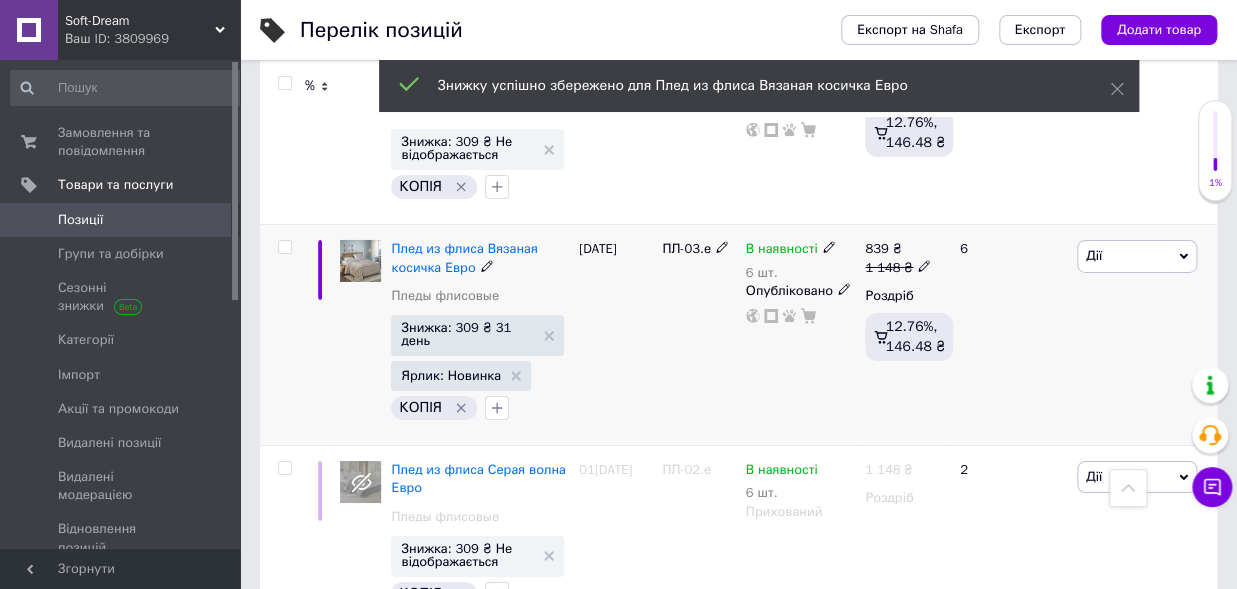 scroll, scrollTop: 2218, scrollLeft: 0, axis: vertical 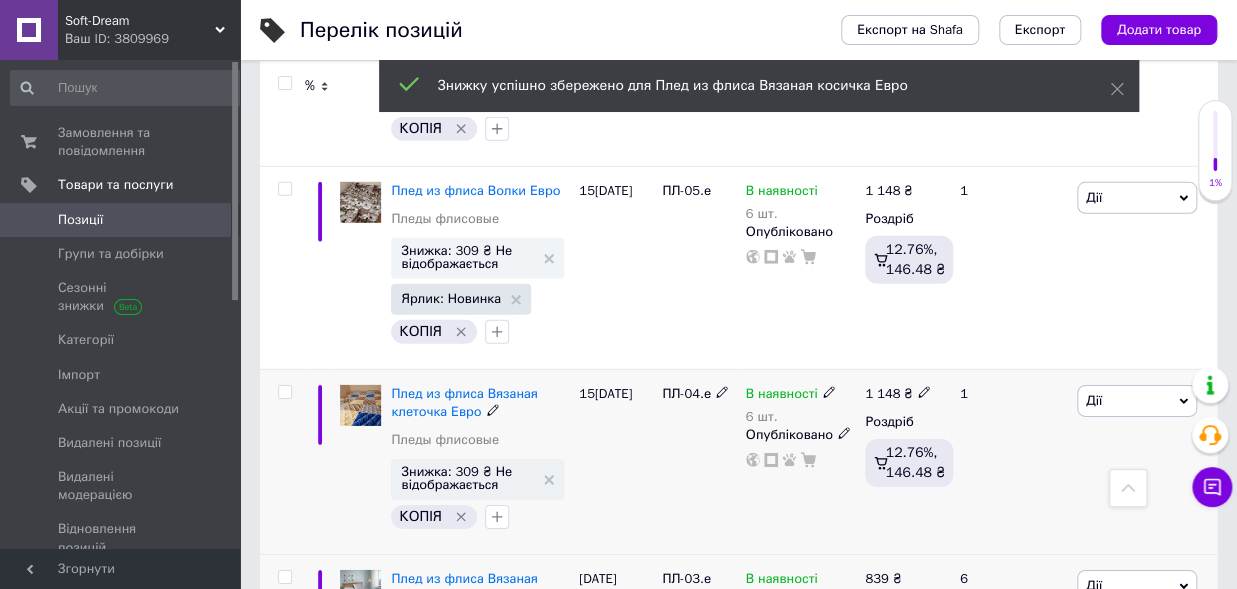 click on "Дії" at bounding box center [1137, 401] 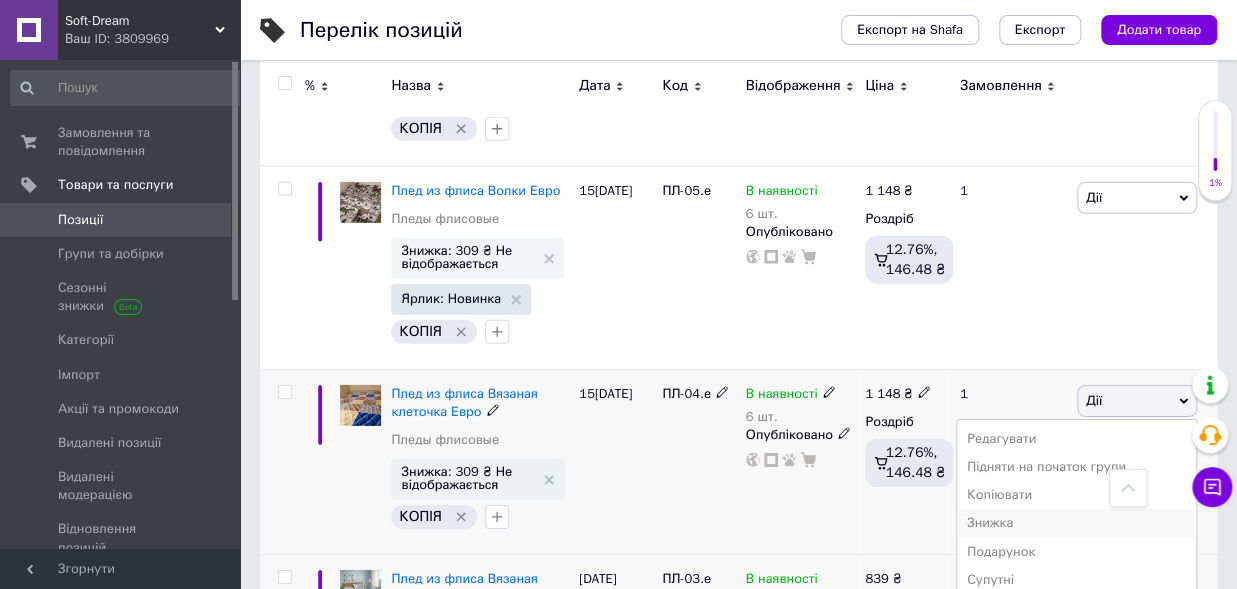 click on "Знижка" at bounding box center [1076, 523] 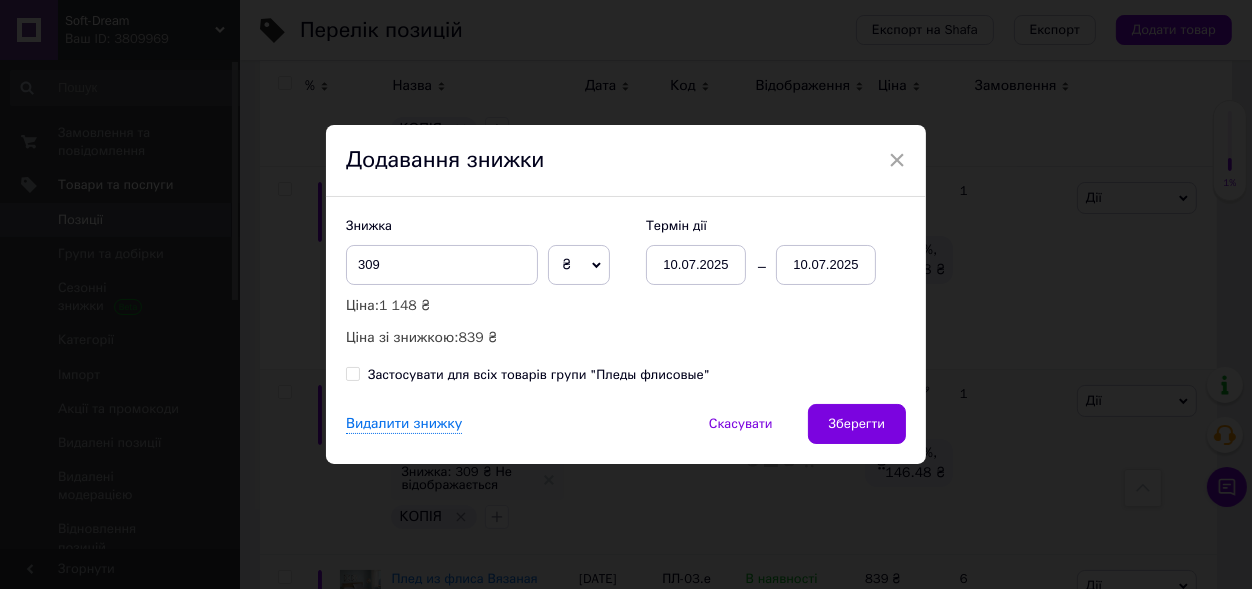 click on "10.07.2025" at bounding box center (826, 265) 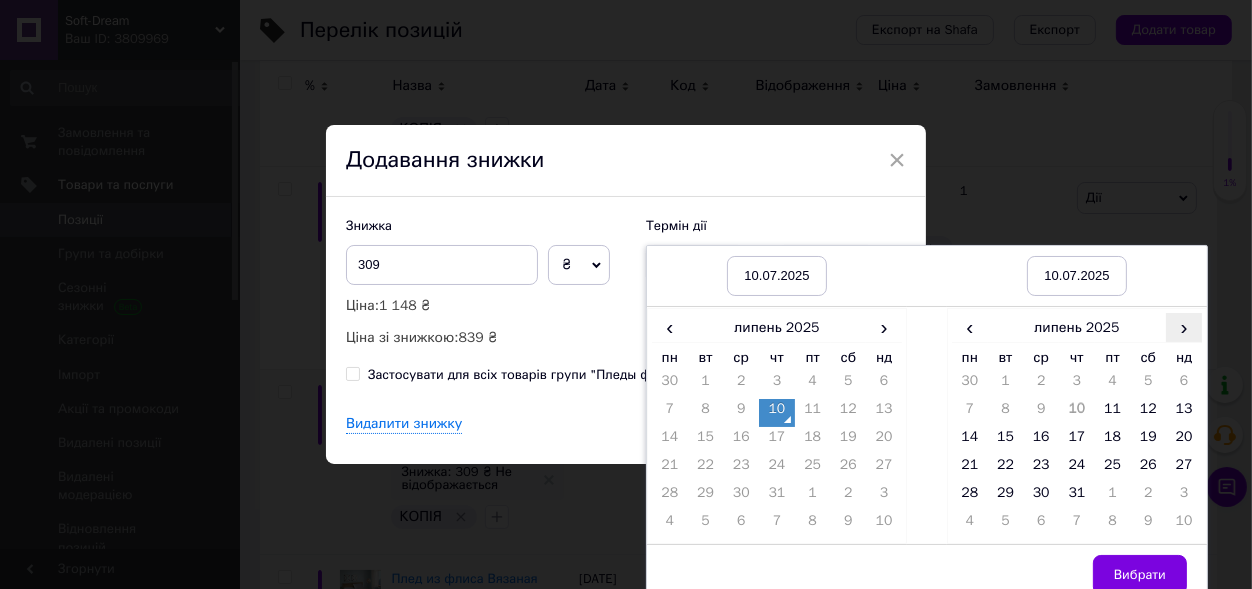 click on "›" at bounding box center [1184, 327] 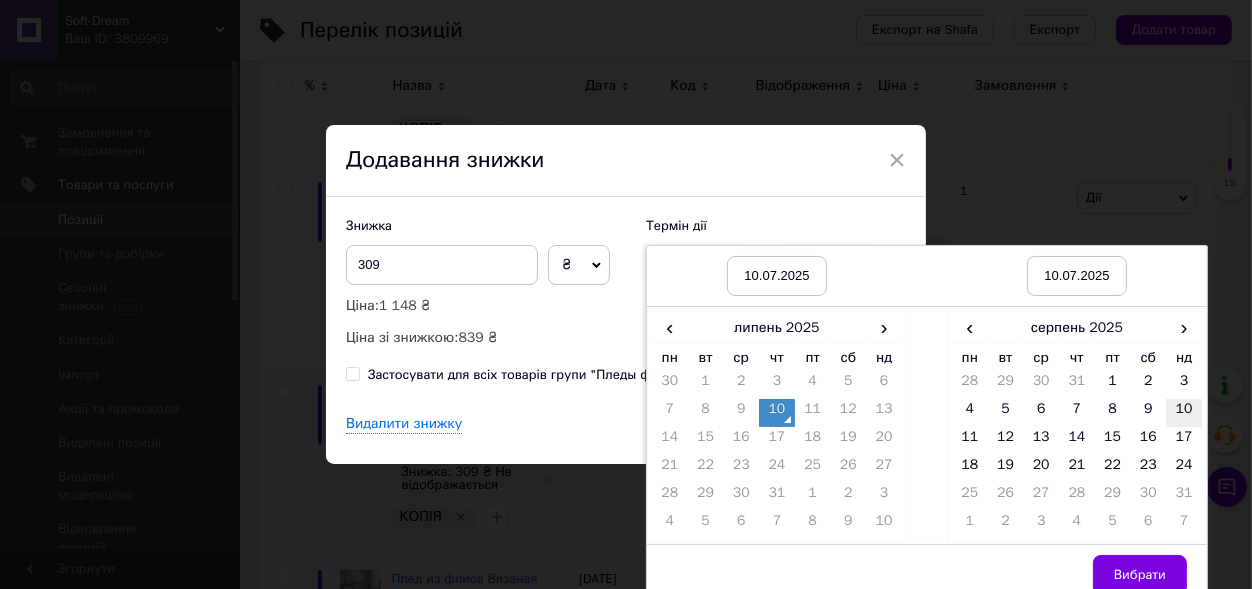 click on "10" at bounding box center (1184, 413) 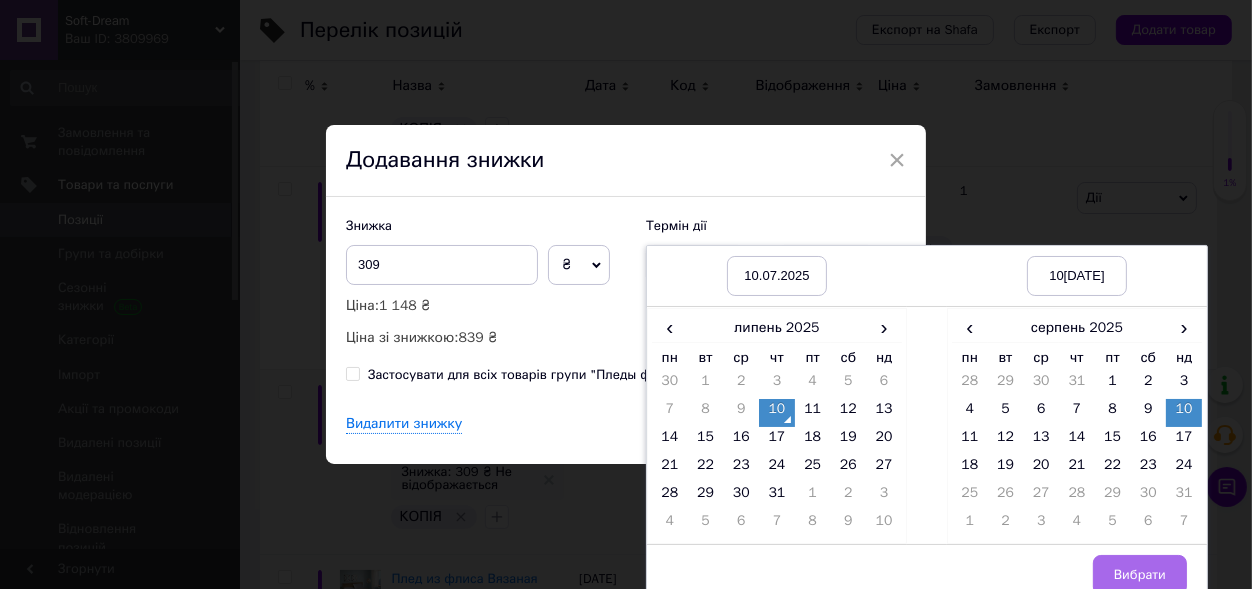 click on "Вибрати" at bounding box center [1140, 575] 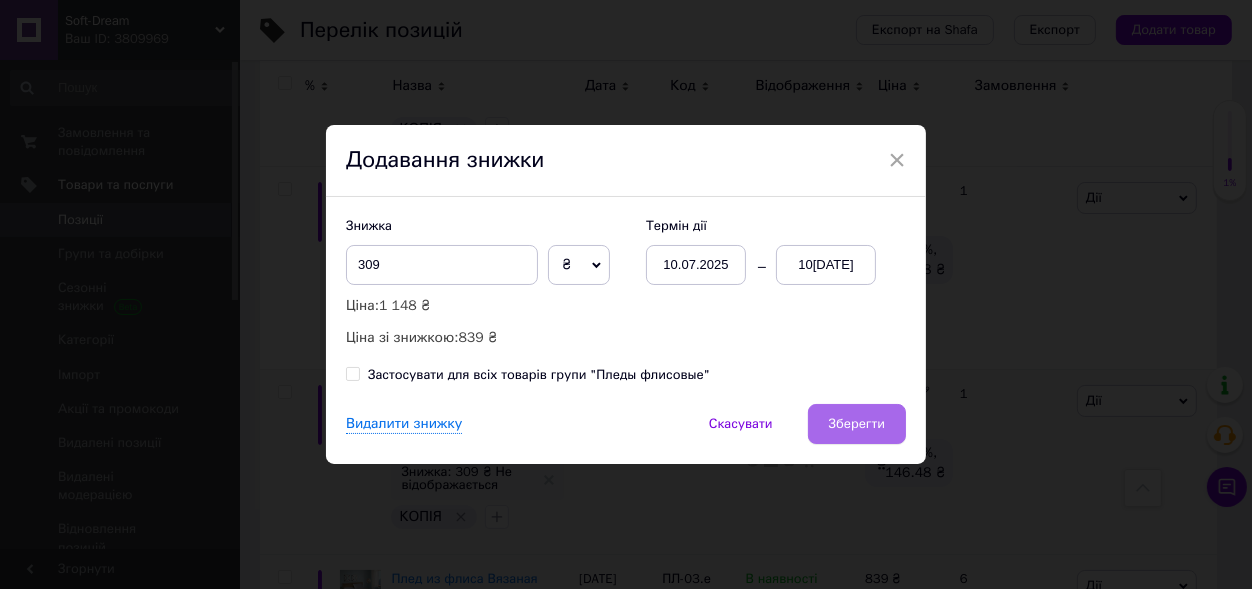 click on "Зберегти" at bounding box center [857, 424] 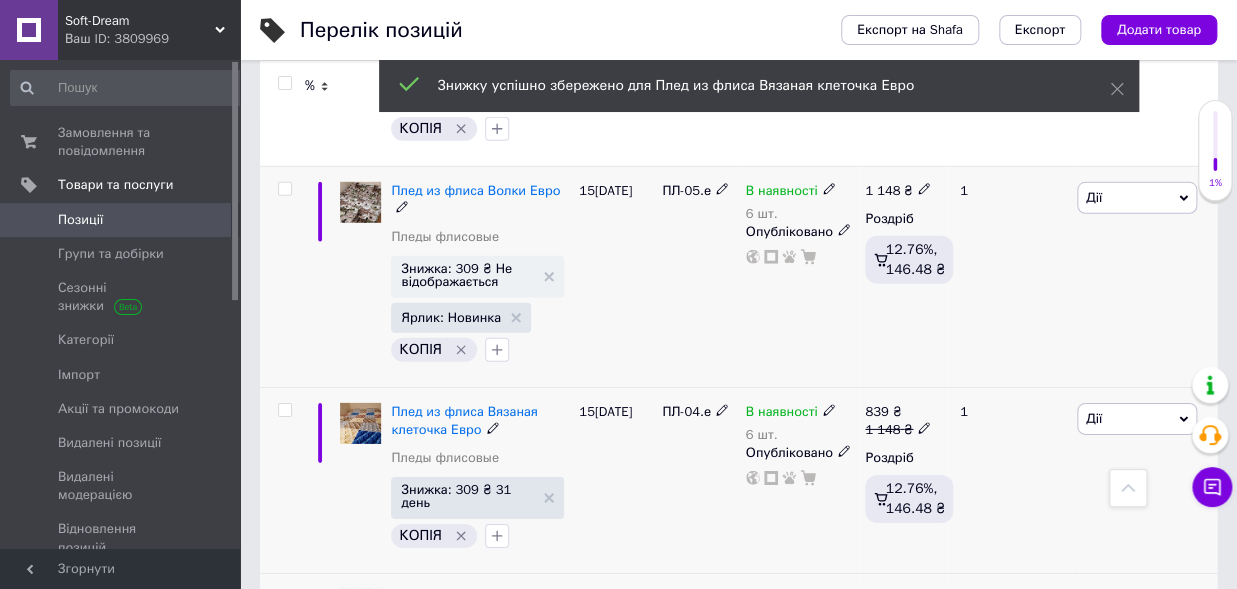 scroll, scrollTop: 2108, scrollLeft: 0, axis: vertical 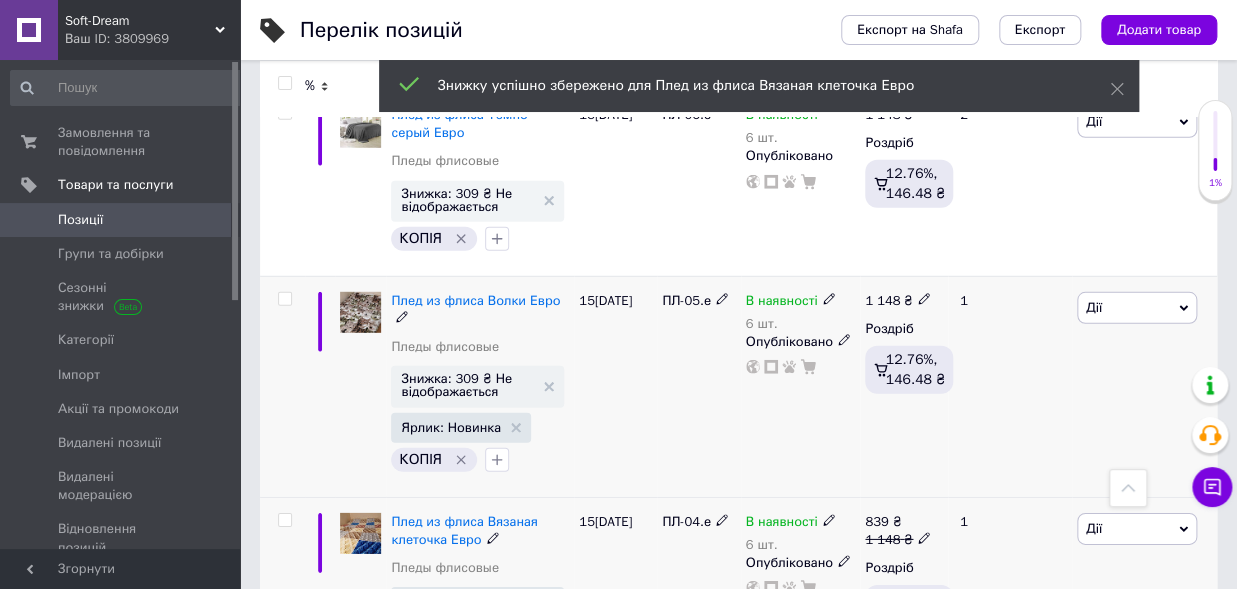 click on "Дії" at bounding box center (1137, 308) 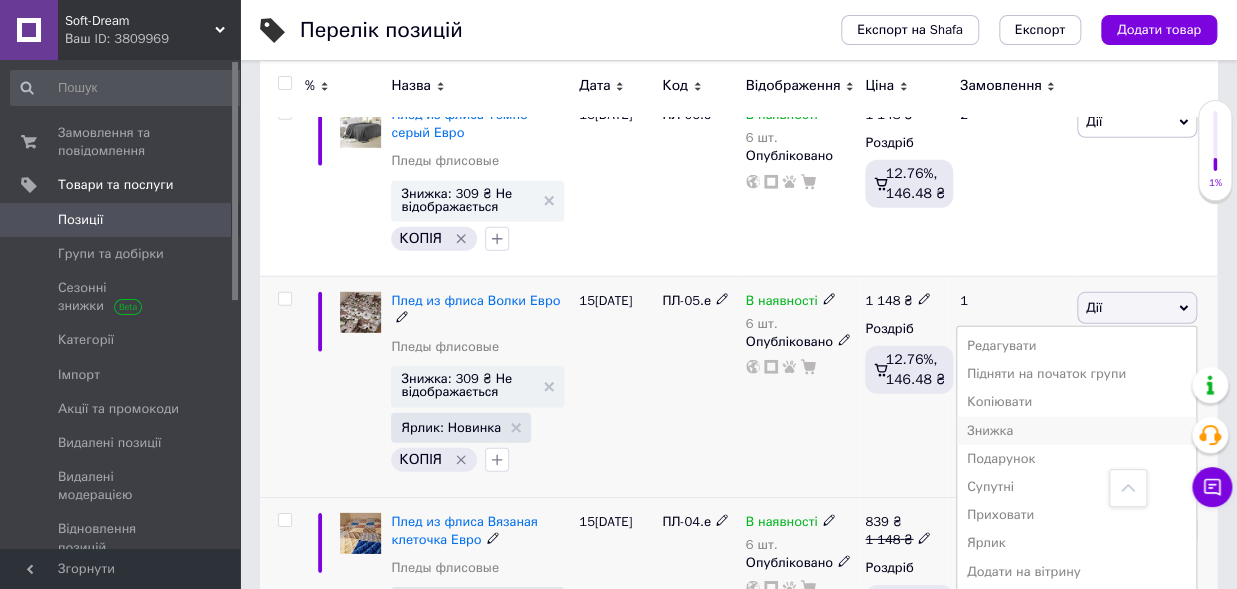 click on "Знижка" at bounding box center (1076, 431) 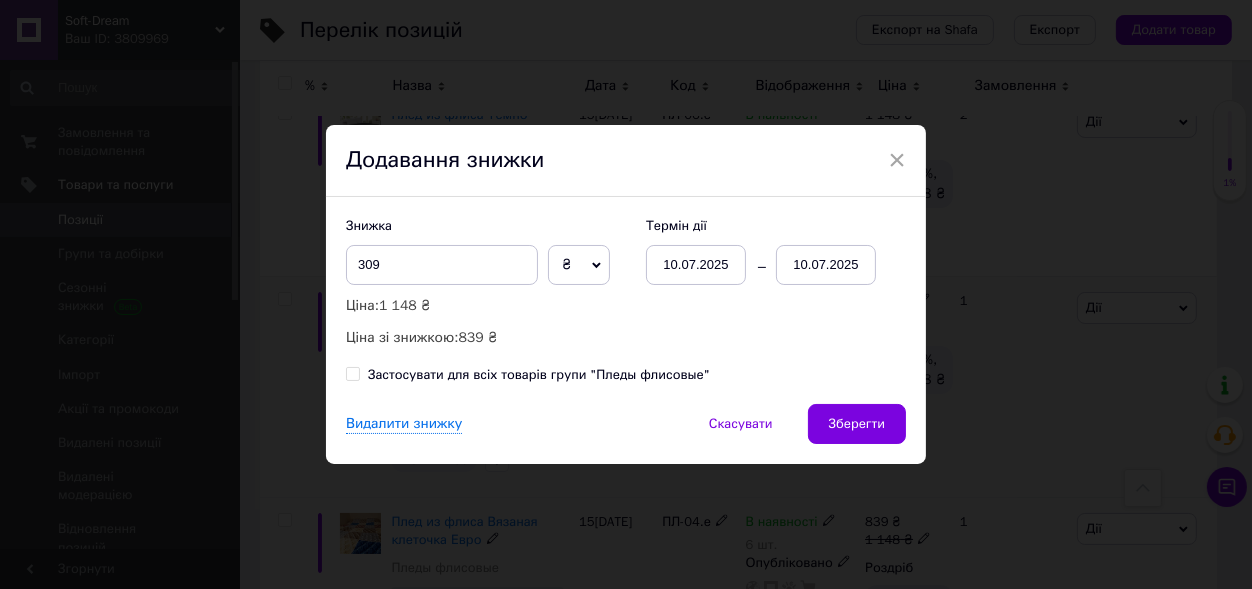 click on "10.07.2025" at bounding box center [826, 265] 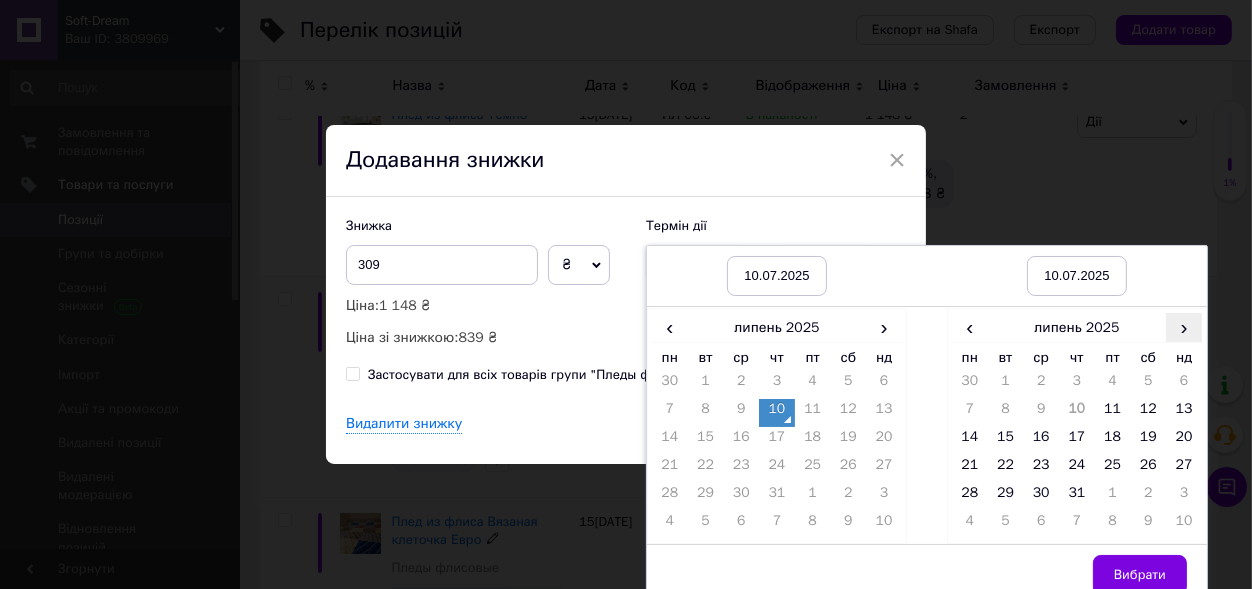 click on "›" at bounding box center [1184, 327] 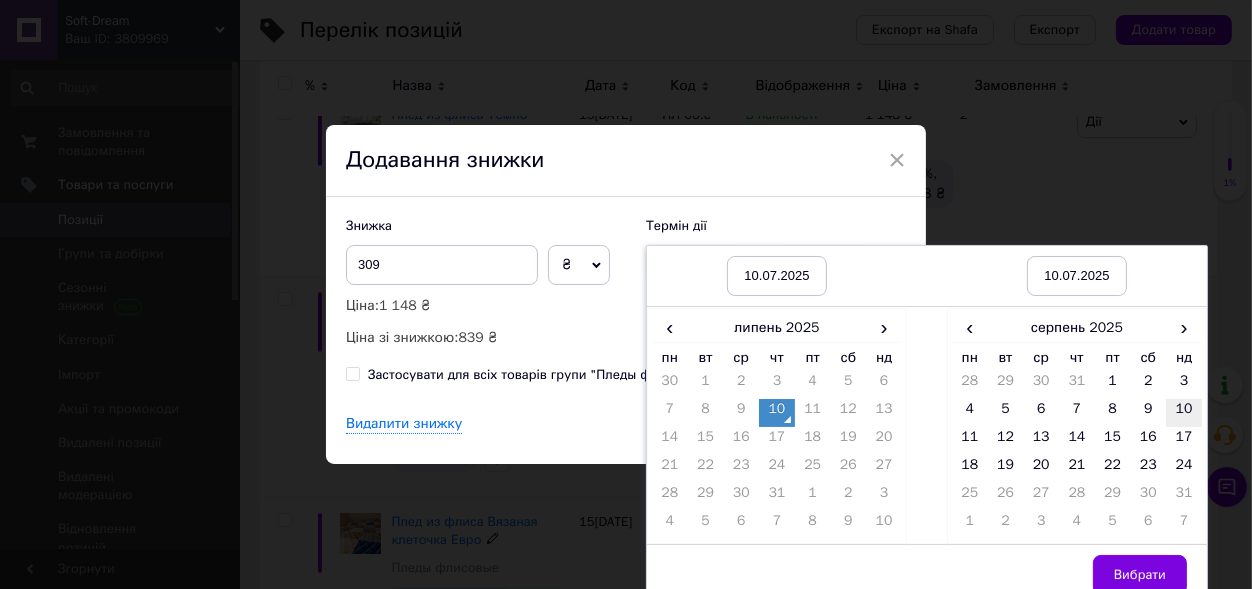 click on "10" at bounding box center (1184, 413) 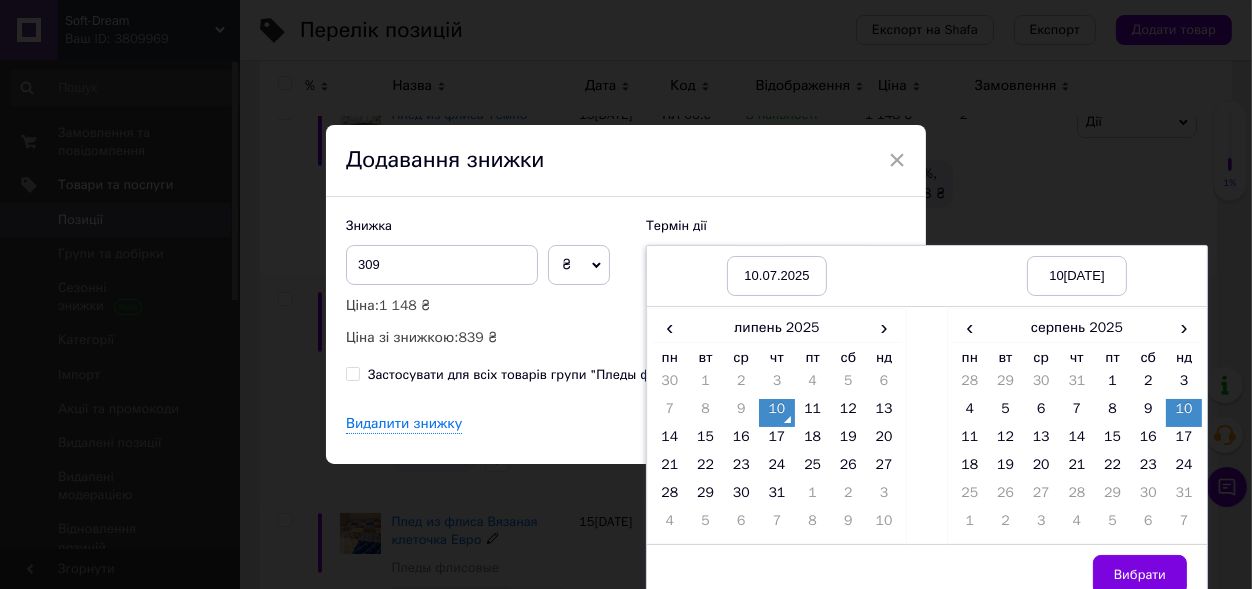 click on "Вибрати" at bounding box center [1140, 575] 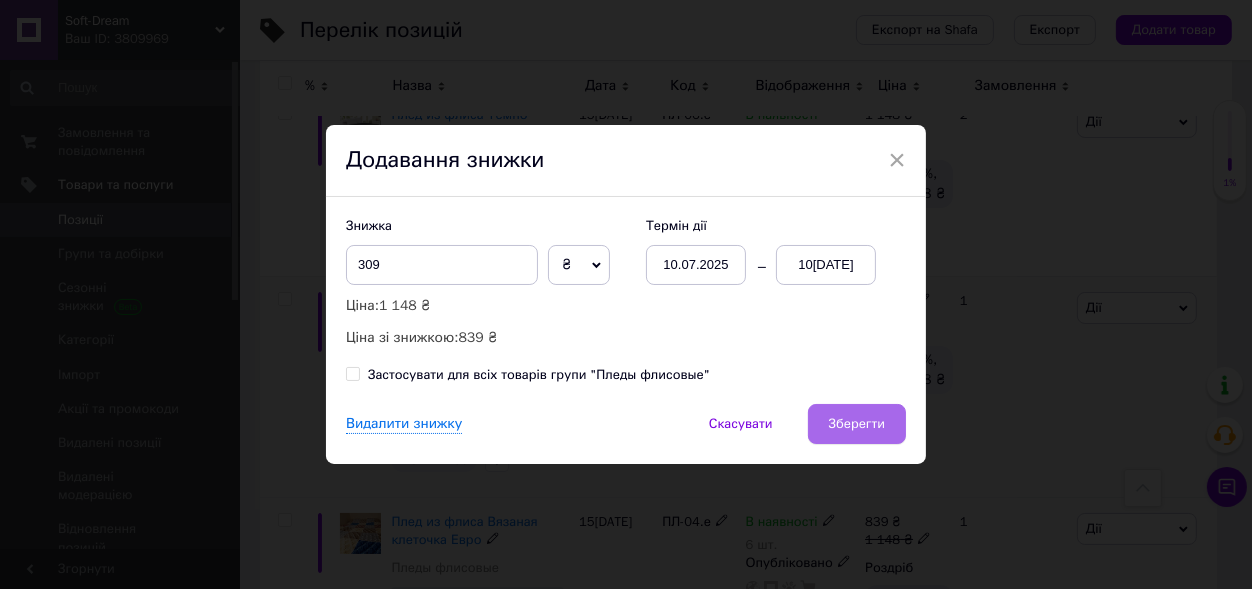 click on "Зберегти" at bounding box center [857, 424] 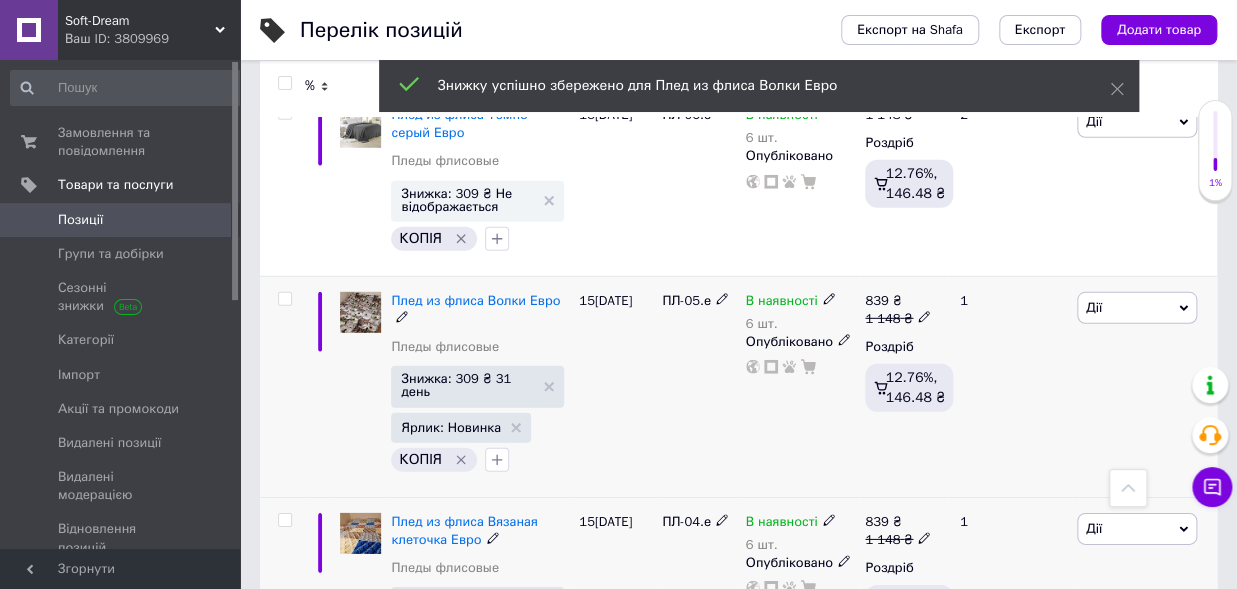scroll, scrollTop: 1998, scrollLeft: 0, axis: vertical 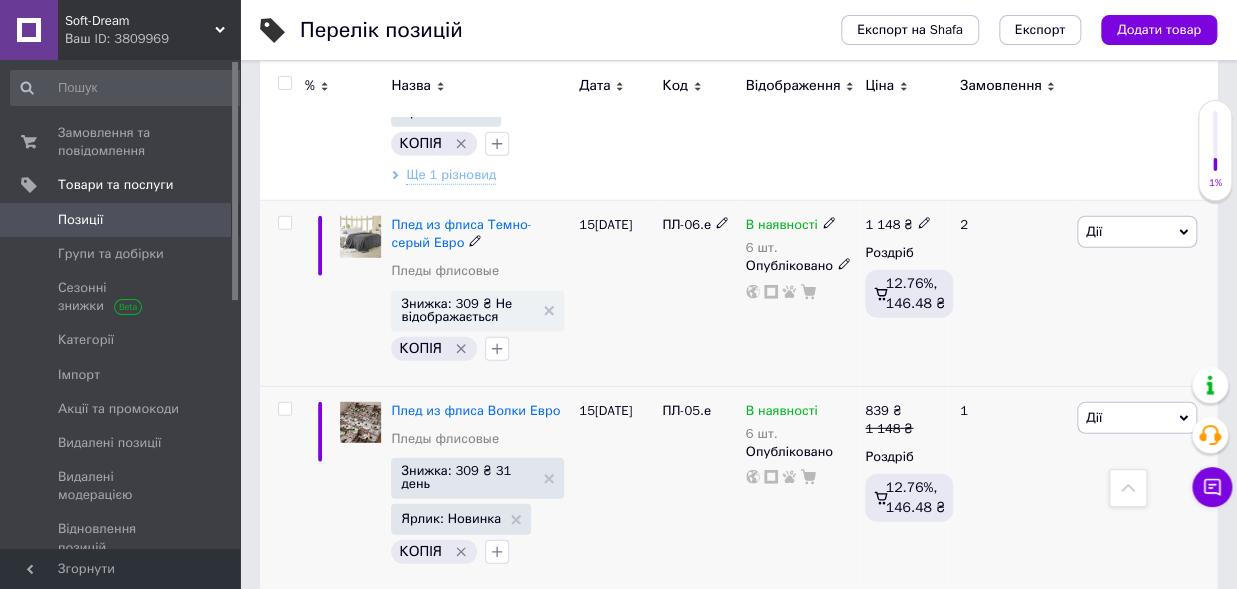 click on "Дії" at bounding box center [1137, 232] 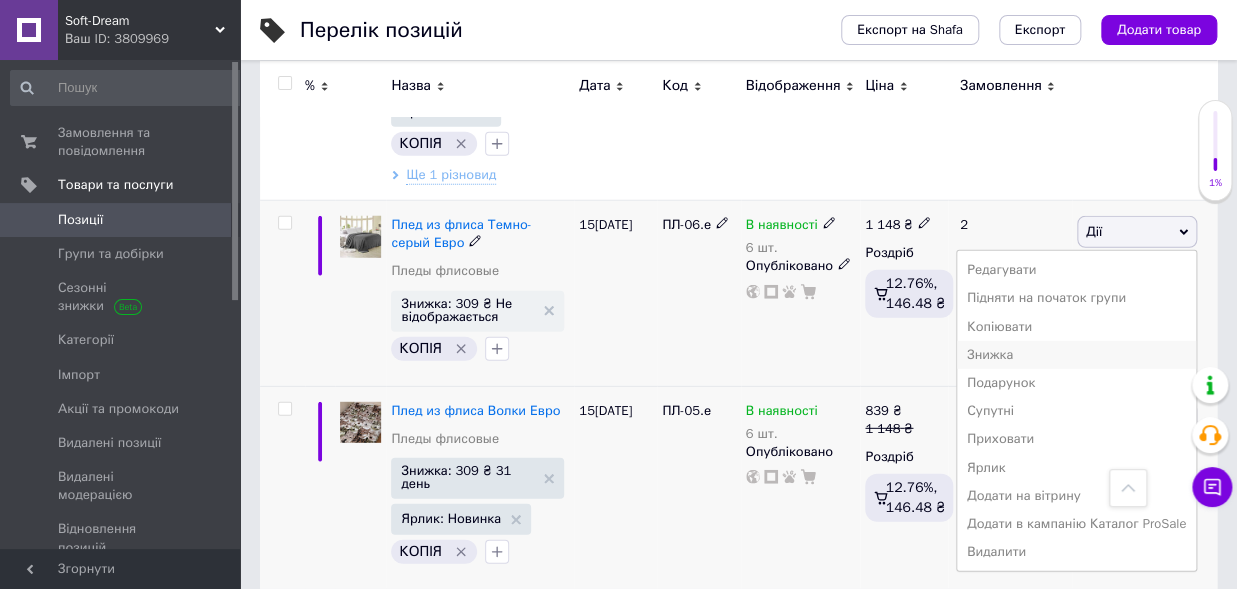 click on "Знижка" at bounding box center [1076, 355] 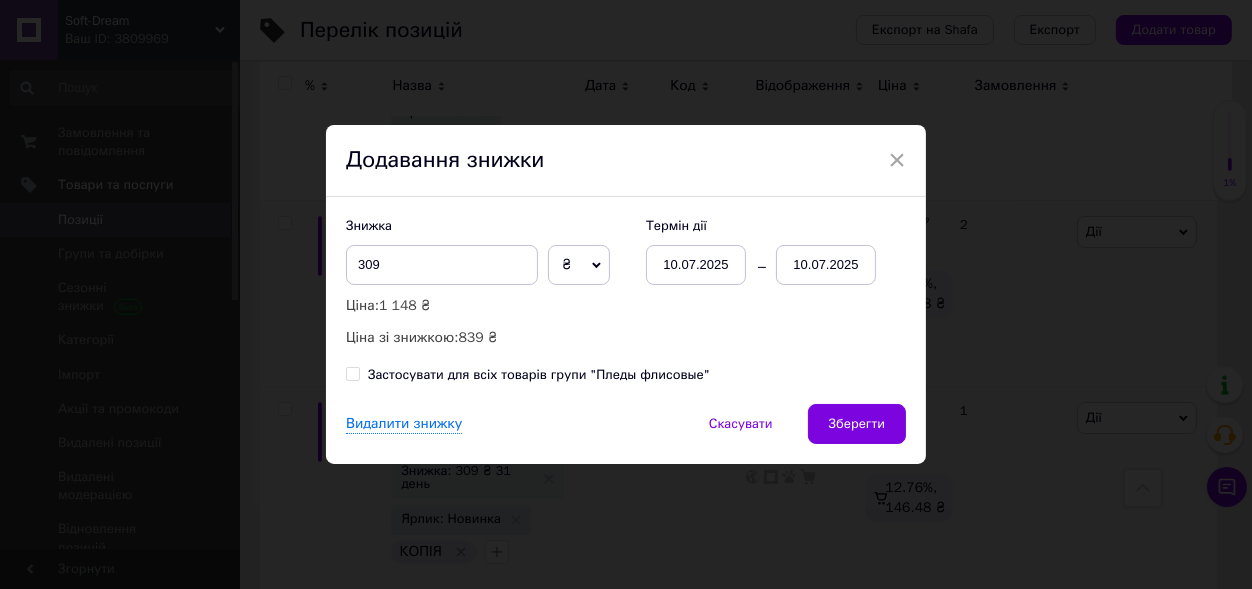 click on "Термін дії 10[DATE]0[DATE]" at bounding box center (766, 251) 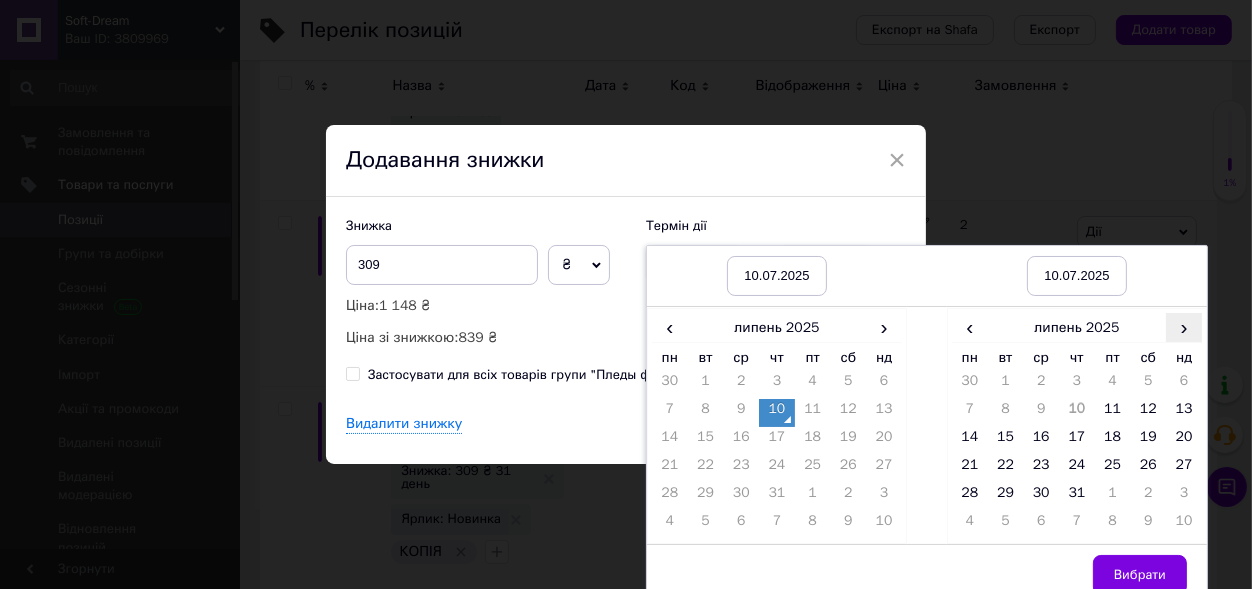 click on "›" at bounding box center [1184, 327] 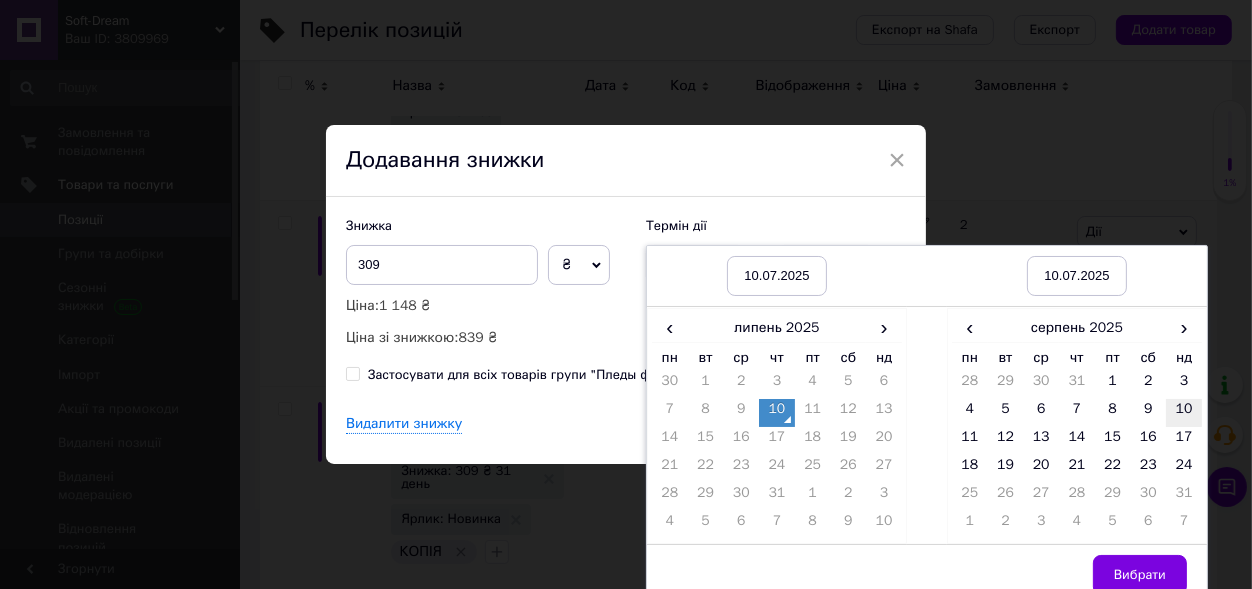 click on "10" at bounding box center (1184, 413) 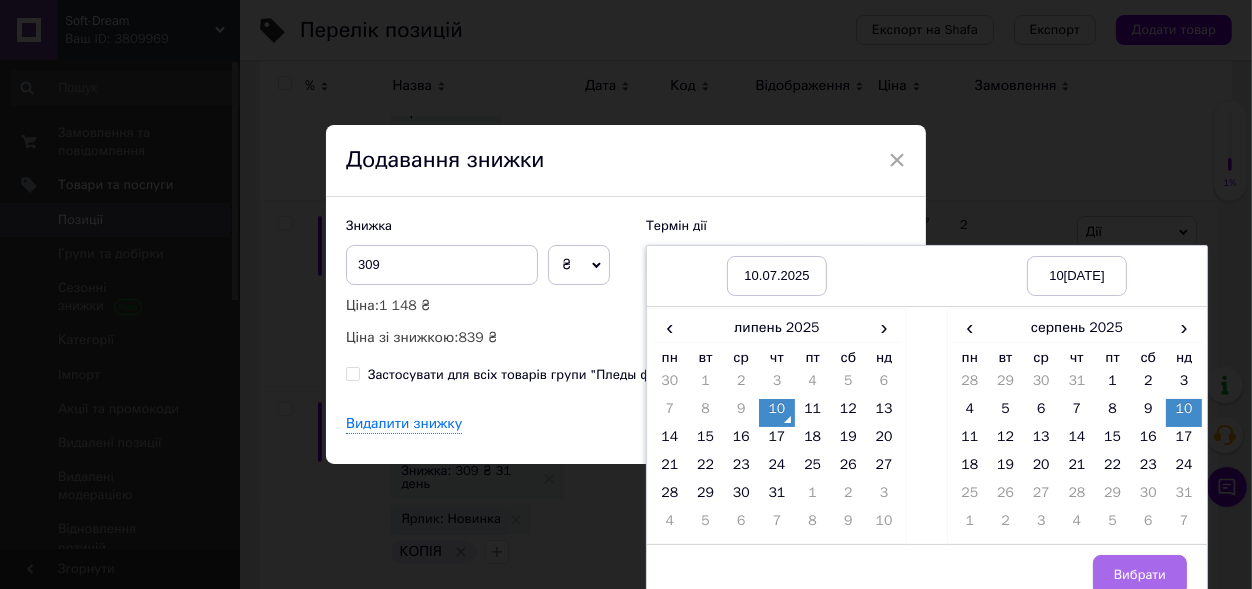 click on "Вибрати" at bounding box center [1140, 575] 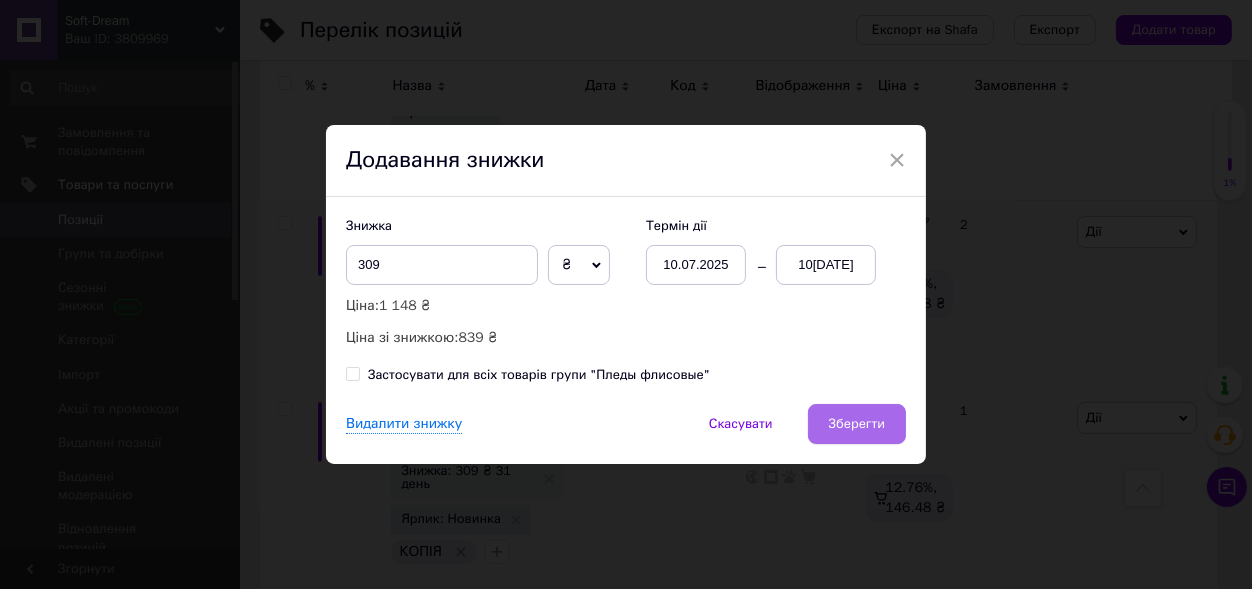click on "Зберегти" at bounding box center [857, 424] 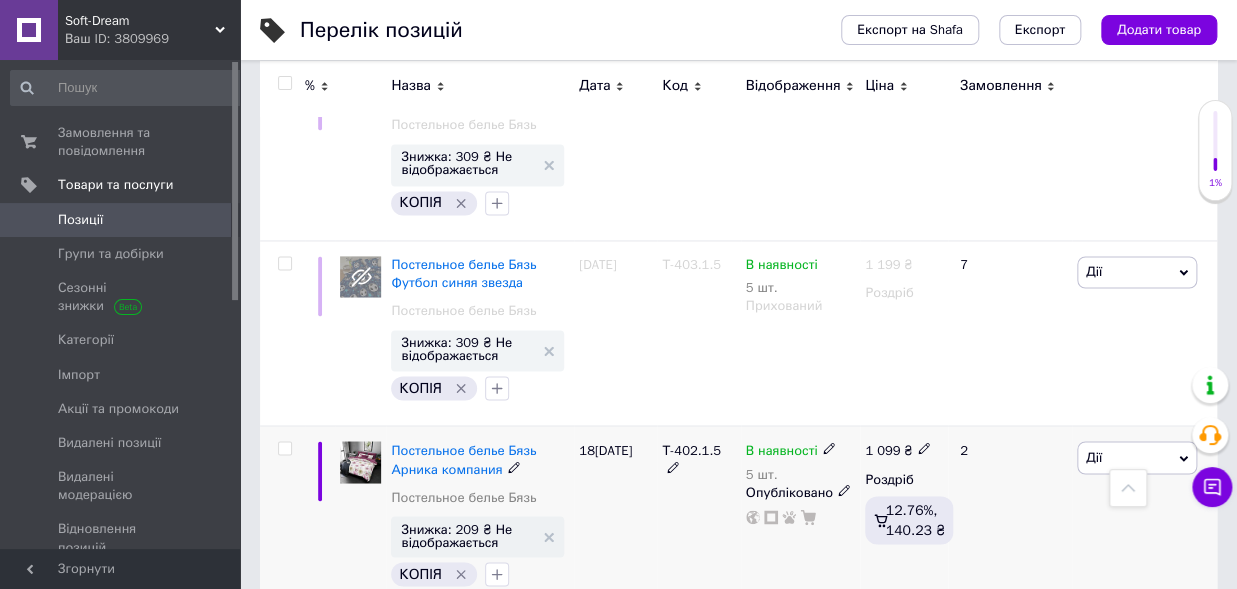 scroll, scrollTop: 4198, scrollLeft: 0, axis: vertical 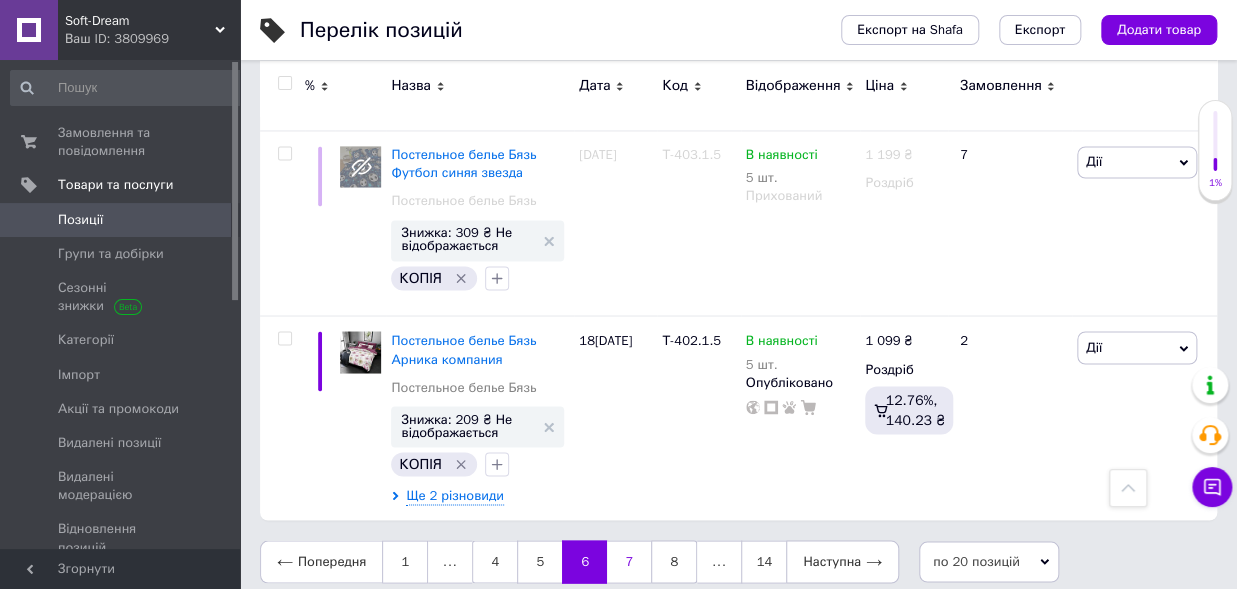 click on "7" at bounding box center (629, 561) 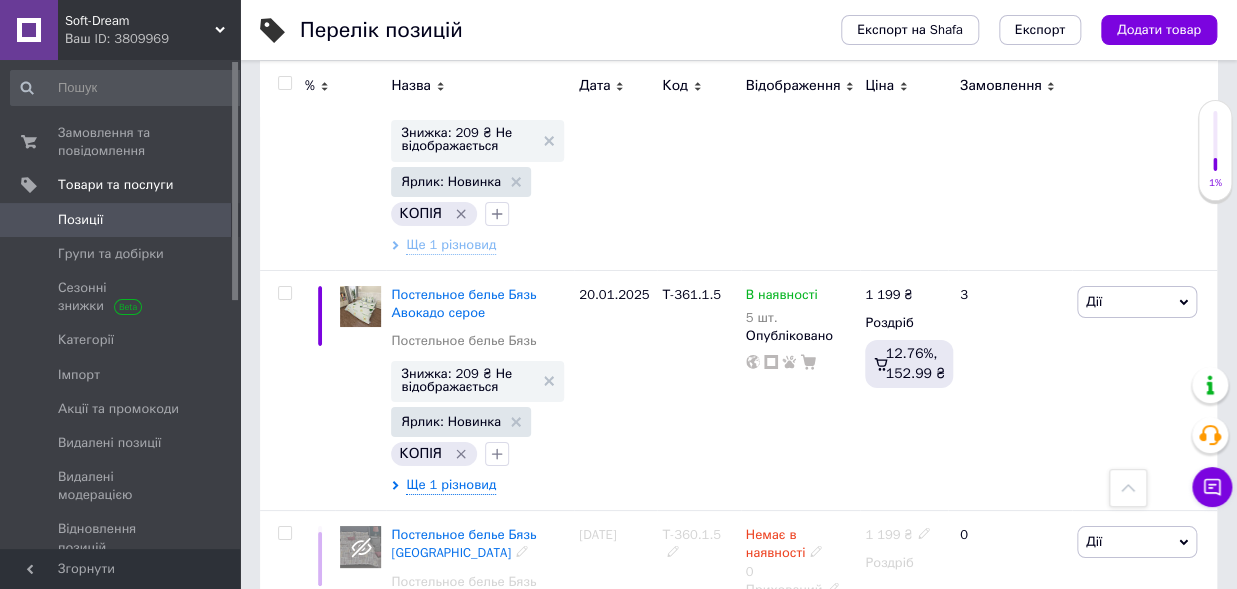scroll, scrollTop: 2658, scrollLeft: 0, axis: vertical 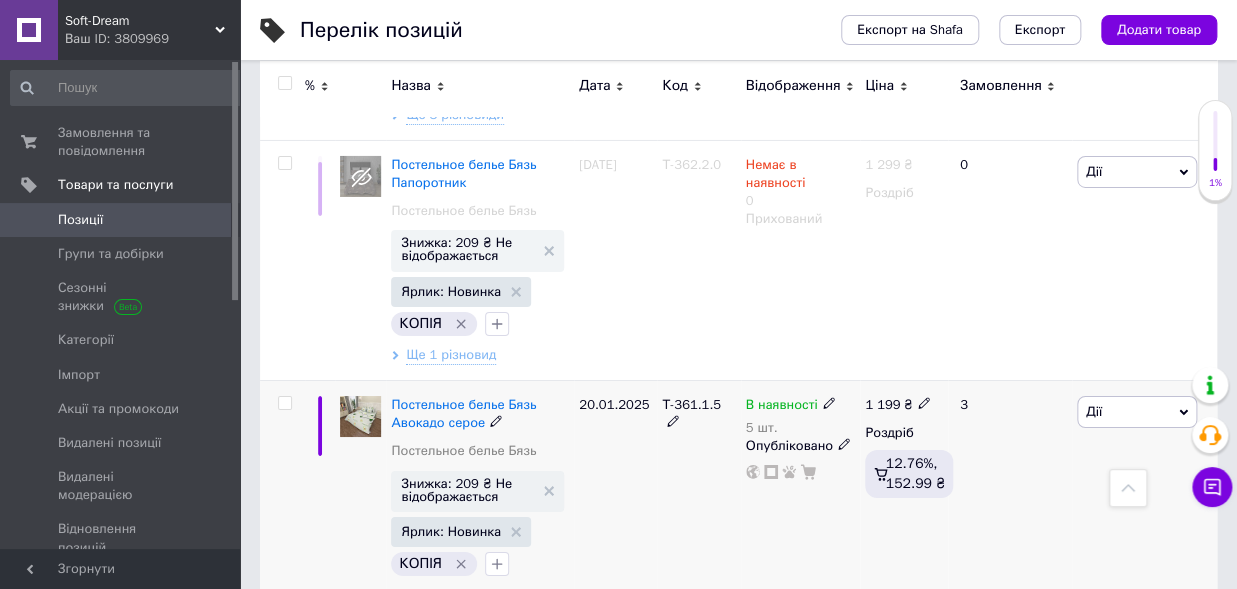 click on "Дії" at bounding box center [1137, 412] 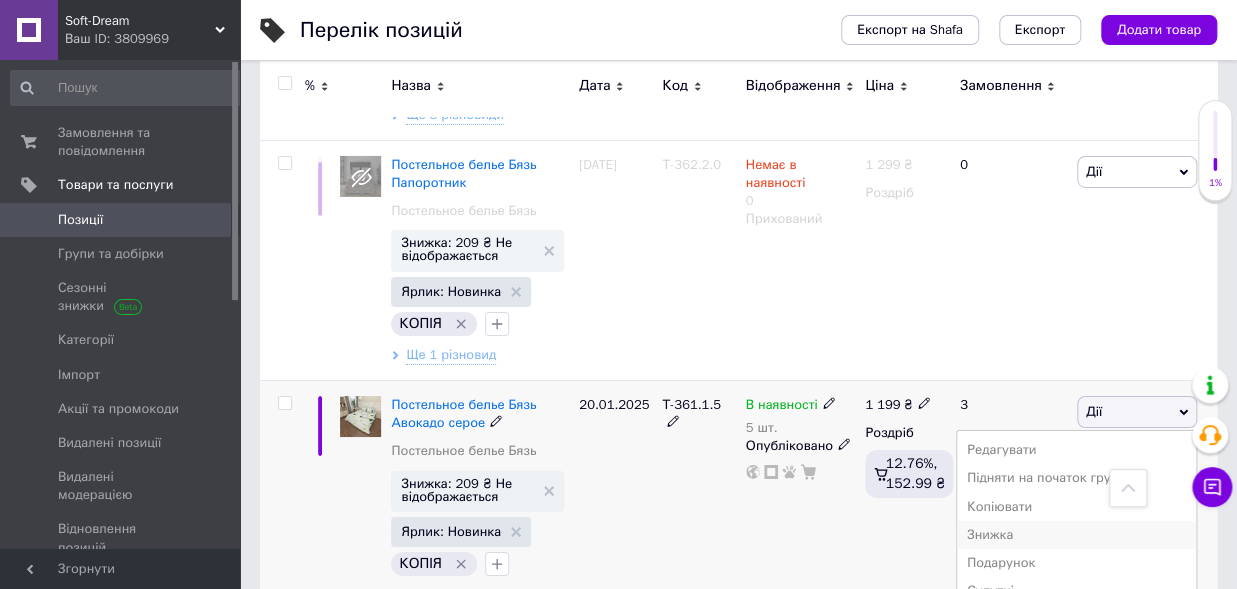 click on "Знижка" at bounding box center (1076, 535) 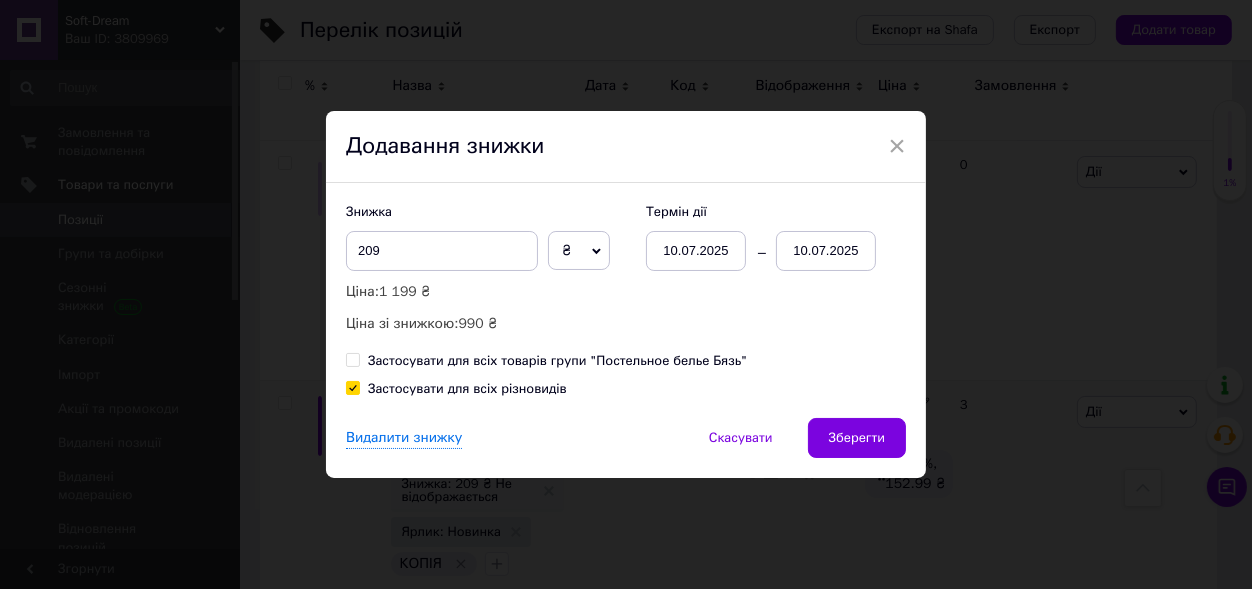 click on "10.07.2025" at bounding box center [826, 251] 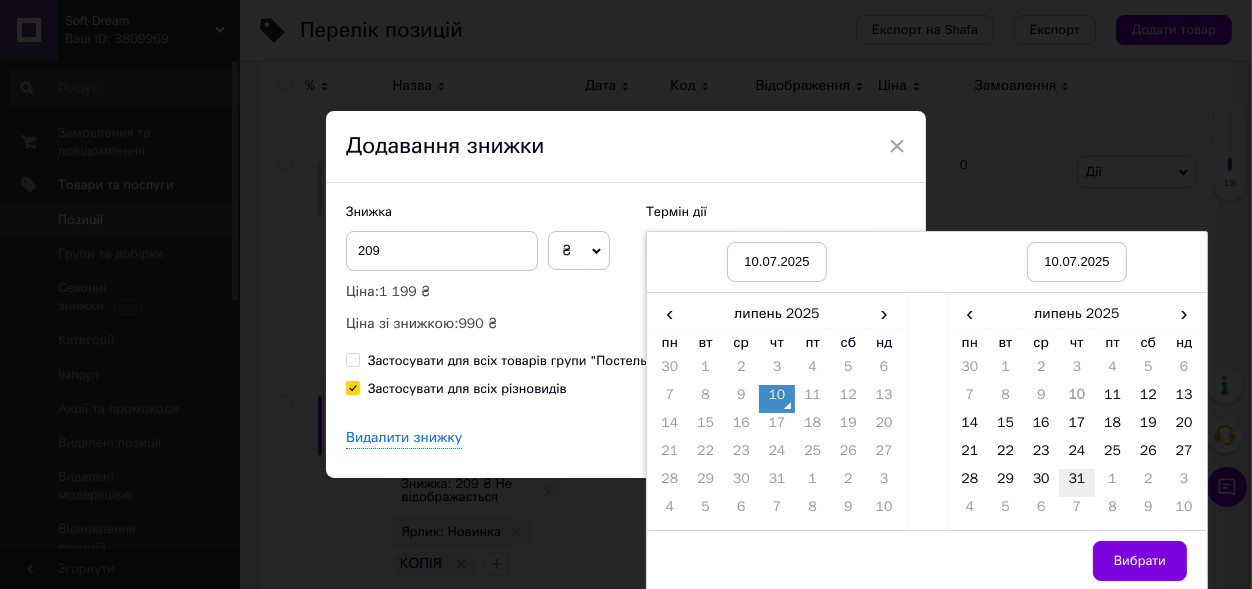 click on "31" at bounding box center [1077, 483] 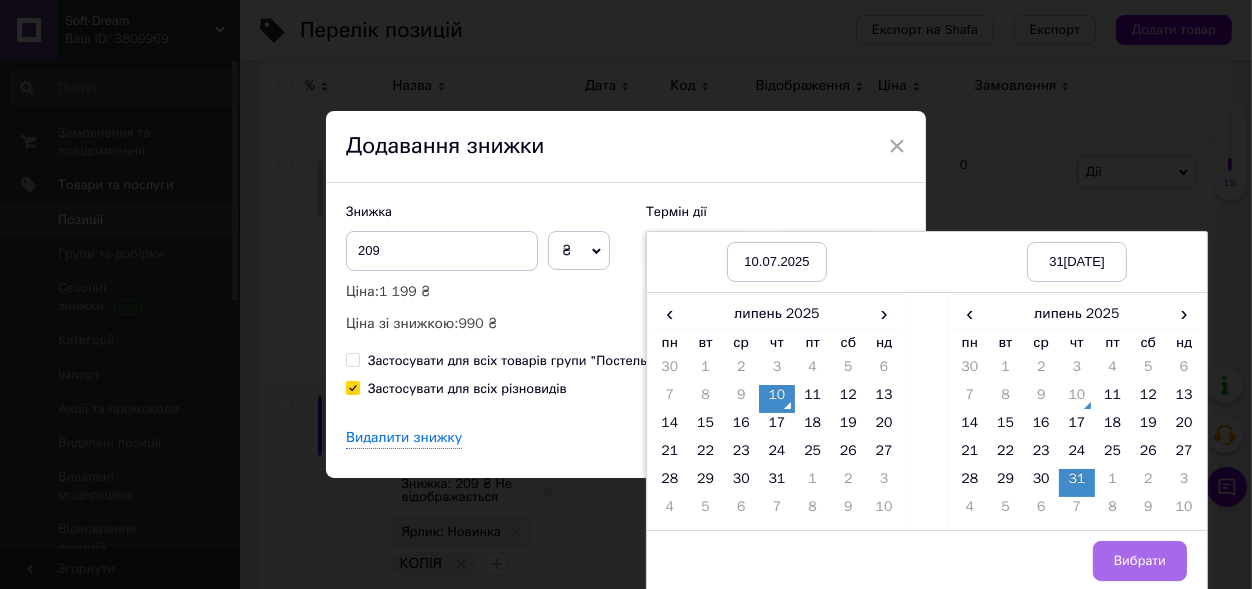 click on "Вибрати" at bounding box center (1140, 561) 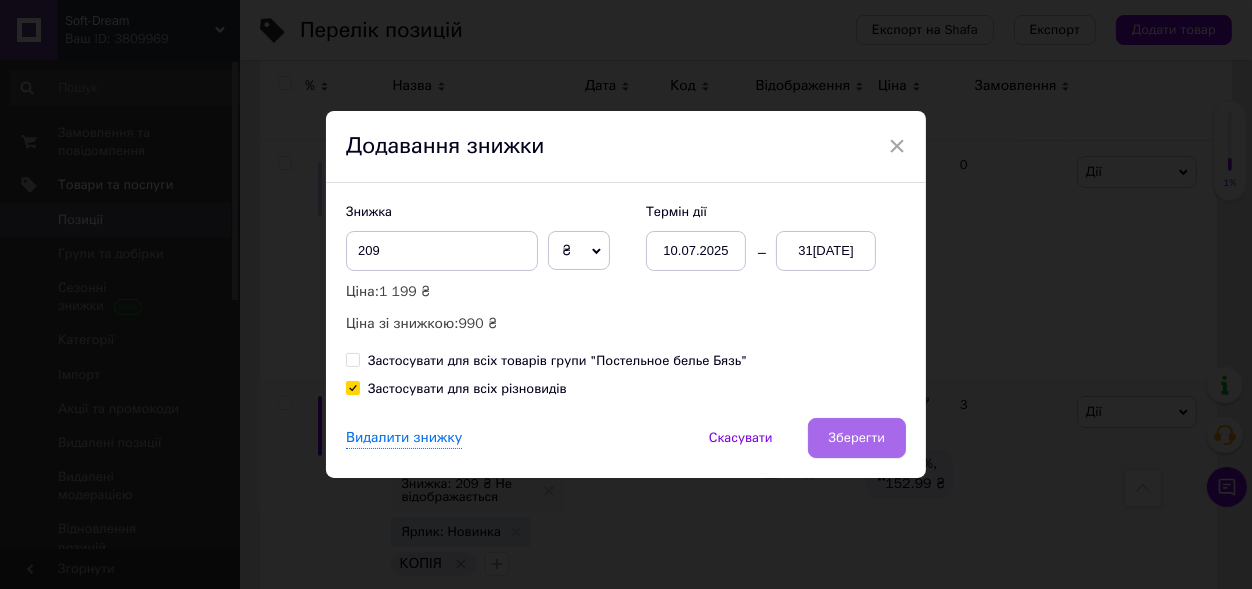 click on "Зберегти" at bounding box center (857, 438) 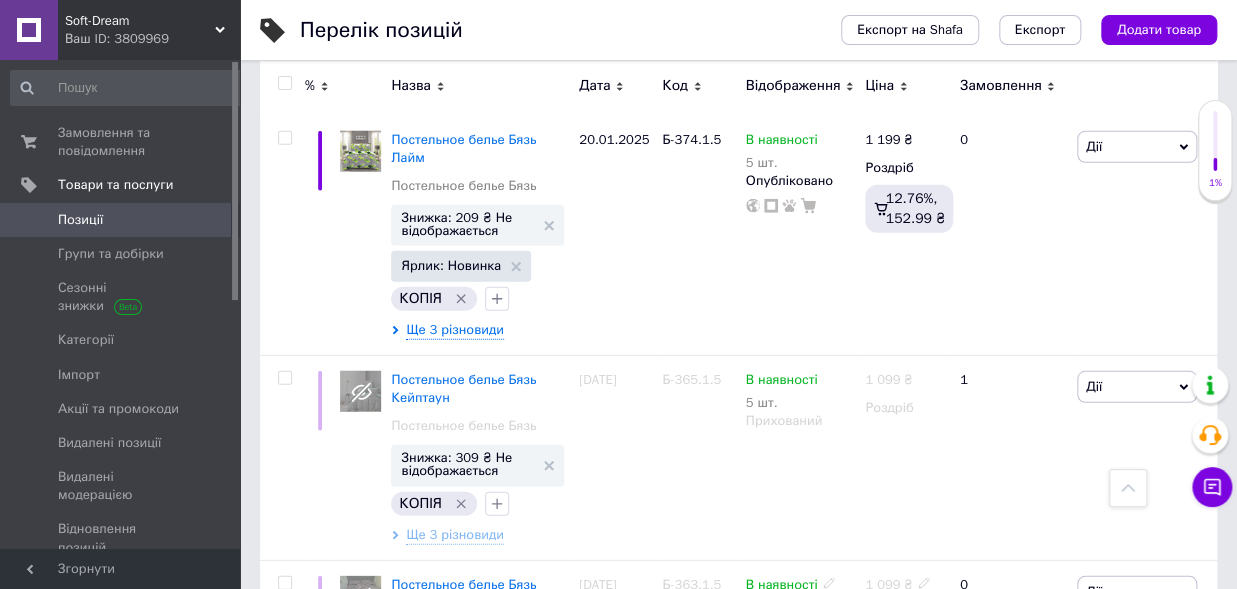 scroll, scrollTop: 1888, scrollLeft: 0, axis: vertical 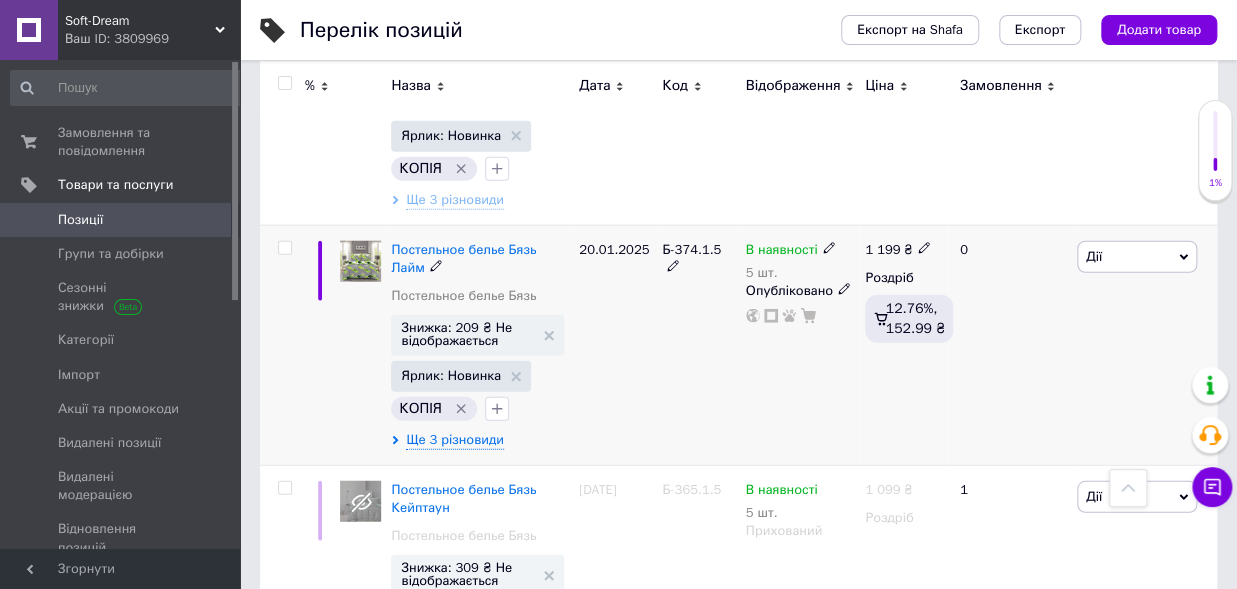 click on "Дії" at bounding box center (1137, 257) 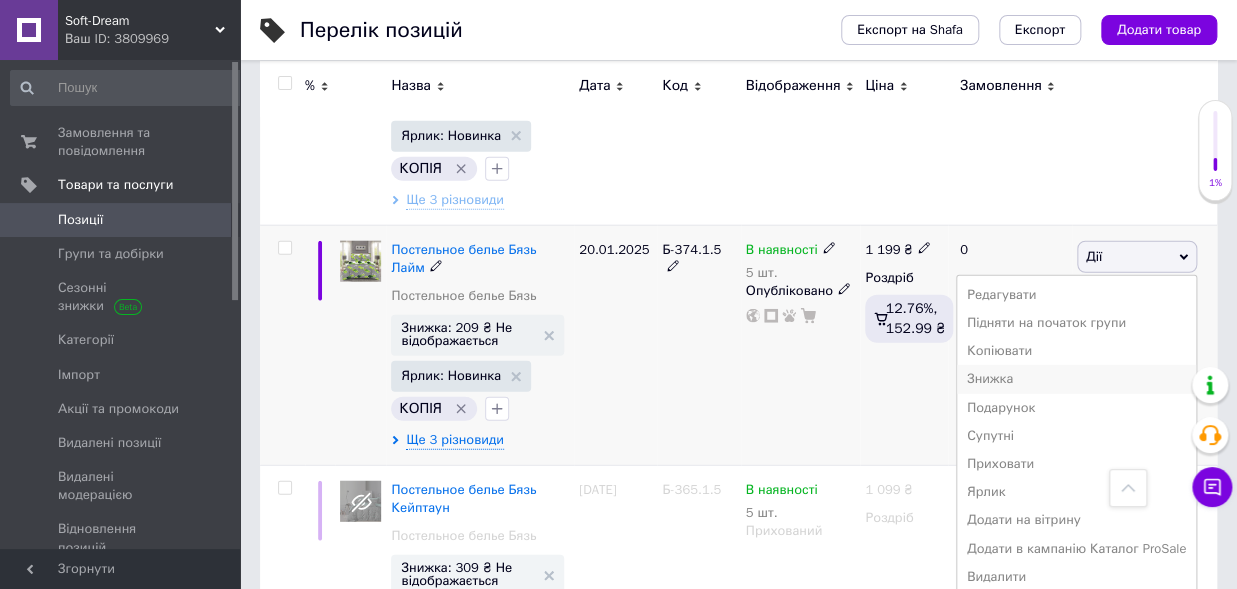 click on "Знижка" at bounding box center [1076, 379] 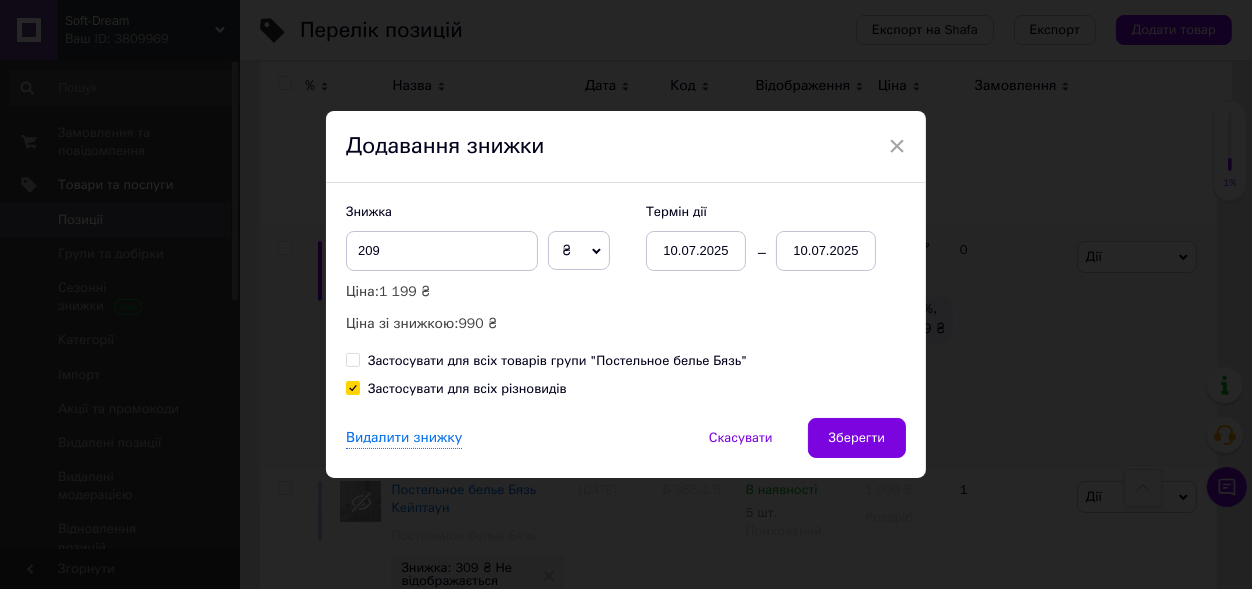 click on "10.07.2025" at bounding box center (826, 251) 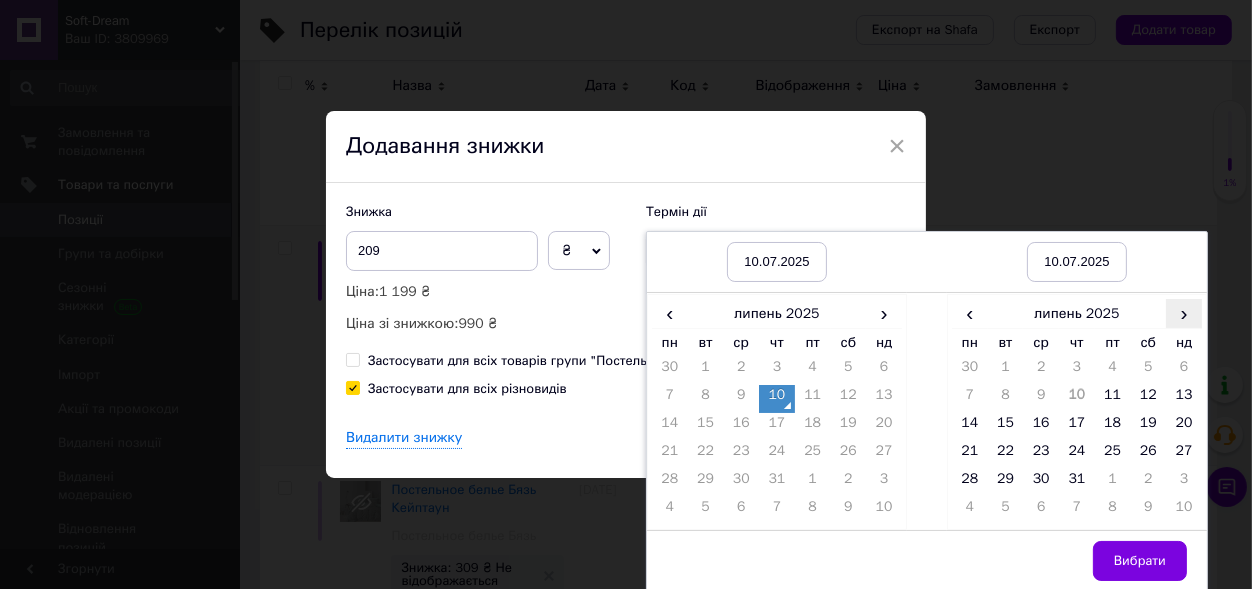 click on "›" at bounding box center (1184, 313) 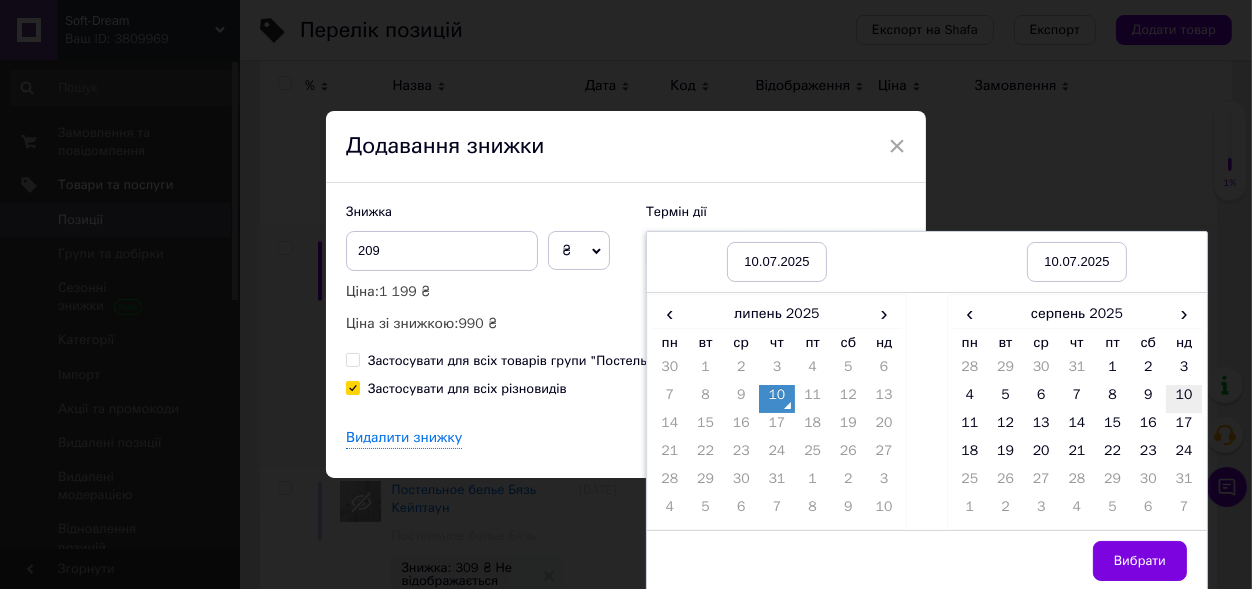 click on "10" at bounding box center (1184, 399) 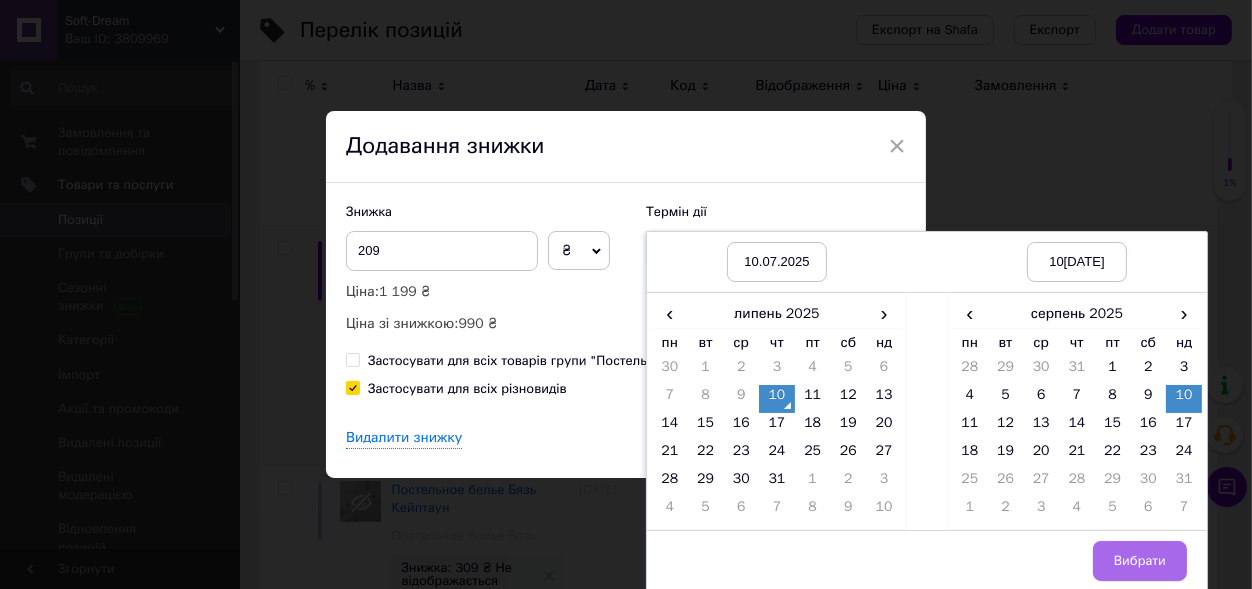 click on "Вибрати" at bounding box center [1140, 561] 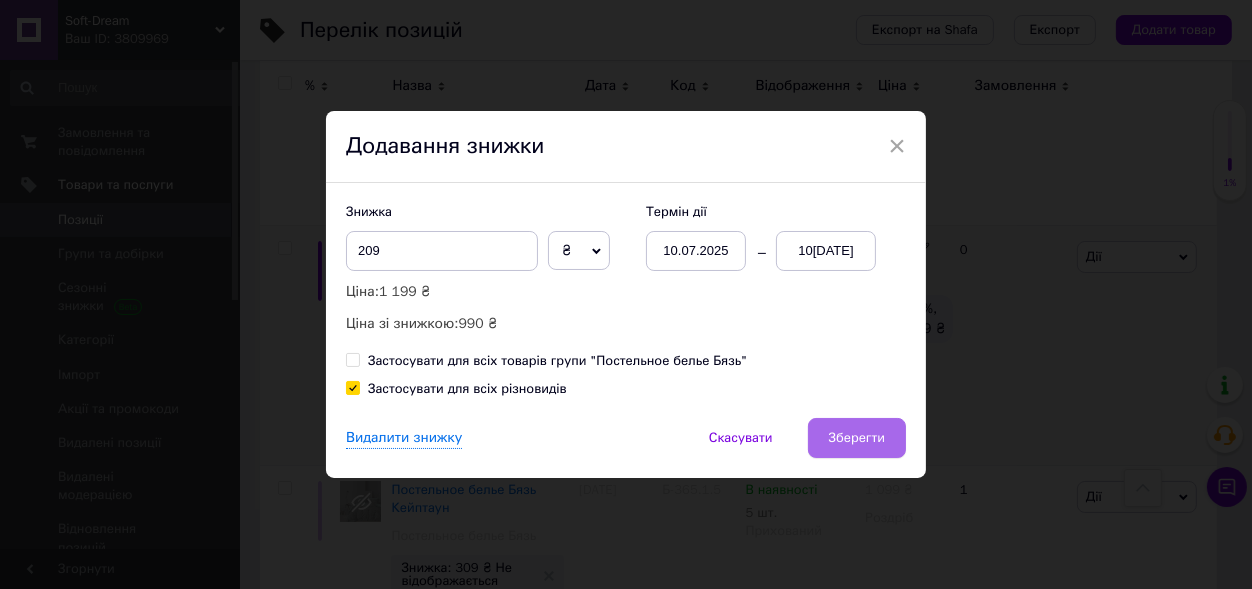 click on "Зберегти" at bounding box center (857, 438) 